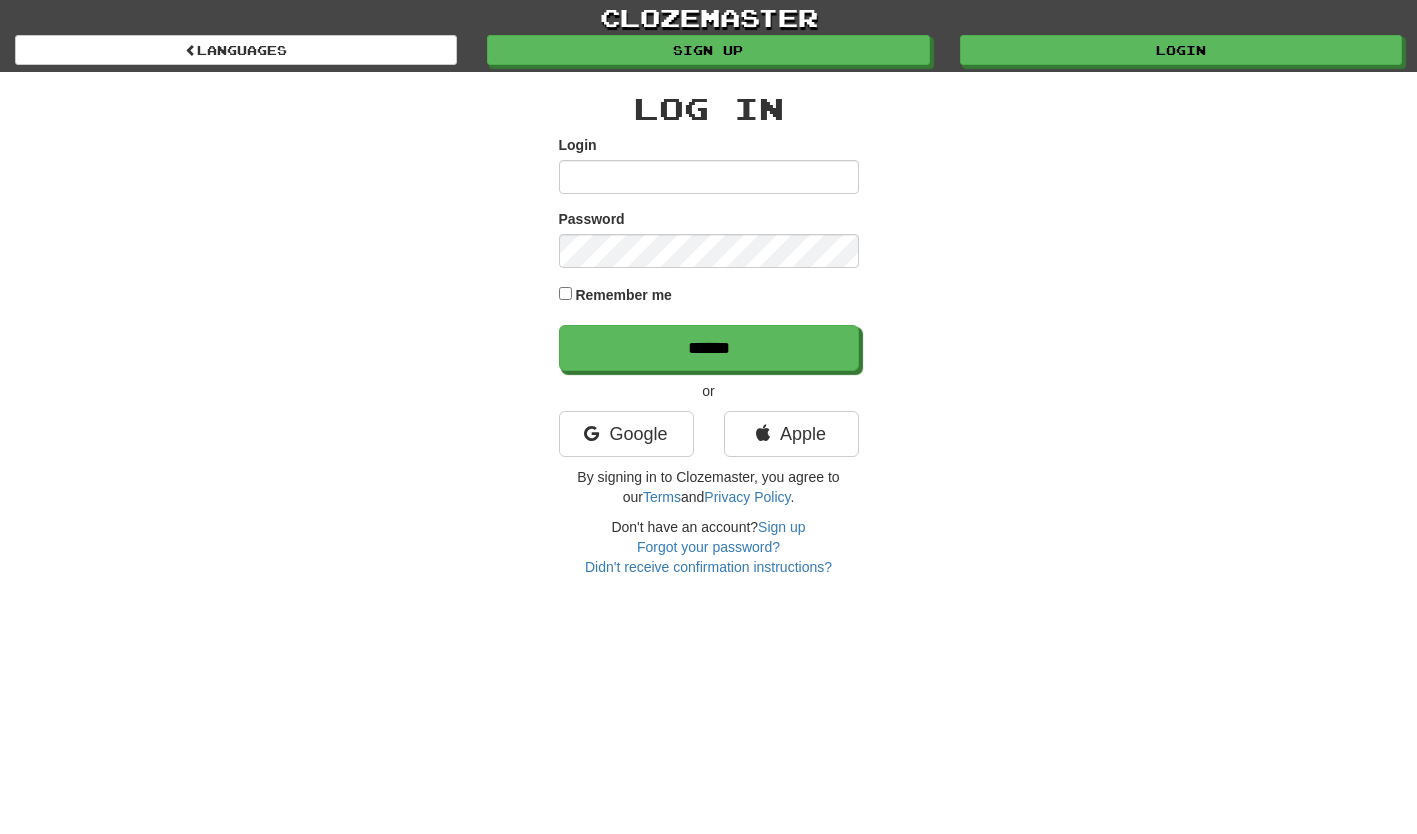 scroll, scrollTop: 0, scrollLeft: 0, axis: both 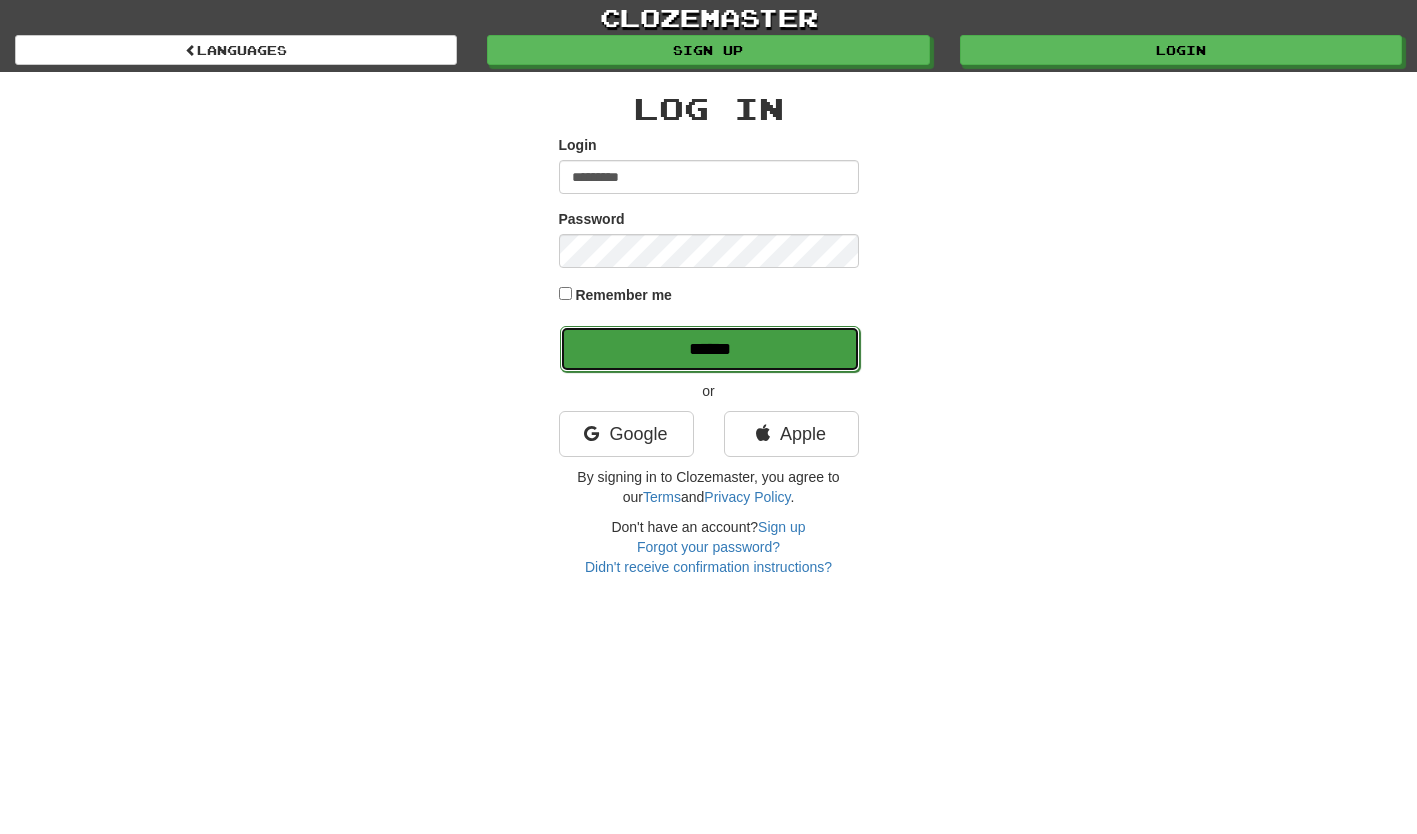 click on "******" at bounding box center [710, 349] 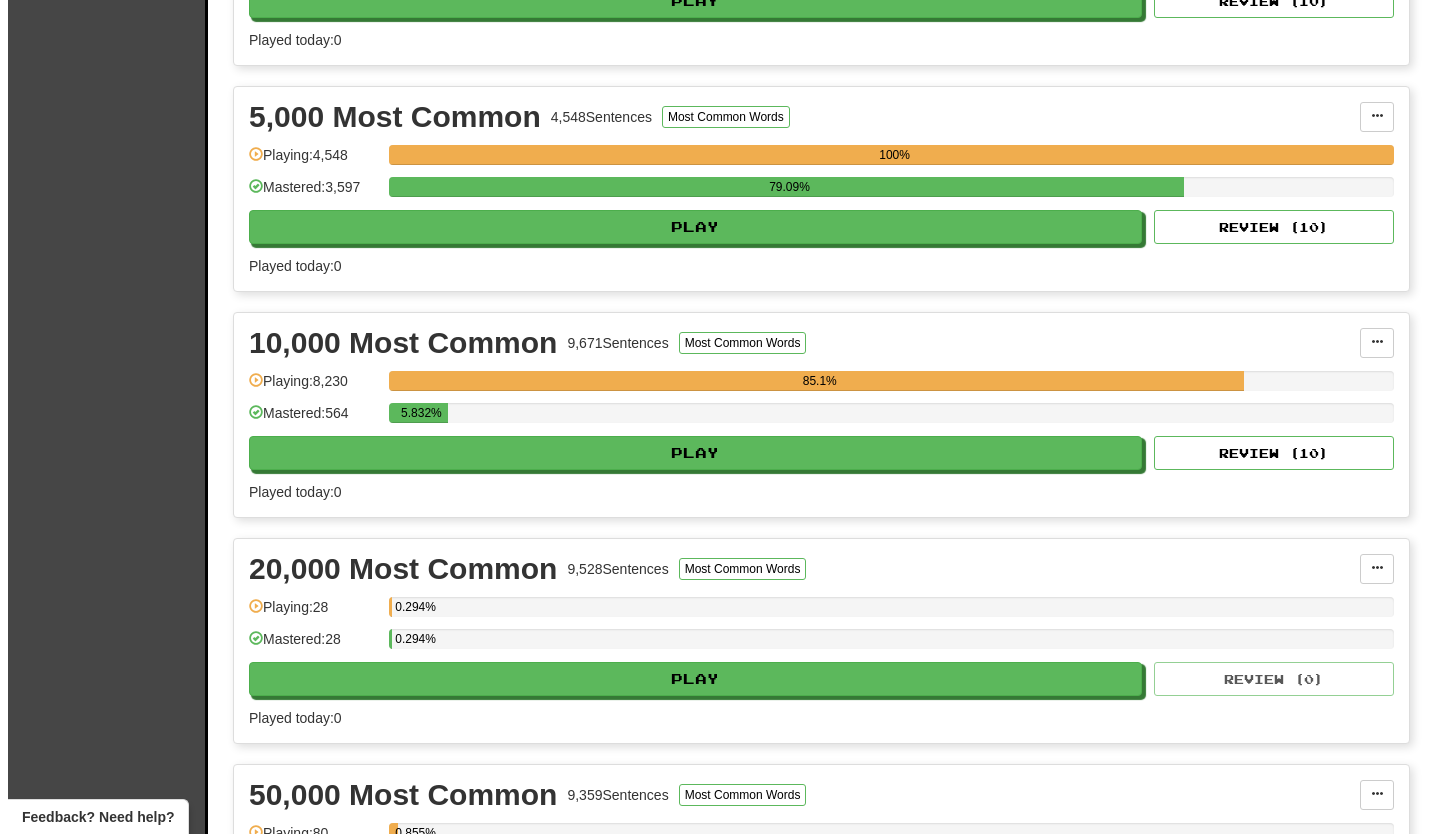 scroll, scrollTop: 1500, scrollLeft: 0, axis: vertical 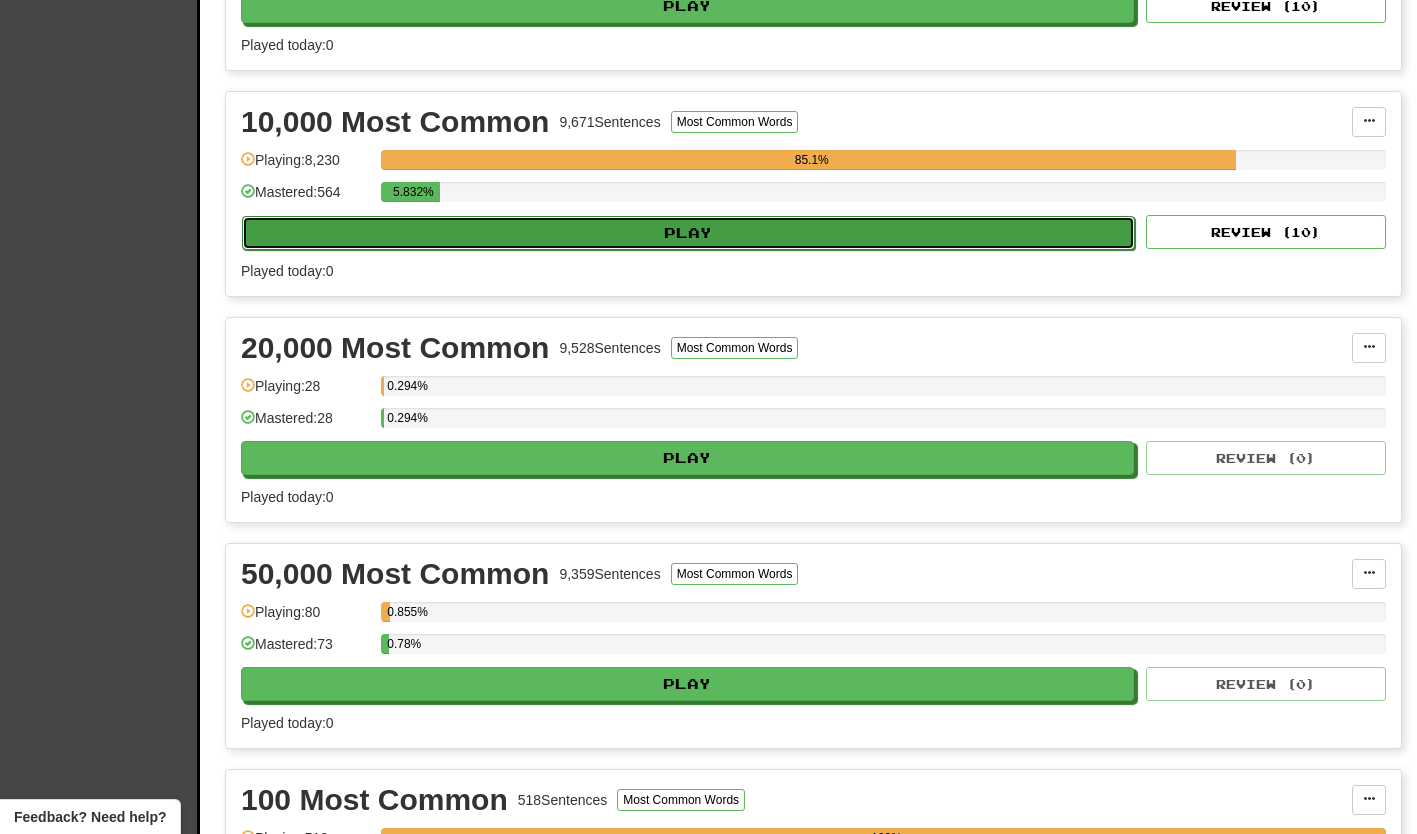 click on "Play" at bounding box center [688, 233] 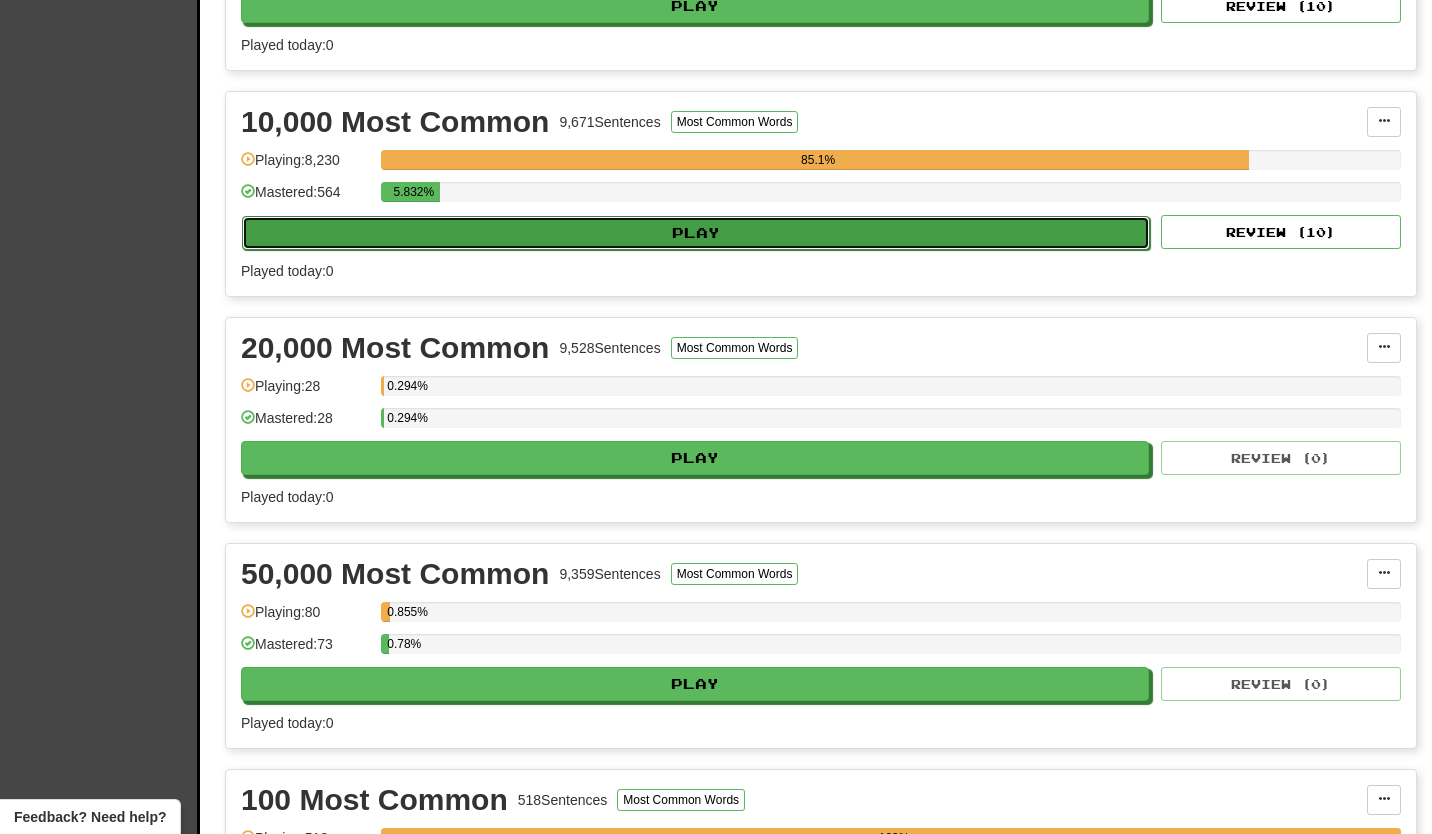 select on "**" 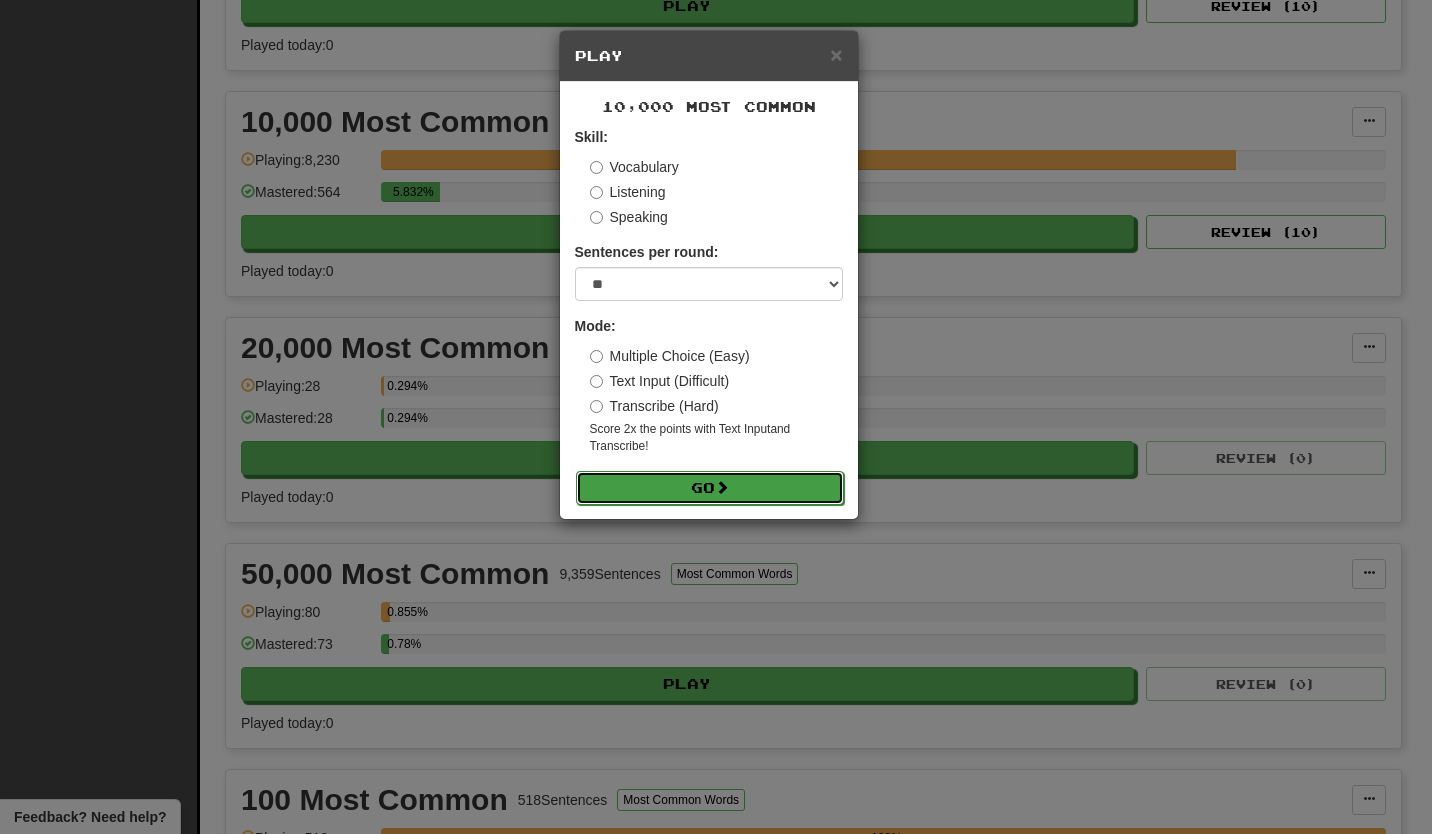 click on "Go" at bounding box center (710, 488) 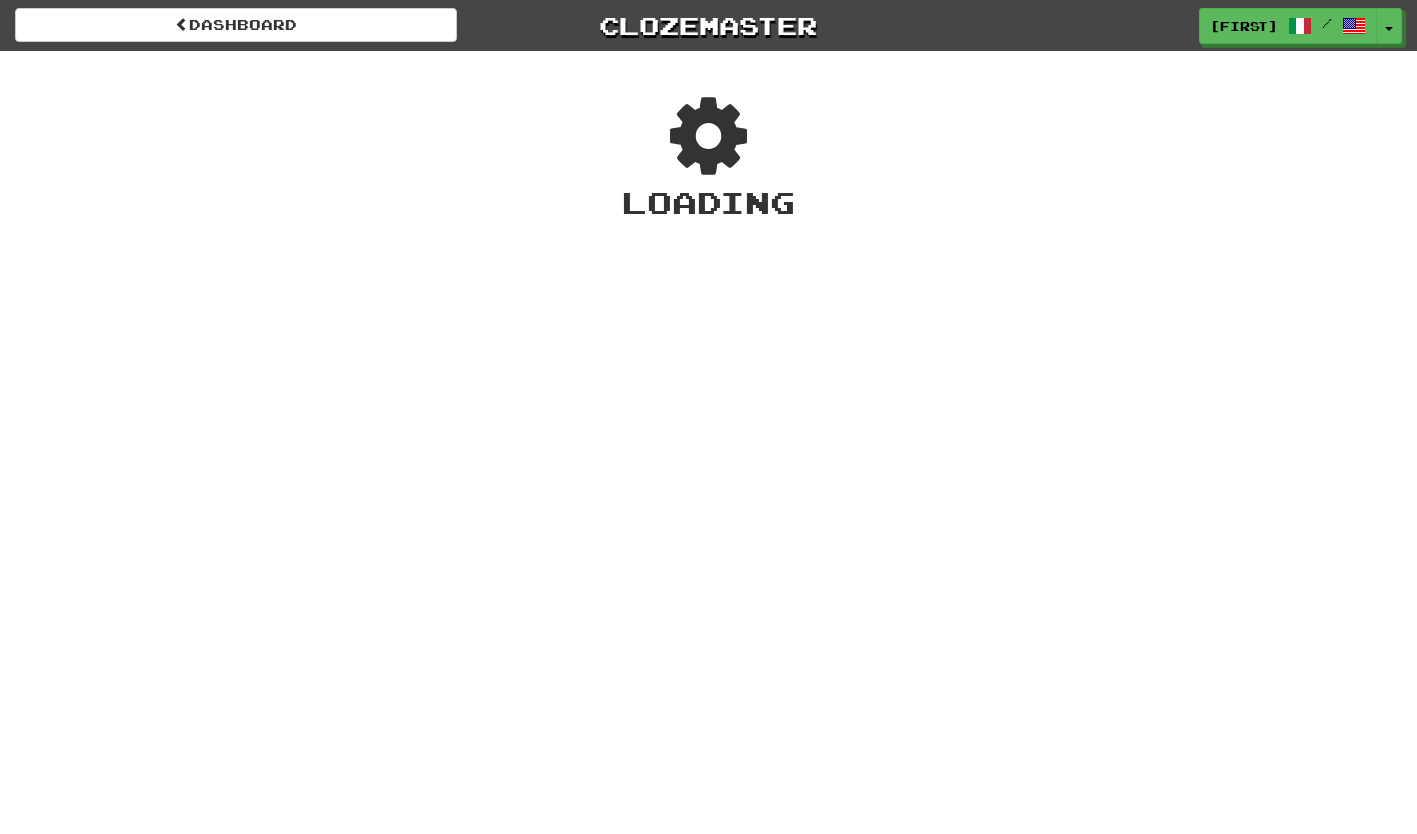 scroll, scrollTop: 0, scrollLeft: 0, axis: both 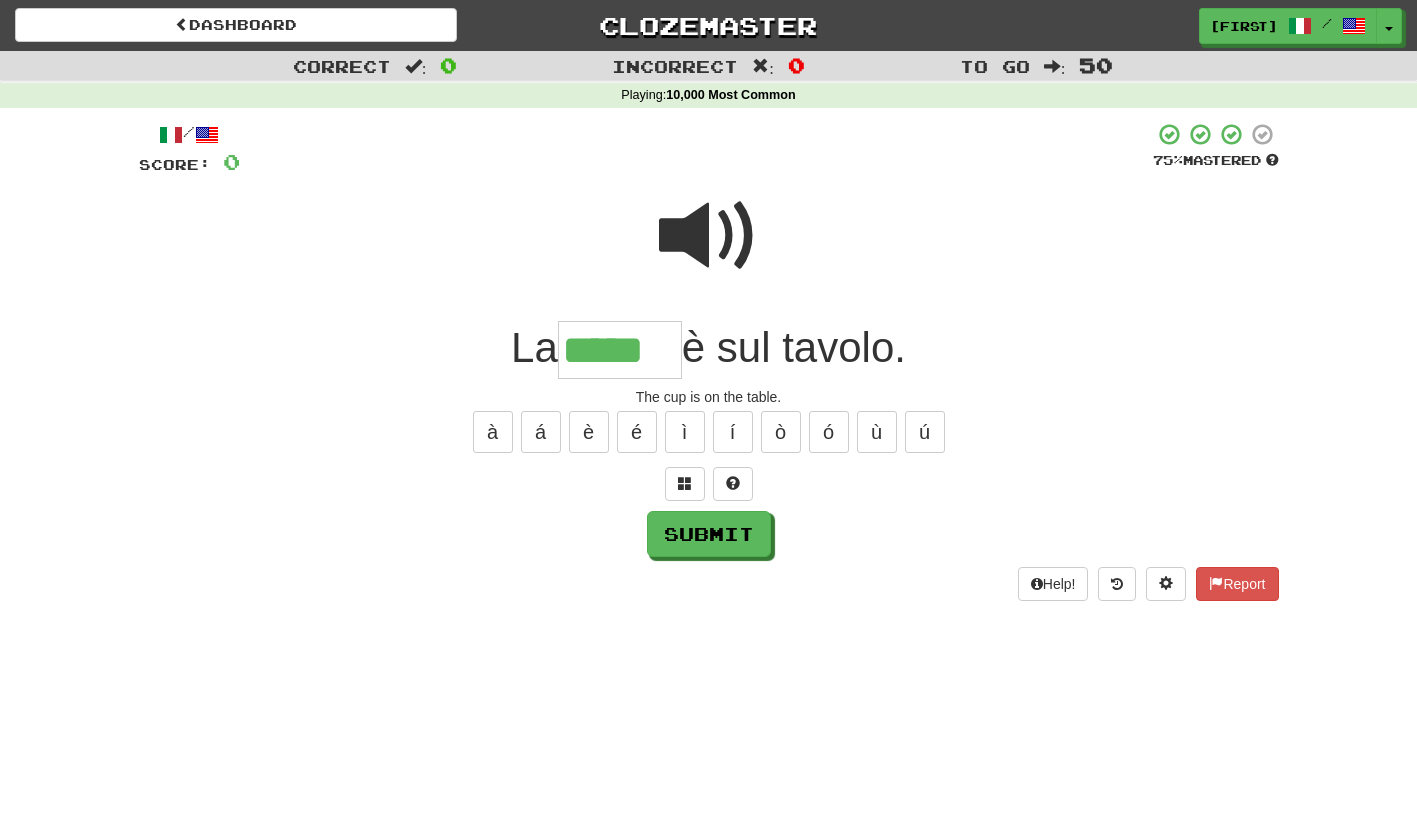 type on "*****" 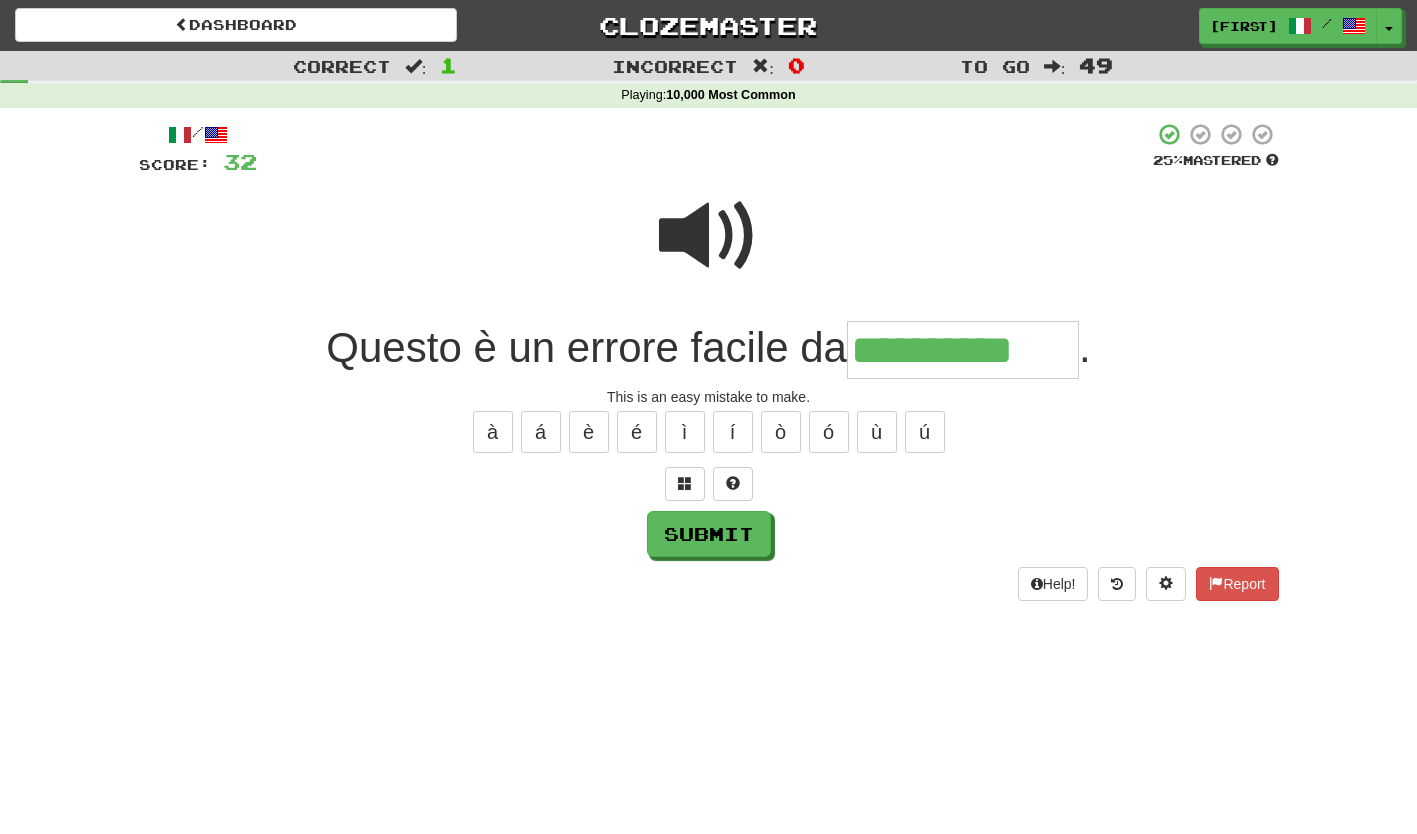 type on "**********" 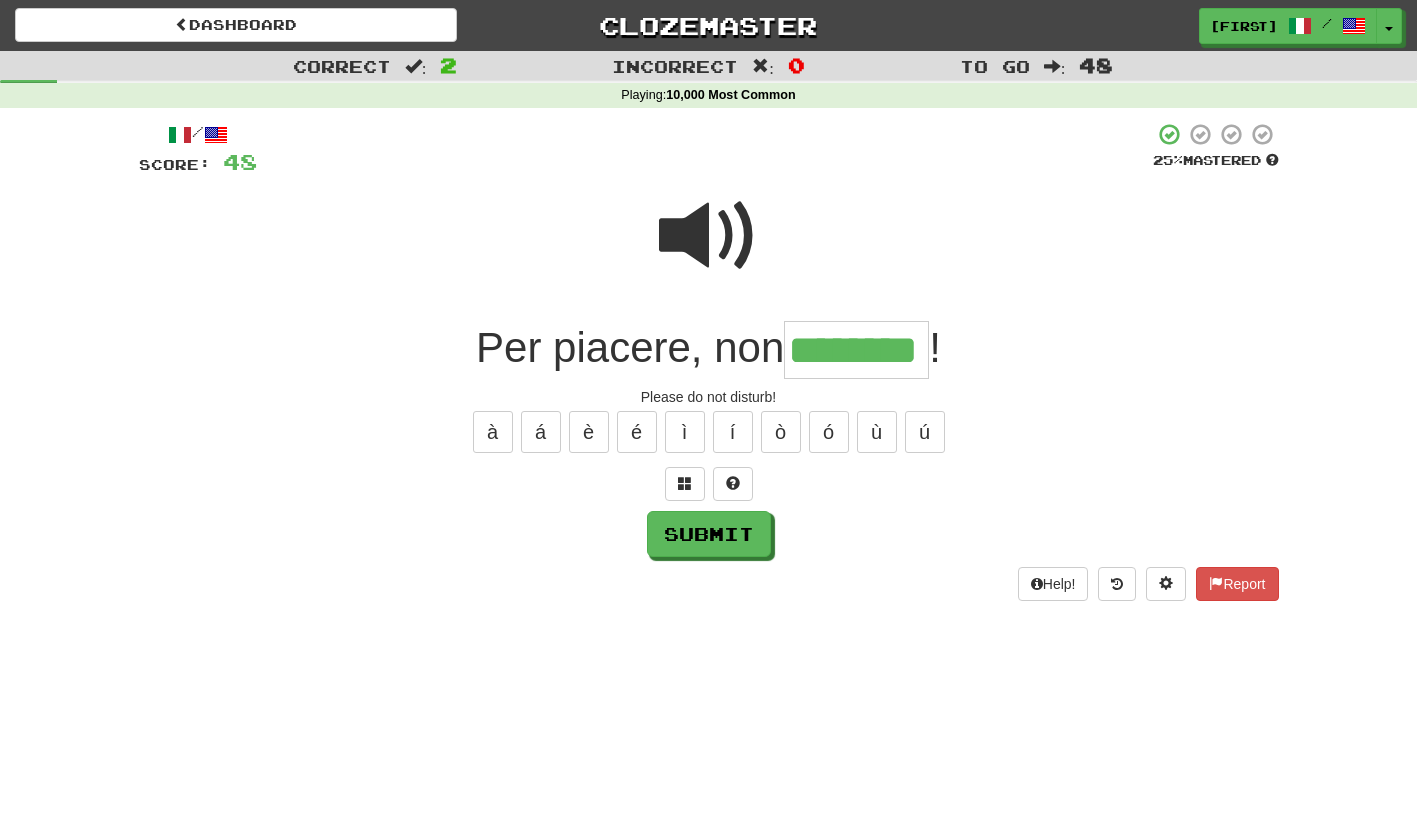 type on "********" 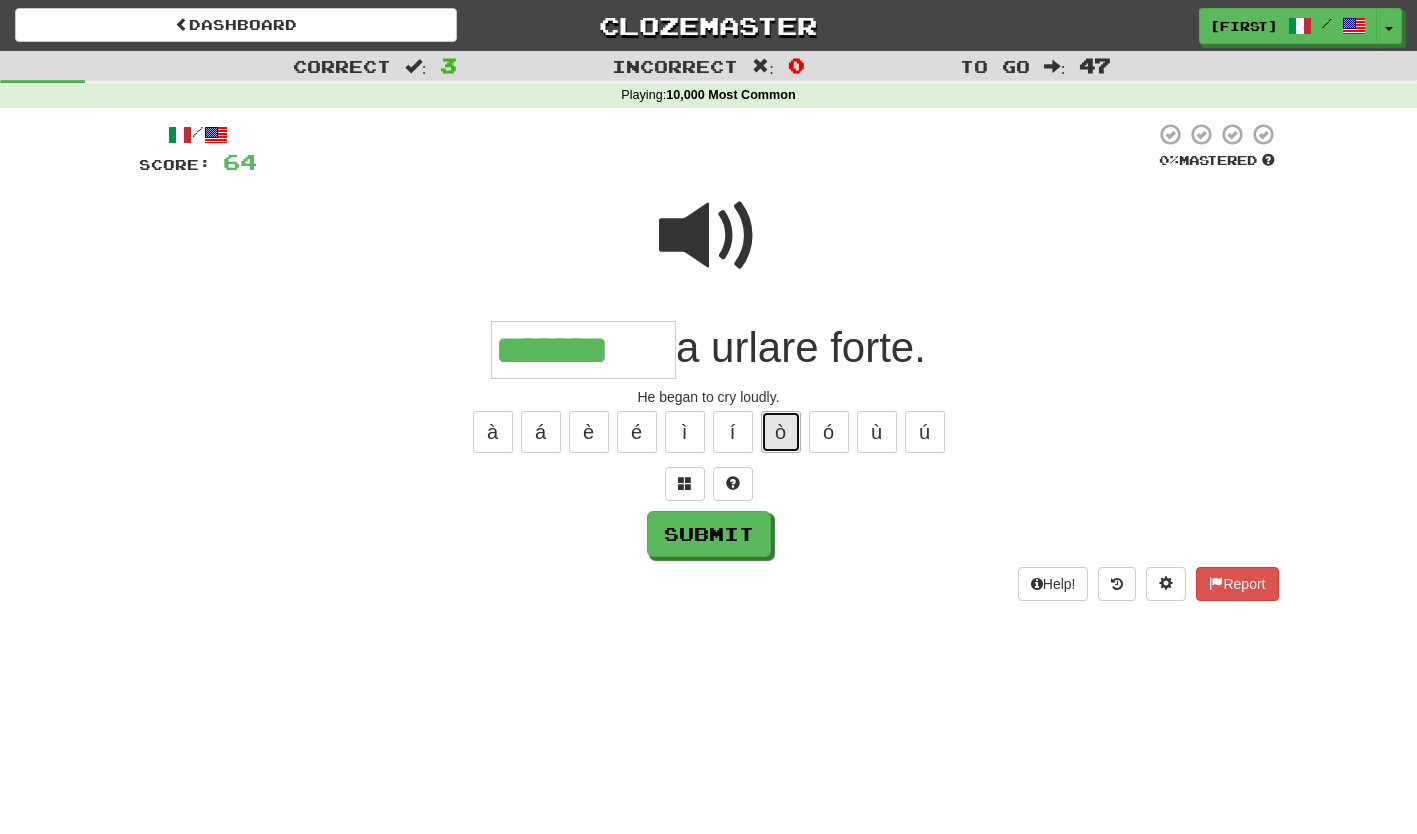click on "ò" at bounding box center [781, 432] 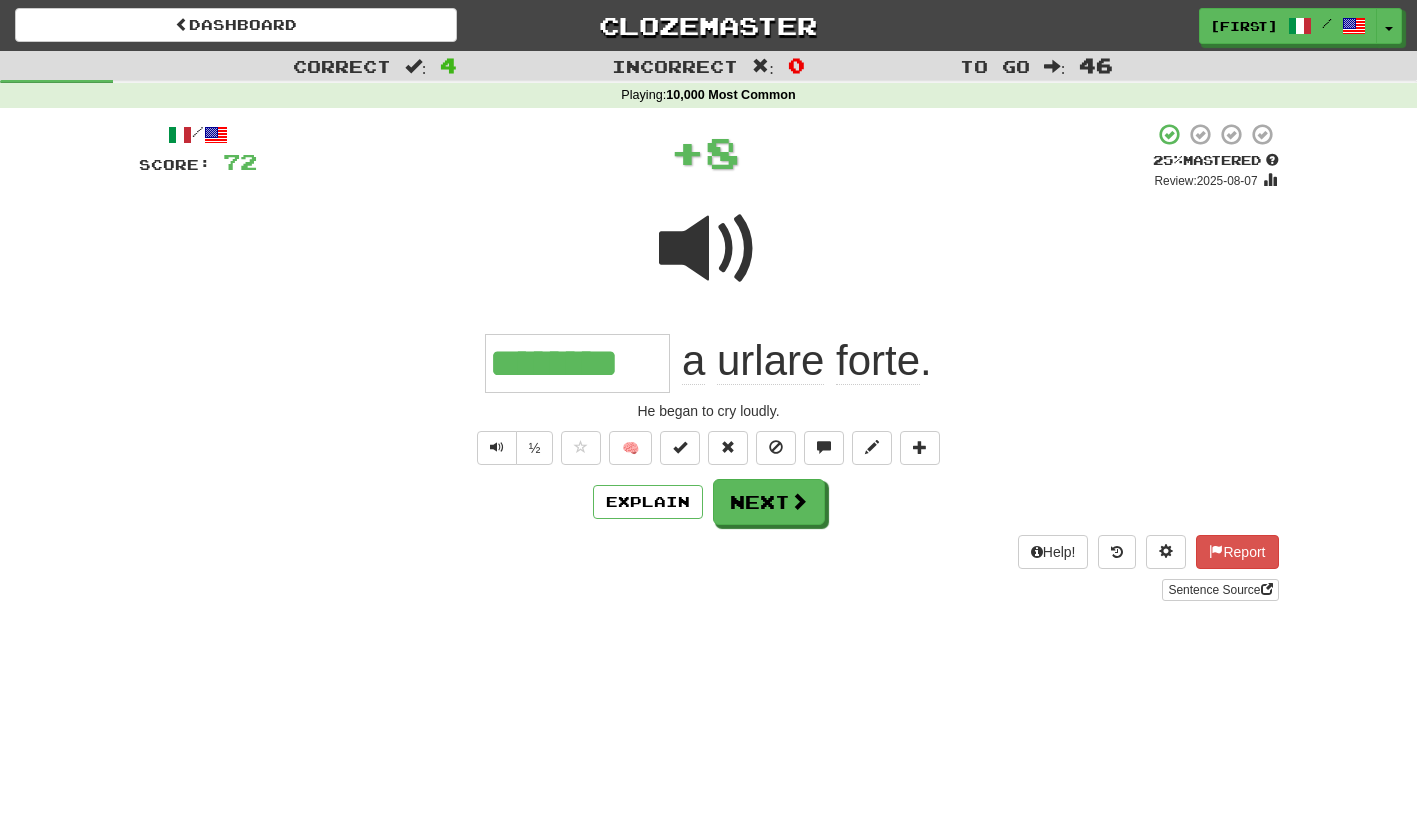 type on "********" 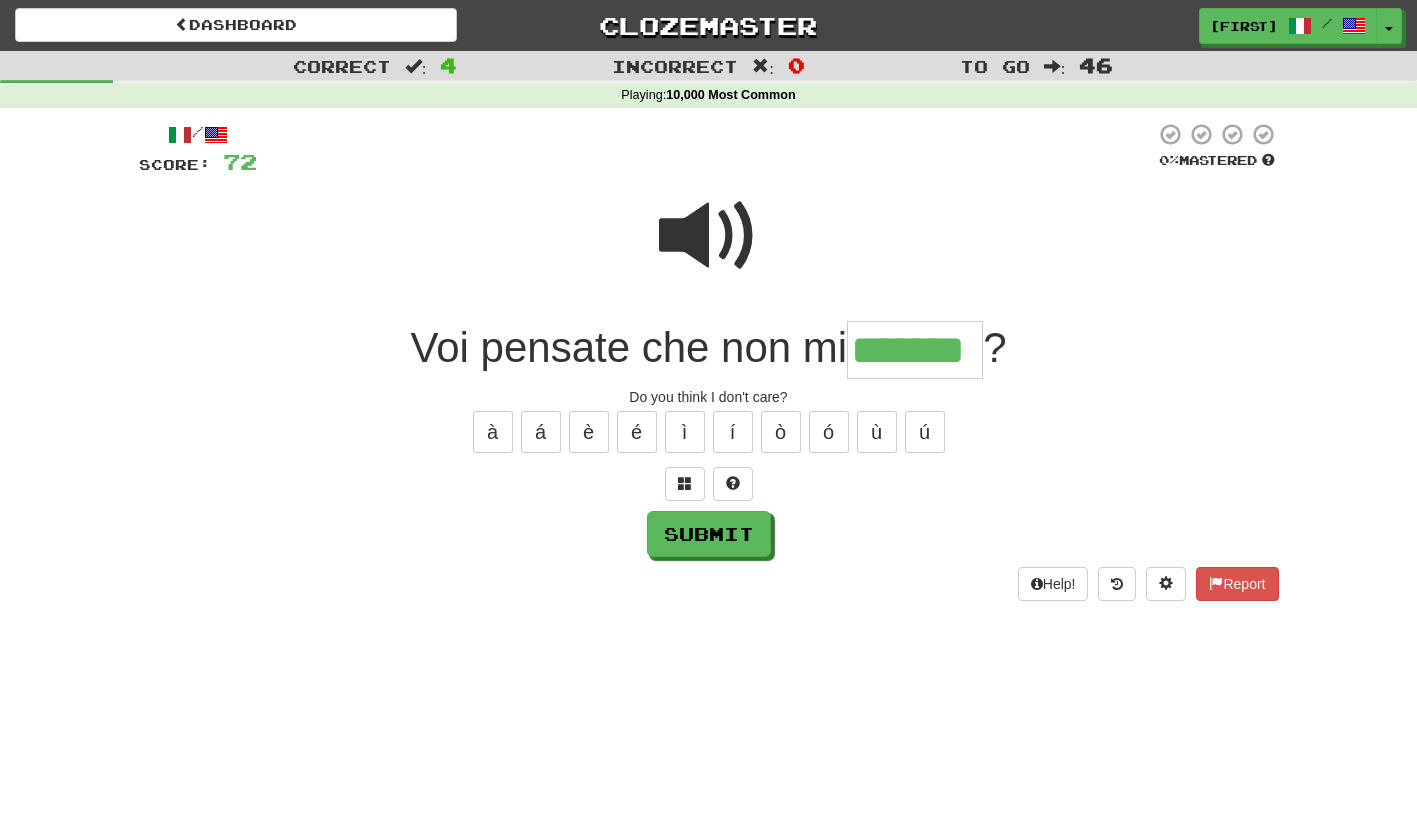 type on "*******" 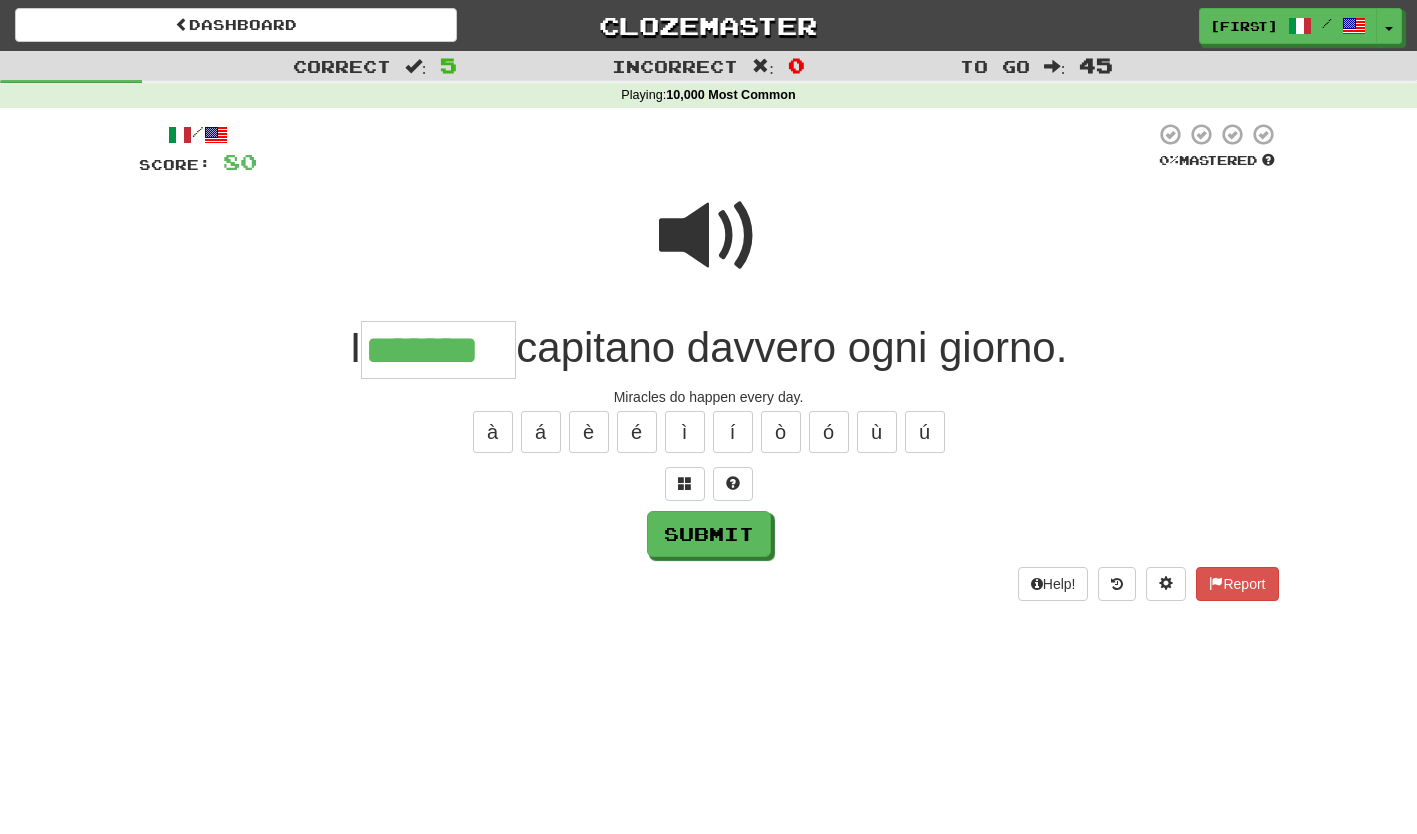 scroll, scrollTop: 0, scrollLeft: 0, axis: both 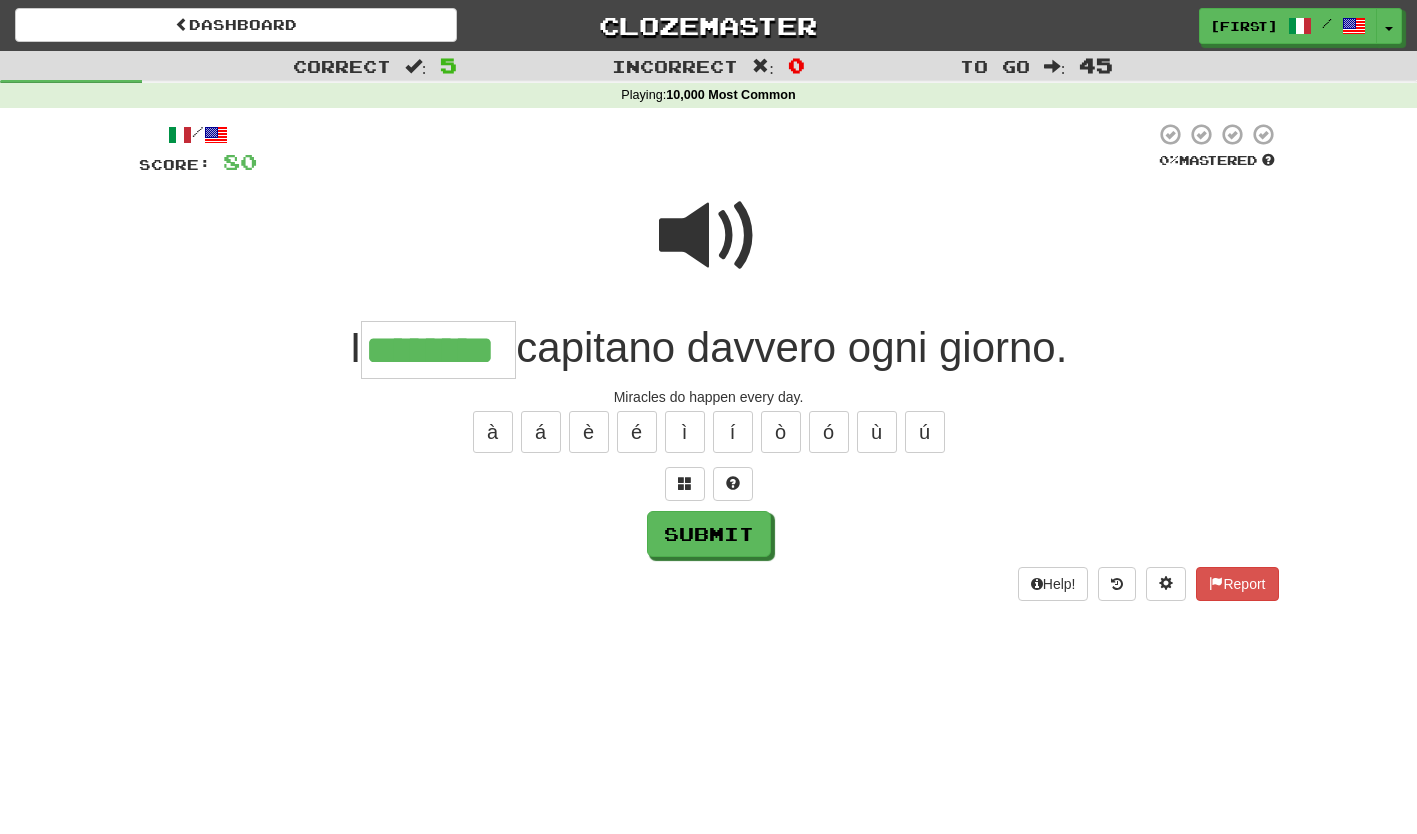 type on "********" 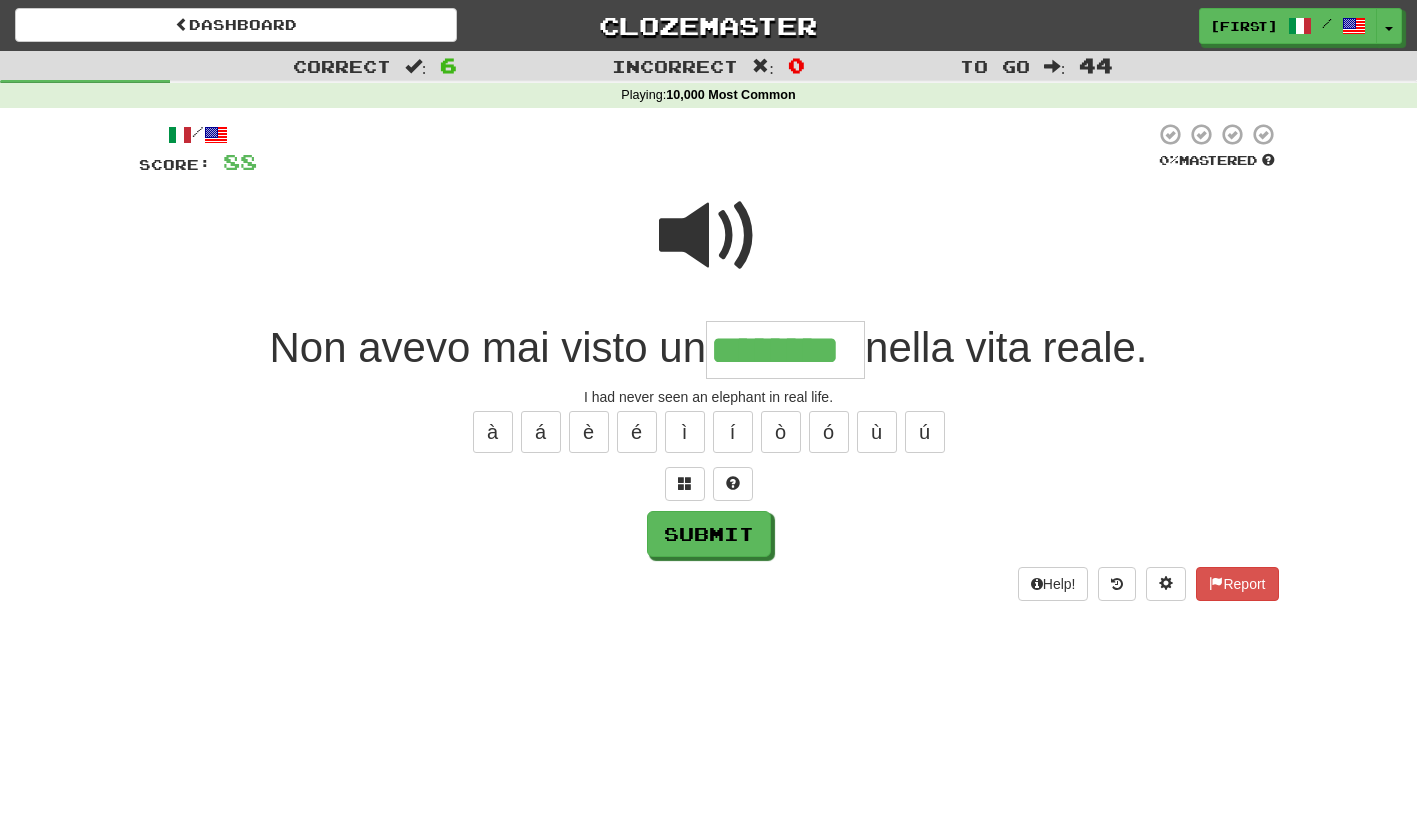 type on "********" 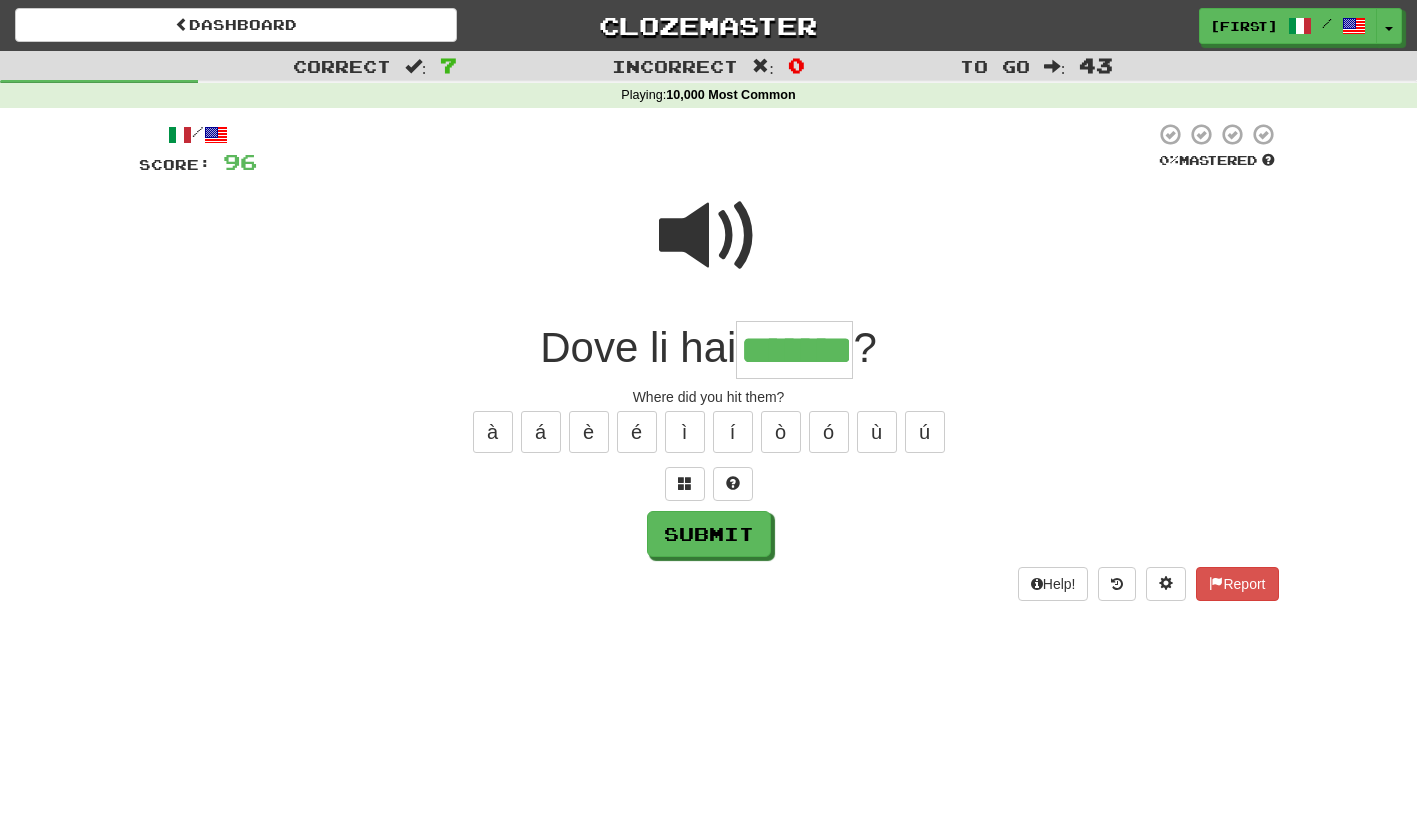 type on "*******" 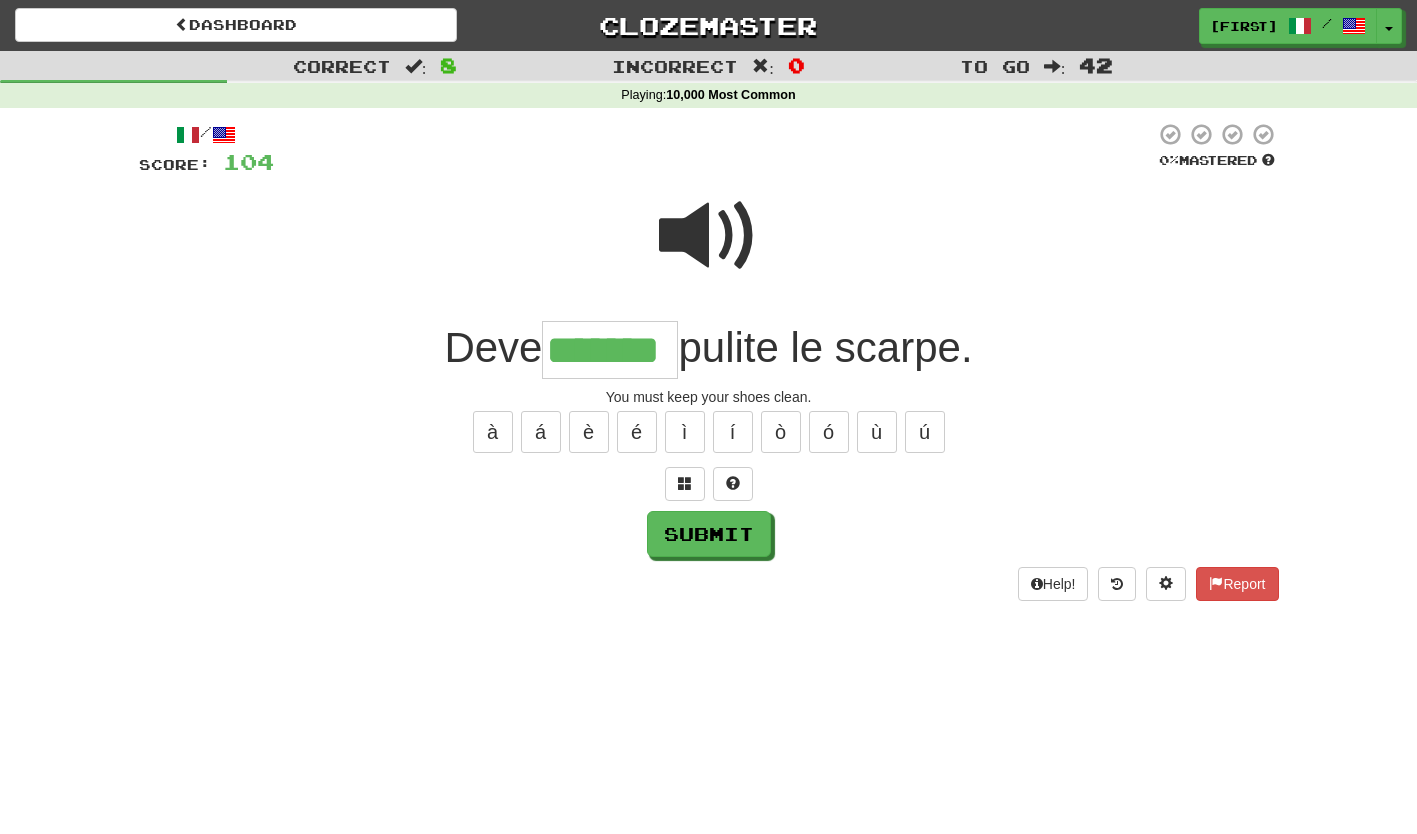 type on "*******" 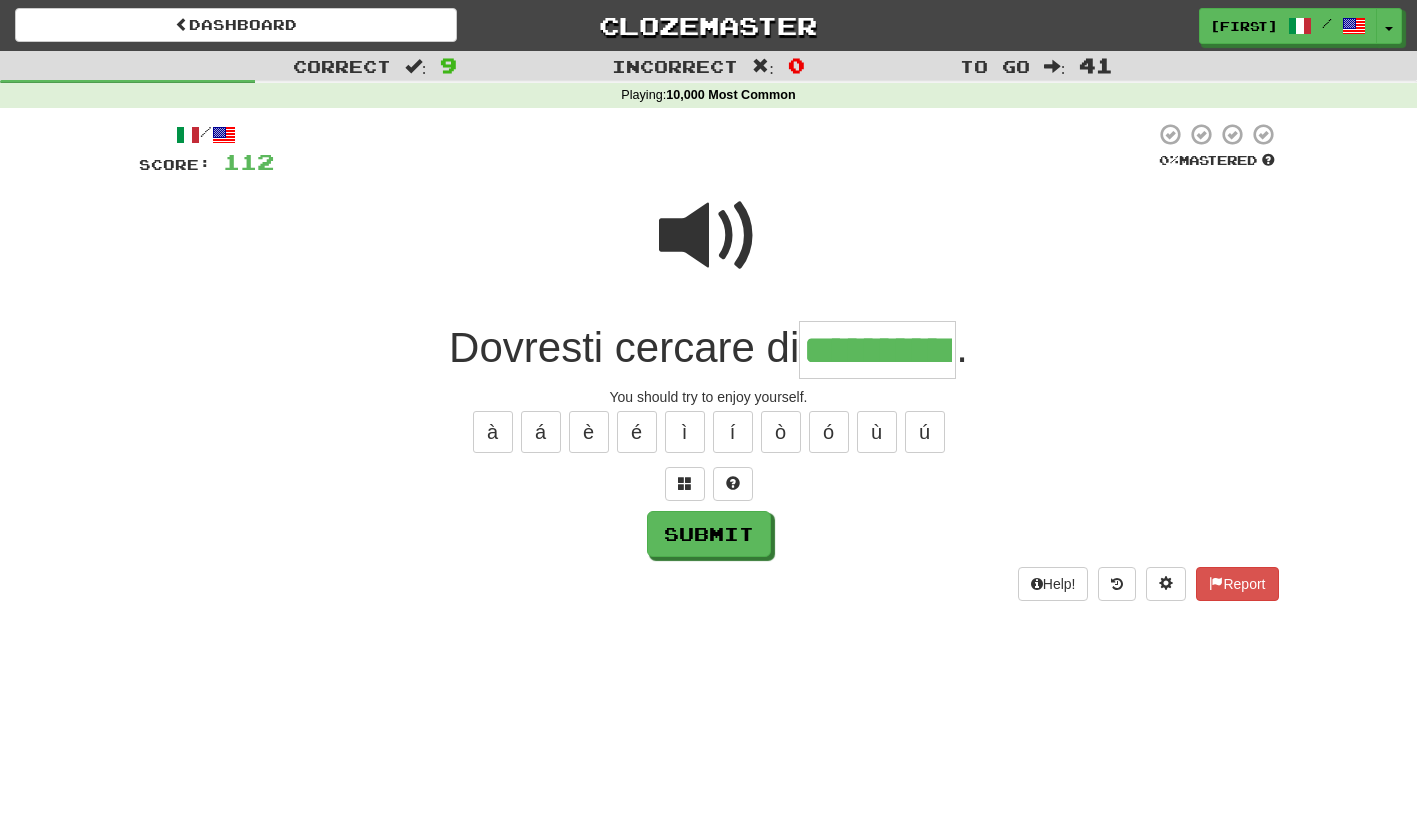 type on "**********" 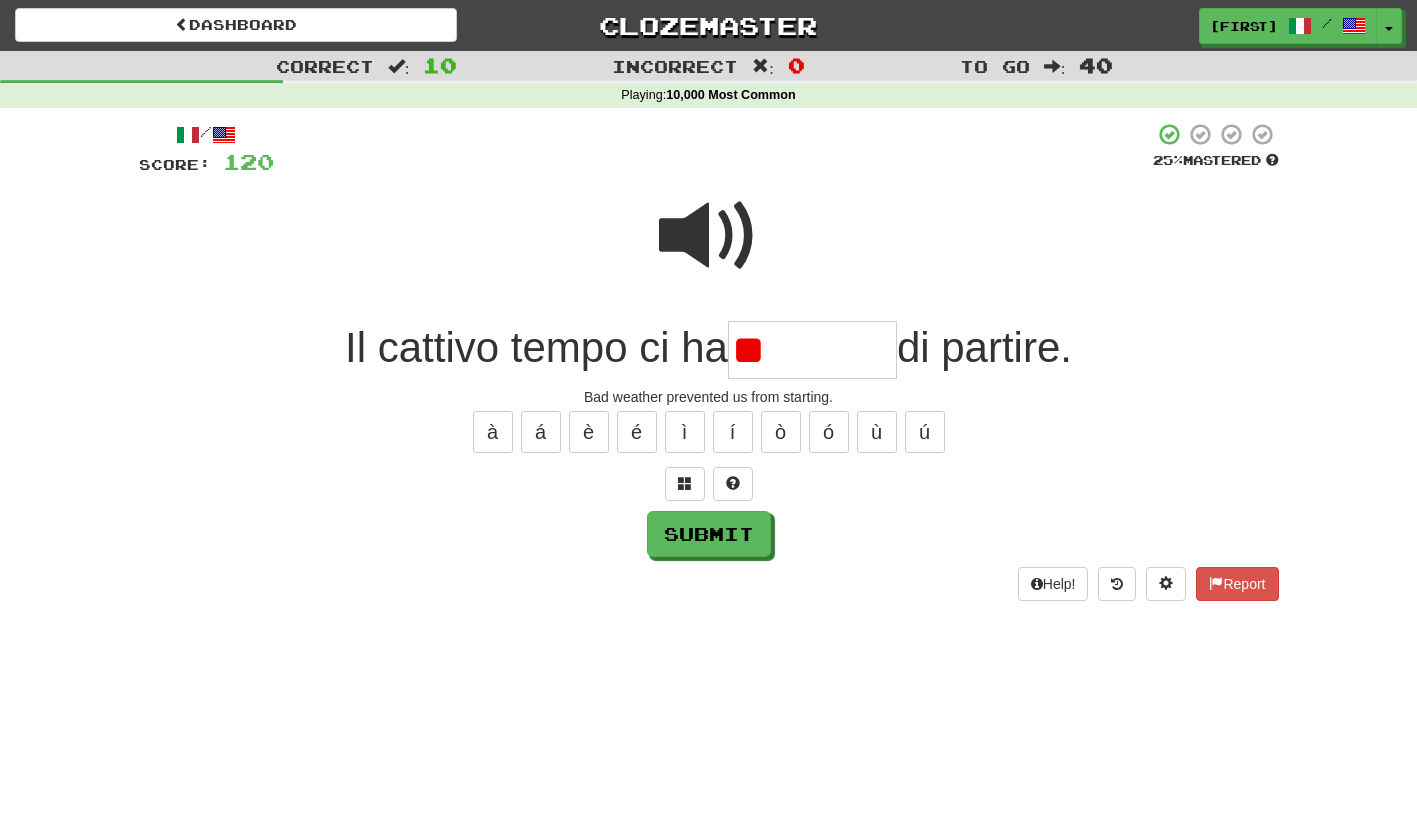 type on "*" 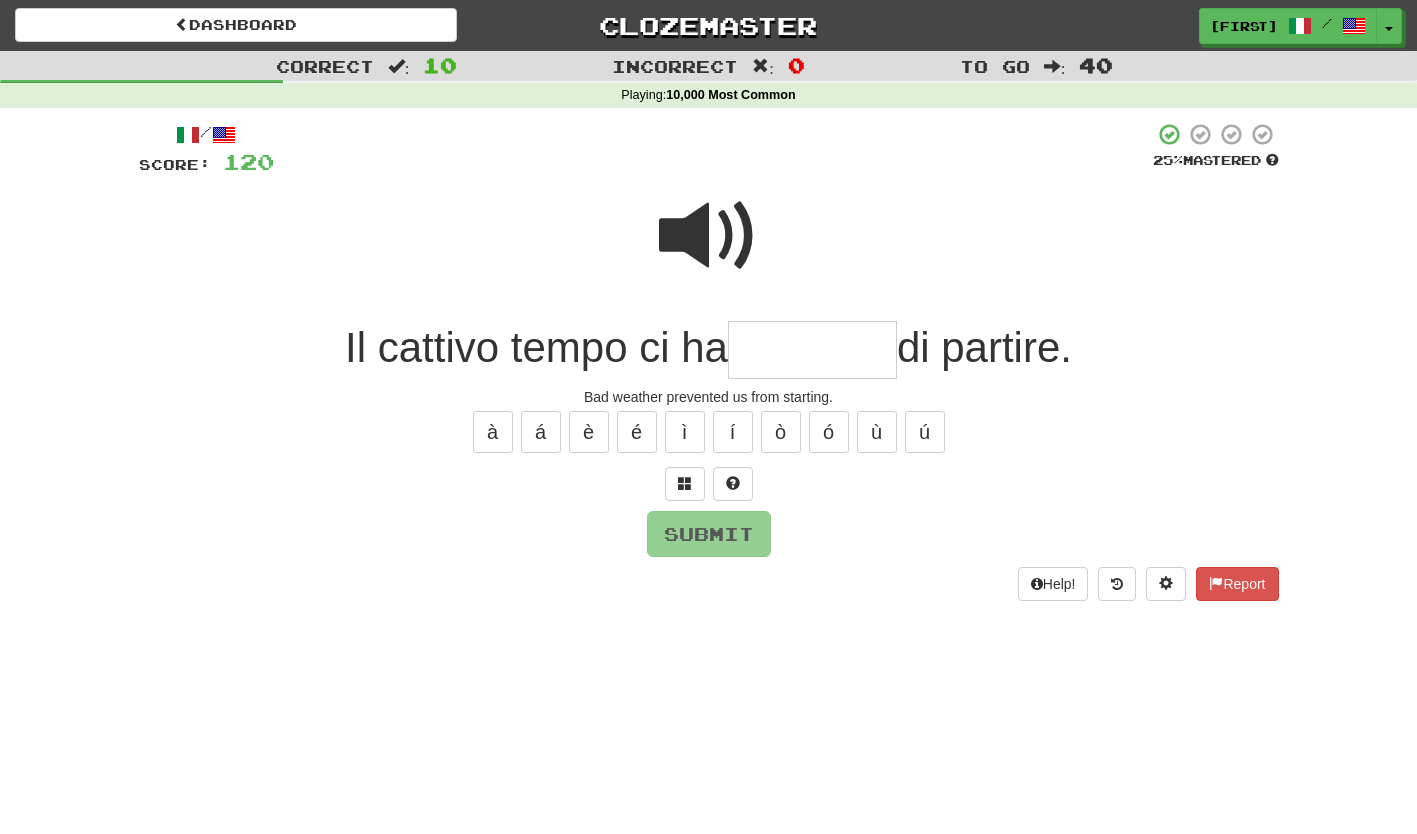 type on "*" 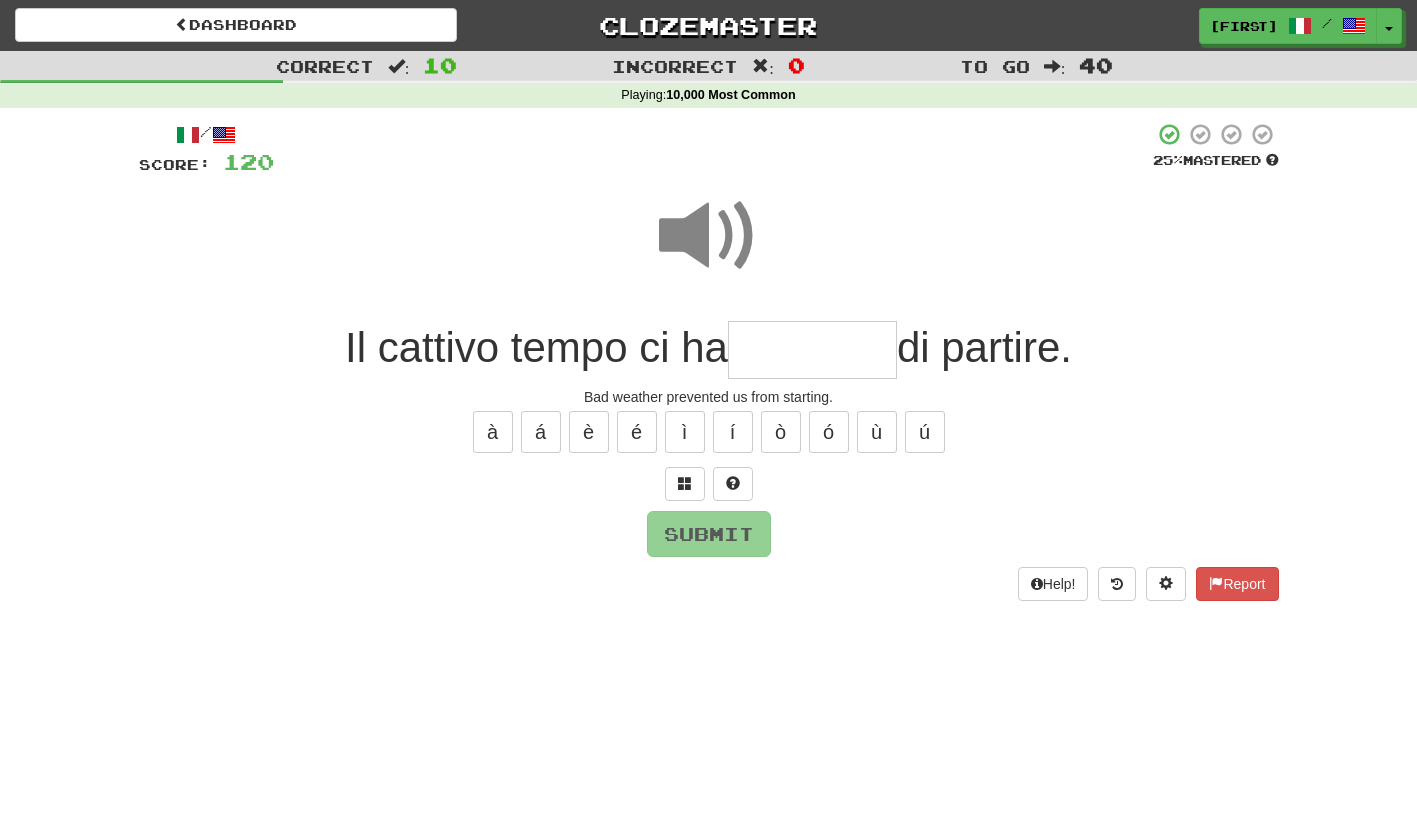 click at bounding box center (812, 350) 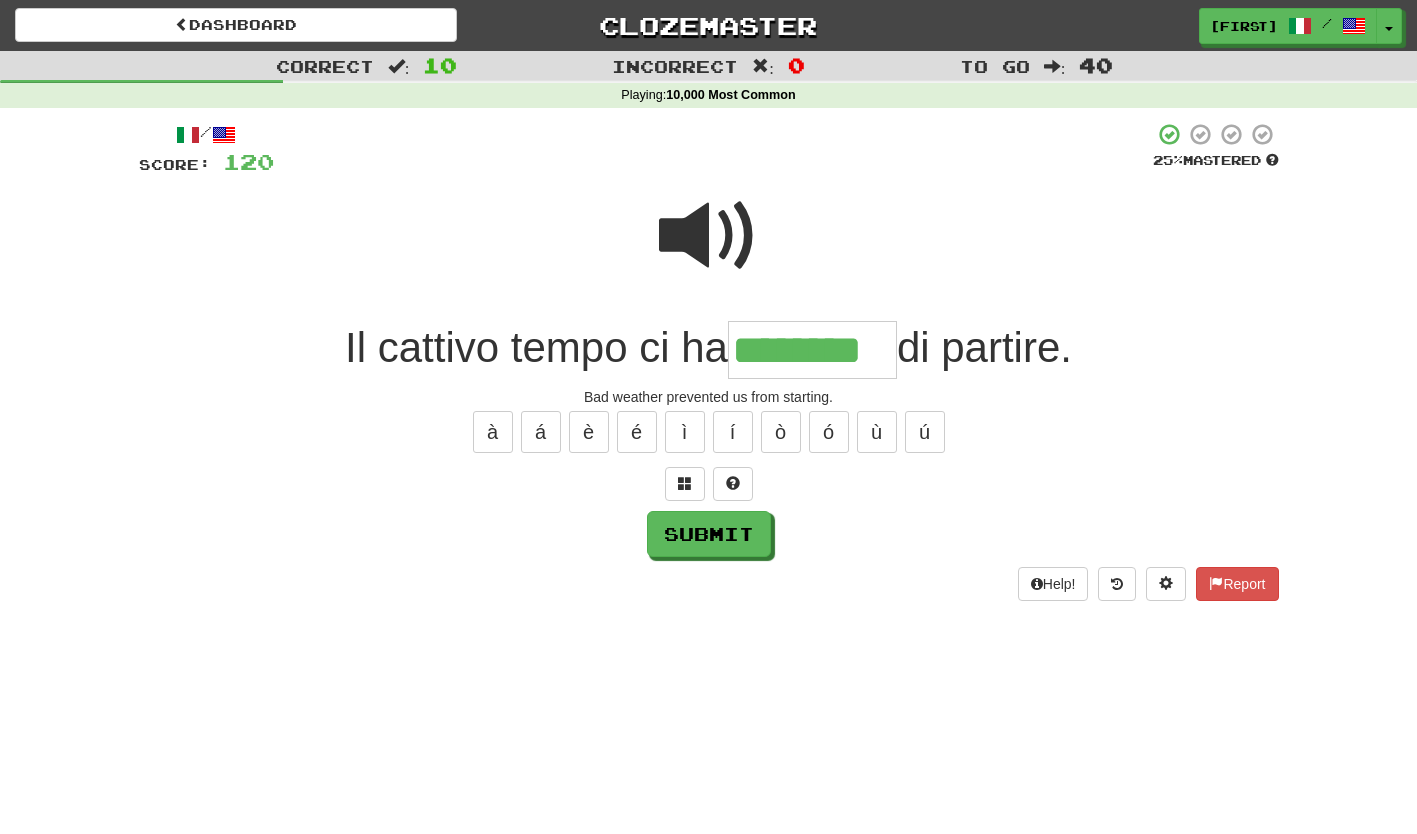 type on "********" 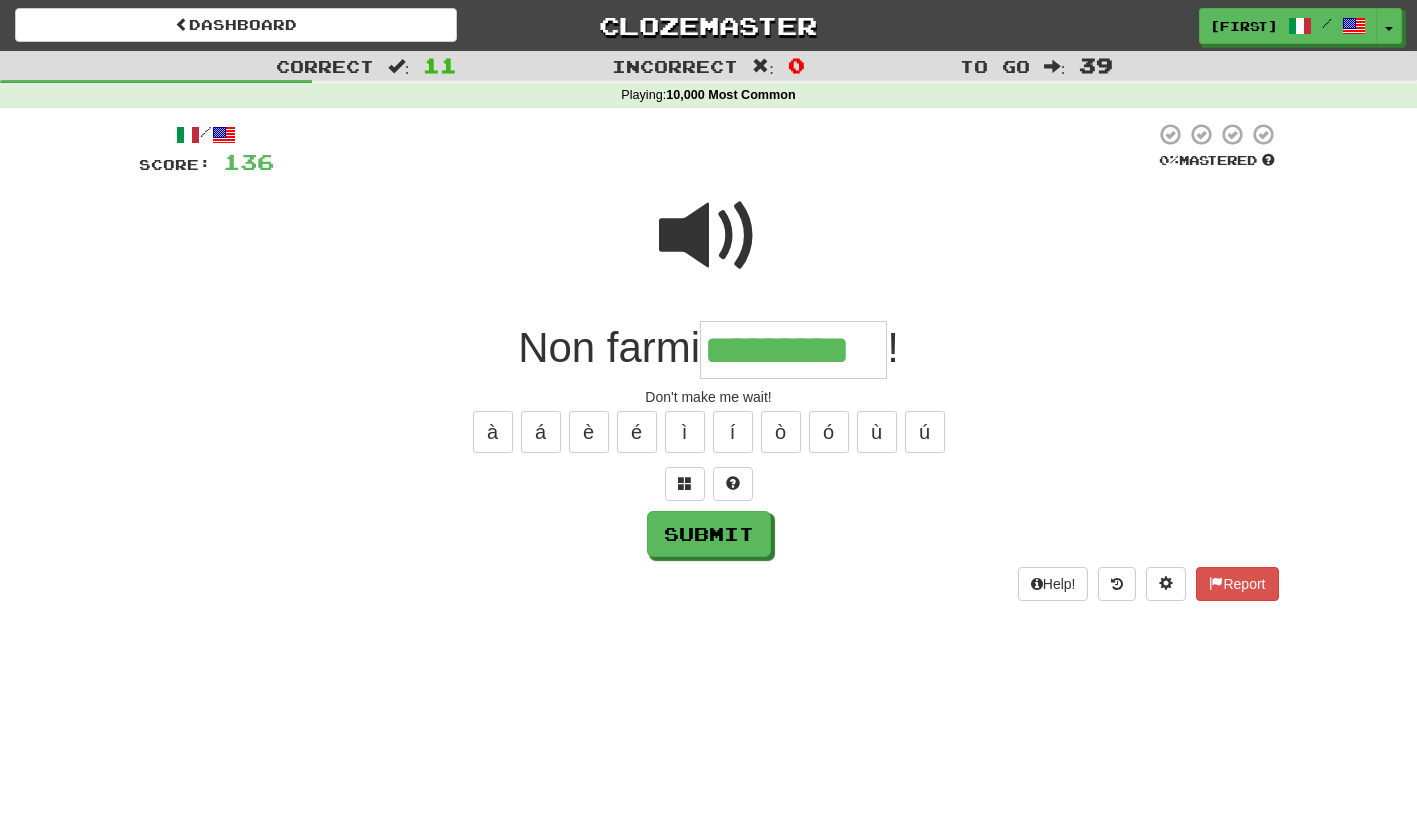 type on "*********" 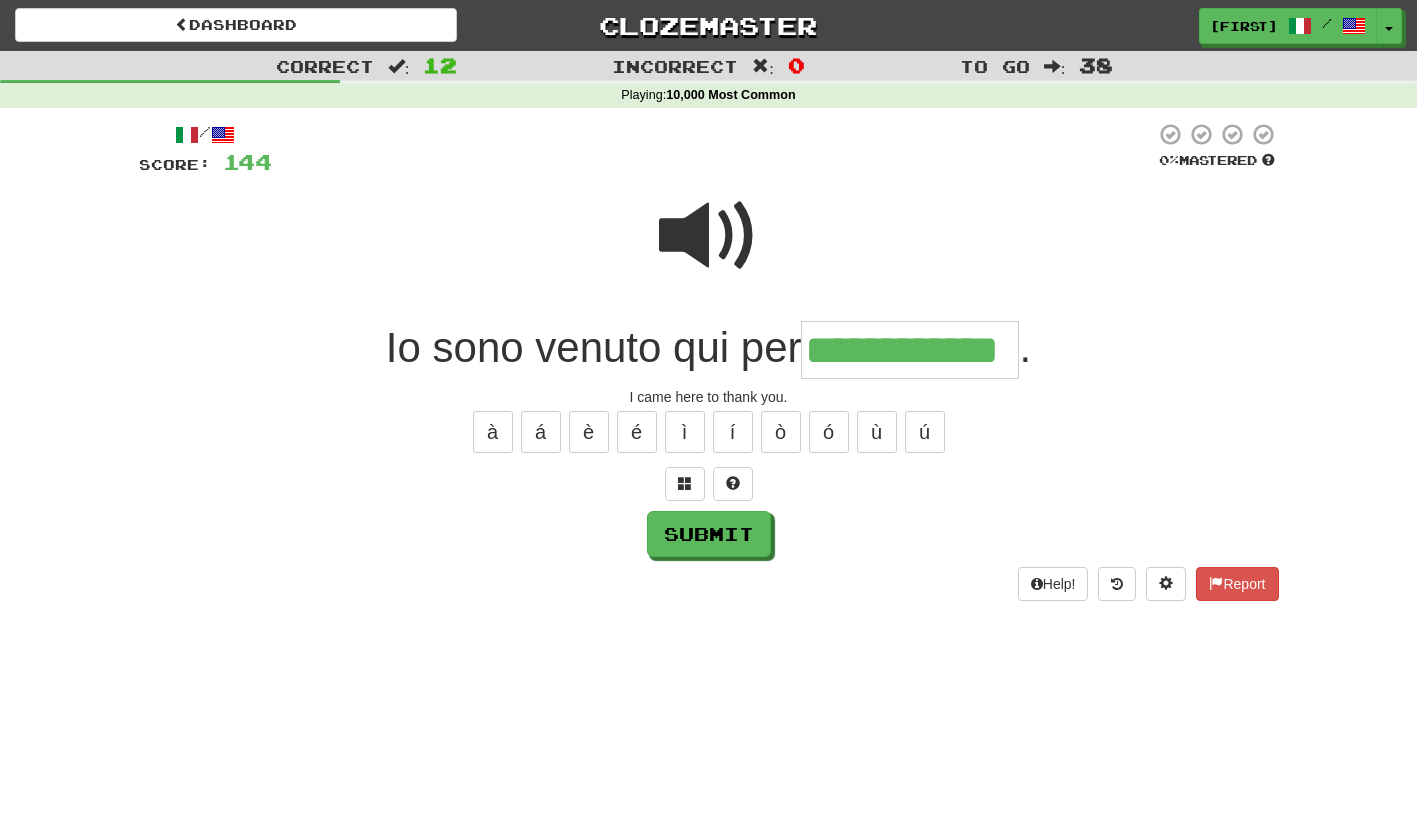 type on "**********" 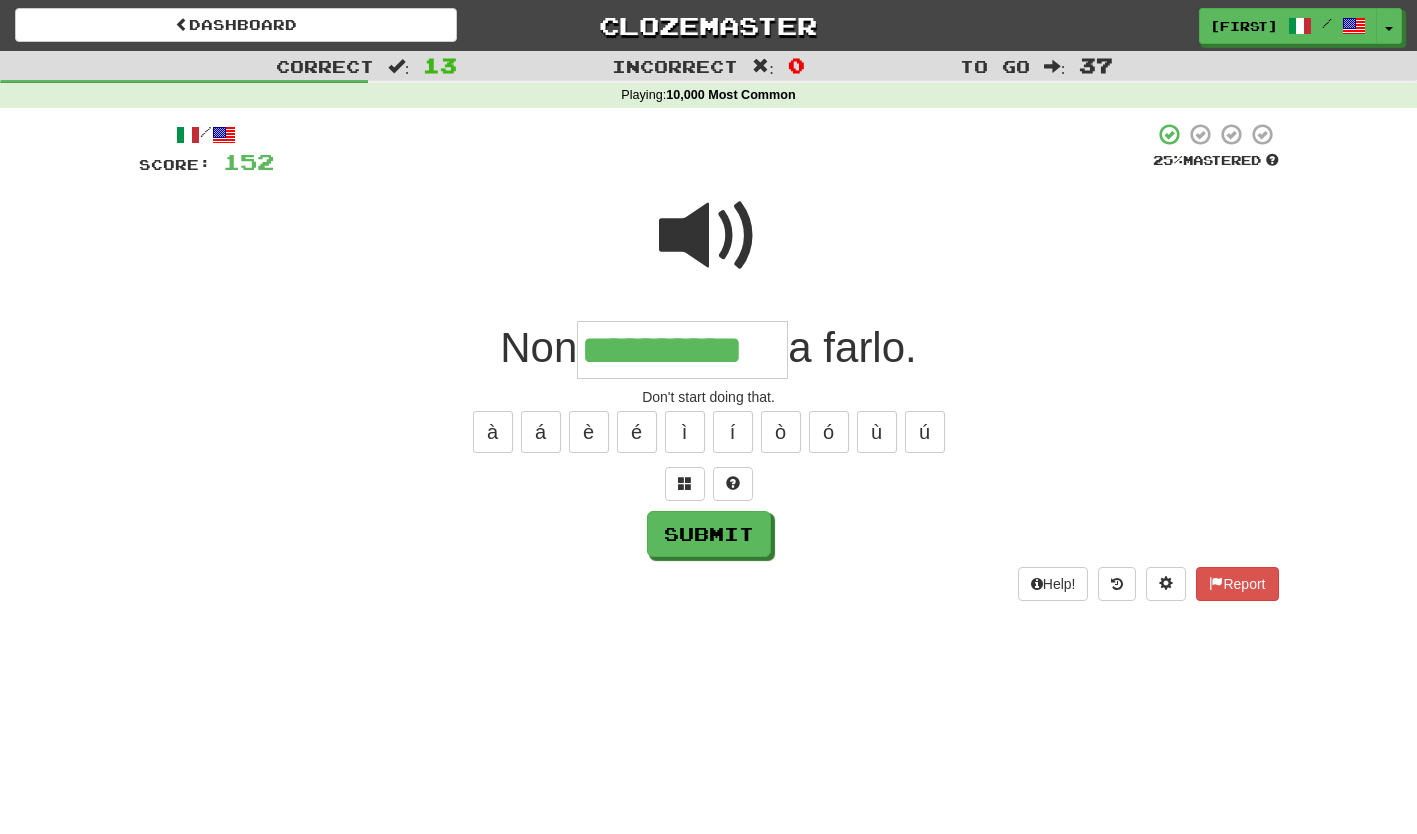 type on "**********" 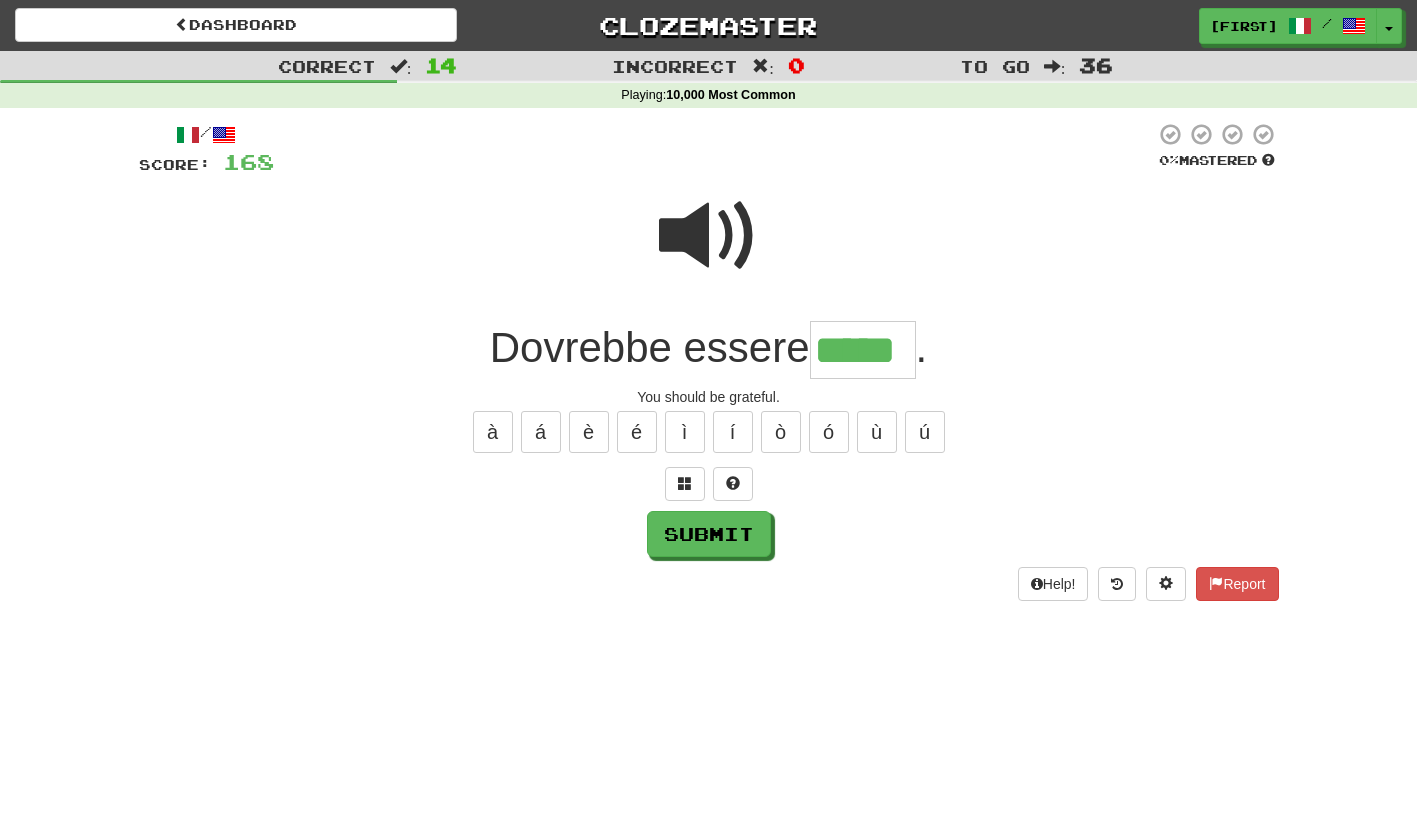 type on "*****" 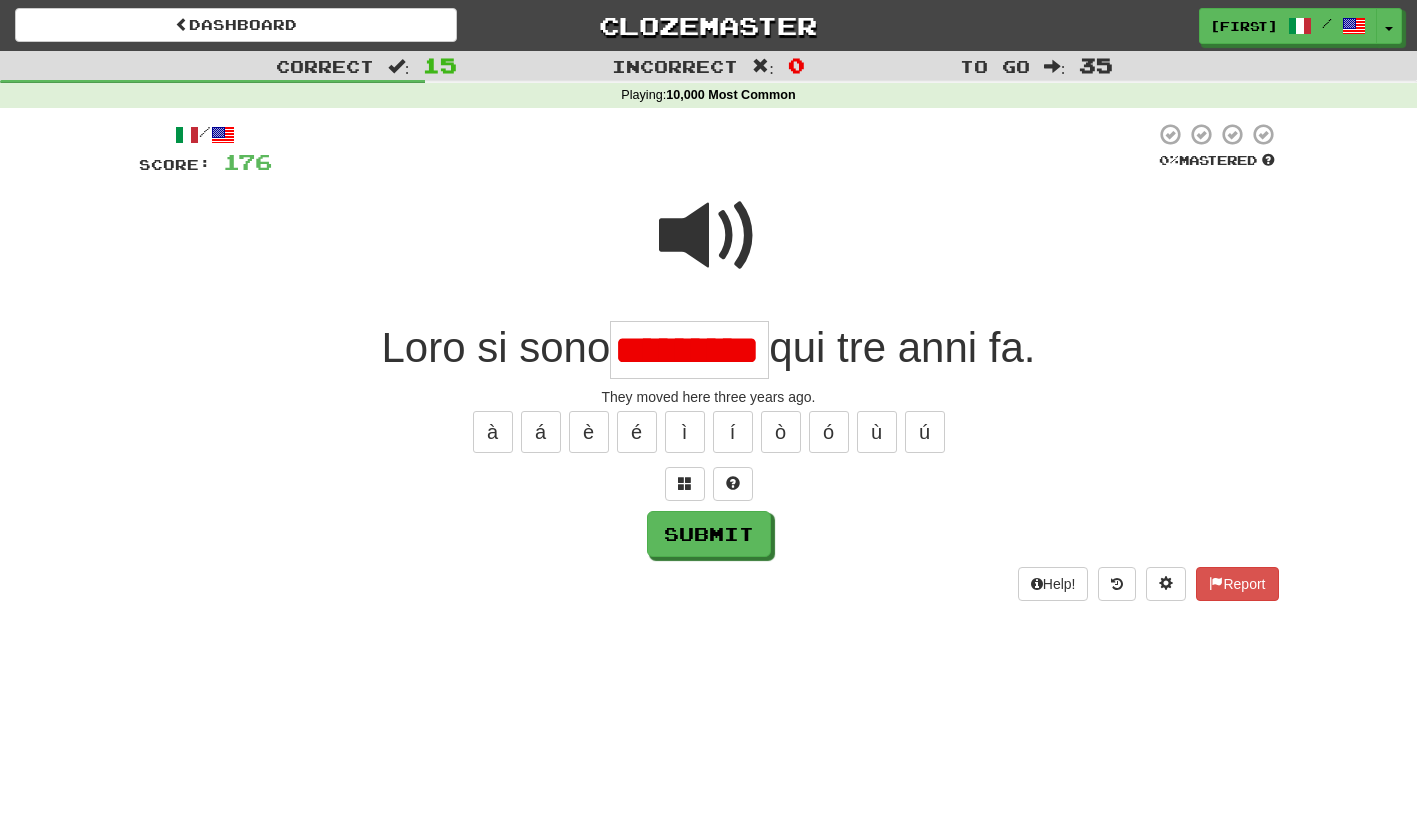 click on "*********" at bounding box center (689, 350) 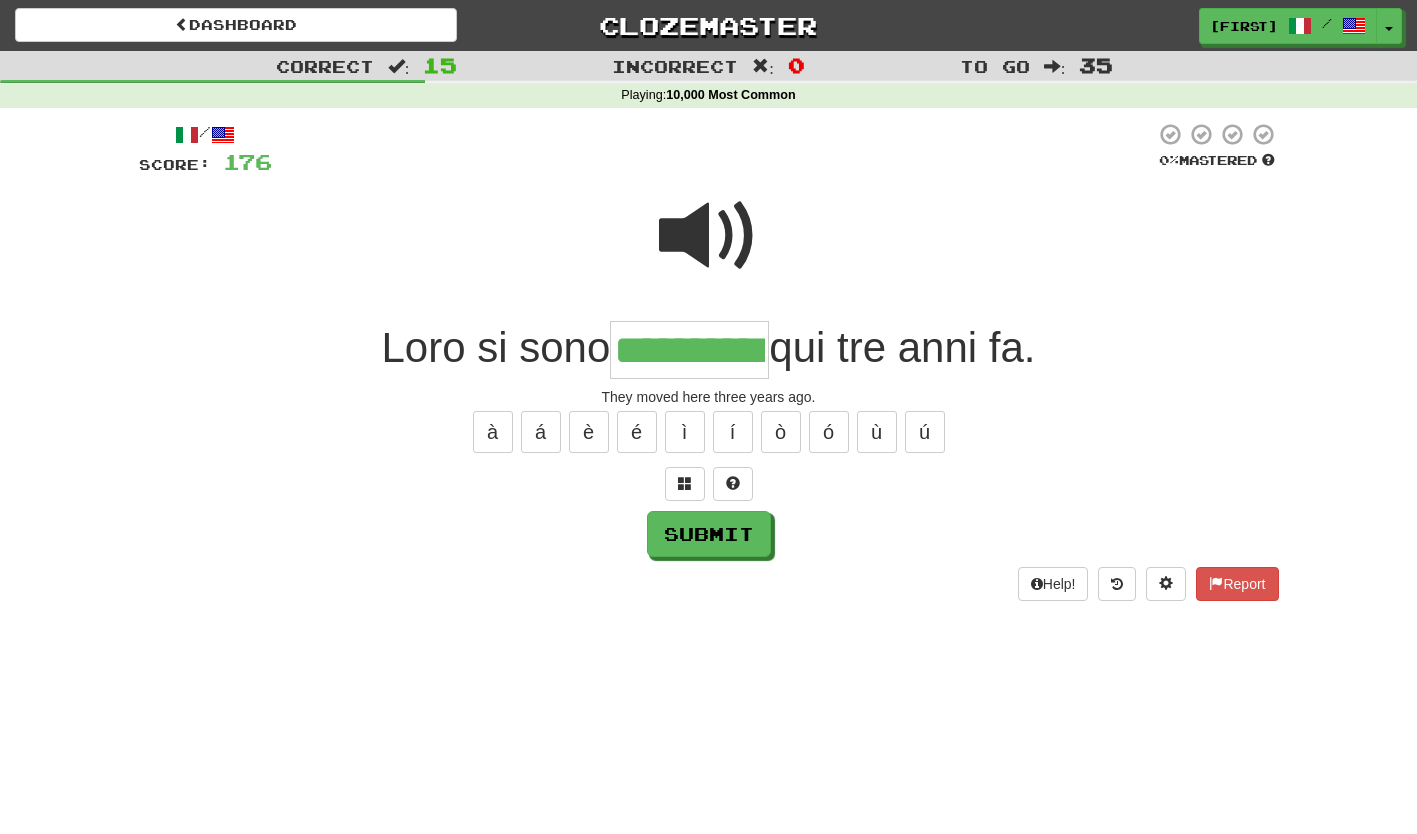 type on "**********" 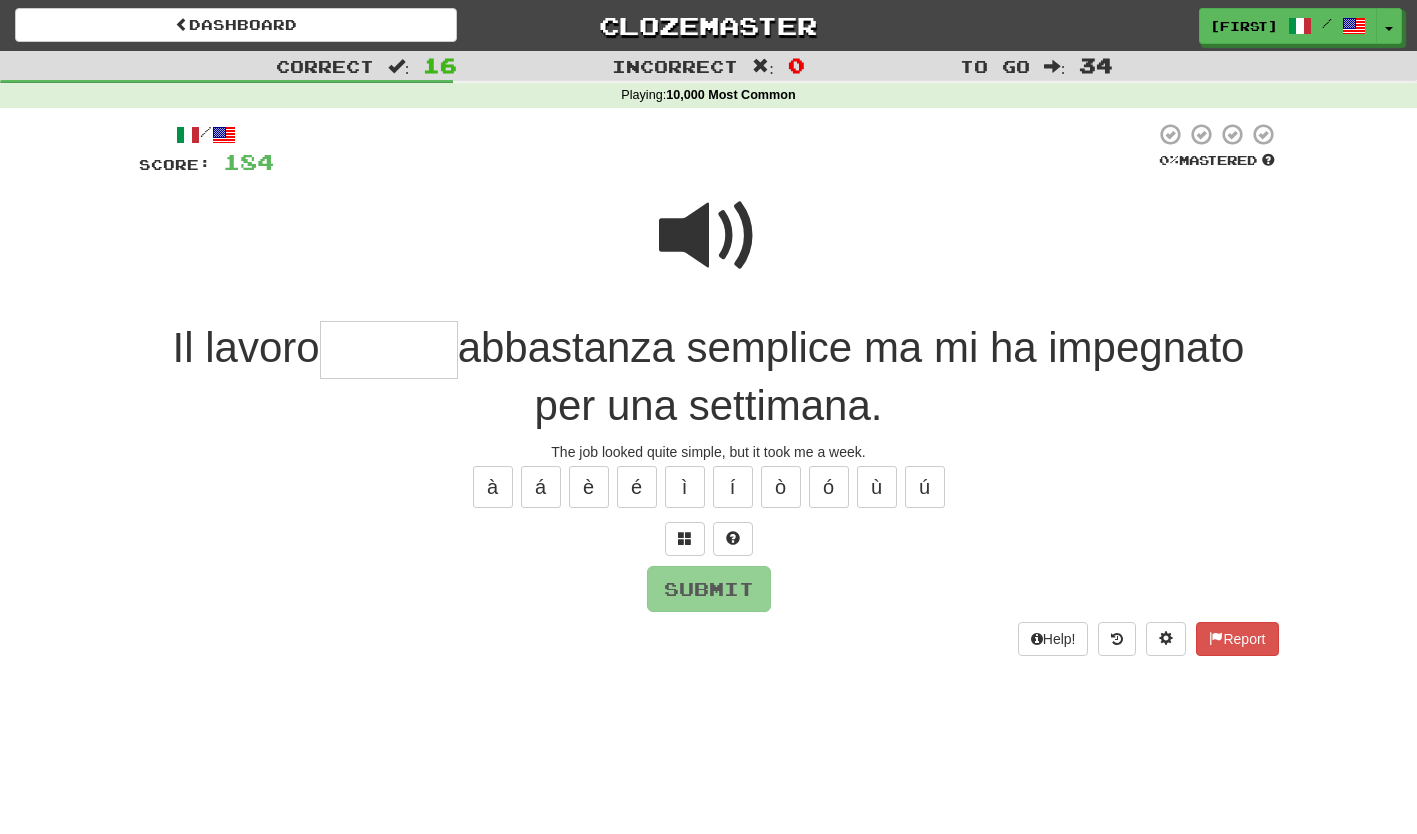 click at bounding box center [709, 236] 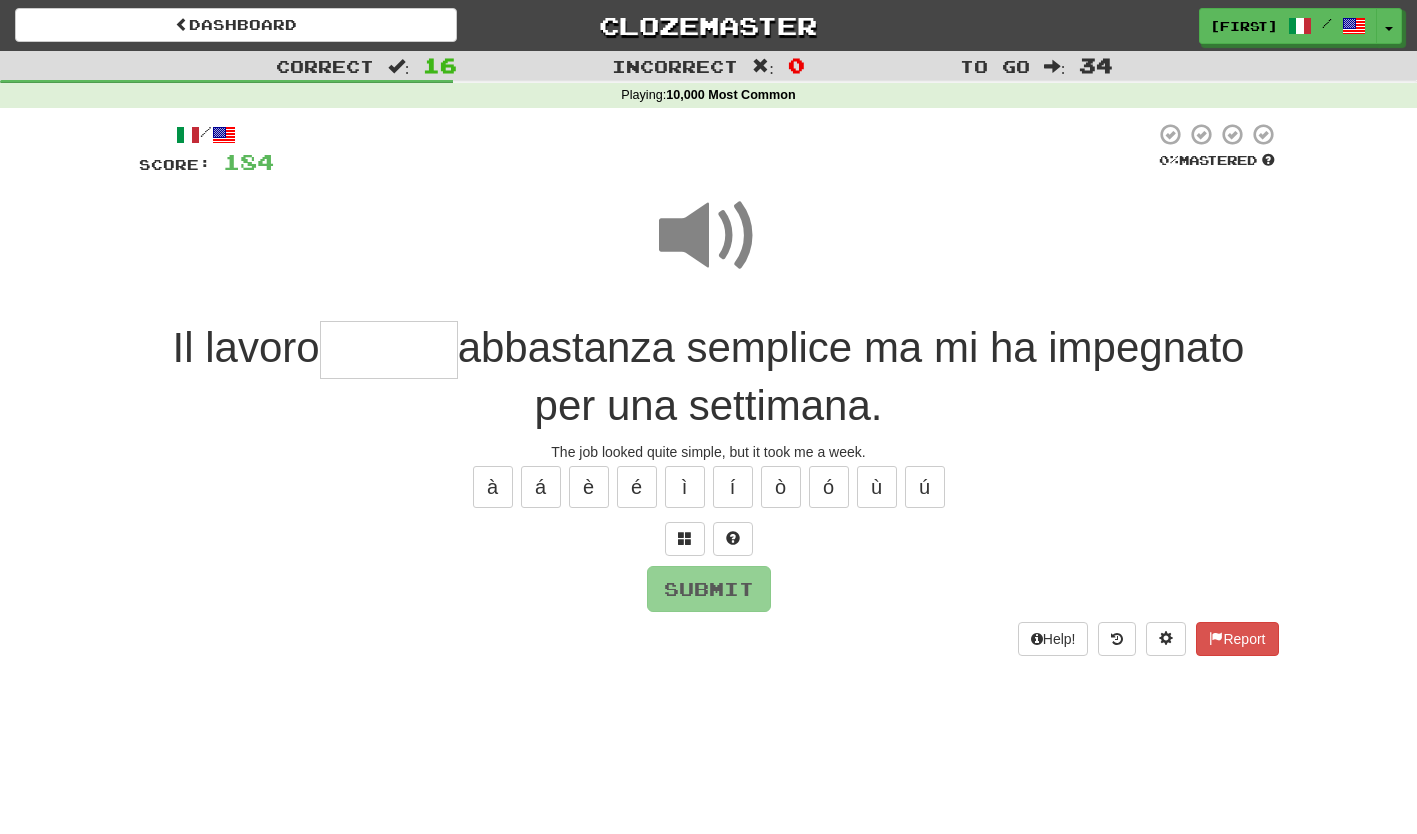 click at bounding box center (389, 350) 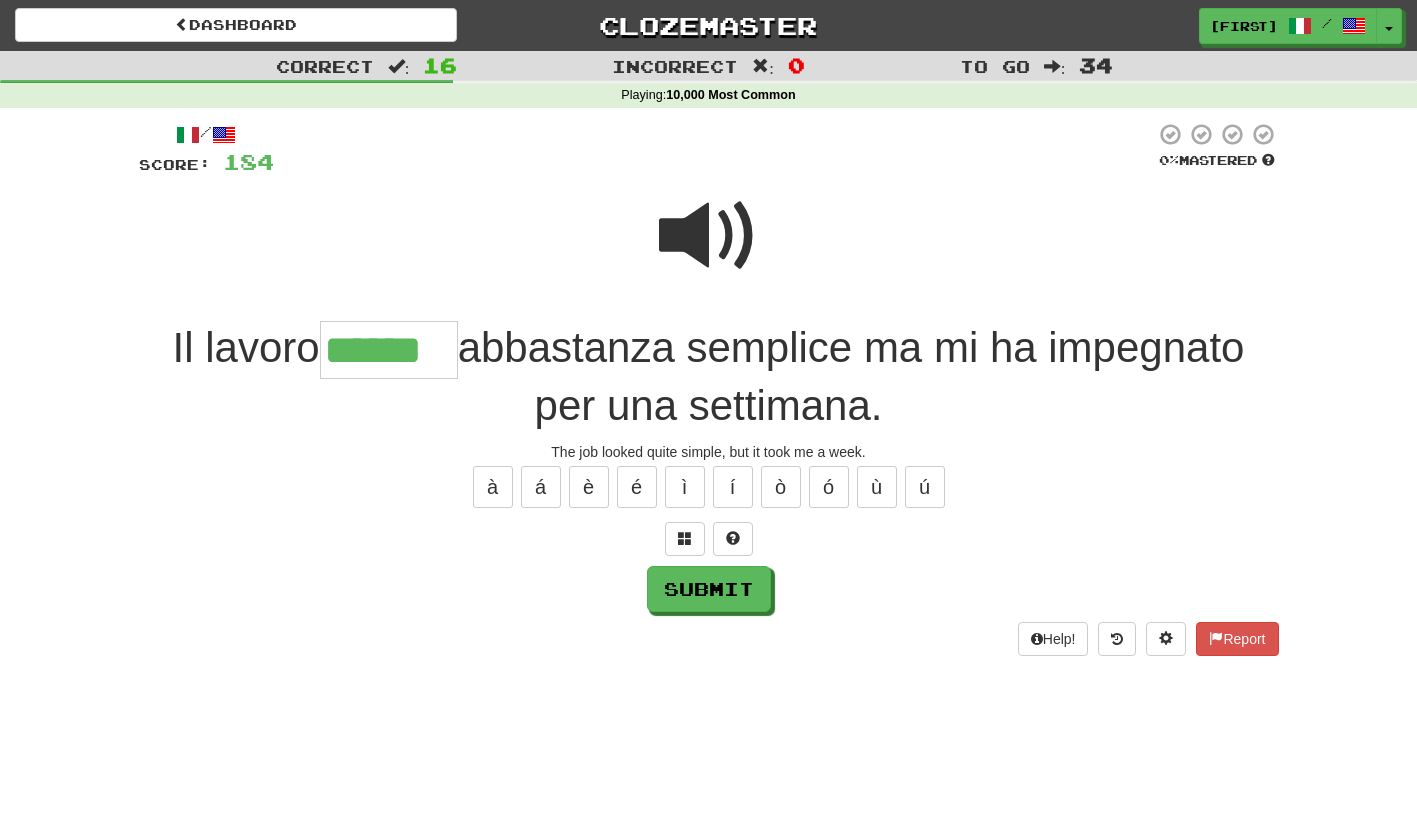 type on "******" 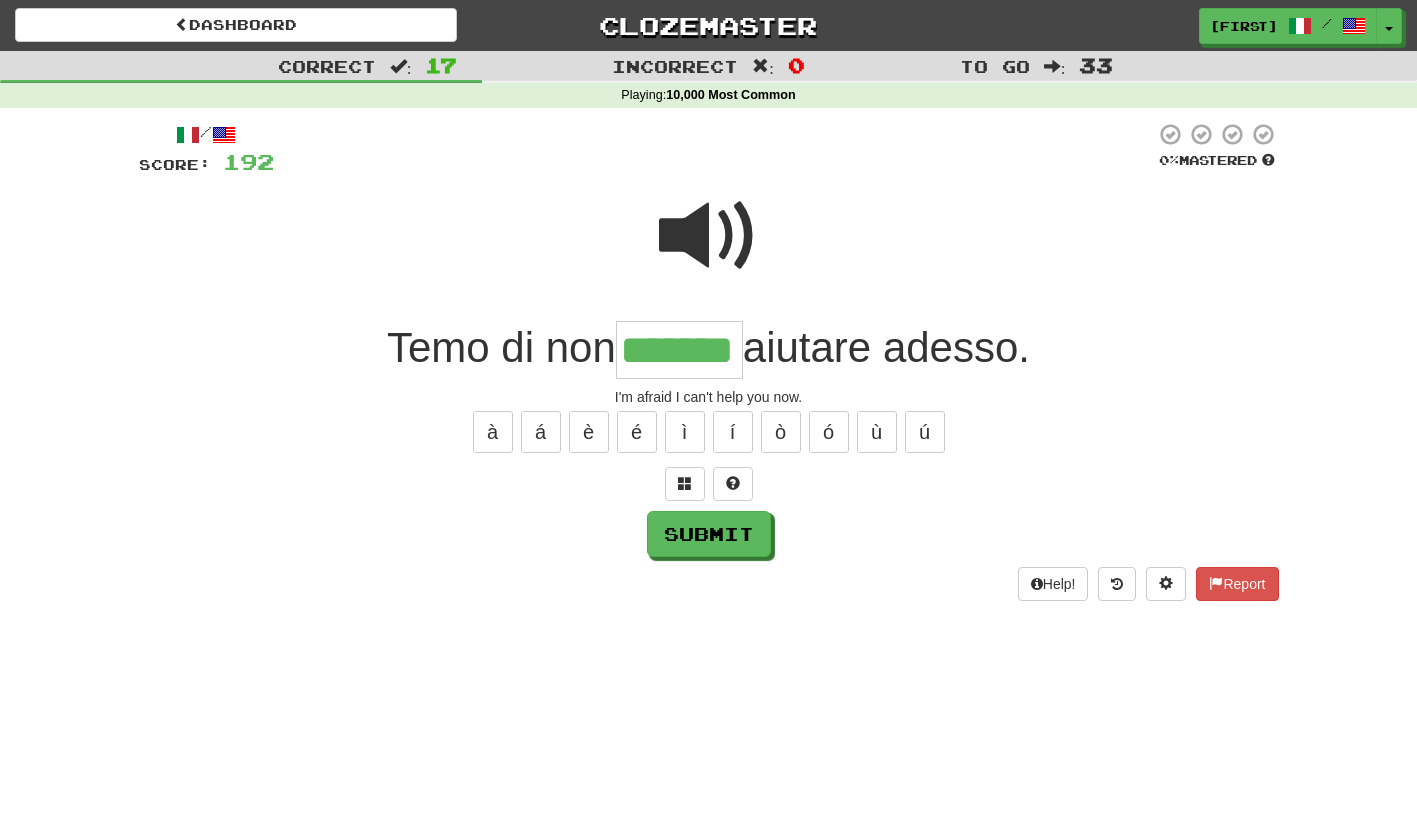 type on "*******" 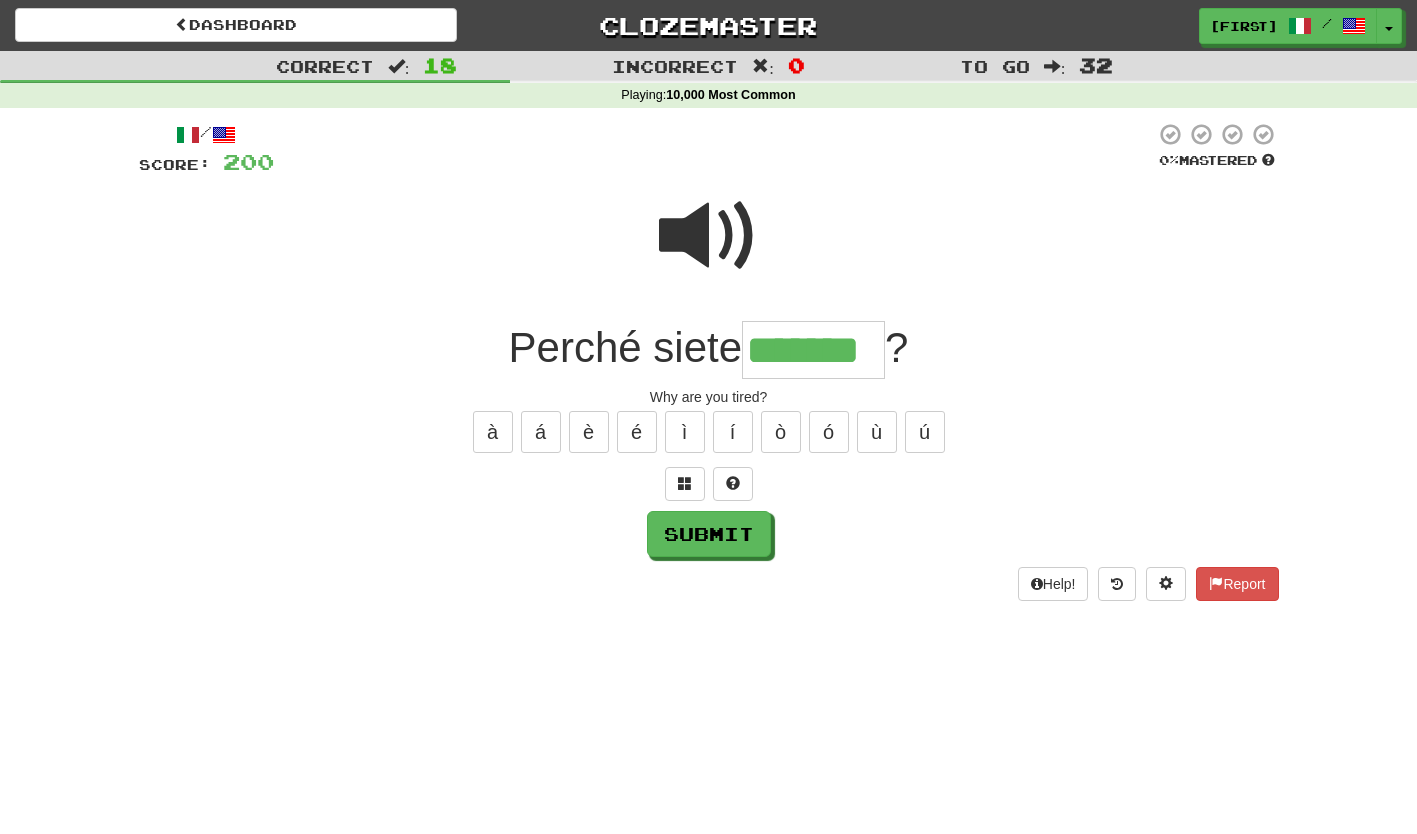 type on "*******" 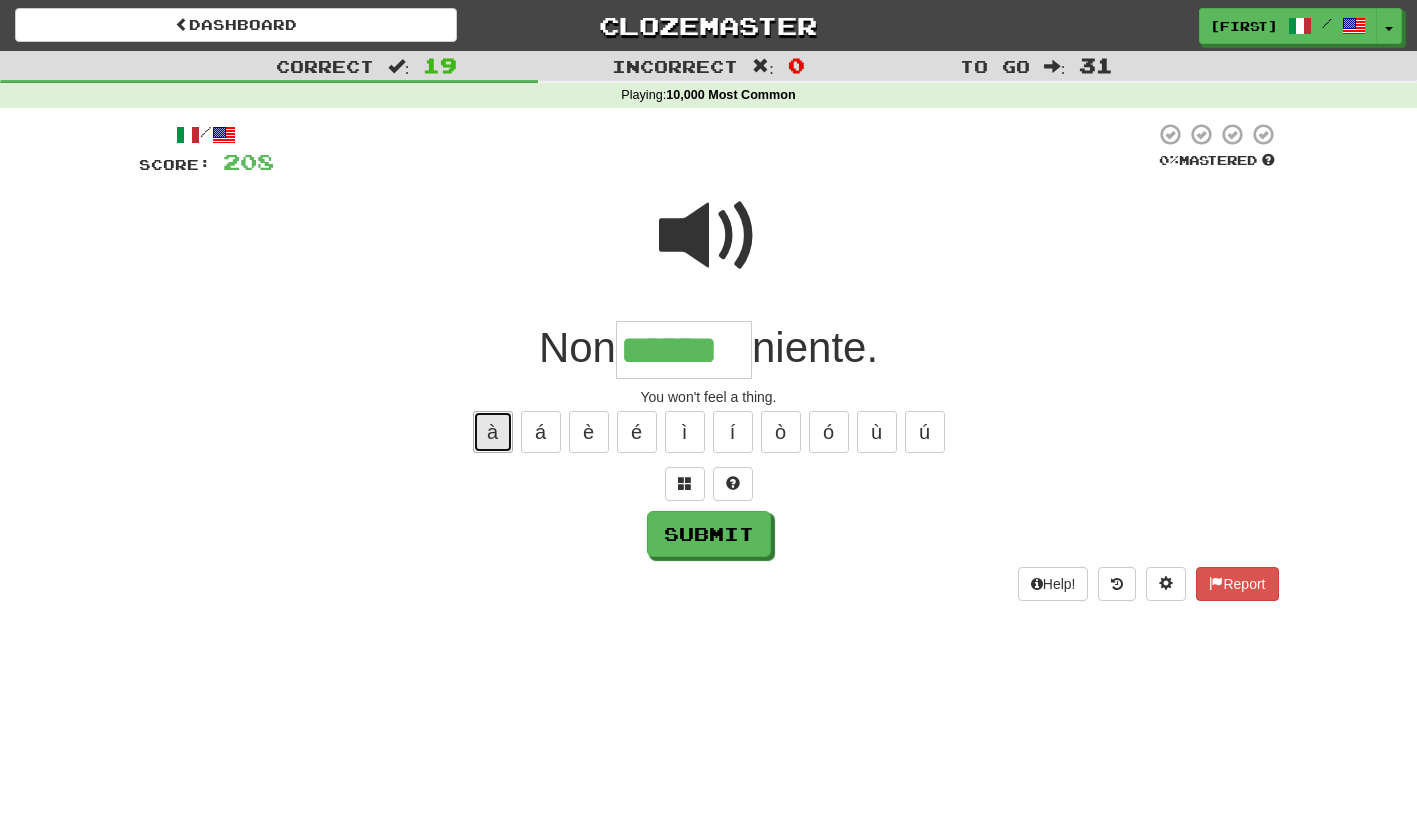 click on "à" at bounding box center (493, 432) 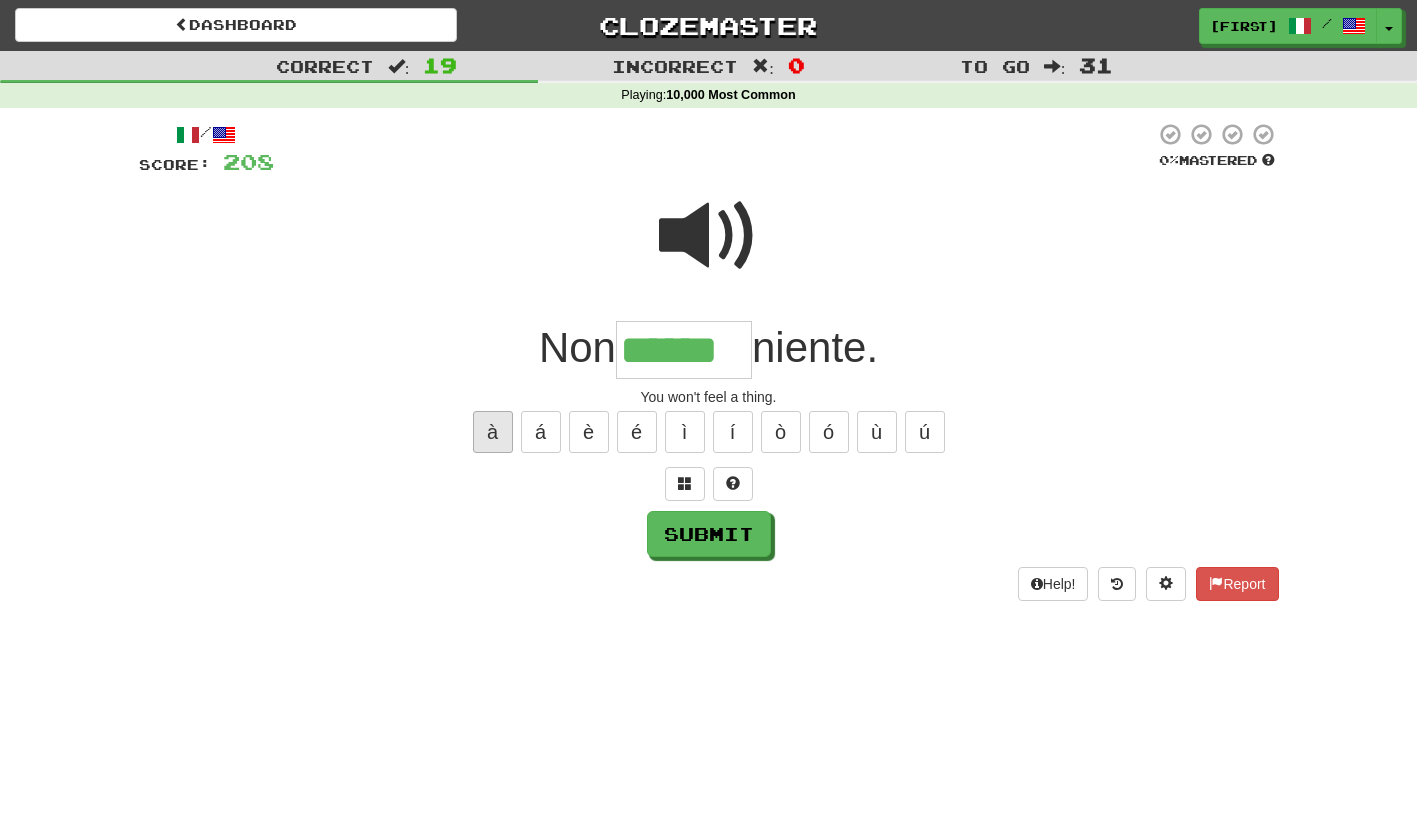 type on "*******" 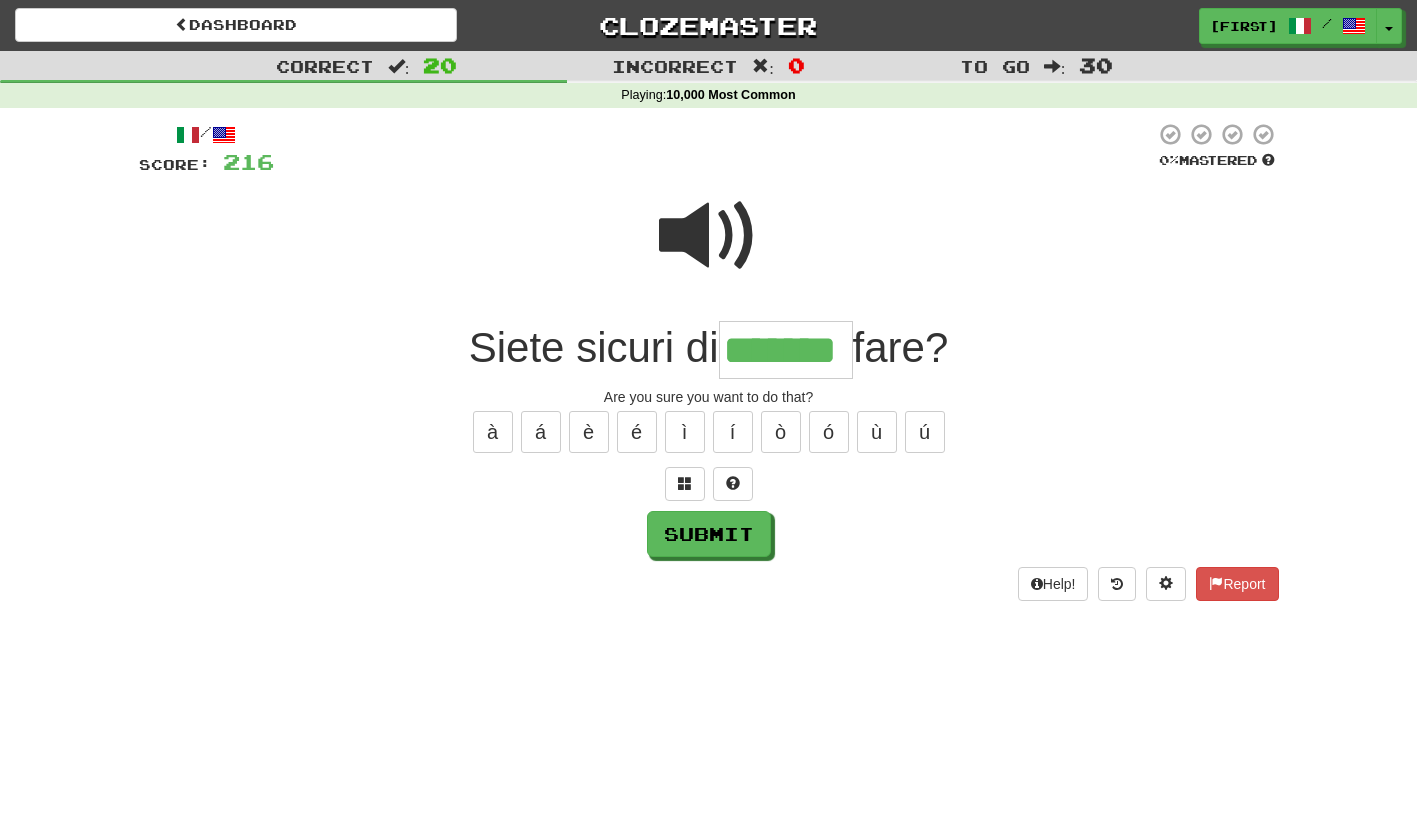 type on "*******" 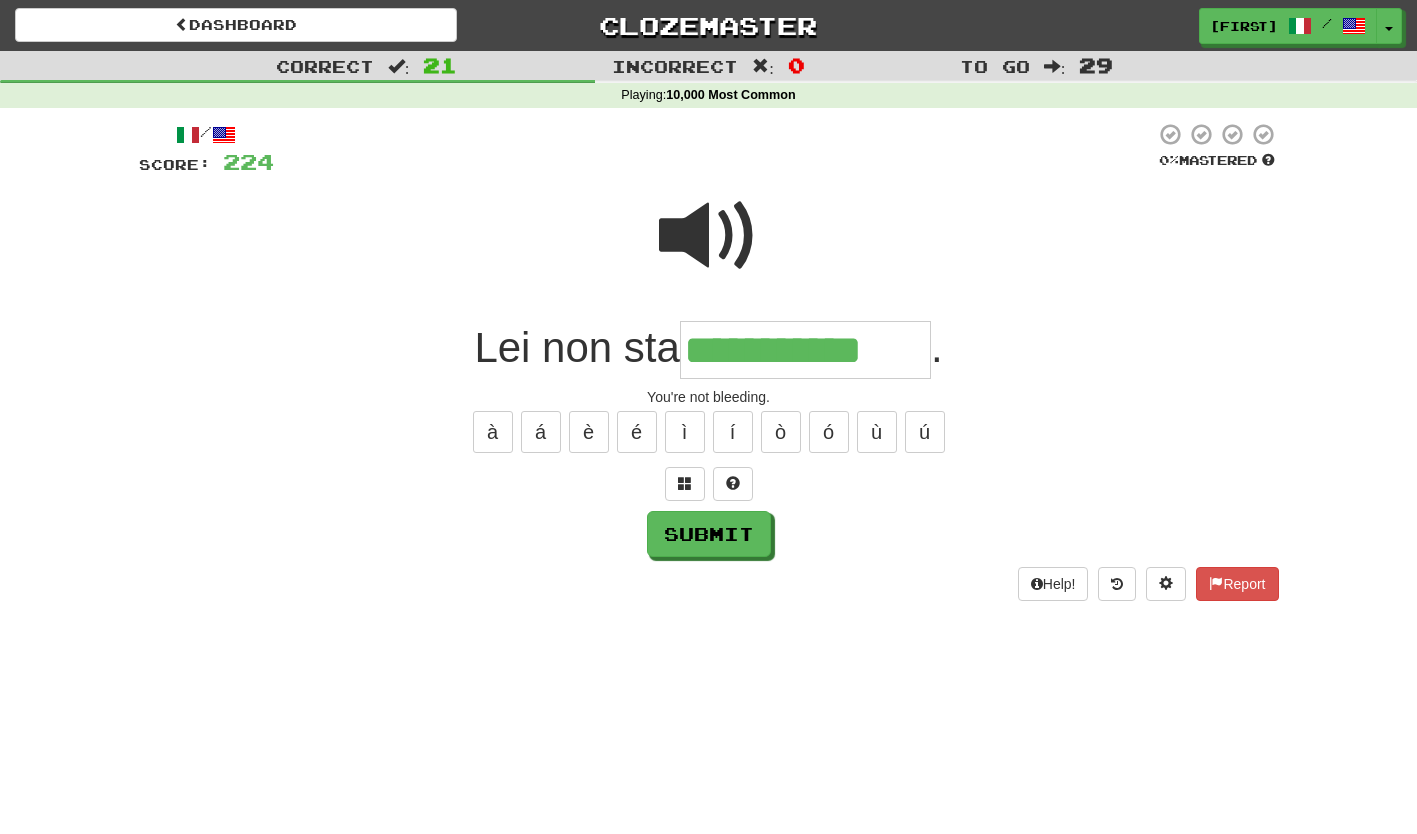 type on "**********" 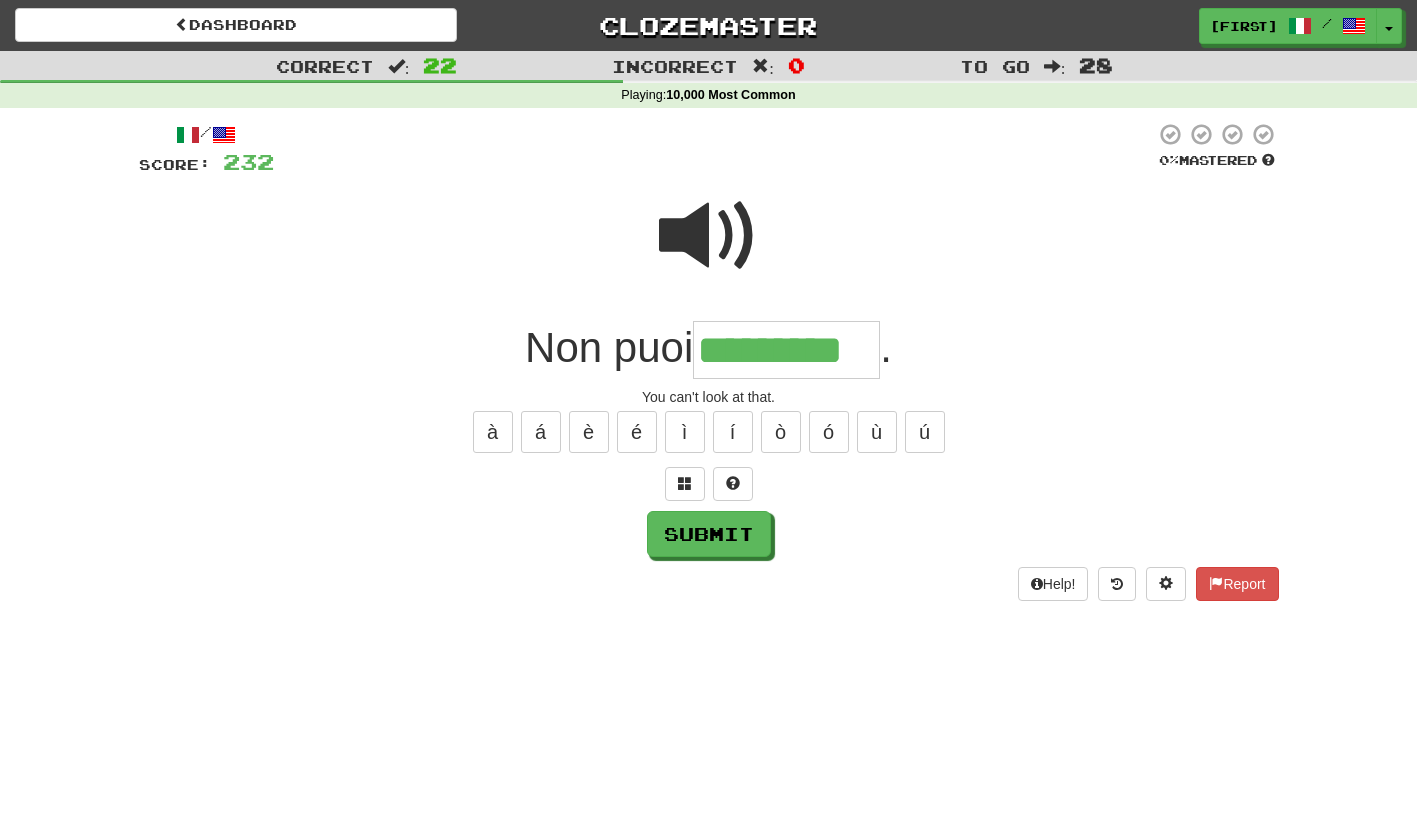 type on "*********" 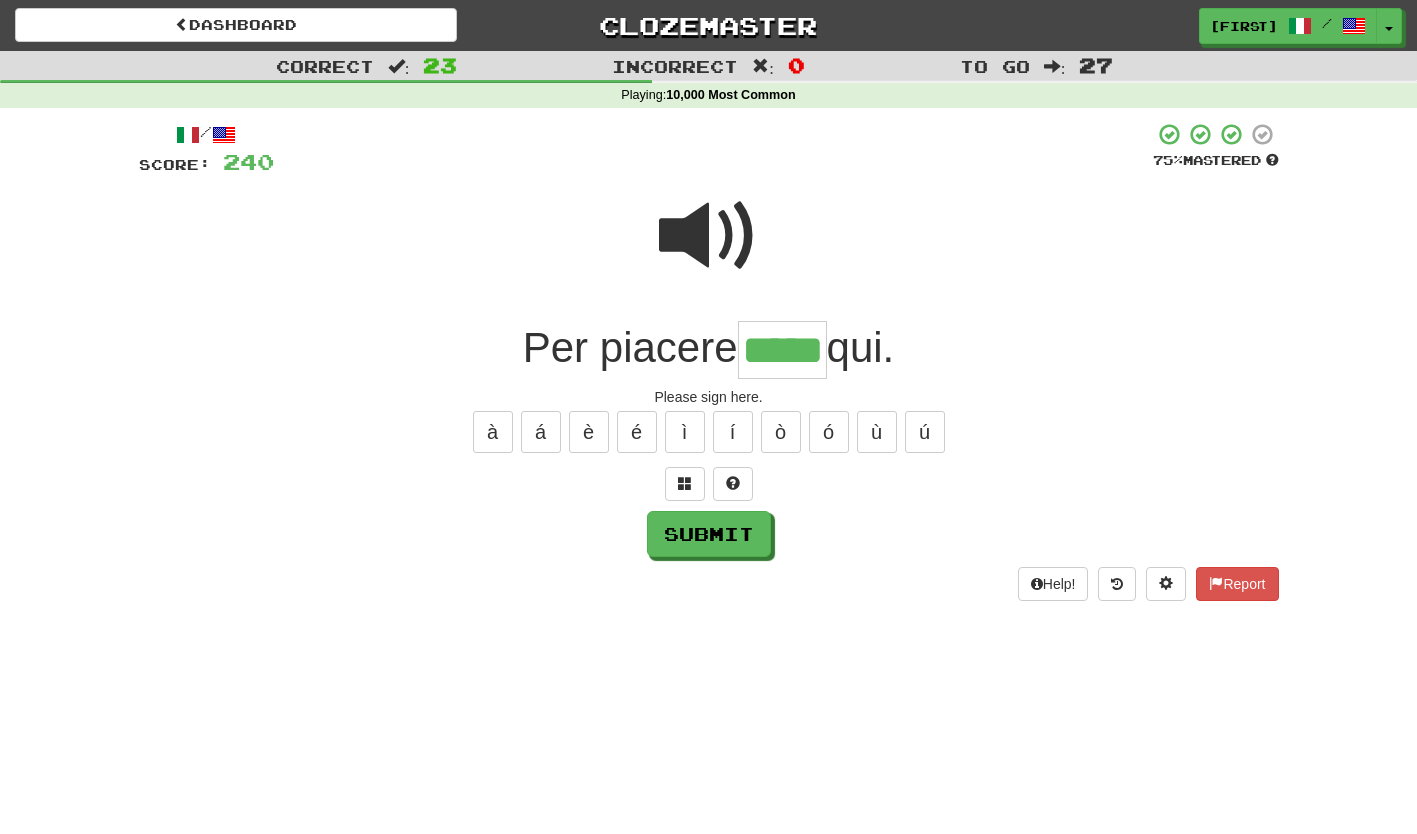 type on "*****" 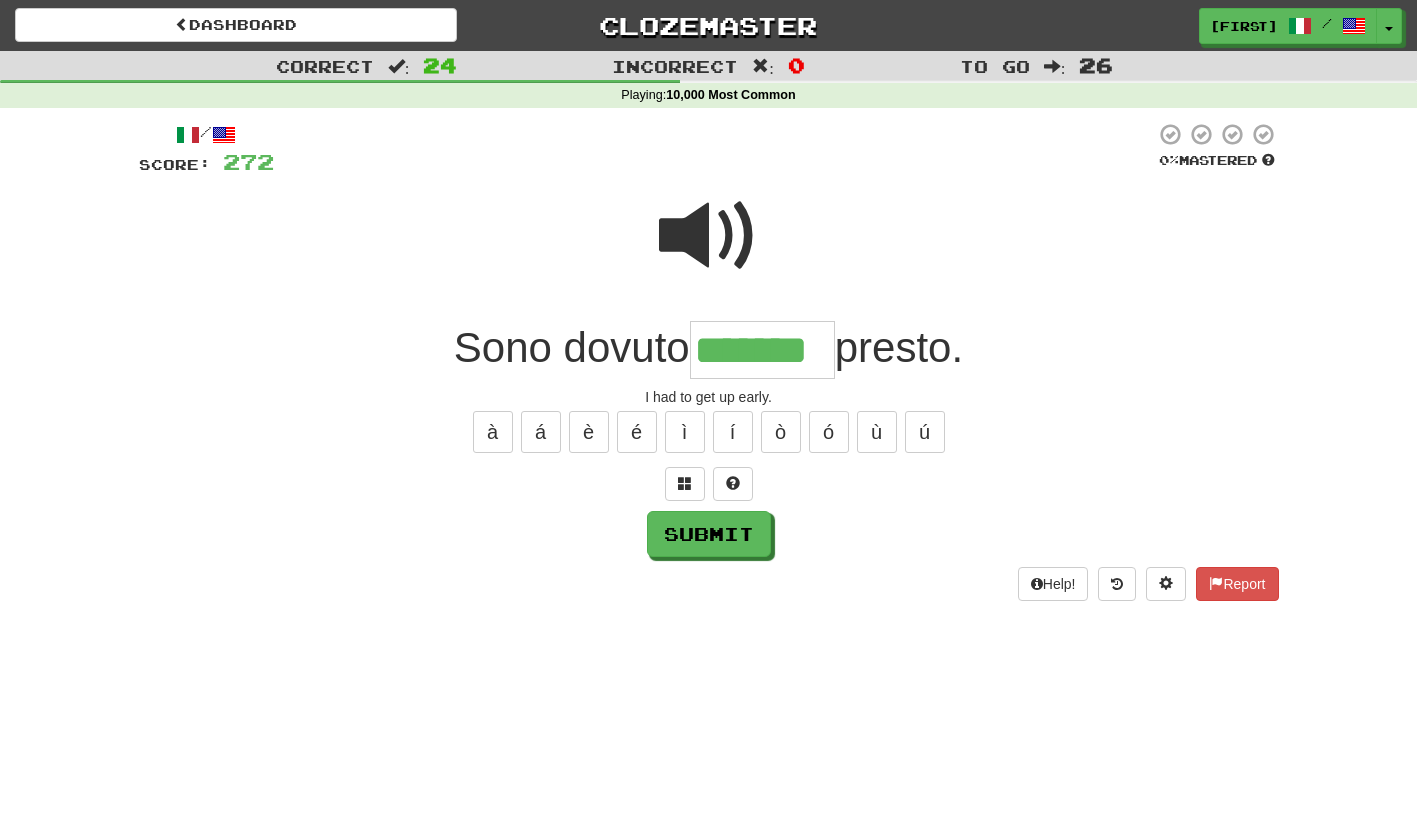 type on "*******" 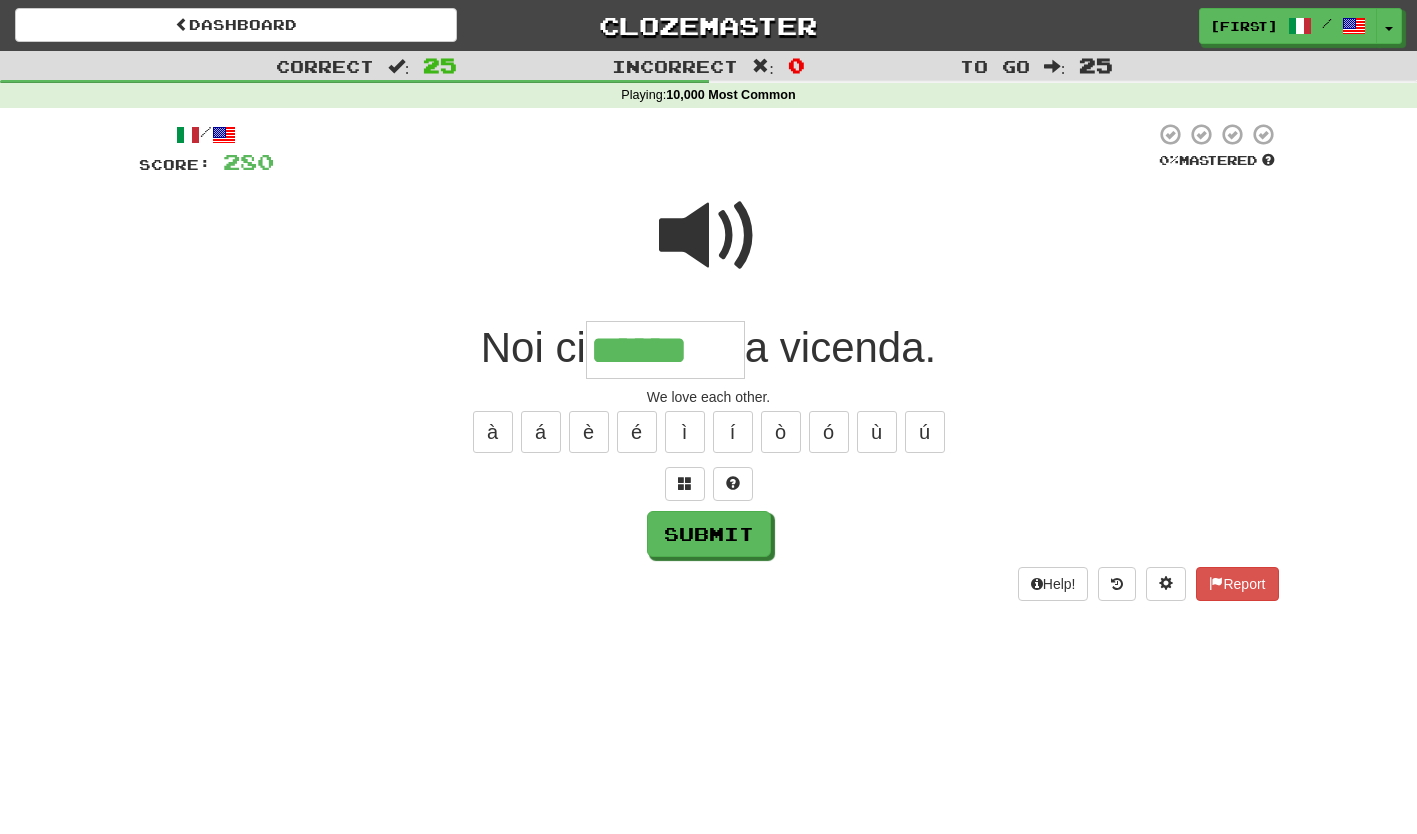 type on "******" 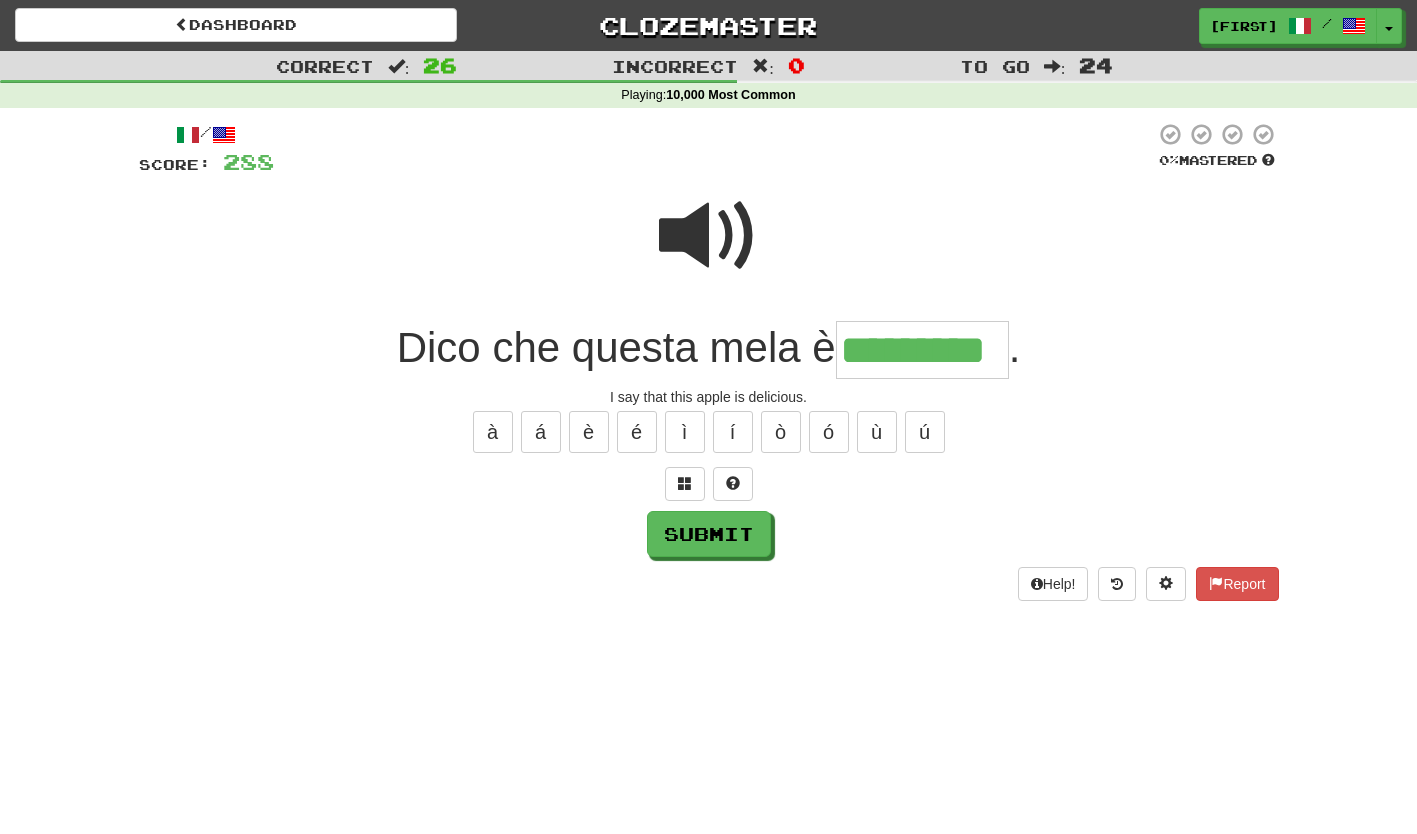 type on "*********" 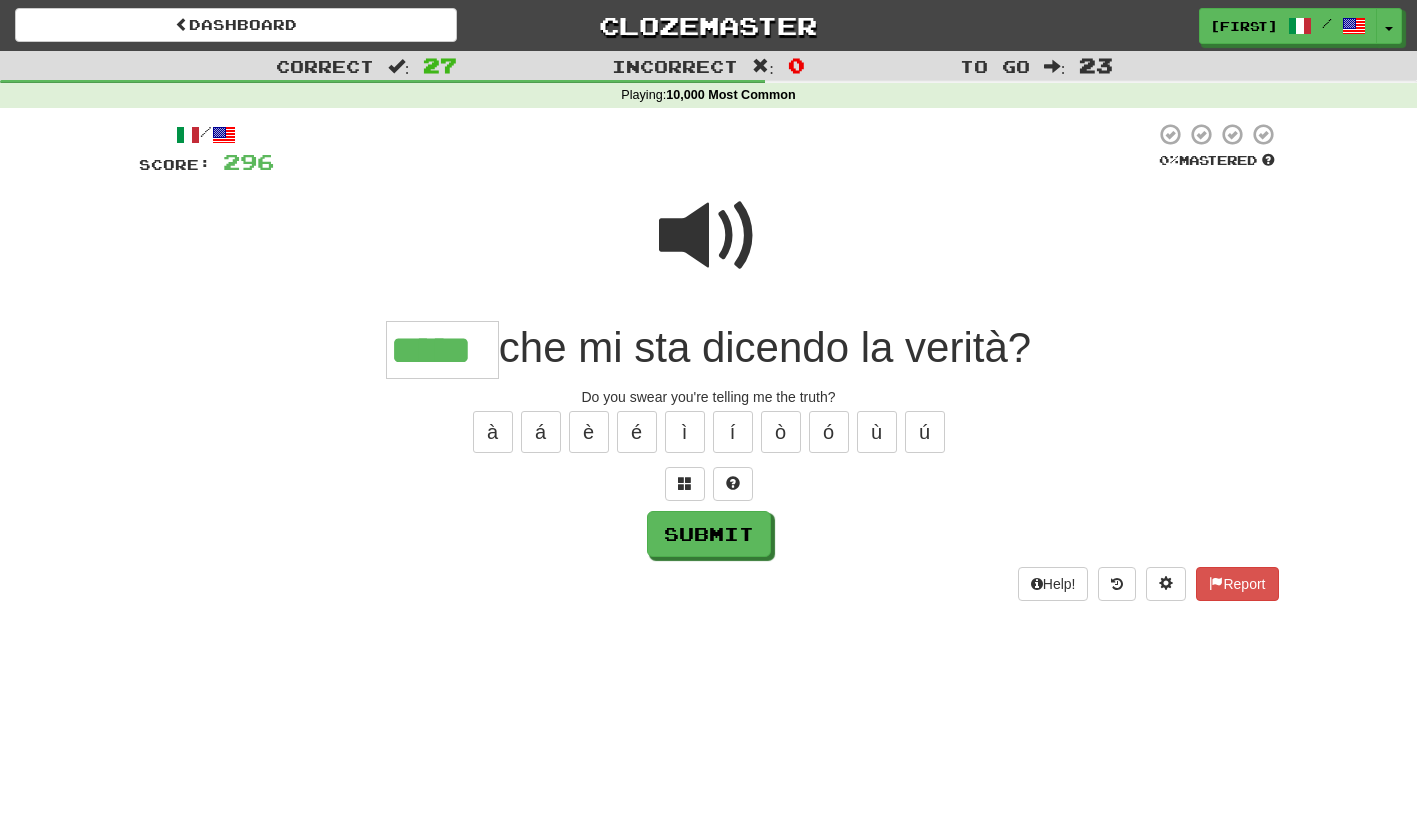 type on "*****" 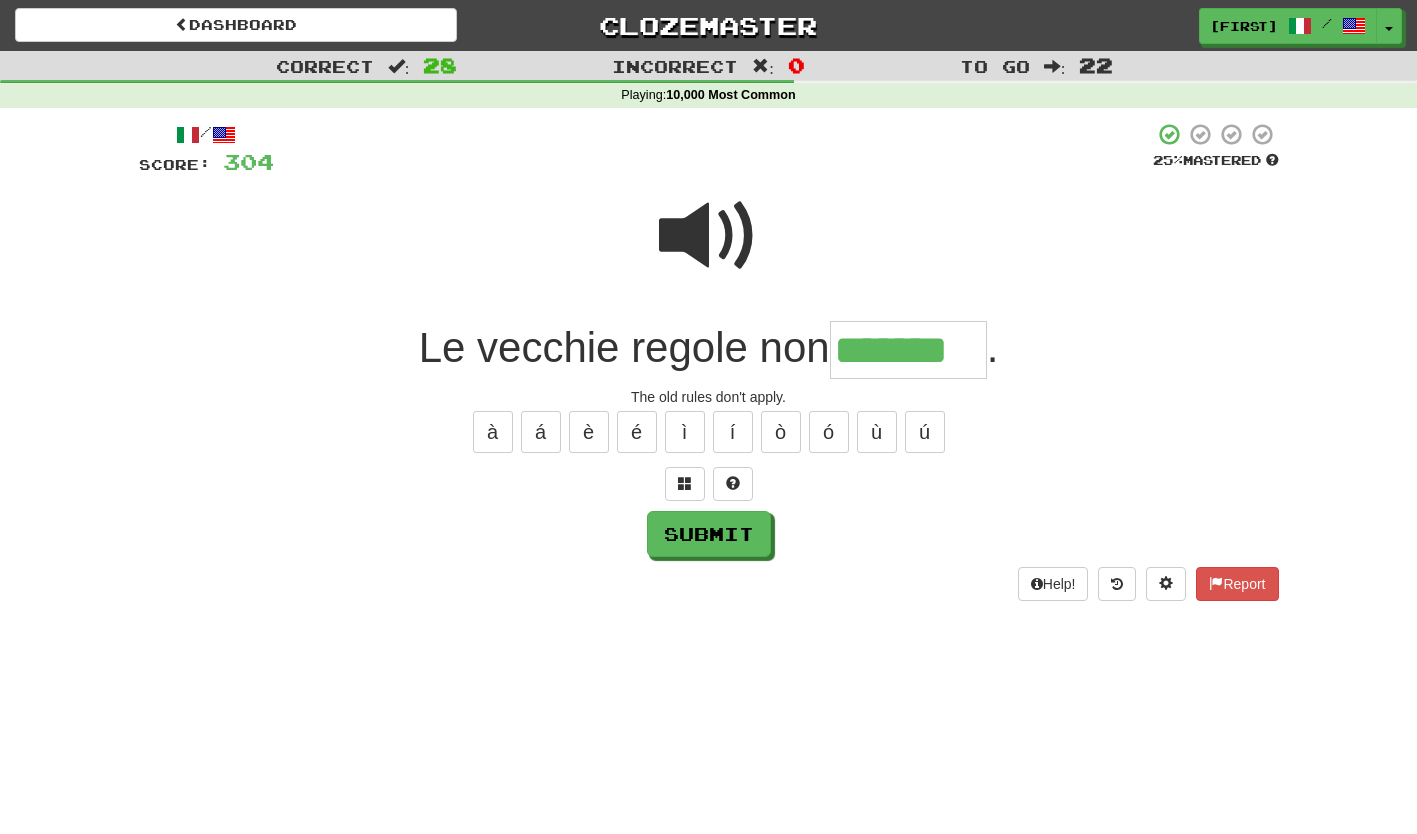 type on "*******" 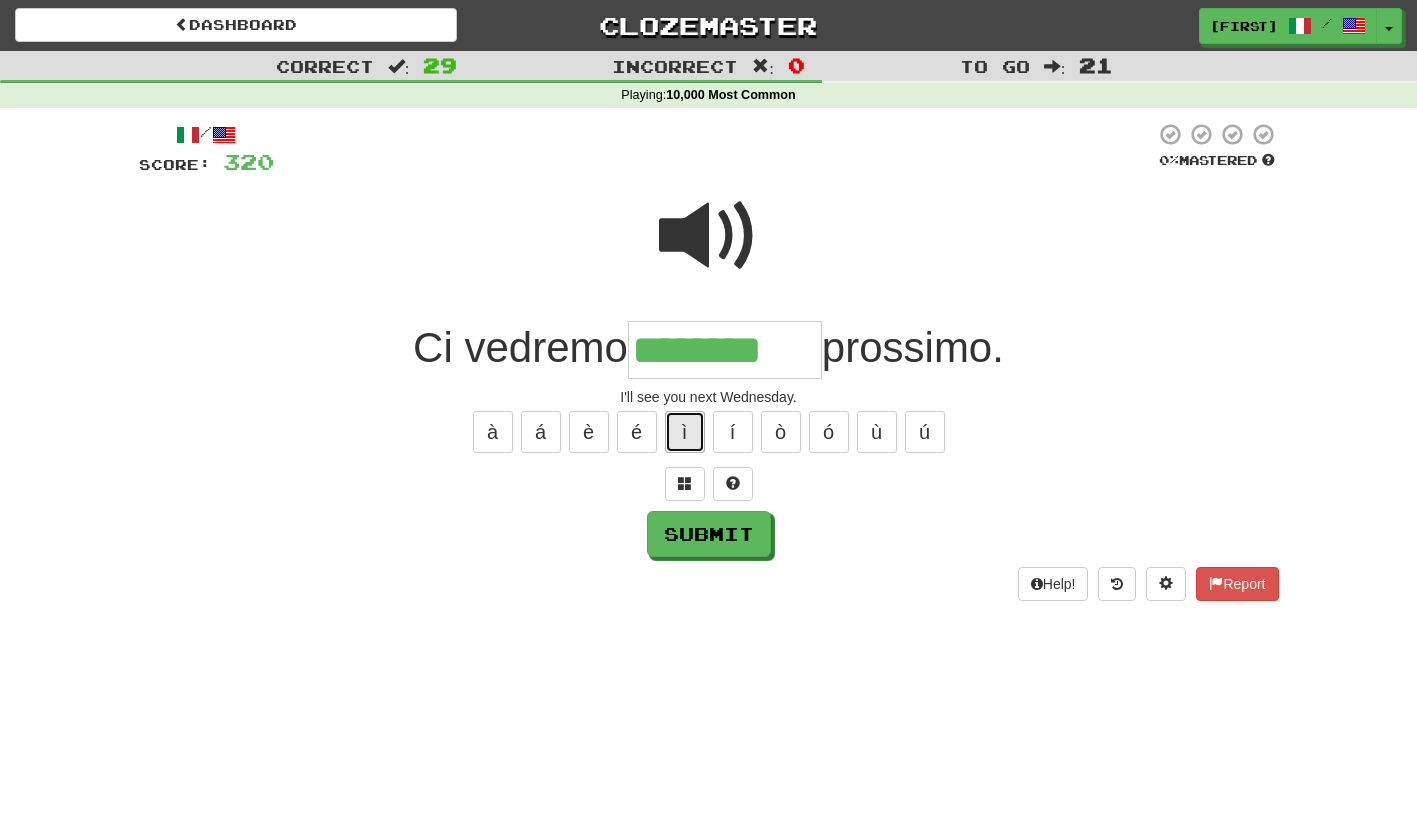 click on "ì" at bounding box center [685, 432] 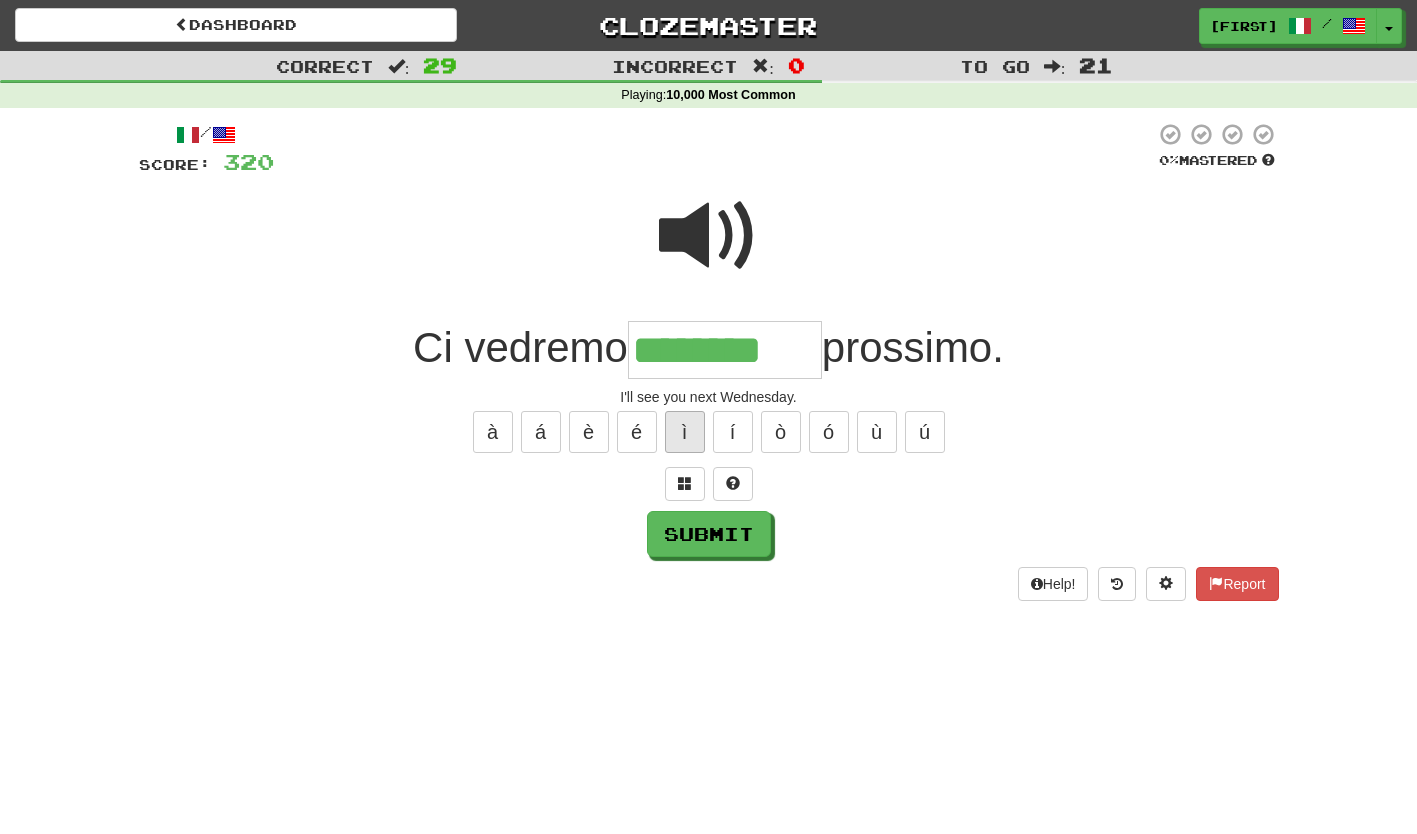 type on "*********" 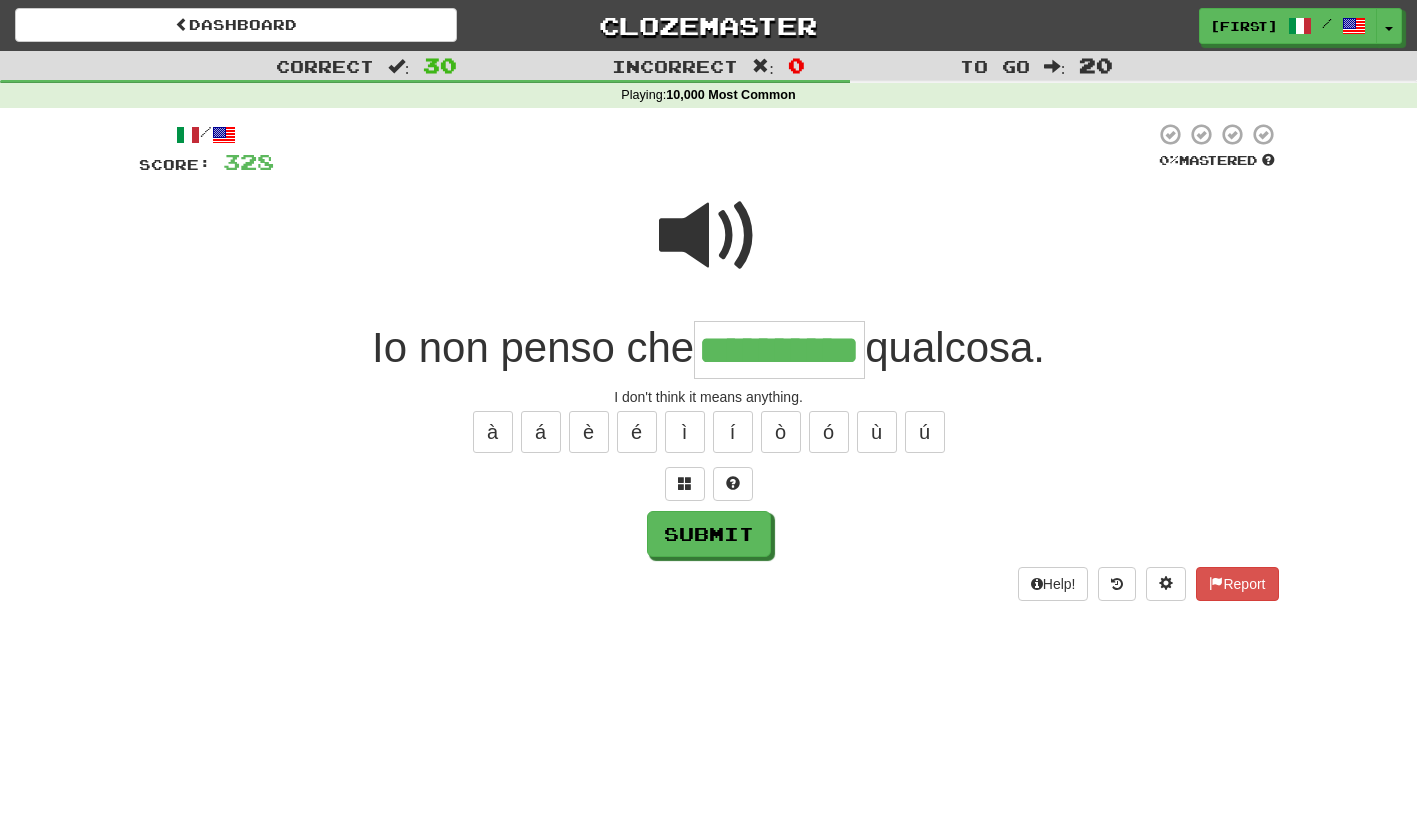 type on "**********" 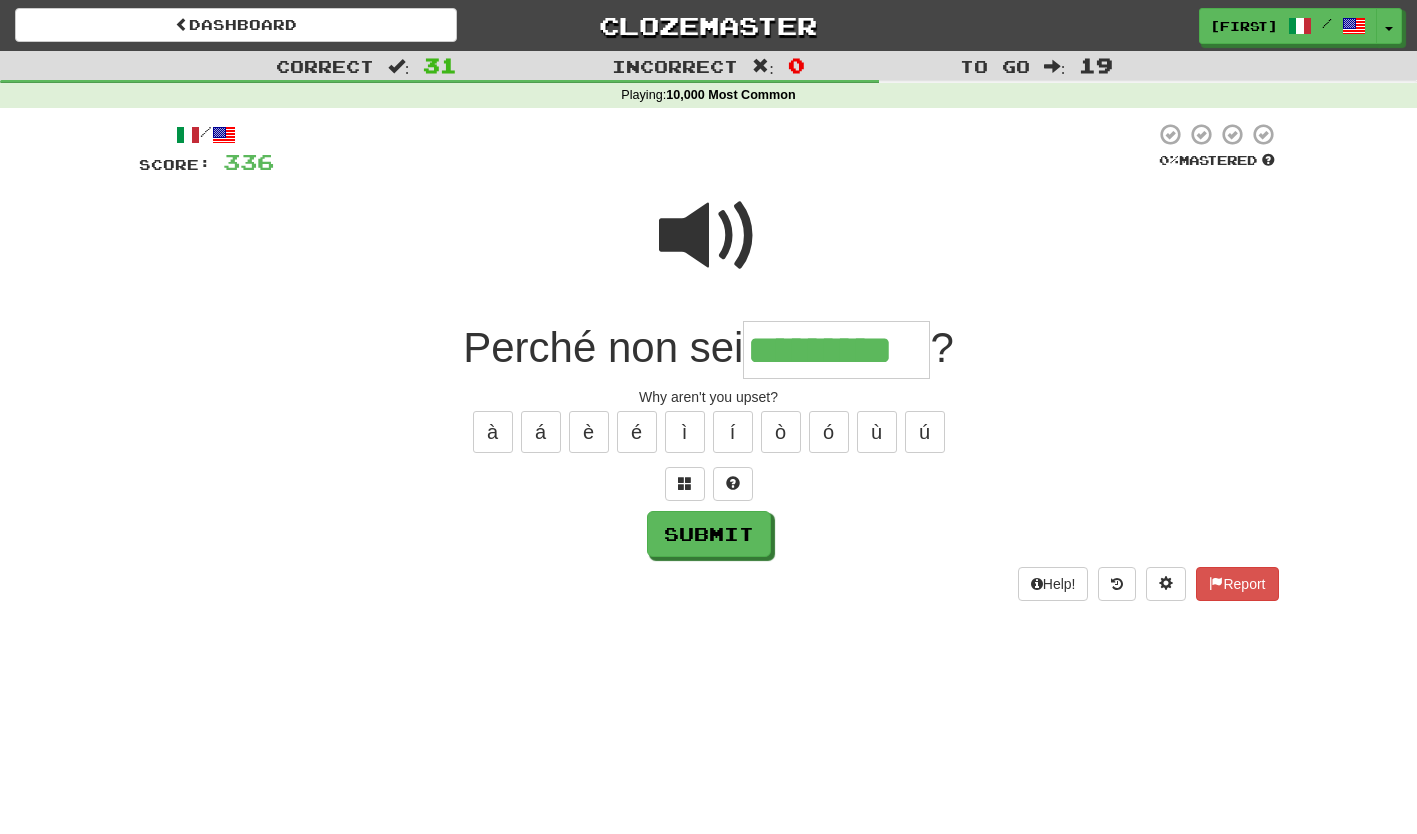 type on "*********" 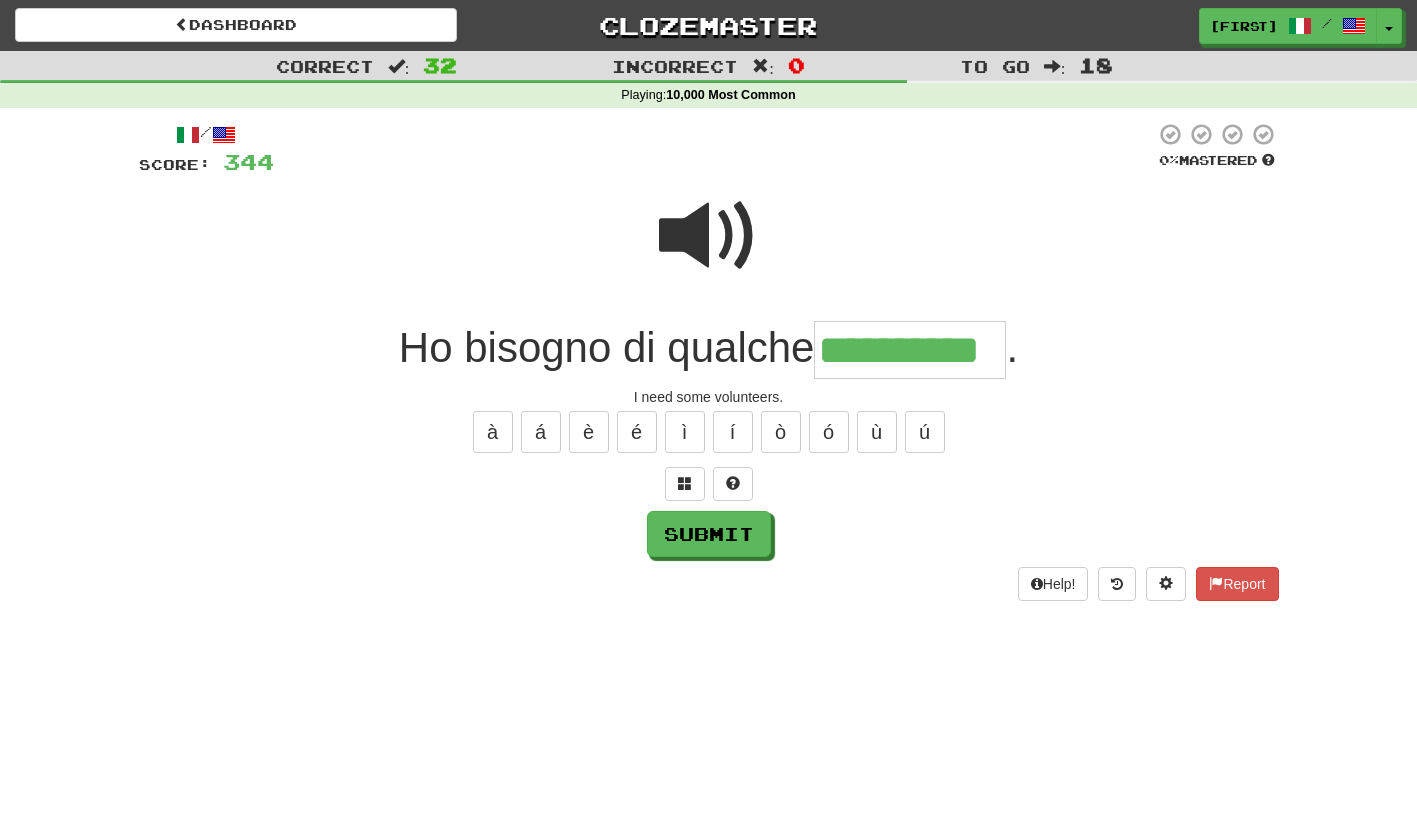 type on "**********" 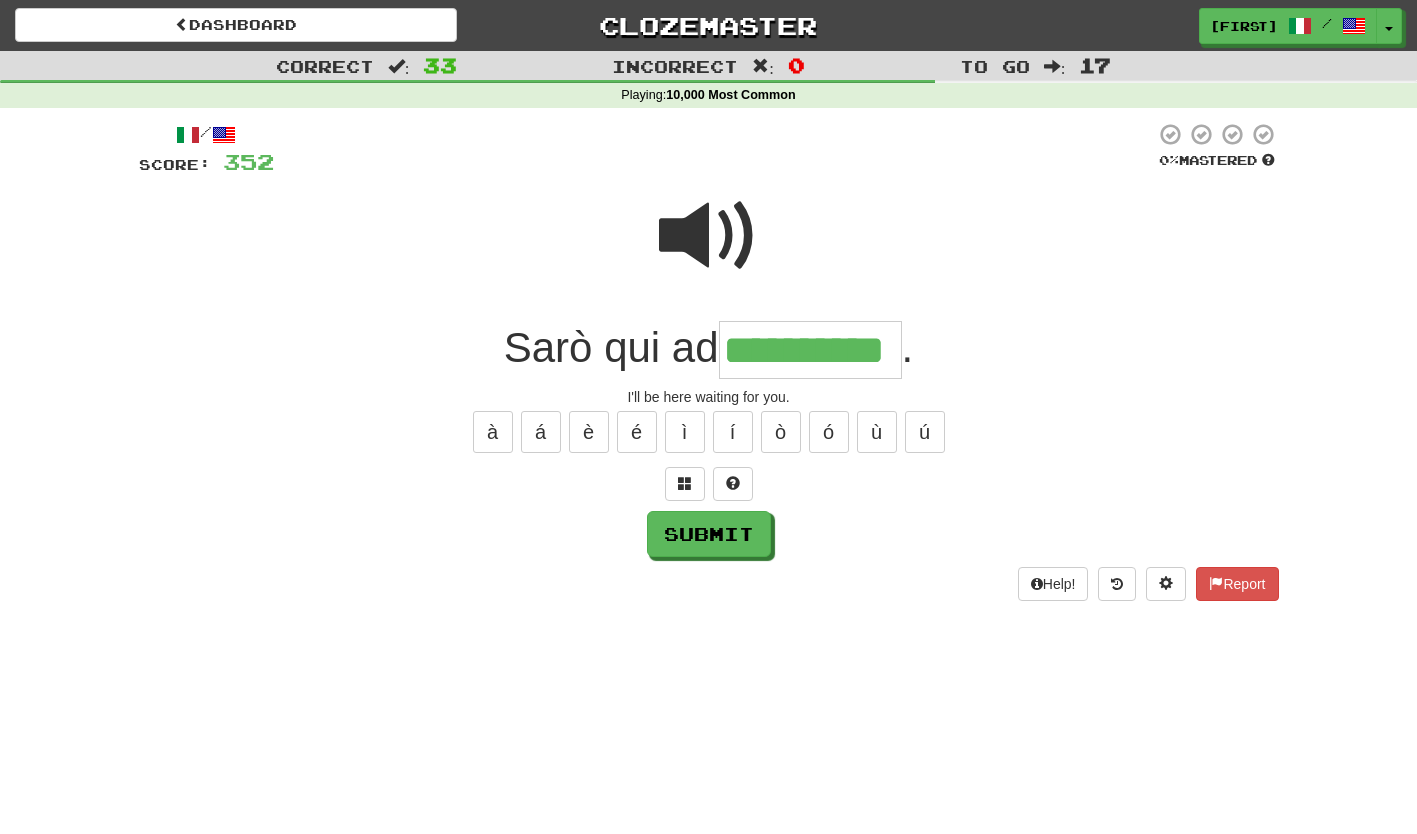 type on "**********" 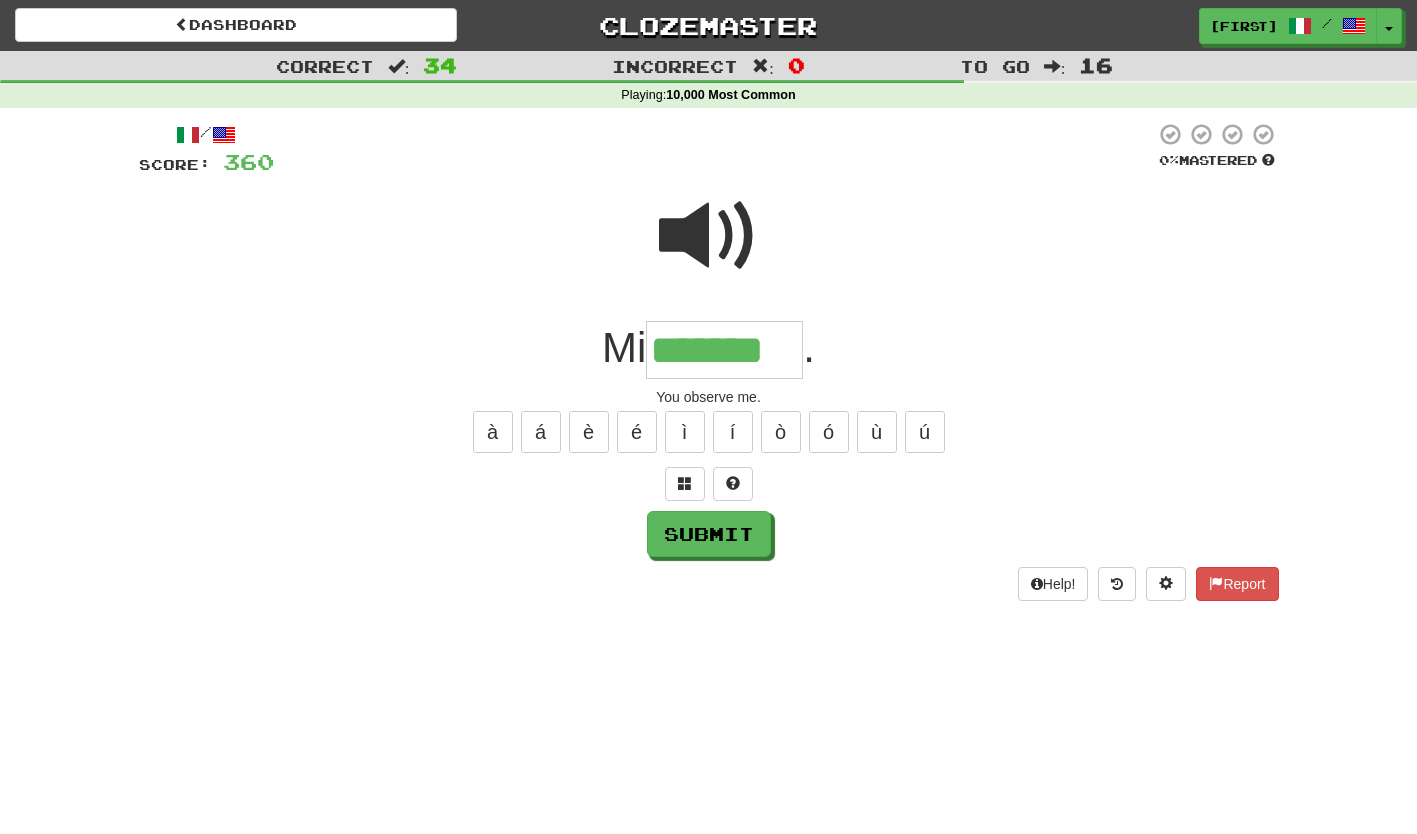 type on "*******" 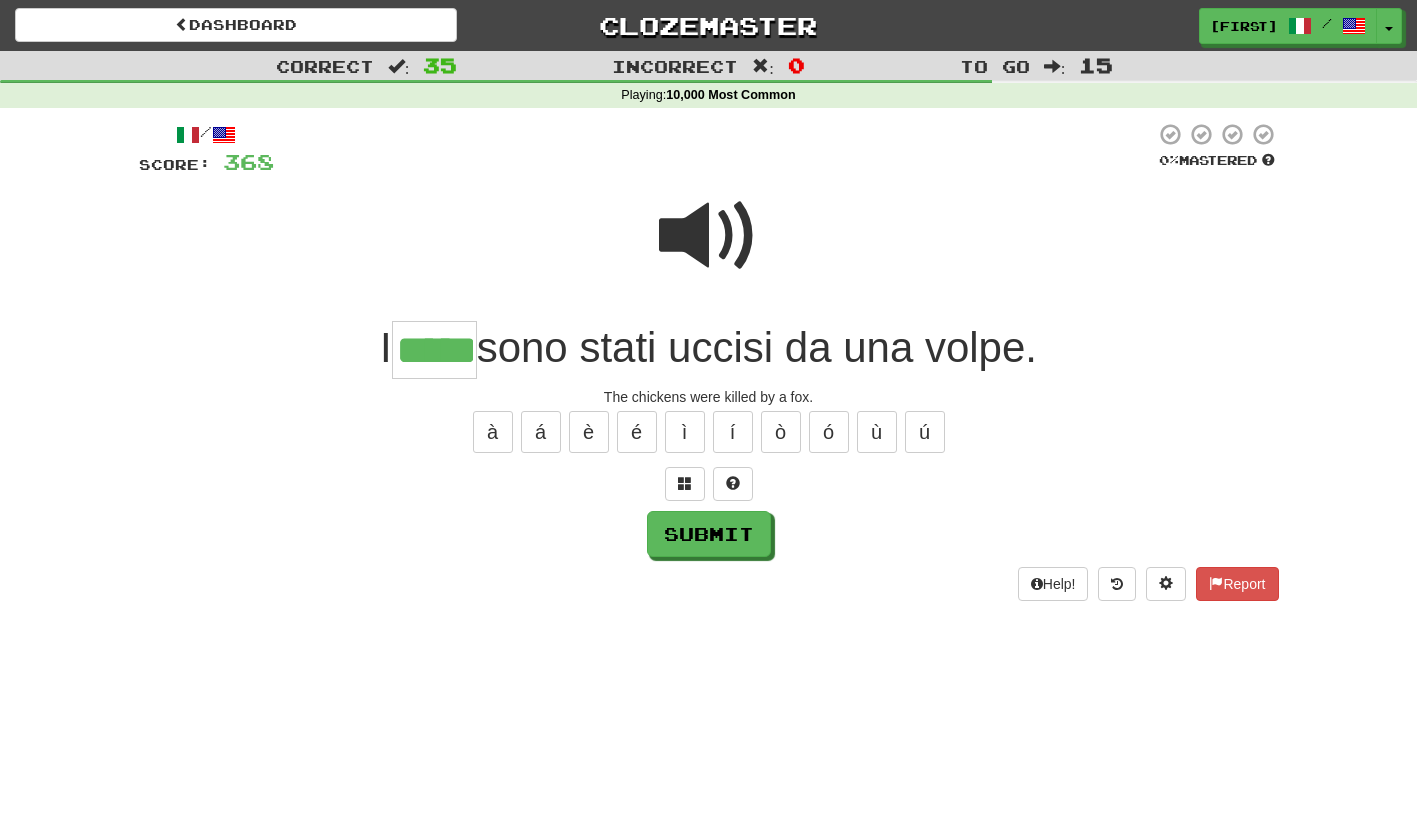 type on "*****" 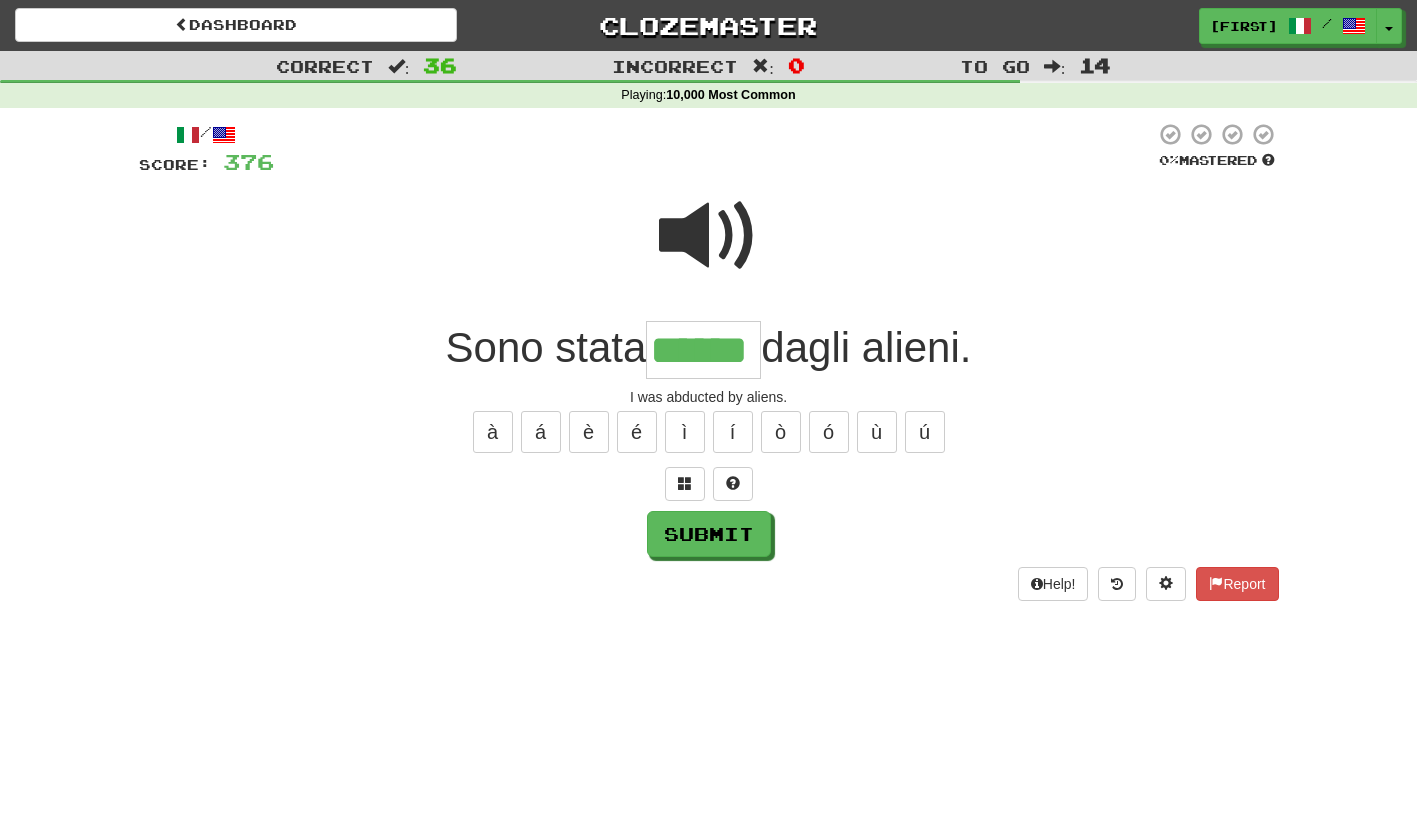 type on "******" 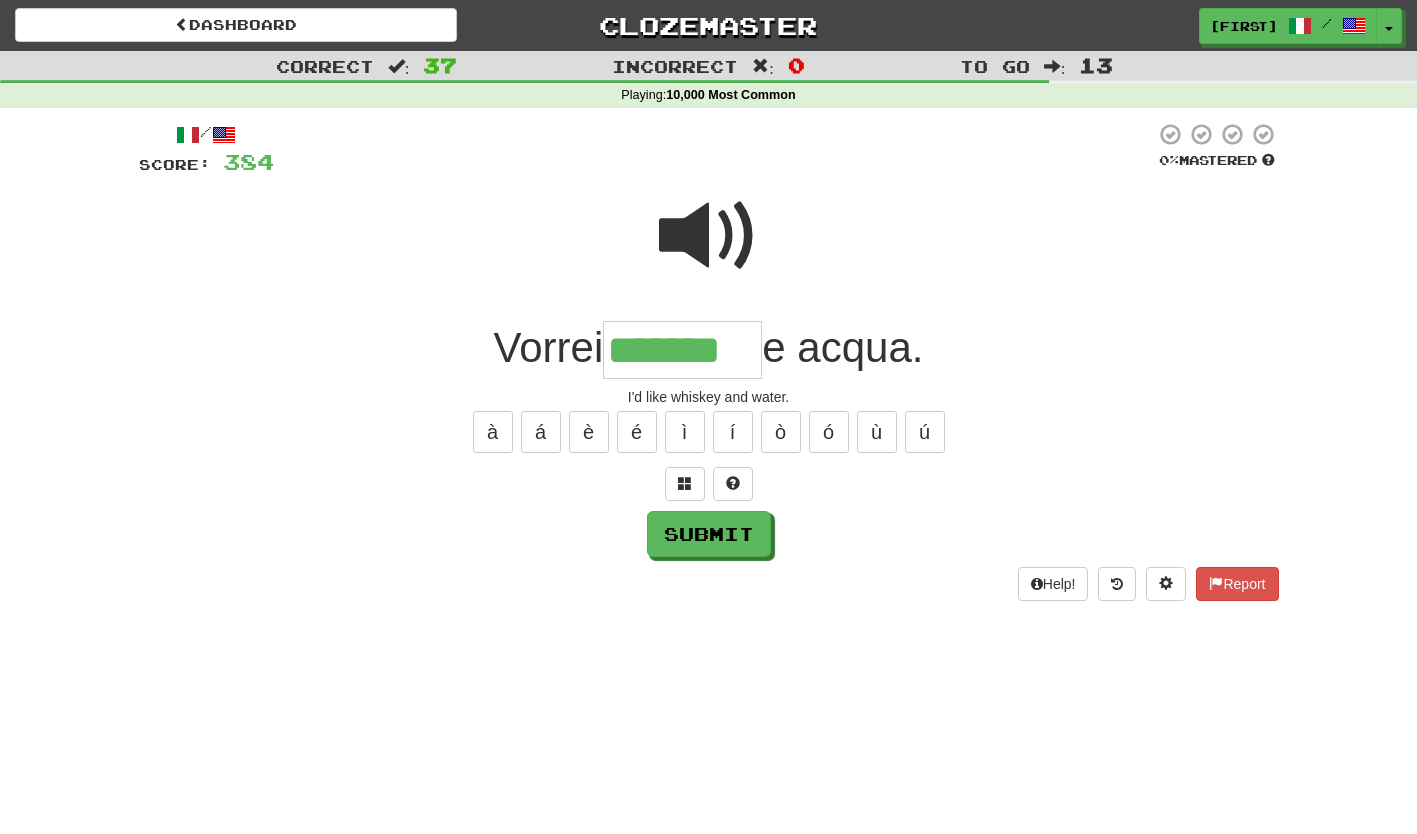 type on "*******" 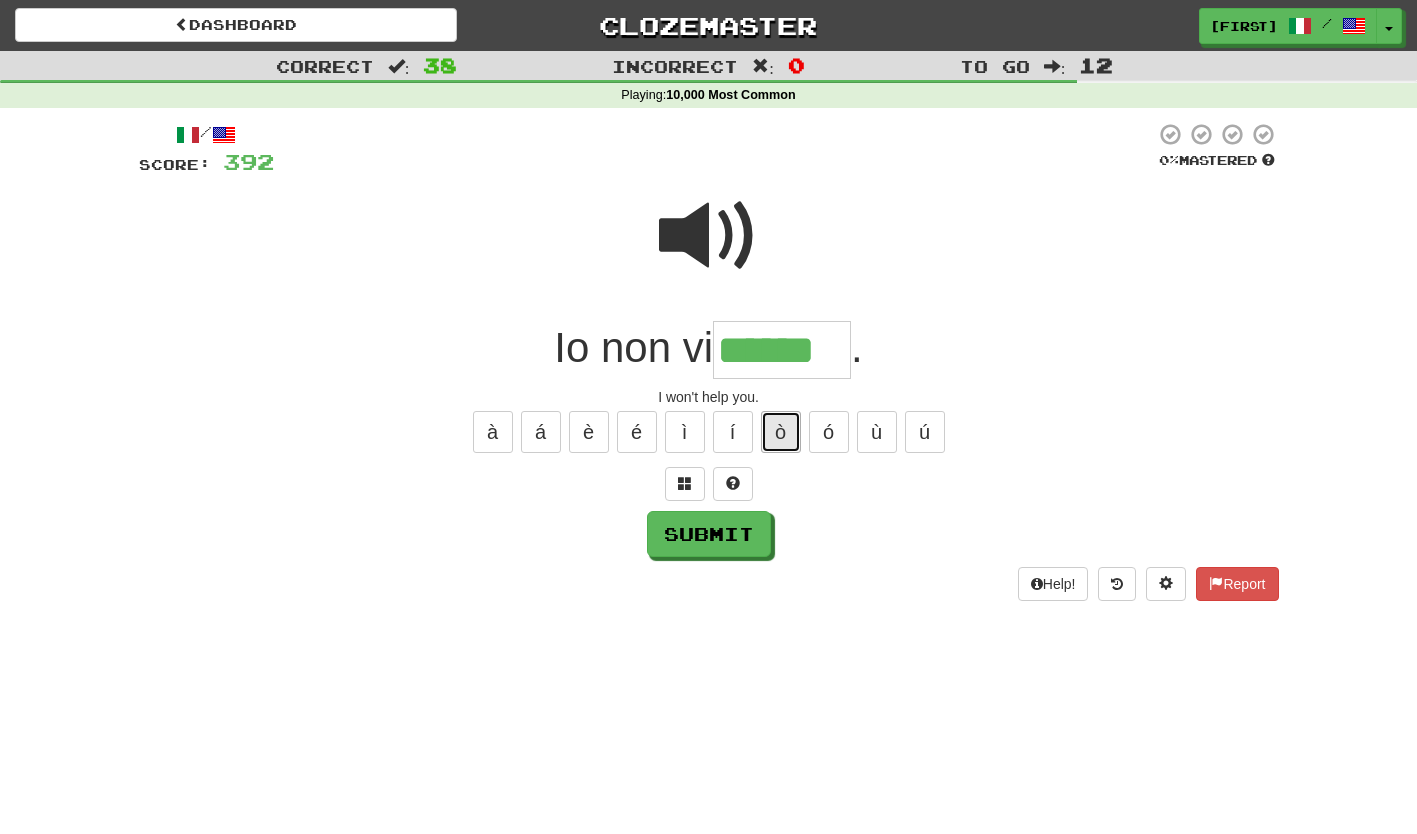 click on "ò" at bounding box center (781, 432) 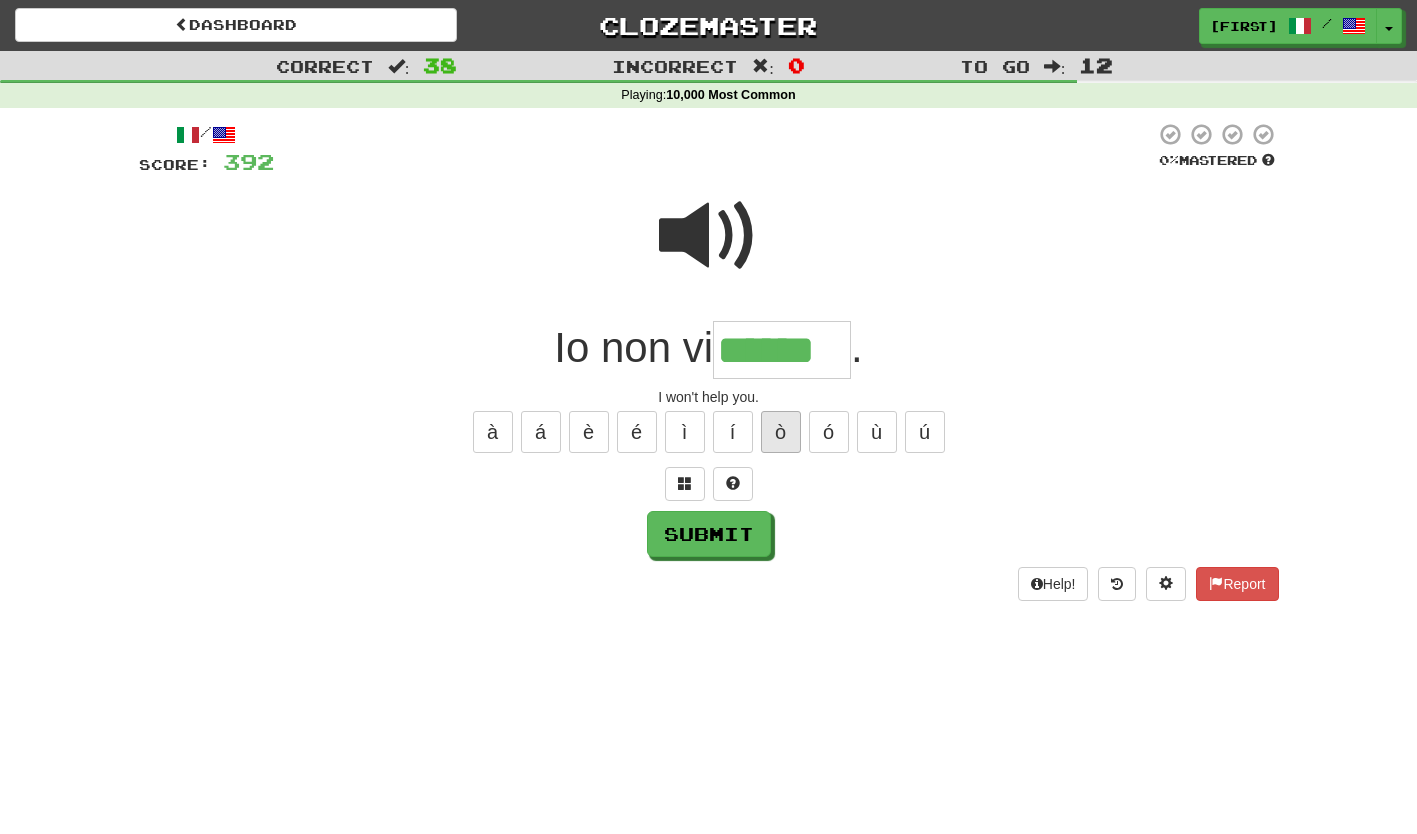 type on "*******" 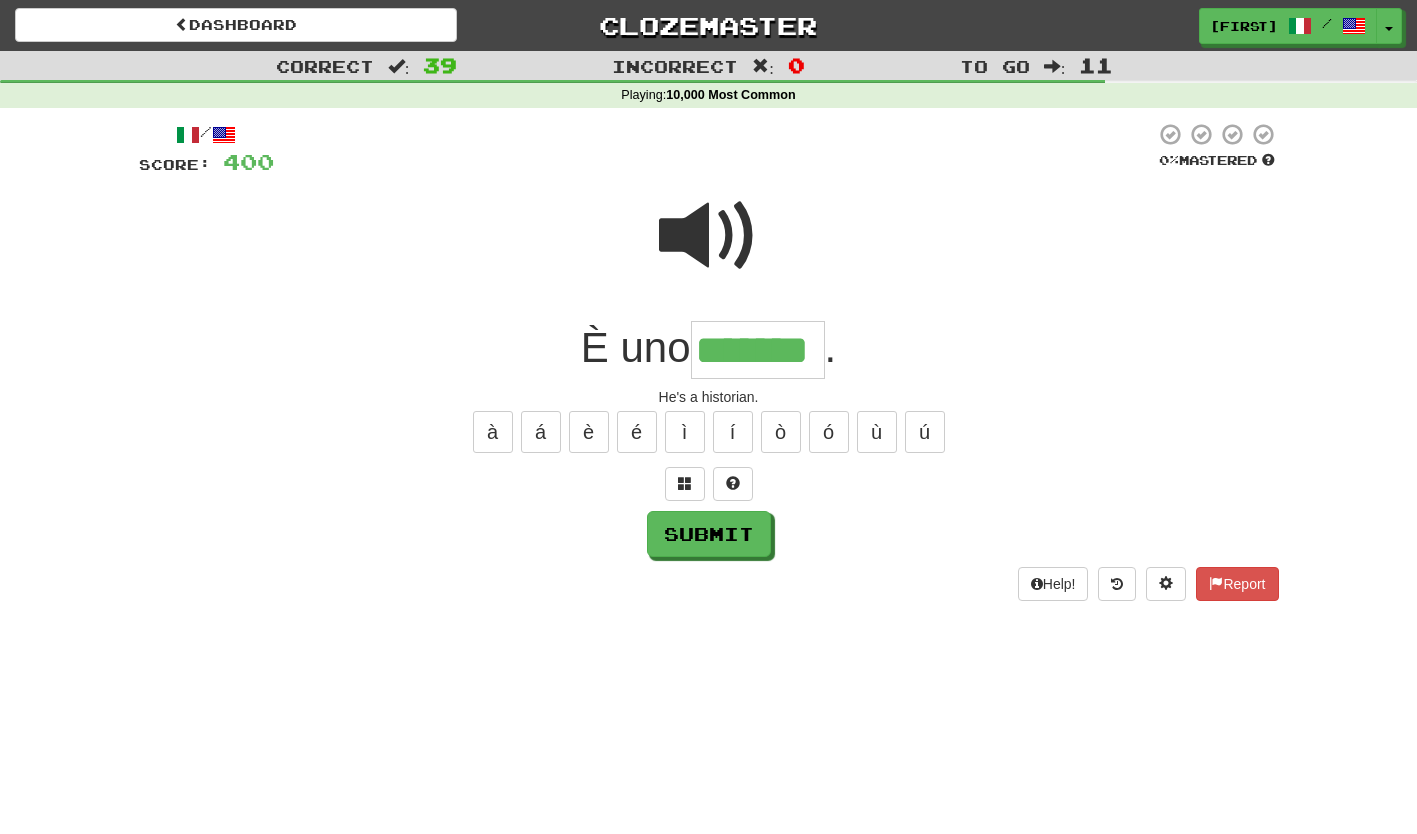 type on "*******" 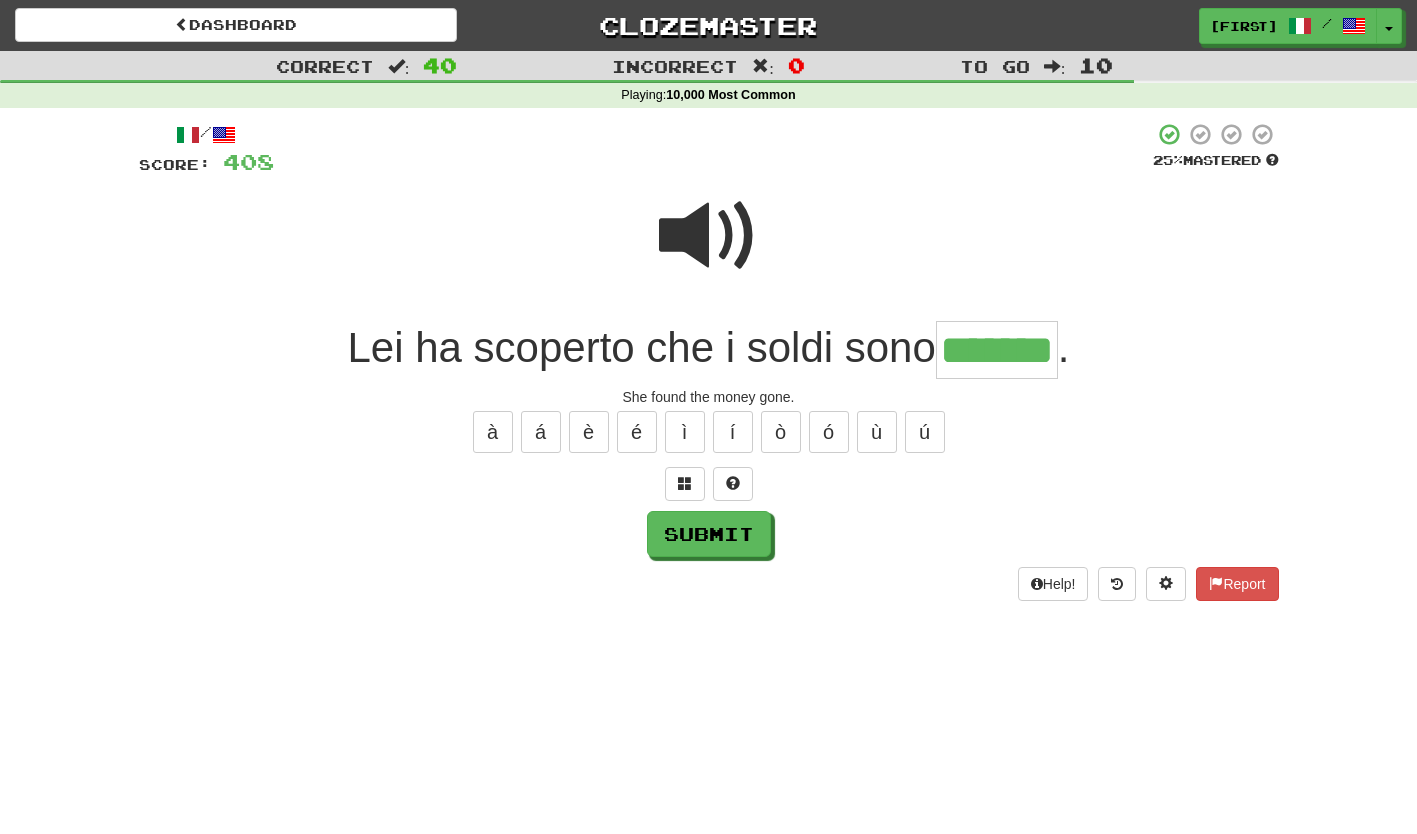 type on "*******" 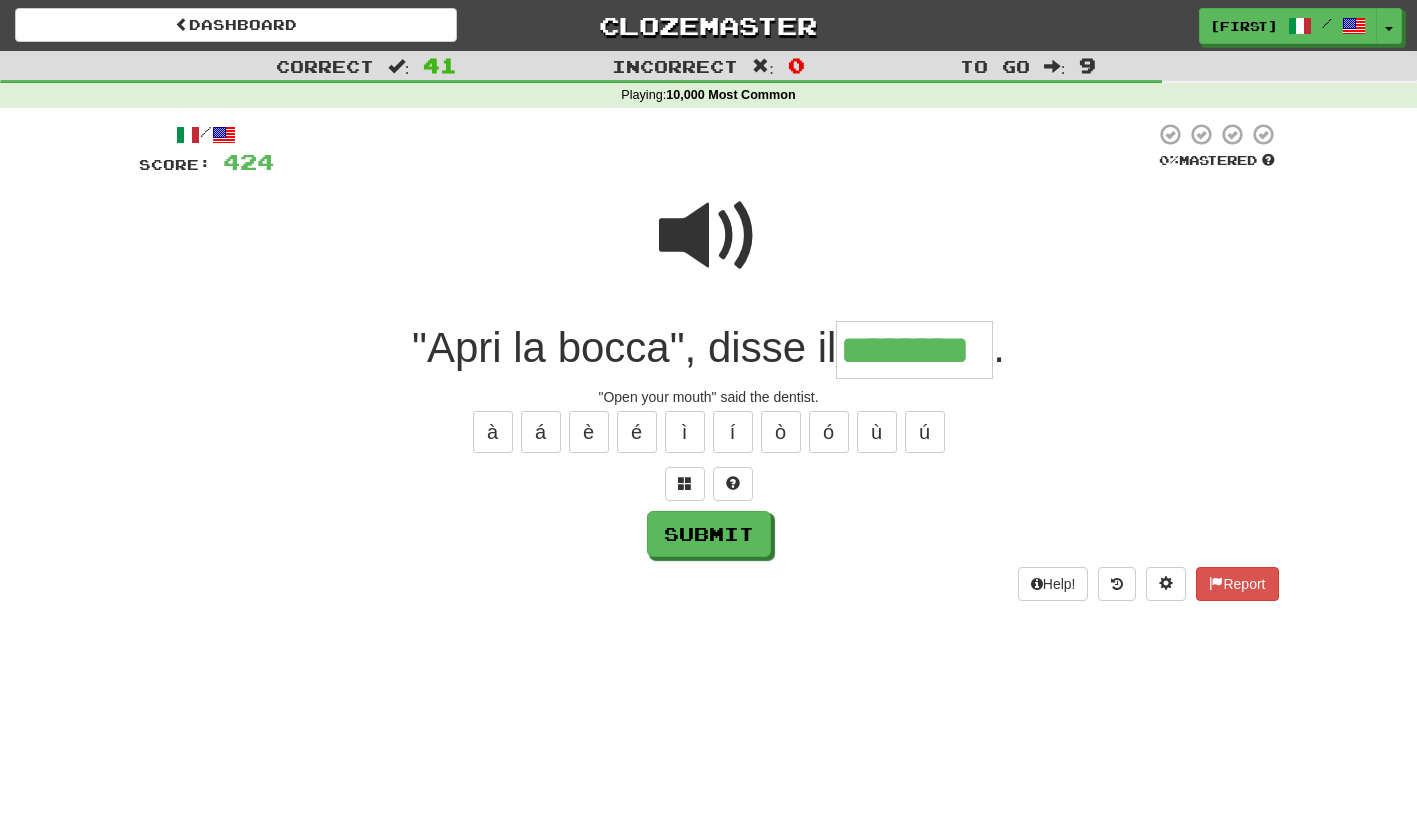 type on "********" 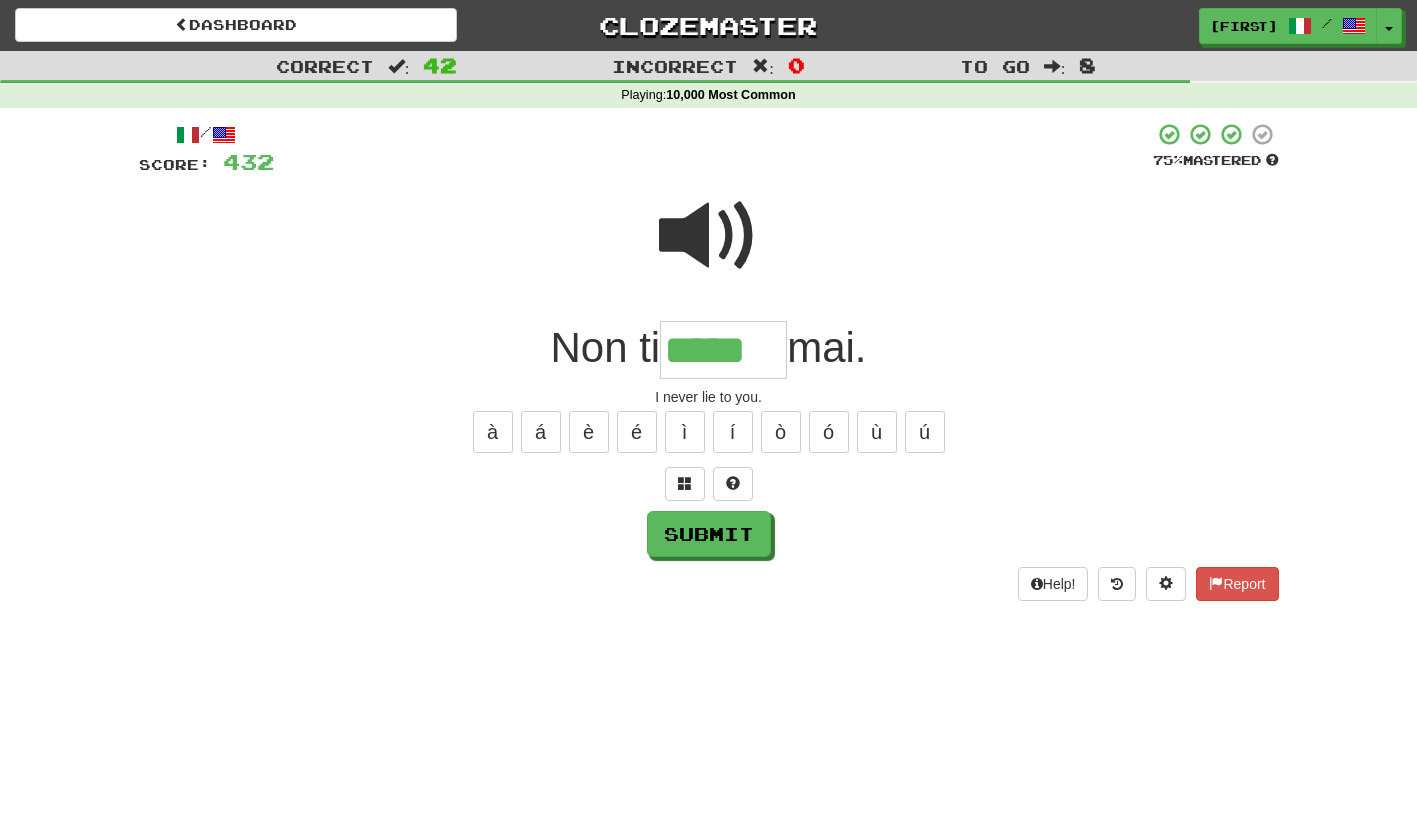 type on "*****" 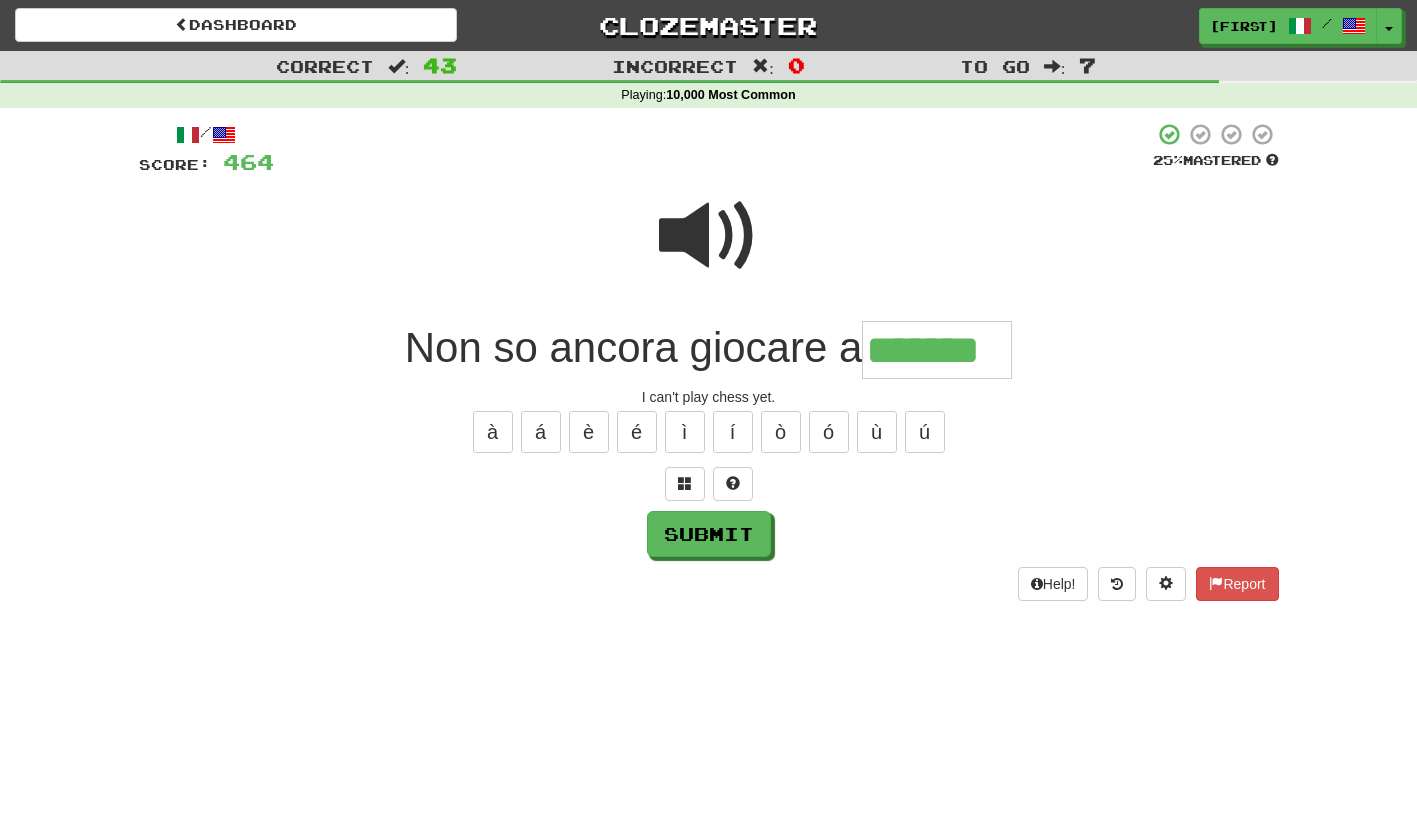 type on "*******" 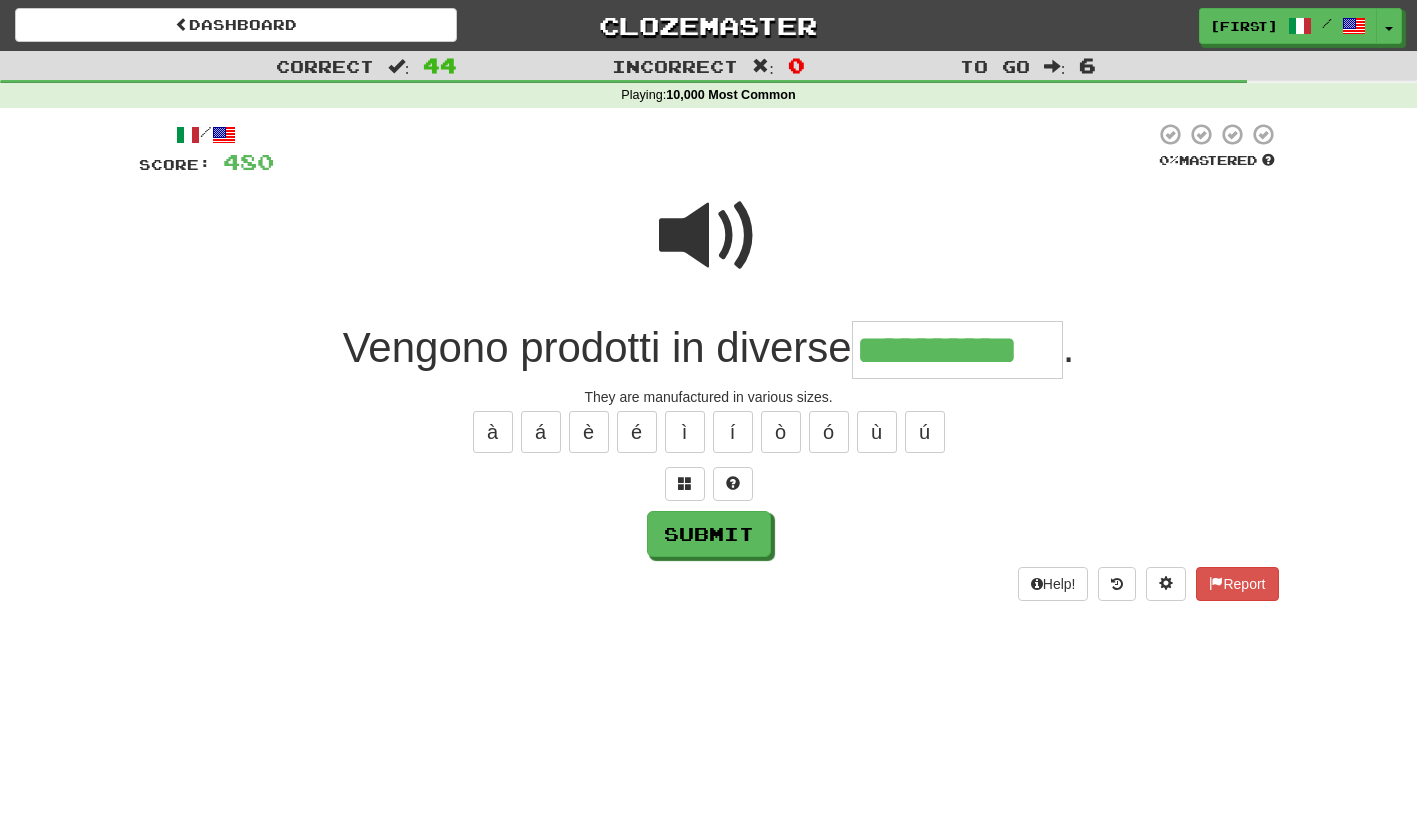 type on "**********" 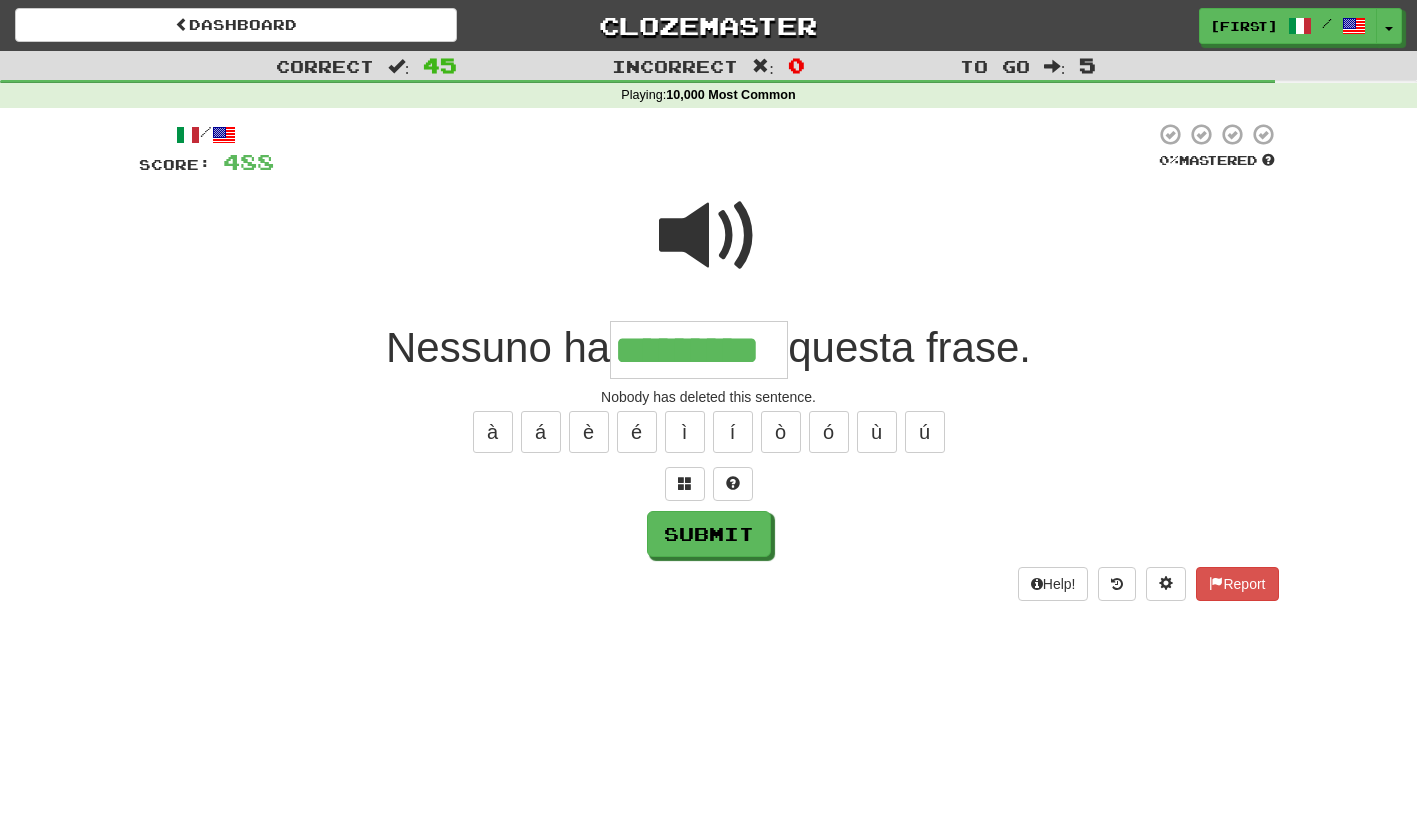 type on "*********" 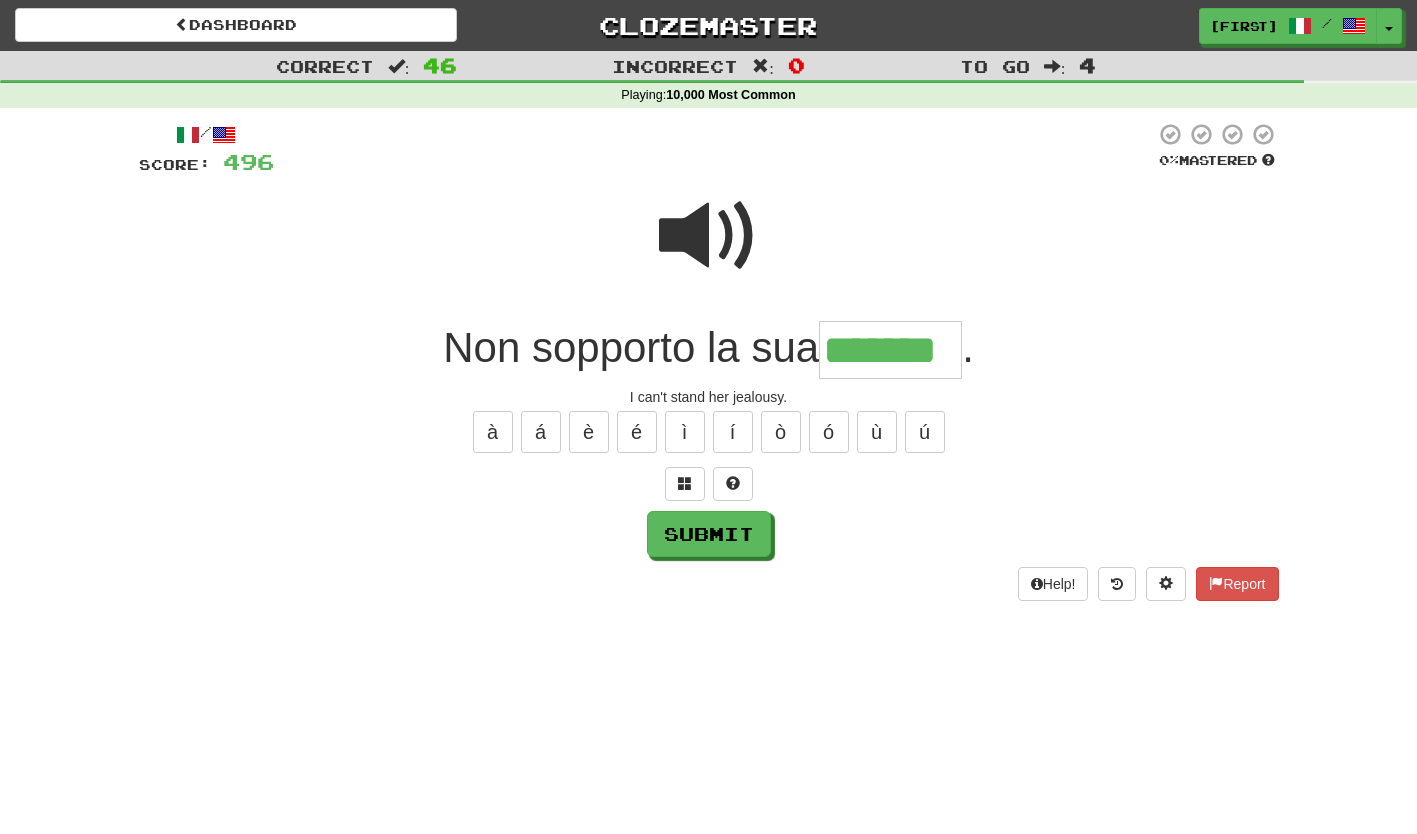 type on "*******" 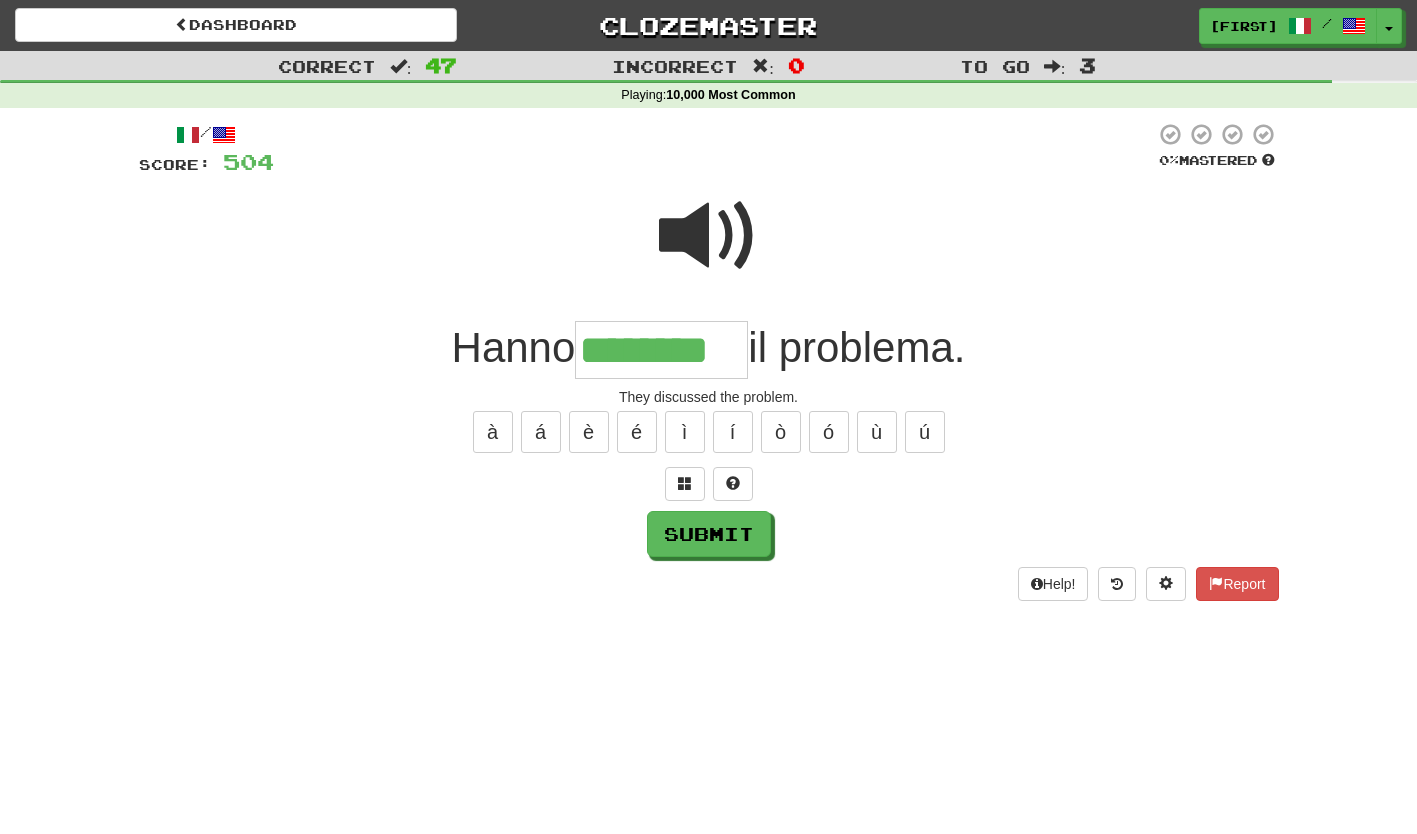 type on "********" 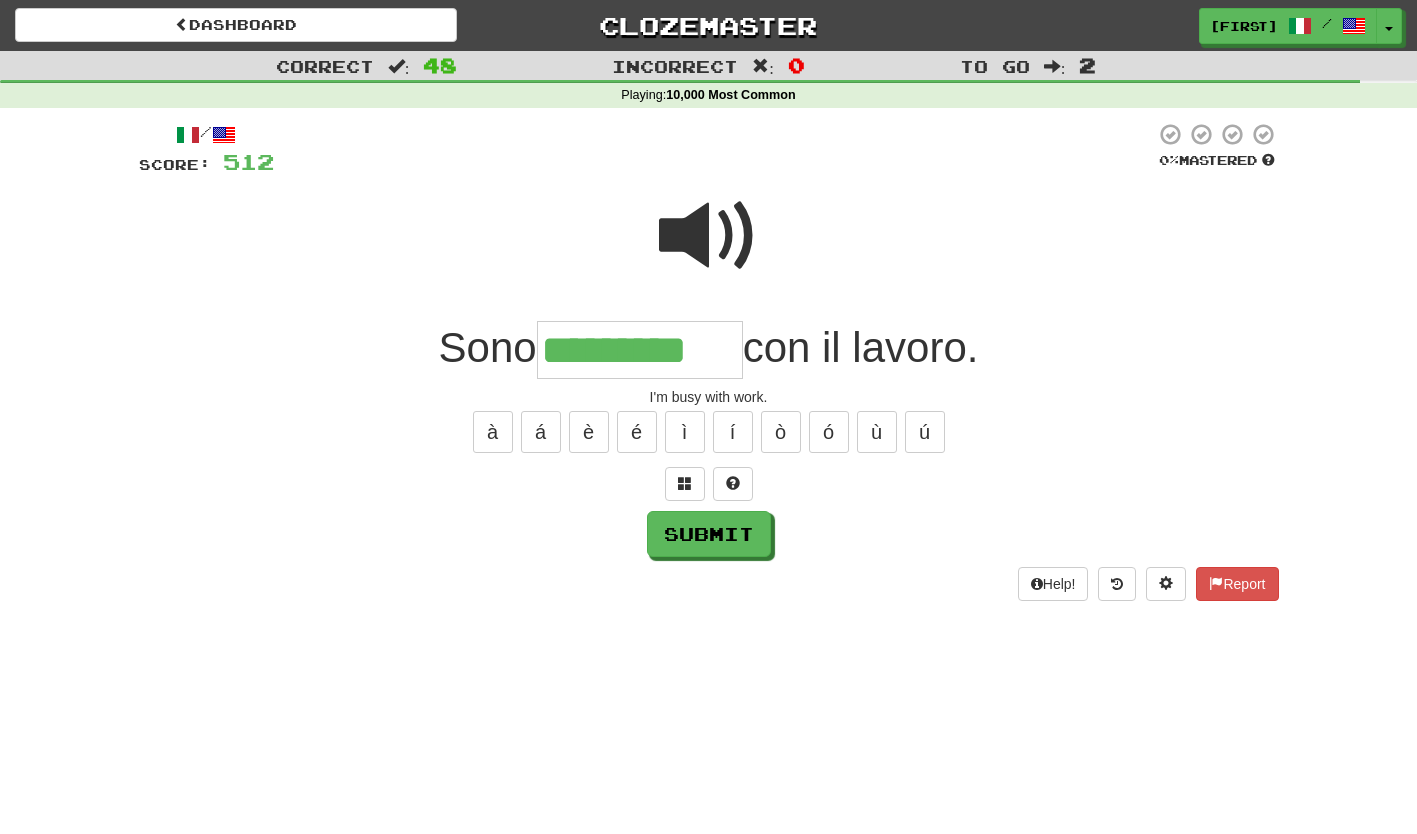 type on "*********" 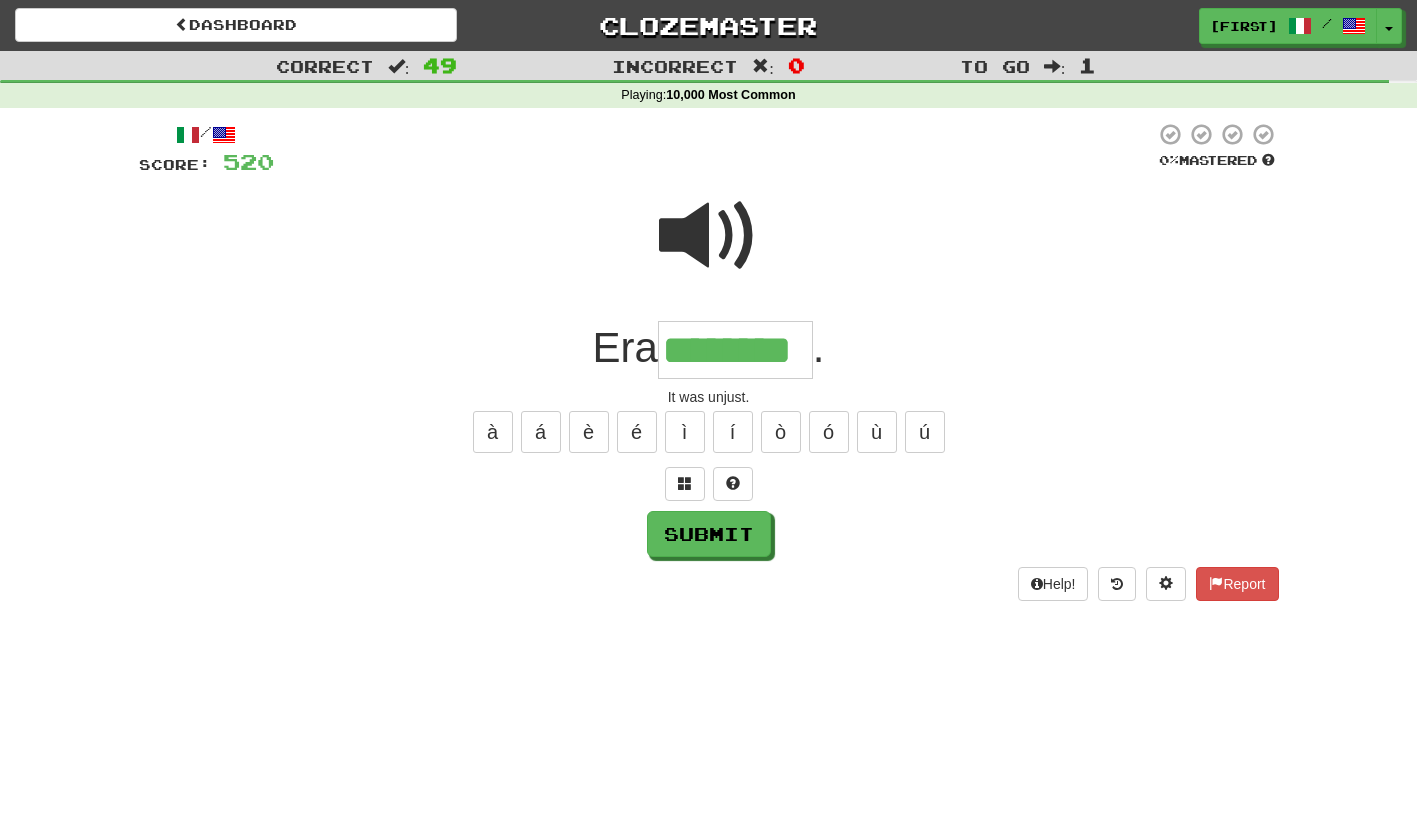 type on "********" 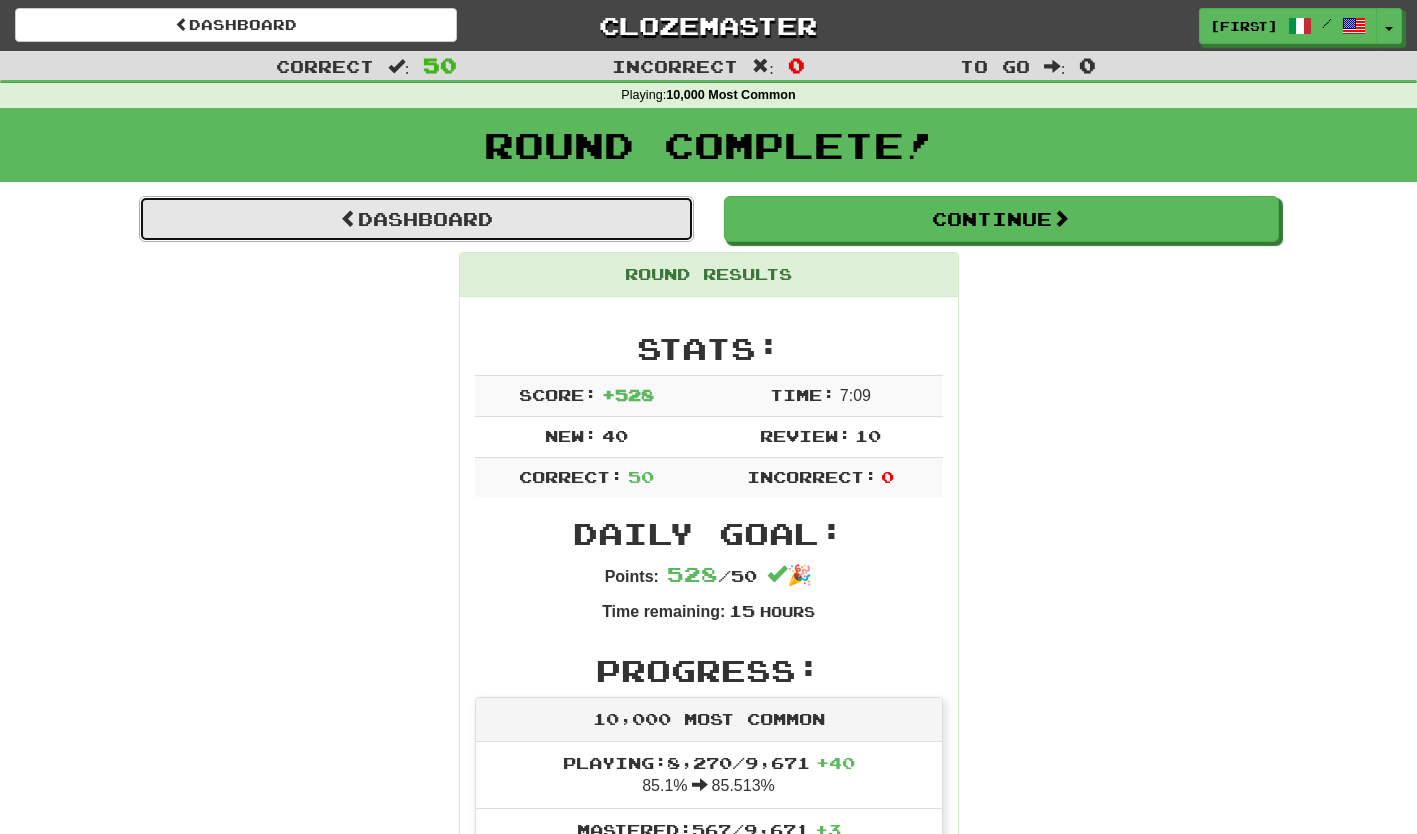 click on "Dashboard" at bounding box center [416, 219] 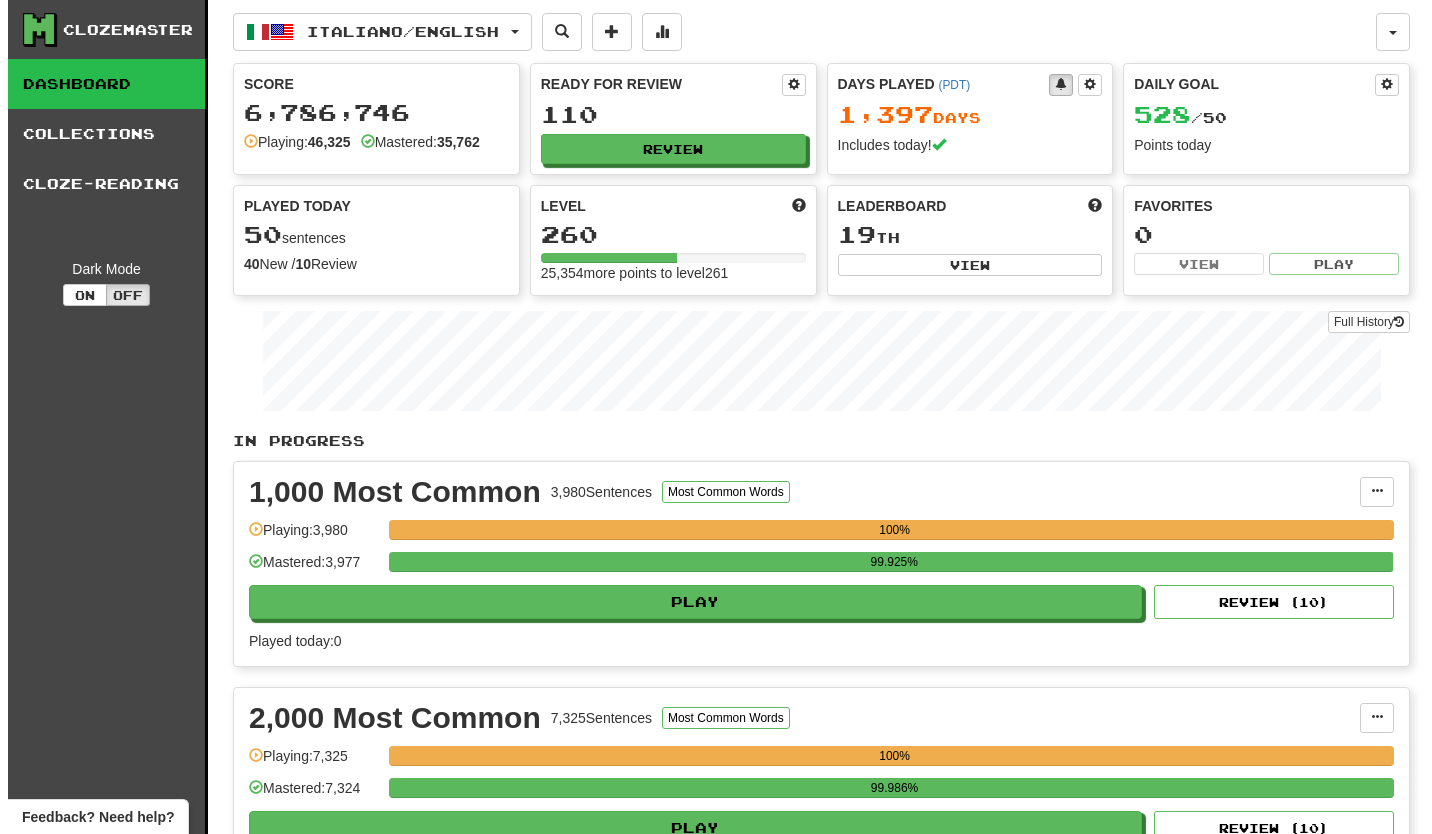 scroll, scrollTop: 0, scrollLeft: 0, axis: both 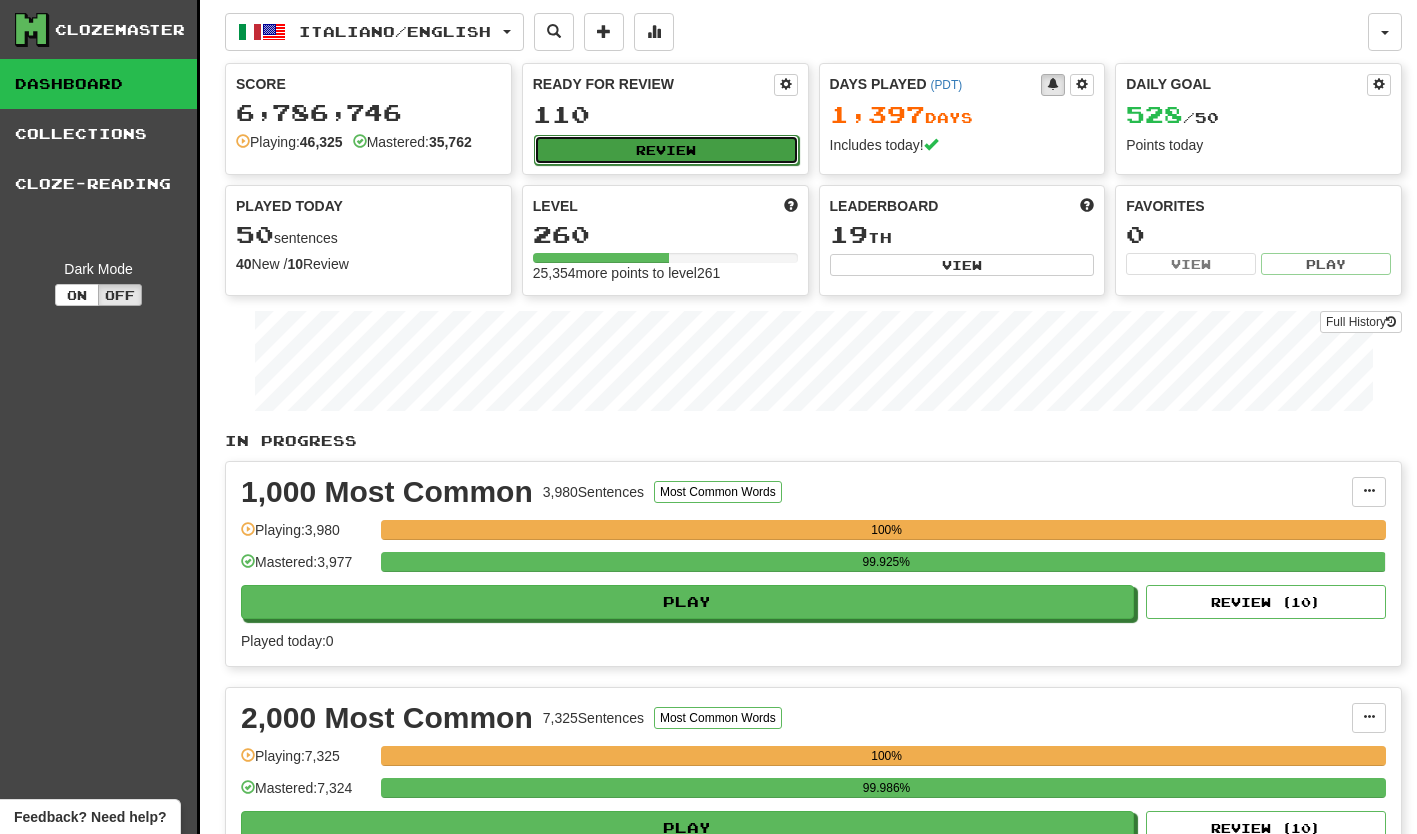click on "Review" at bounding box center (666, 150) 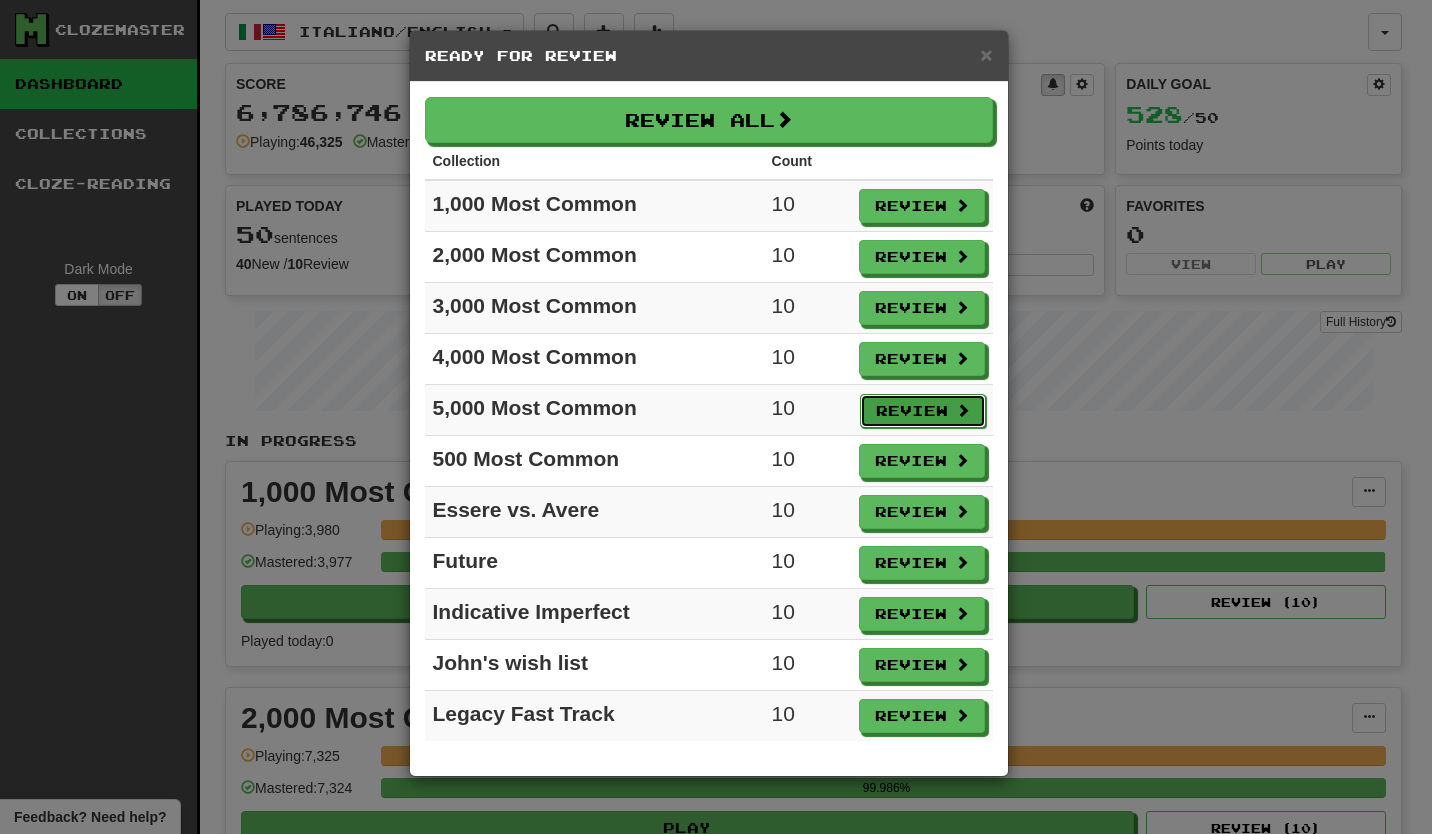click on "Review" at bounding box center (923, 411) 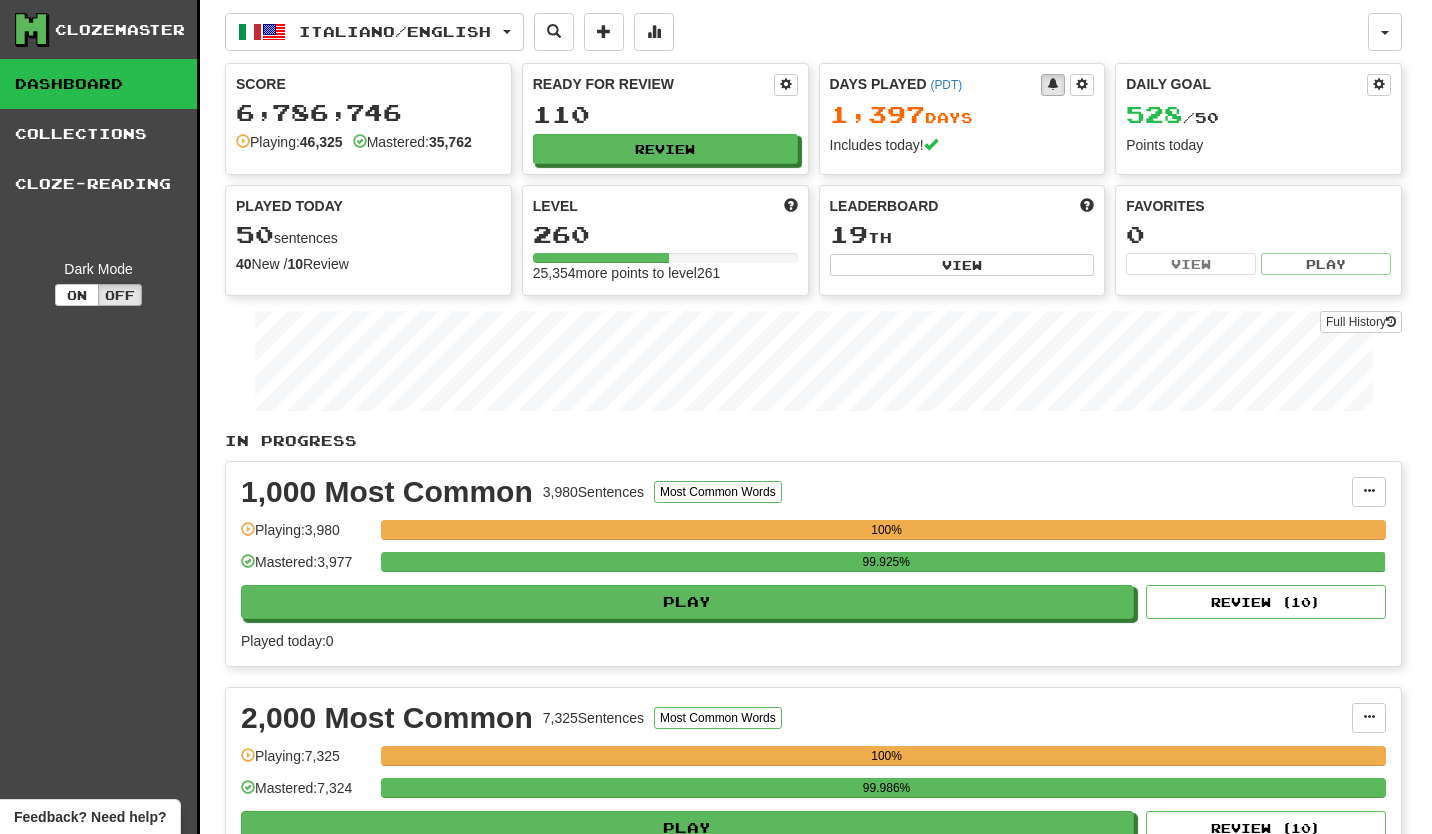 select on "**" 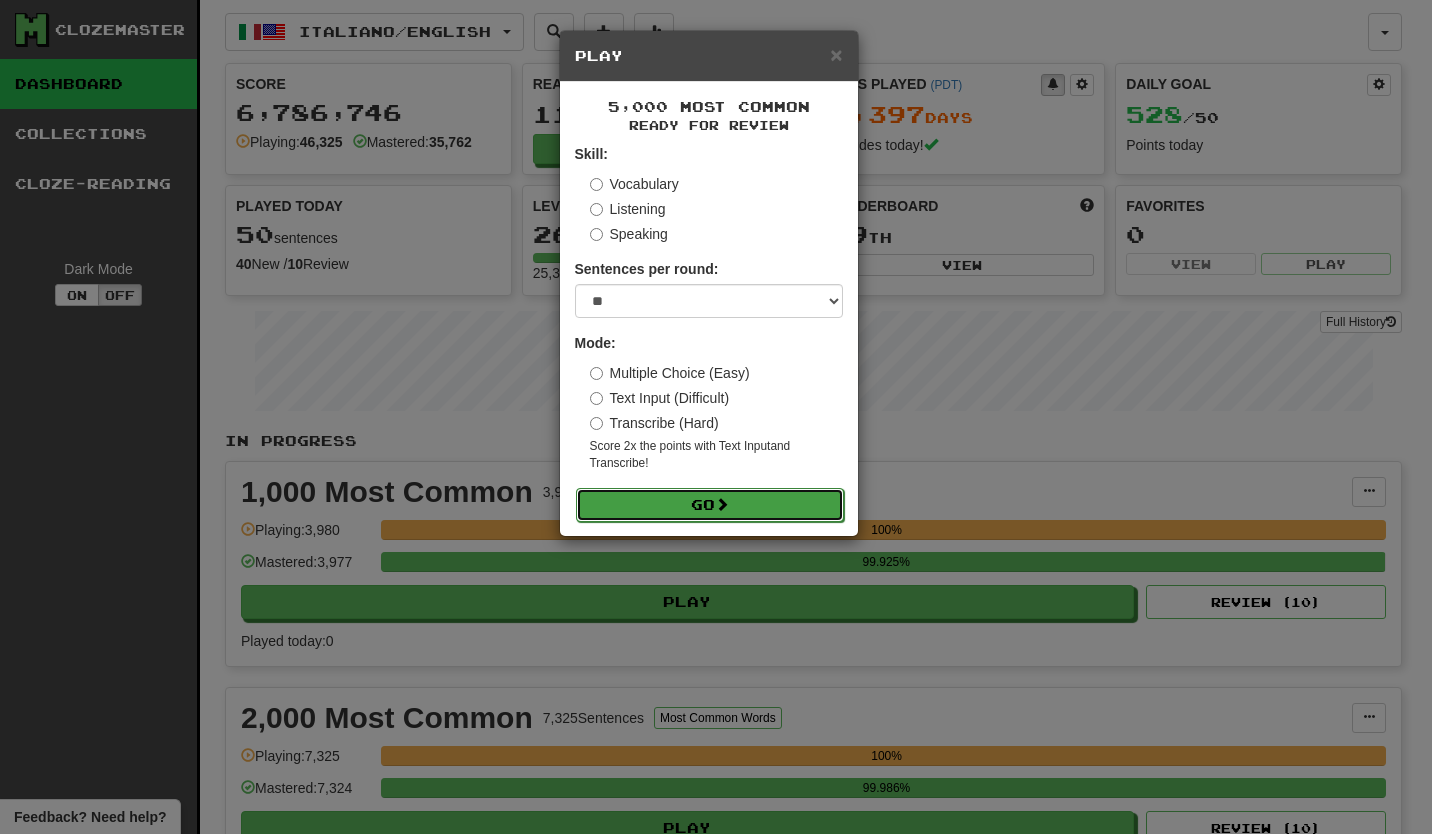 click on "Go" at bounding box center [710, 505] 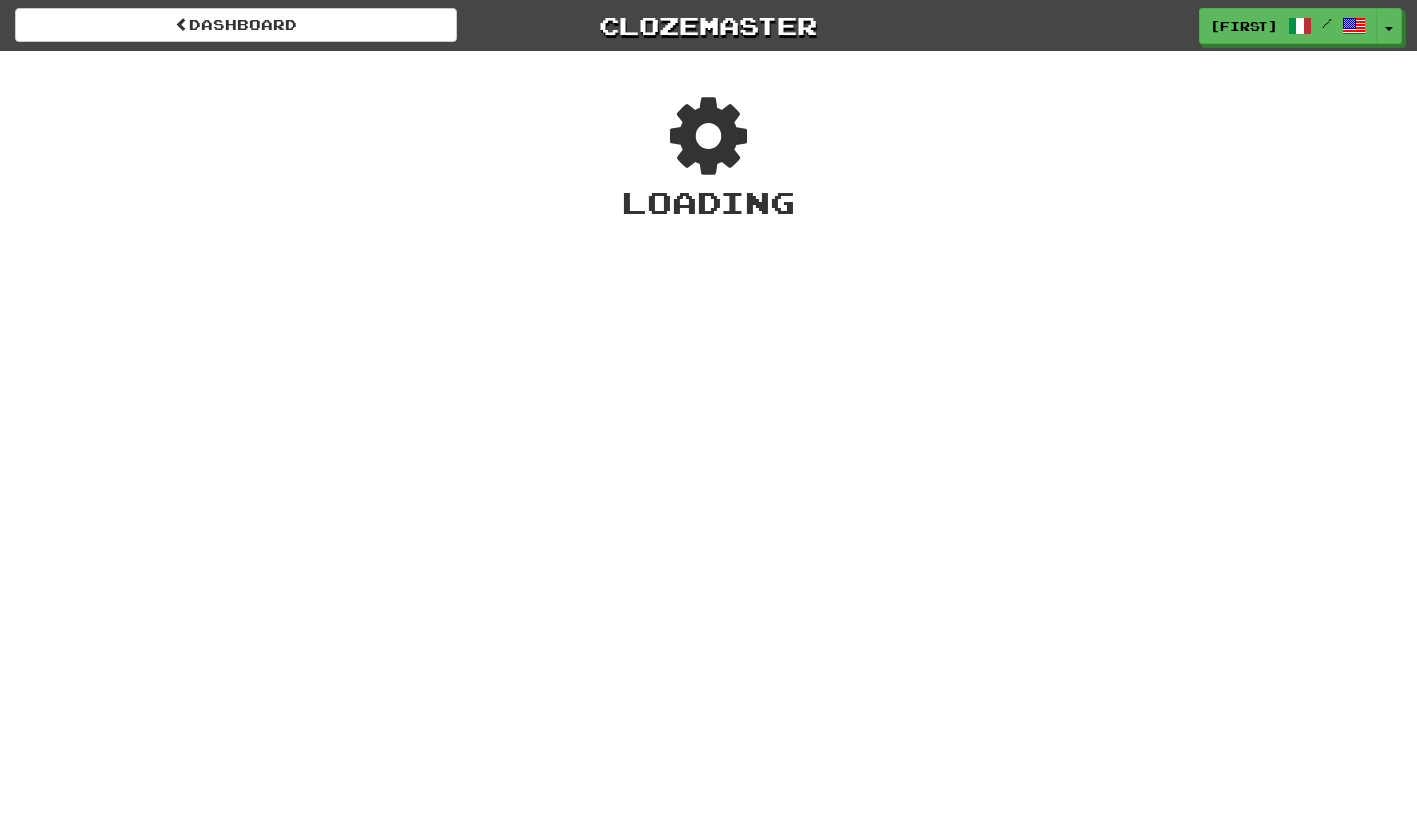 scroll, scrollTop: 0, scrollLeft: 0, axis: both 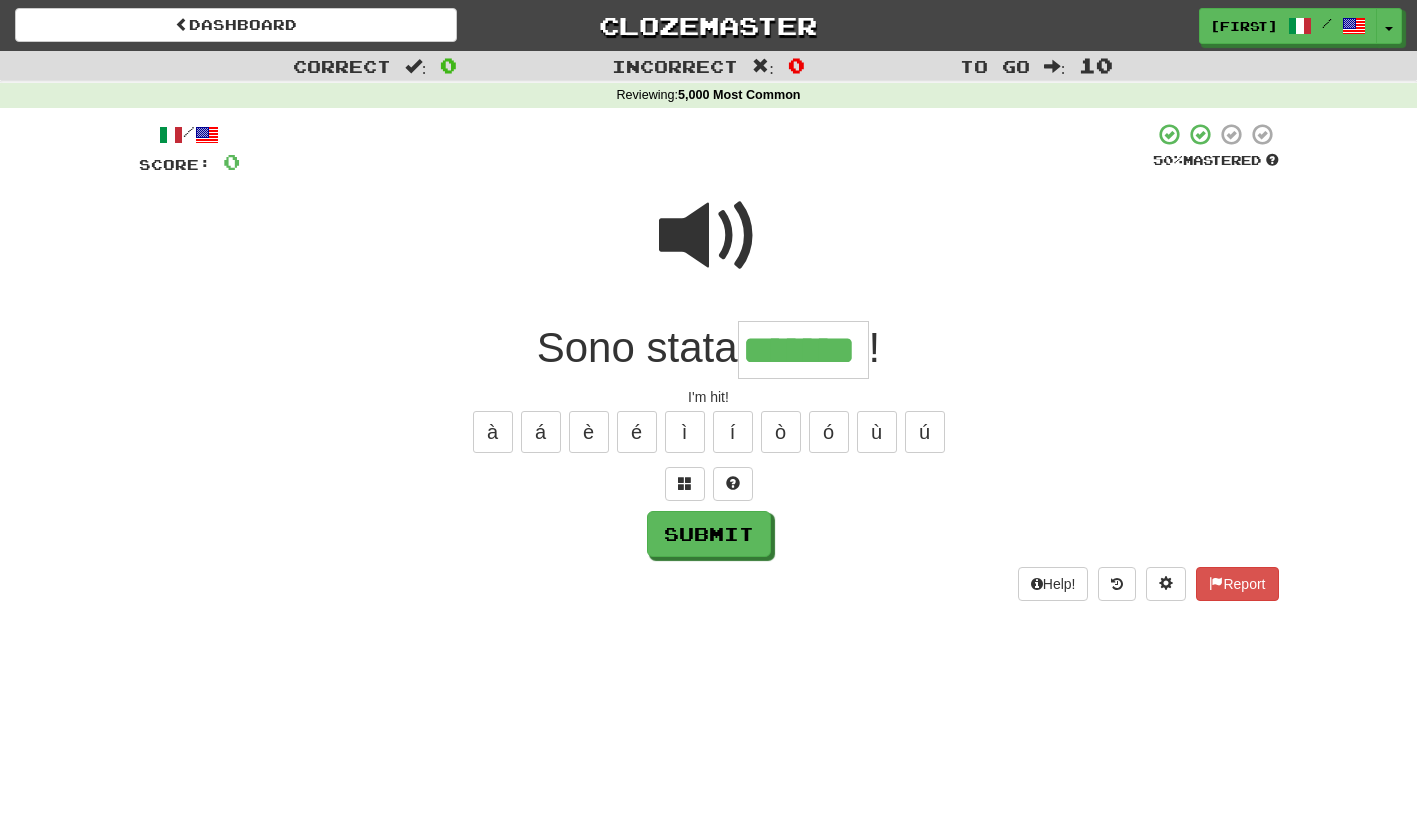 type on "*******" 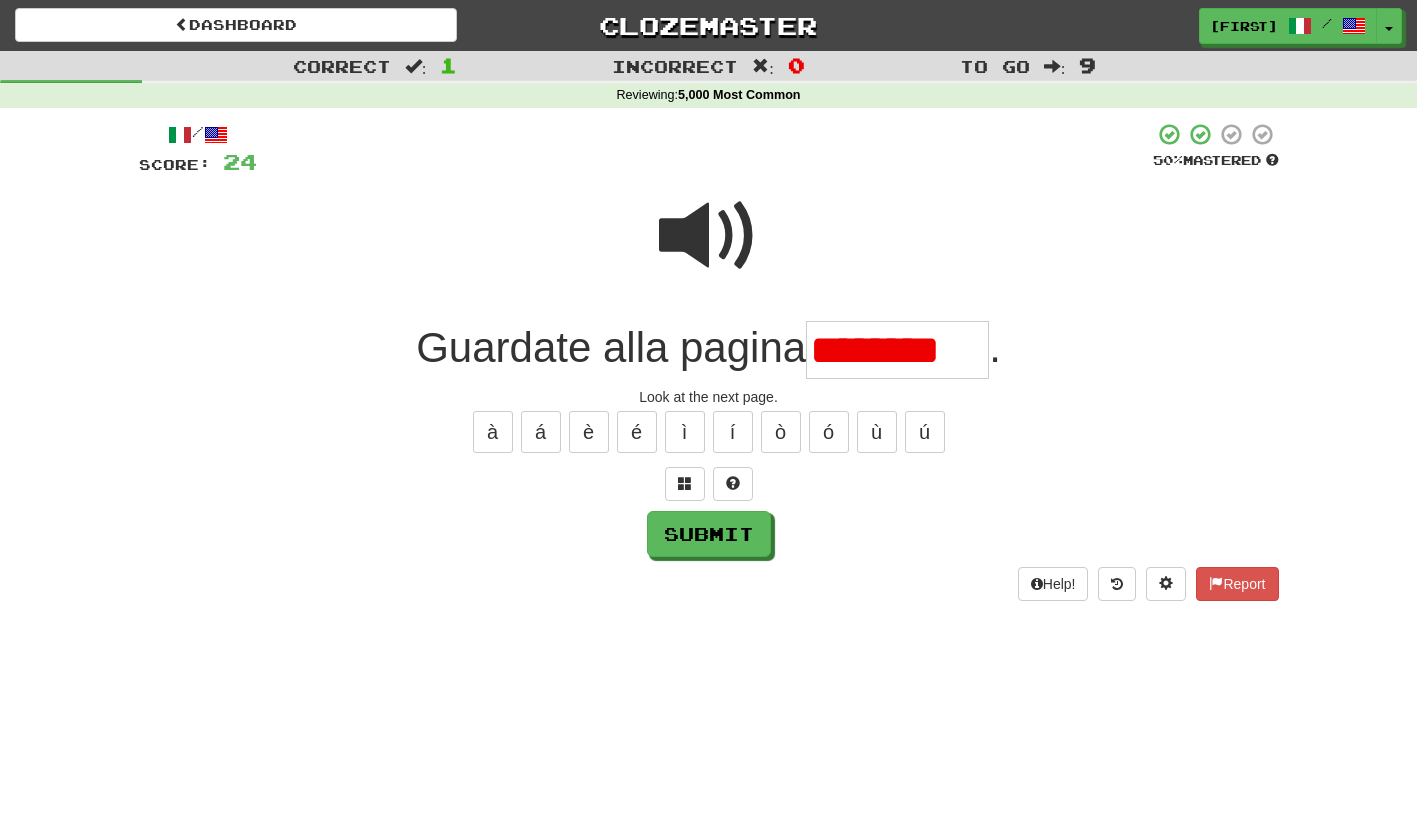click on "********" at bounding box center [897, 350] 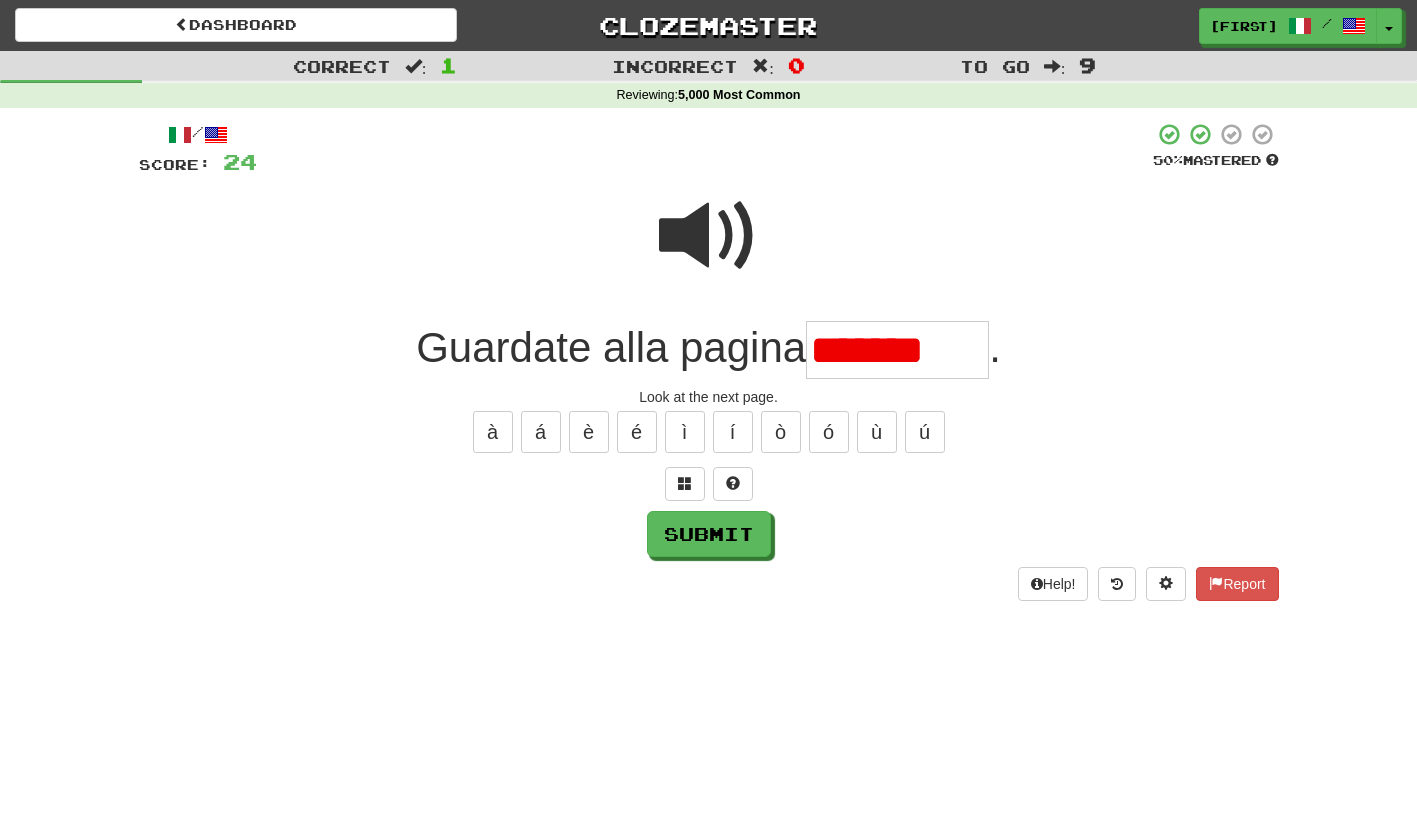 click on "*******" at bounding box center [897, 350] 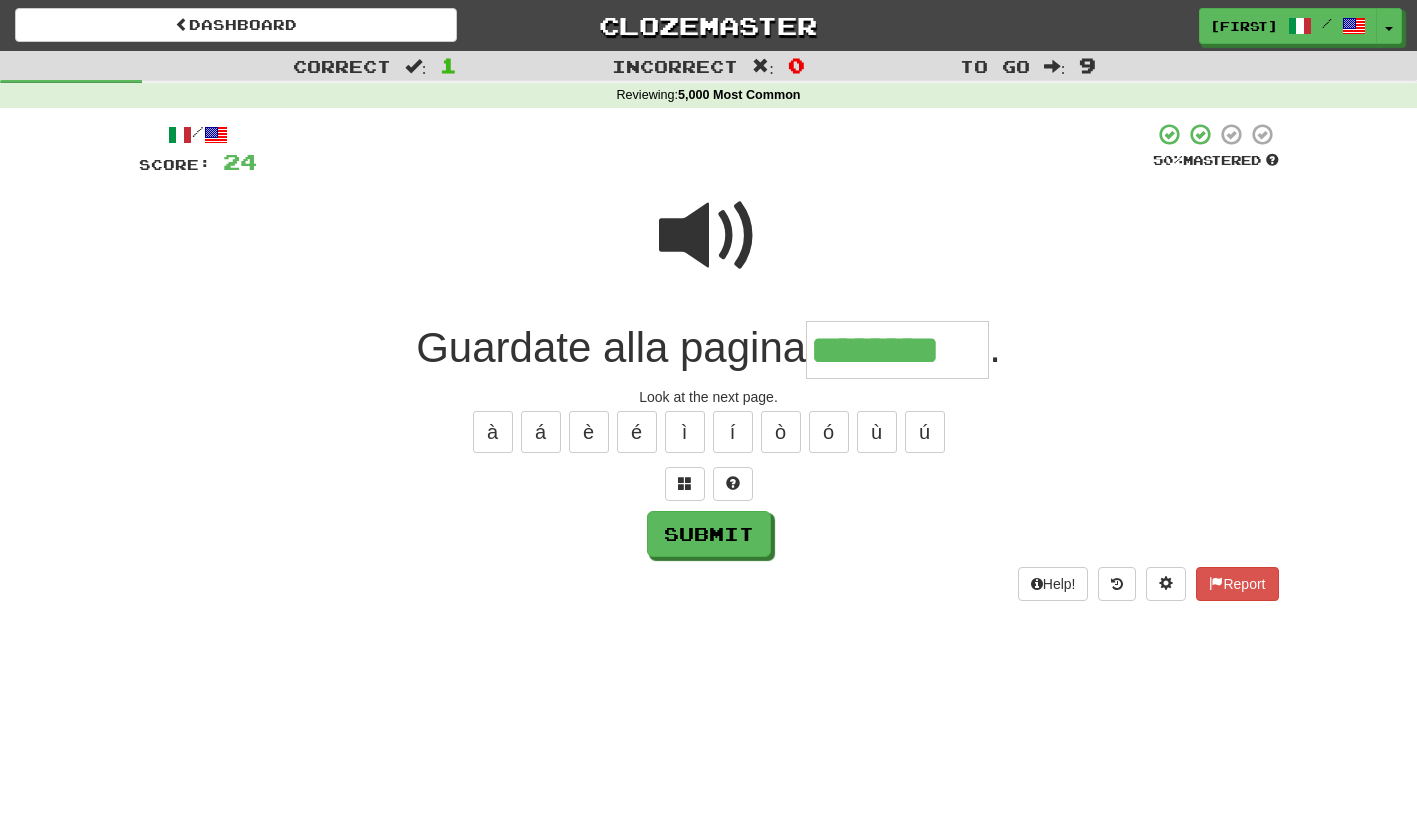 type on "********" 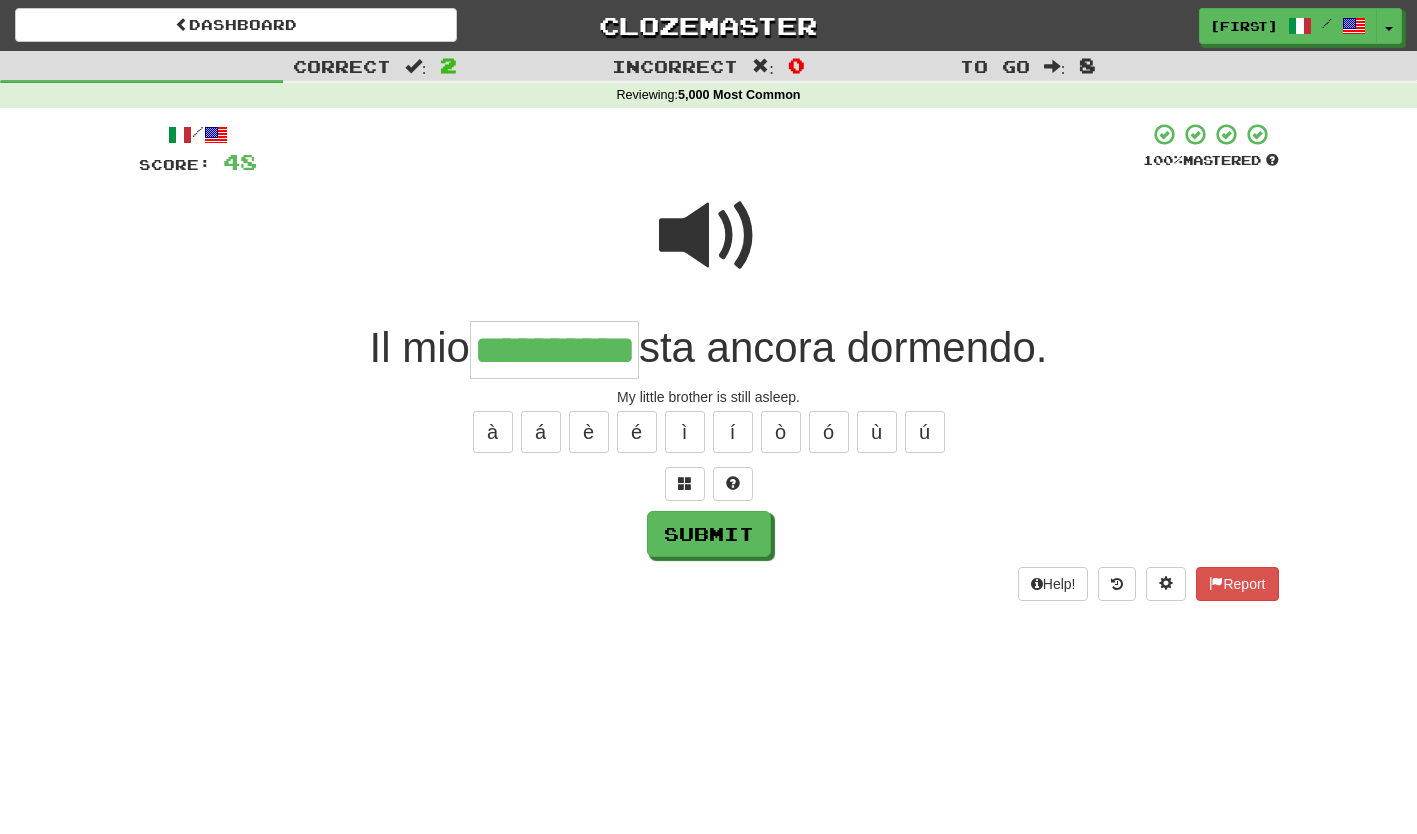 type on "**********" 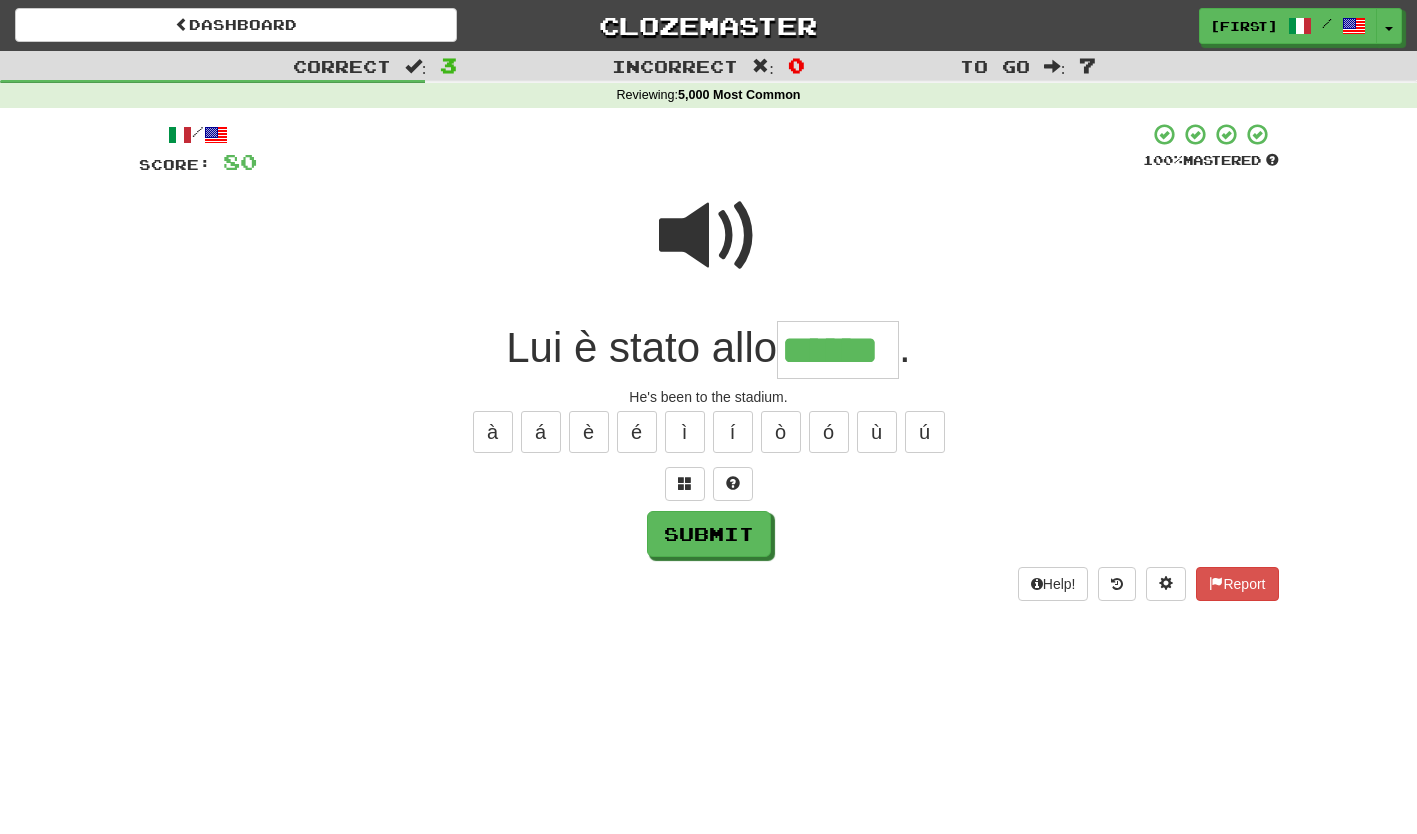 type on "******" 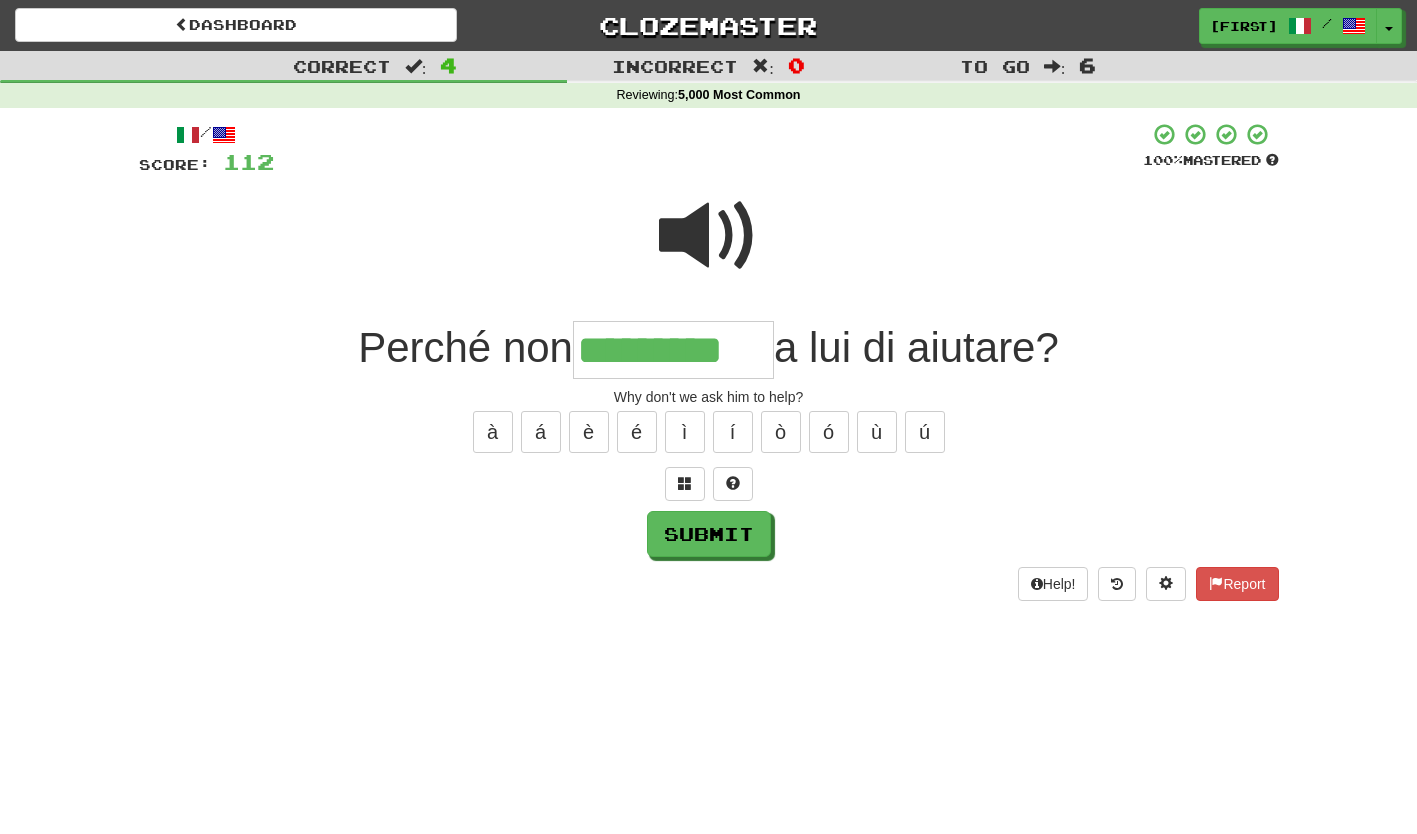 type on "*********" 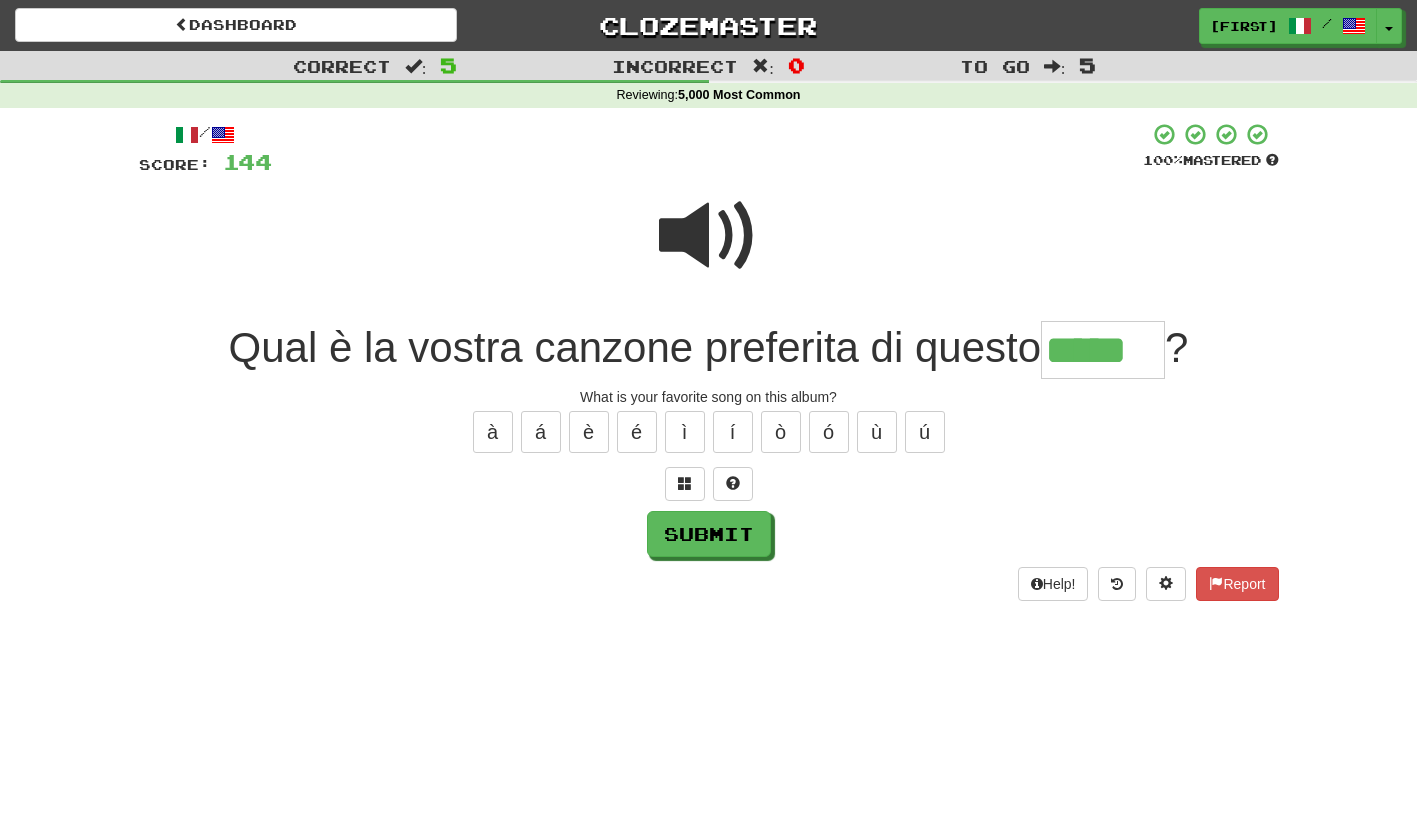 type on "*****" 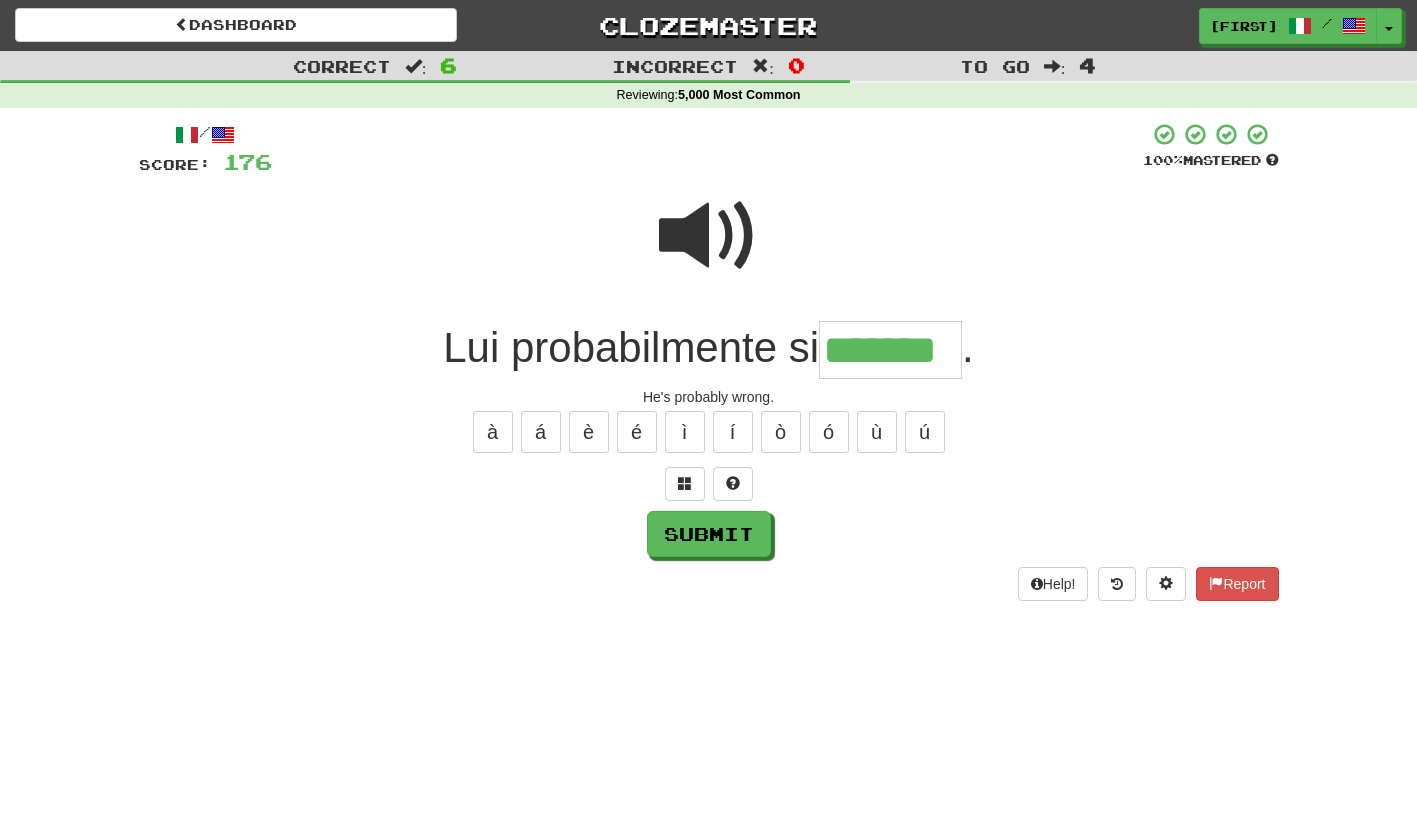 type on "*******" 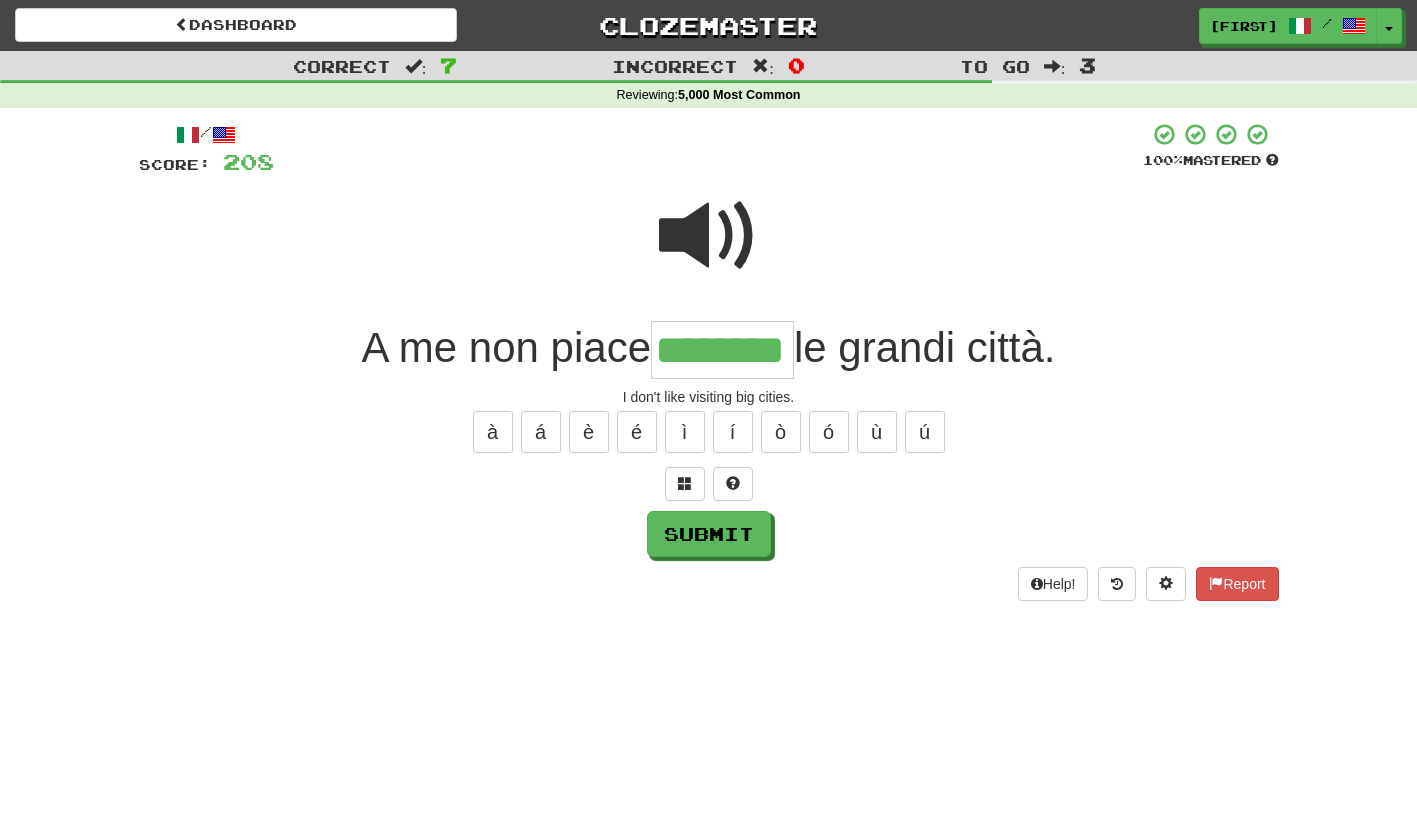 type on "********" 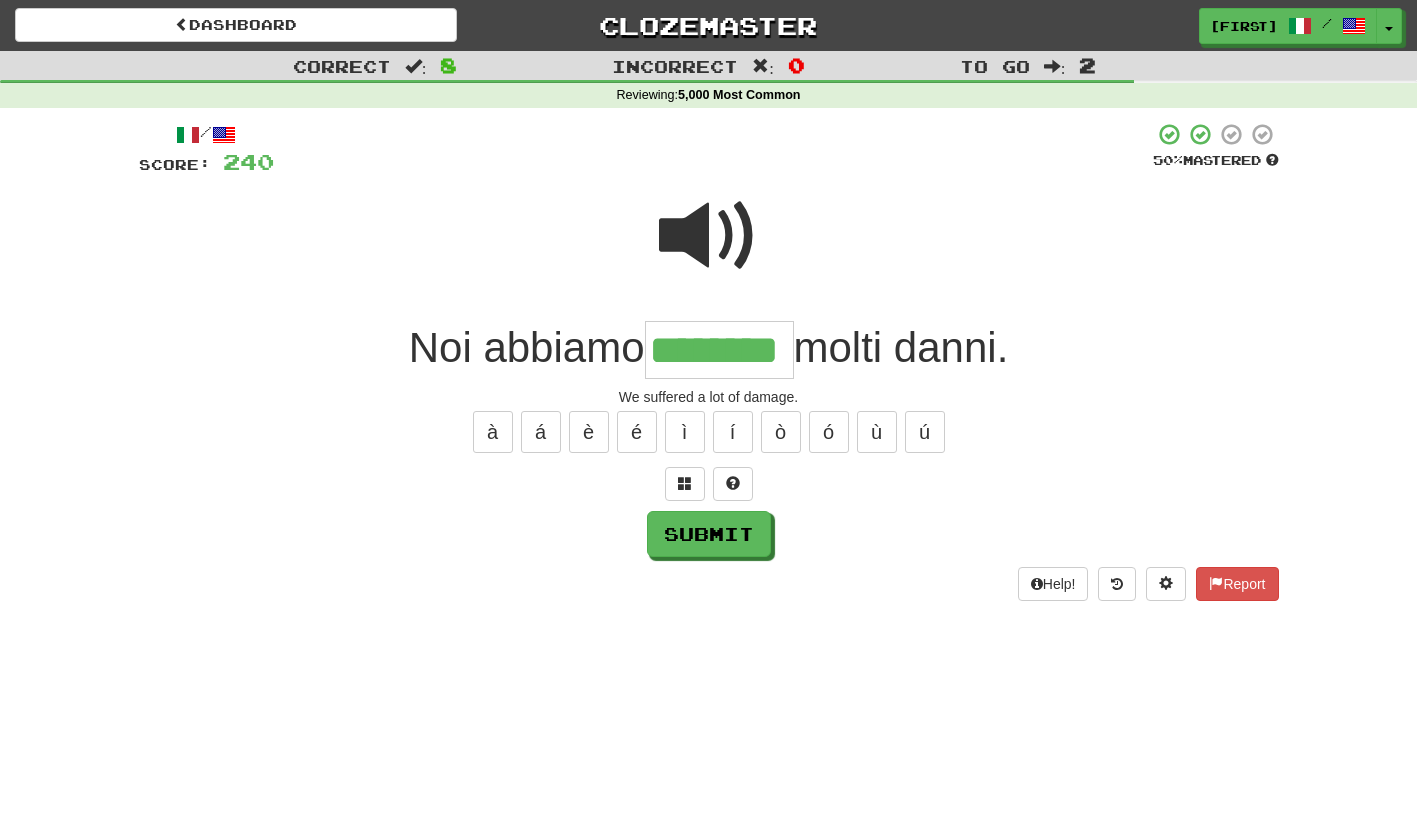 type on "********" 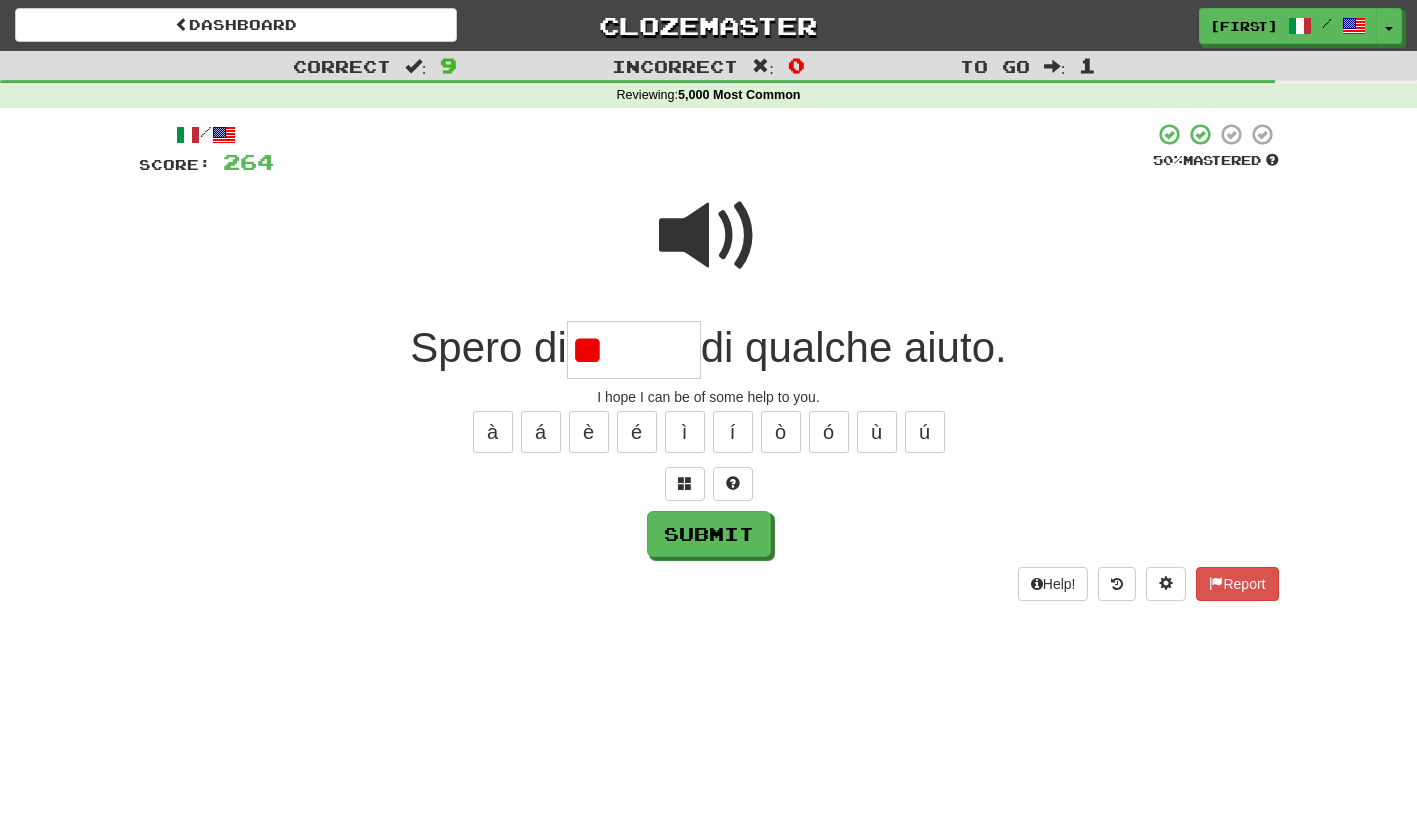 type on "*" 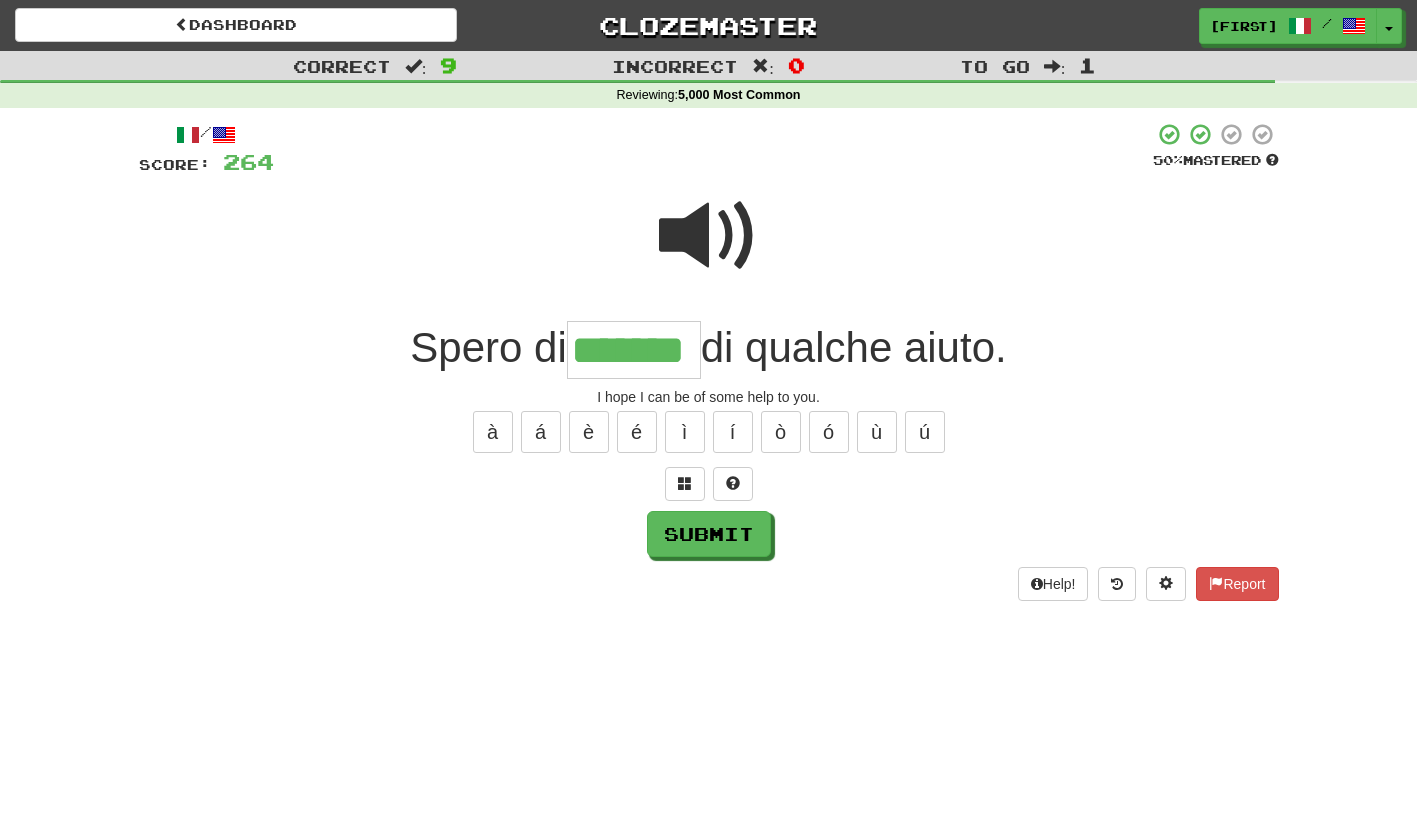 type on "*******" 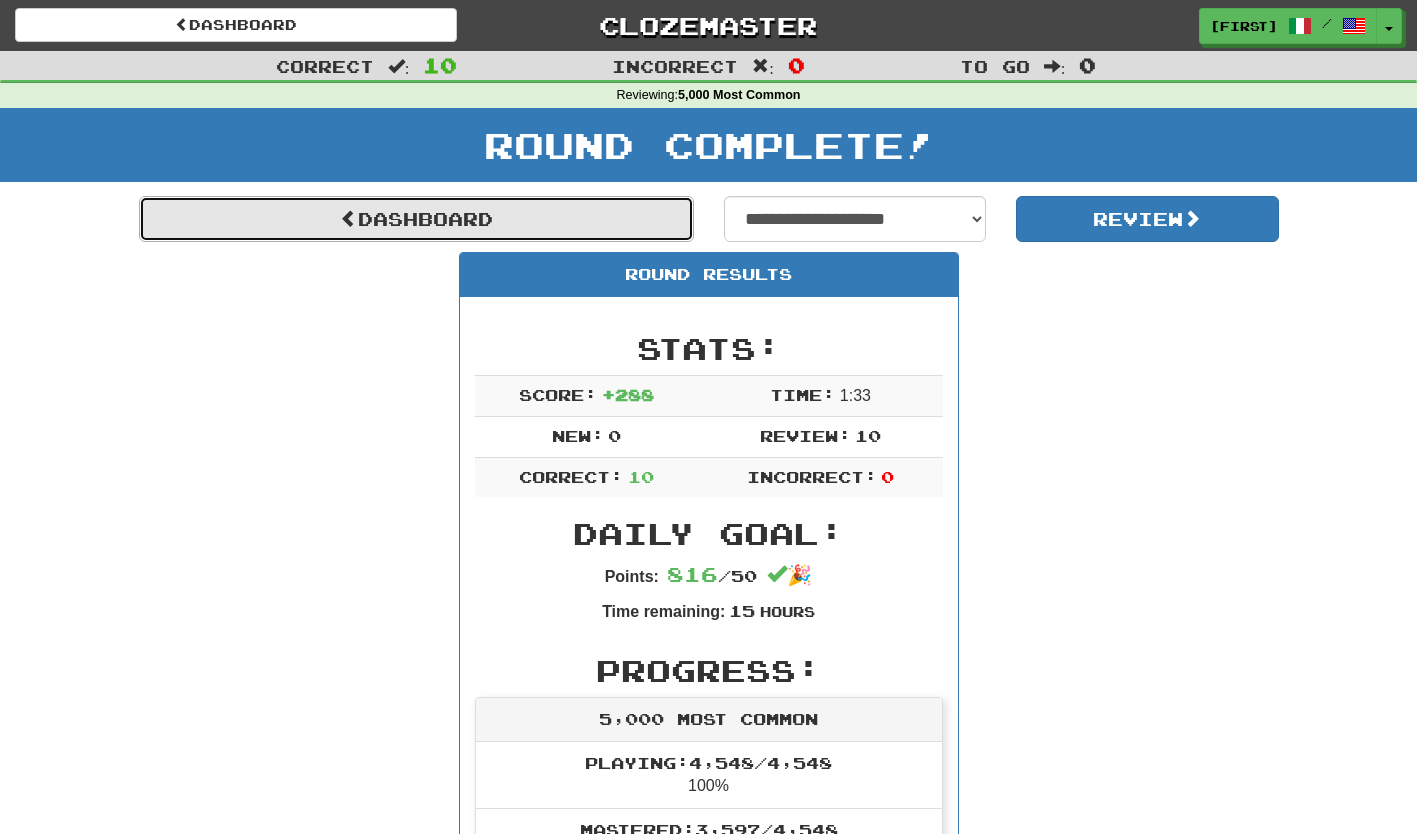 click on "Dashboard" at bounding box center [416, 219] 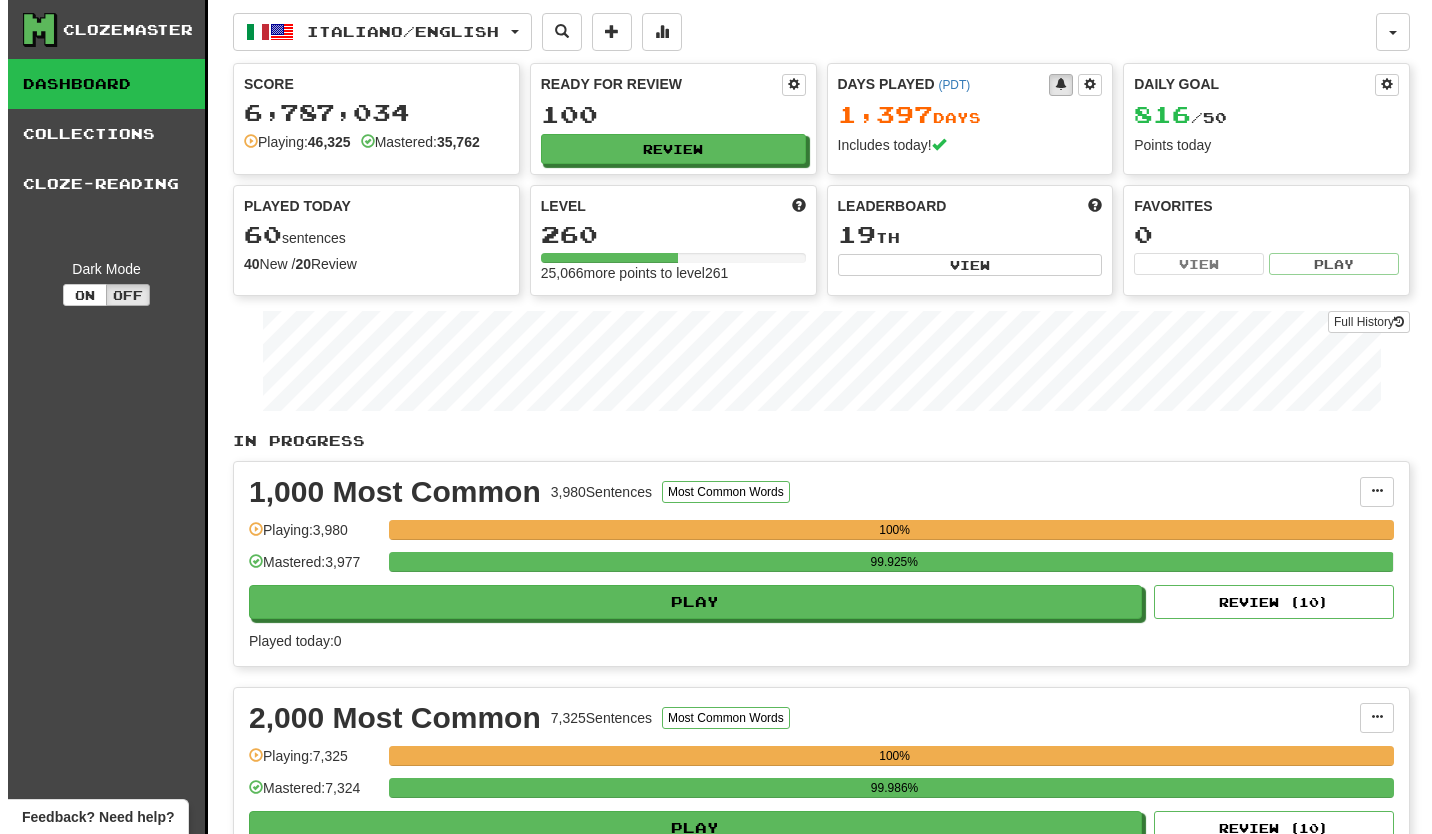 scroll, scrollTop: 0, scrollLeft: 0, axis: both 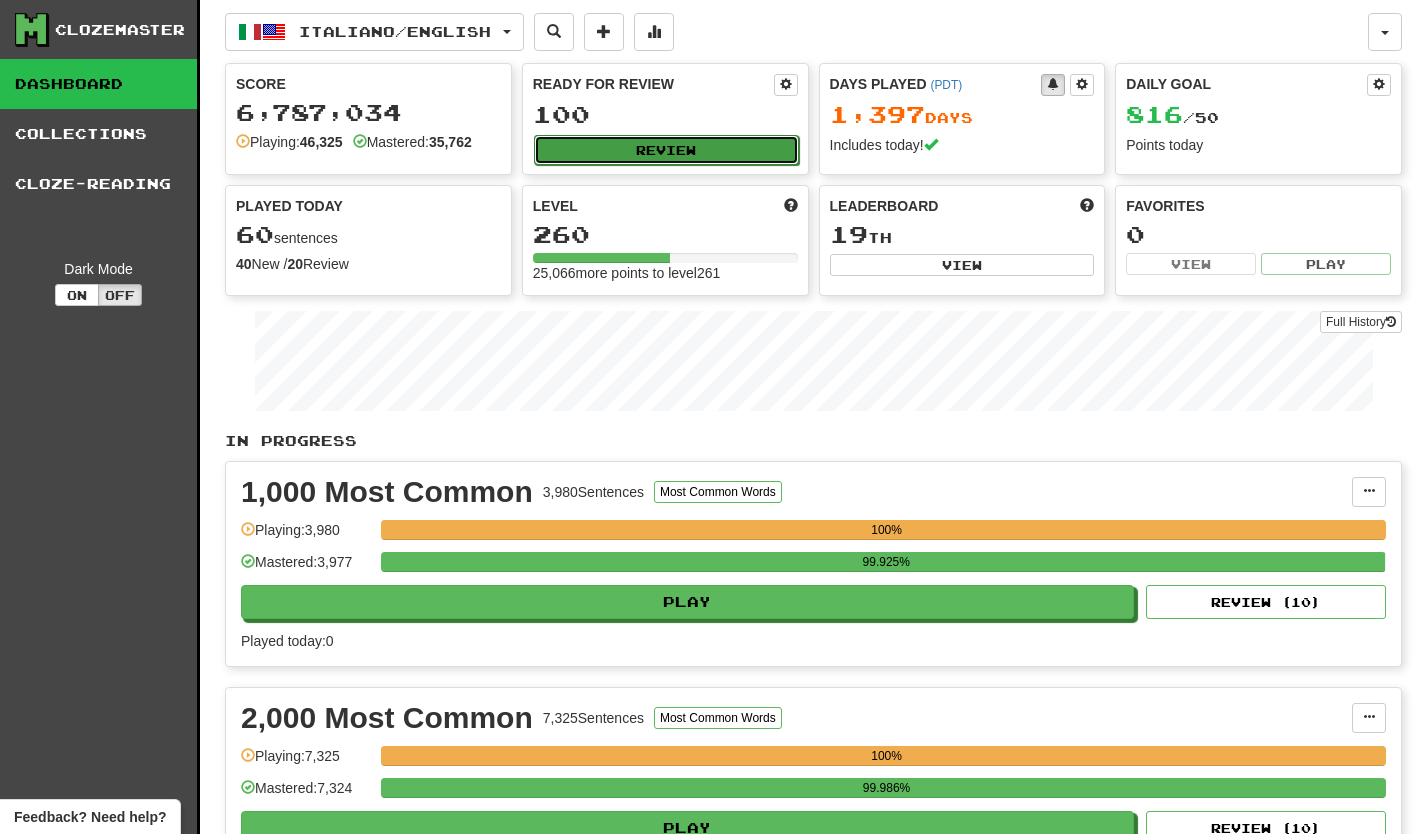 click on "Review" at bounding box center (666, 150) 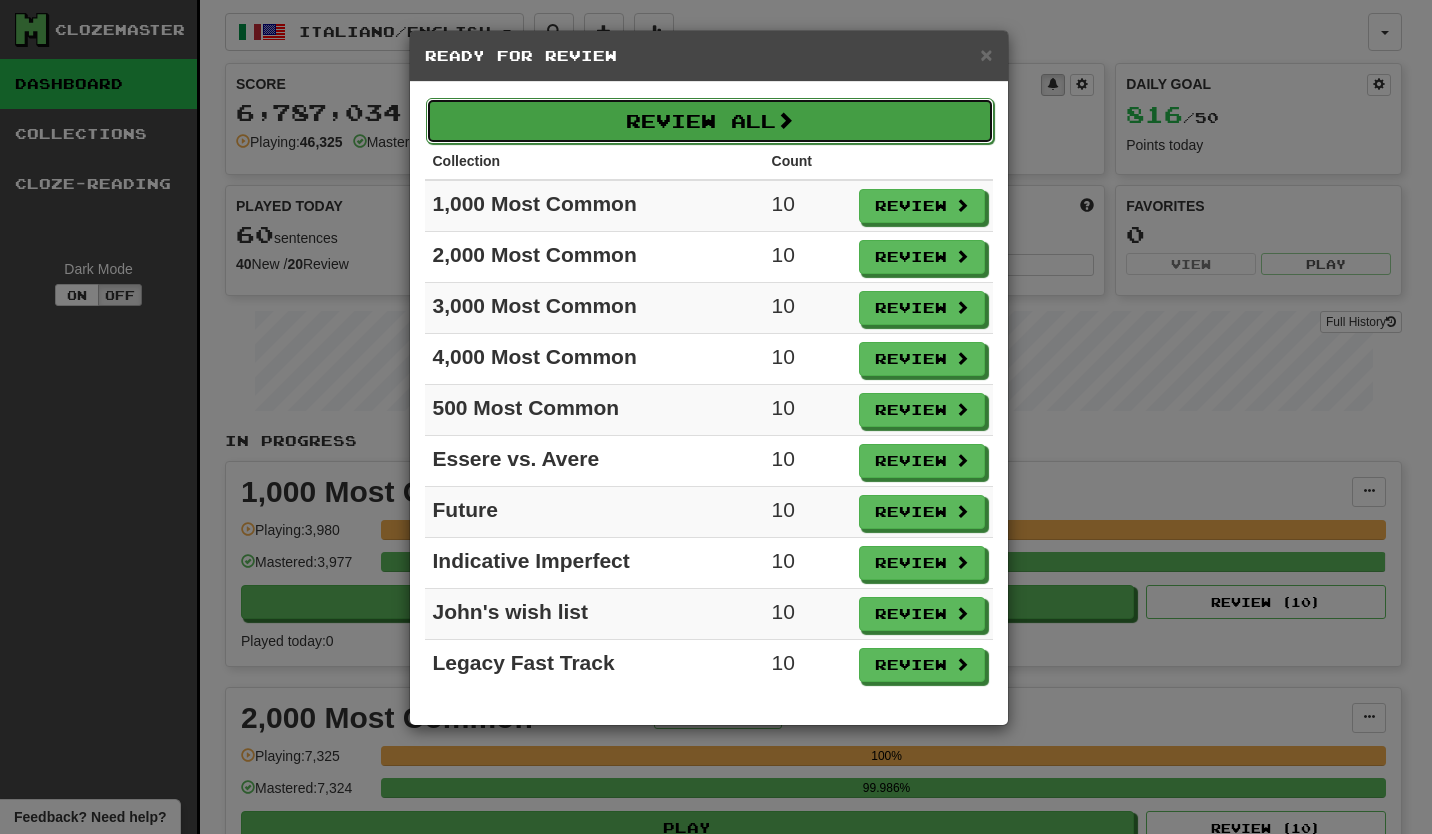 click on "Review All" at bounding box center [710, 121] 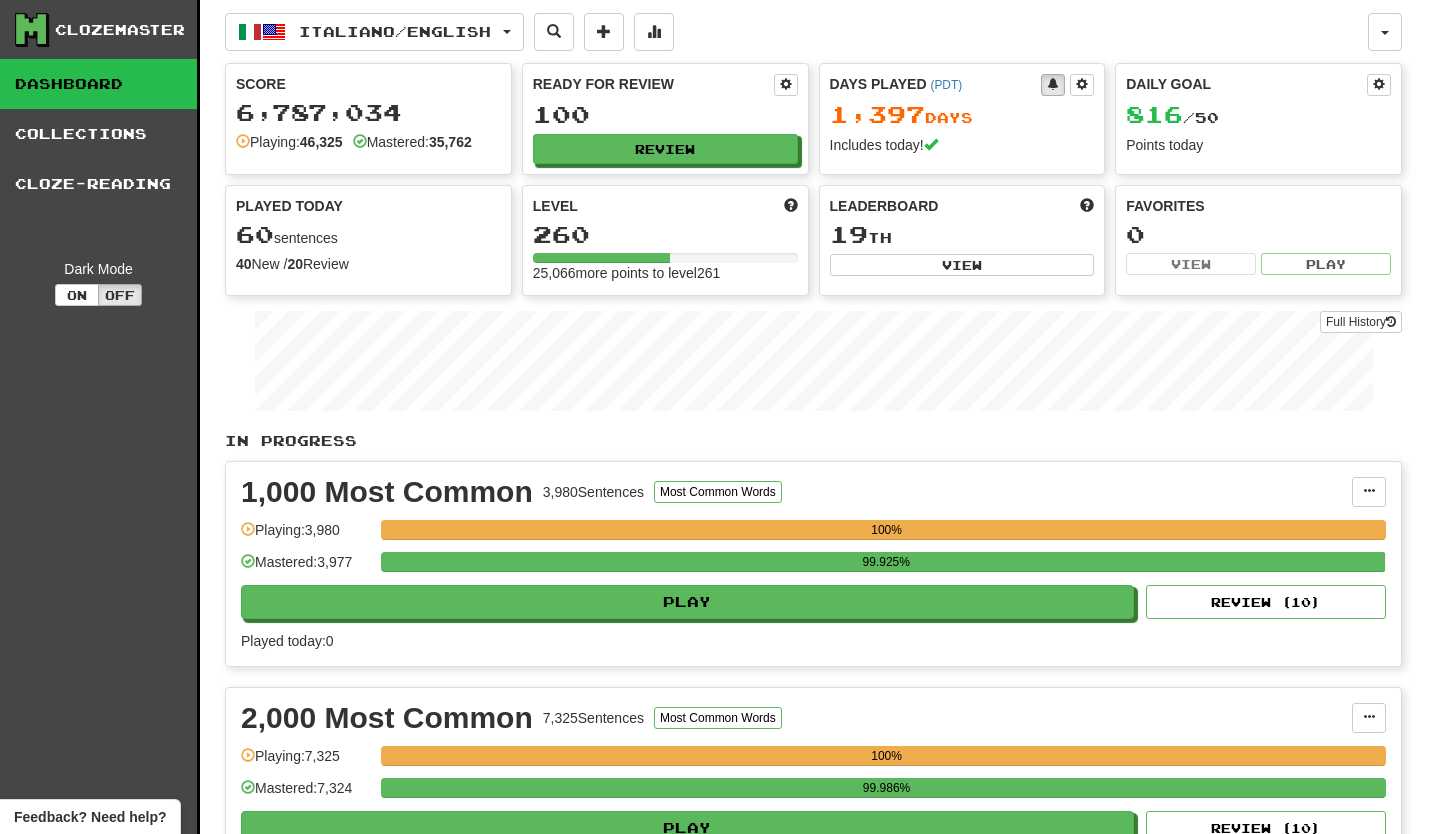 select on "**" 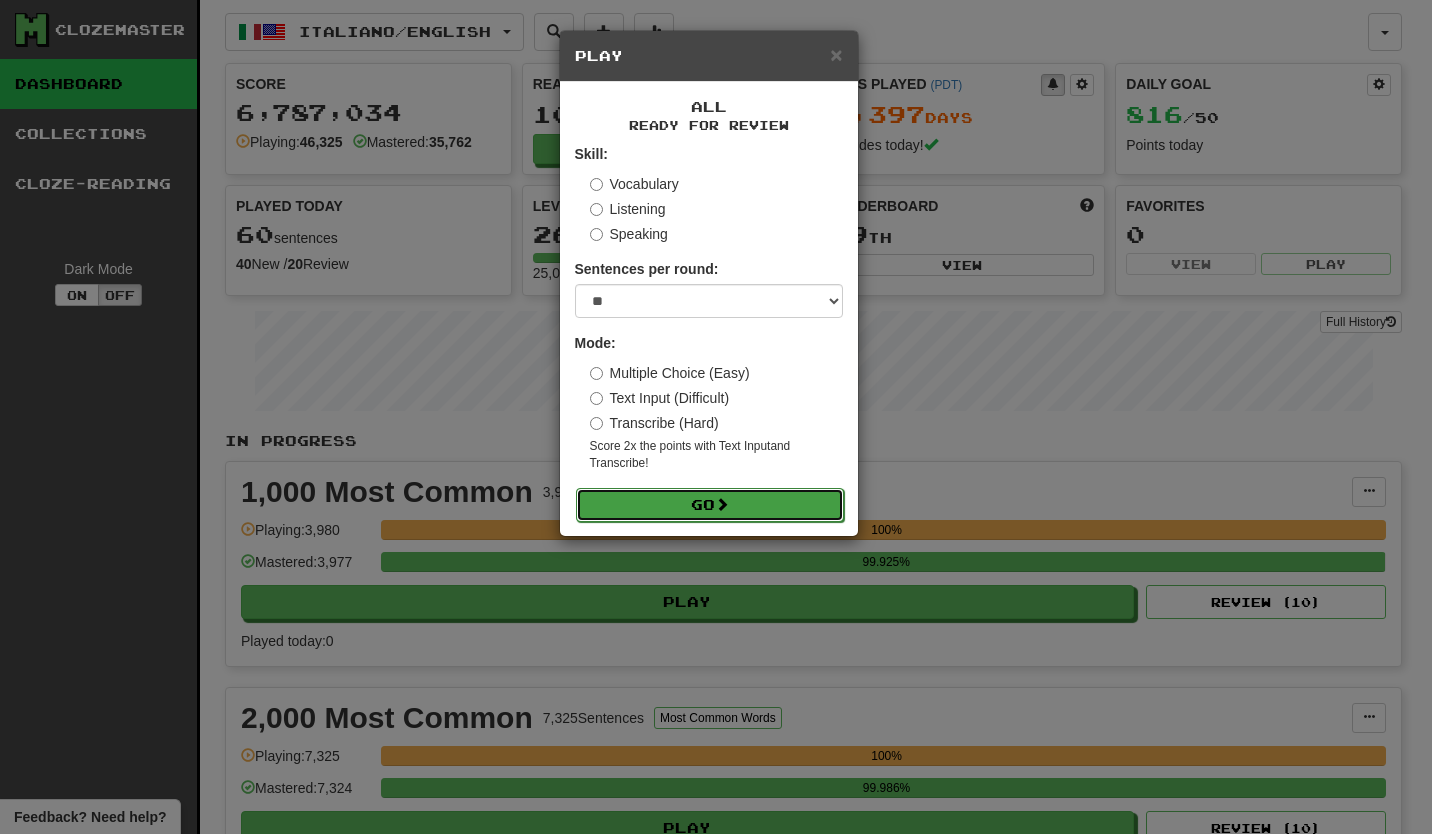 click on "Go" at bounding box center (710, 505) 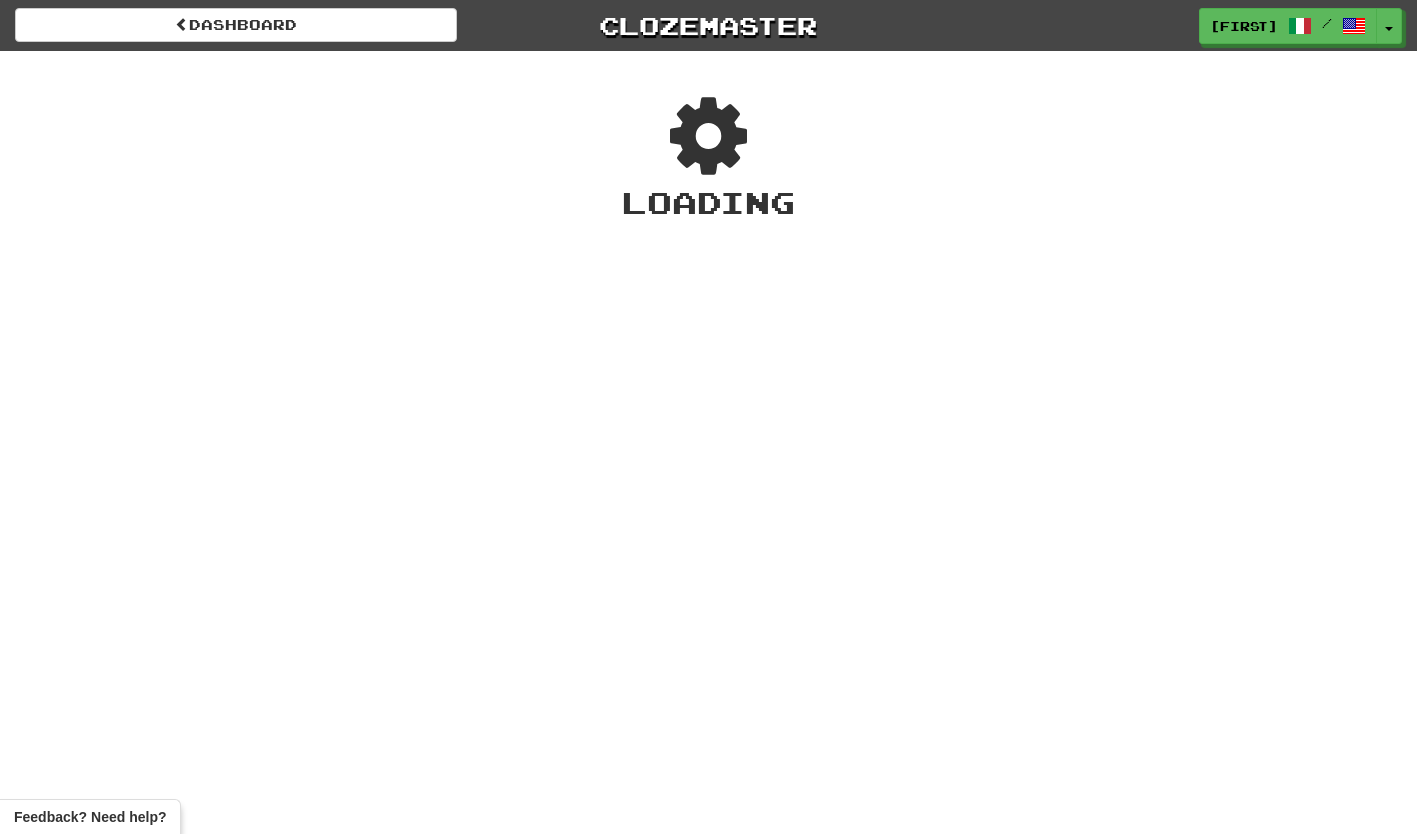 scroll, scrollTop: 0, scrollLeft: 0, axis: both 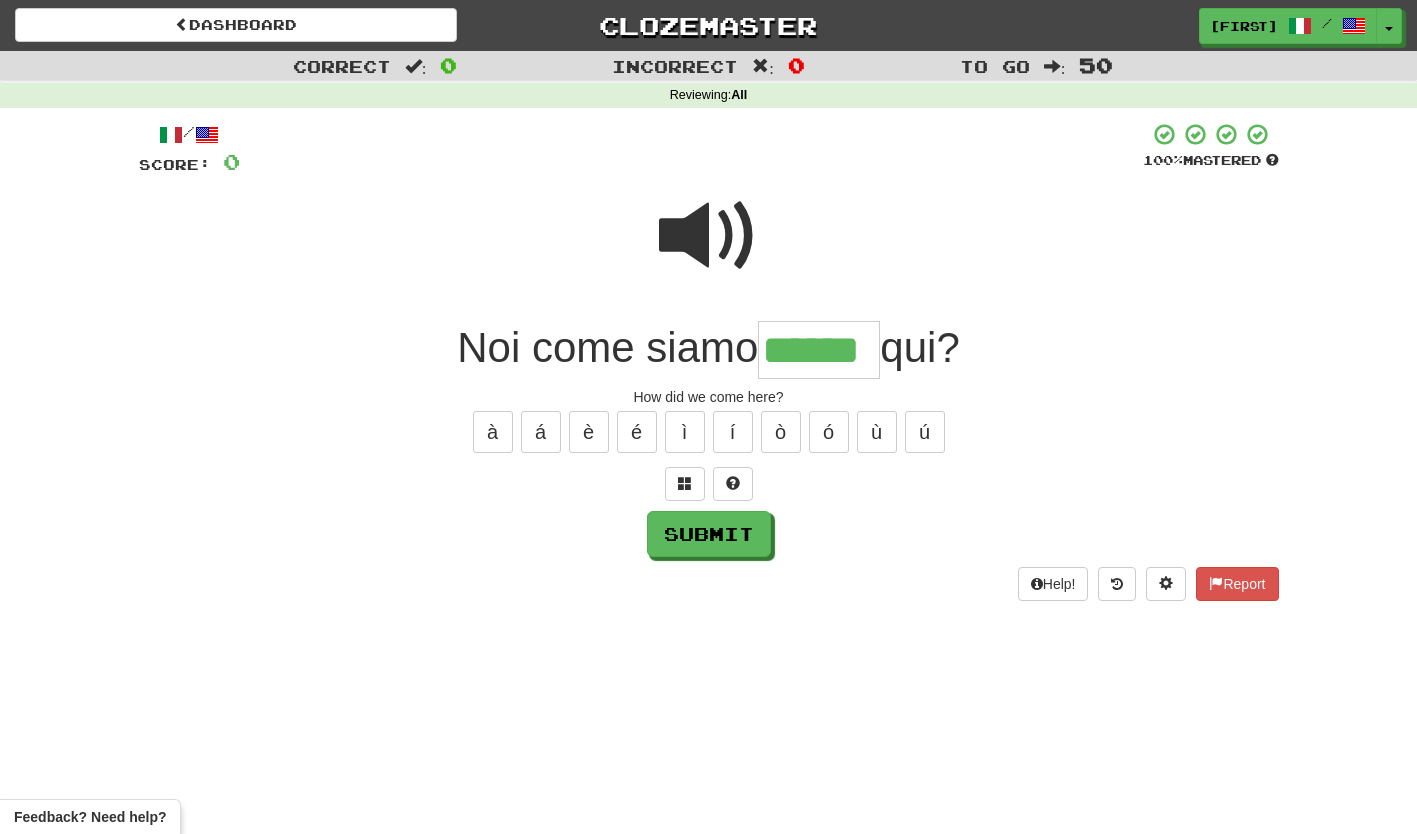 type on "******" 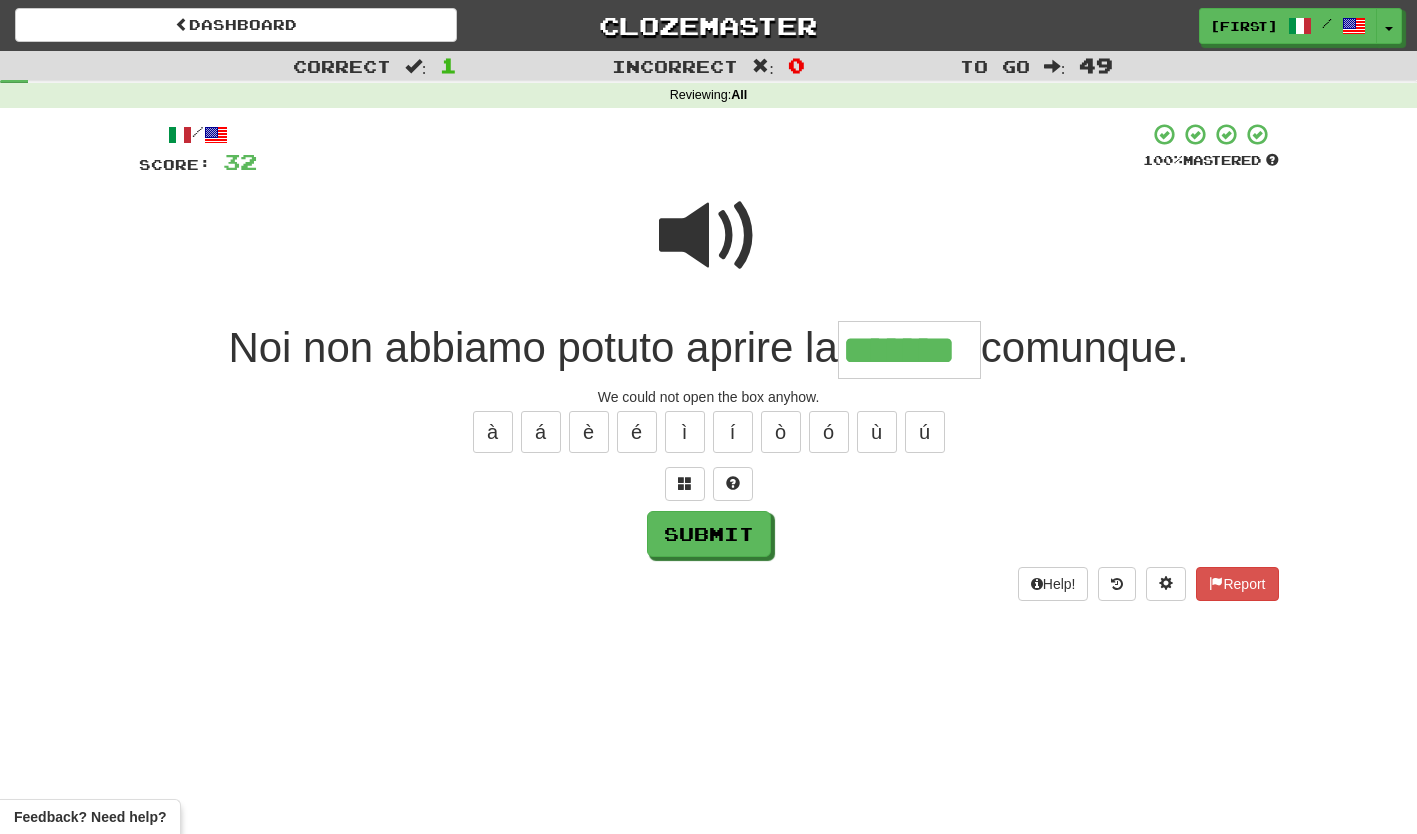 type on "*******" 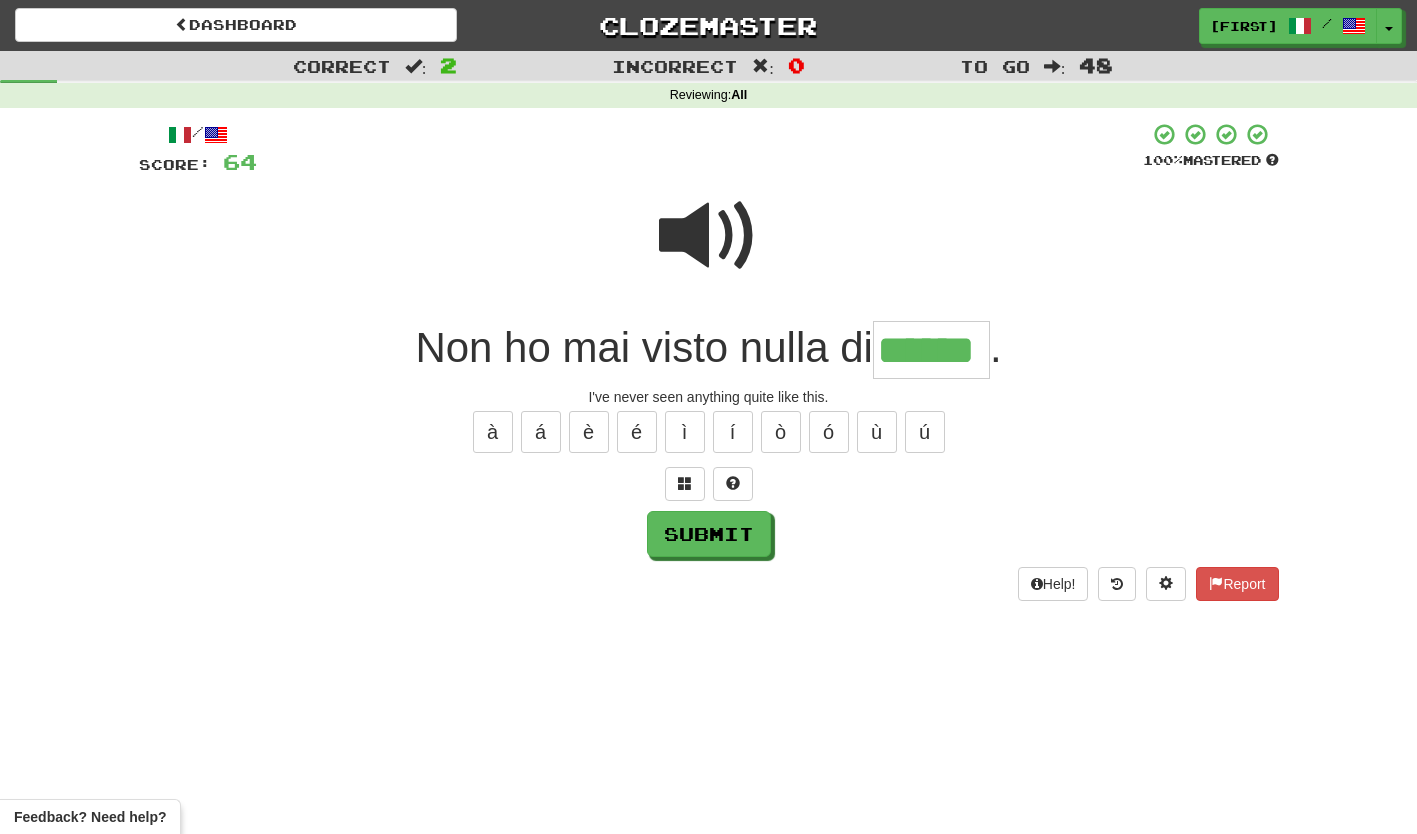 type on "******" 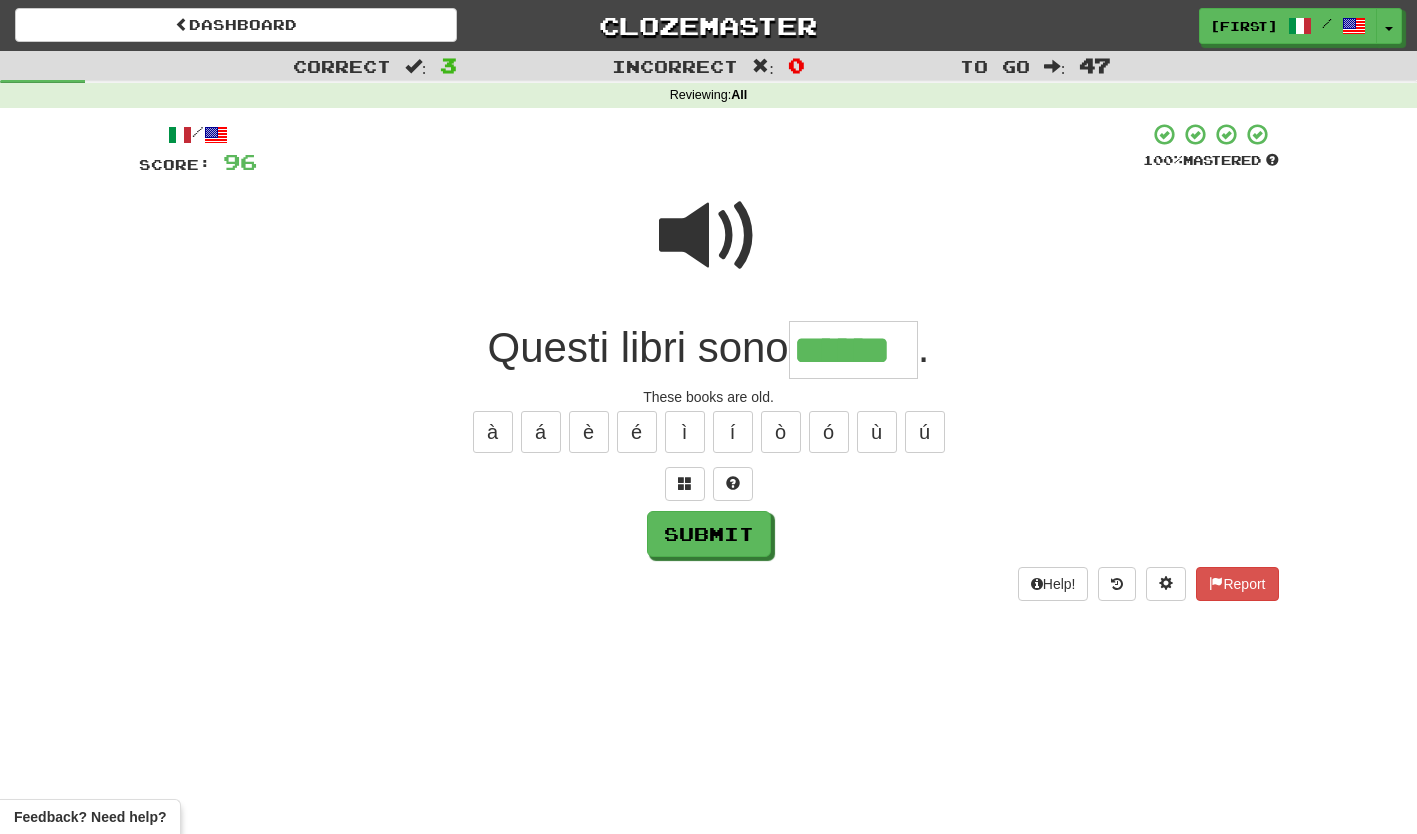 type on "******" 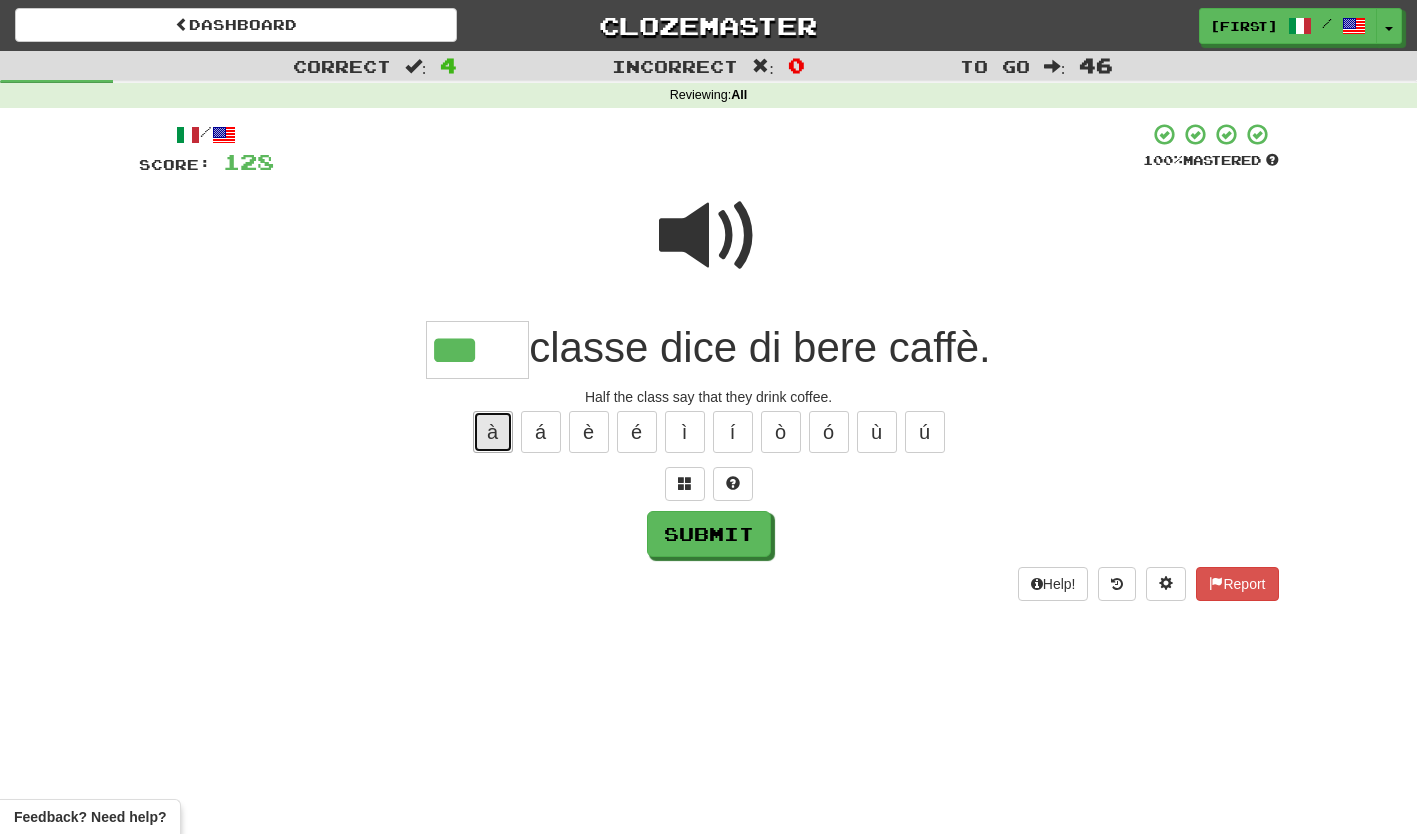click on "à" at bounding box center (493, 432) 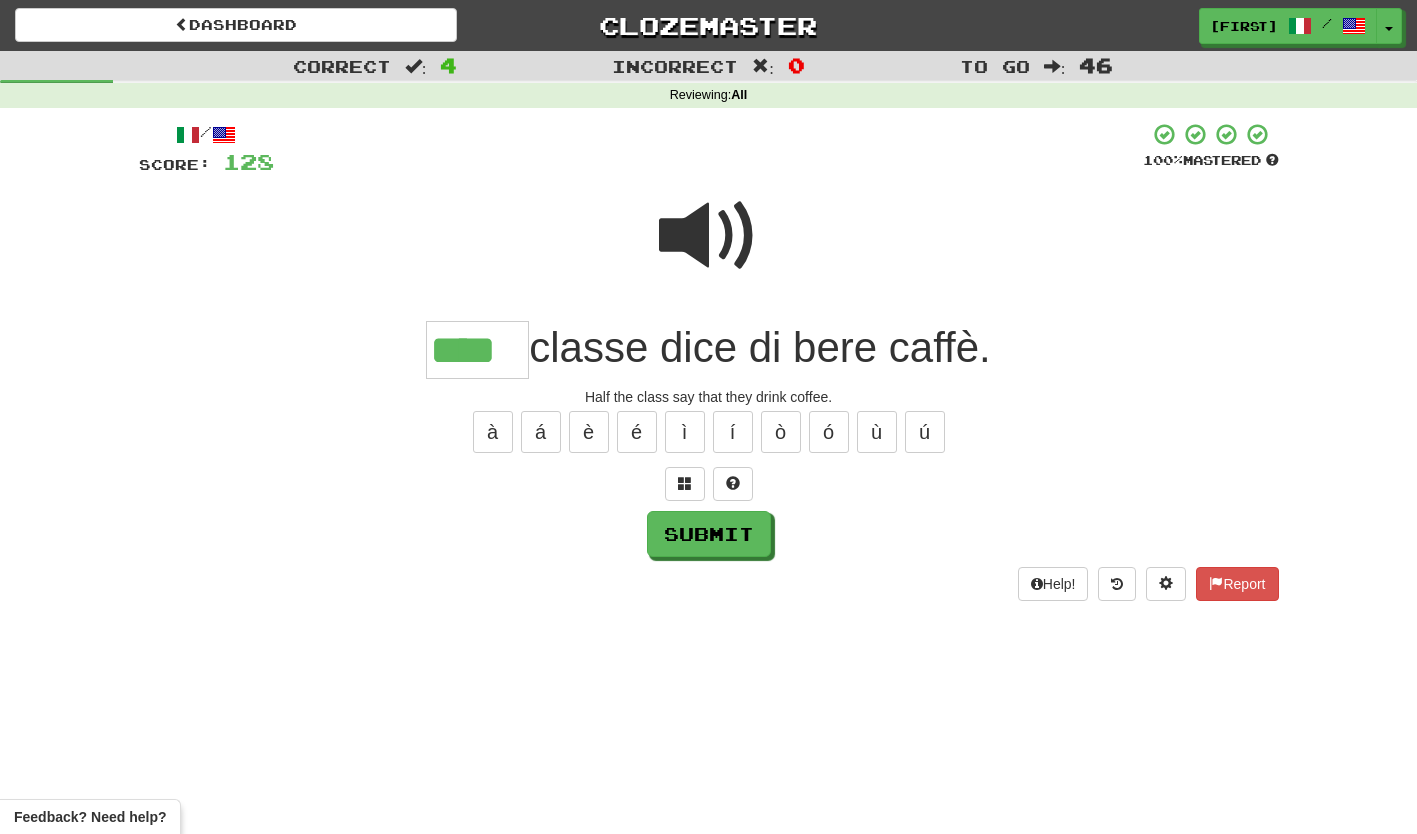 type on "****" 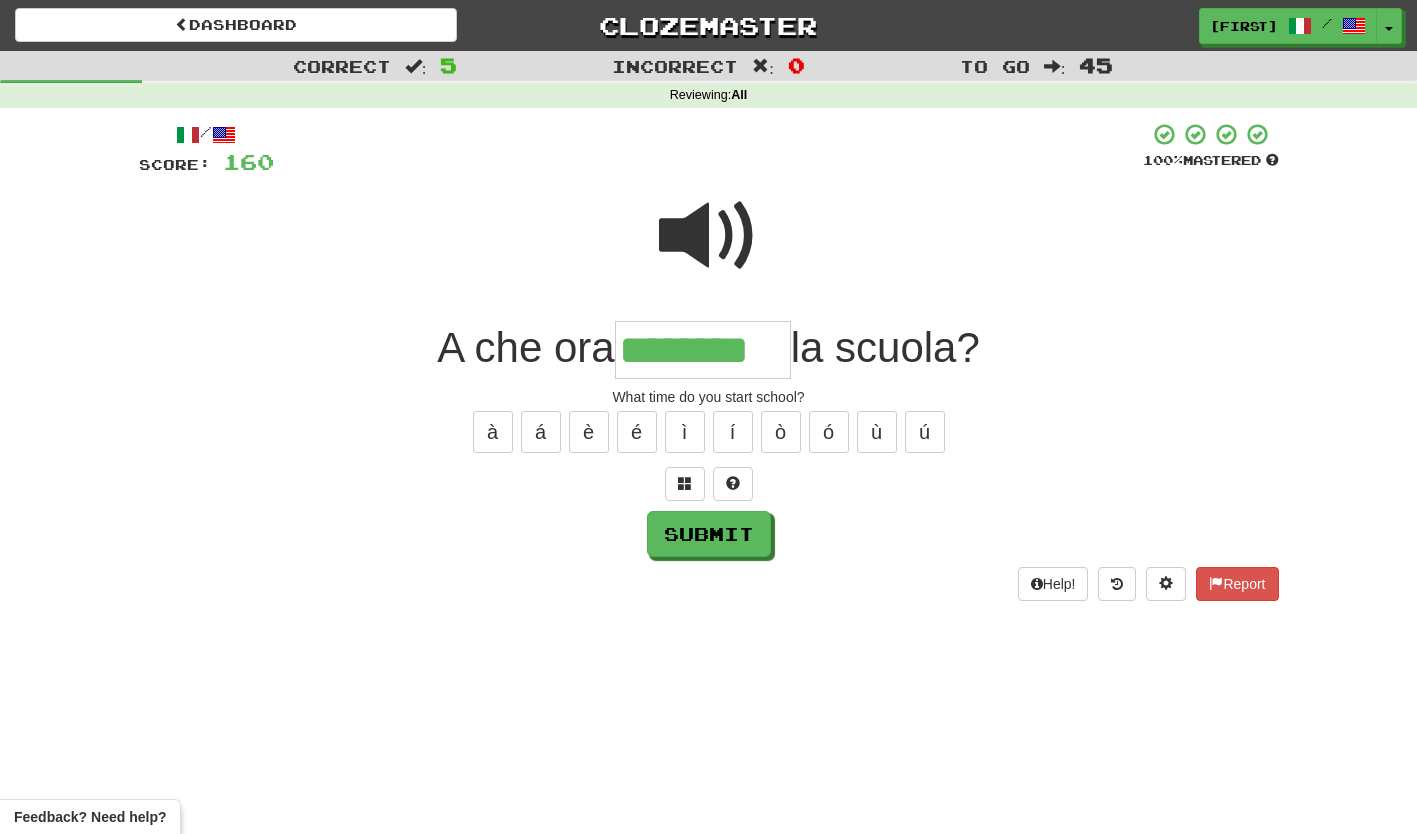 type on "********" 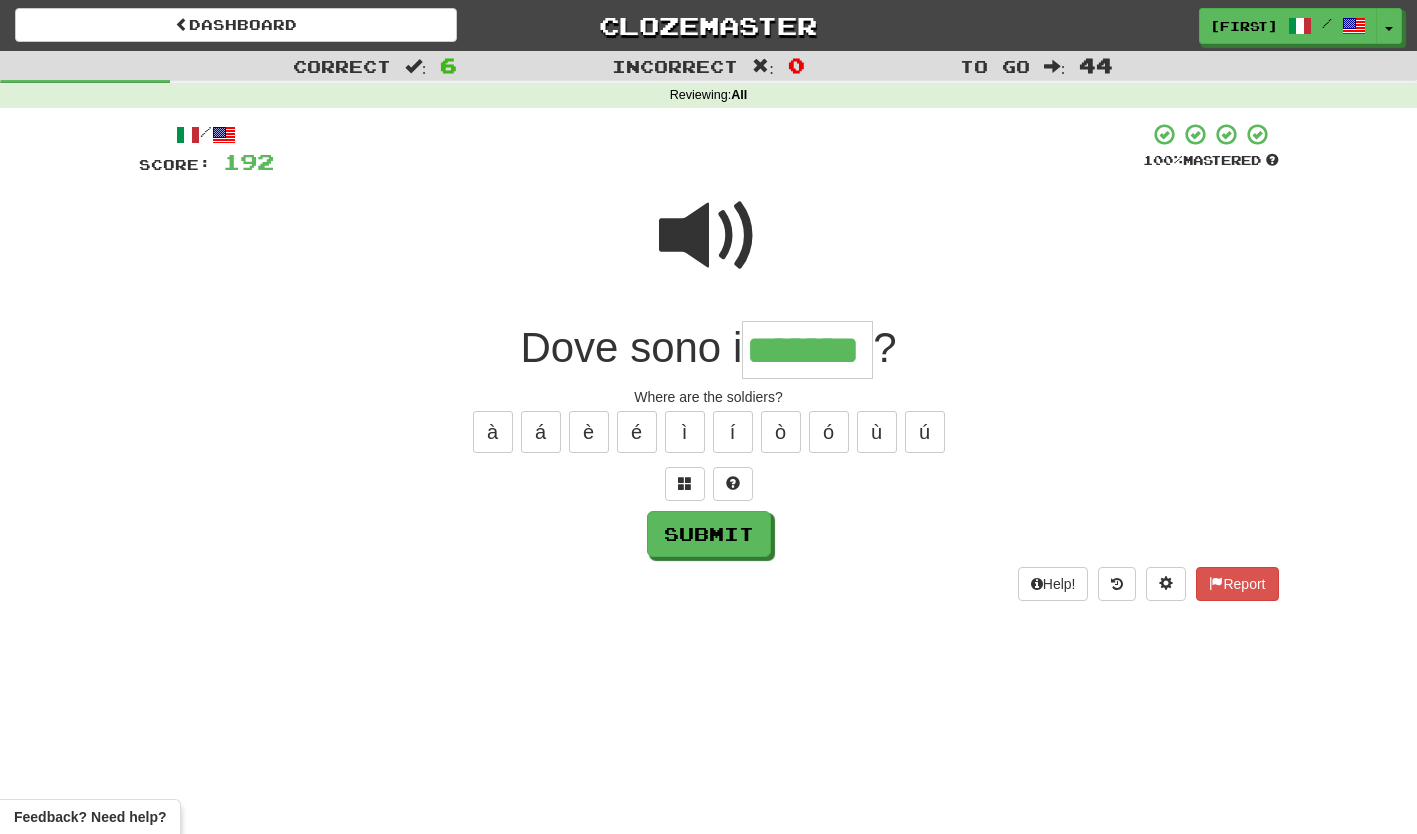 type on "*******" 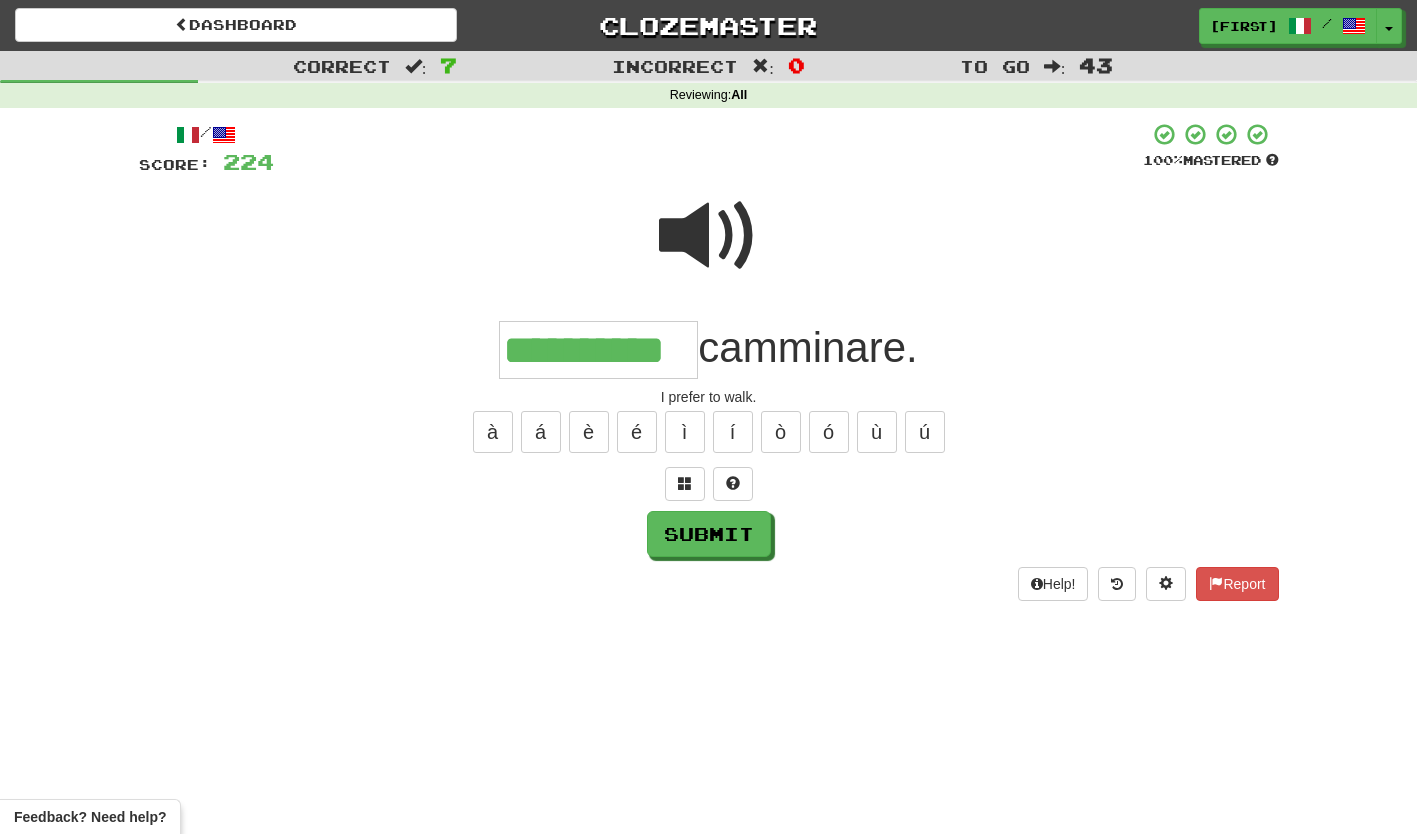 type on "**********" 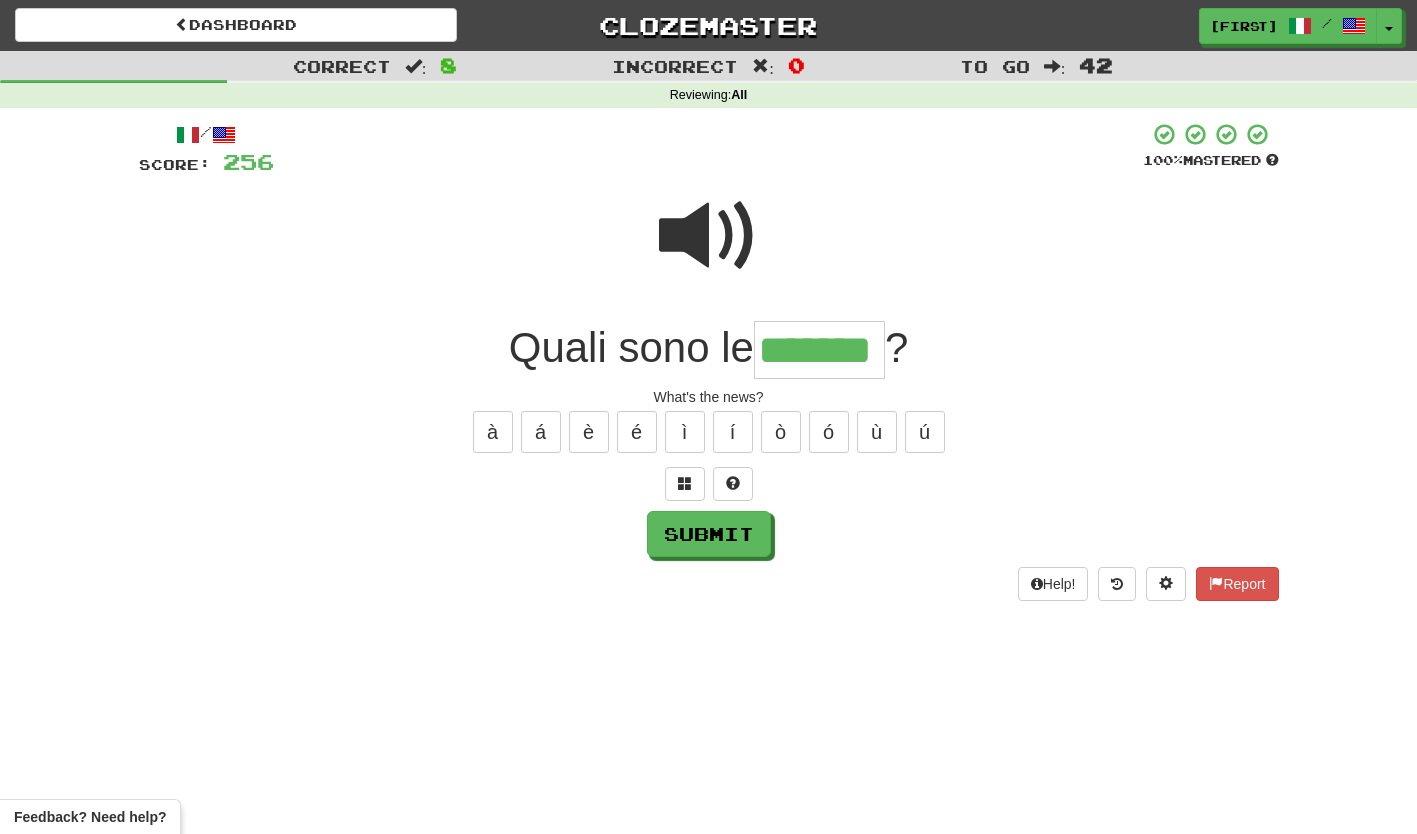 type on "*******" 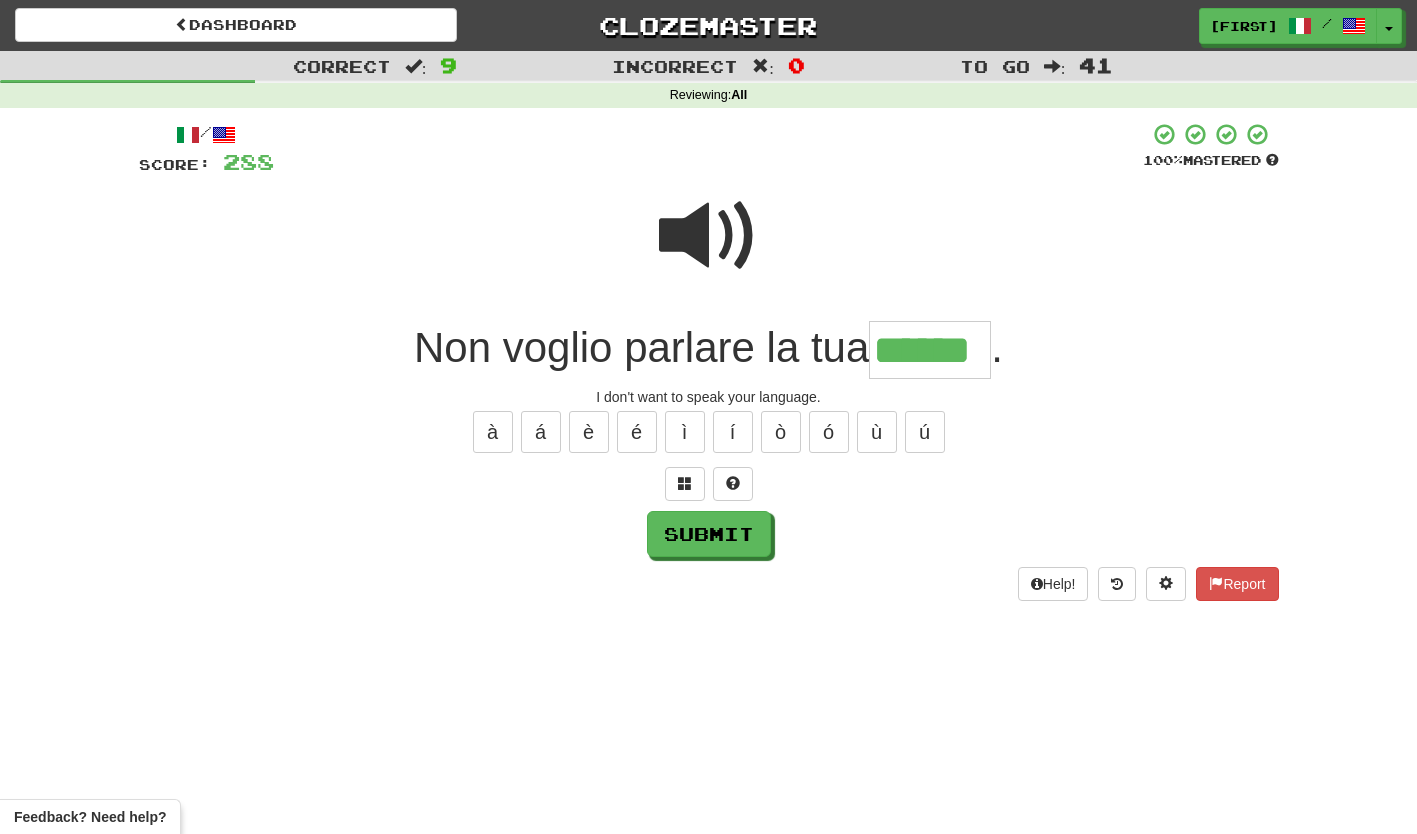 type on "******" 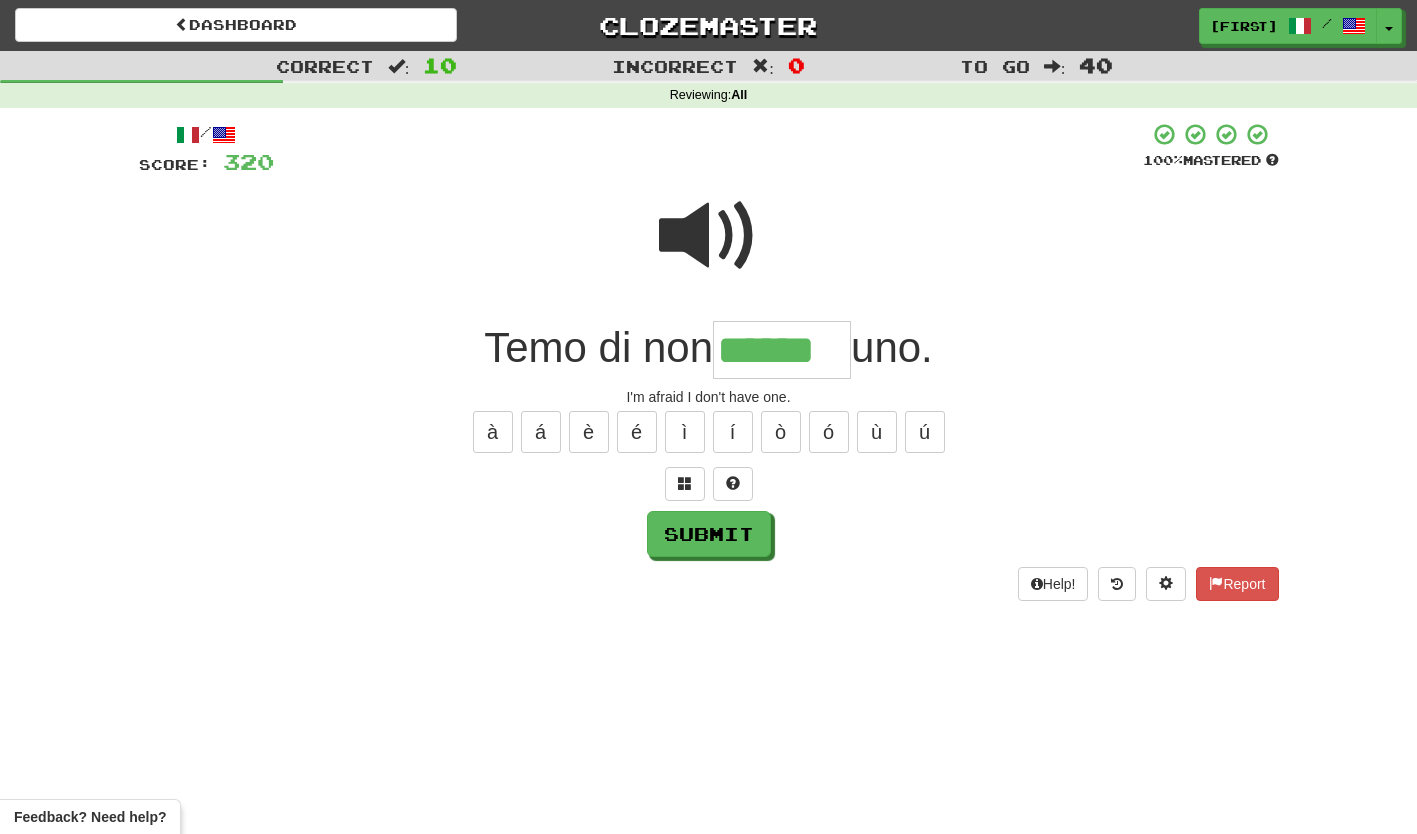 type on "******" 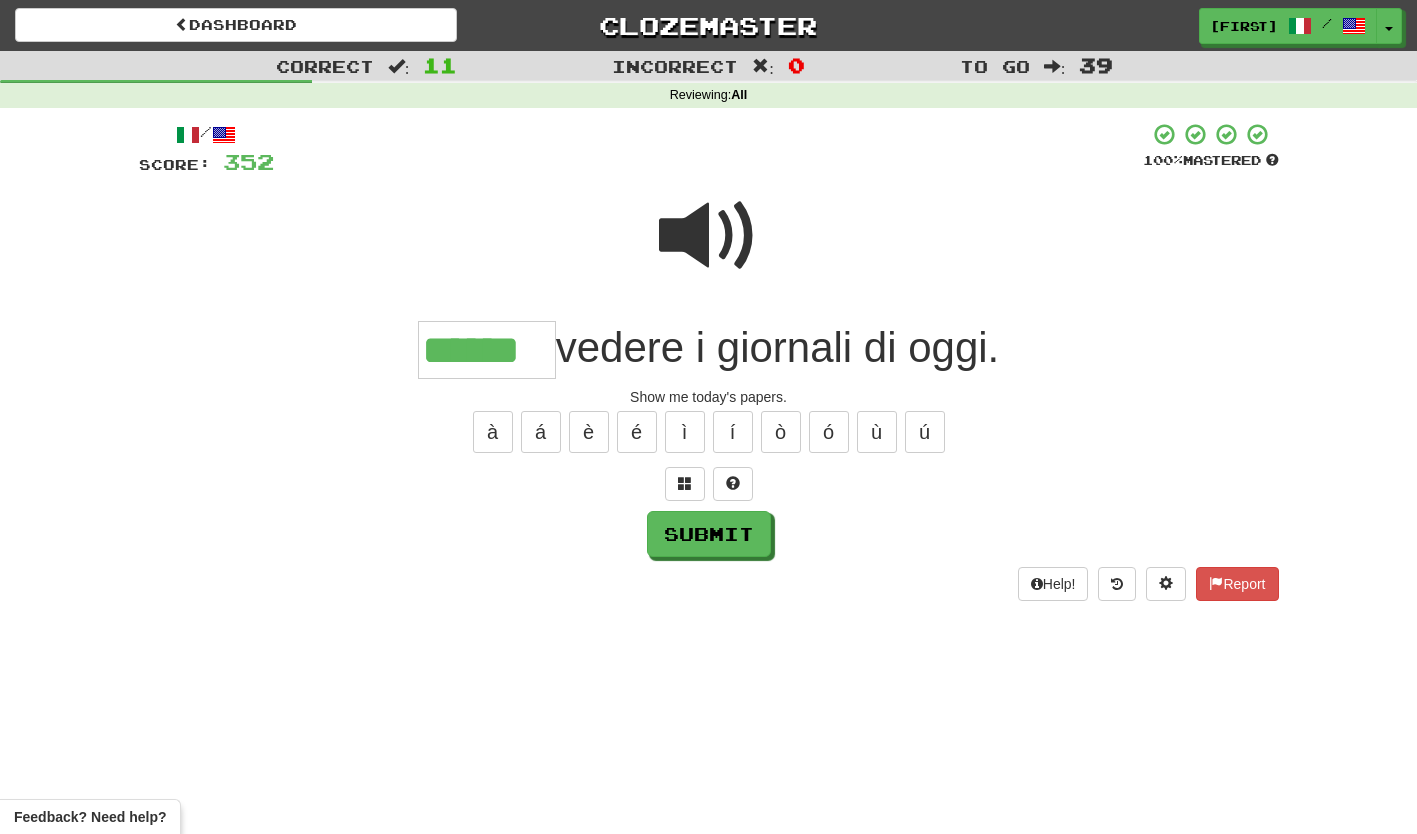 type on "******" 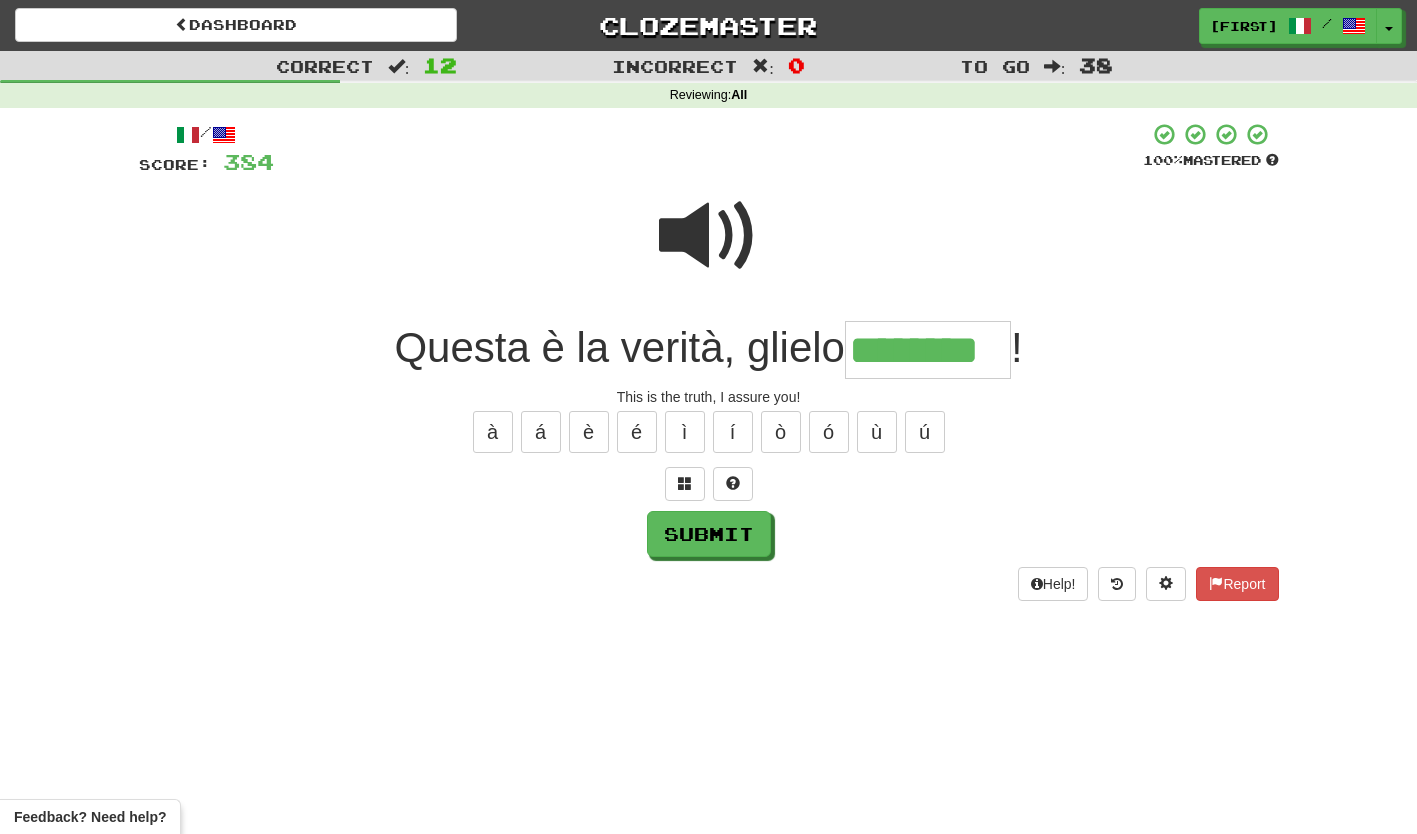 type on "********" 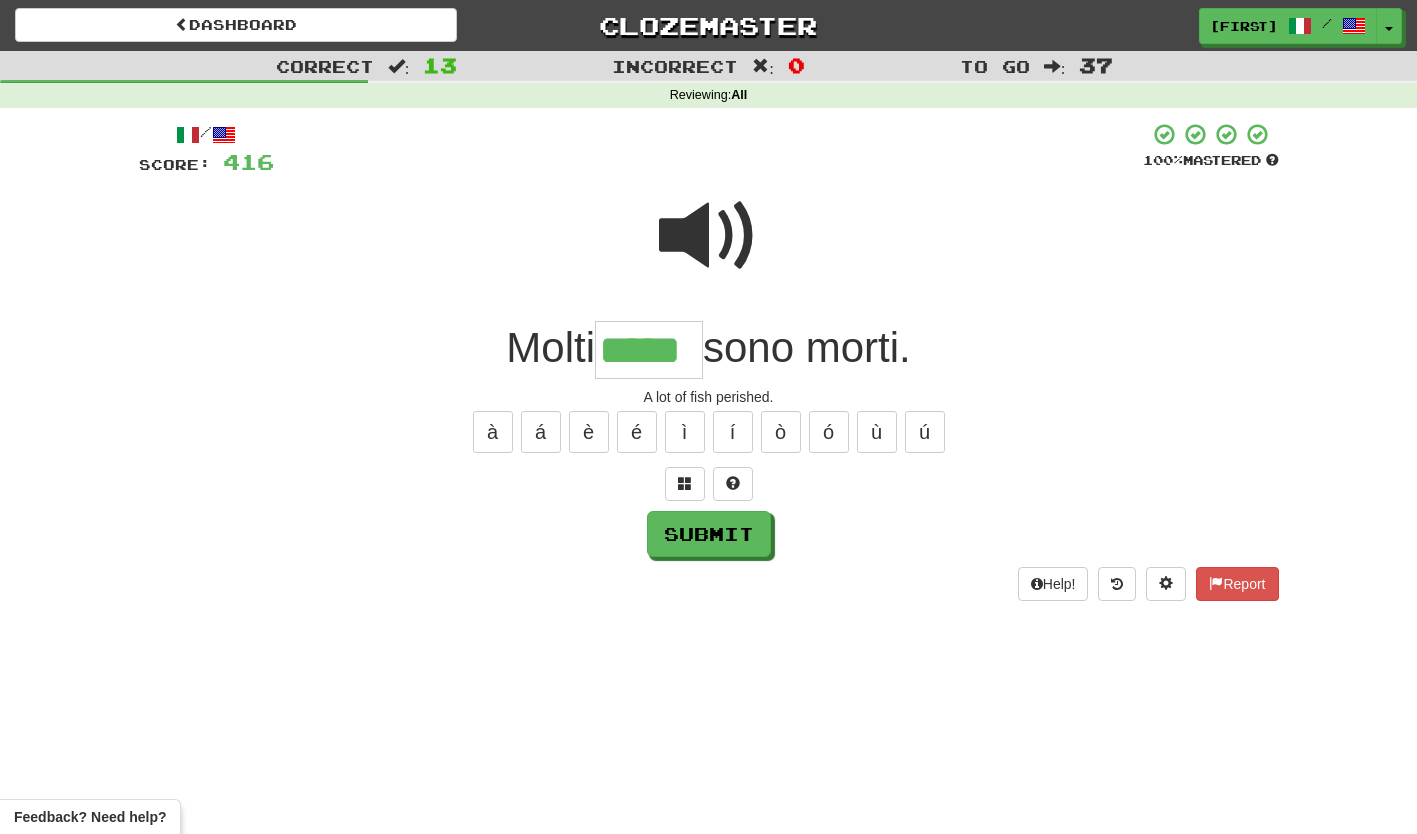 type on "*****" 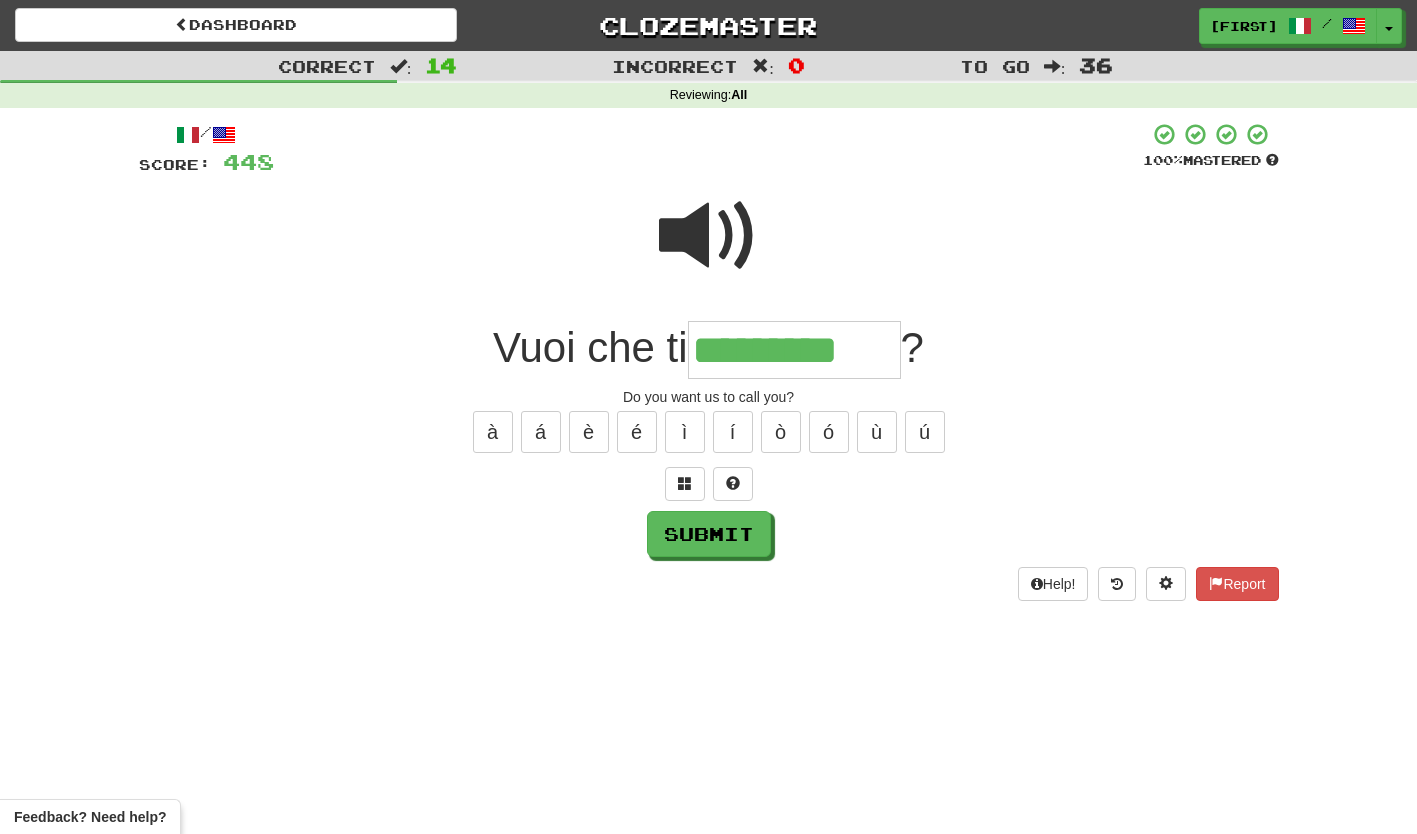 type on "*********" 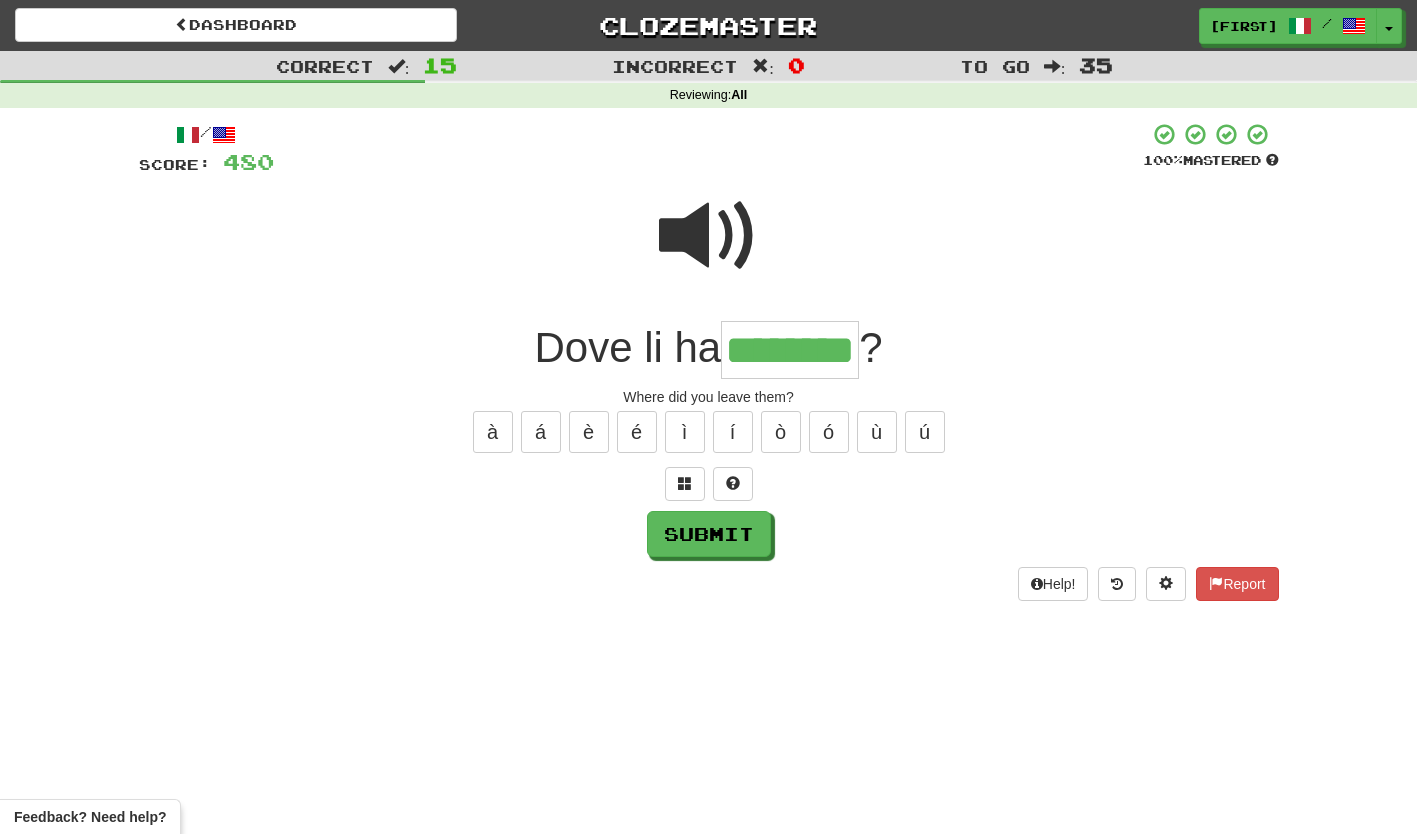 type on "********" 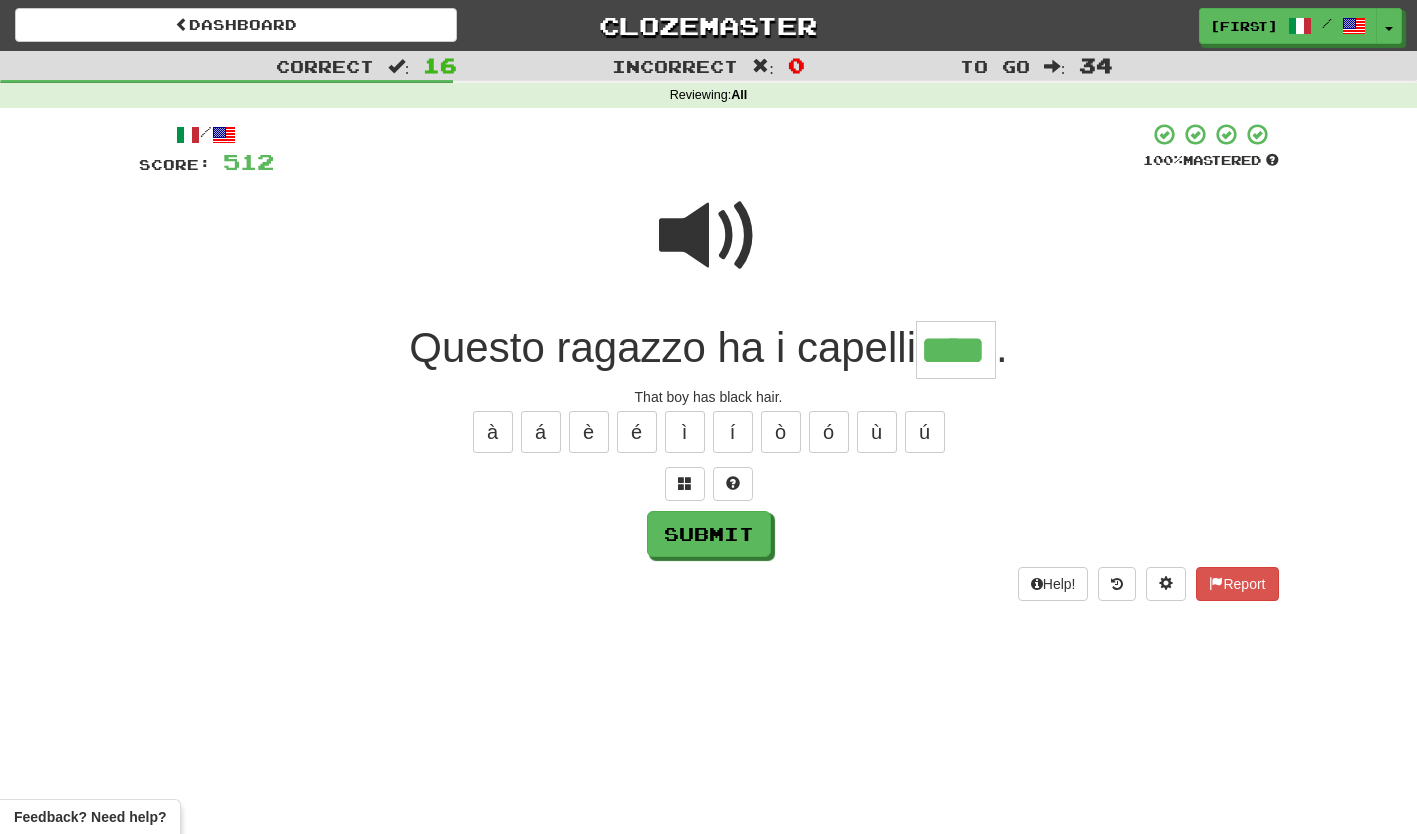 type on "****" 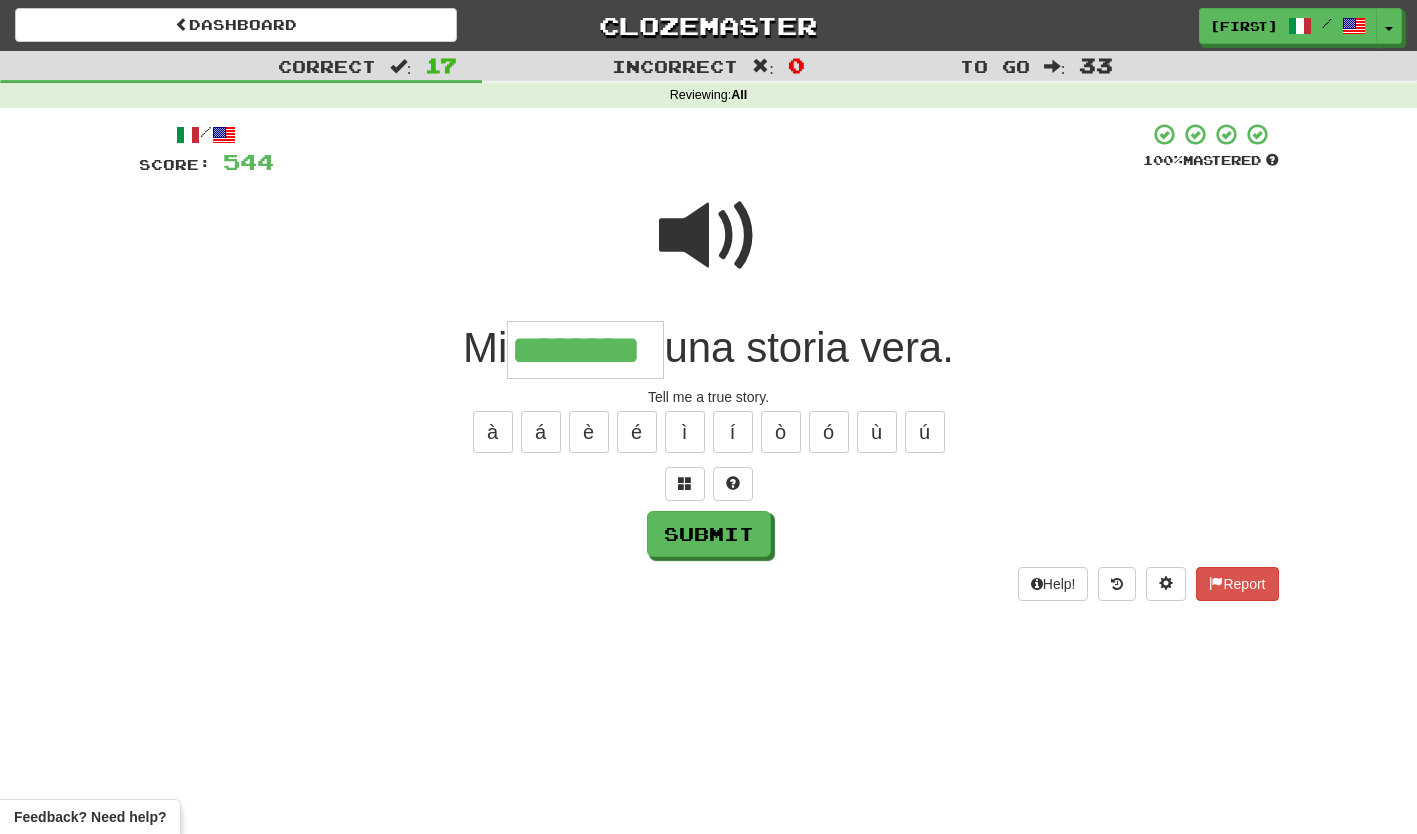 type on "********" 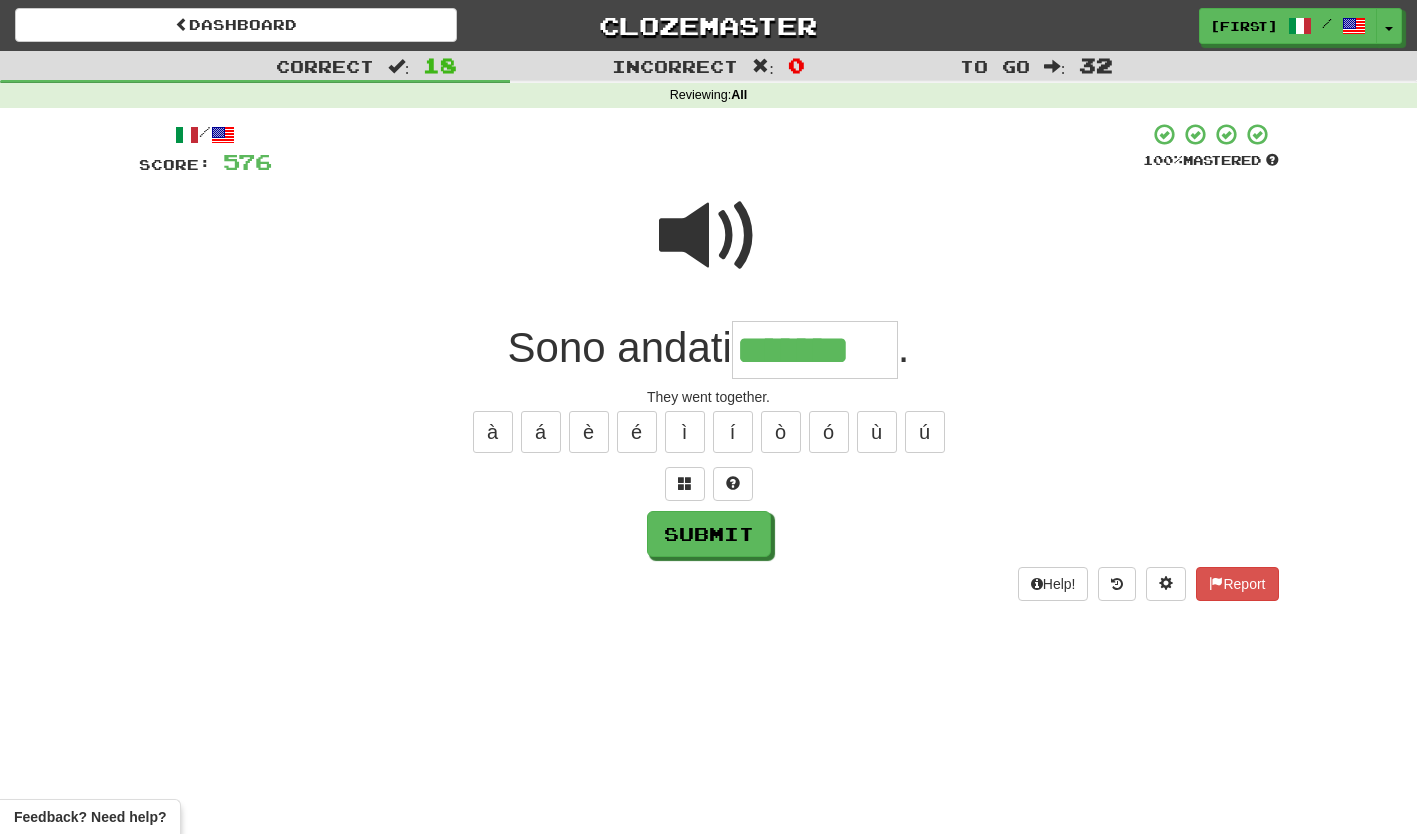 type on "*******" 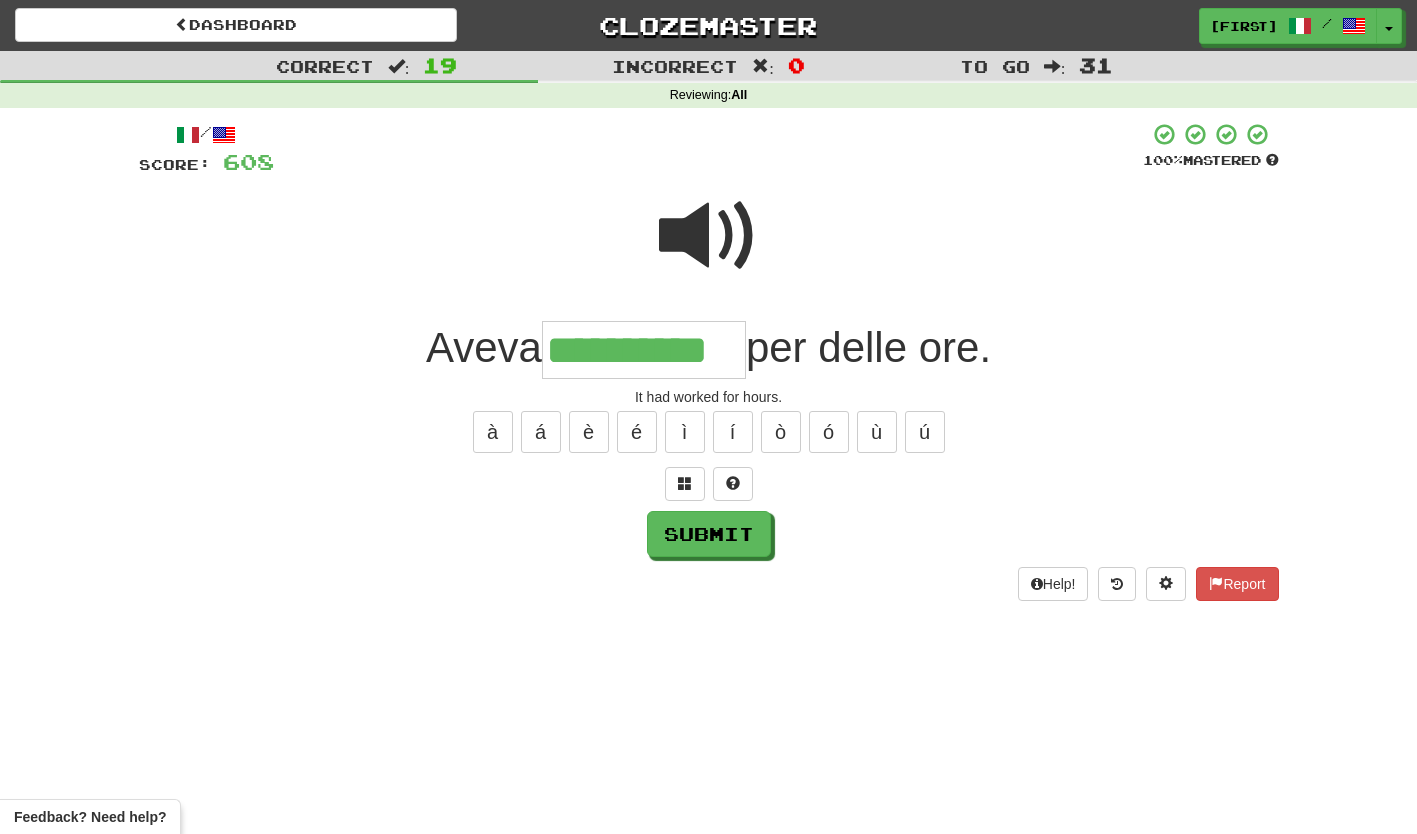 type on "**********" 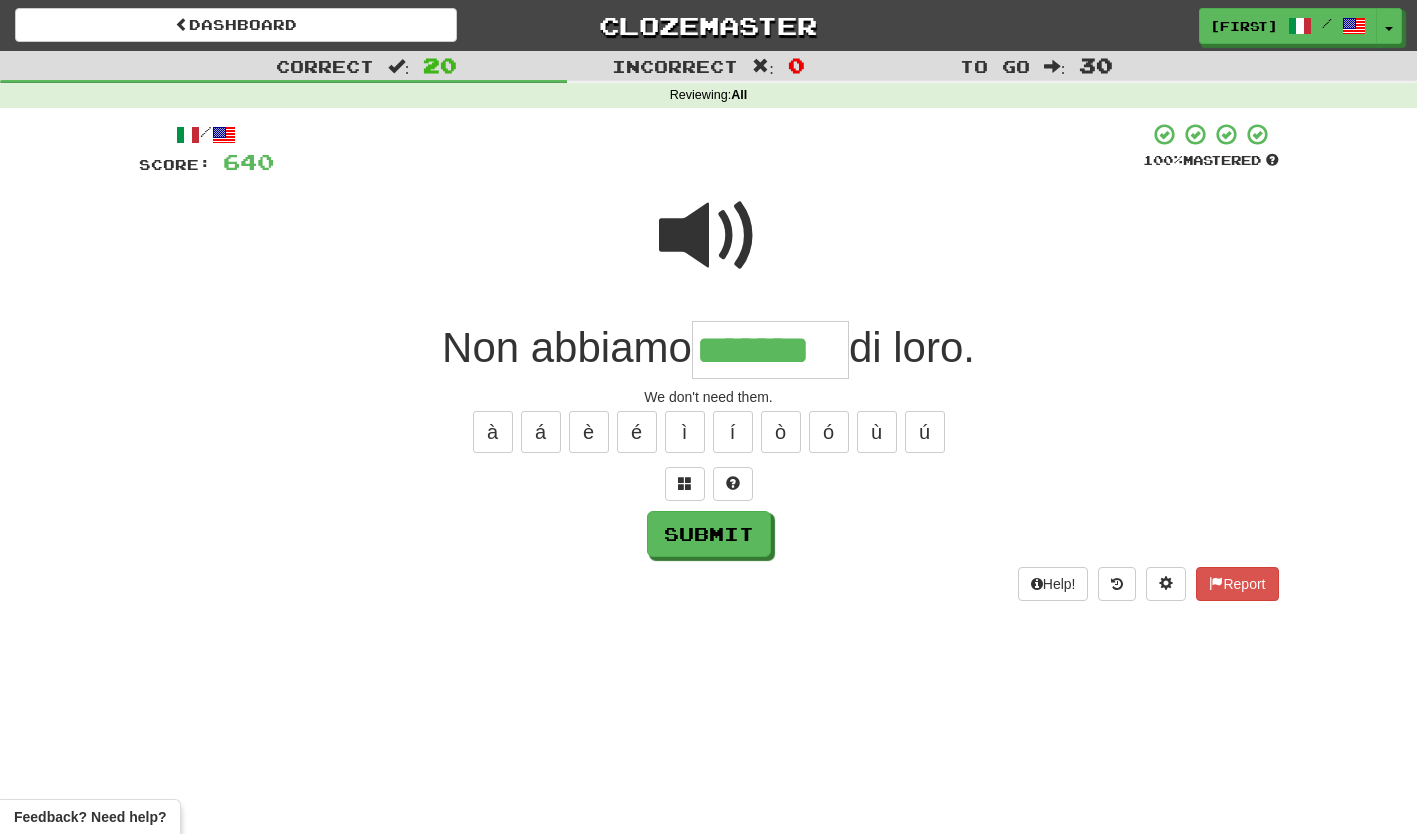 type on "*******" 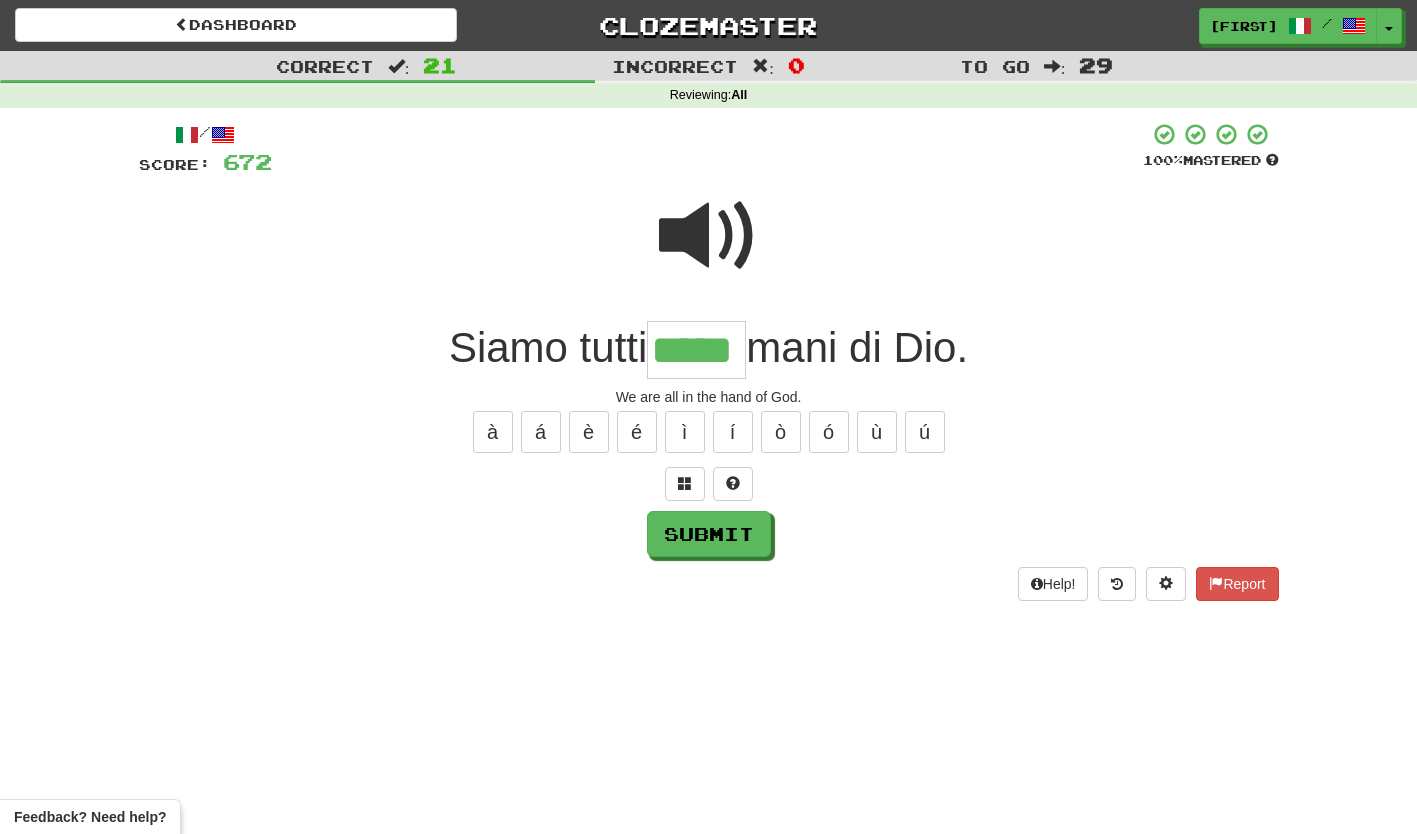 type on "*****" 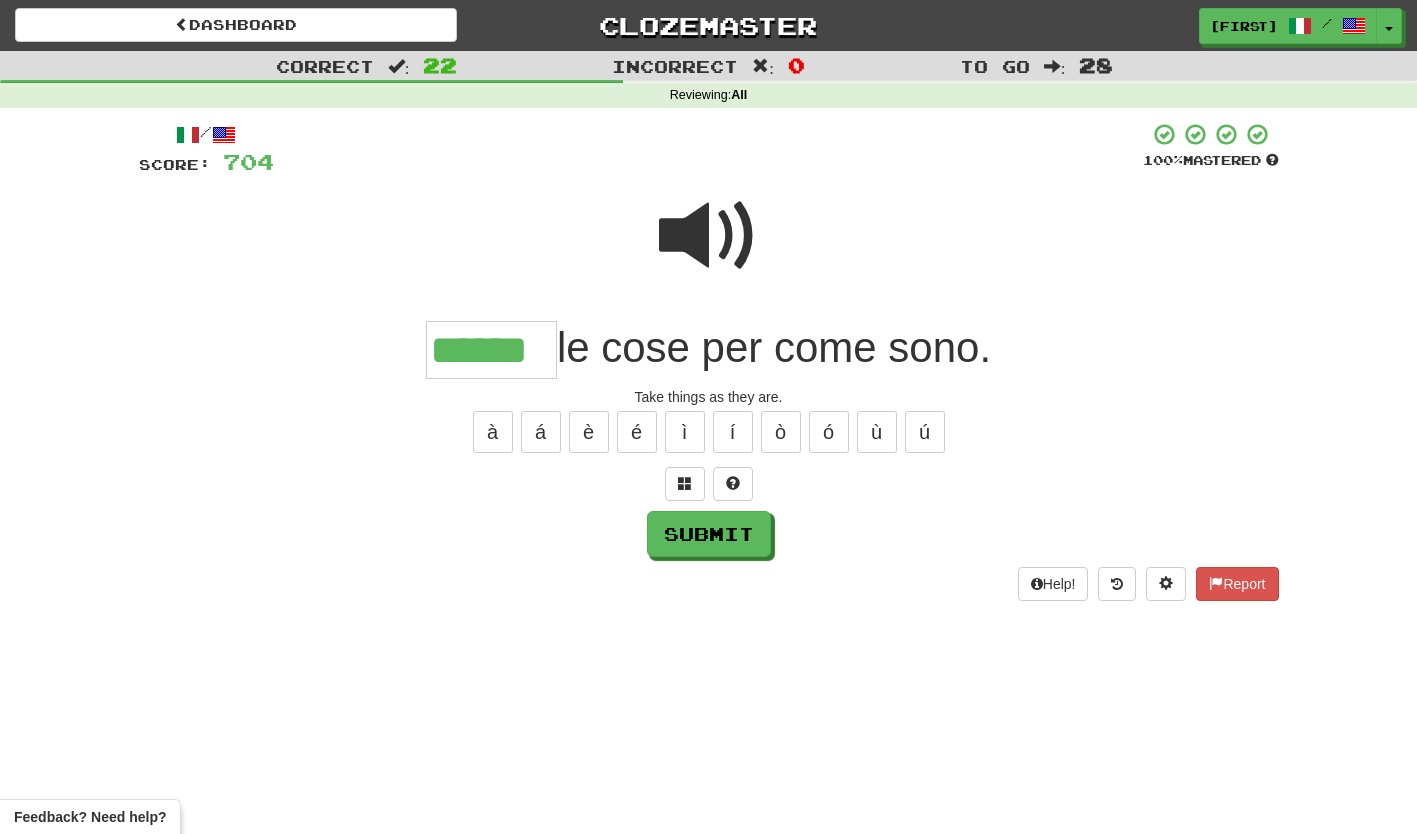 type on "******" 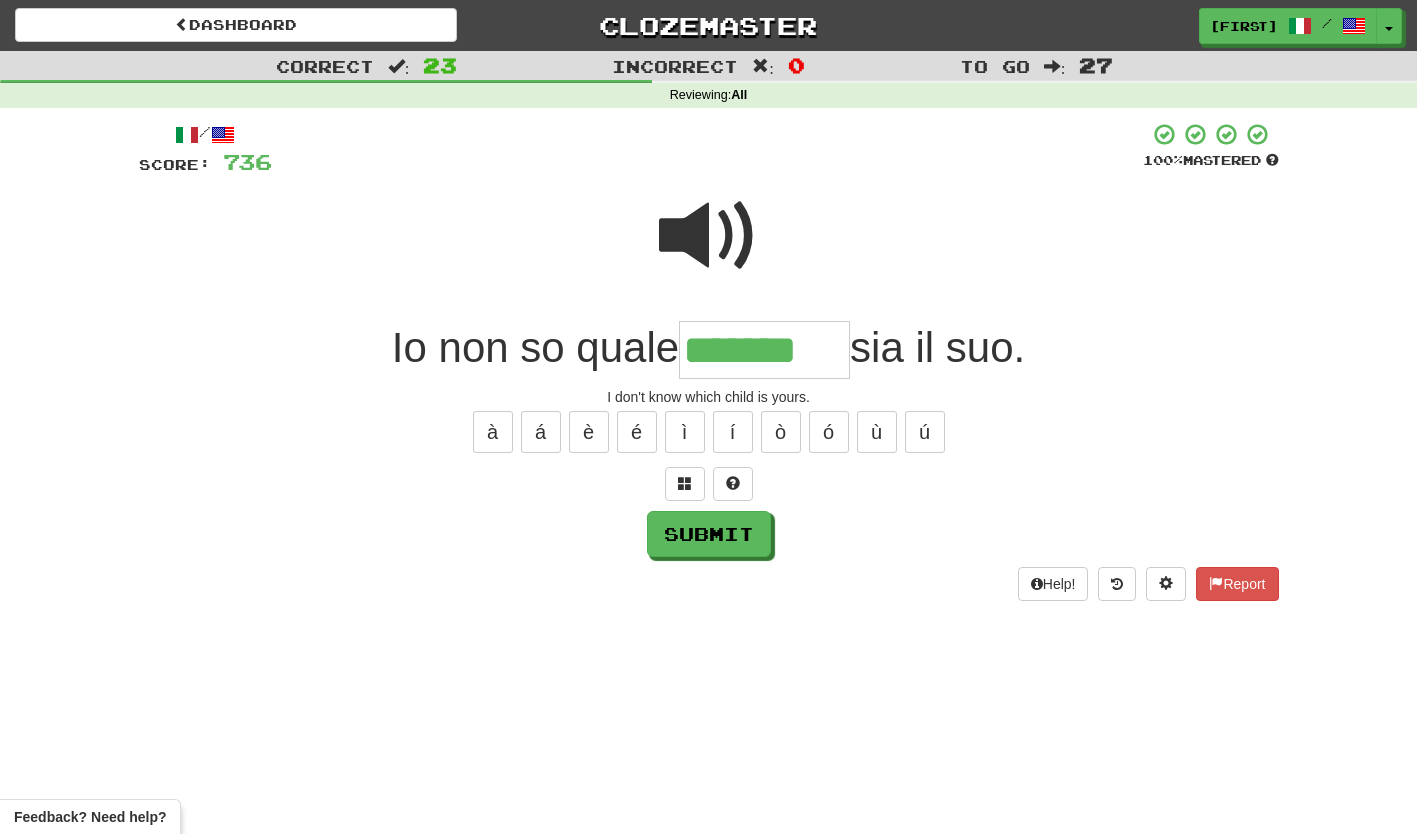 type on "*******" 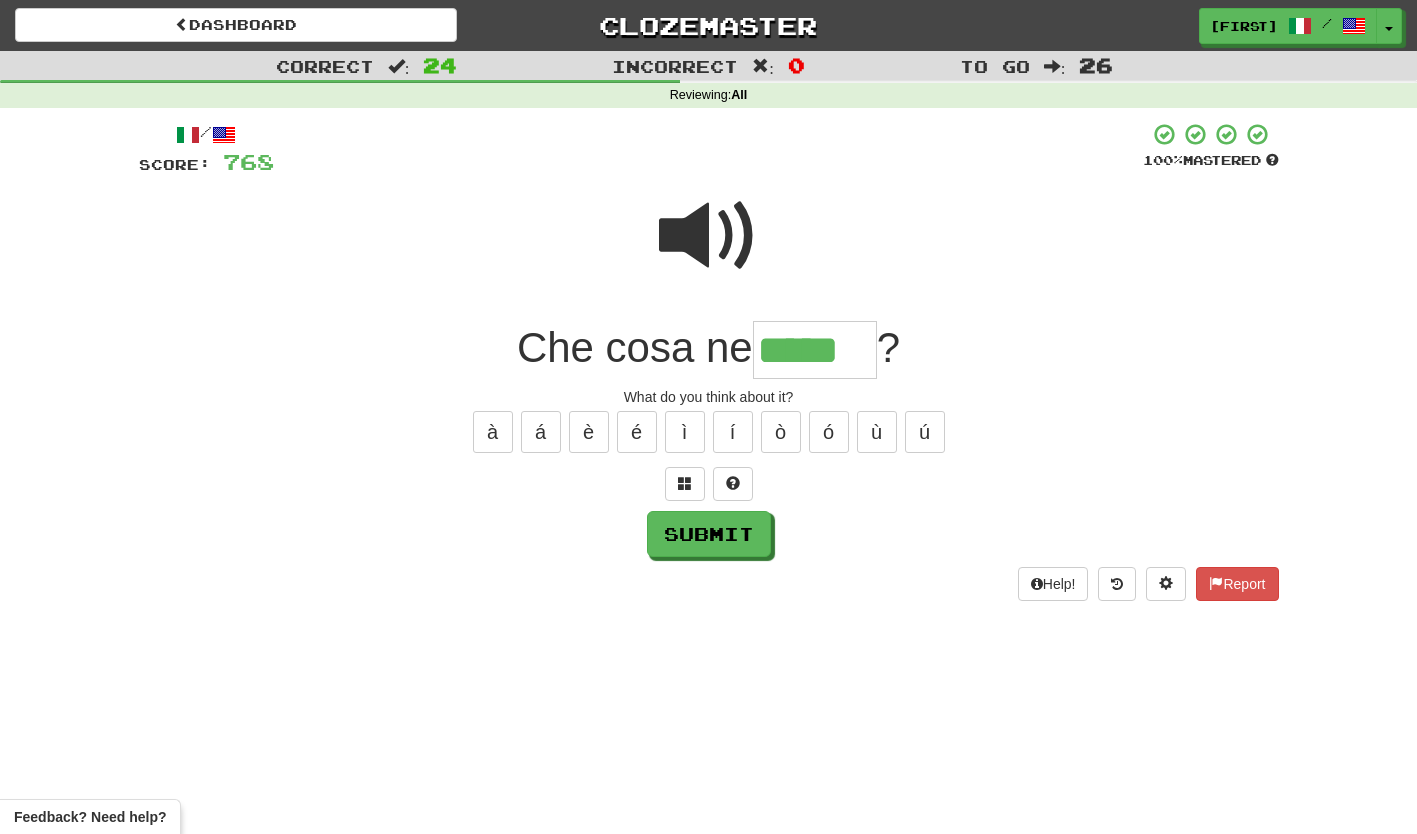 type on "*****" 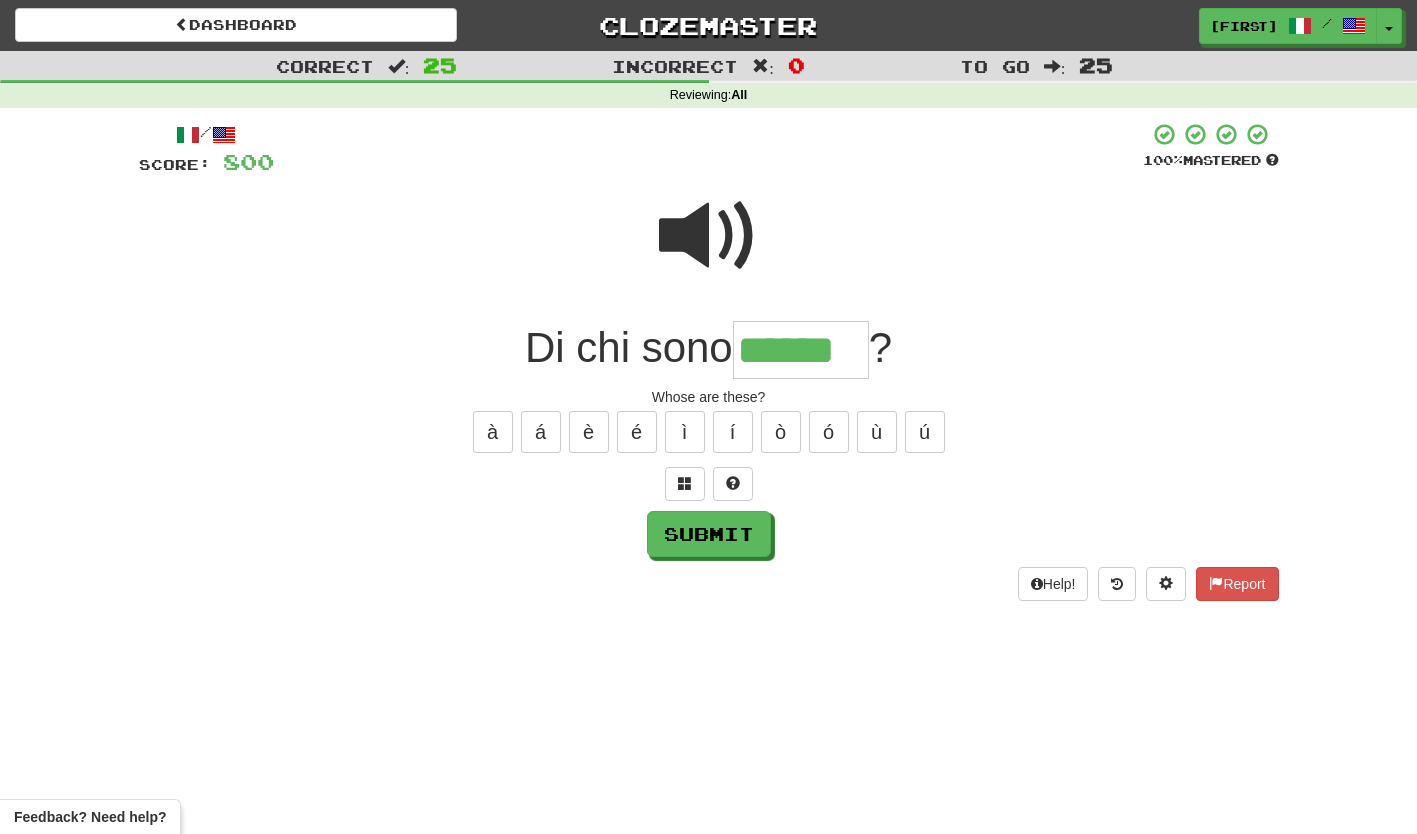 type on "******" 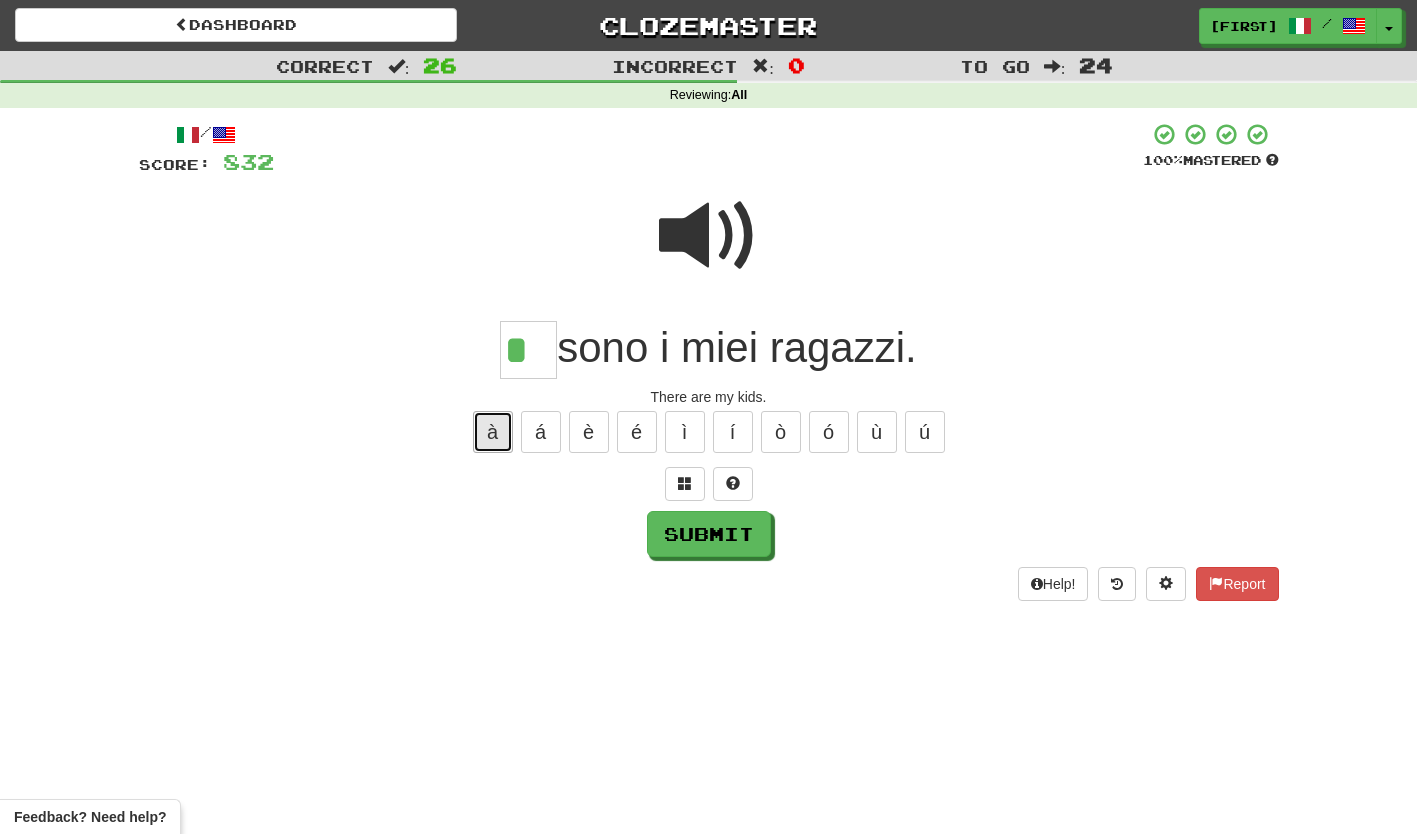 click on "à" at bounding box center (493, 432) 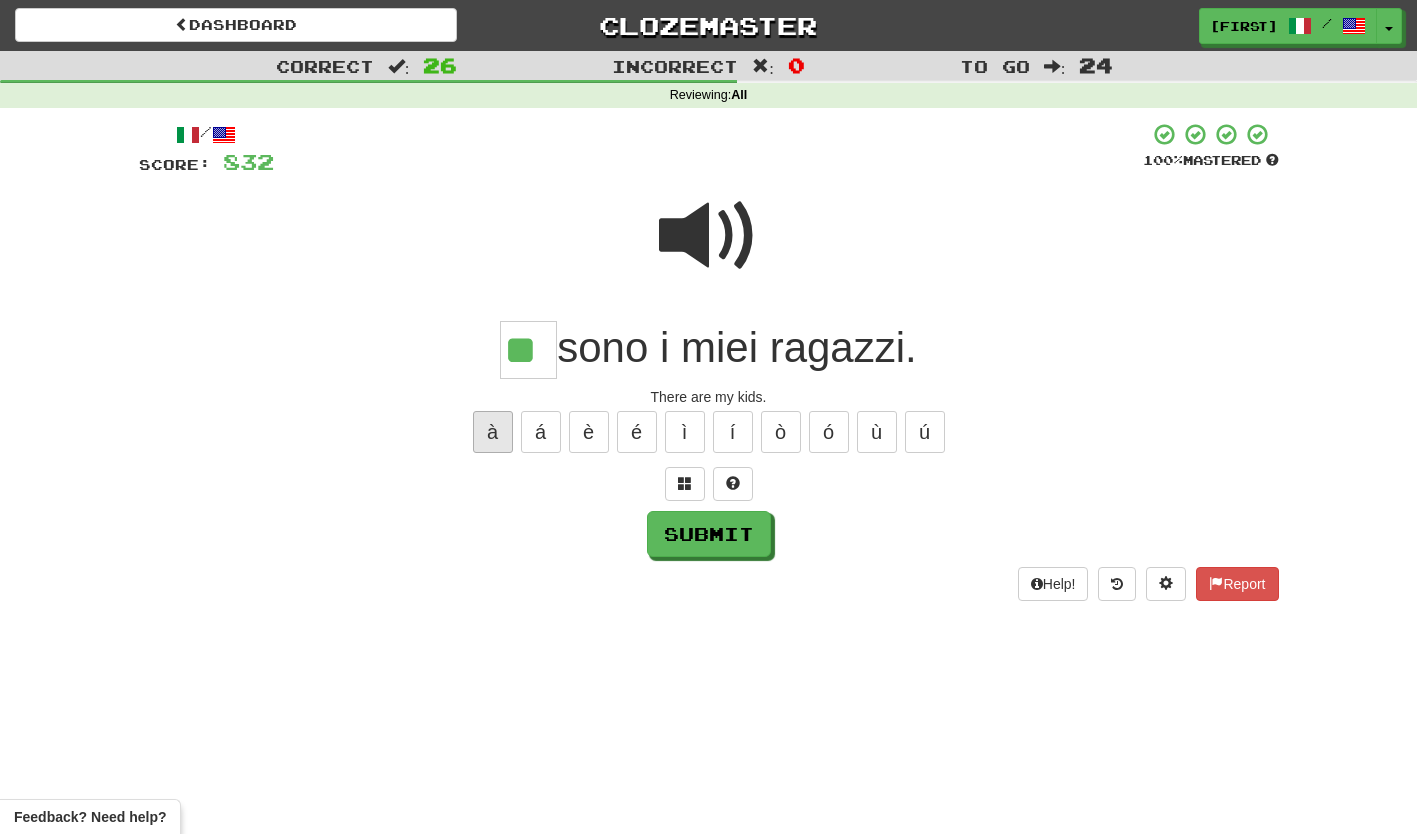 type on "**" 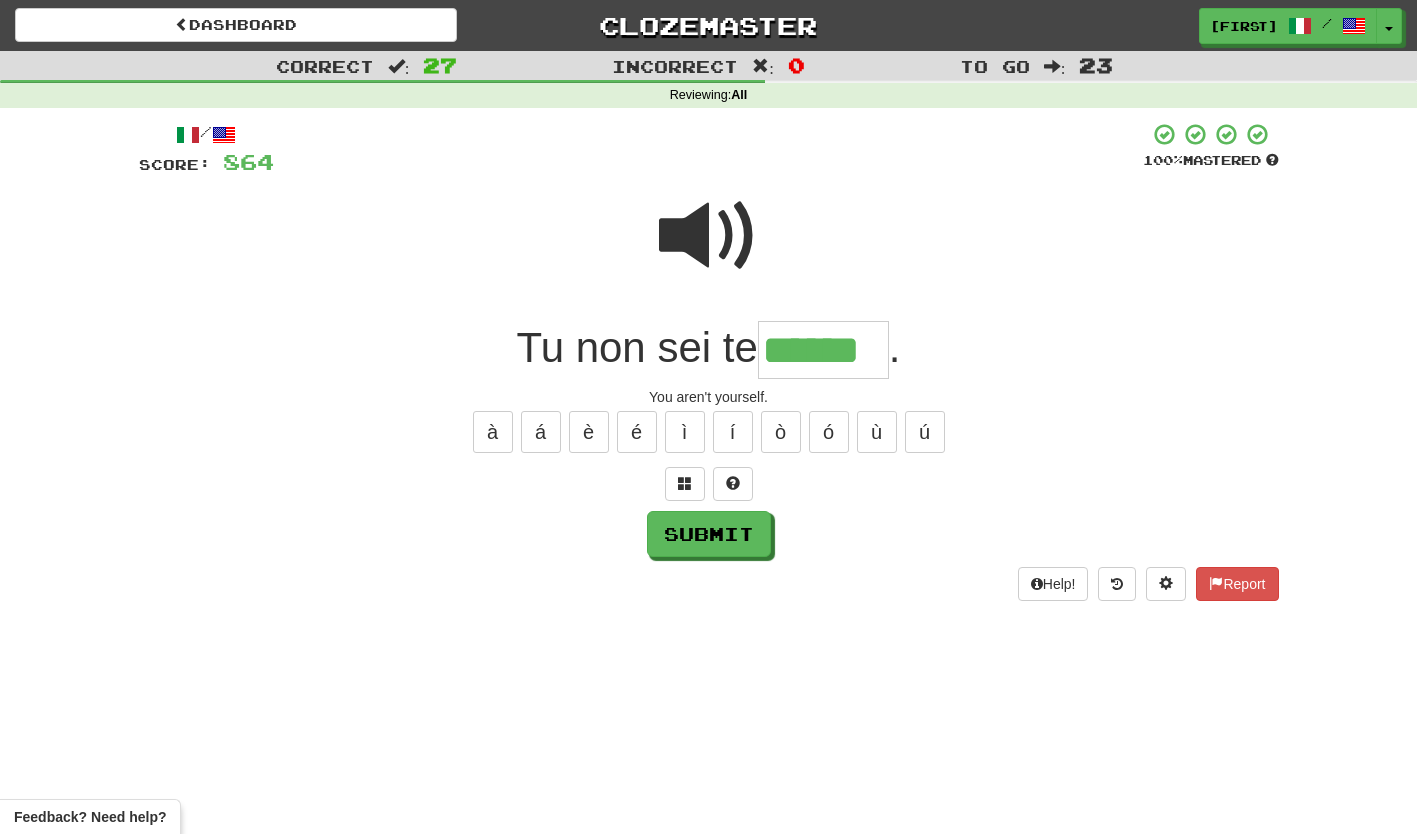 type on "******" 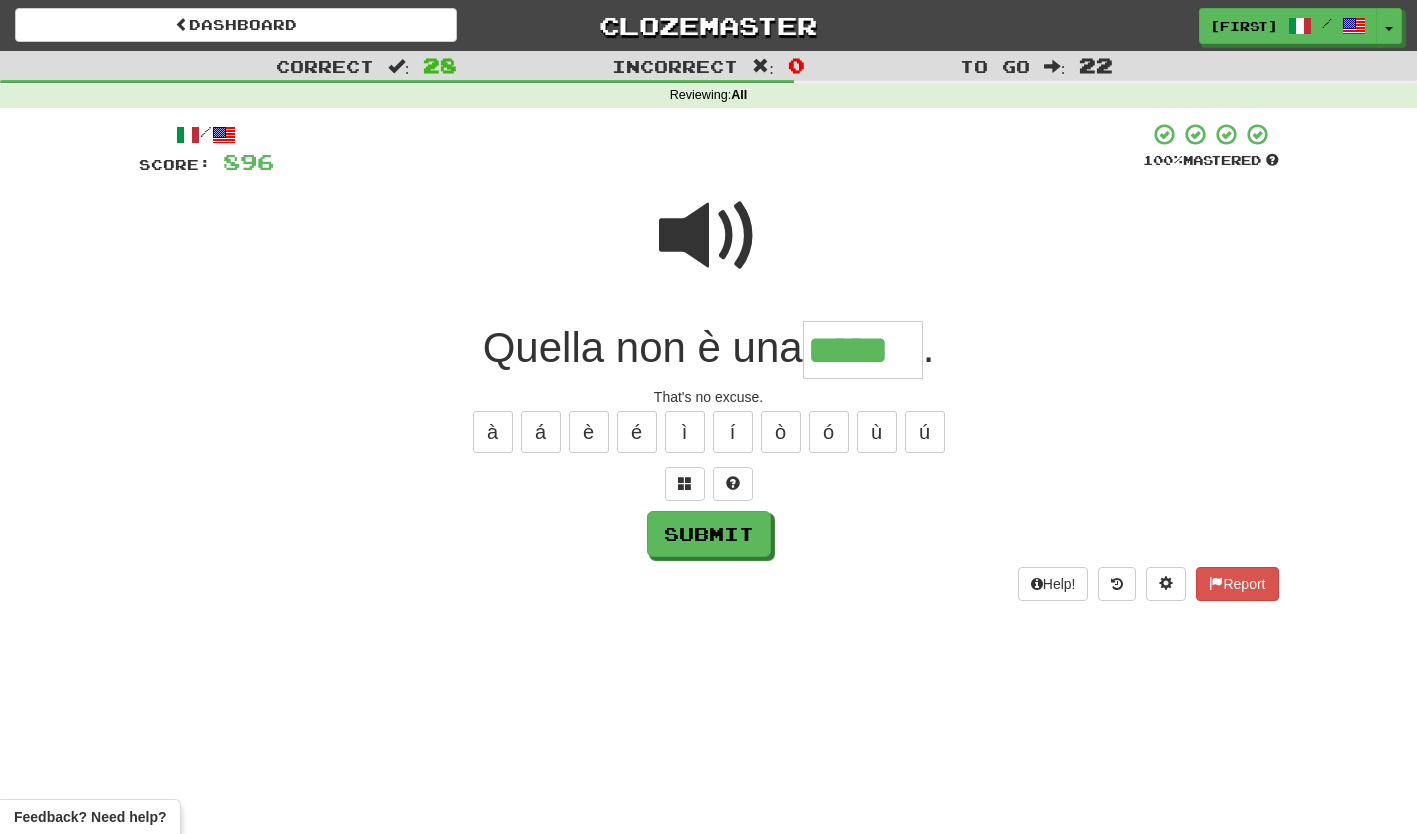type on "*****" 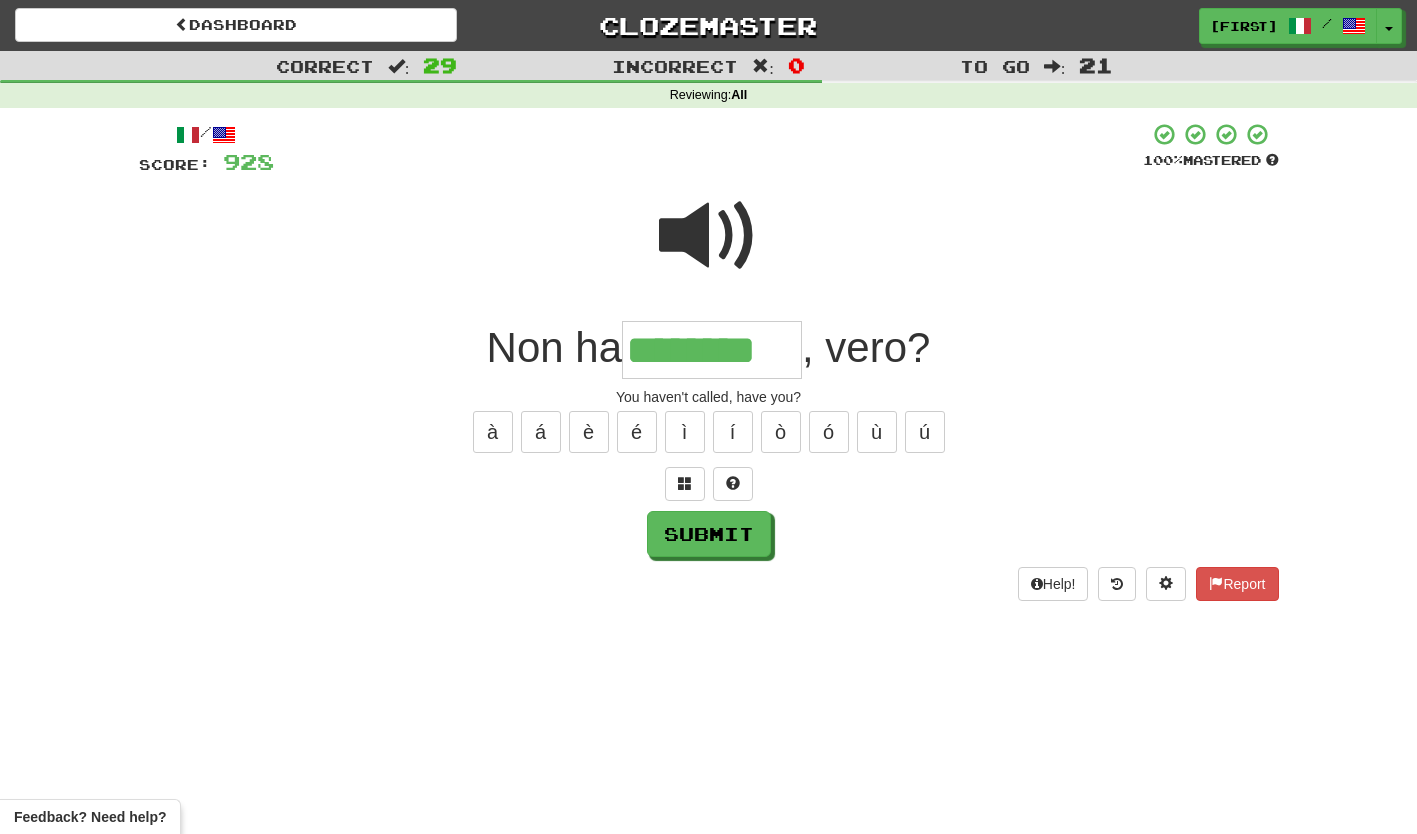 type on "********" 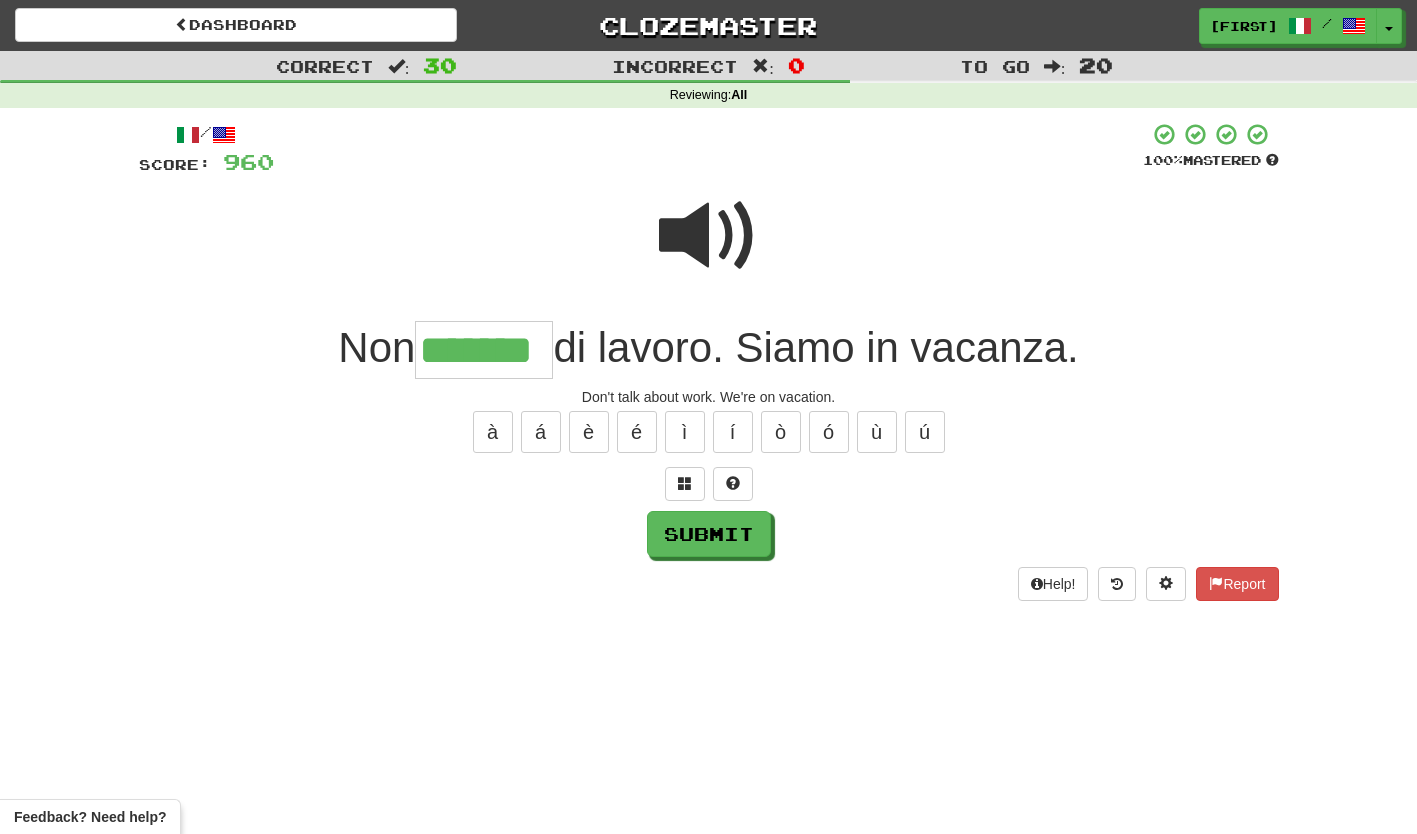 type on "*******" 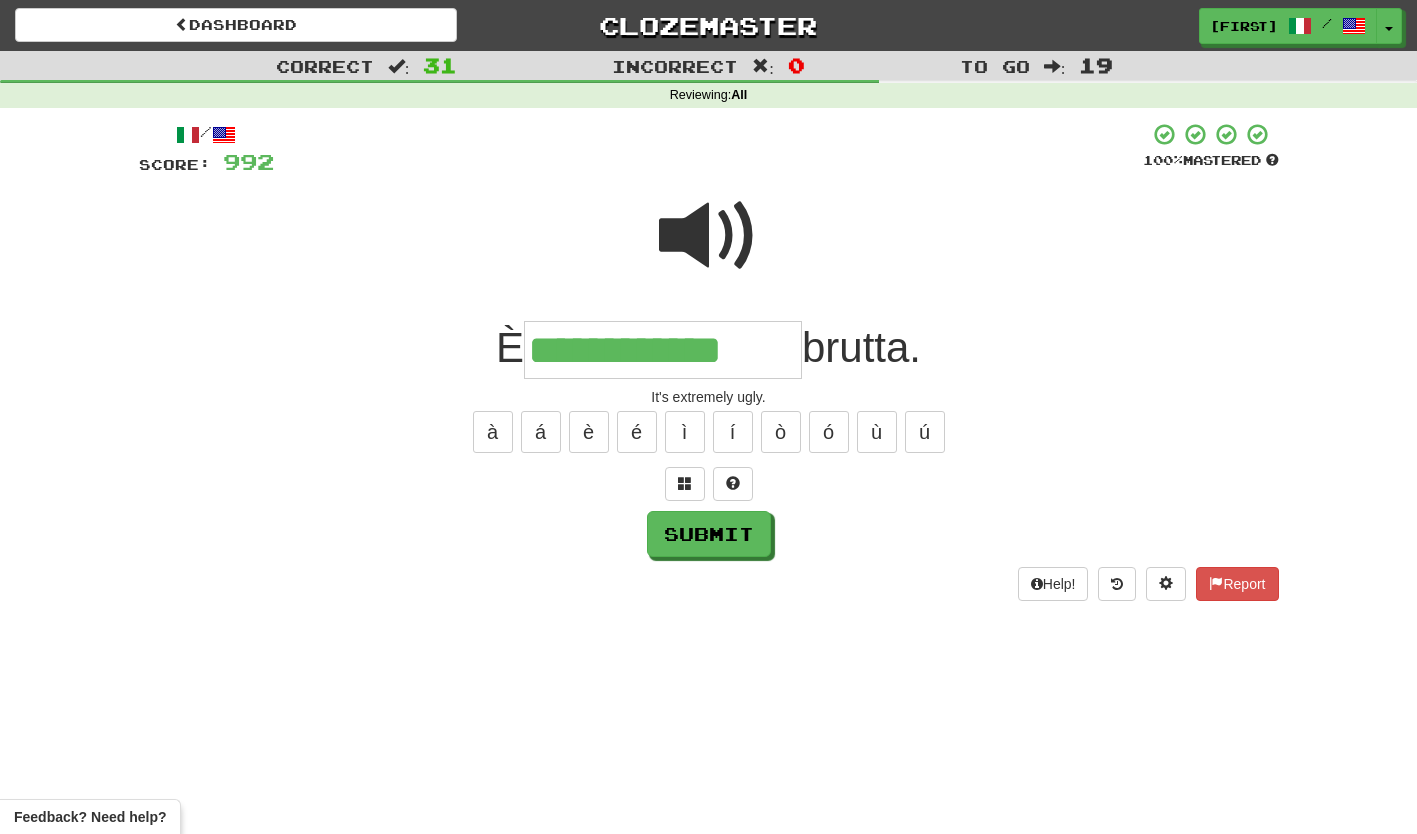 type on "**********" 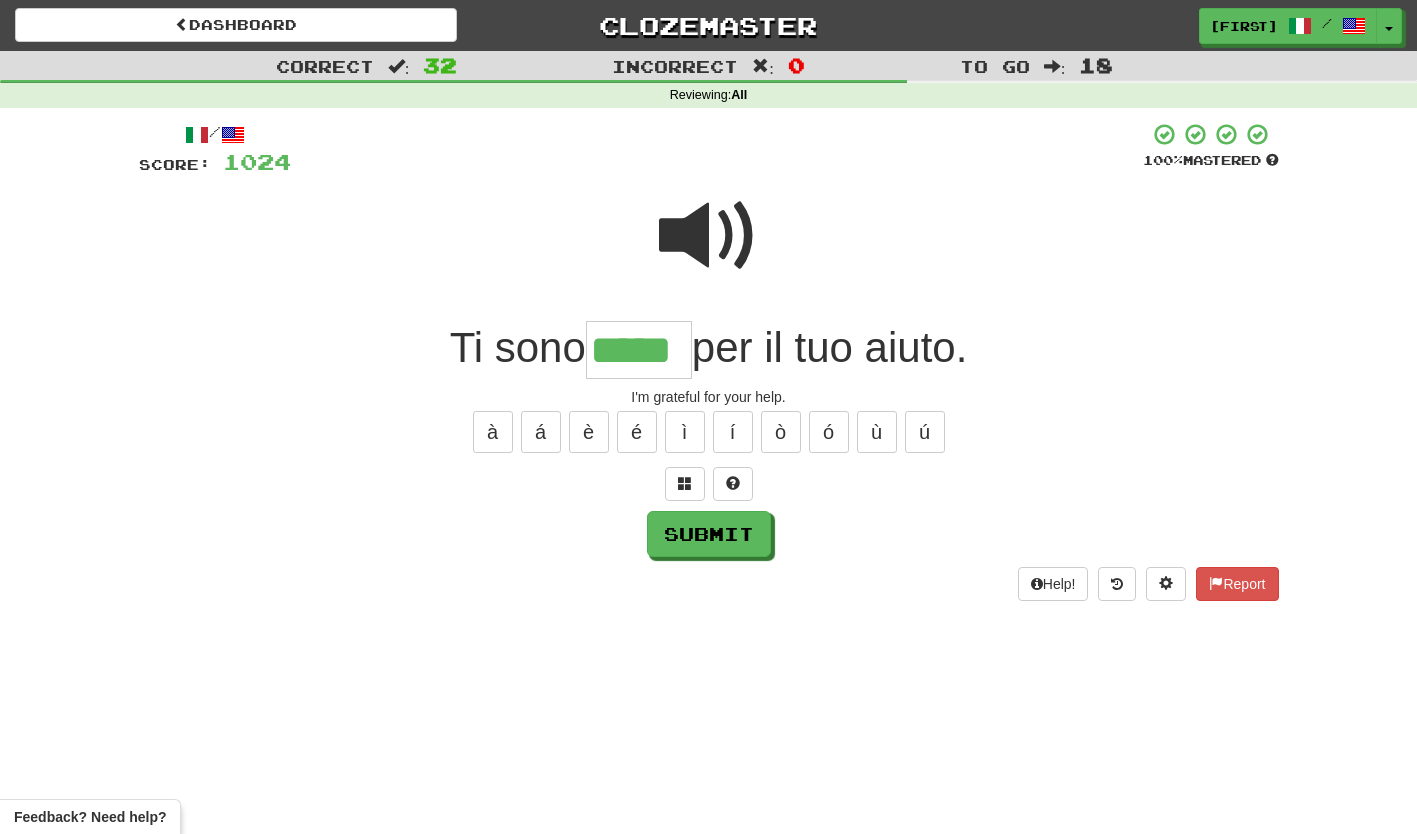 type on "*****" 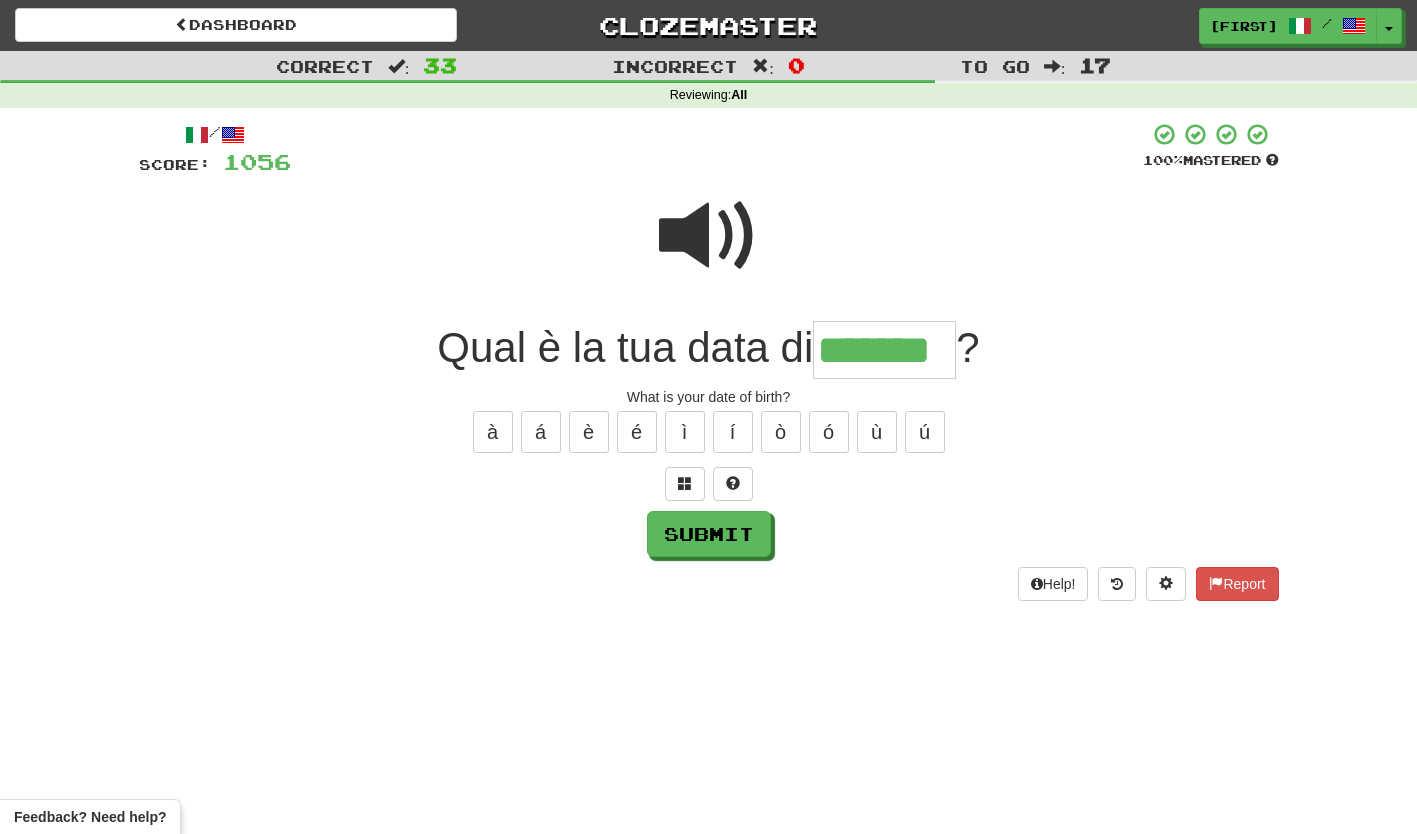 type on "*******" 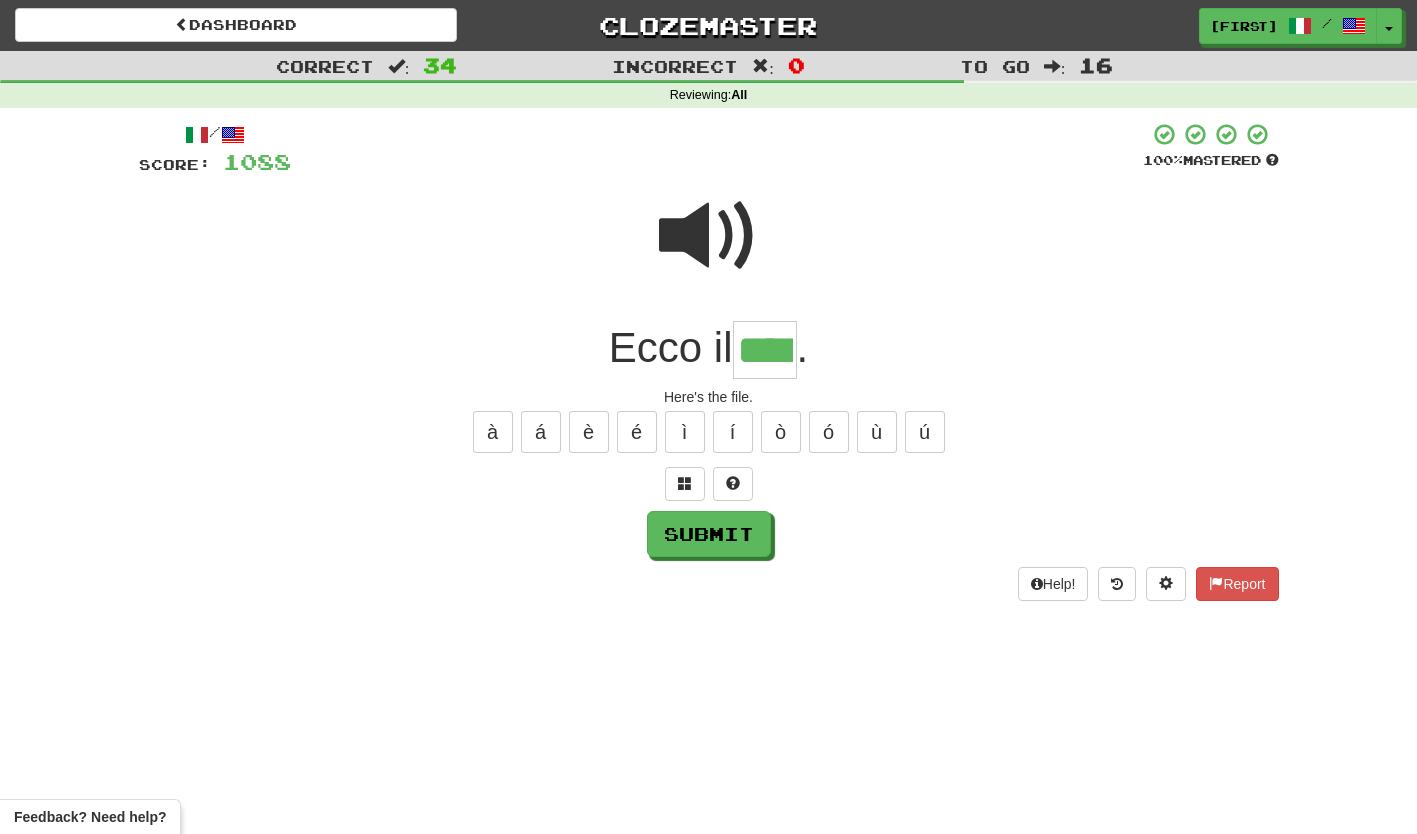 type on "****" 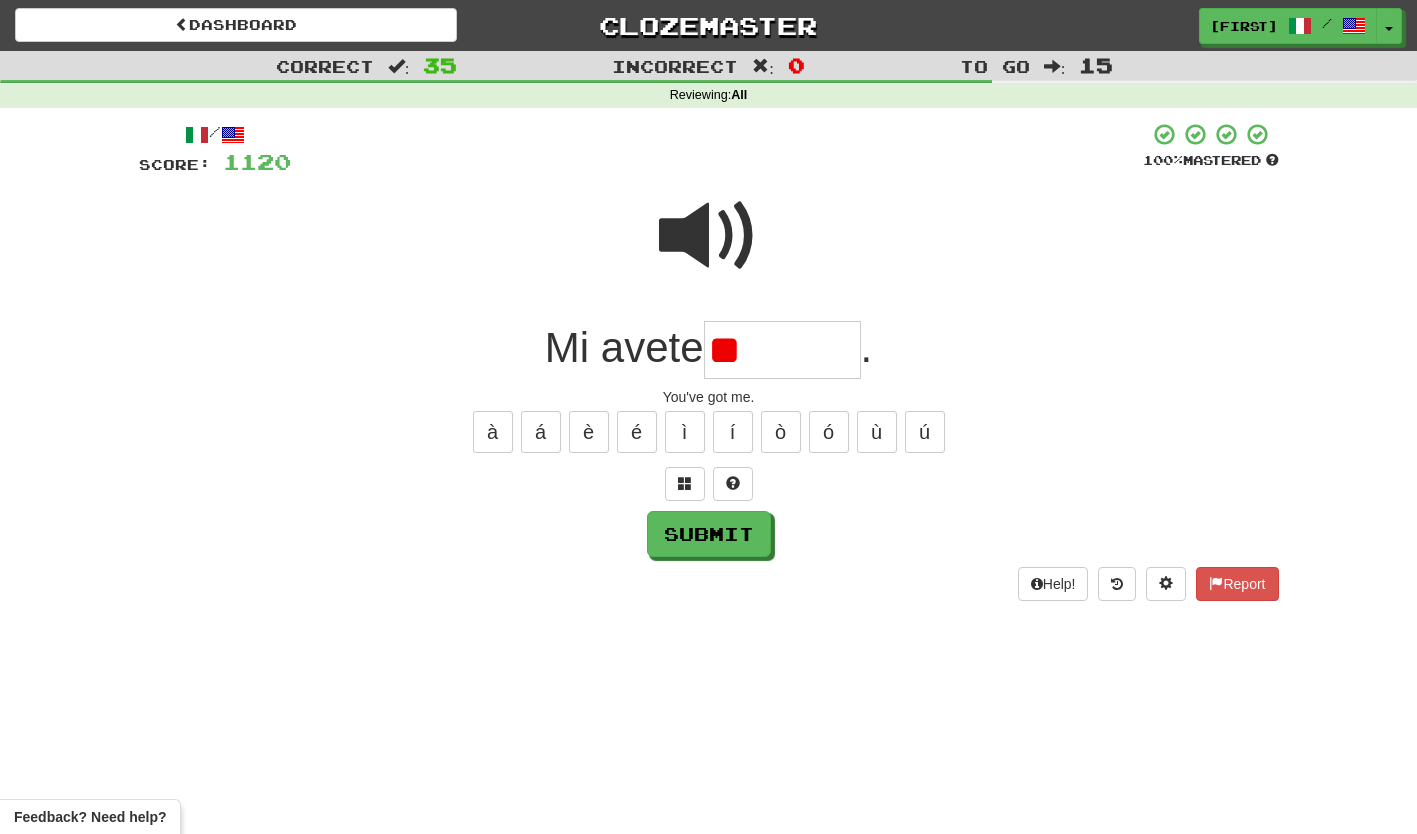 type on "*" 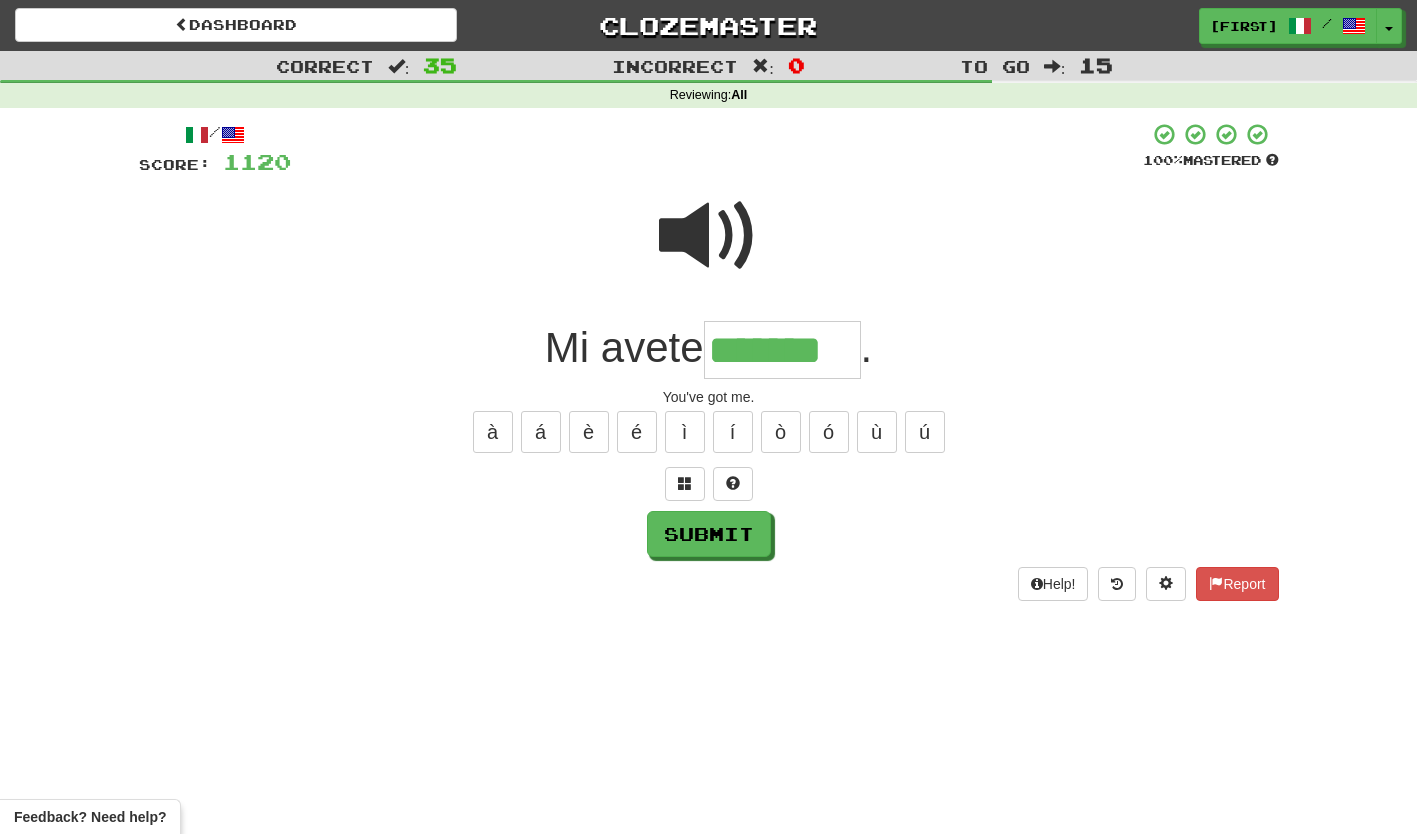 type on "*******" 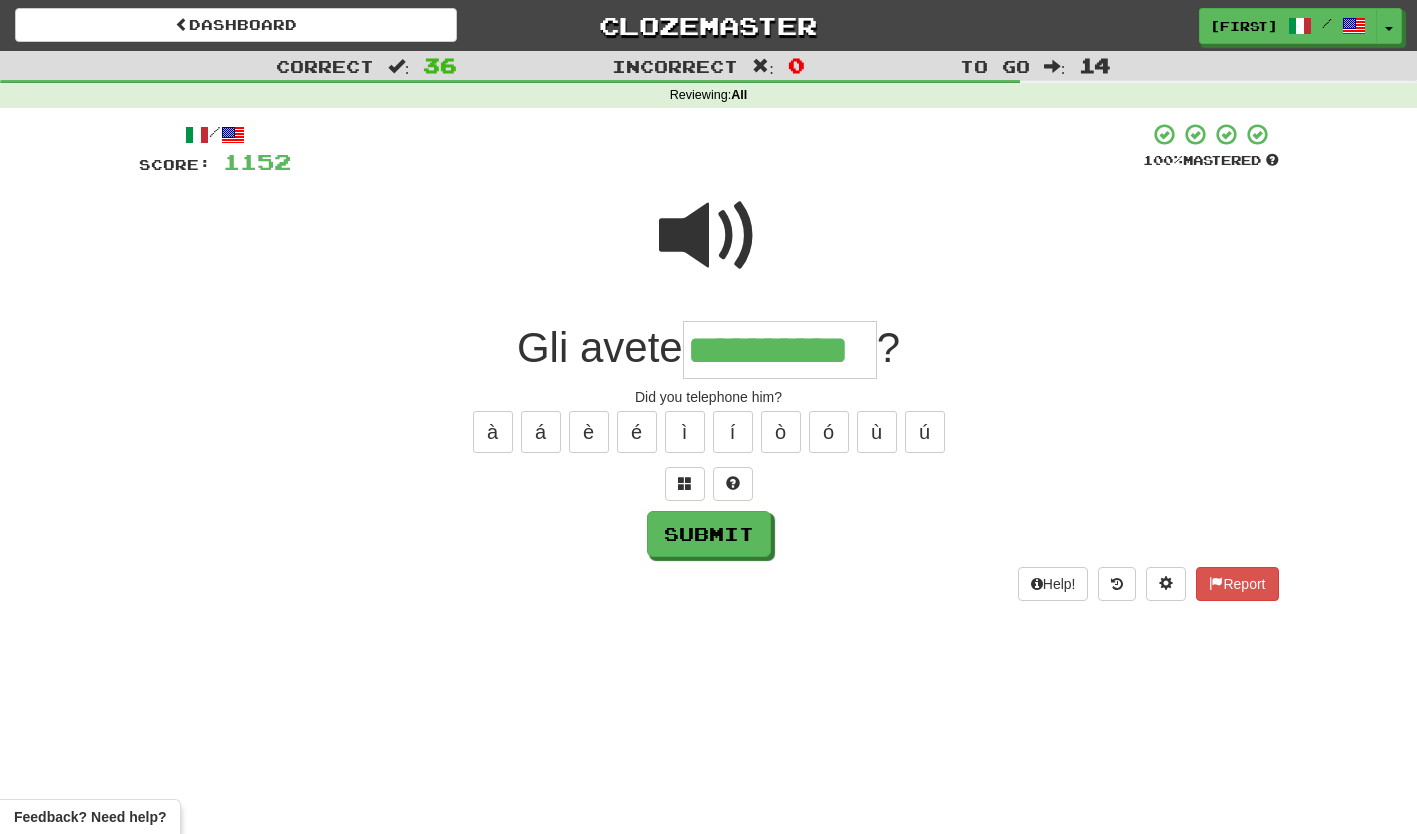 type on "**********" 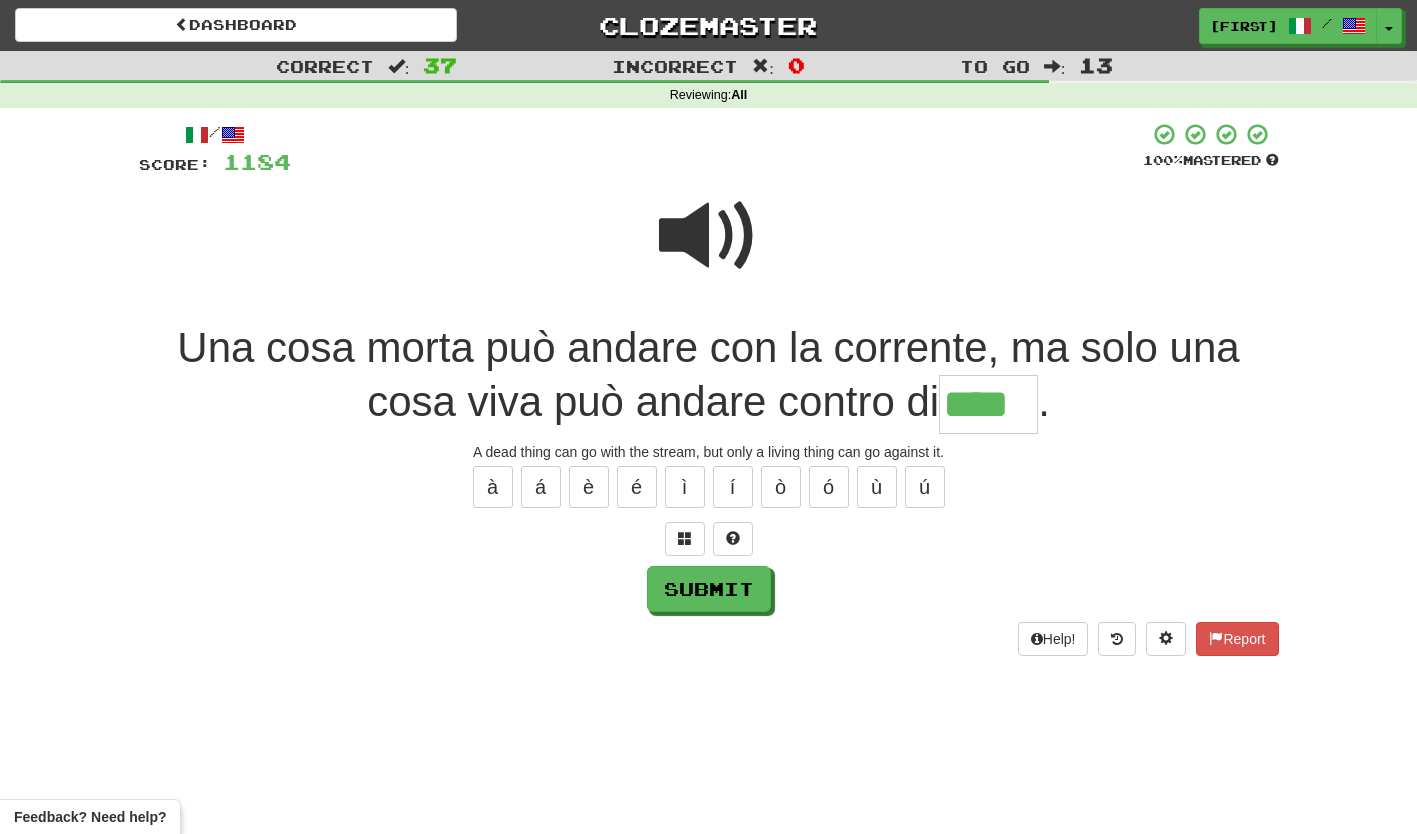 type on "****" 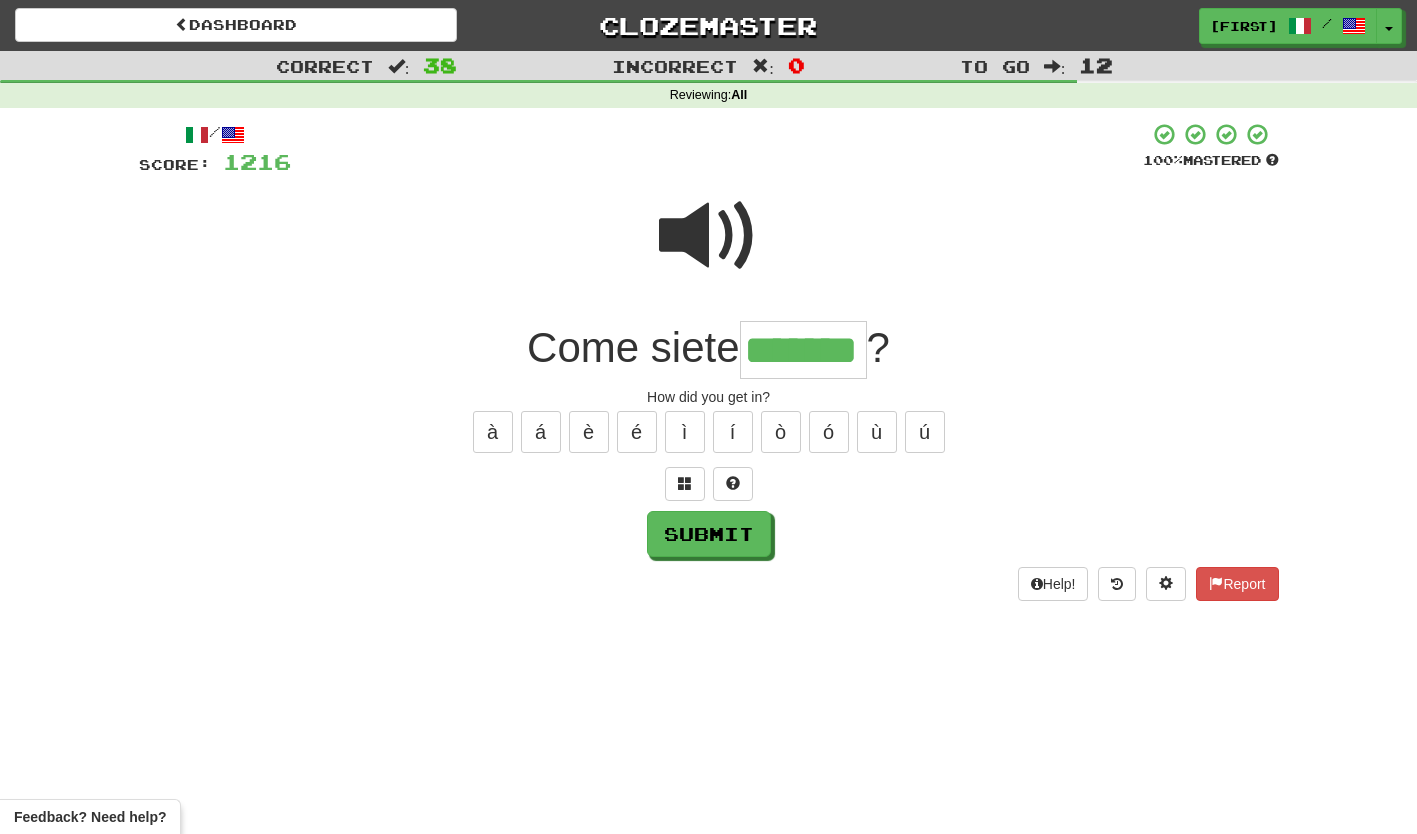 type on "*******" 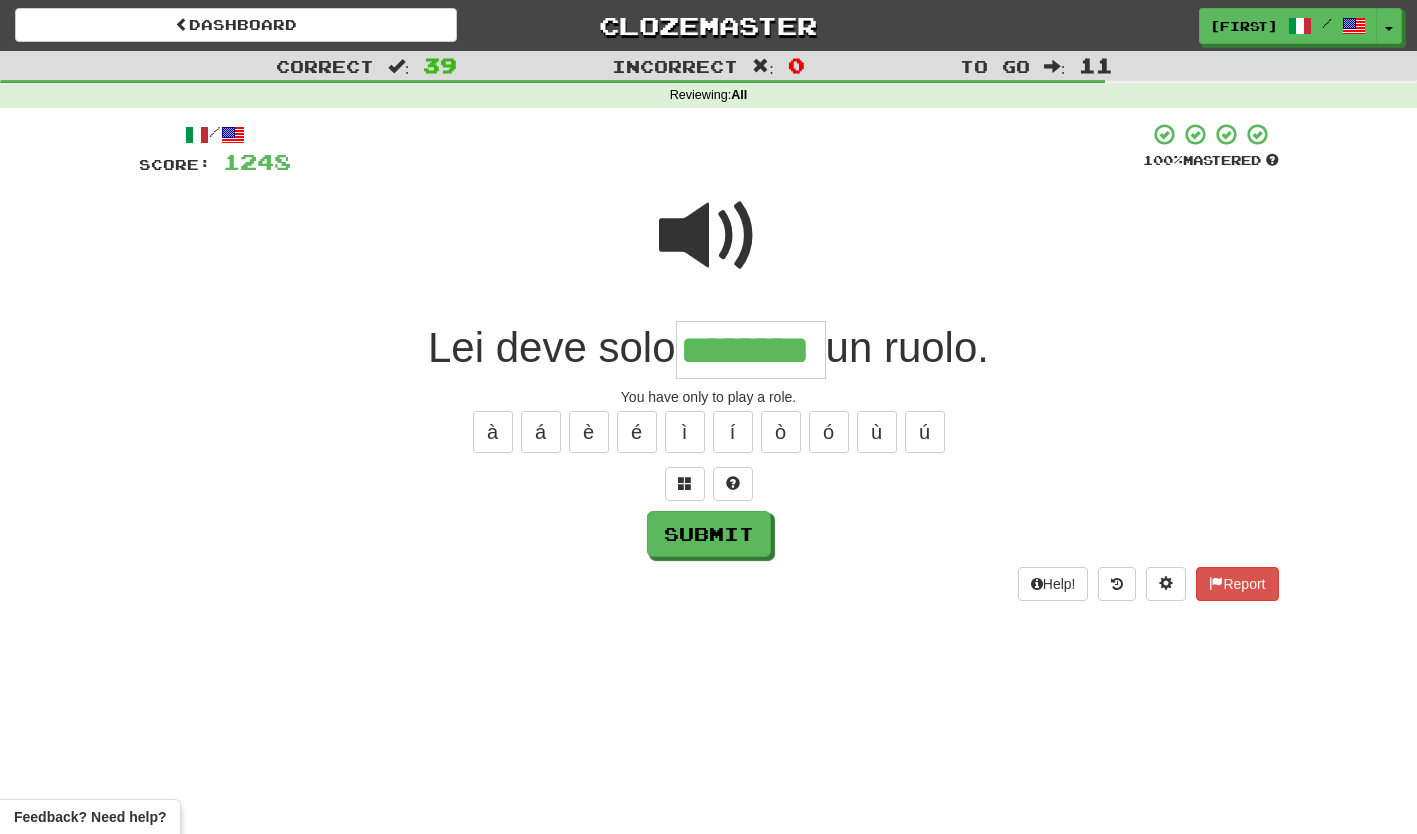 type on "********" 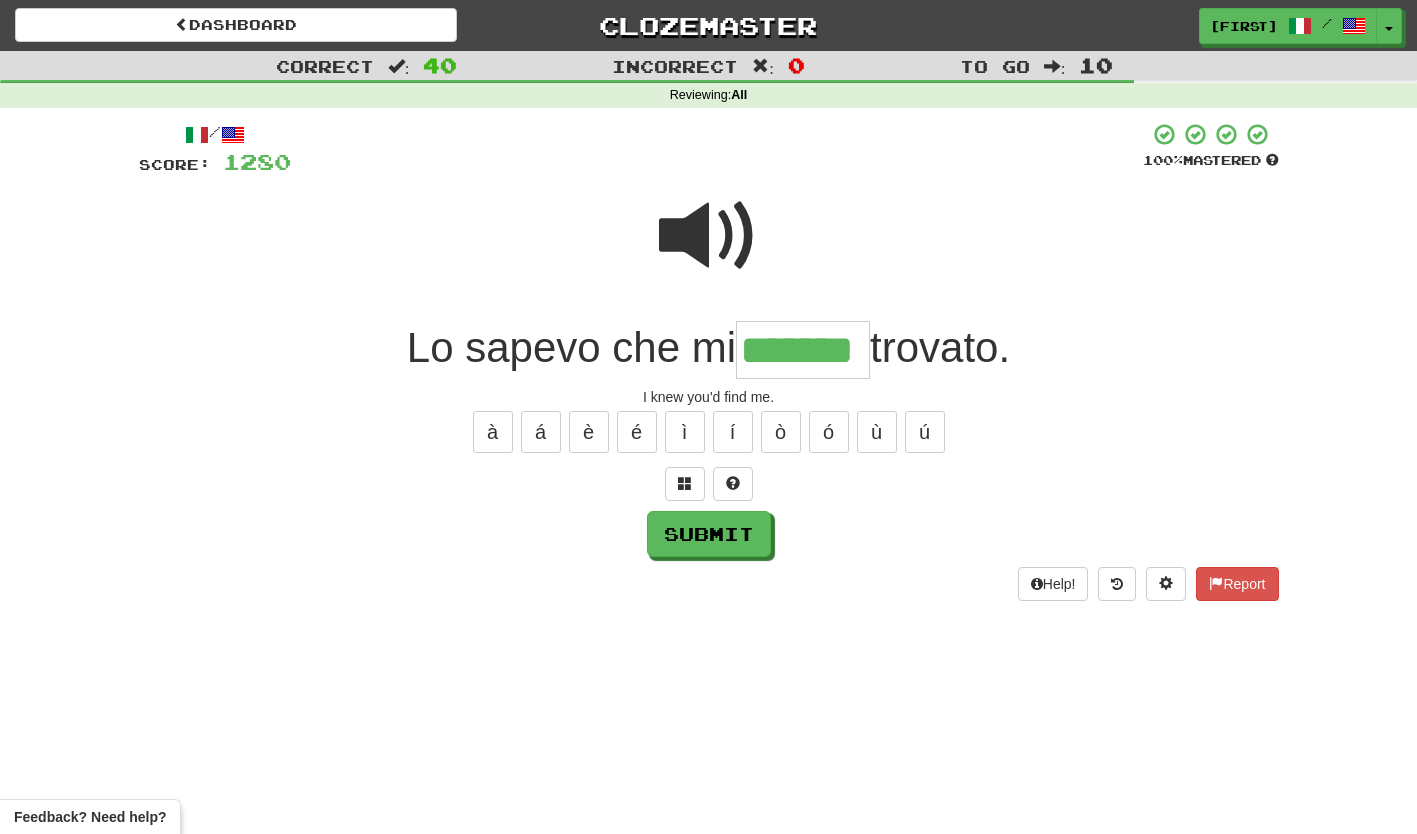 type on "*******" 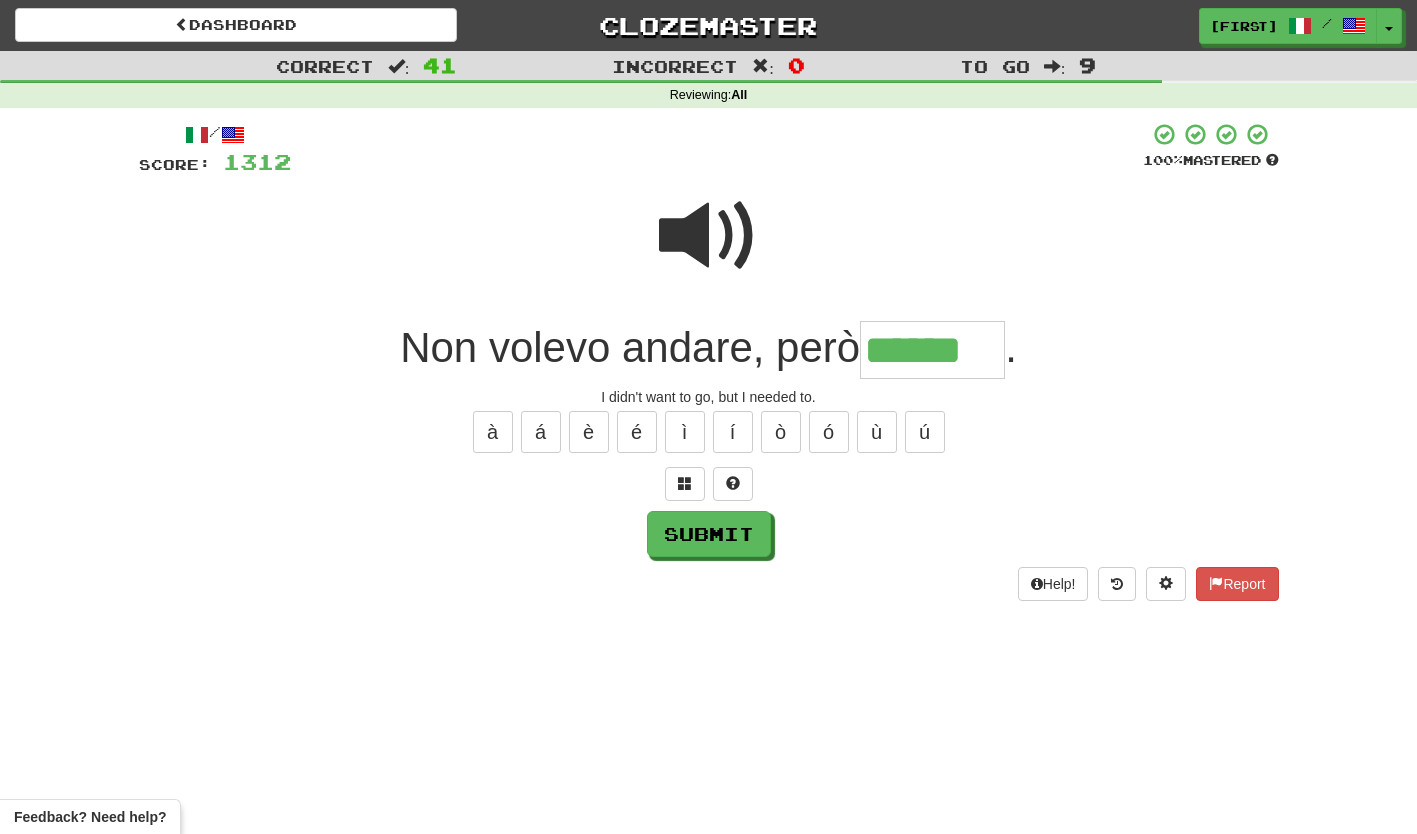 type on "******" 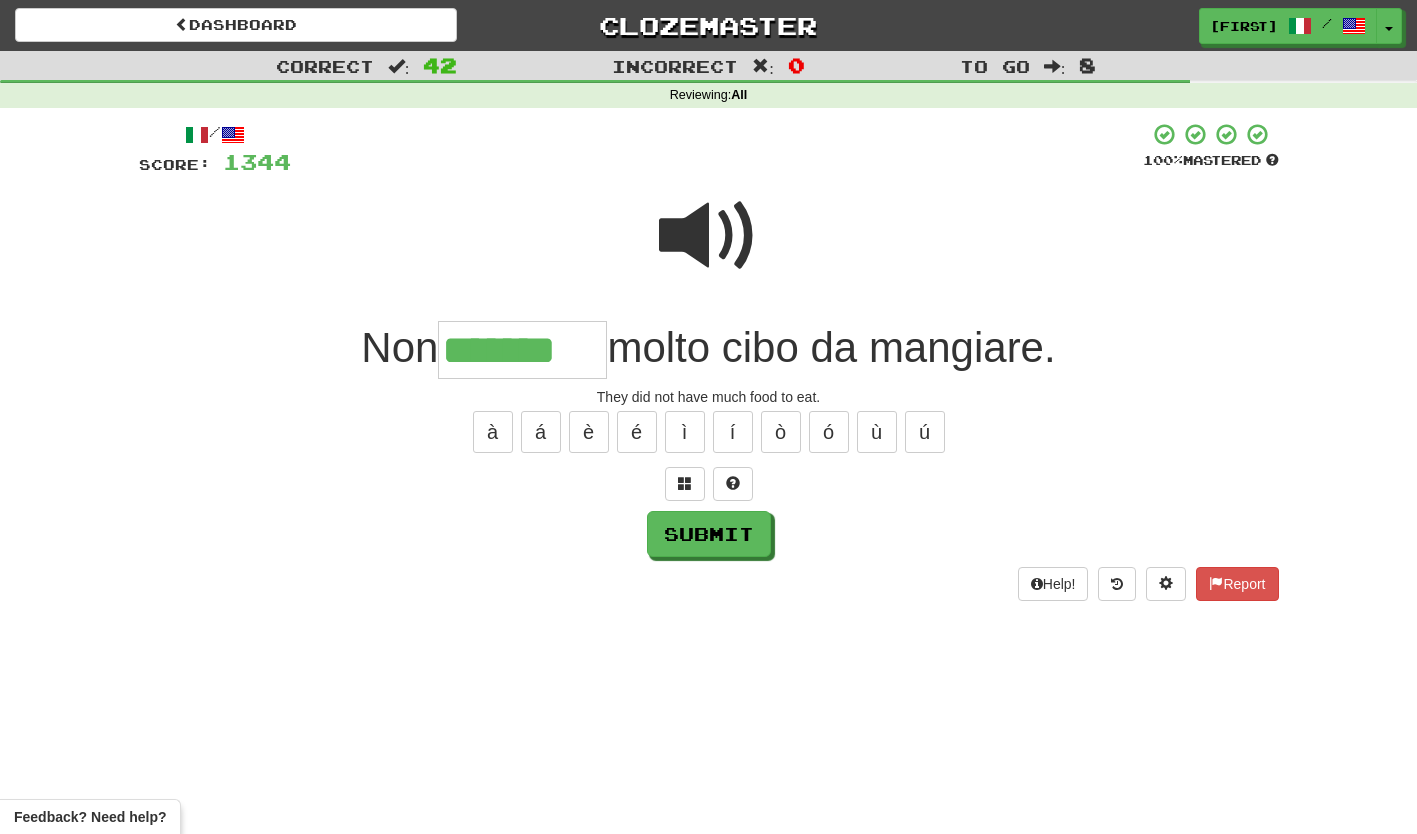 type on "*******" 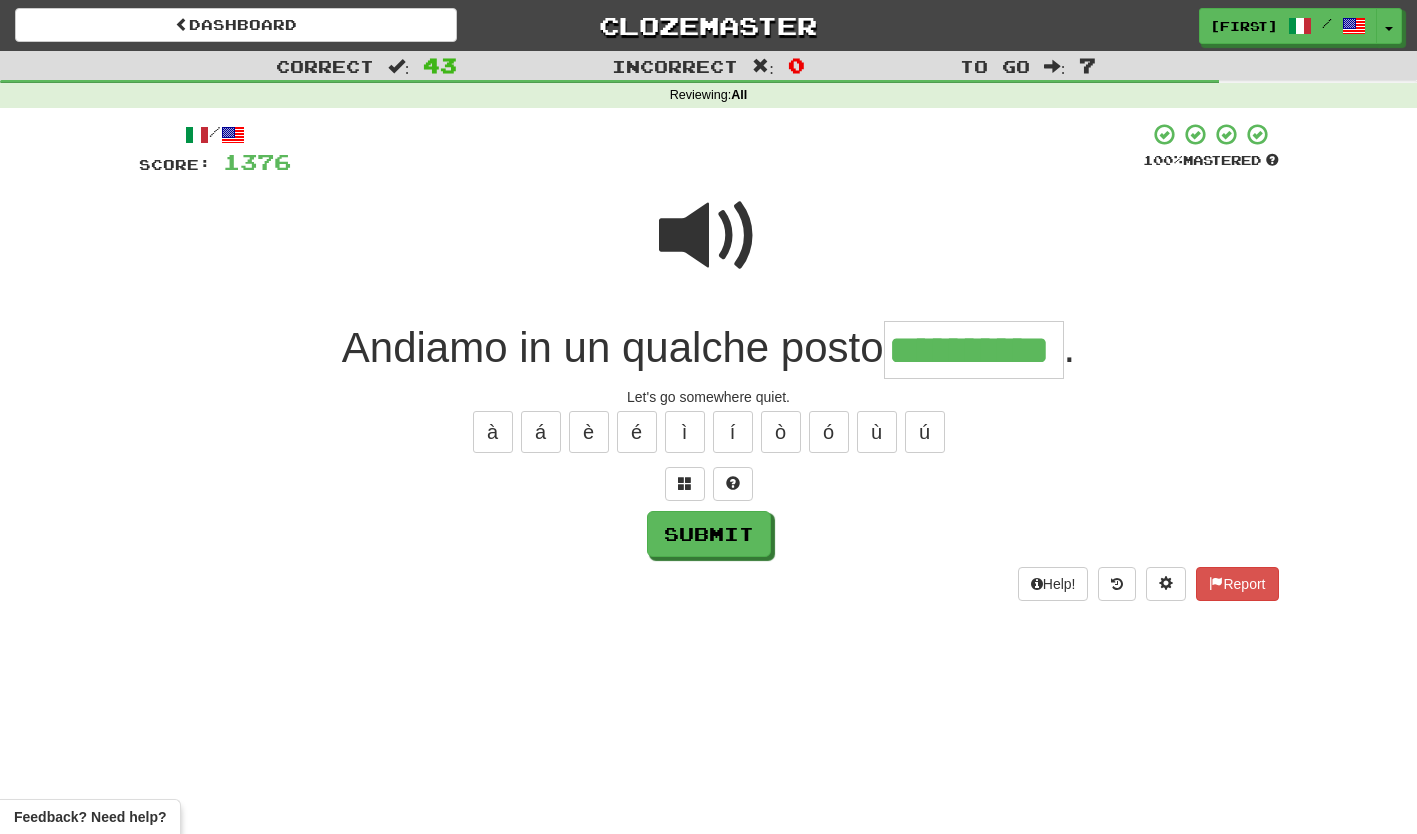 type on "**********" 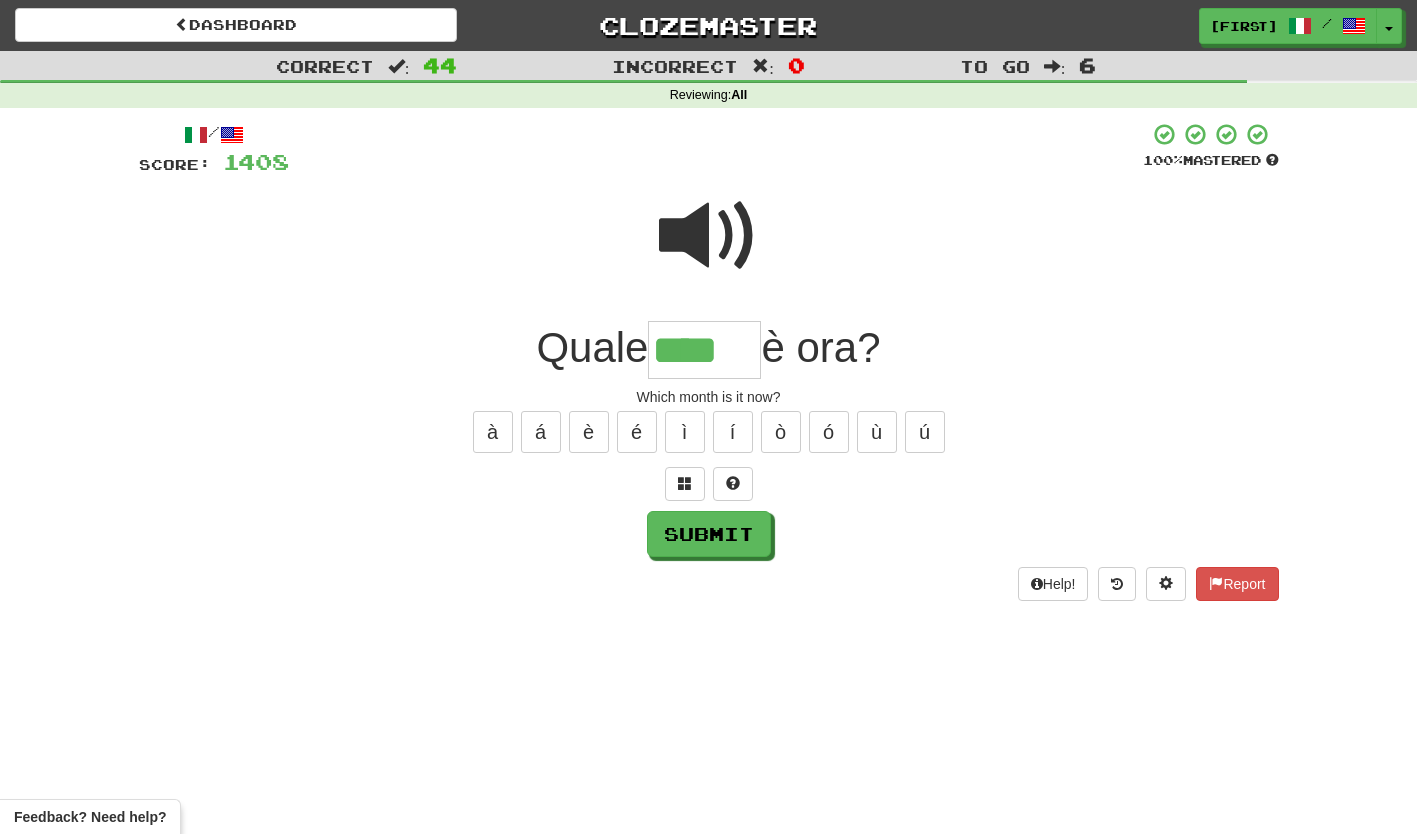 type on "****" 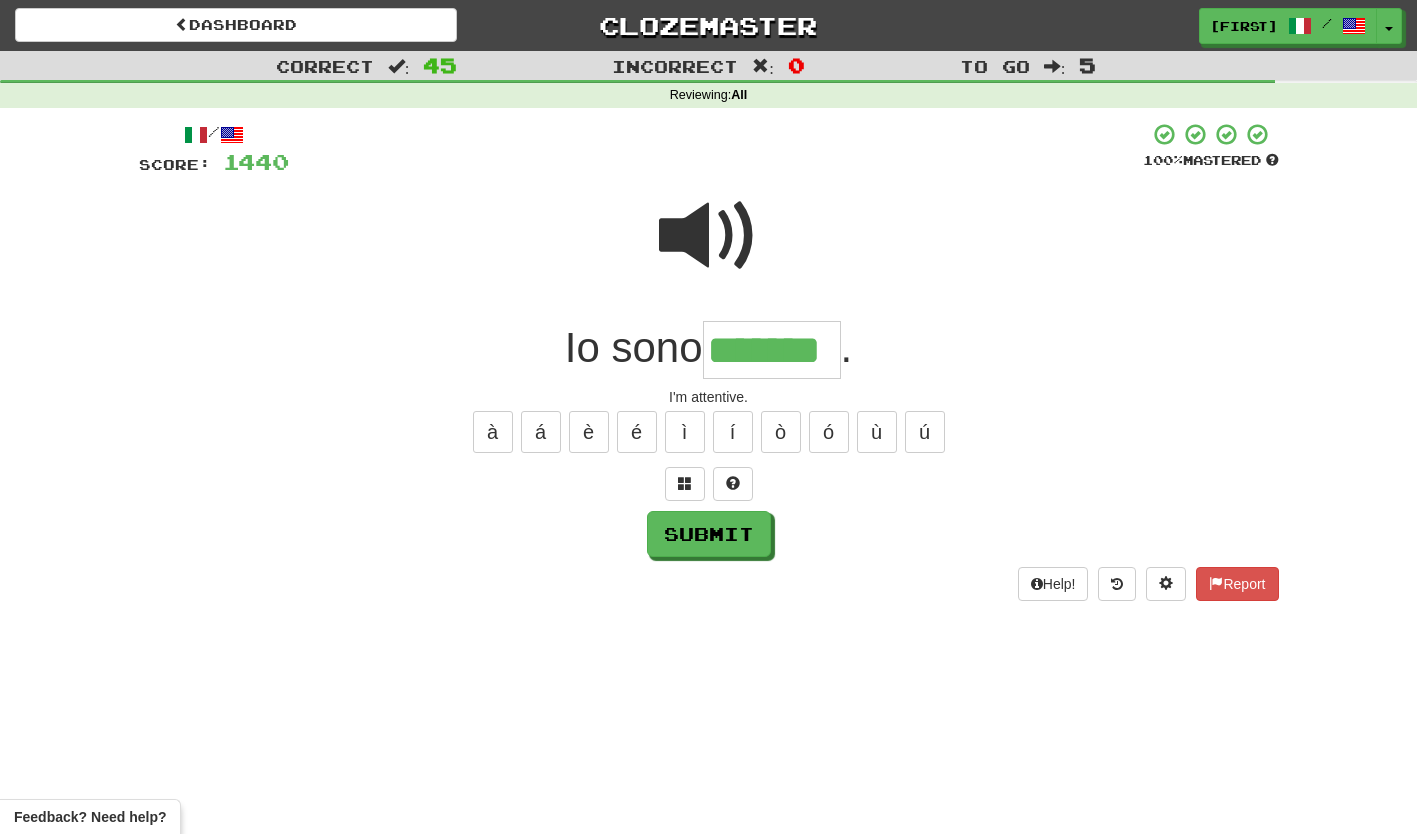 type on "*******" 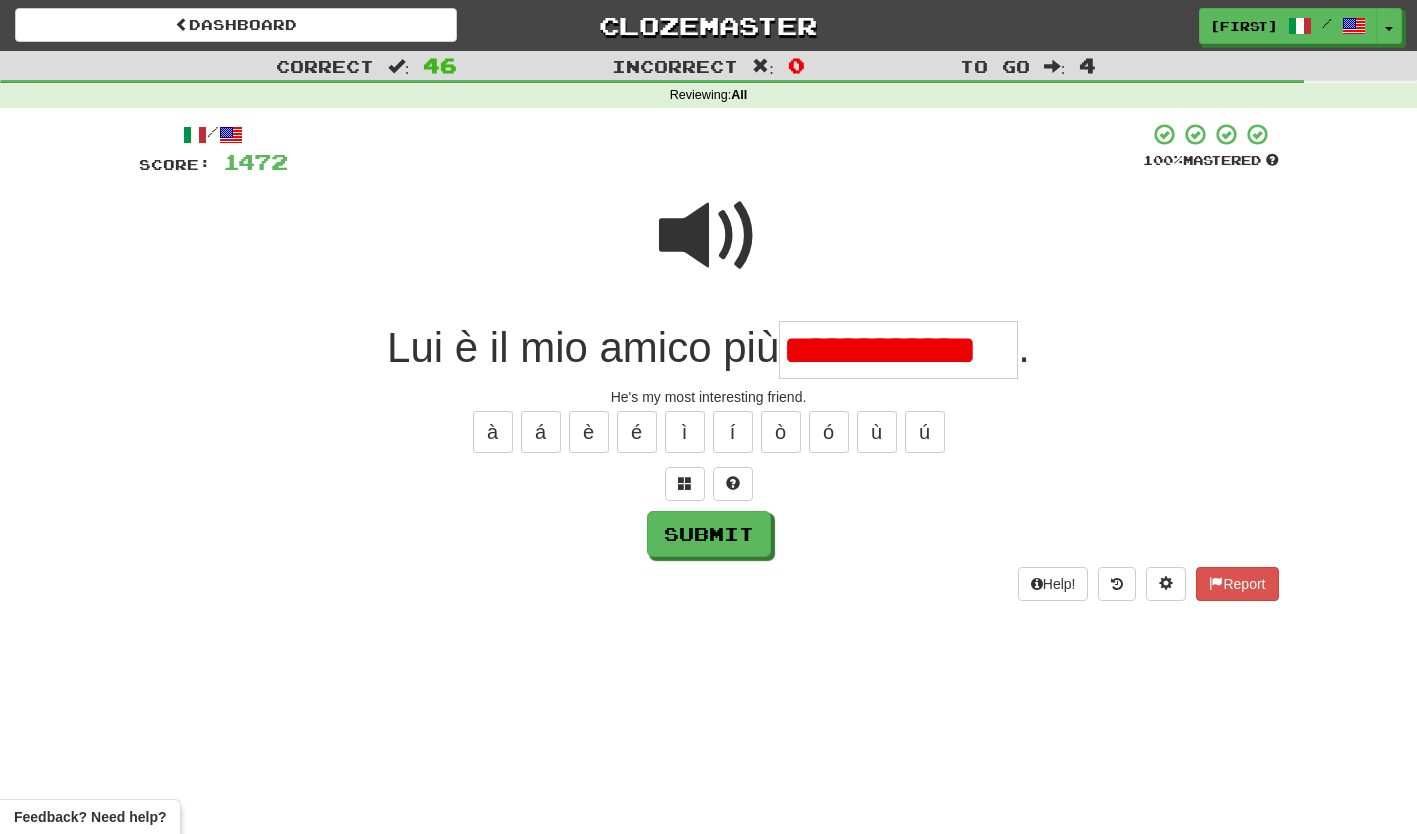 click on "**********" at bounding box center (898, 350) 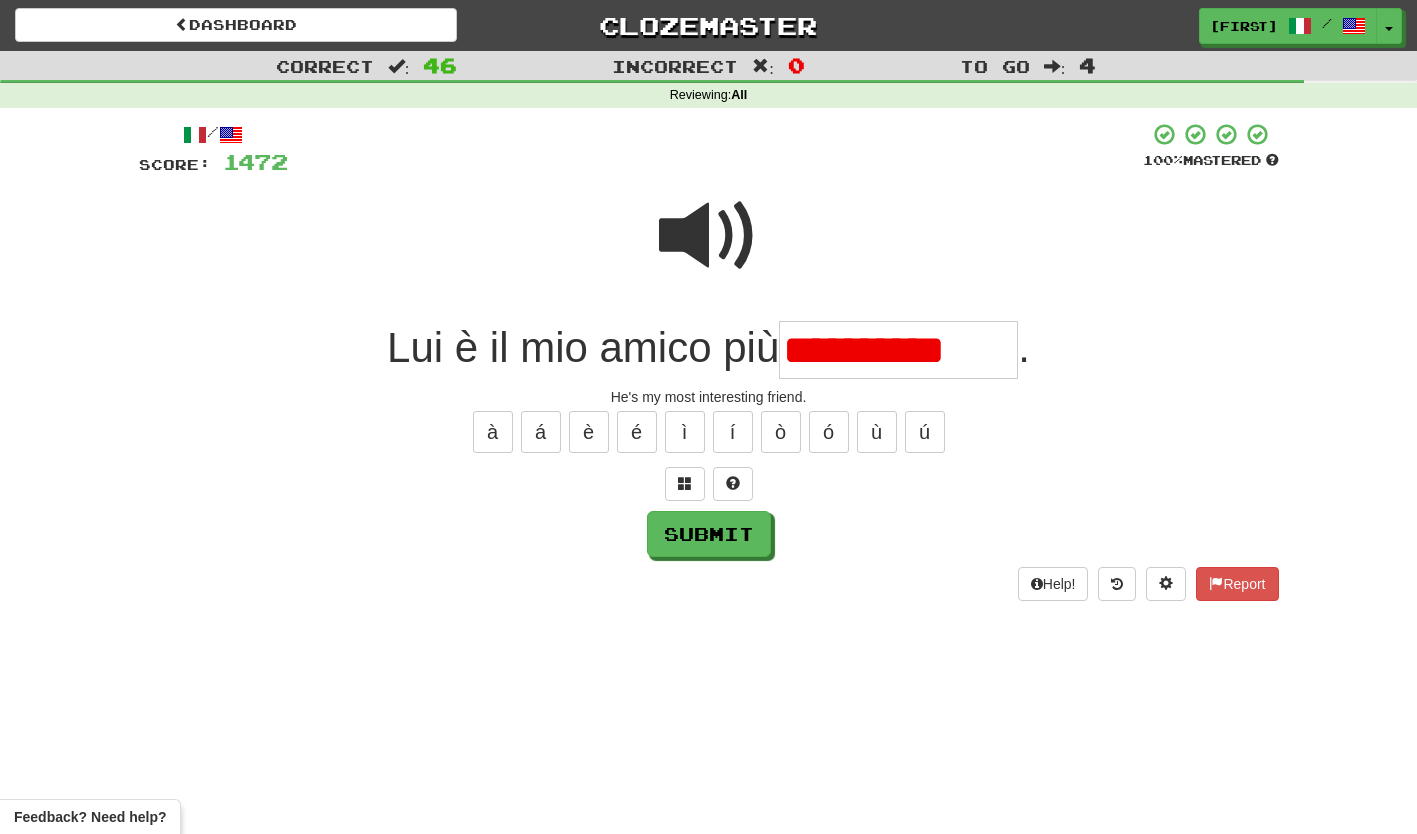 click on "**********" at bounding box center [898, 350] 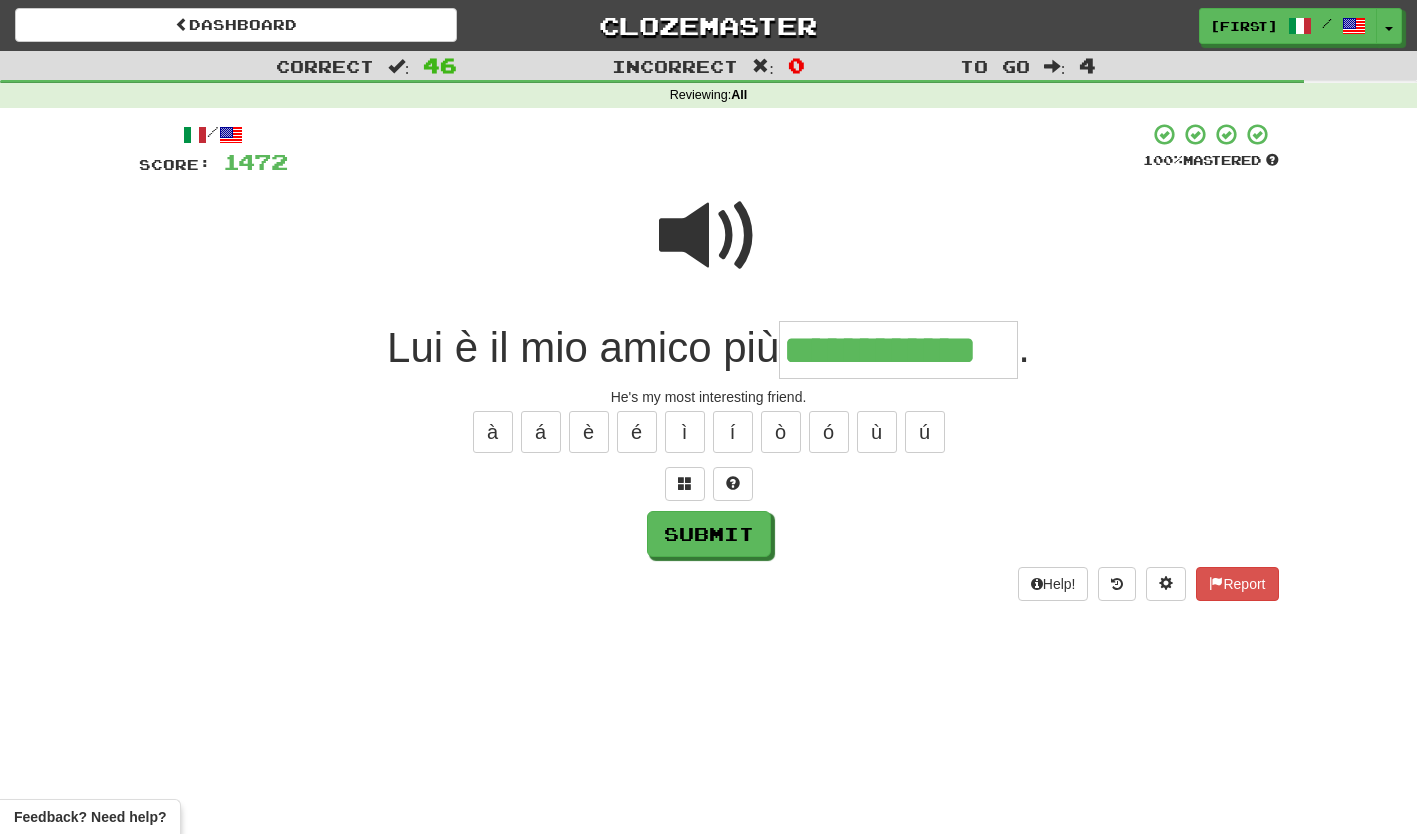 type on "**********" 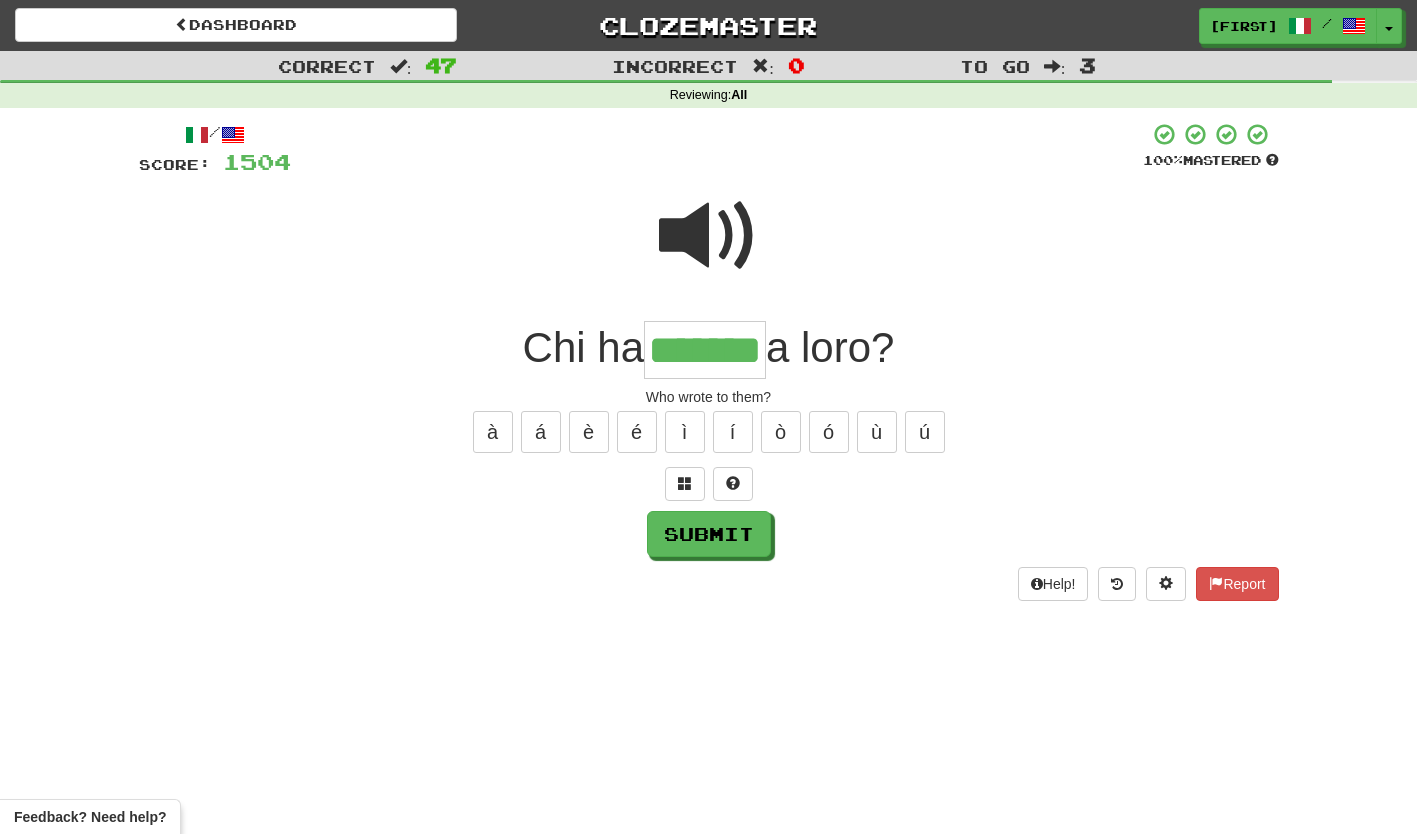 type on "*******" 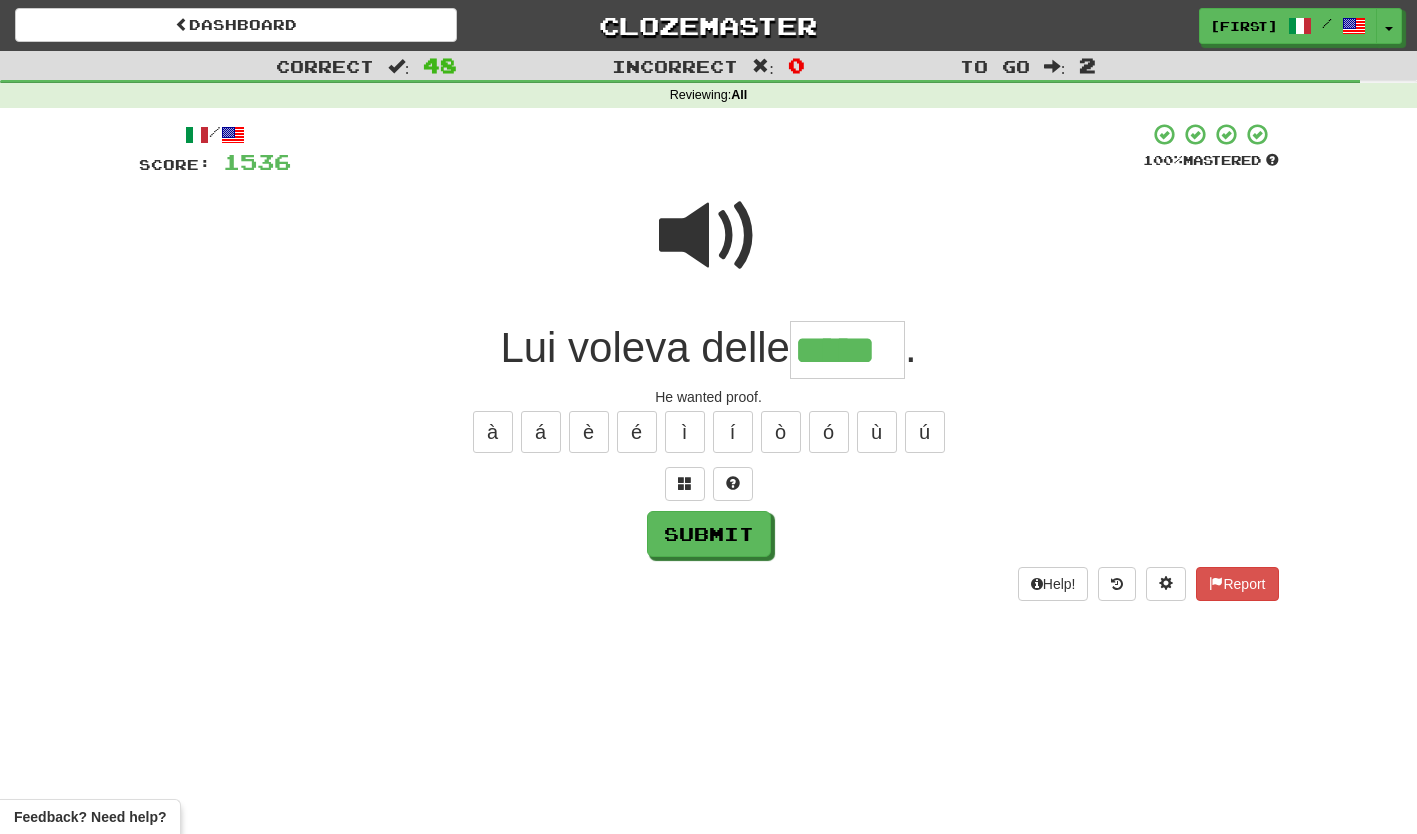 type on "*****" 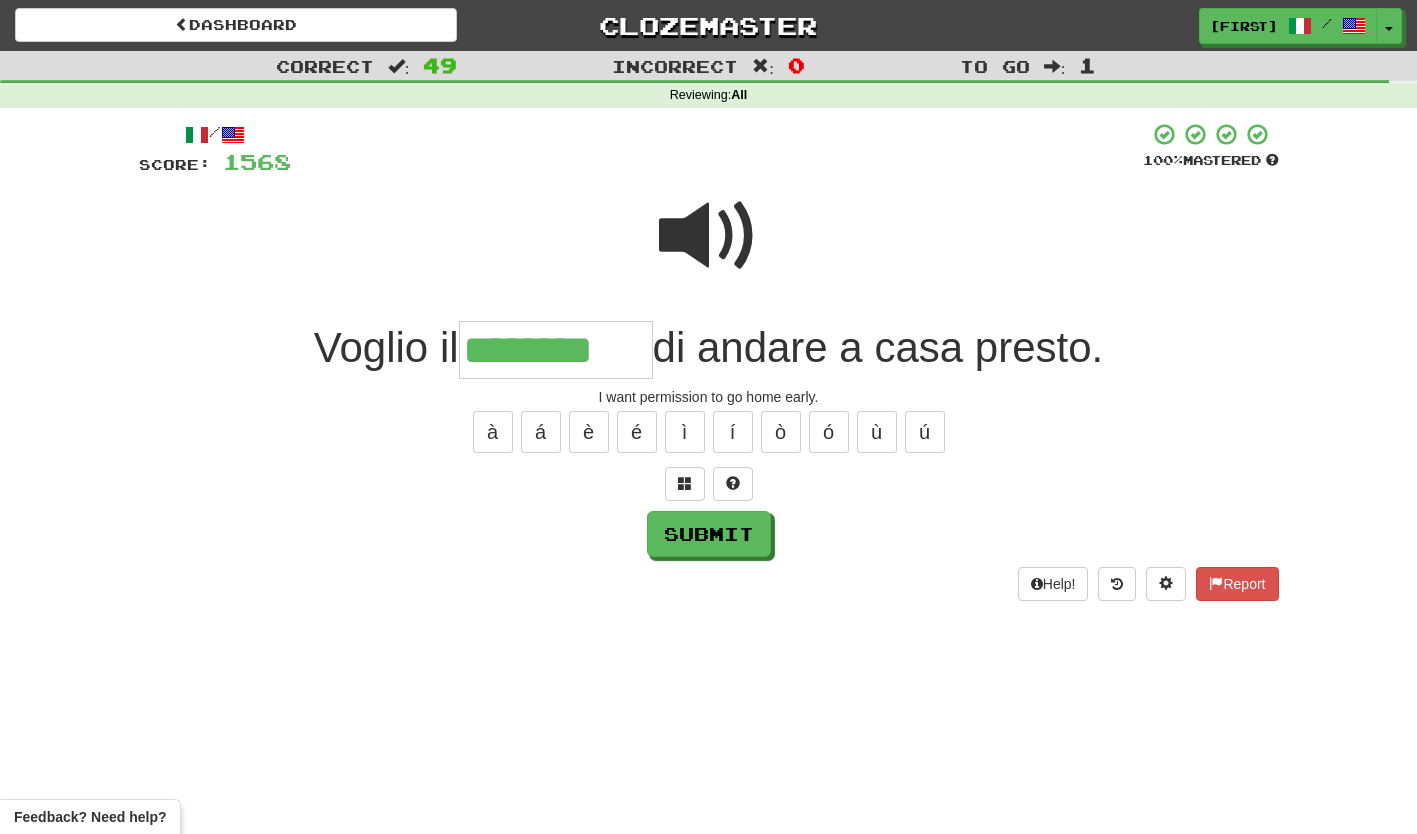 type on "********" 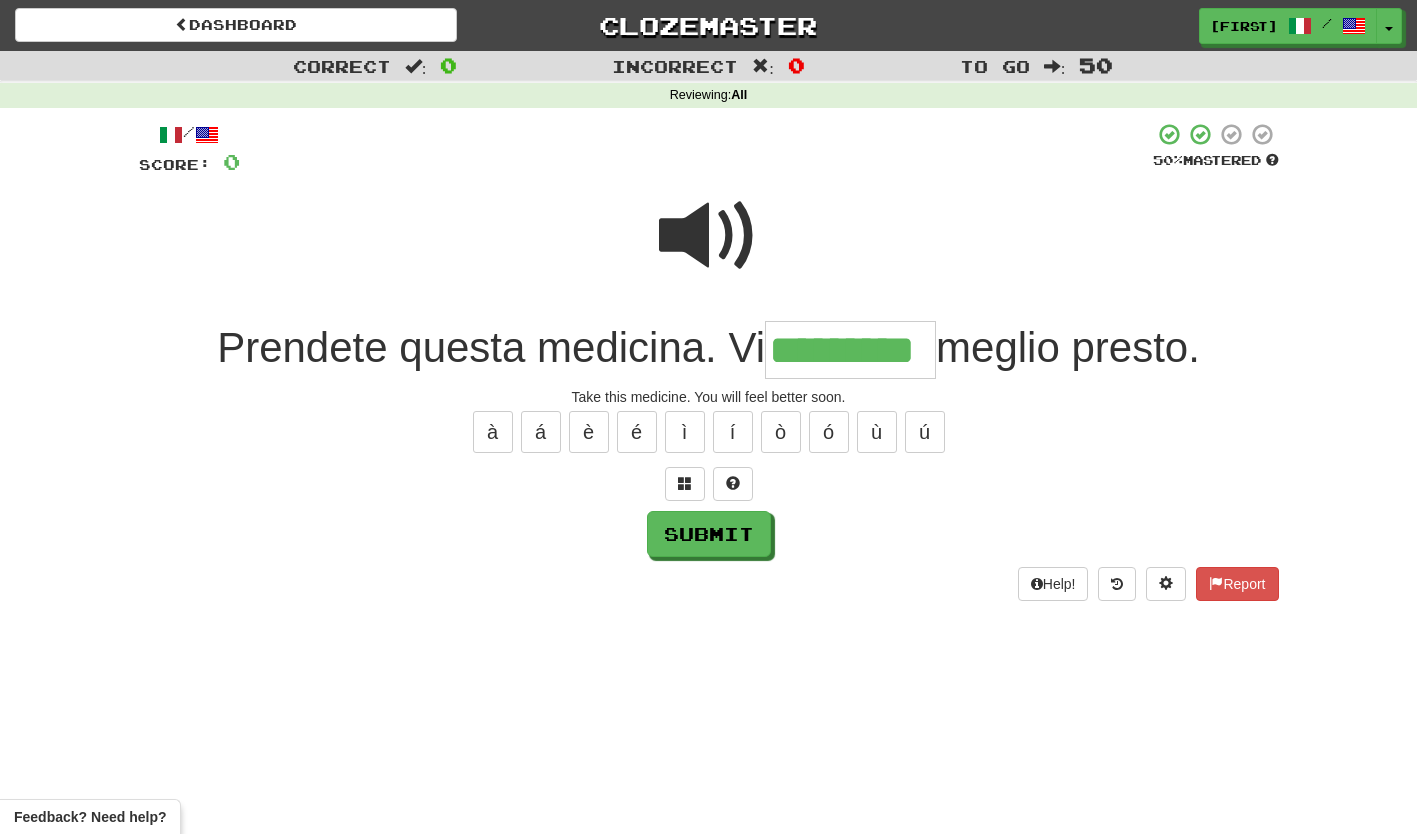 type on "*********" 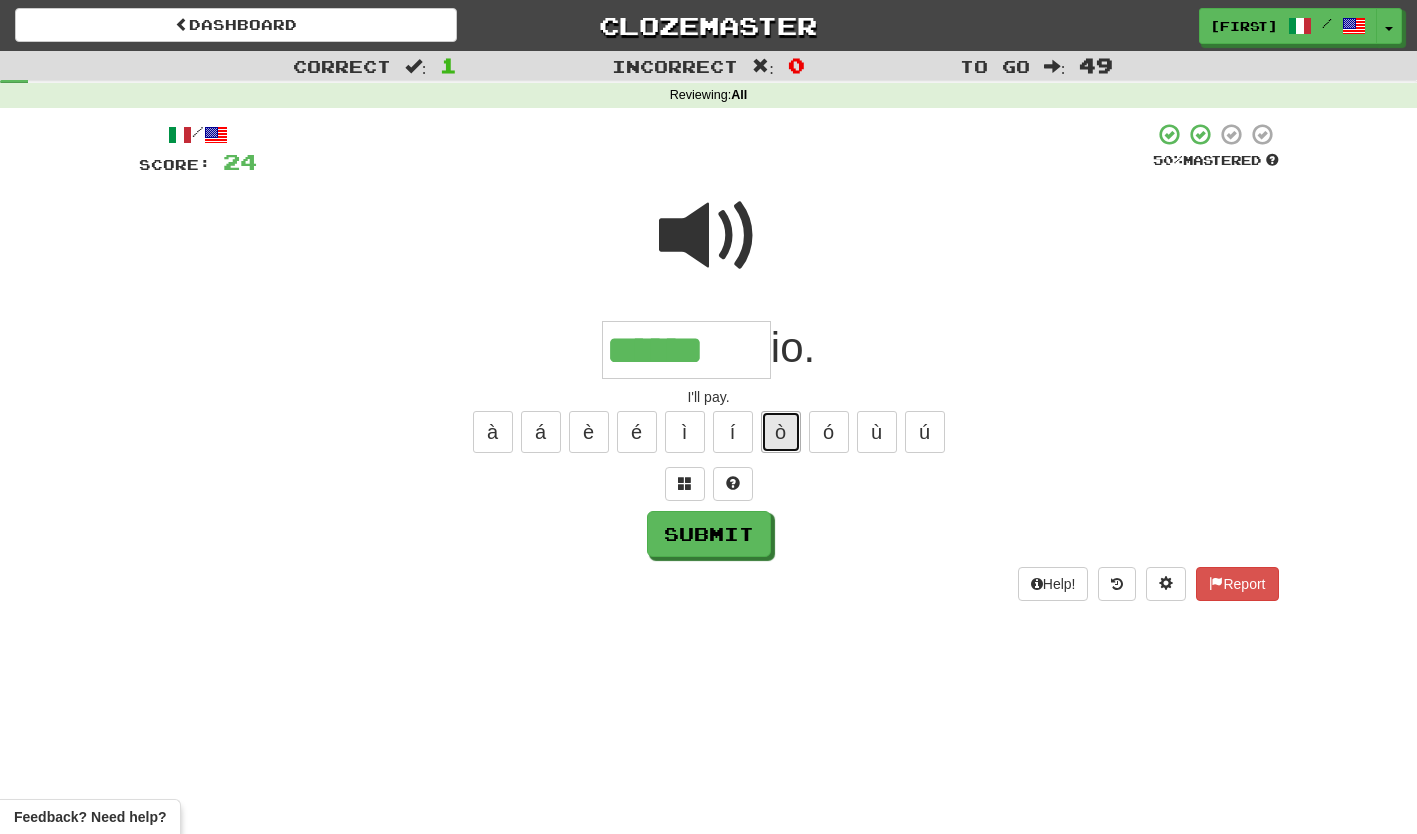 click on "ò" at bounding box center (781, 432) 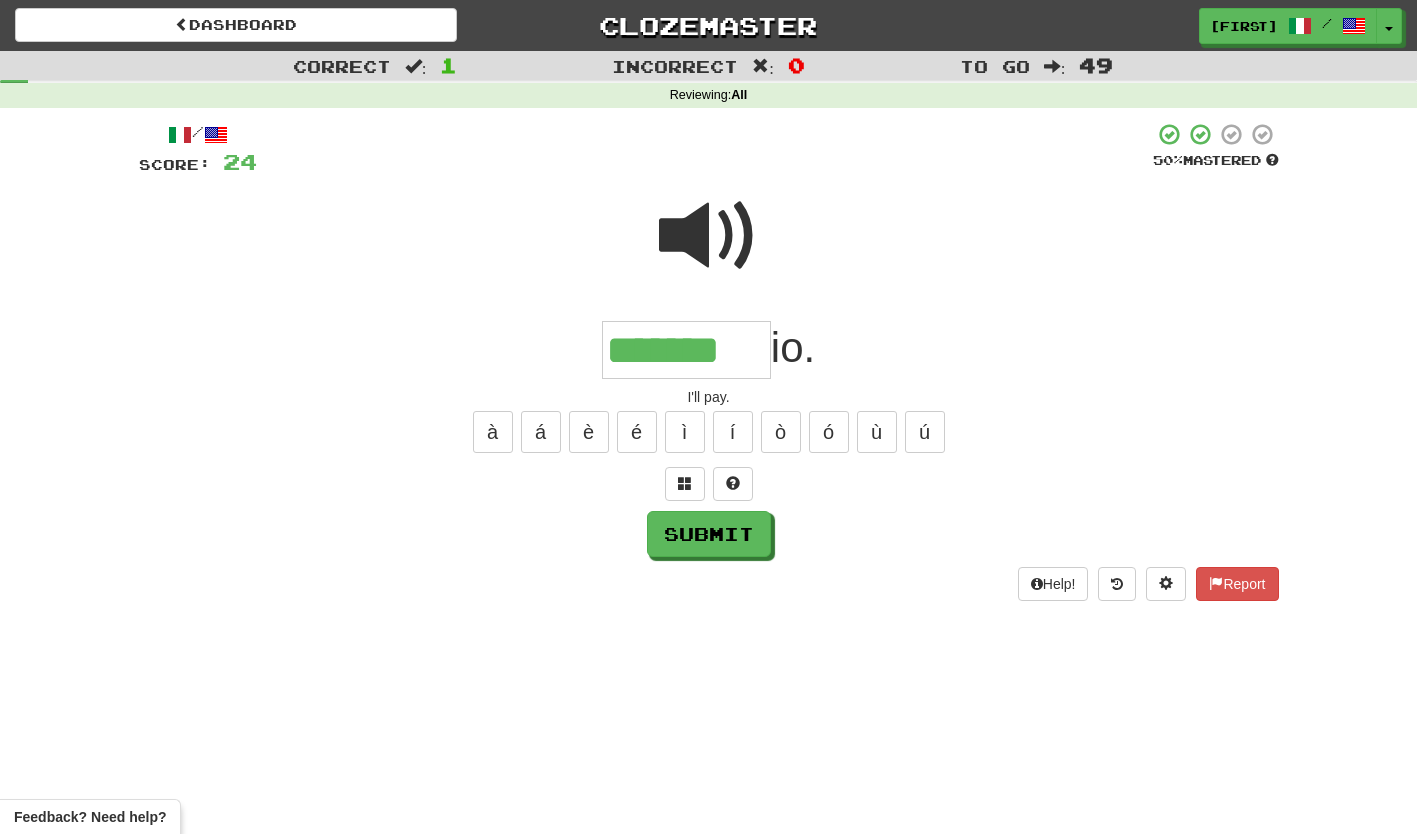 type on "*******" 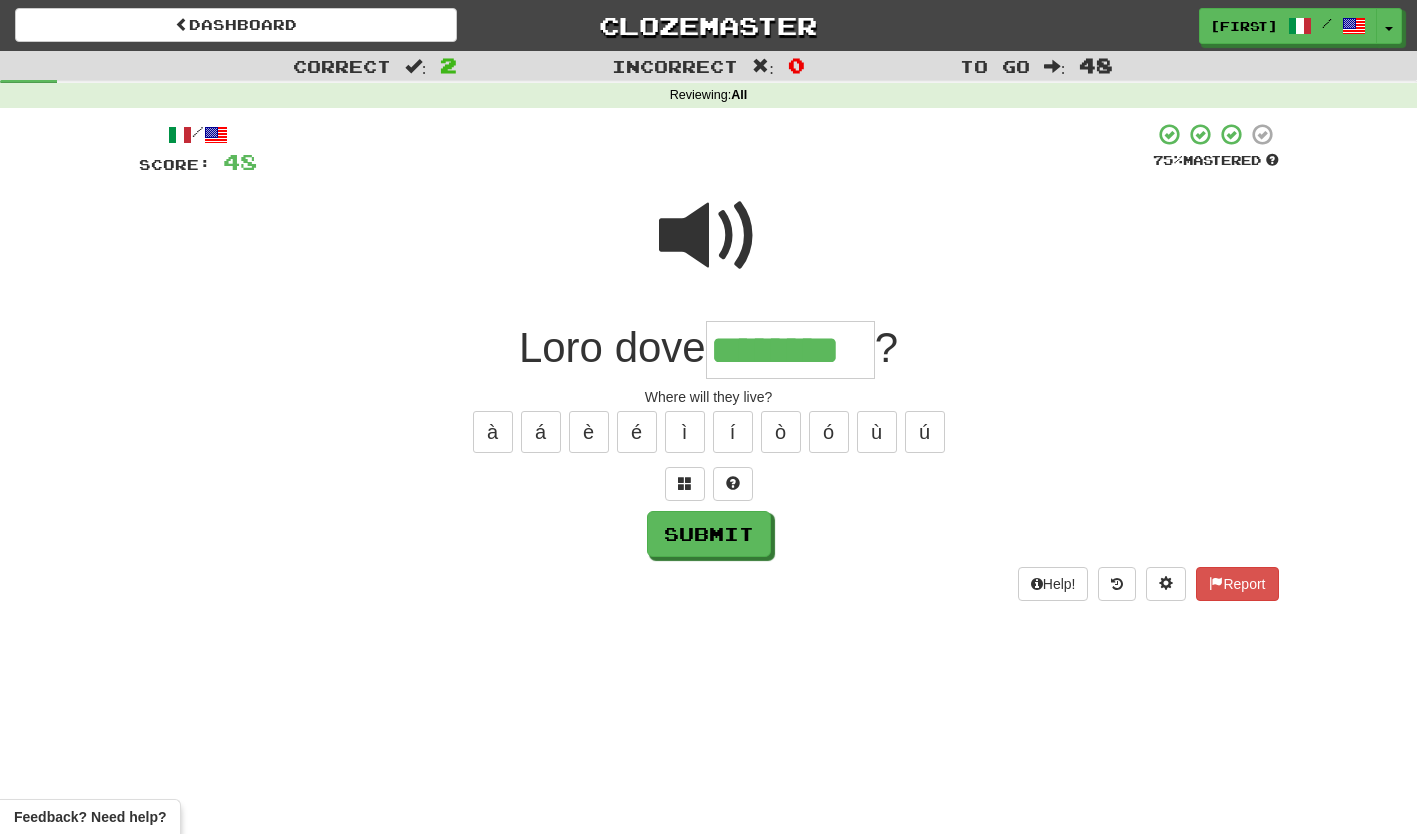 type on "********" 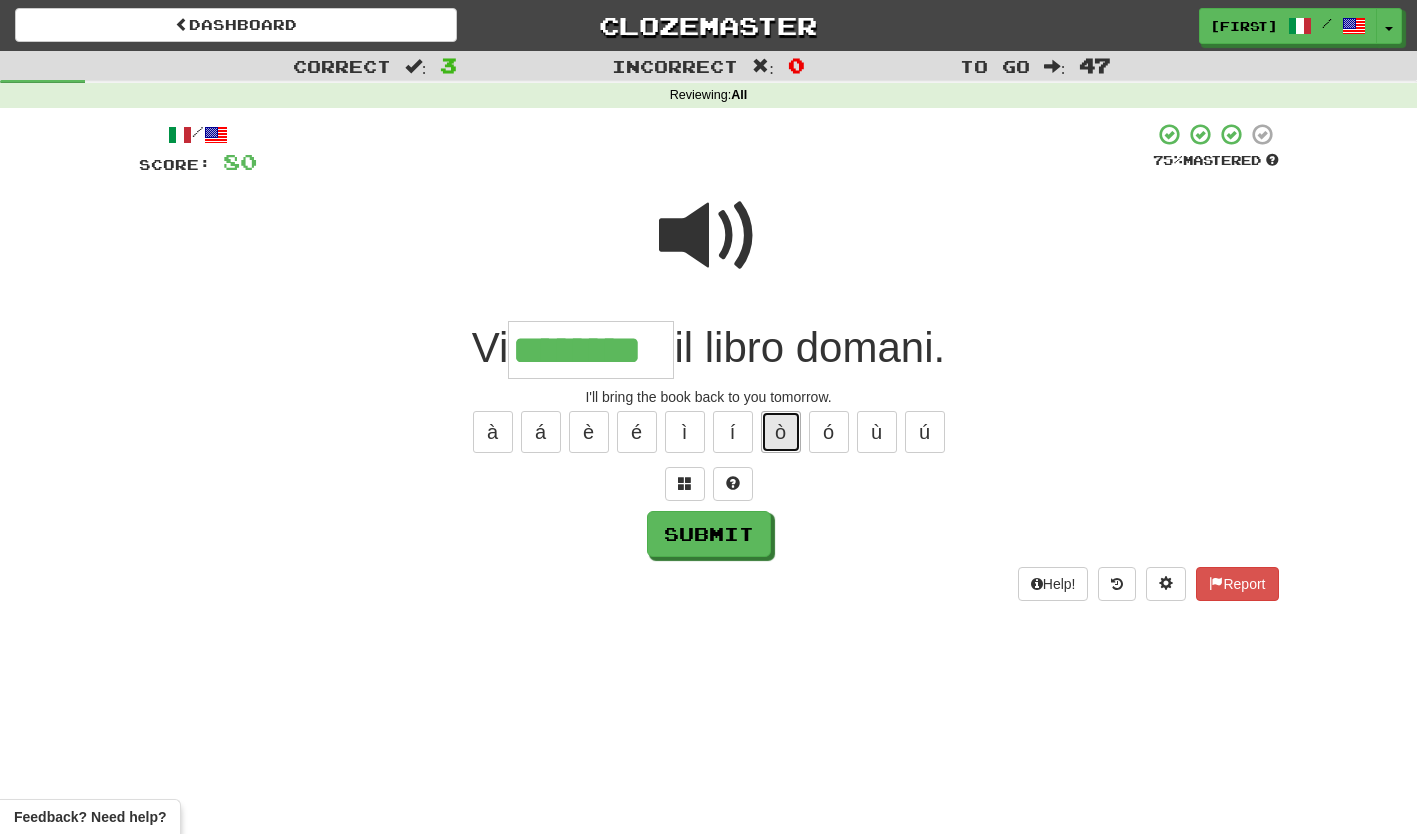 click on "ò" at bounding box center [781, 432] 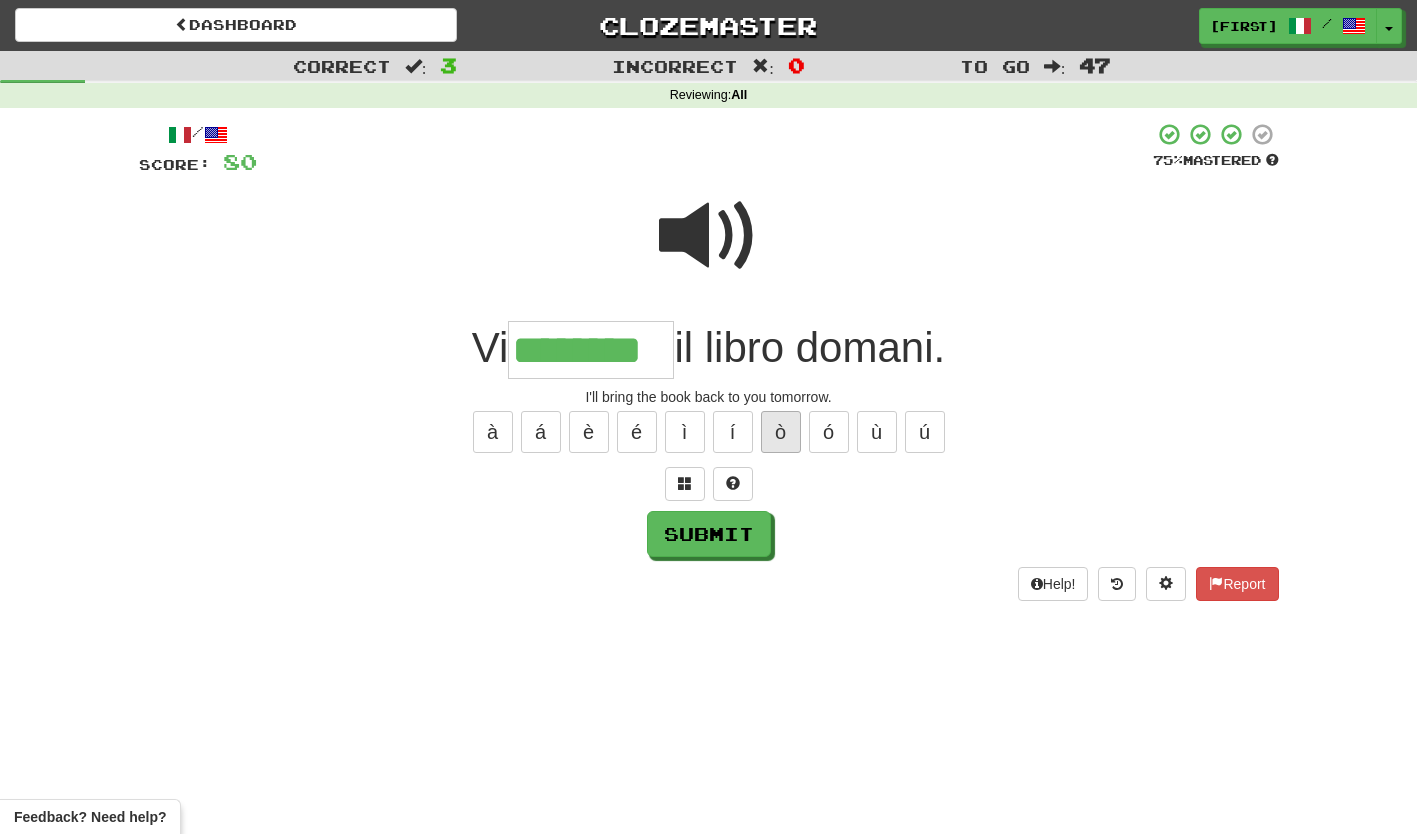 type on "*********" 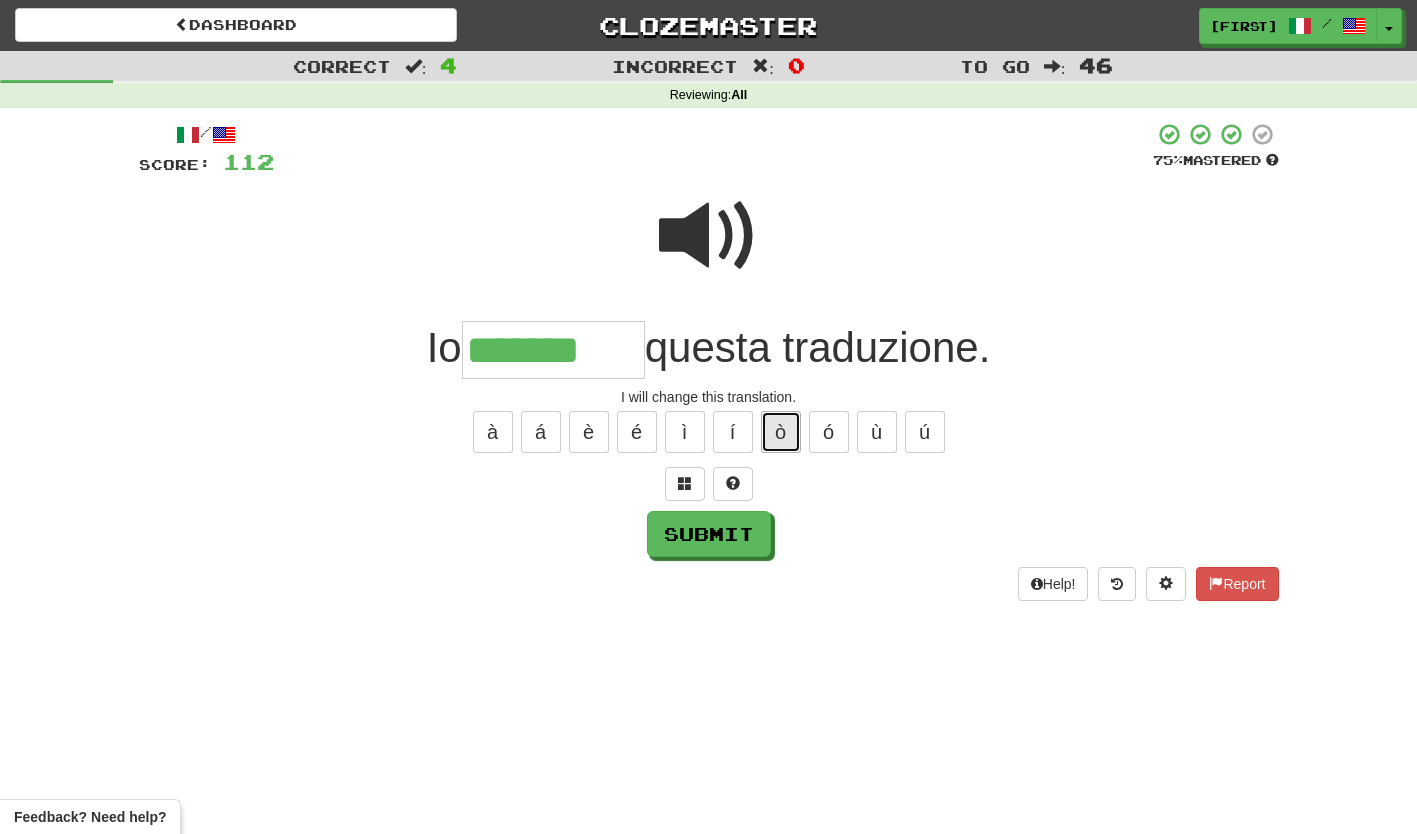 click on "ò" at bounding box center [781, 432] 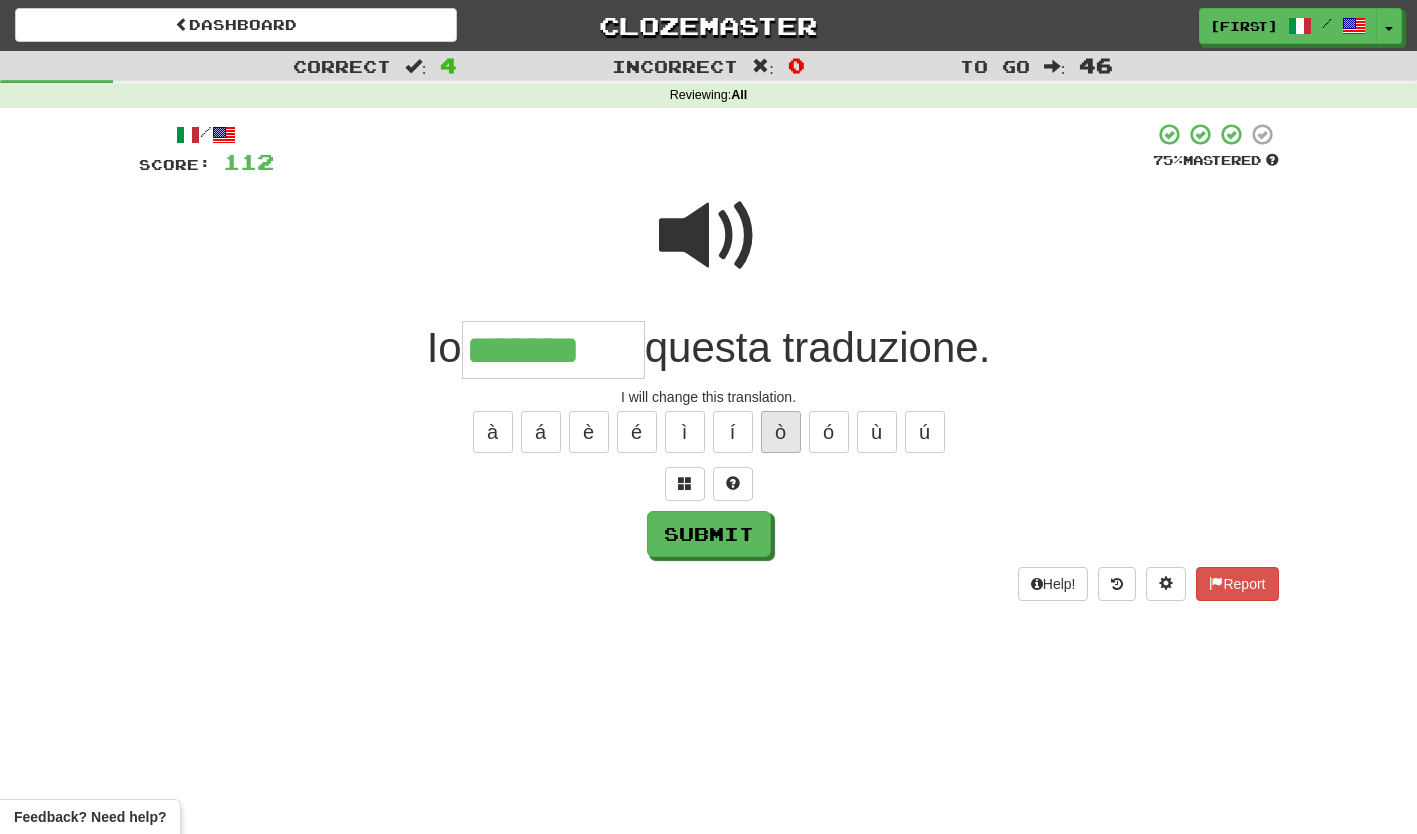 type on "********" 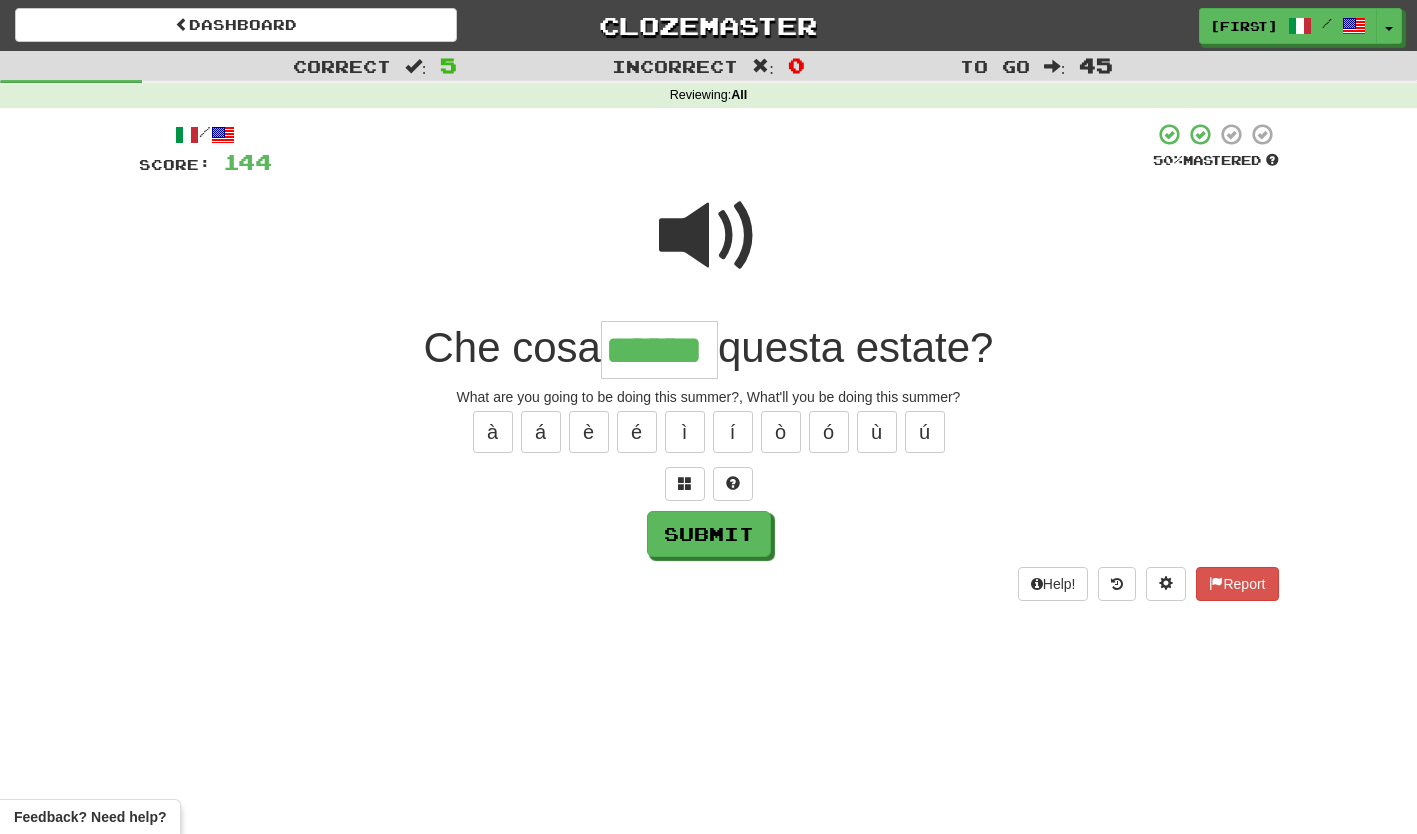type on "******" 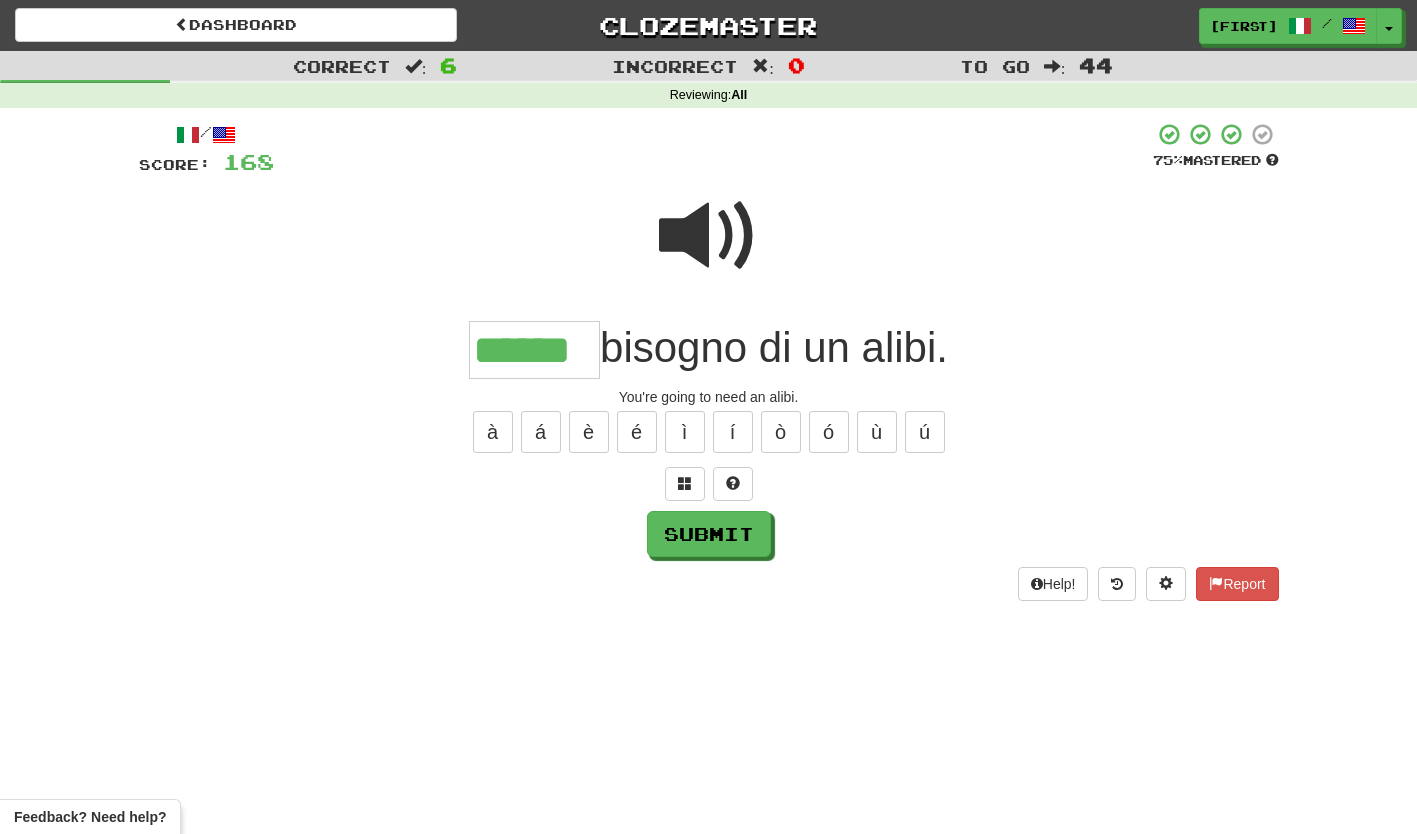 type on "******" 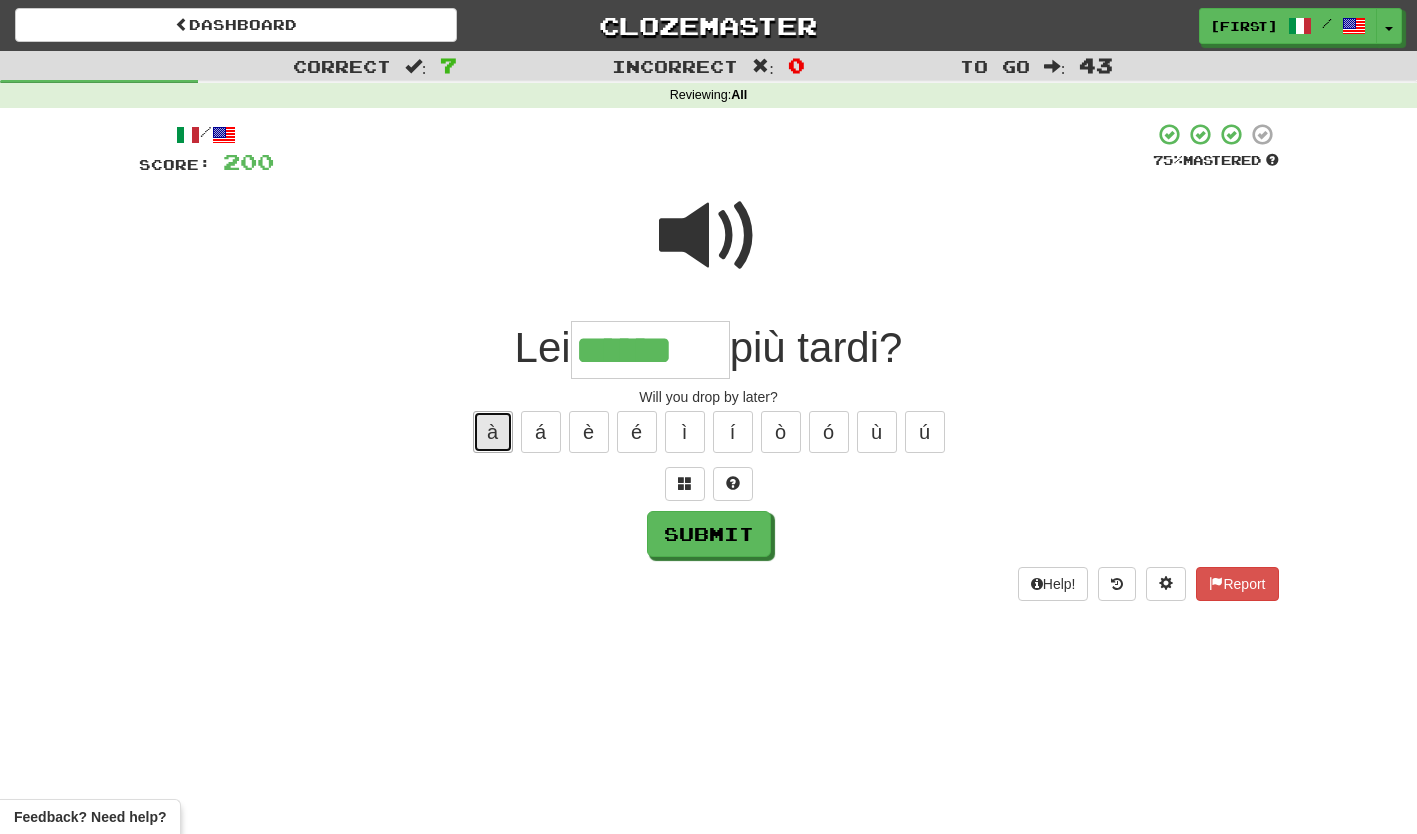 click on "à" at bounding box center (493, 432) 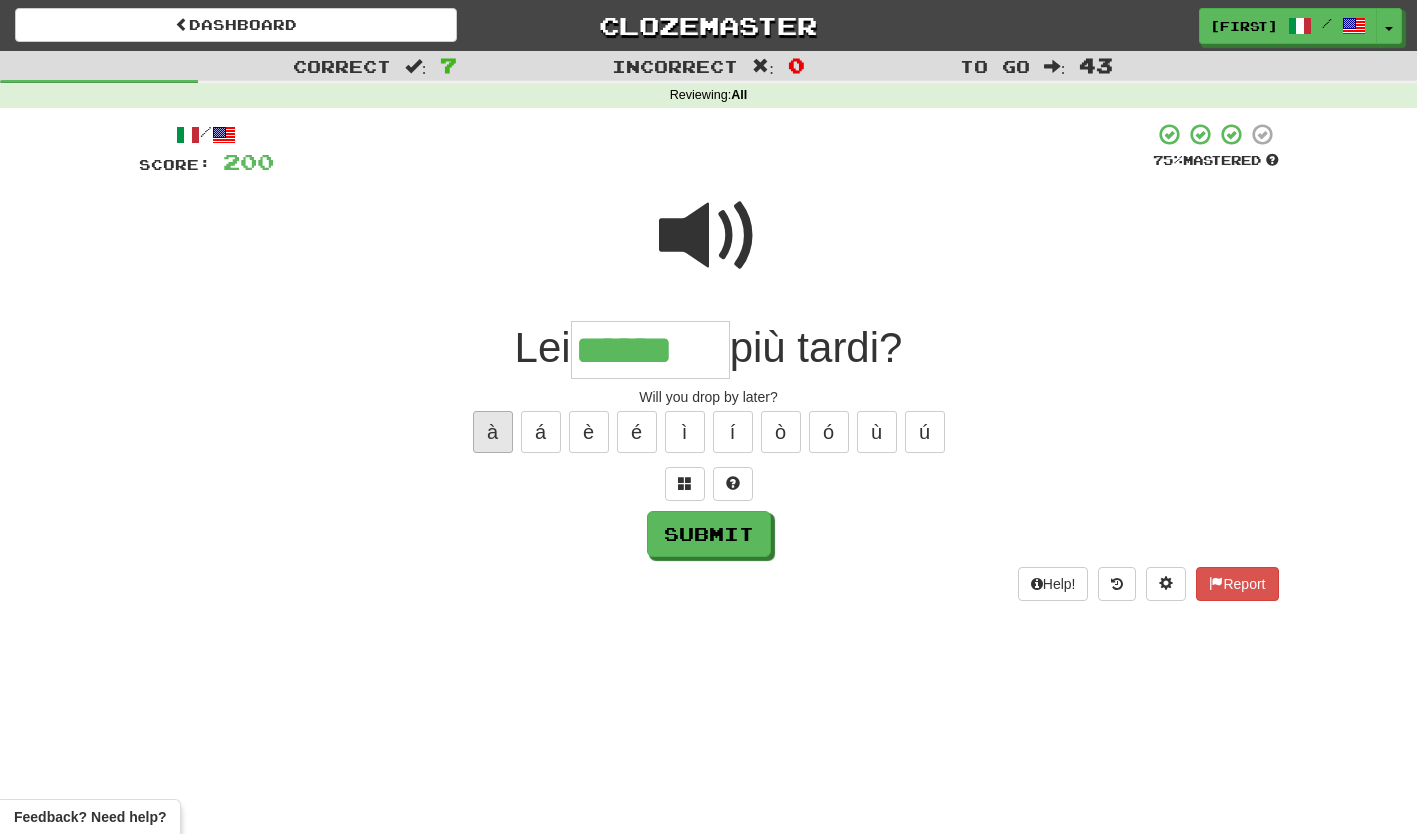 type on "*******" 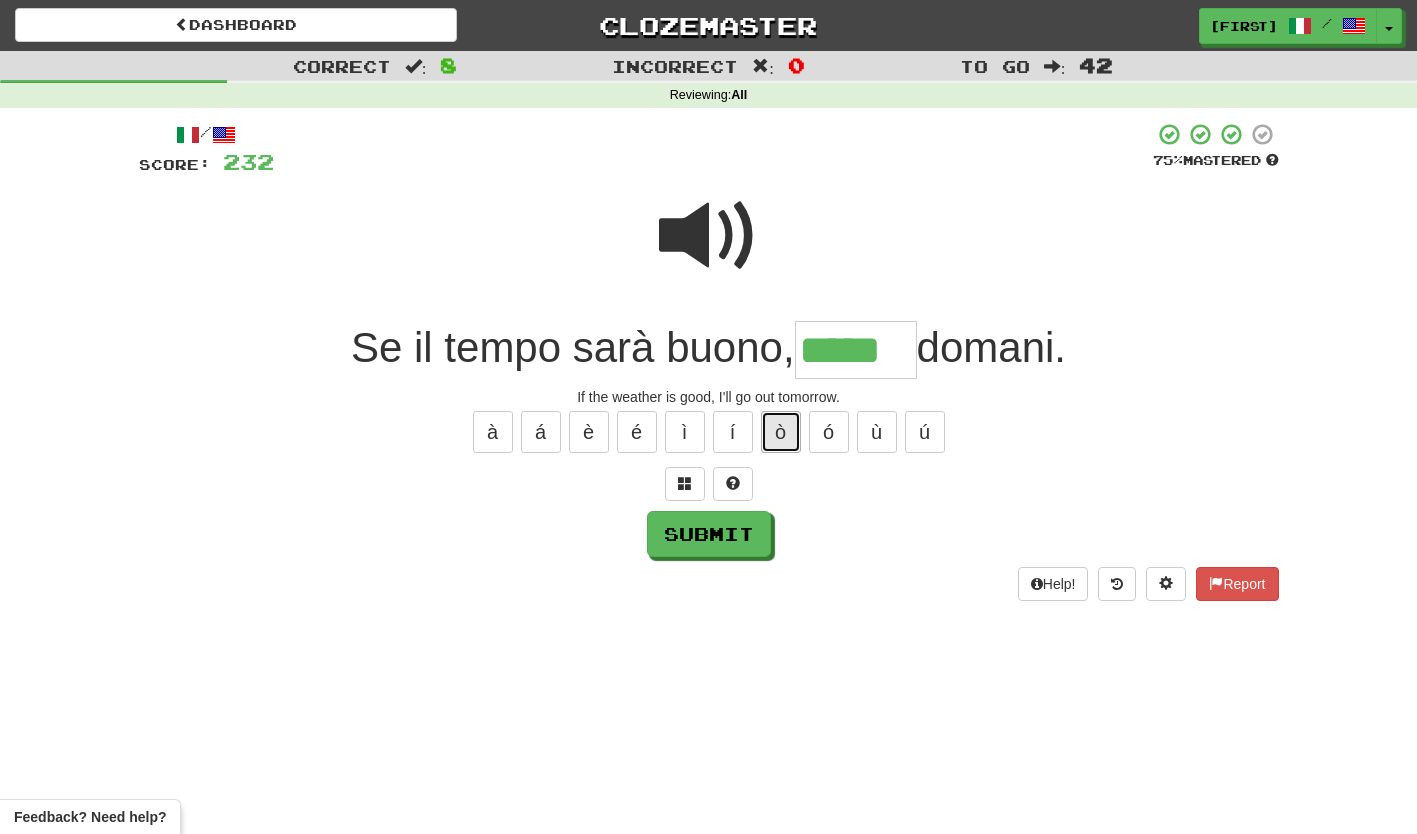 click on "ò" at bounding box center (781, 432) 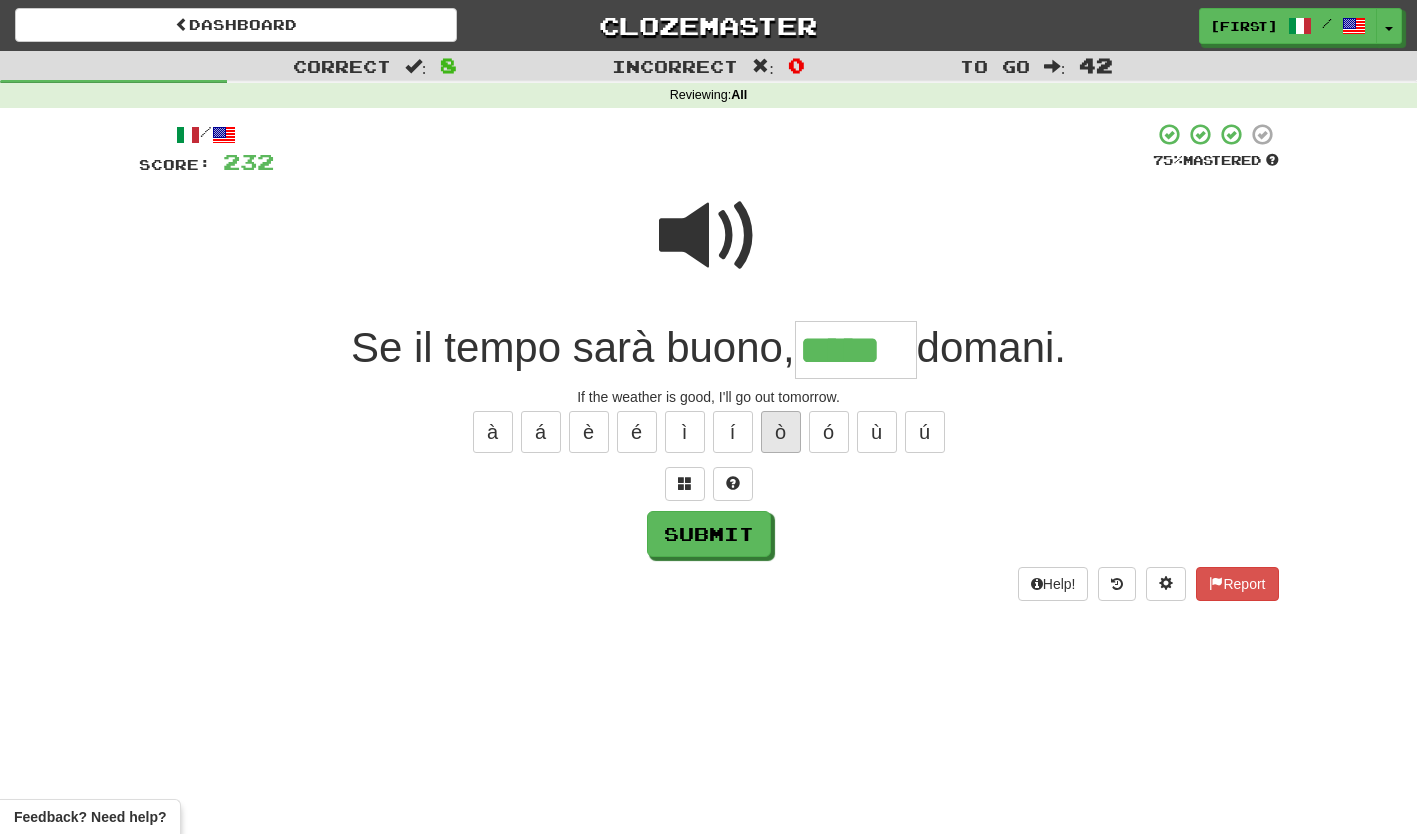 type on "******" 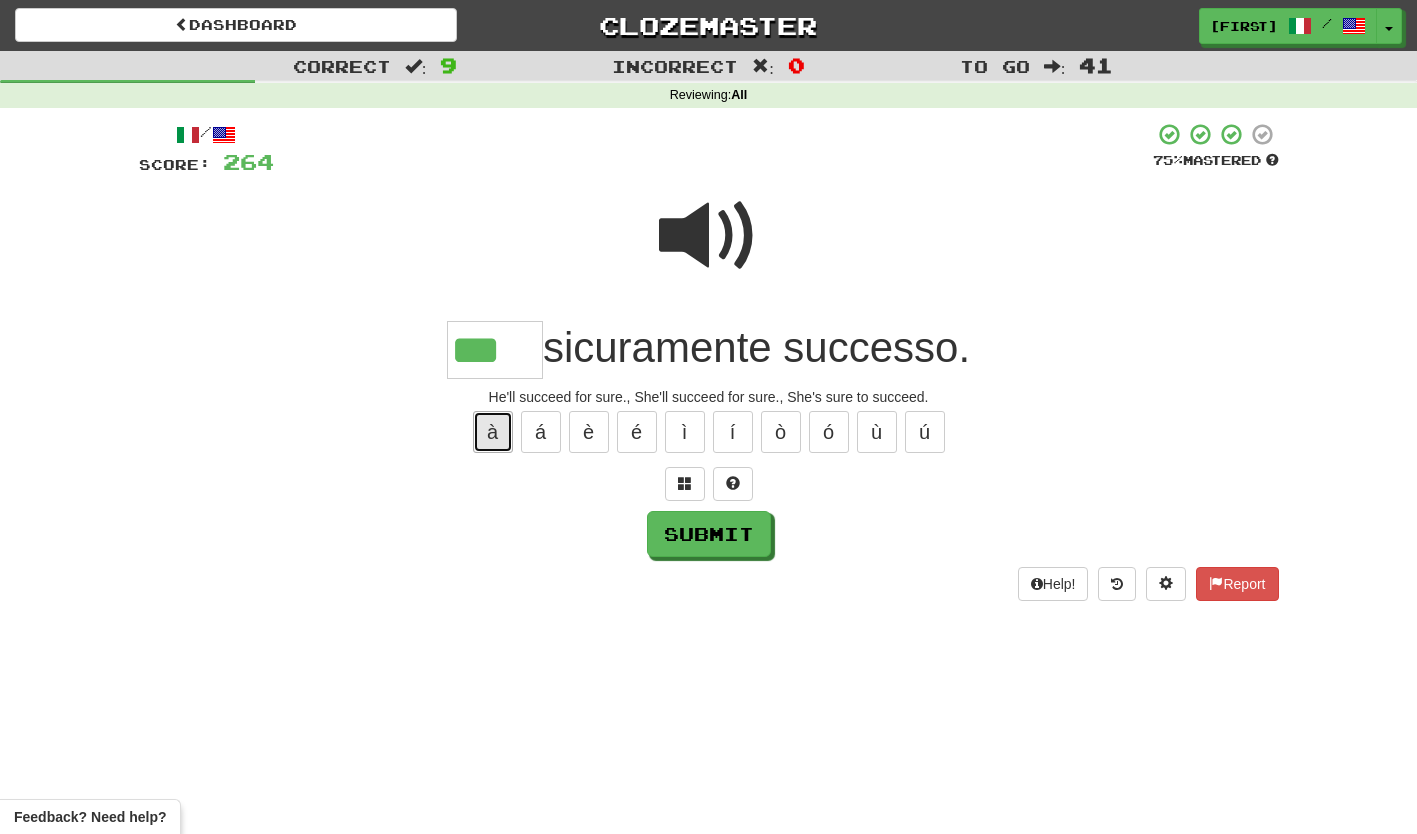 click on "à" at bounding box center (493, 432) 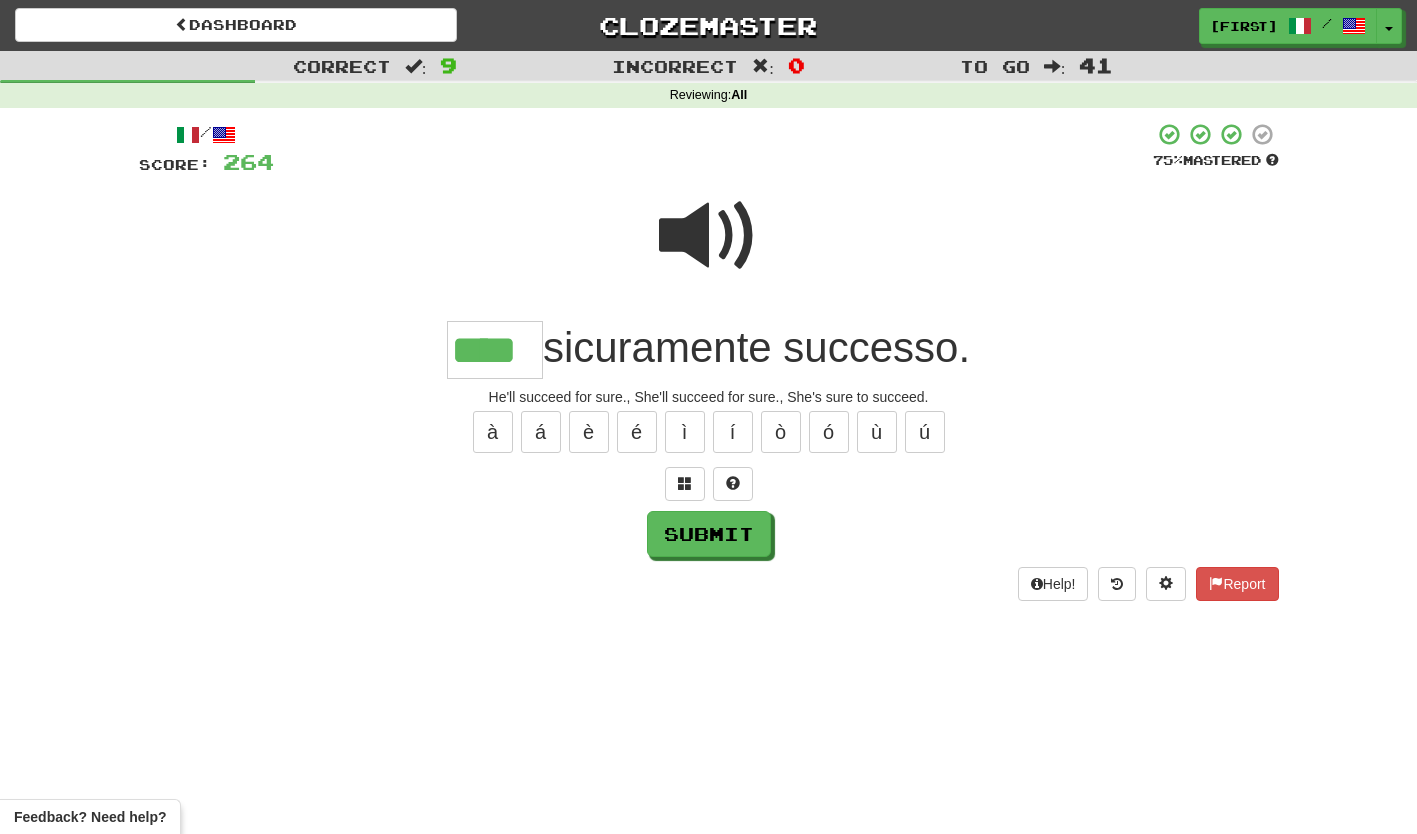type on "****" 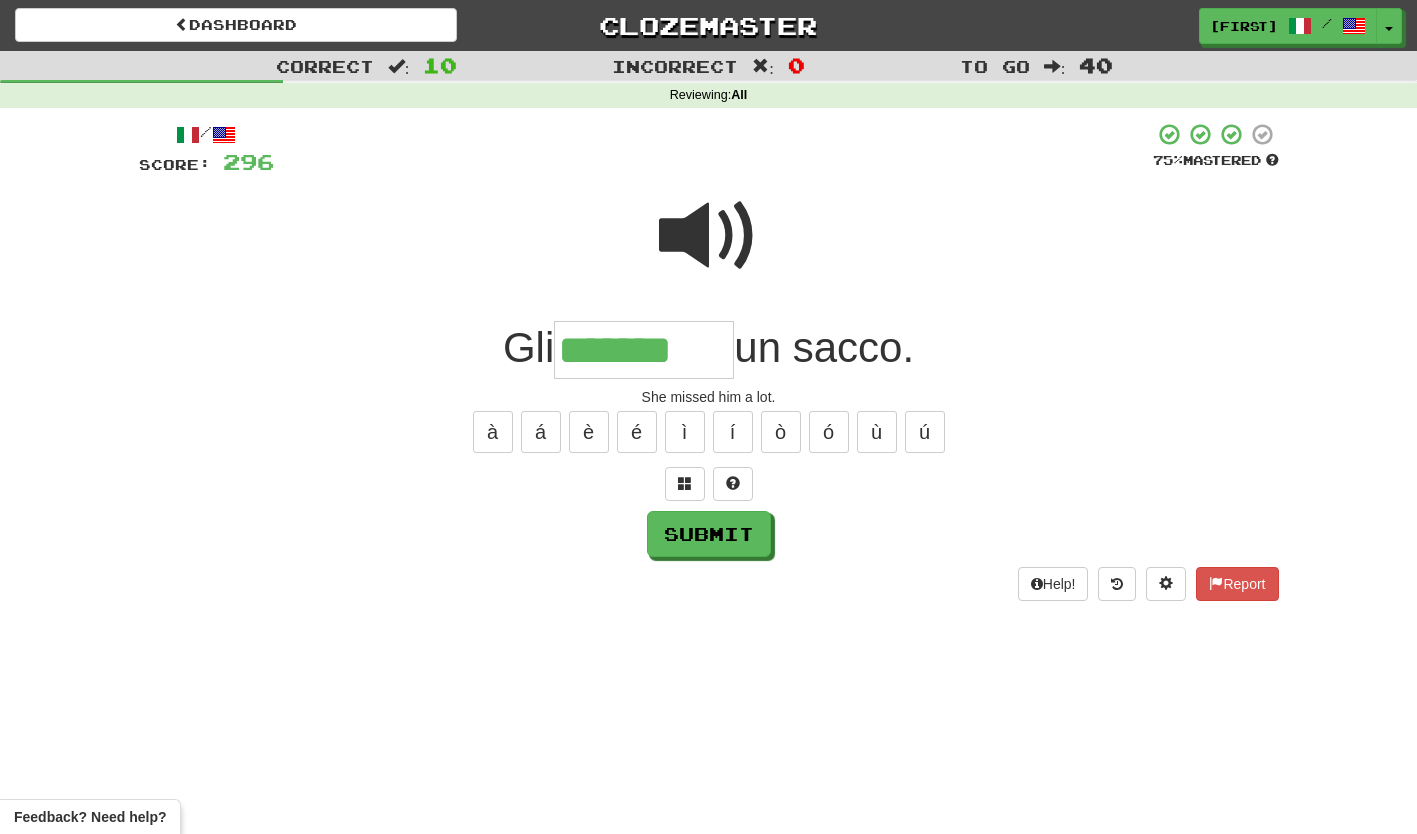 type on "*******" 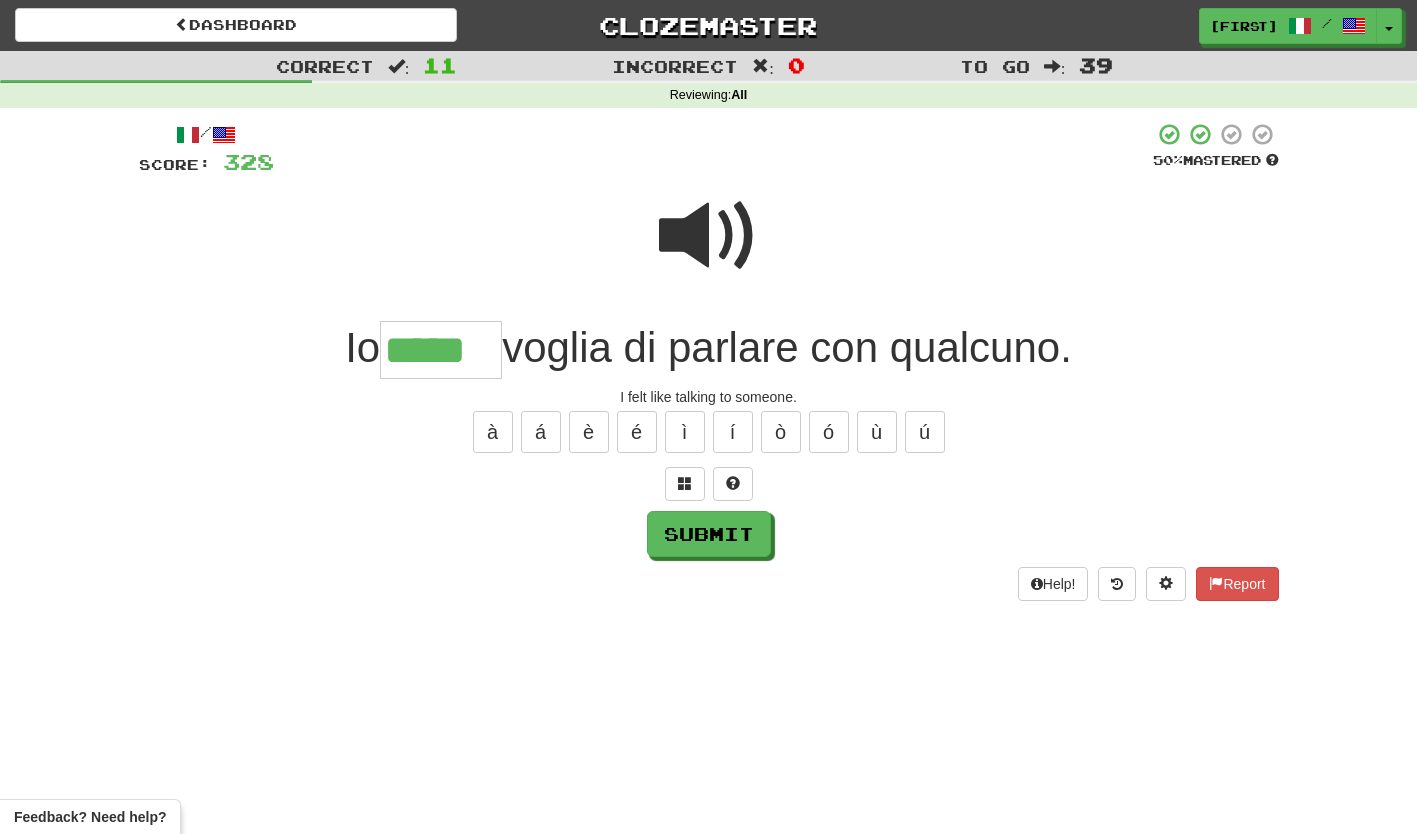 type on "*****" 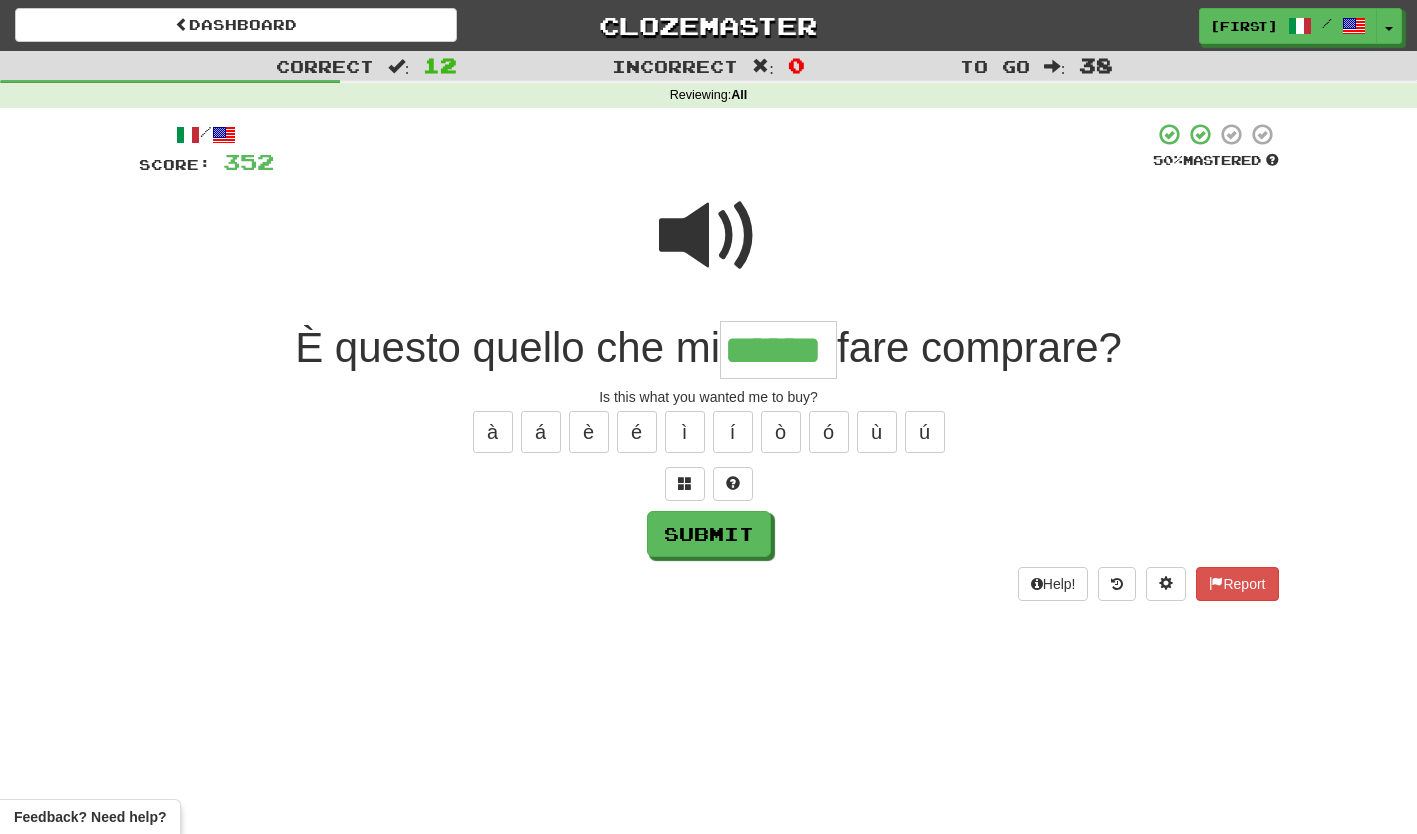 type on "******" 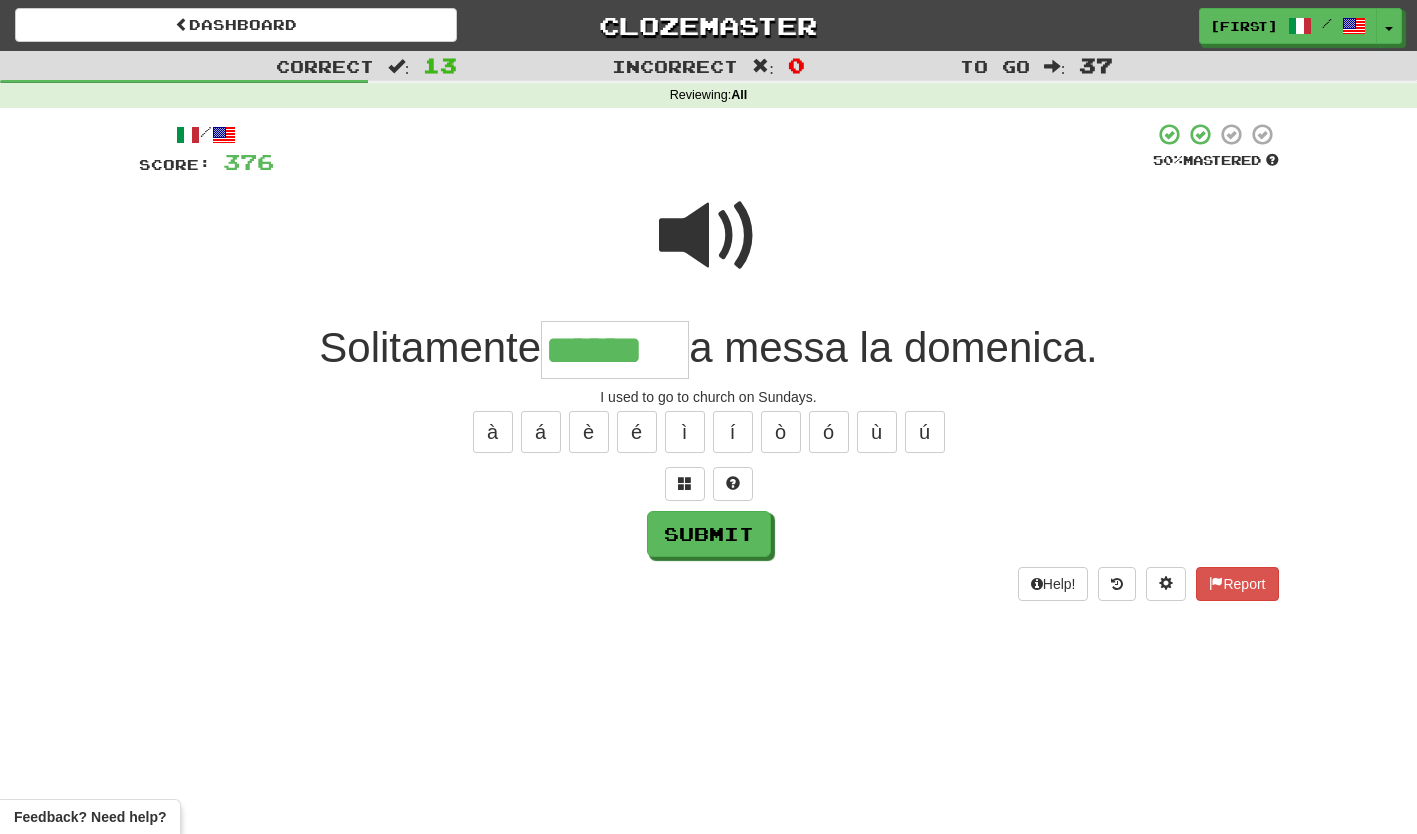type on "******" 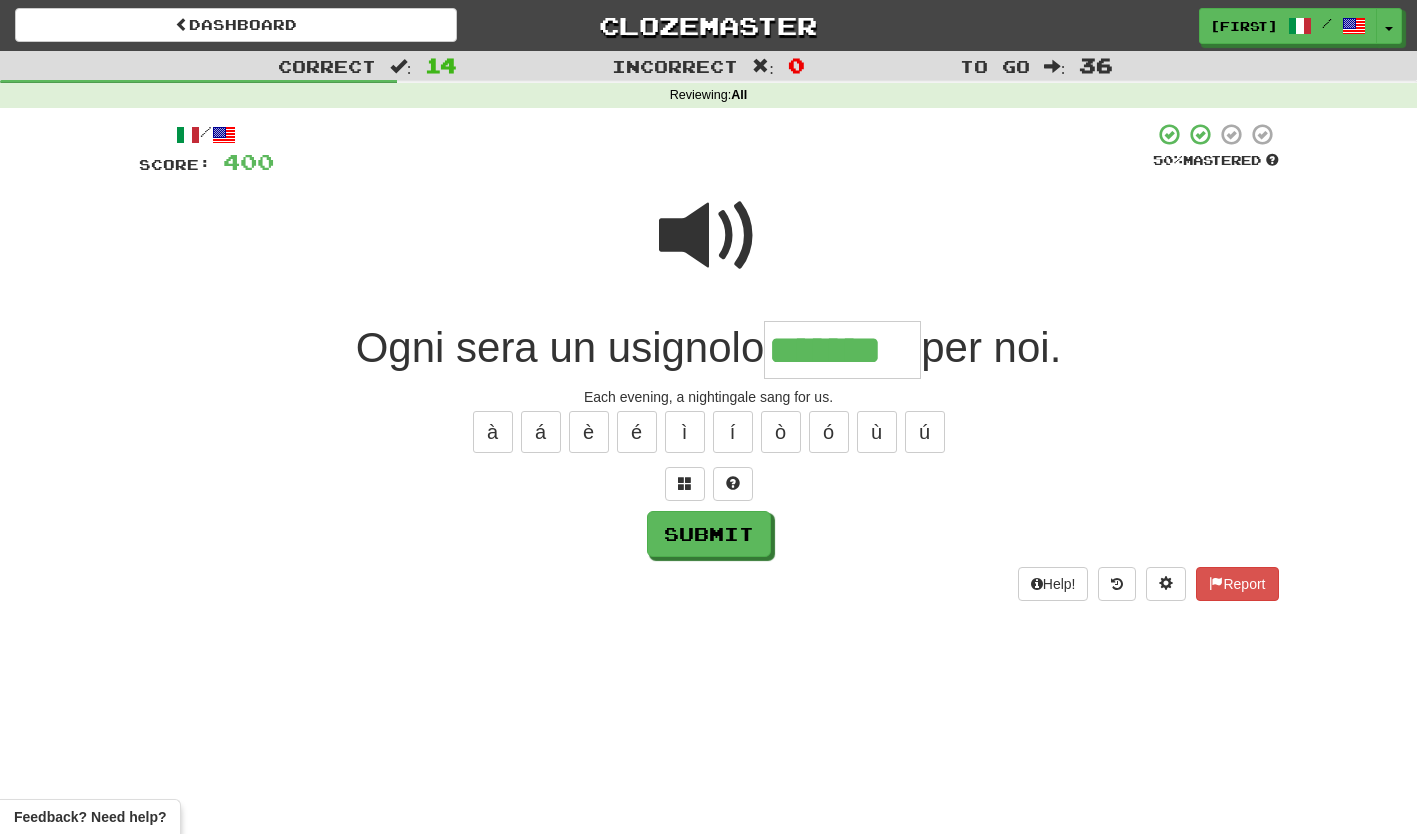 type on "*******" 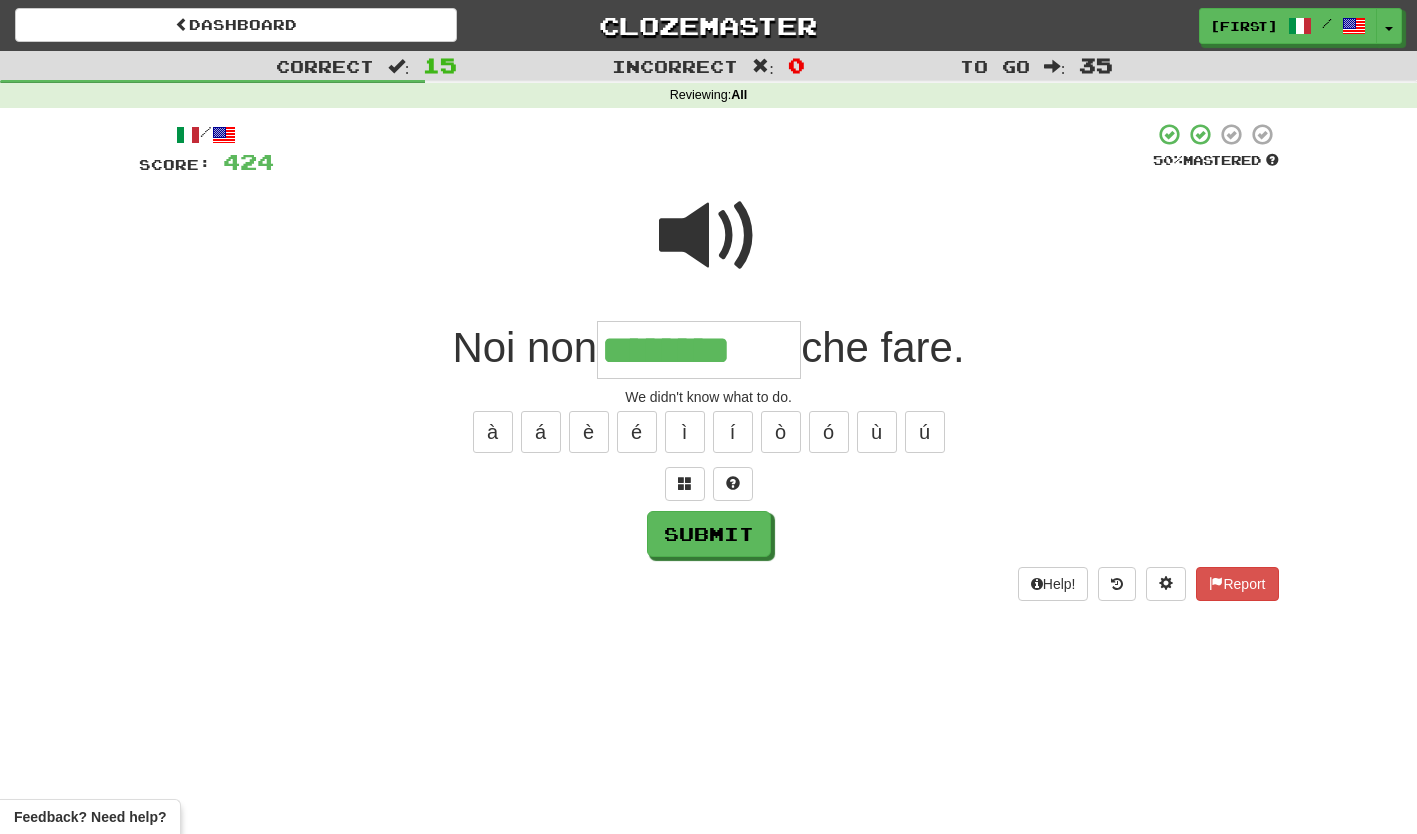type on "********" 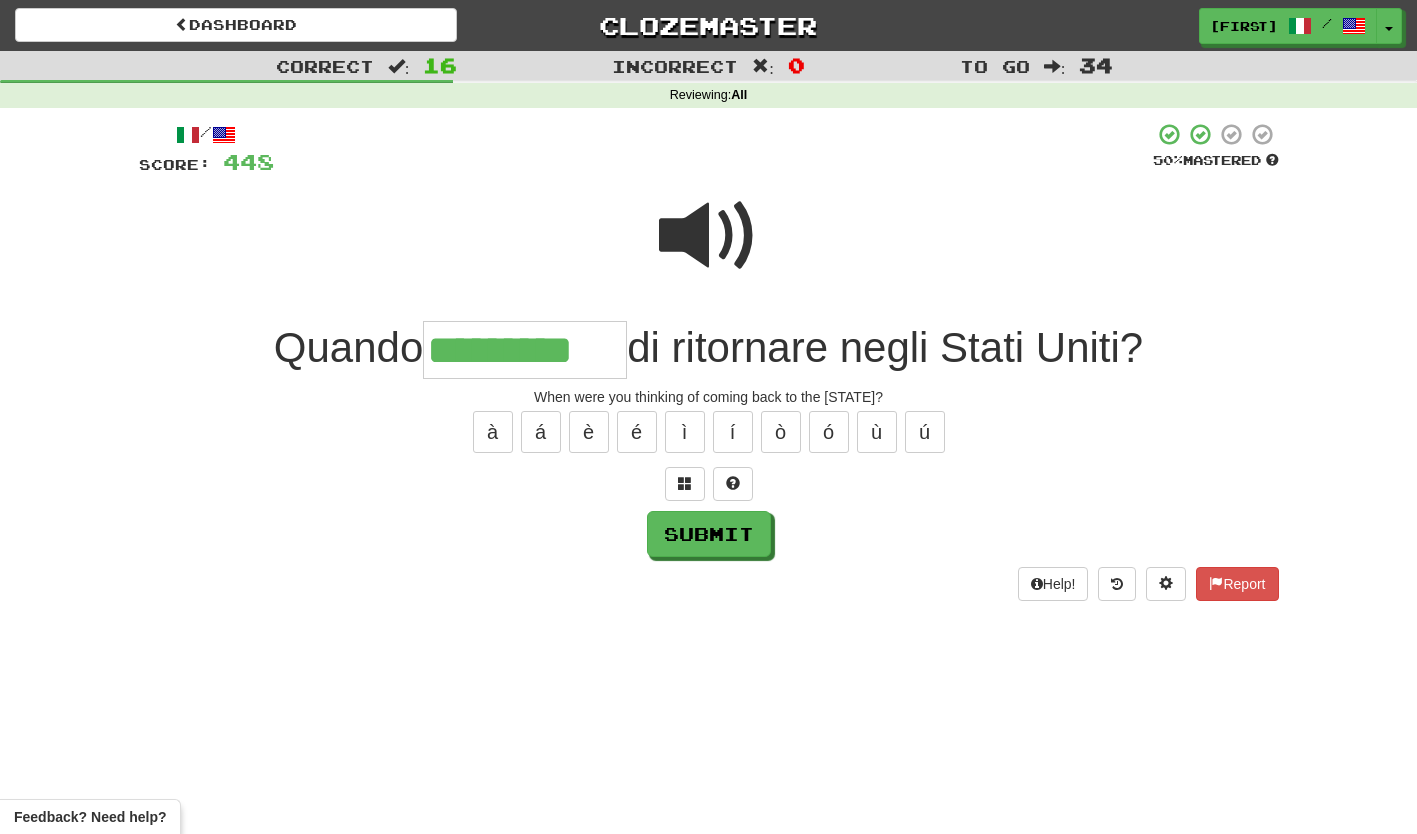 type on "*********" 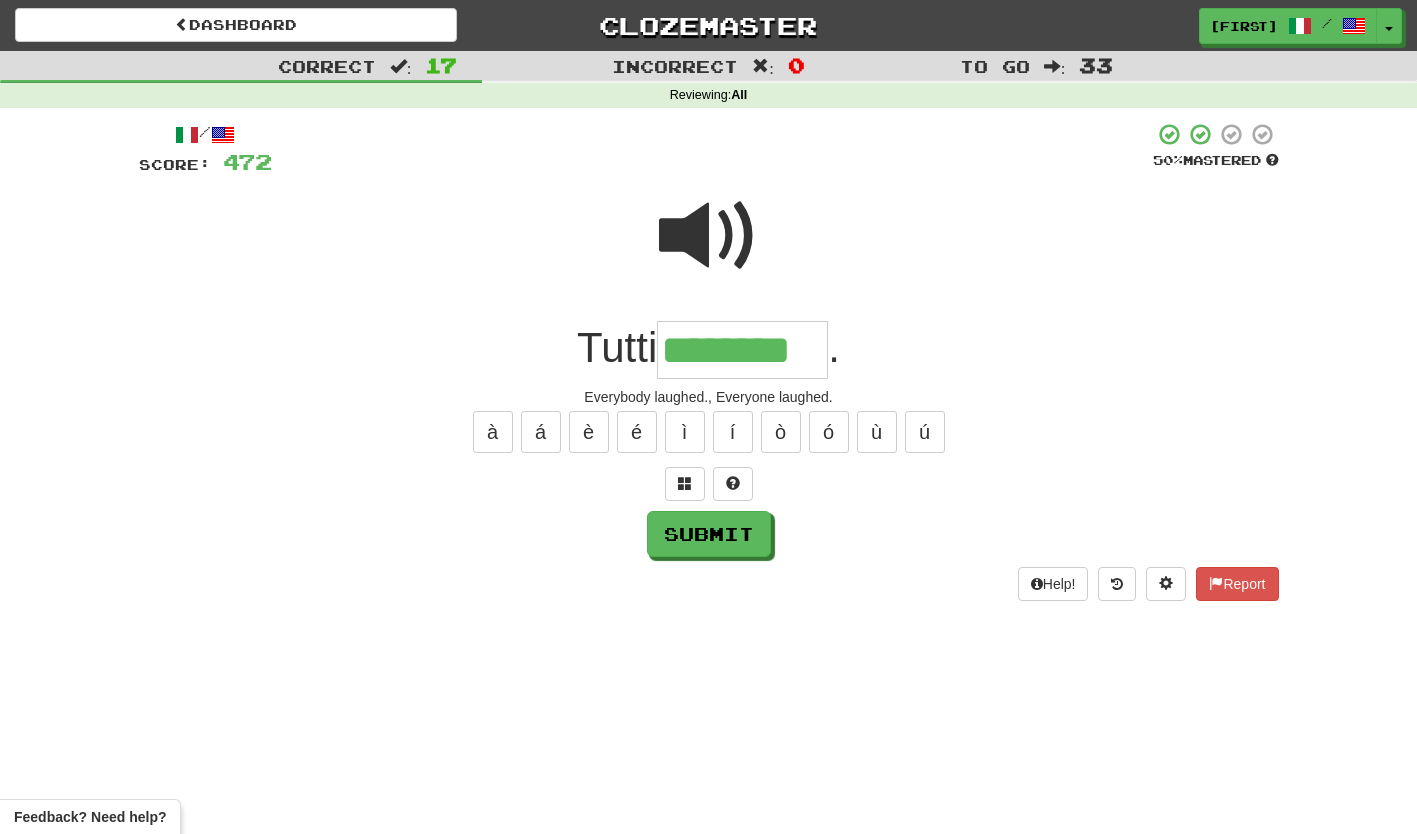 type on "********" 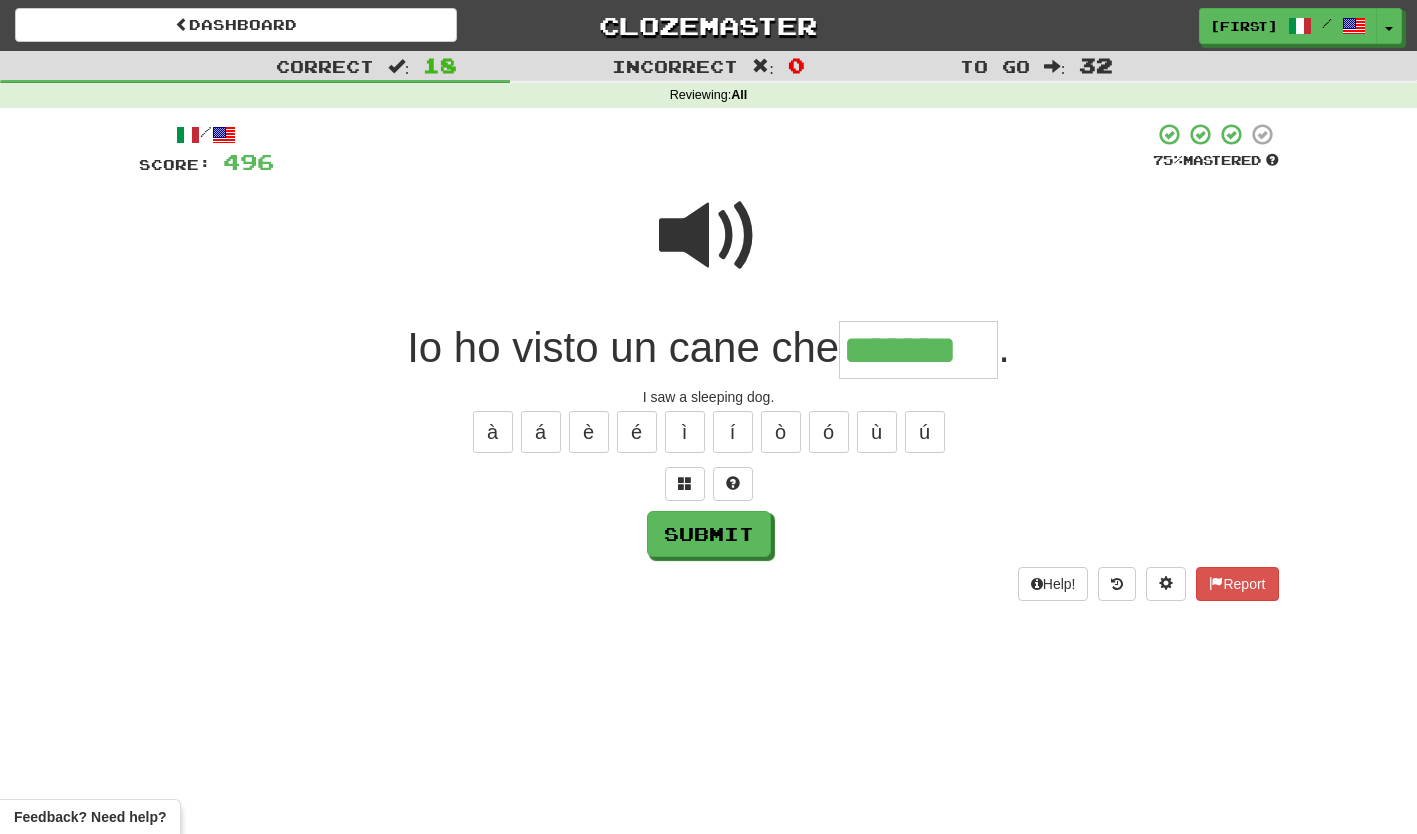type on "*******" 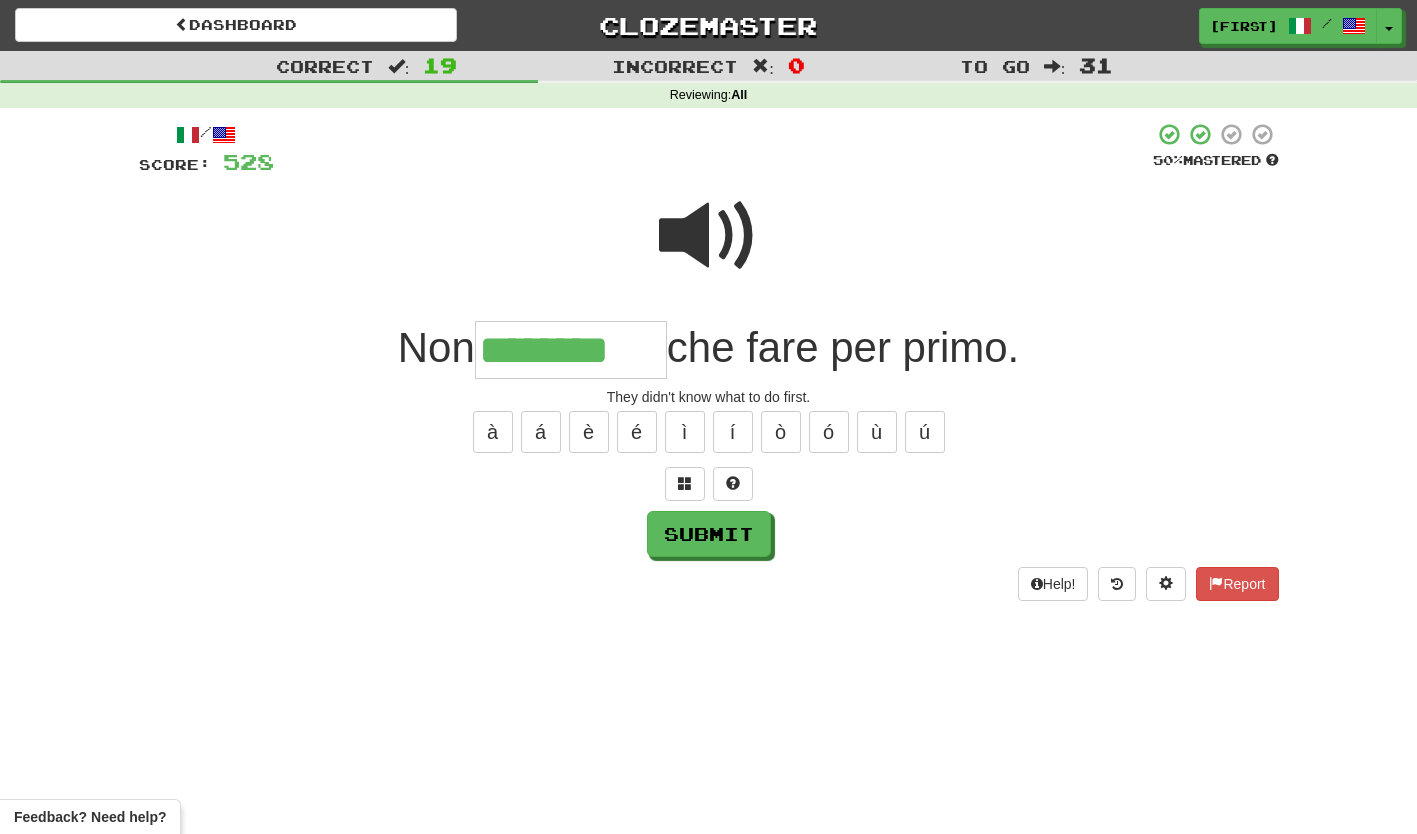 type on "********" 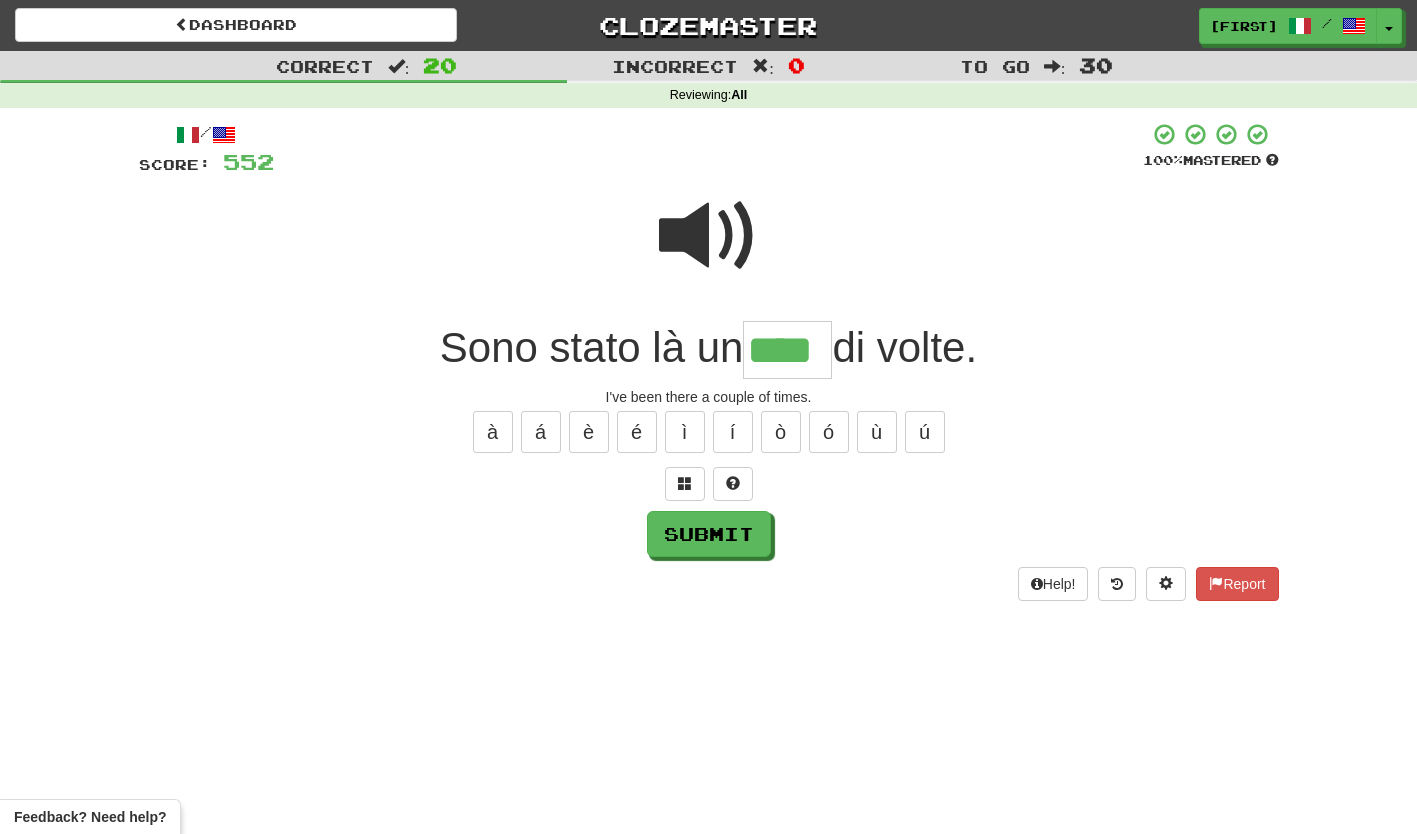 type on "****" 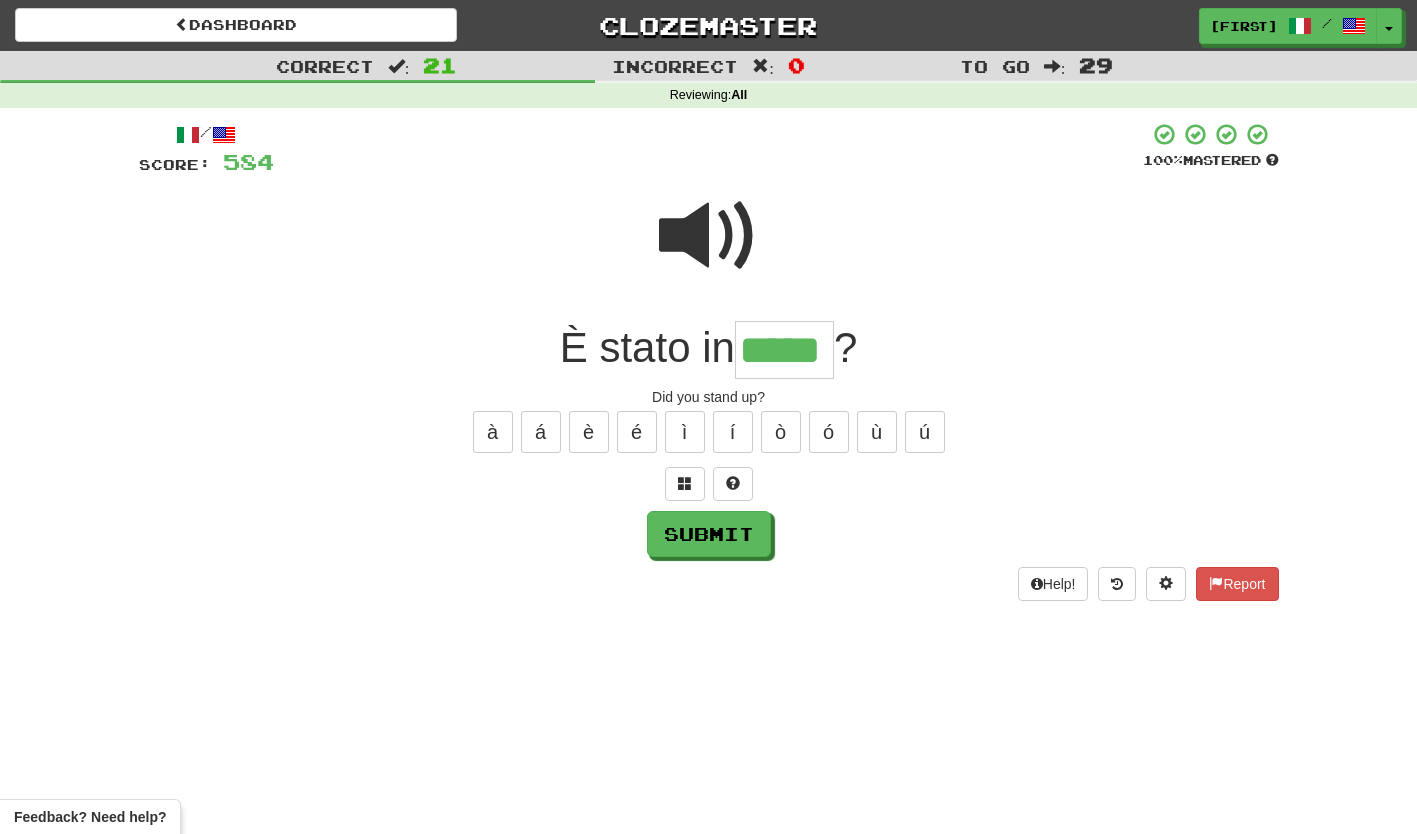 type on "*****" 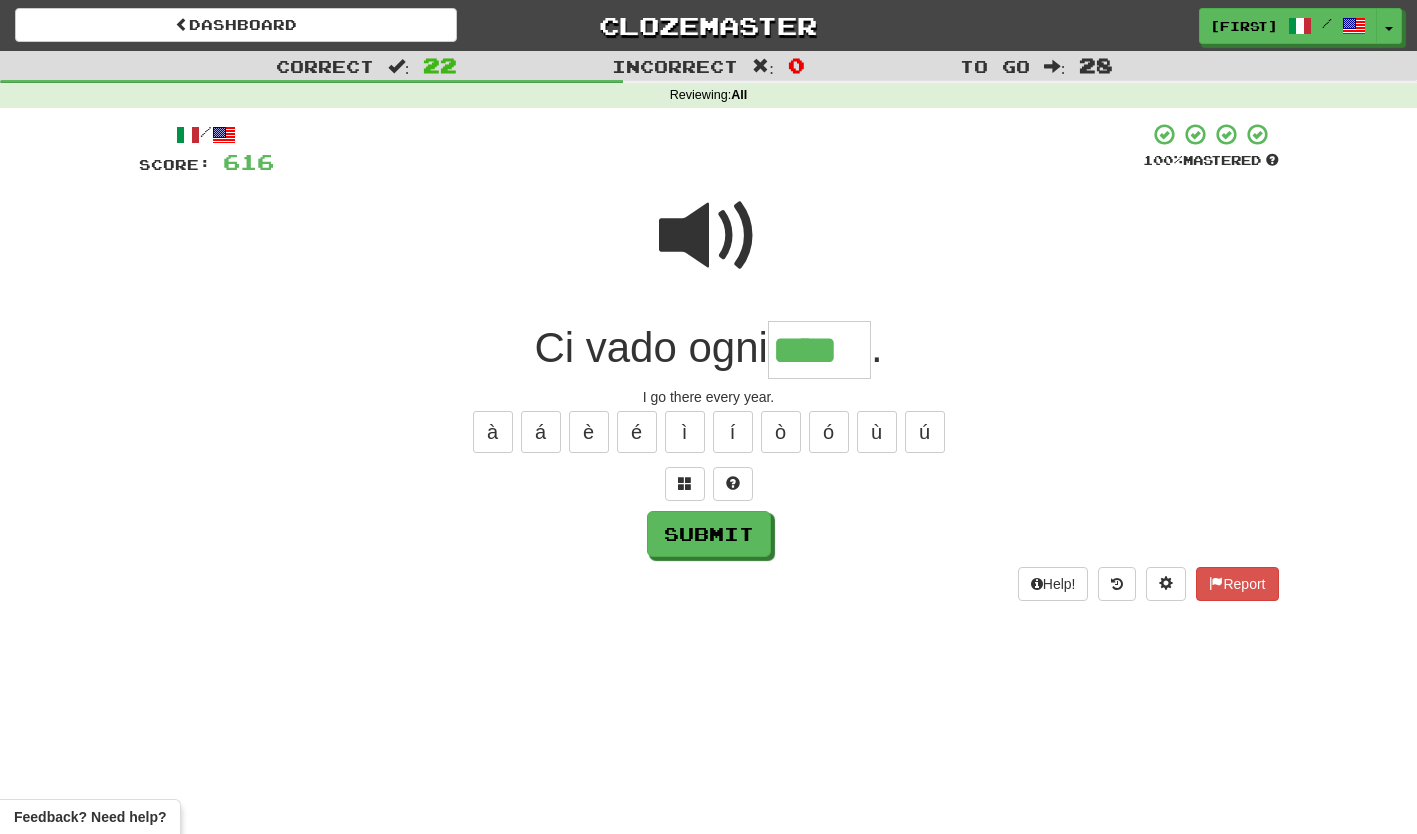 type on "****" 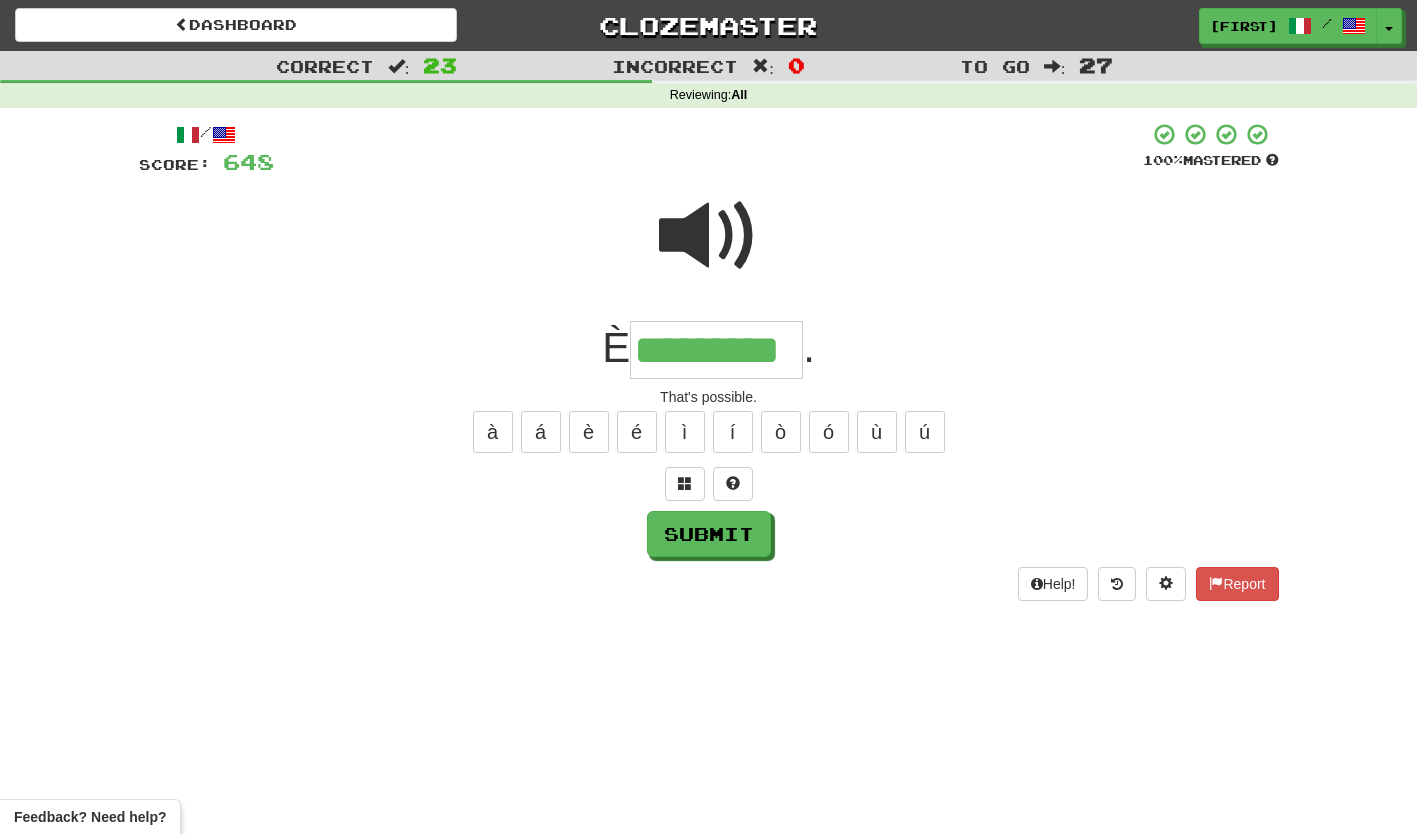 type on "*********" 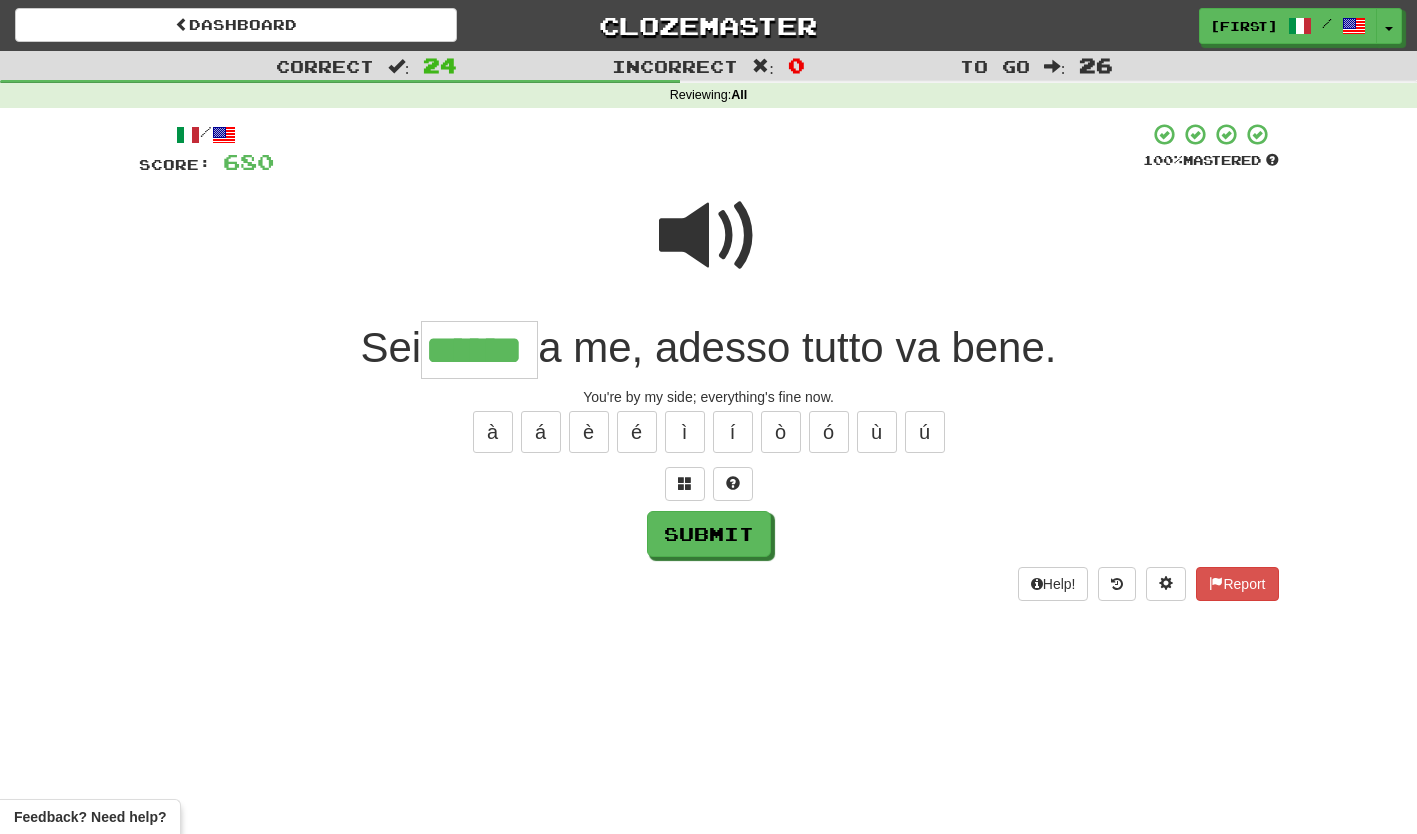type on "******" 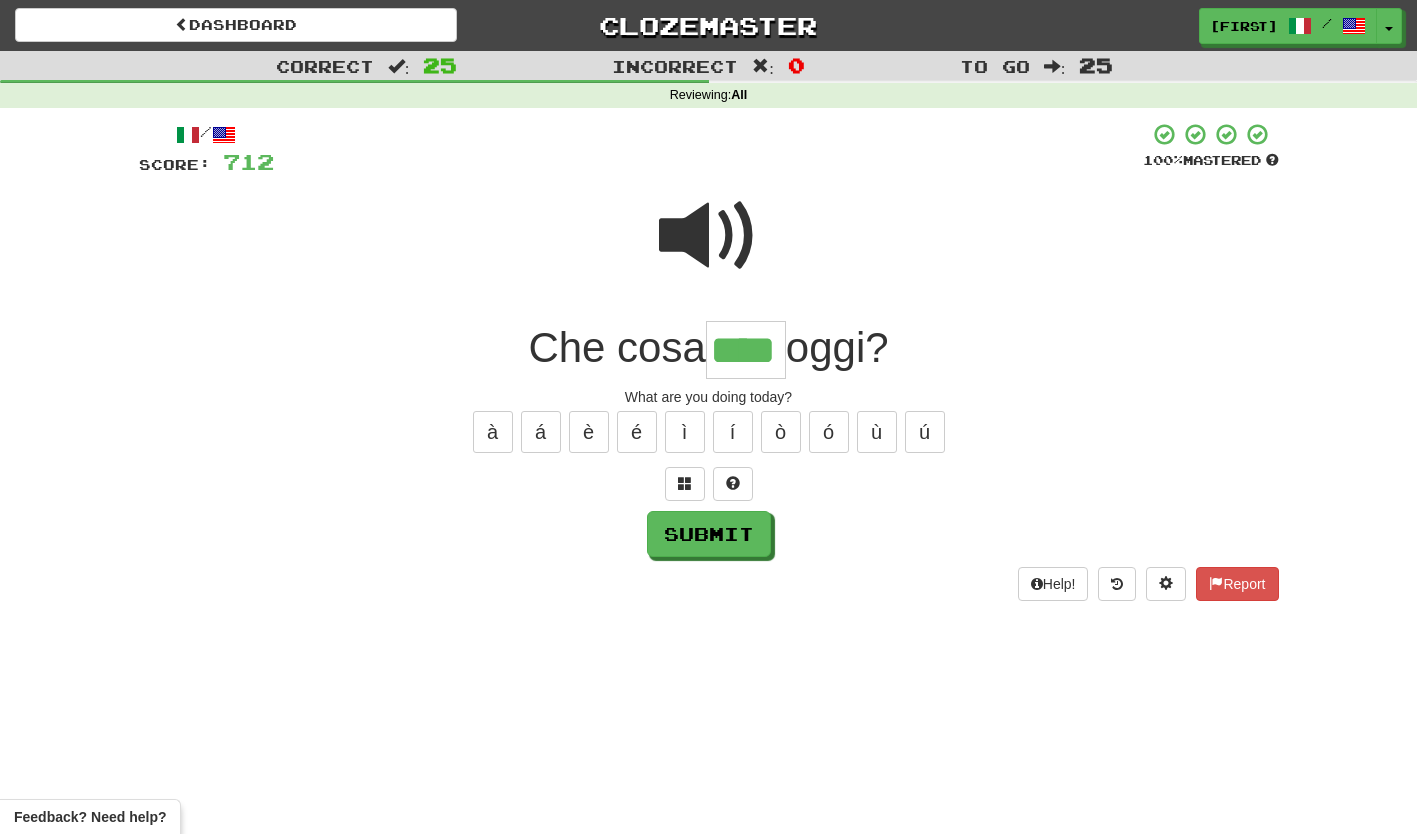 type on "****" 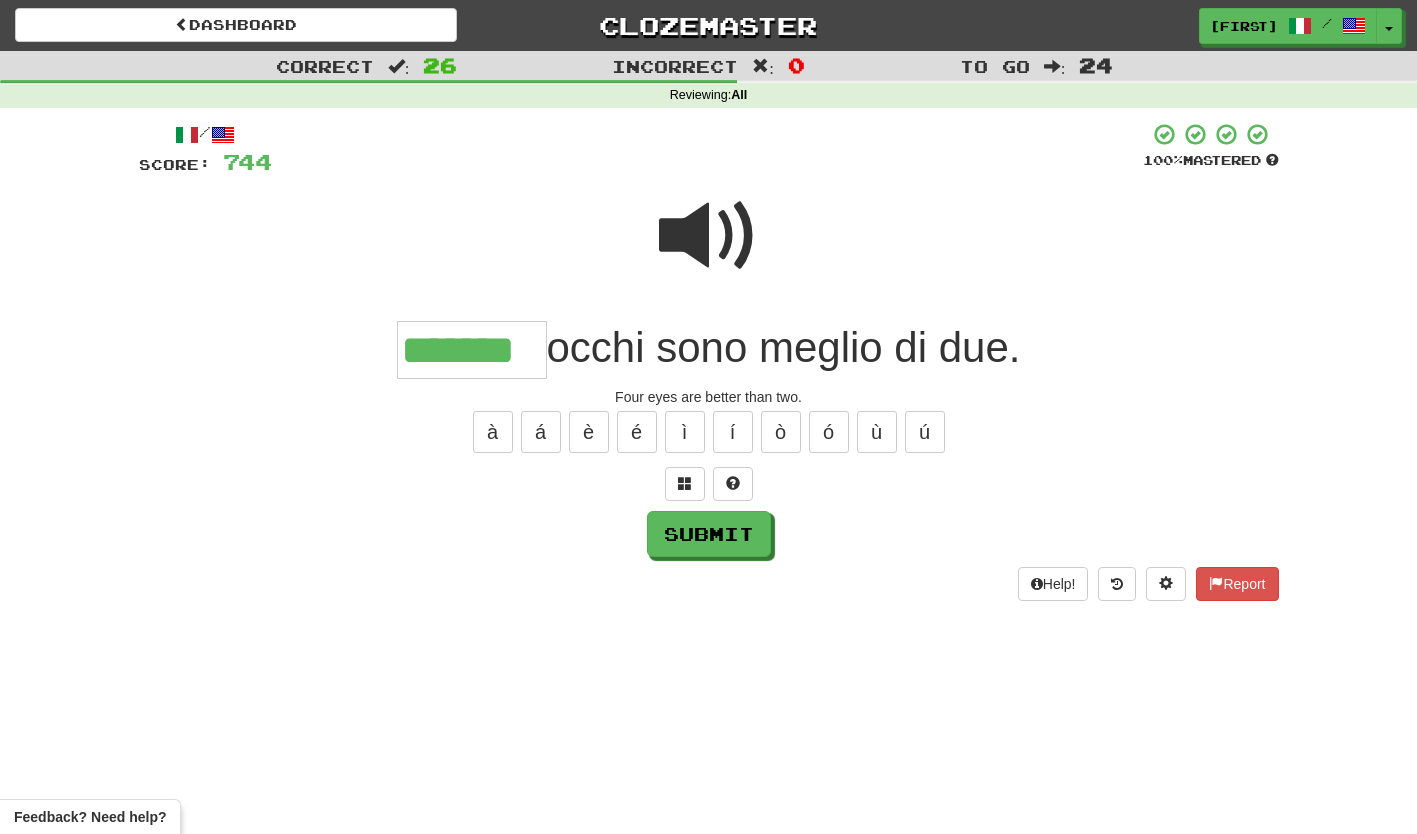 type on "*******" 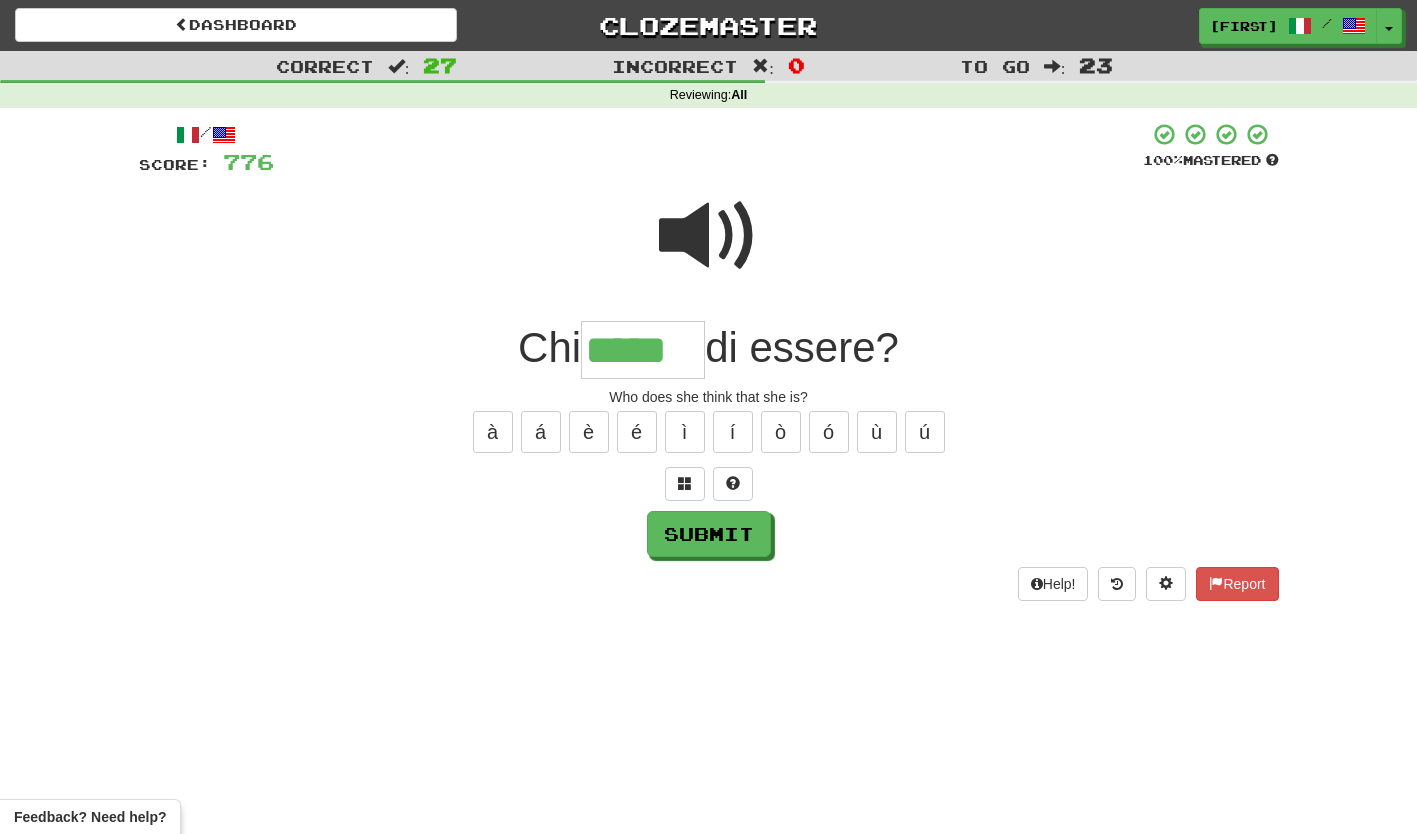 type on "*****" 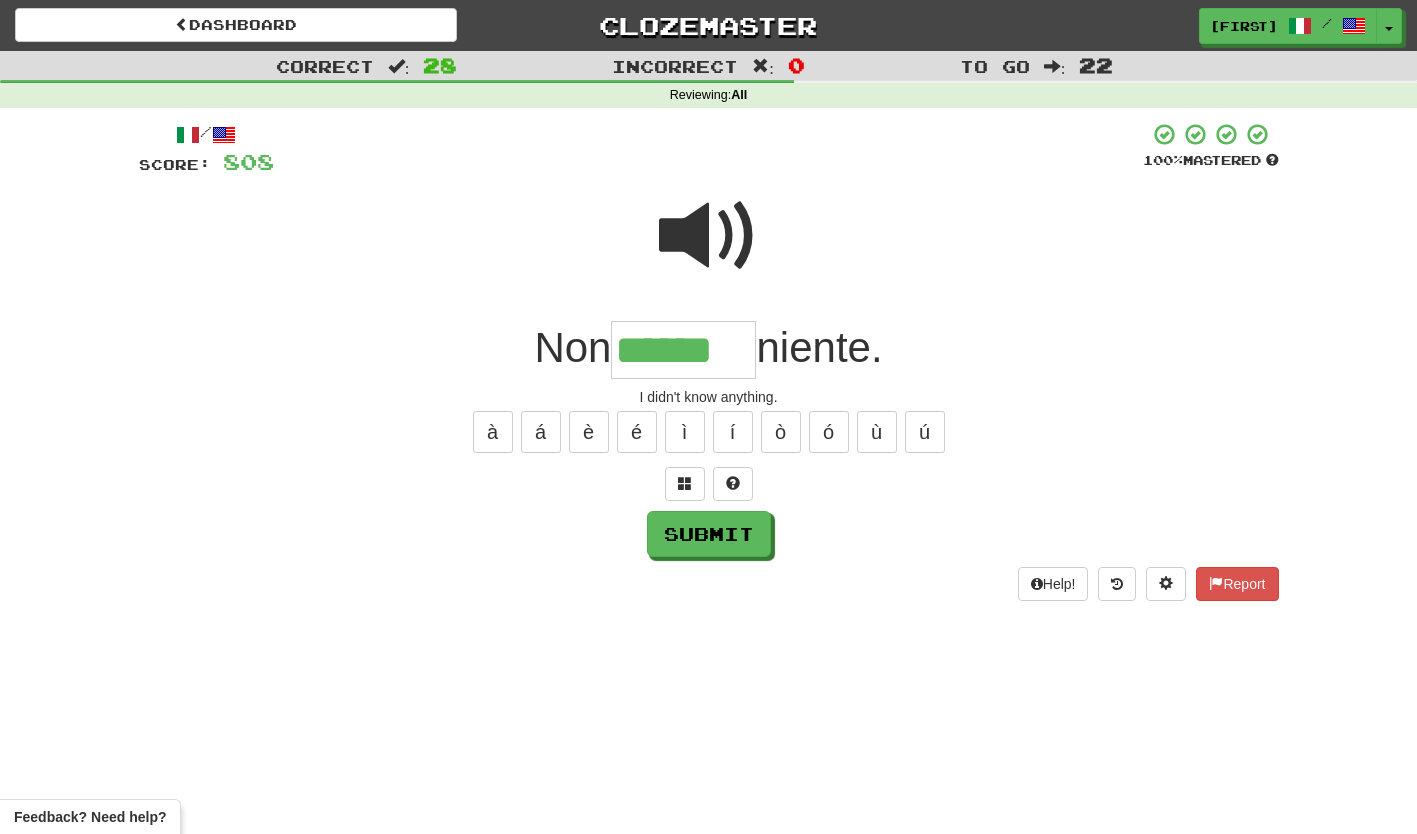 type on "******" 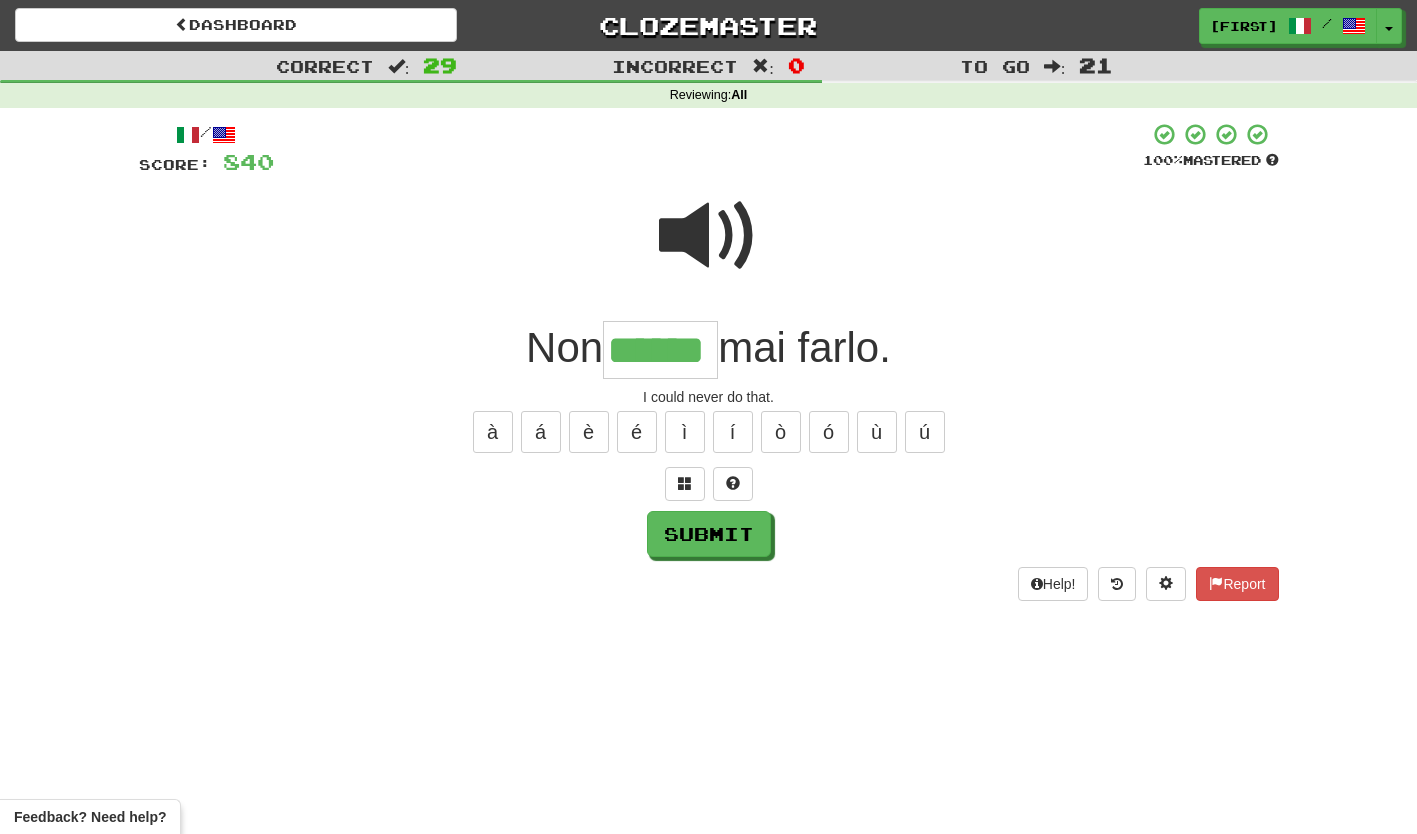 type on "******" 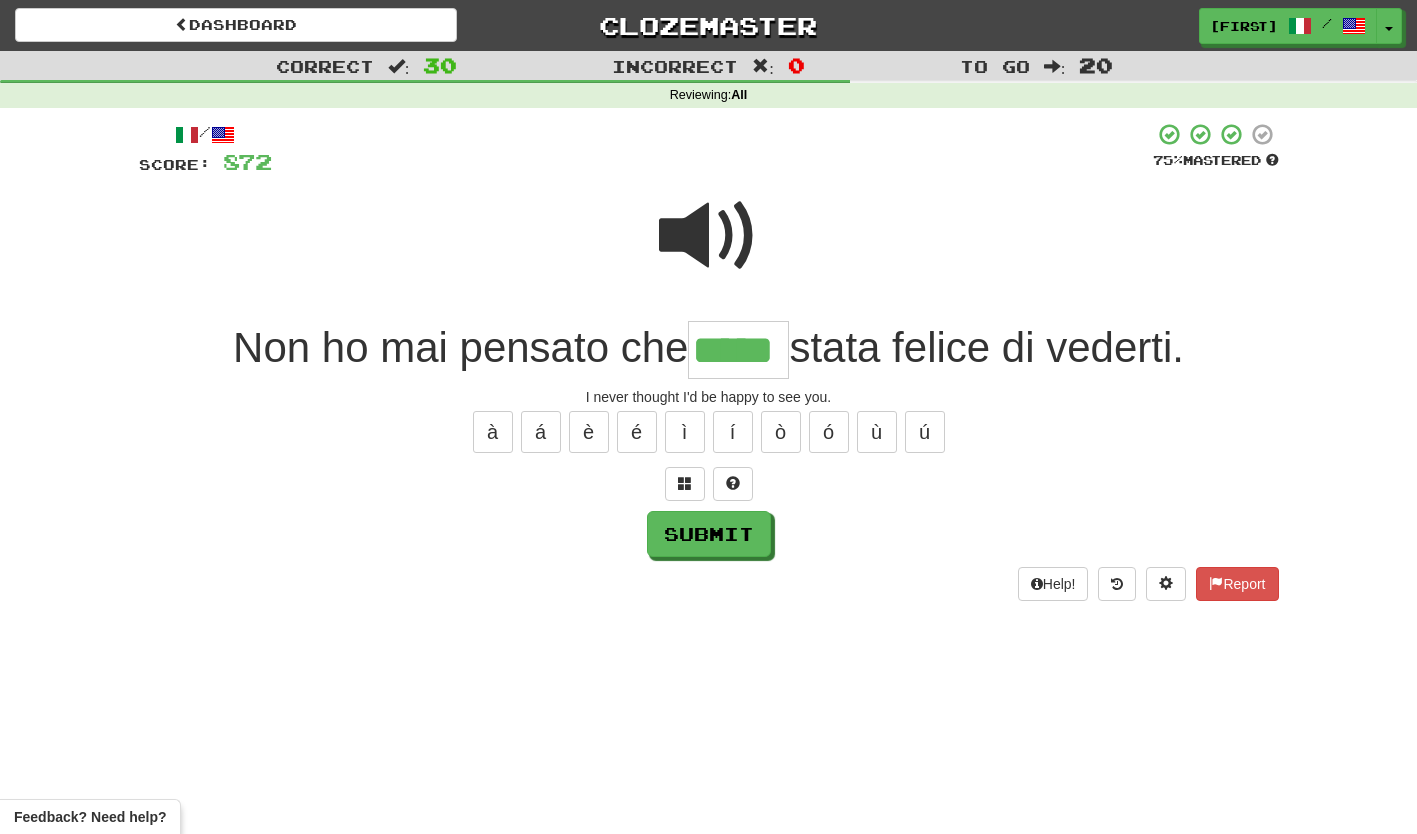 type on "*****" 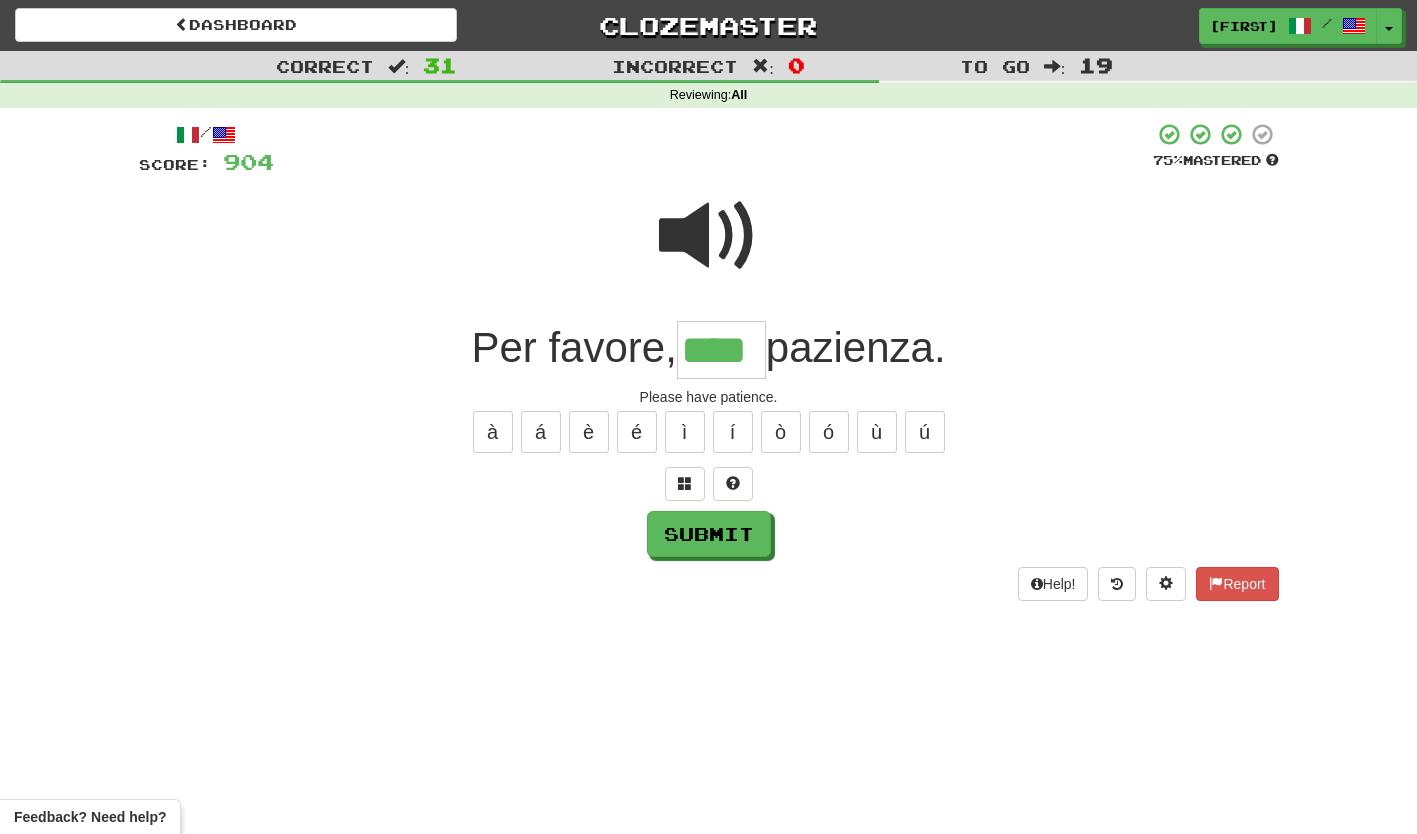 type on "****" 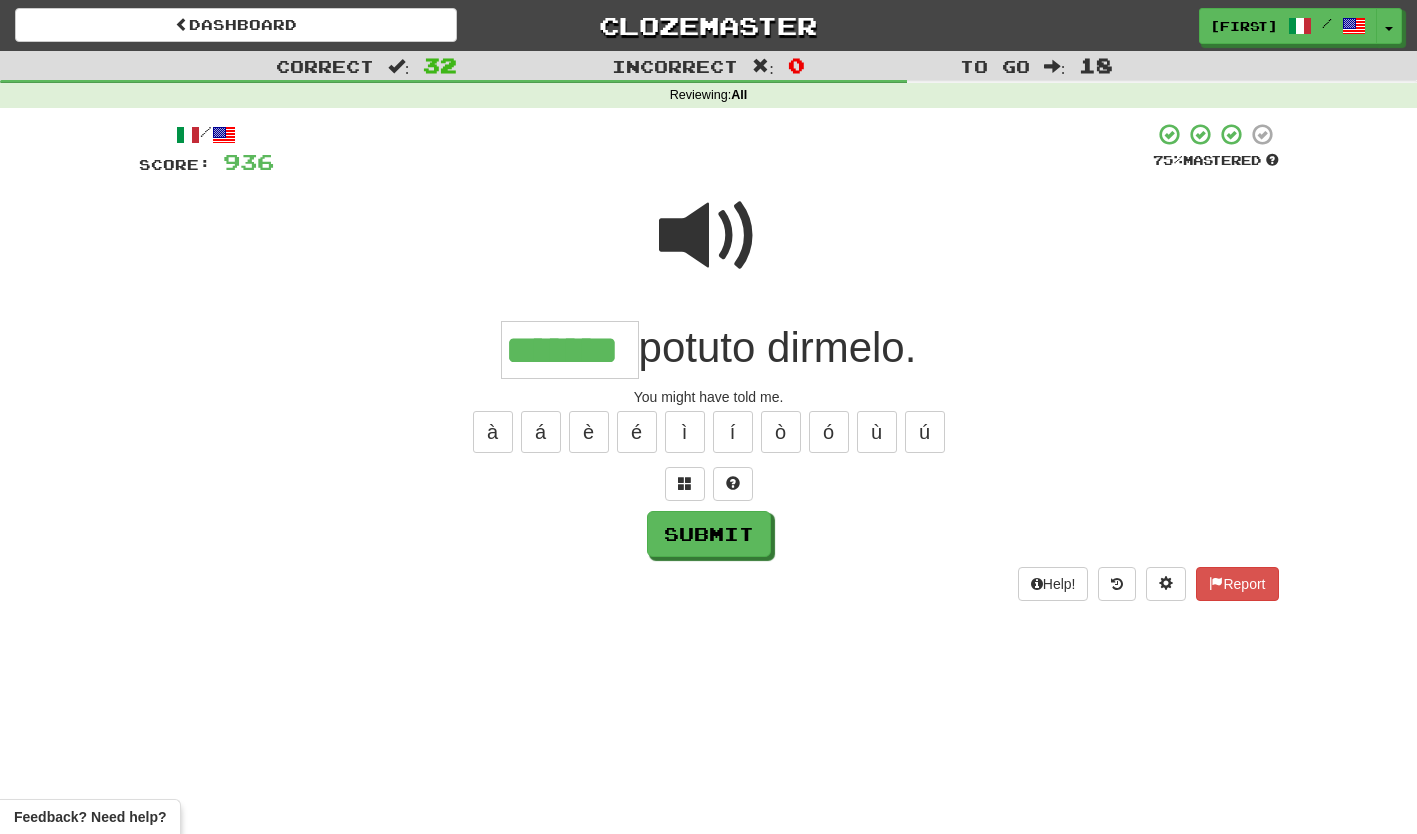 type on "*******" 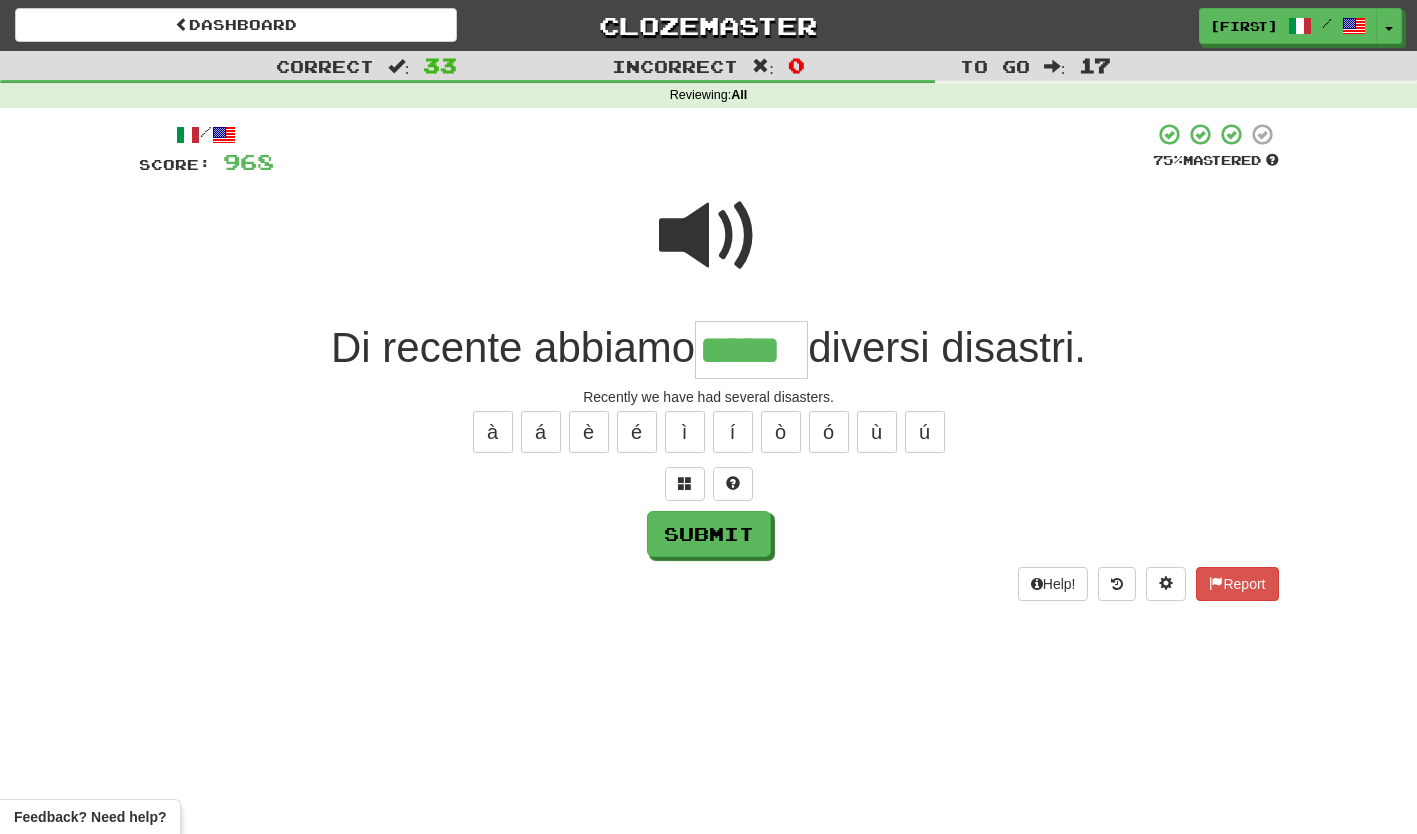 type on "*****" 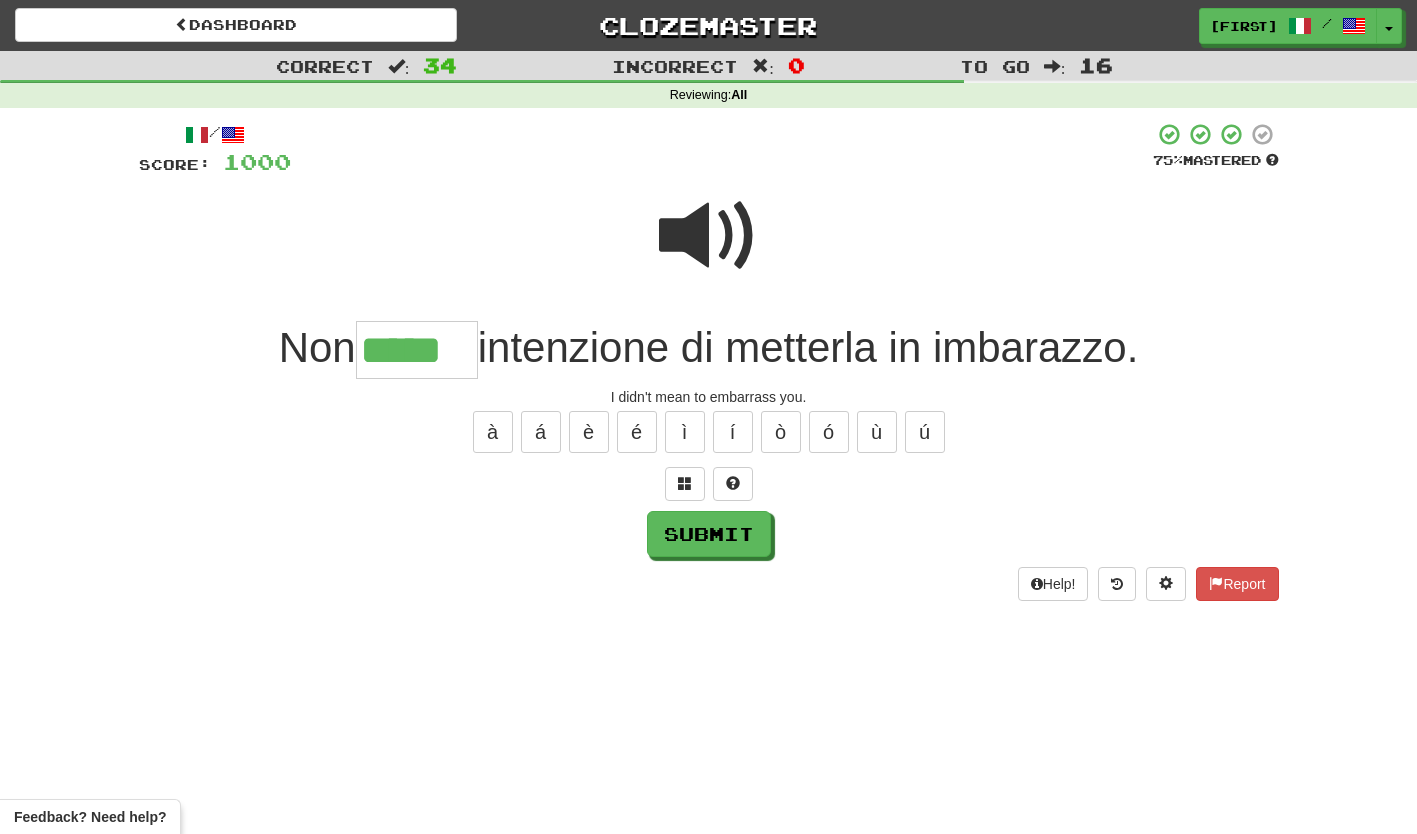 type on "*****" 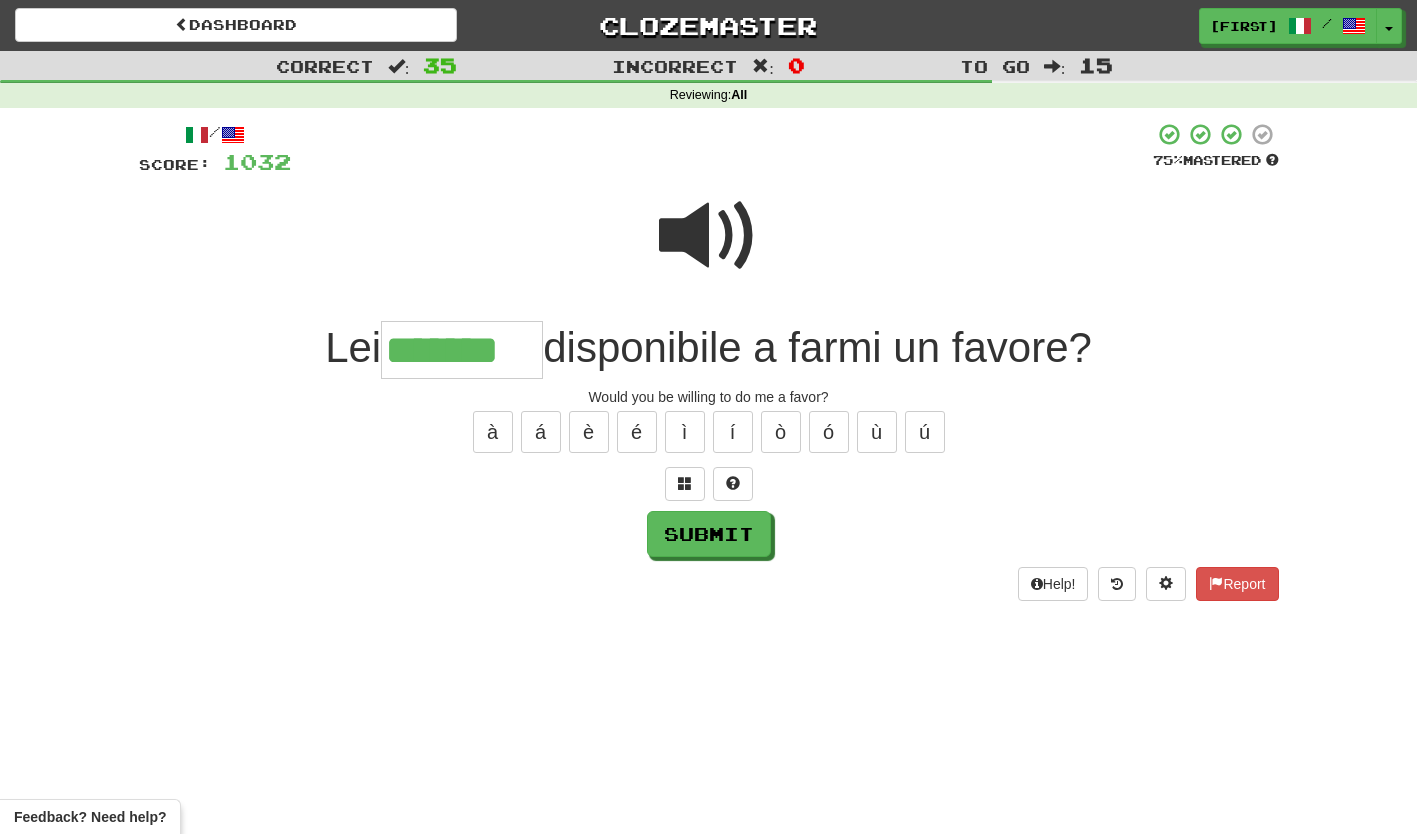 type on "*******" 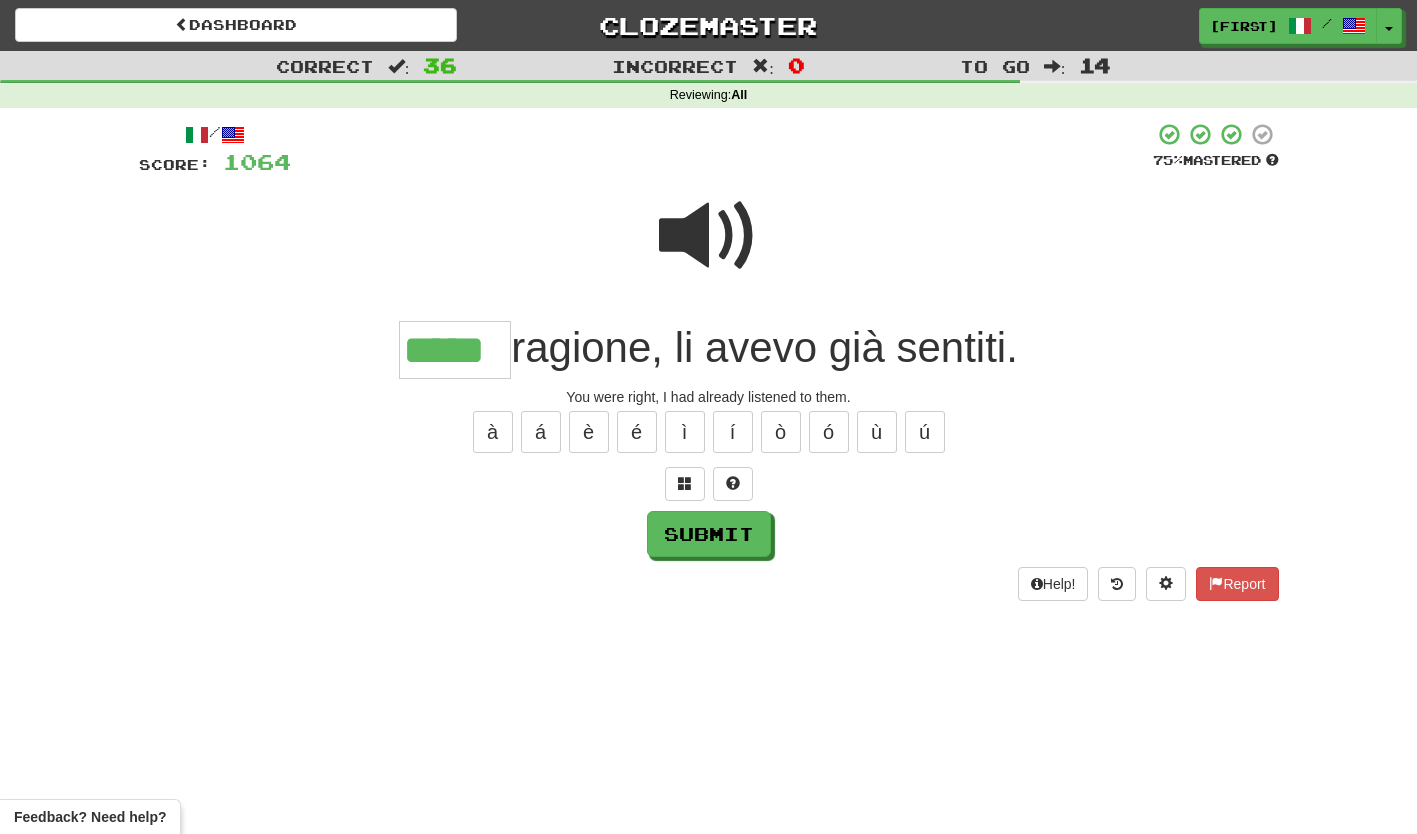 type on "*****" 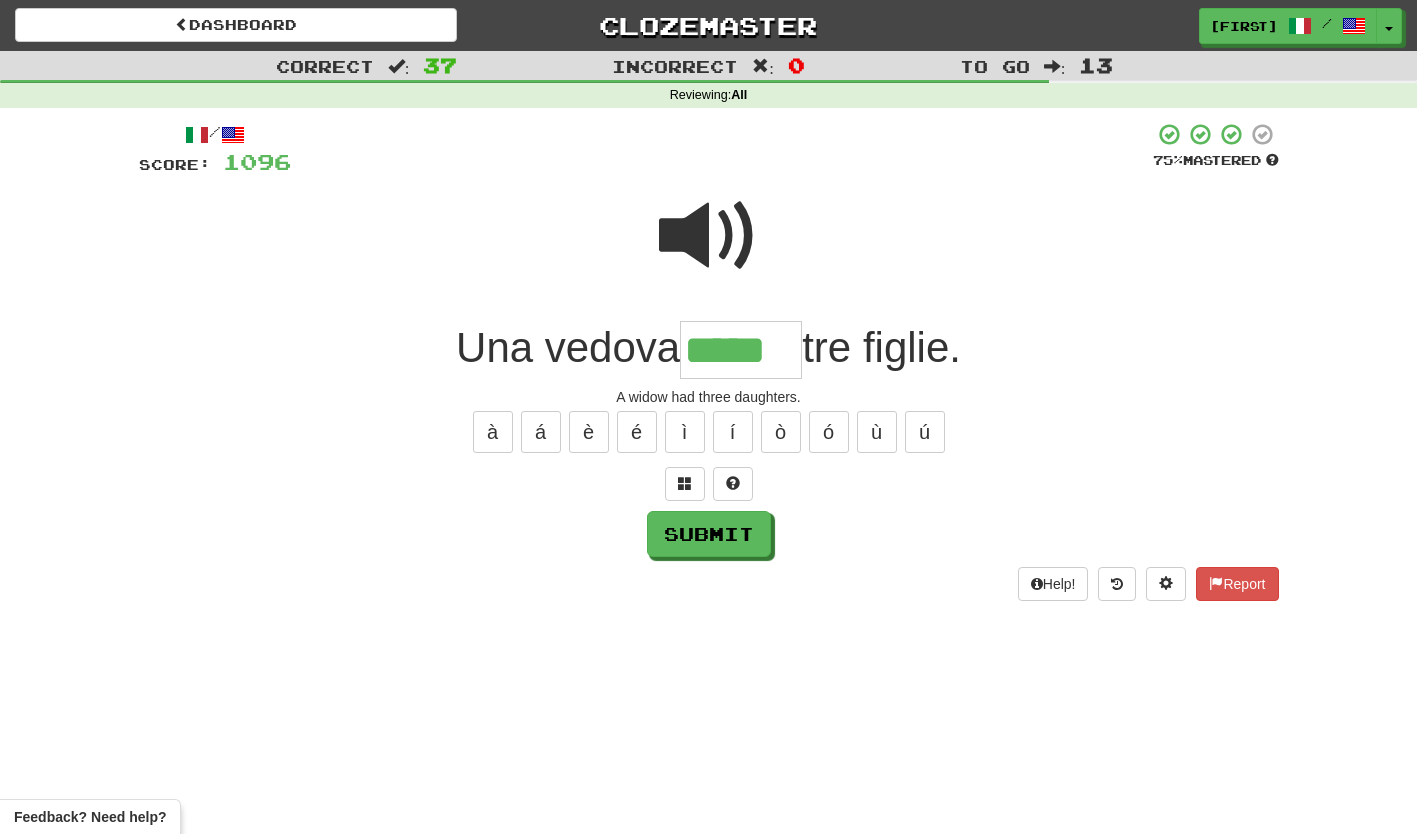 type on "*****" 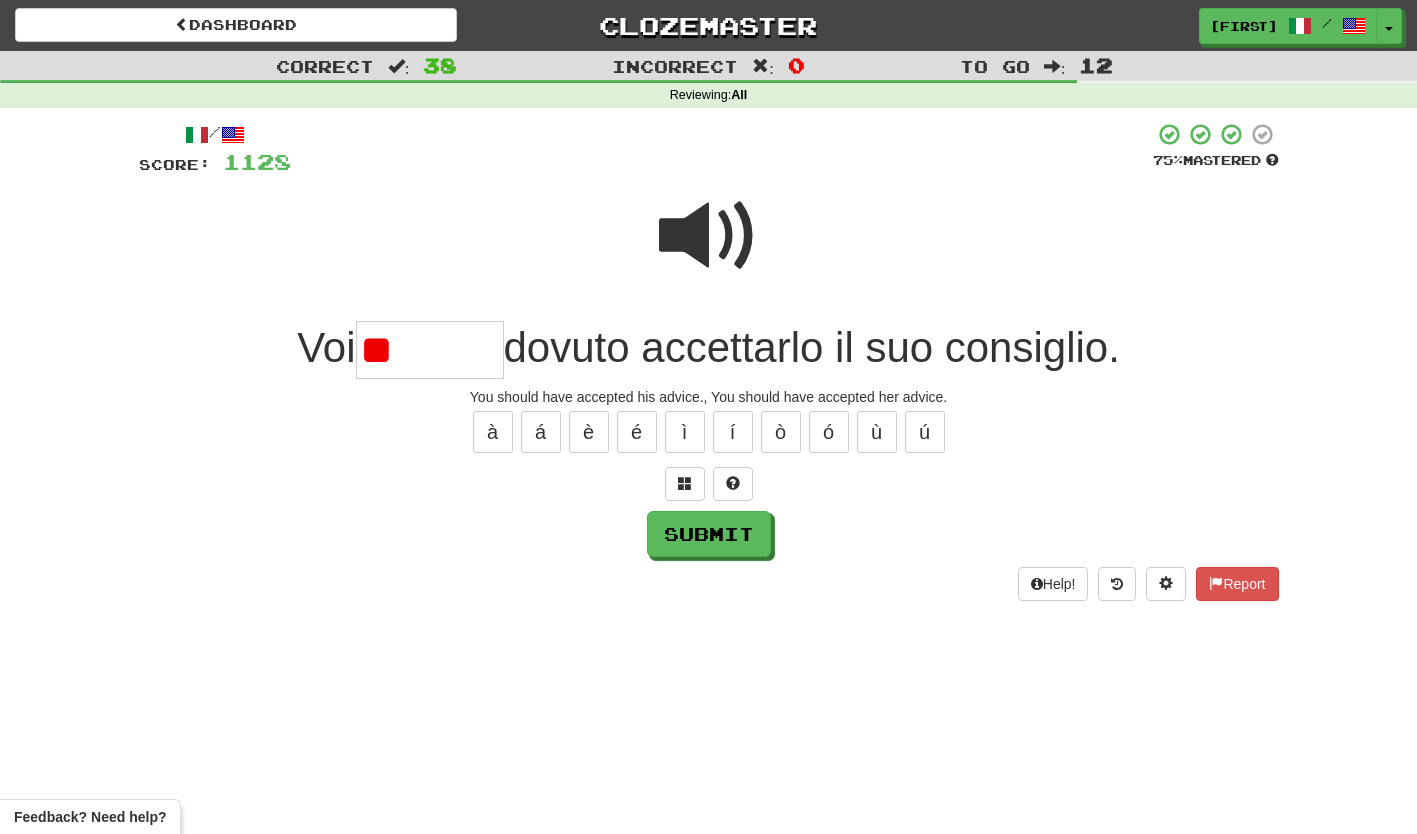 type on "*" 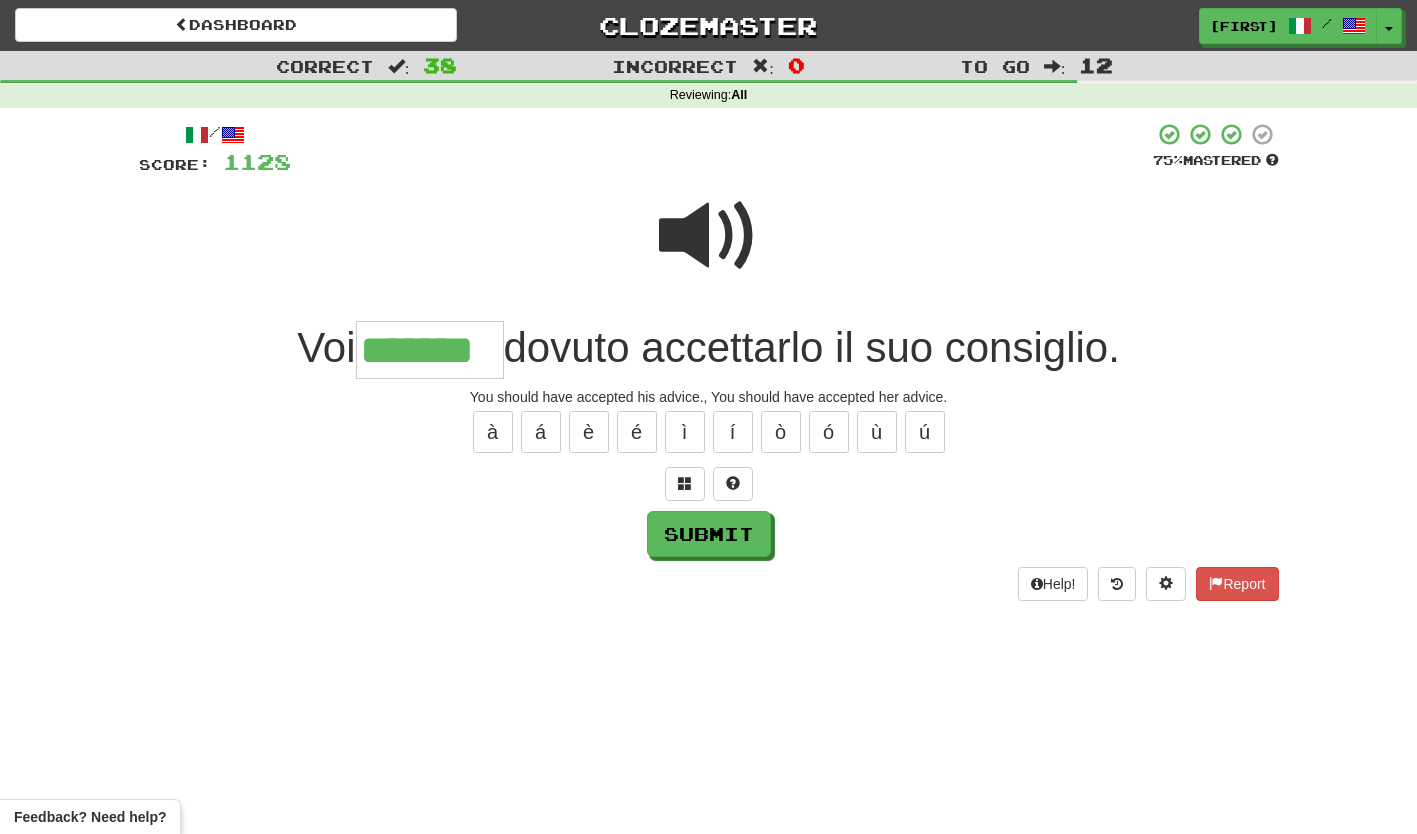 type on "*******" 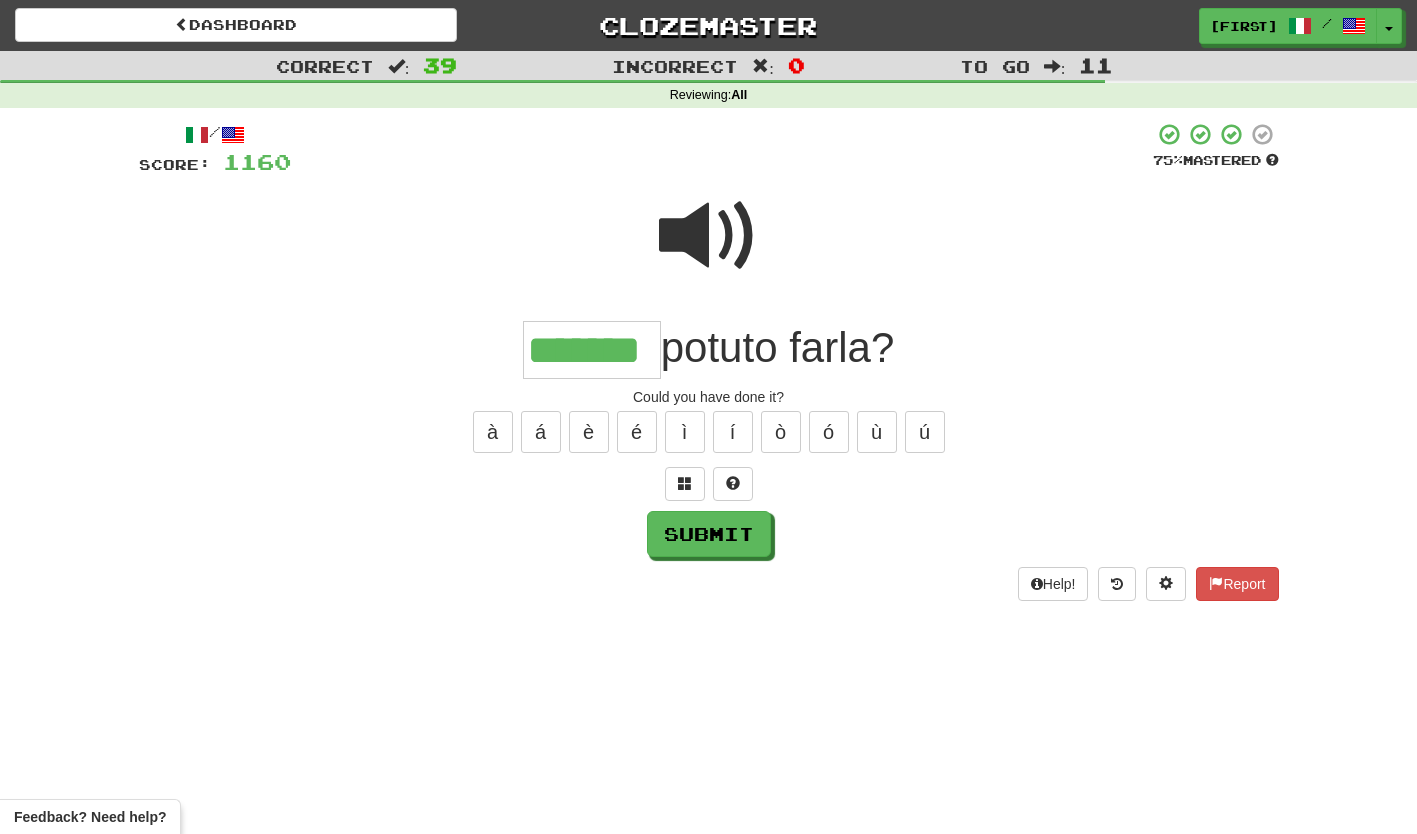 type on "*******" 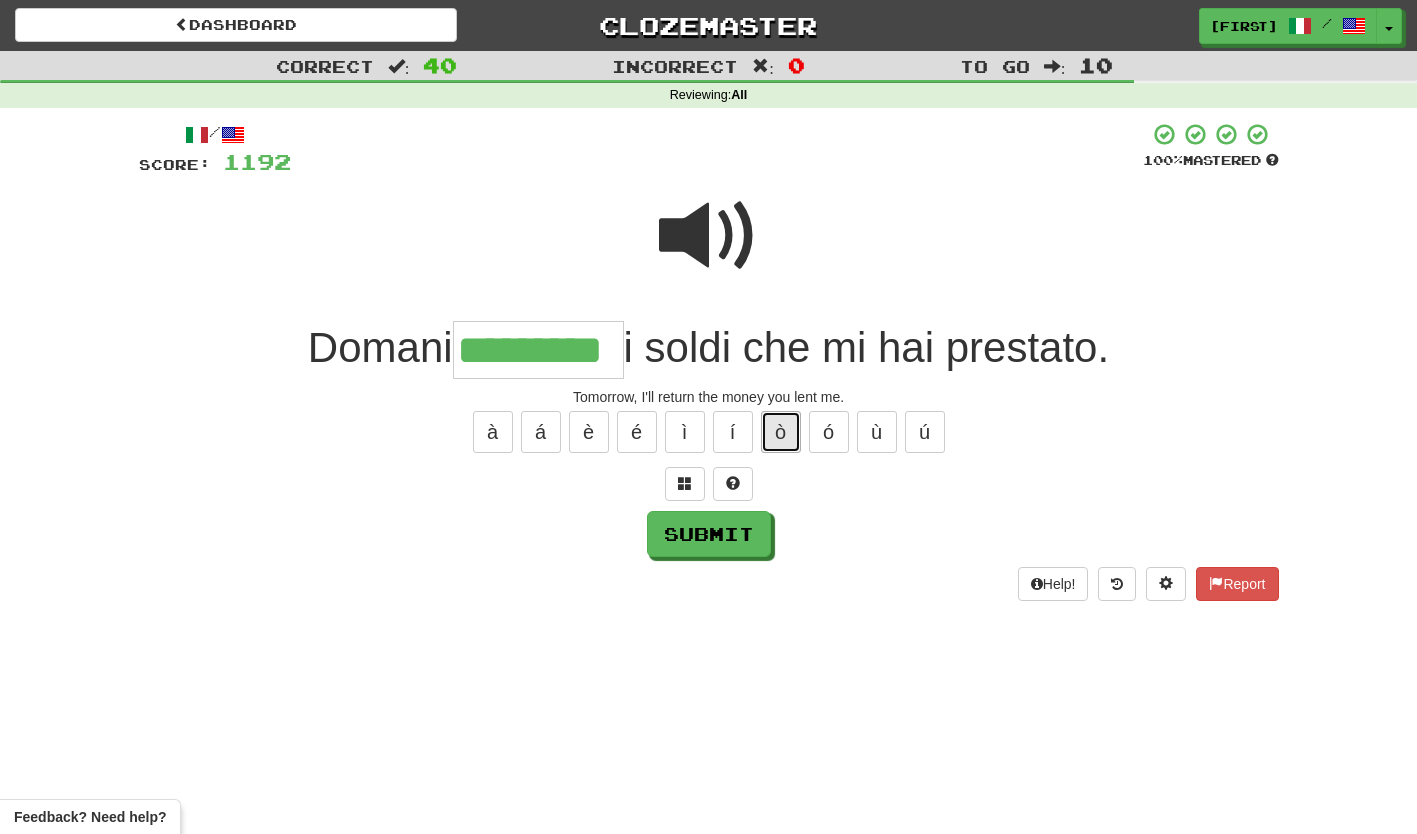 click on "ò" at bounding box center (781, 432) 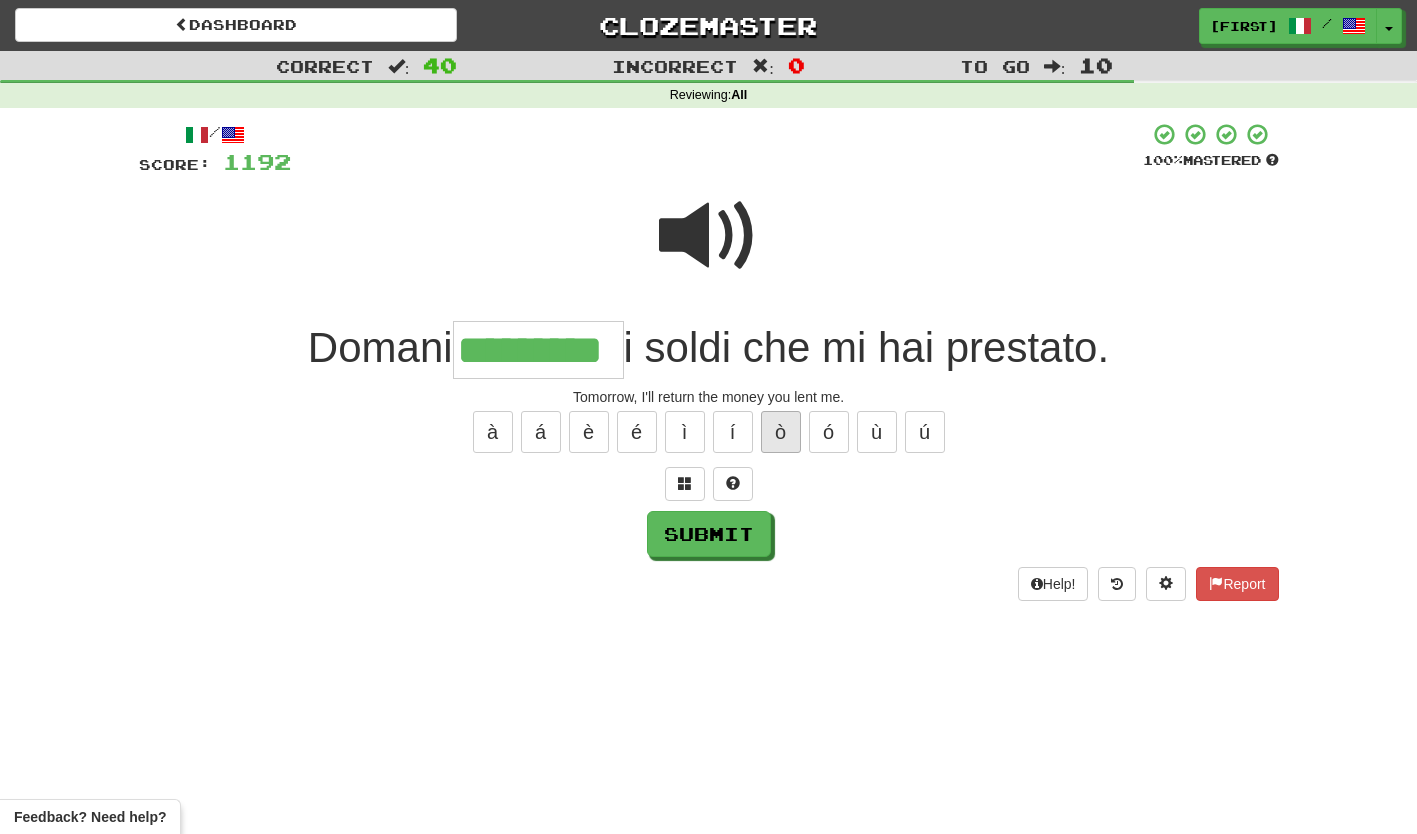 type on "**********" 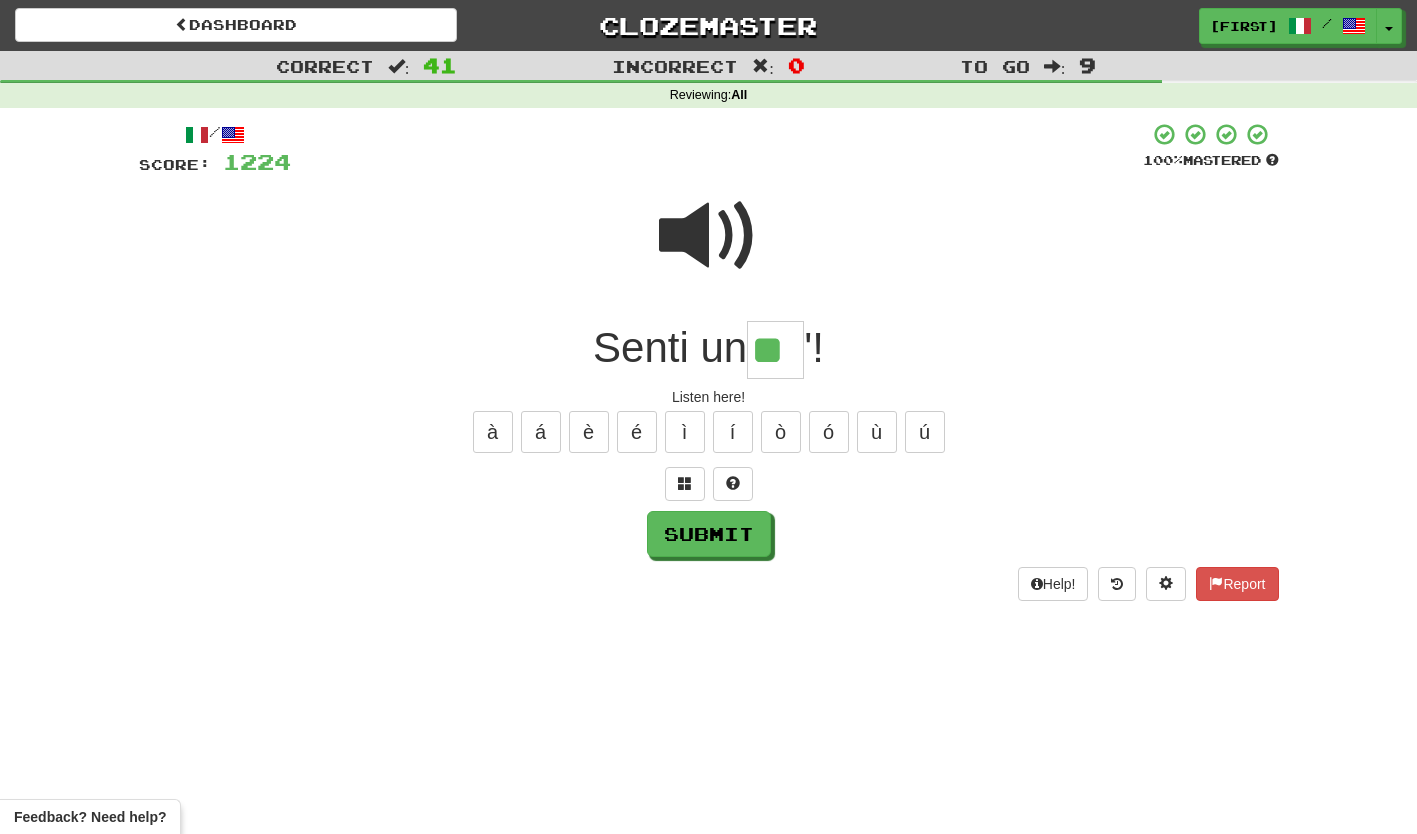 type on "**" 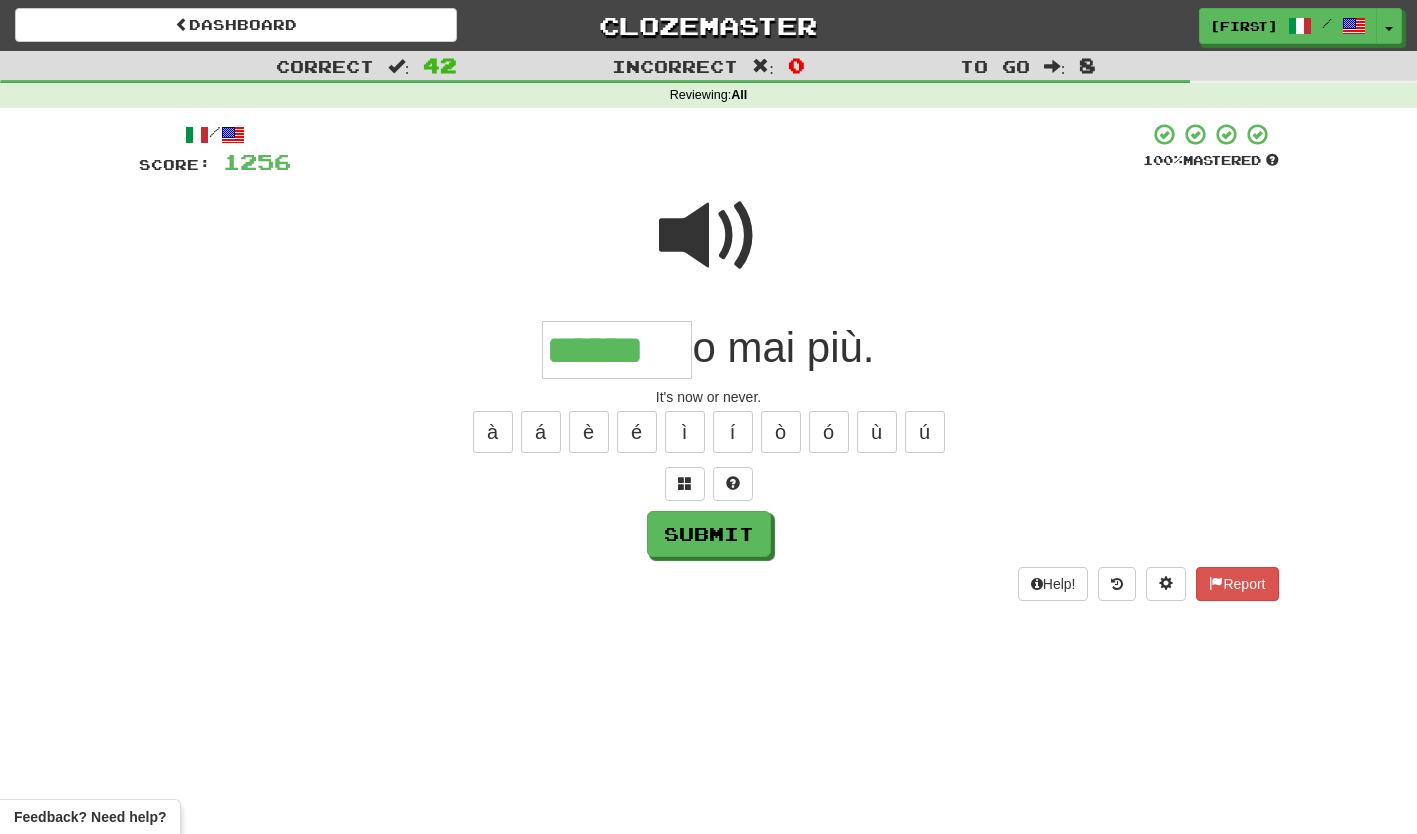 type on "******" 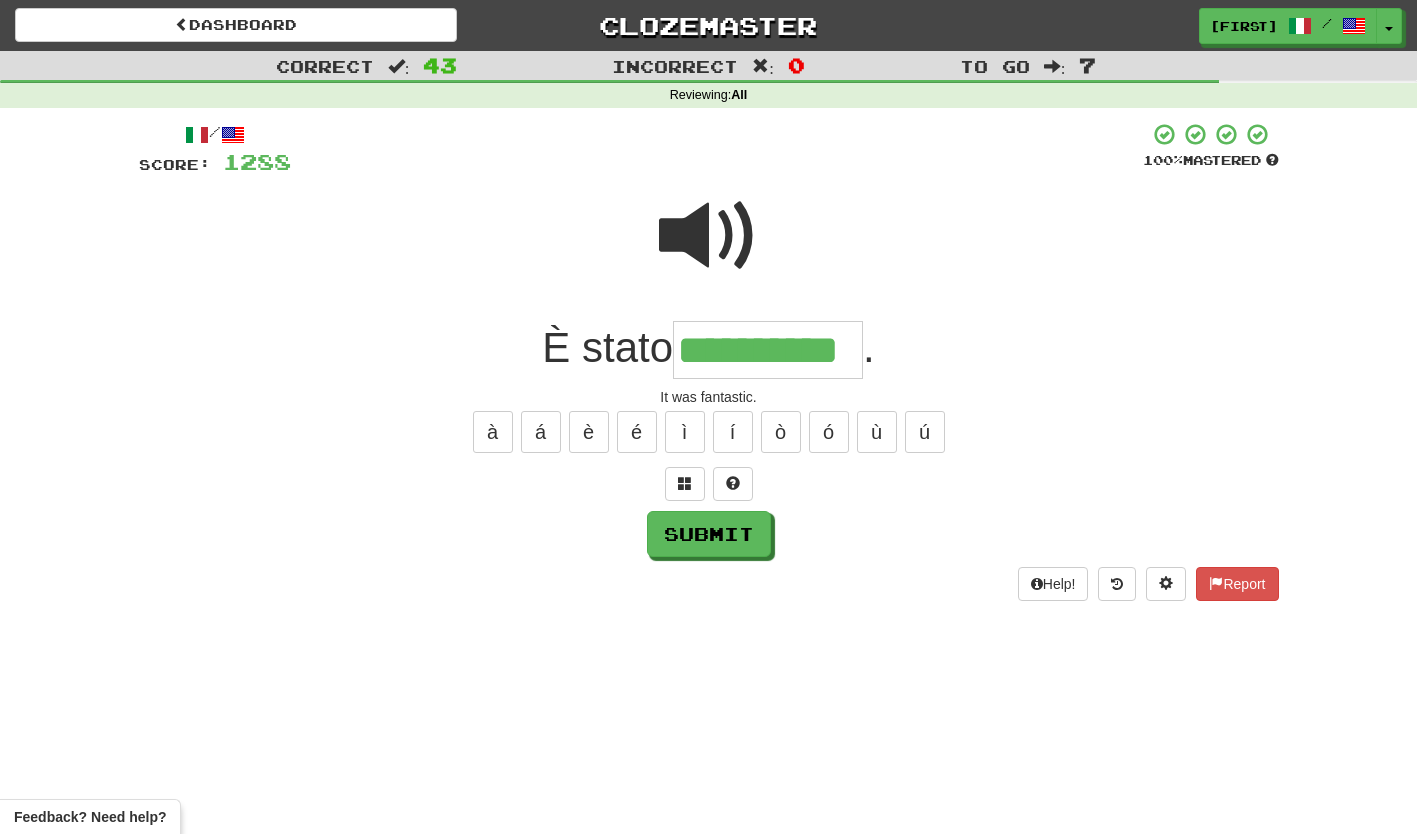 type on "**********" 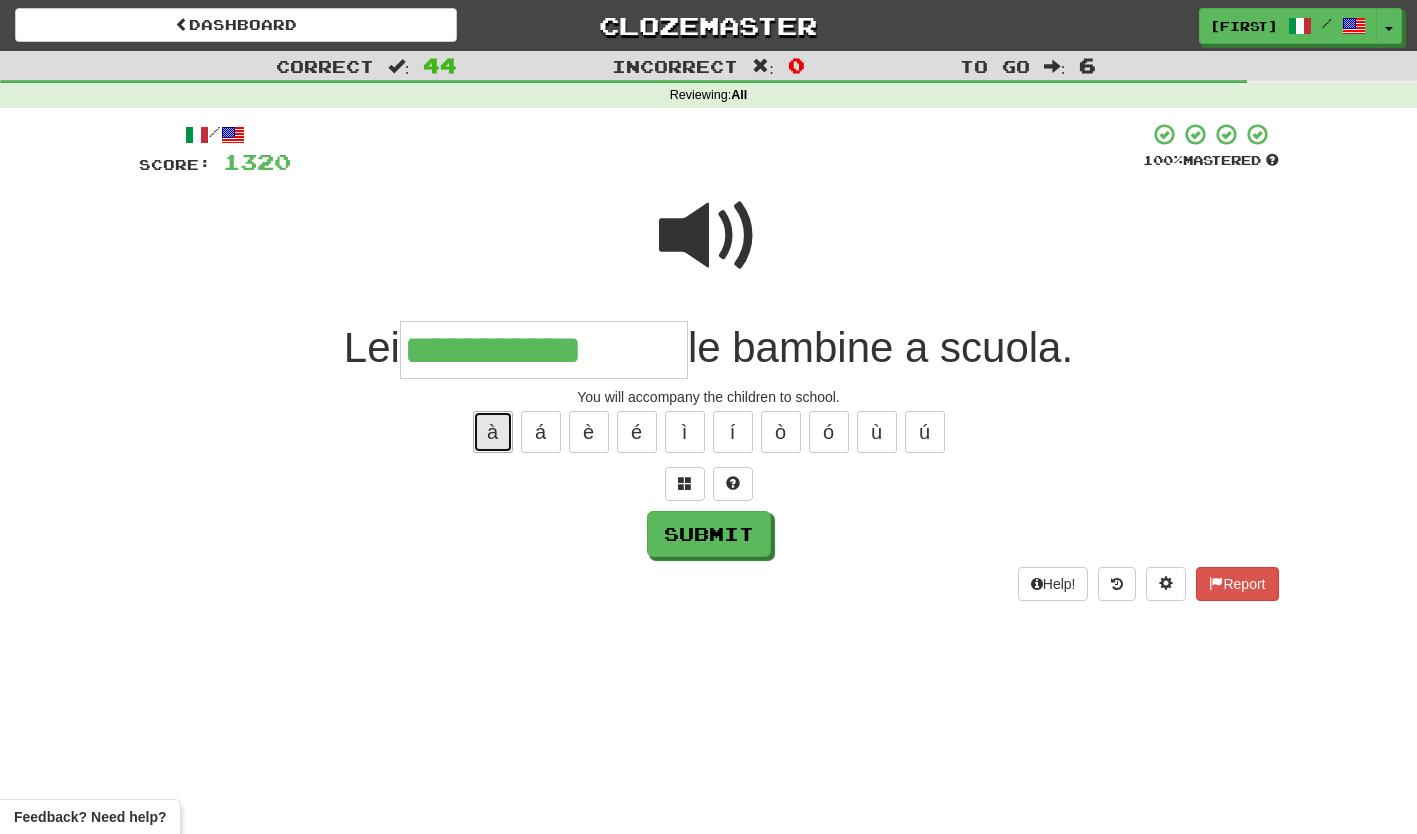 click on "à" at bounding box center [493, 432] 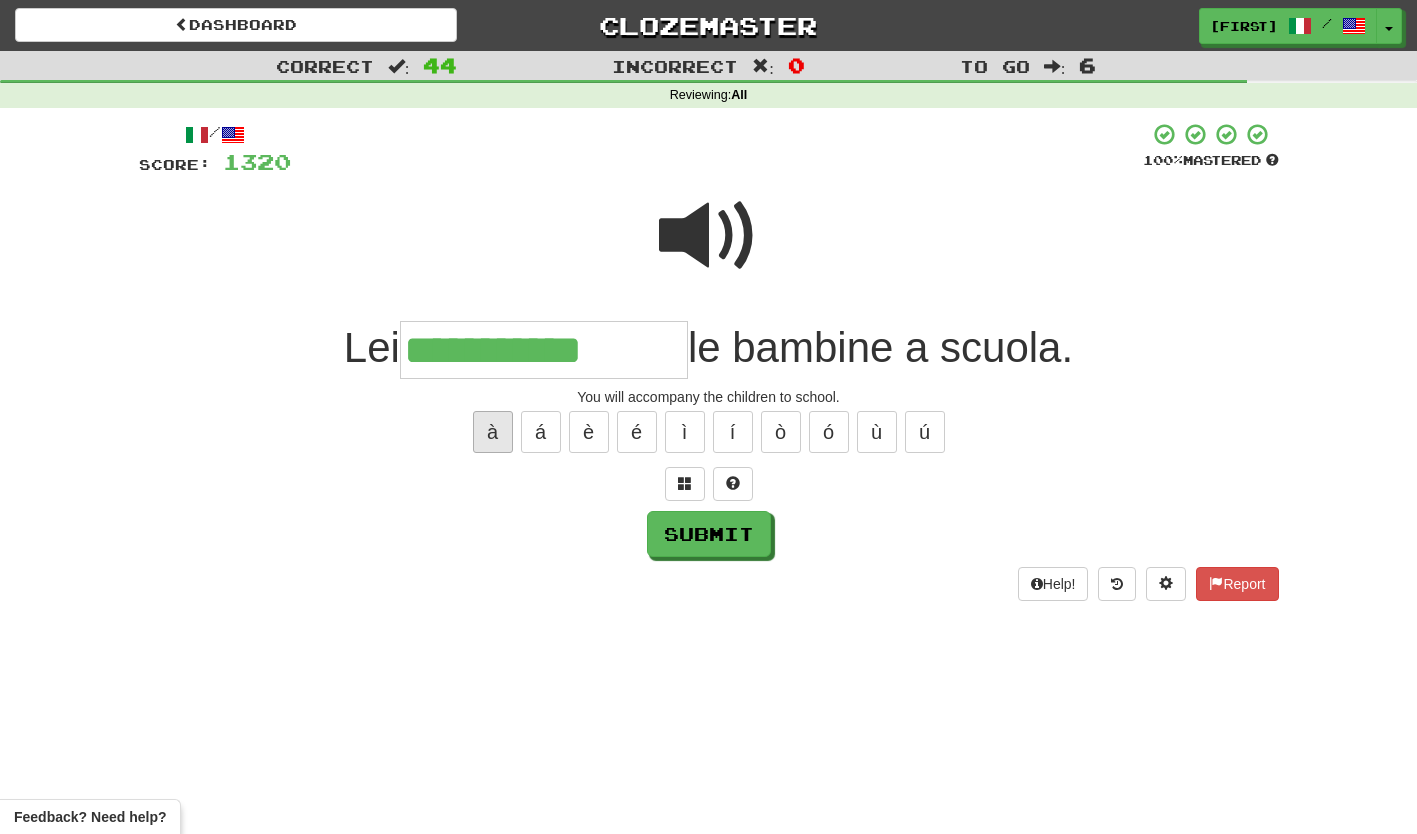 type on "**********" 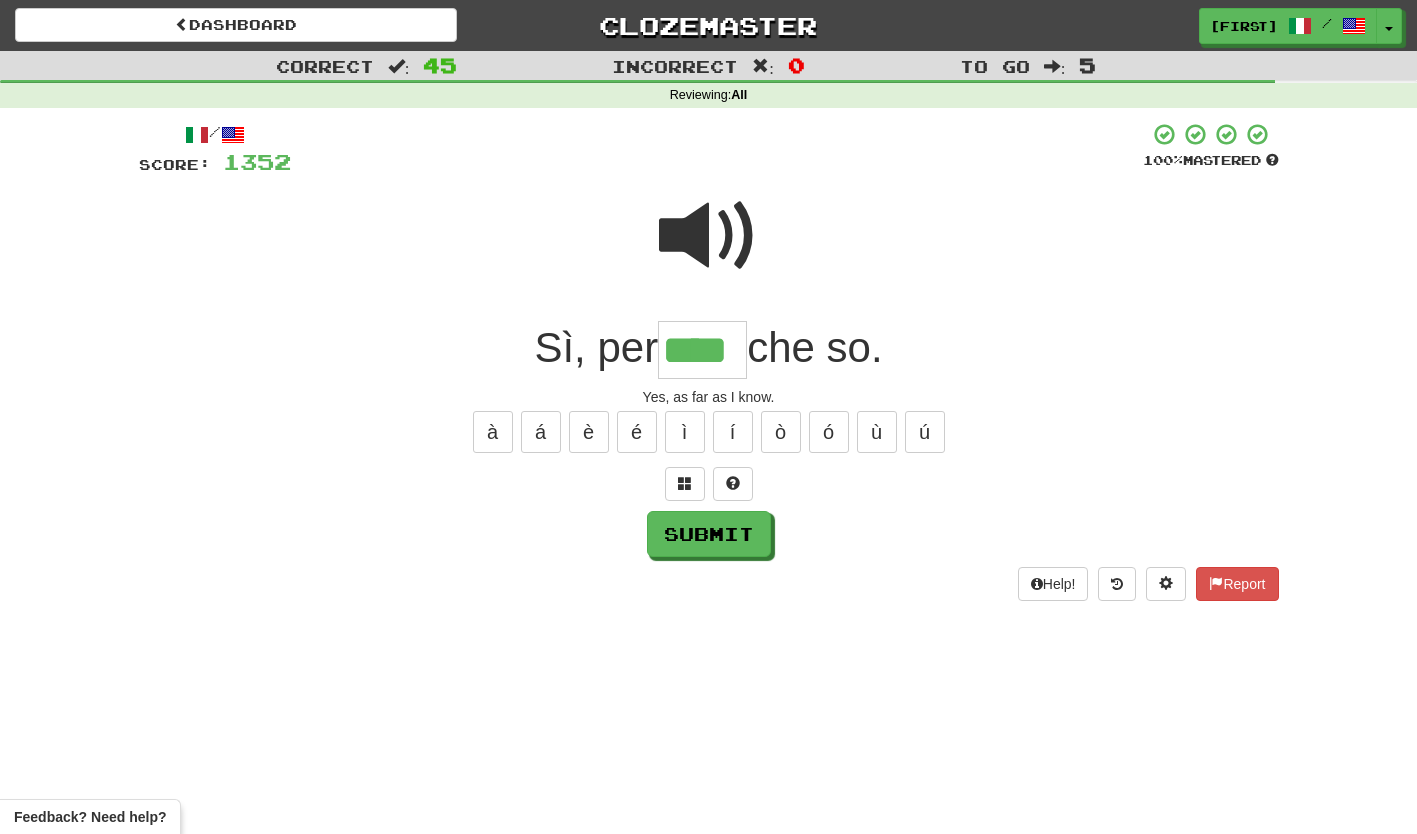 type on "****" 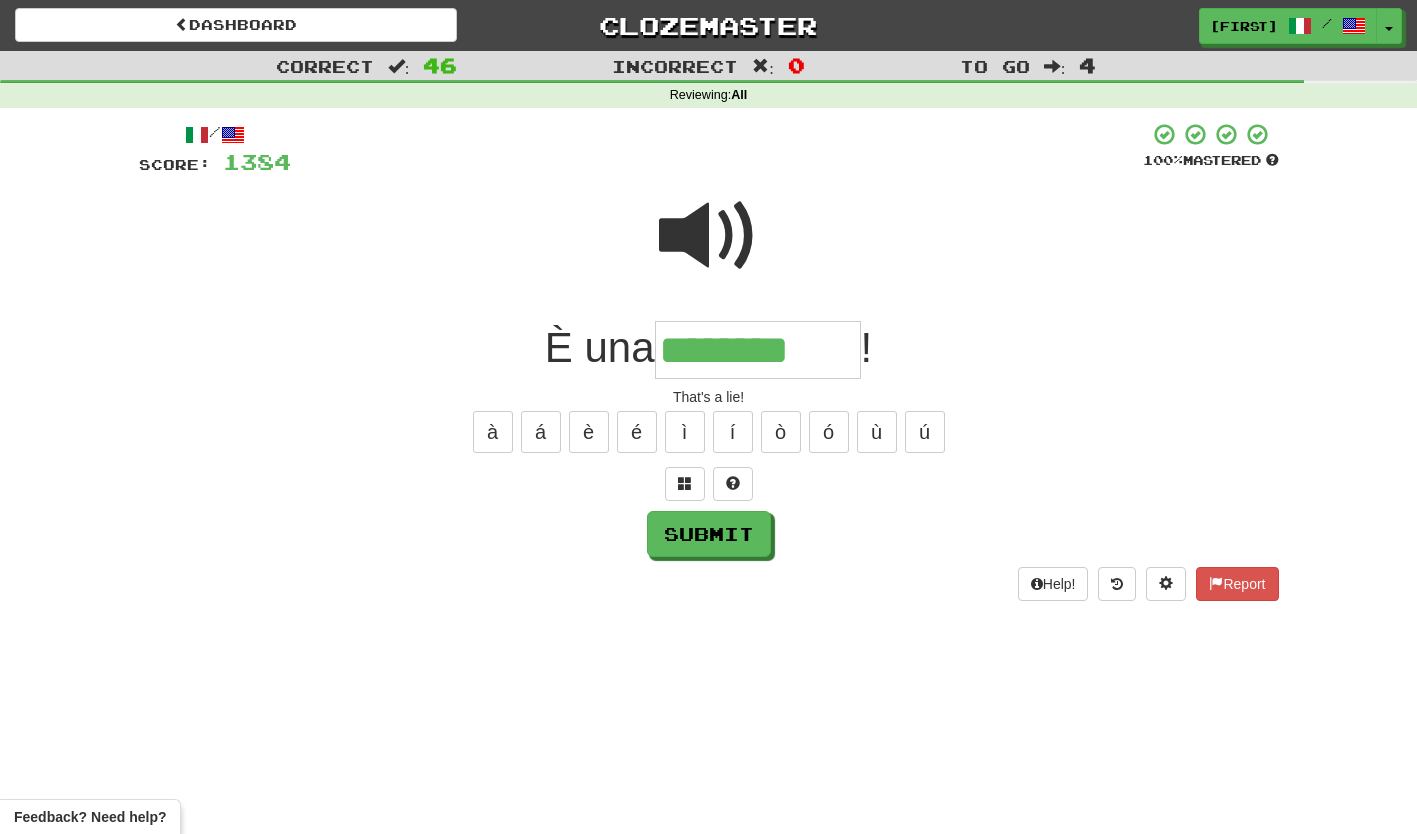 type on "********" 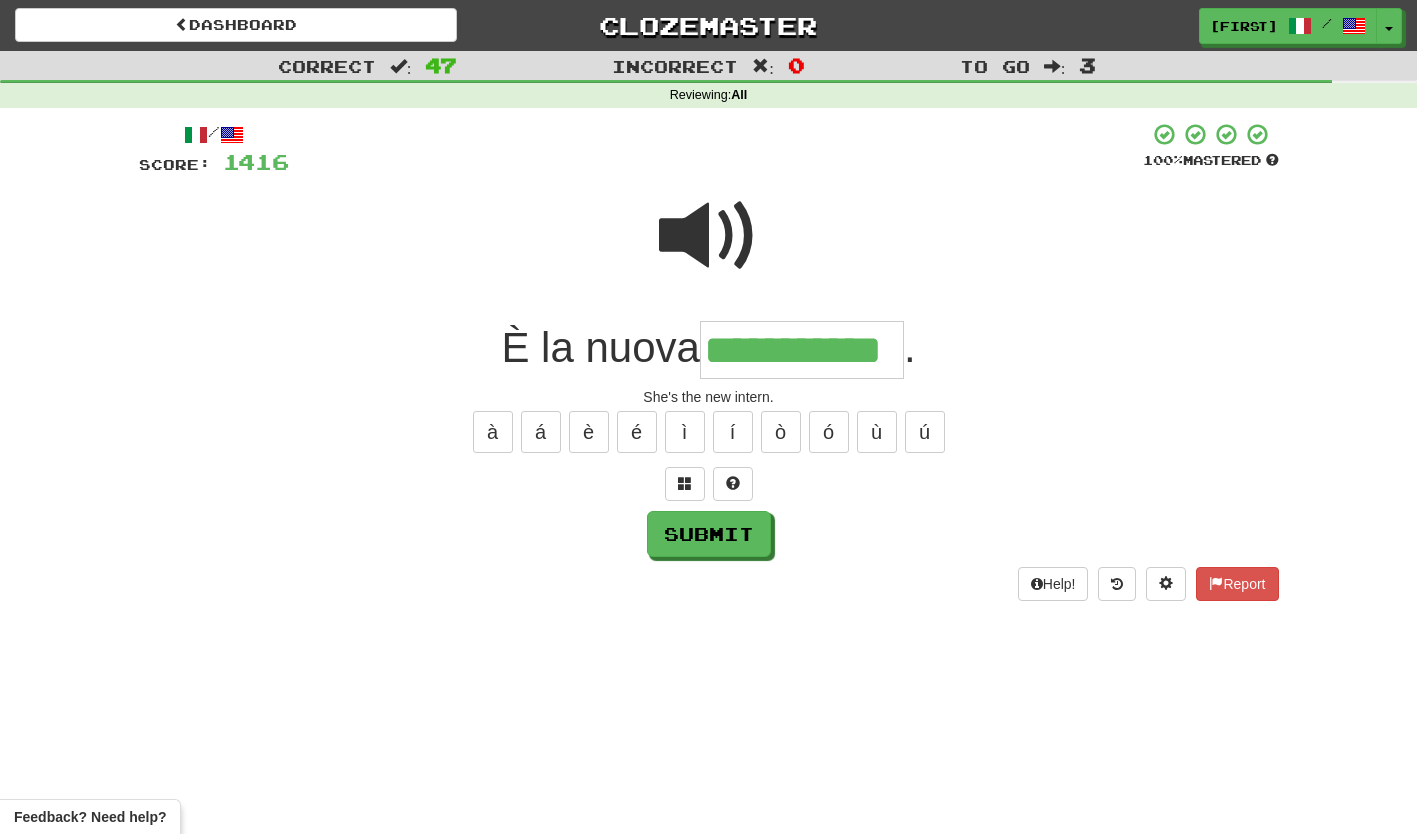 type on "**********" 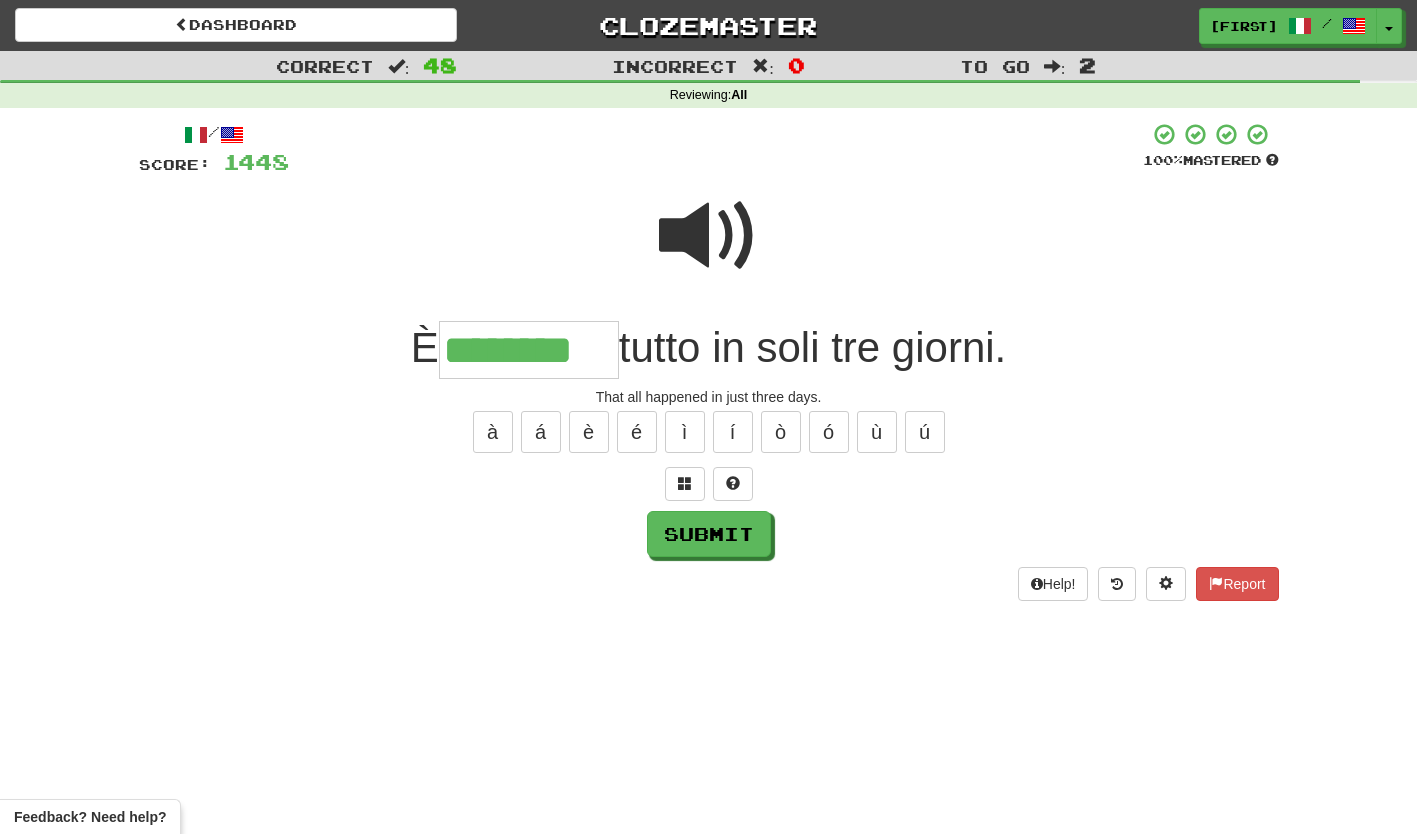 type on "********" 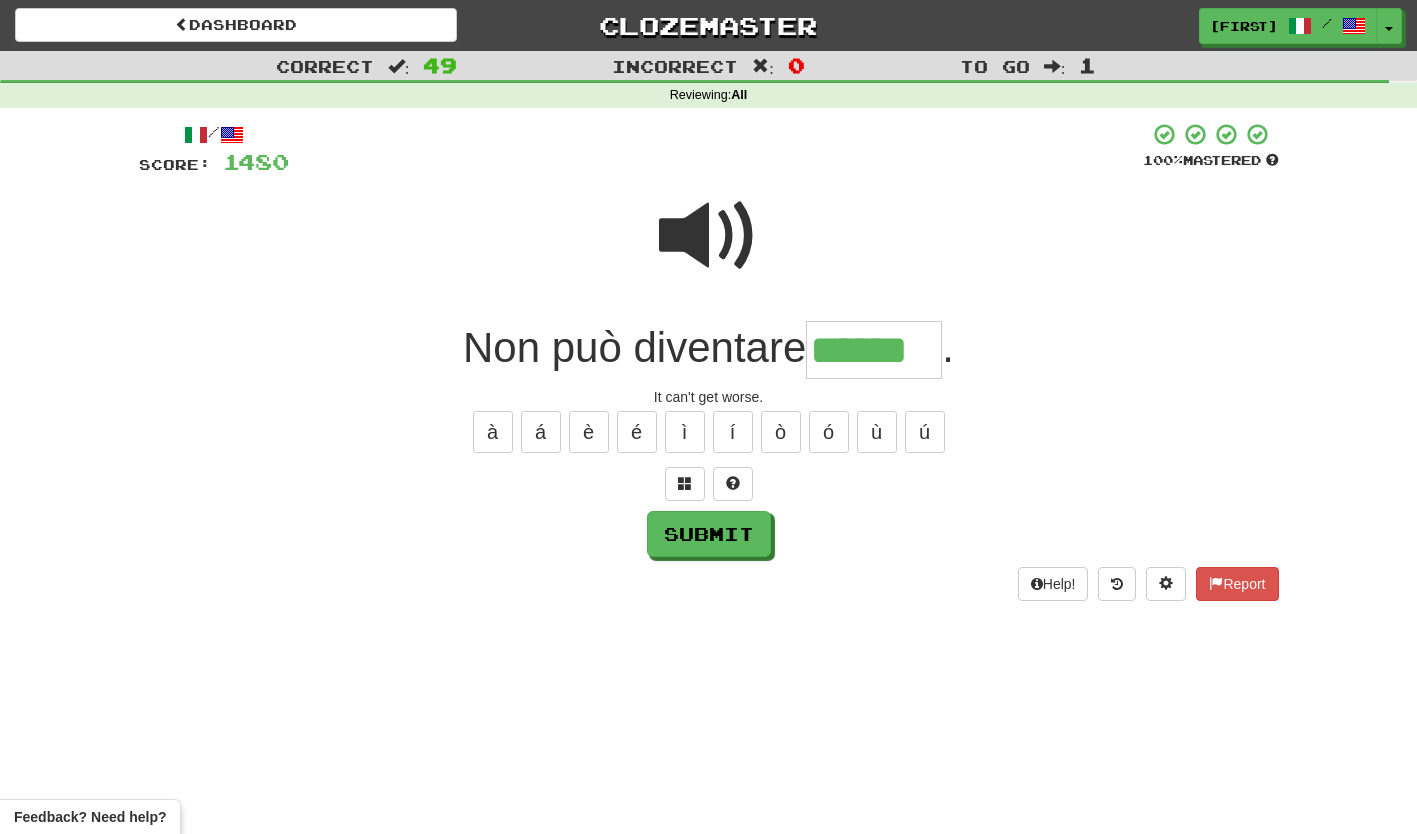 type on "******" 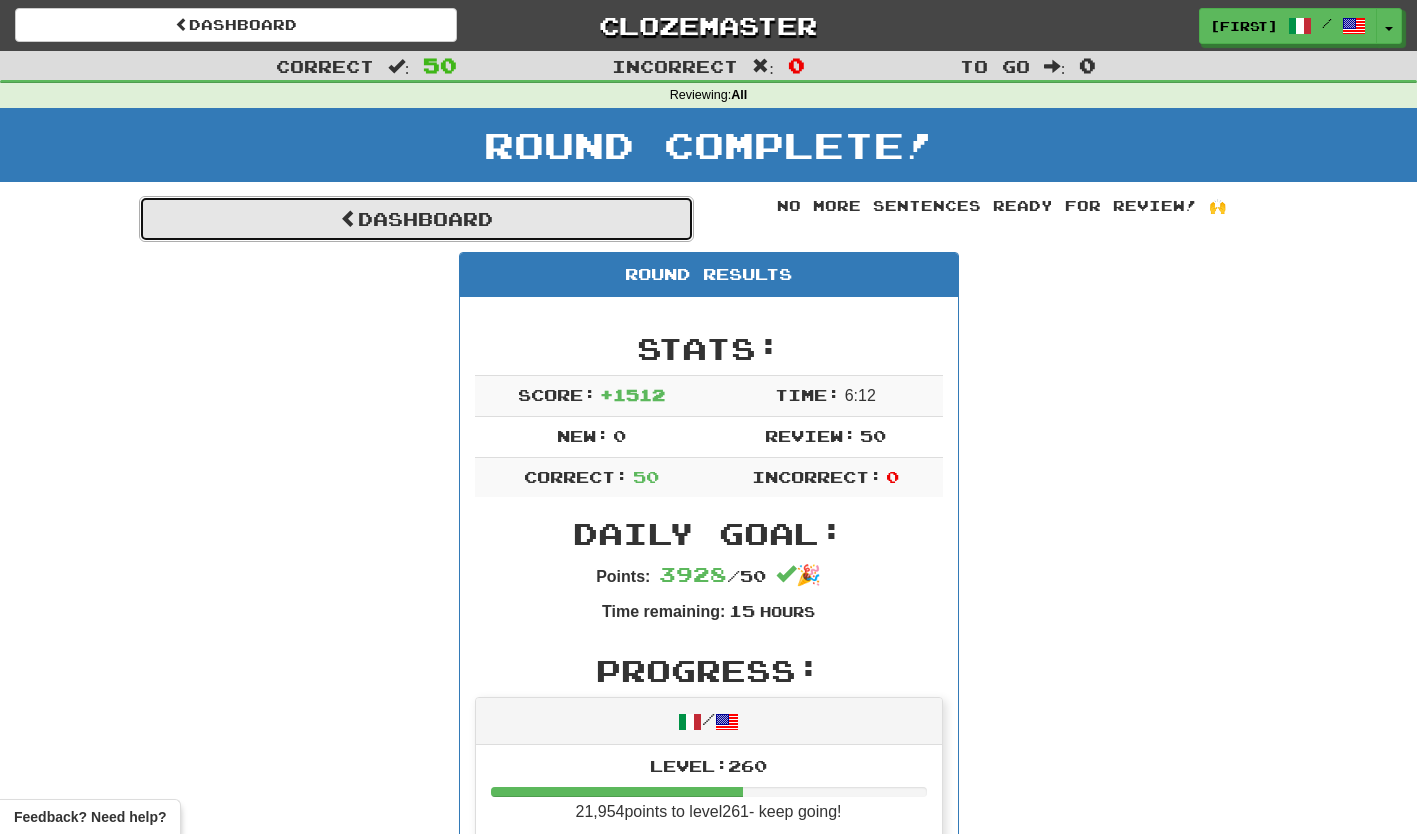 click on "Dashboard" at bounding box center [416, 219] 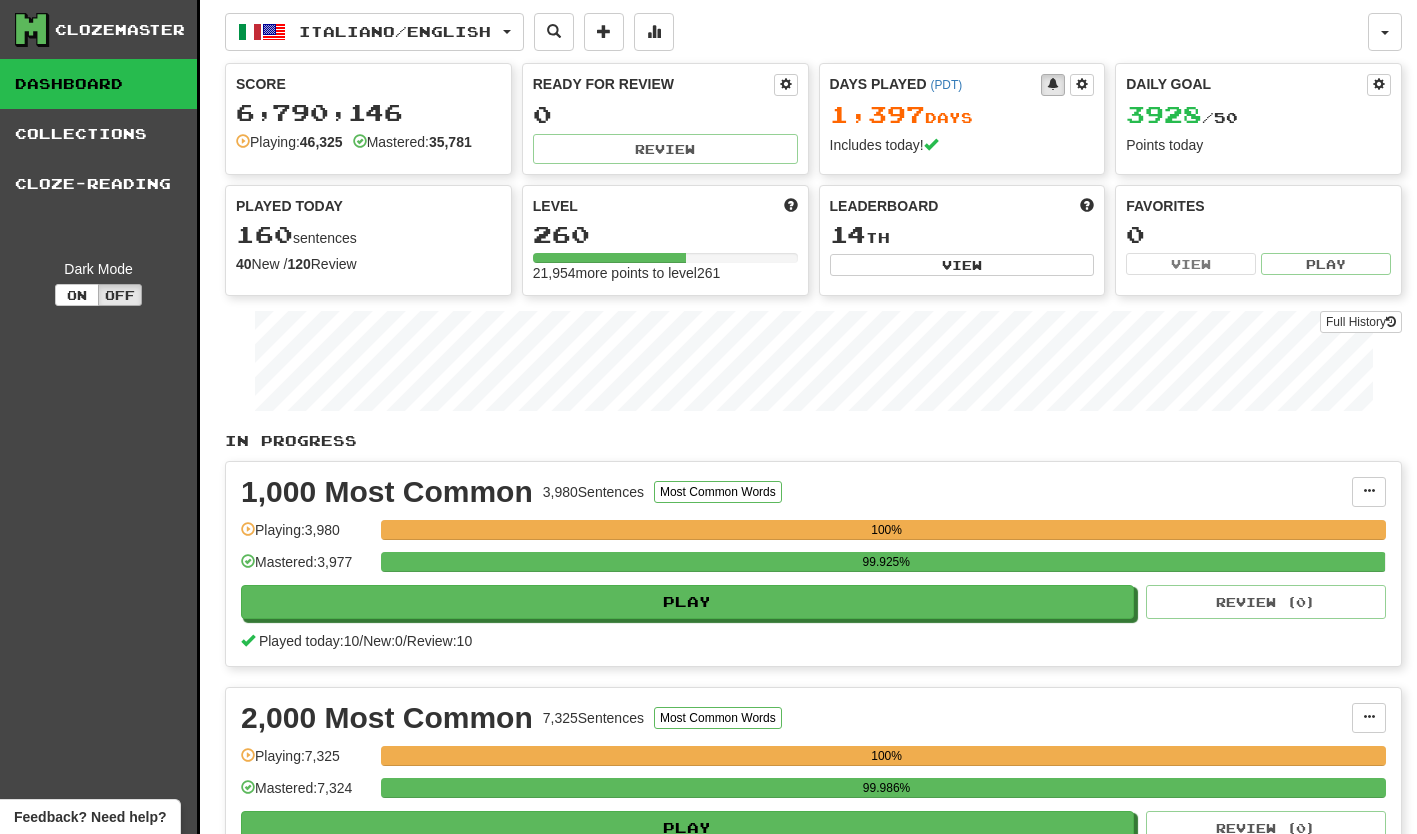 scroll, scrollTop: 0, scrollLeft: 0, axis: both 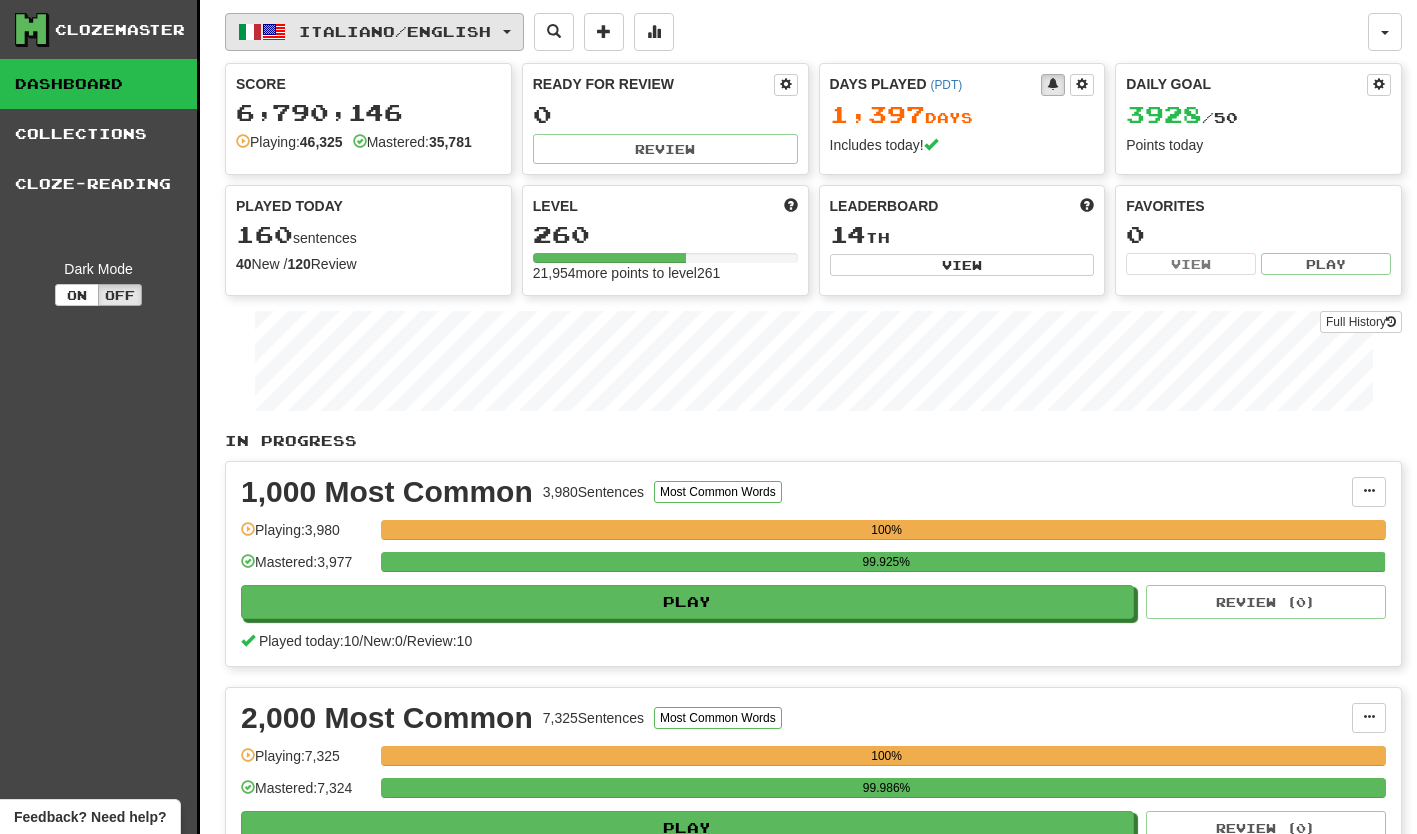 click on "Italiano  /  English" at bounding box center [374, 32] 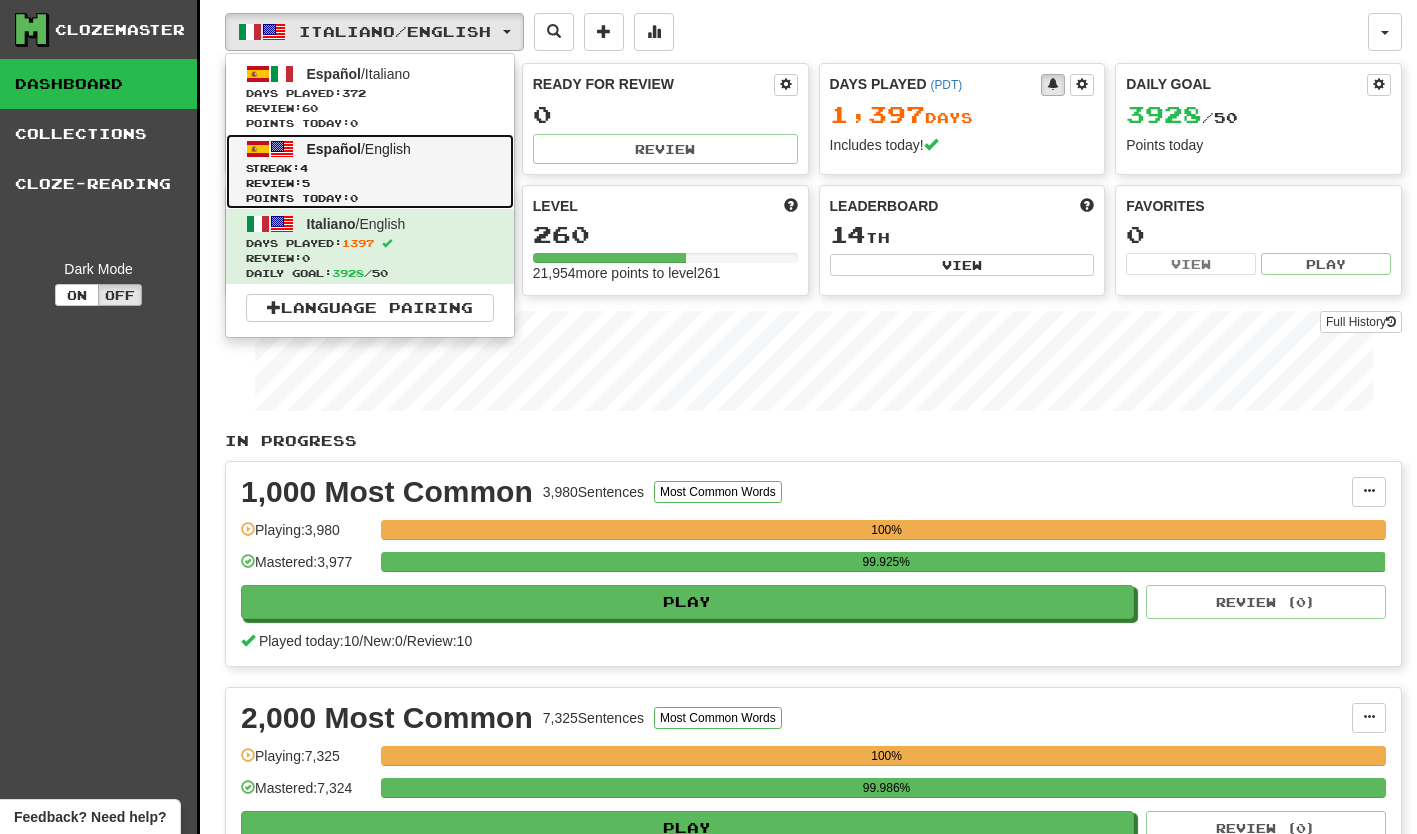 click on "Español  /  English Streak:  4   Review:  5 Points today:  0" at bounding box center [370, 171] 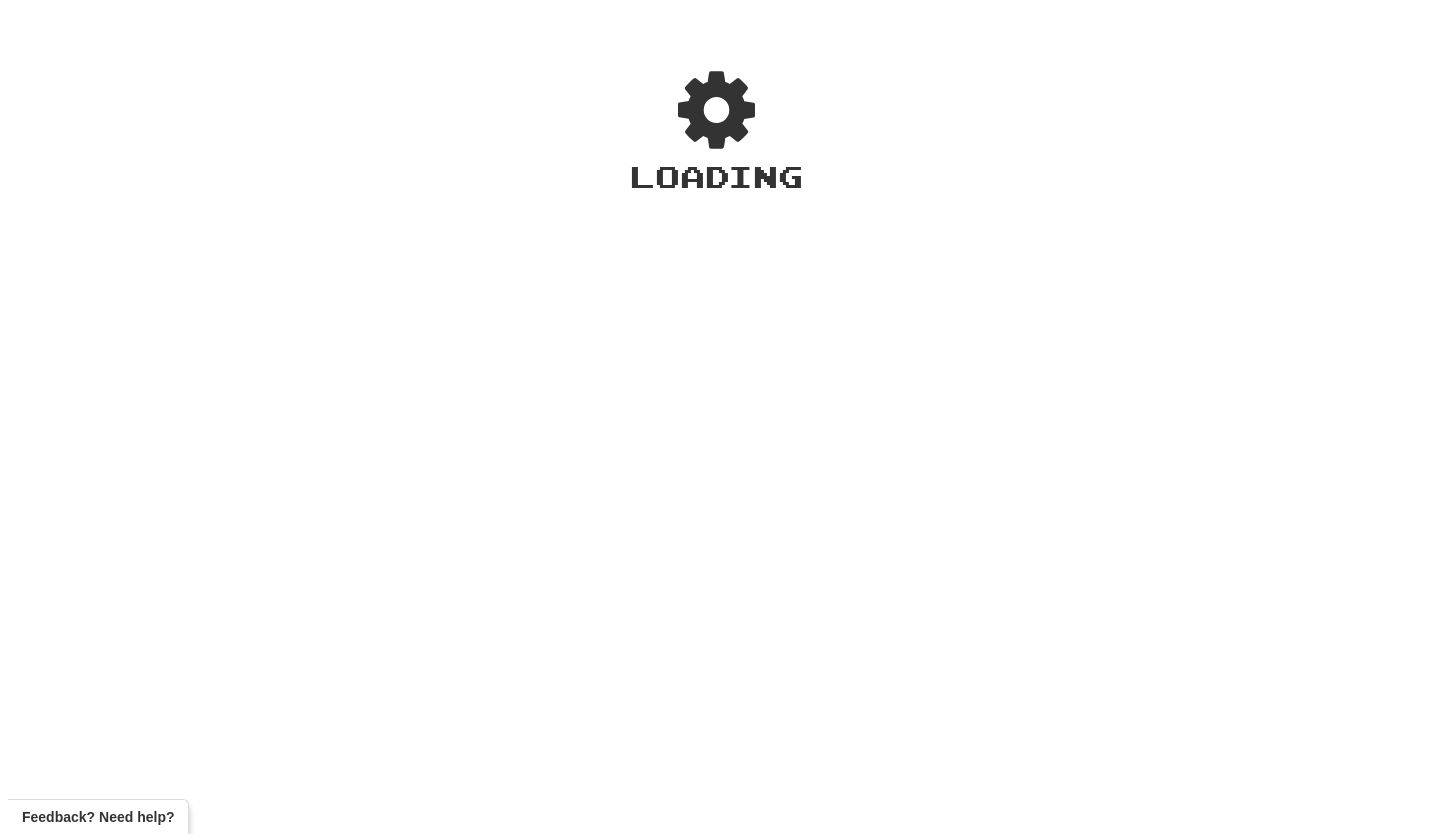 scroll, scrollTop: 0, scrollLeft: 0, axis: both 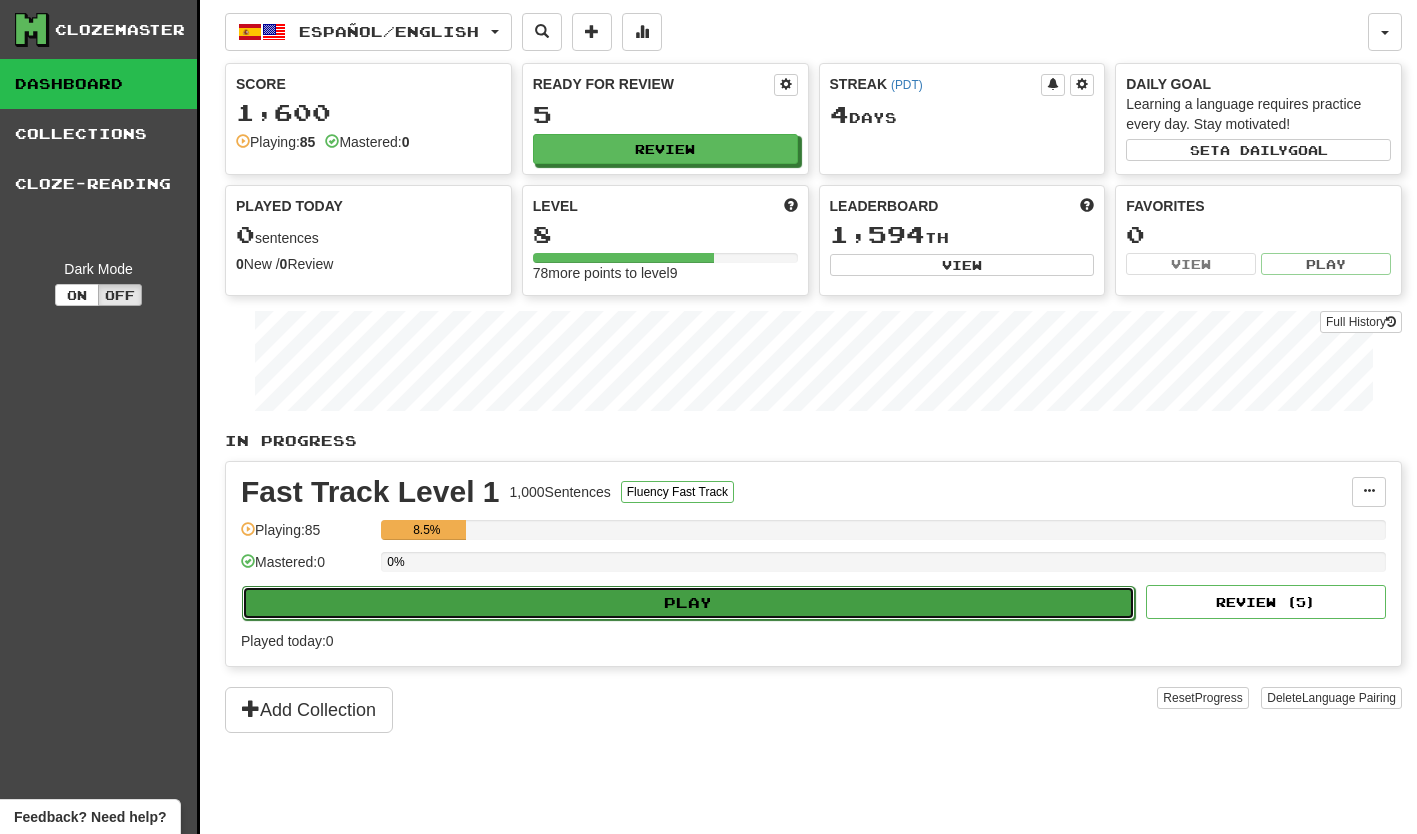 click on "Play" at bounding box center [688, 603] 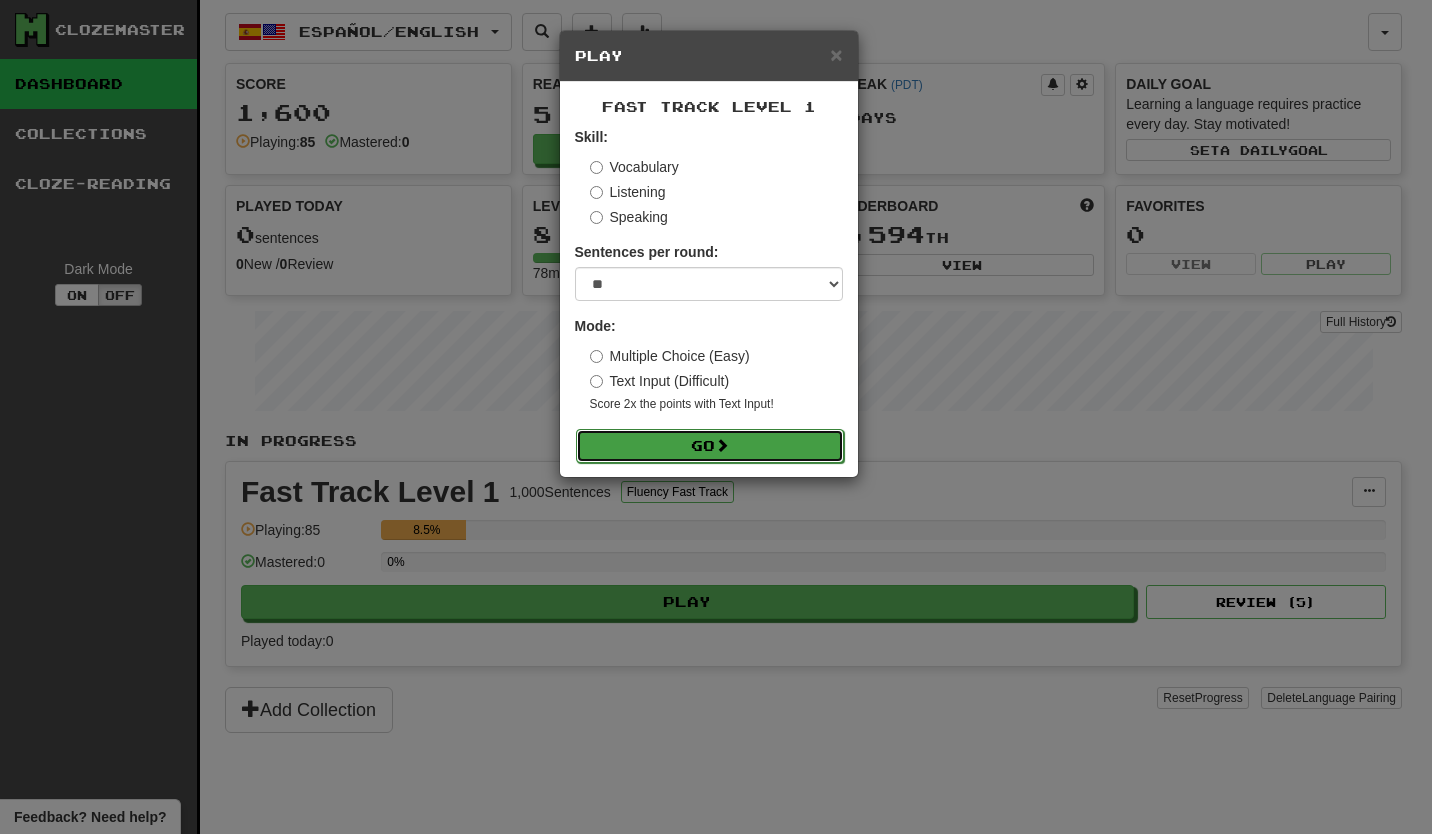 click on "Go" at bounding box center [710, 446] 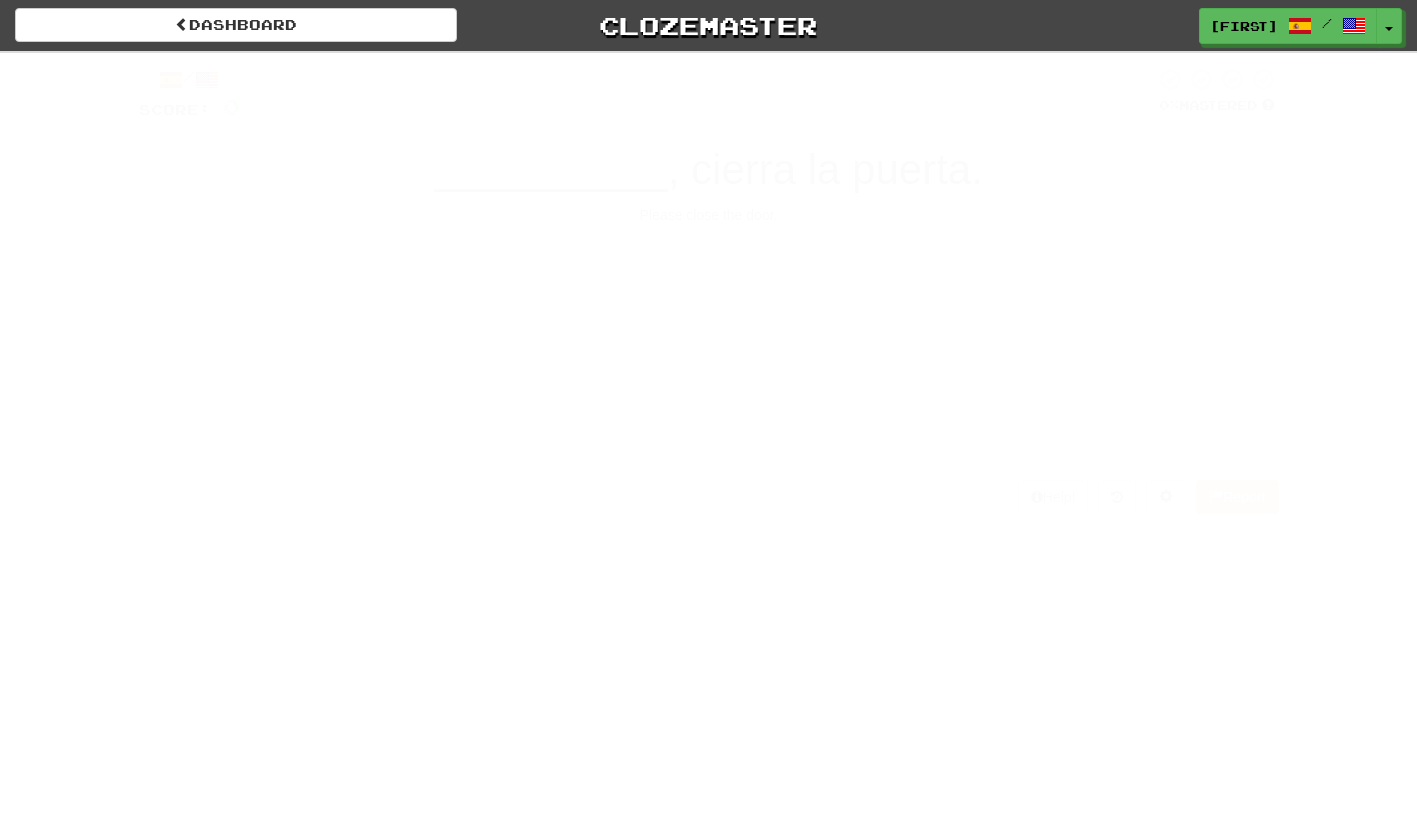 scroll, scrollTop: 0, scrollLeft: 0, axis: both 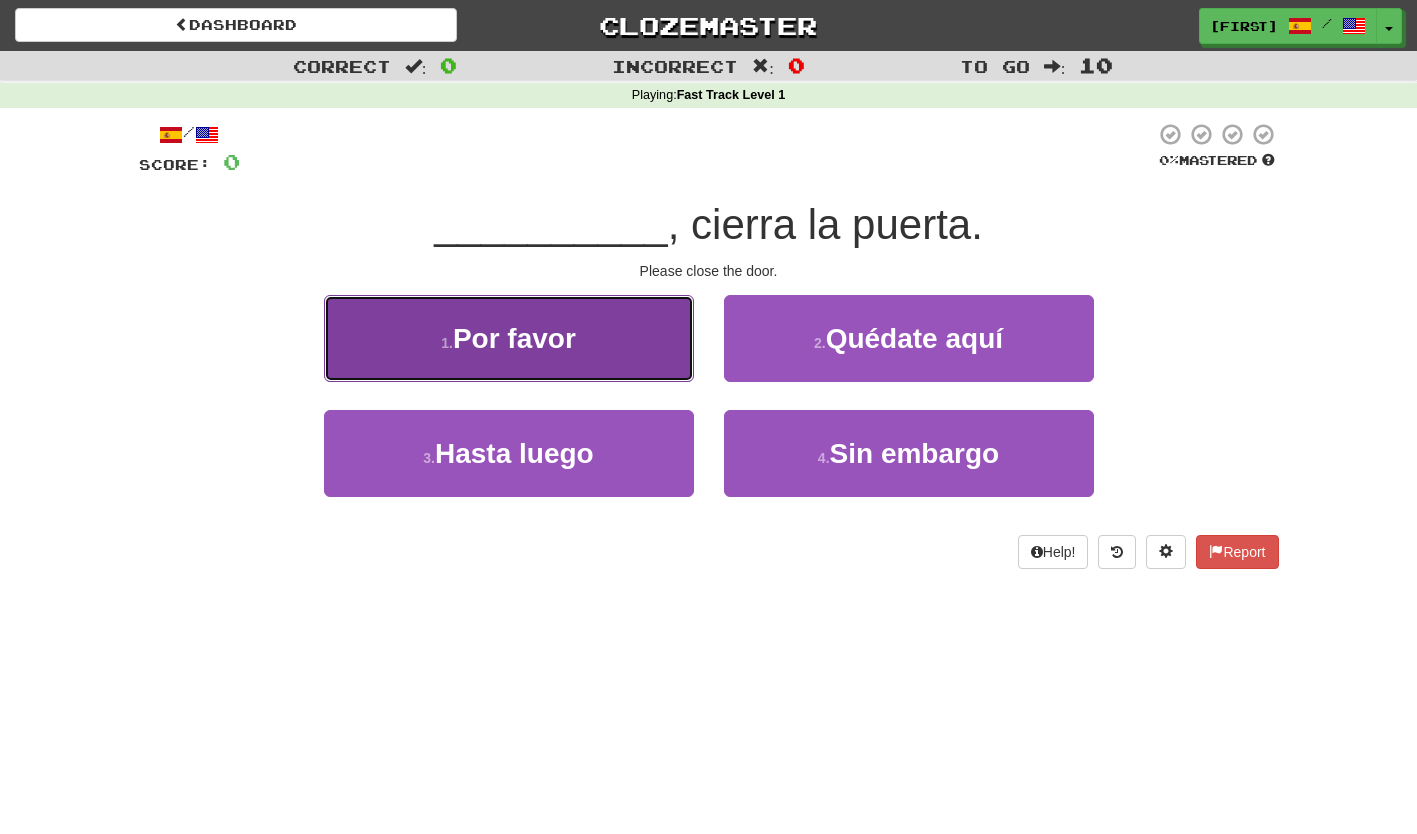 click on "Por favor" at bounding box center (514, 338) 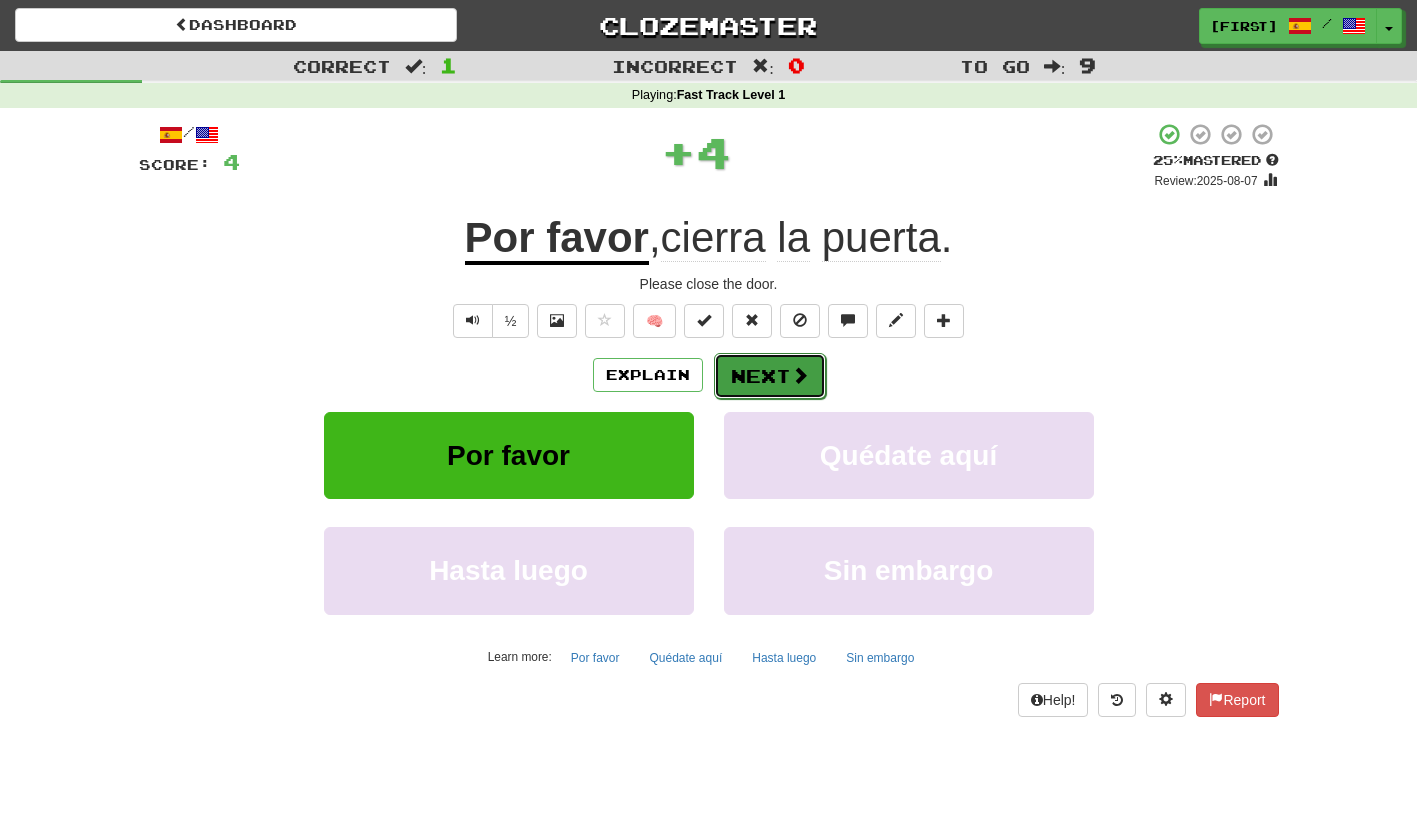 click on "Next" at bounding box center [770, 376] 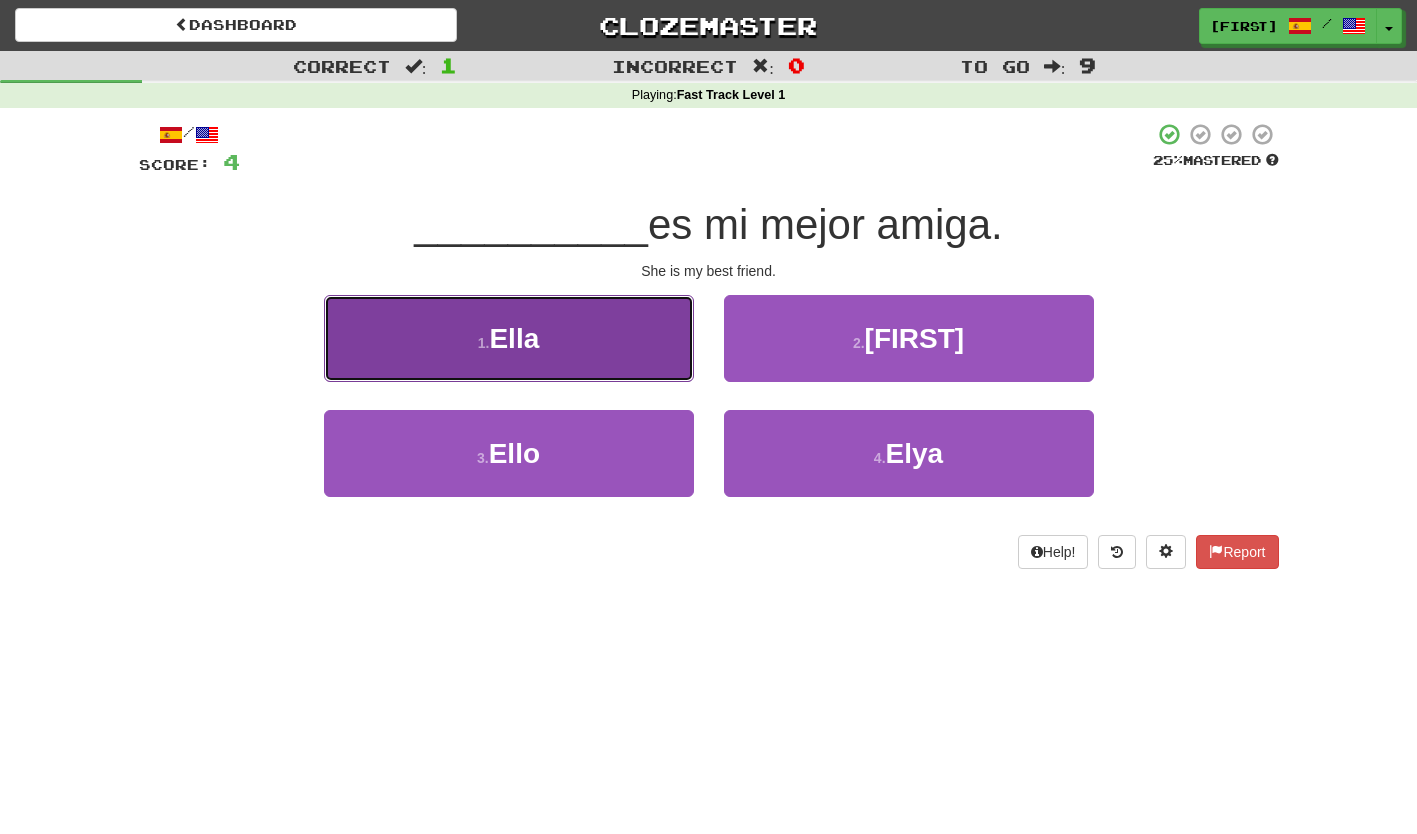 click on "1 .  Ella" at bounding box center (509, 338) 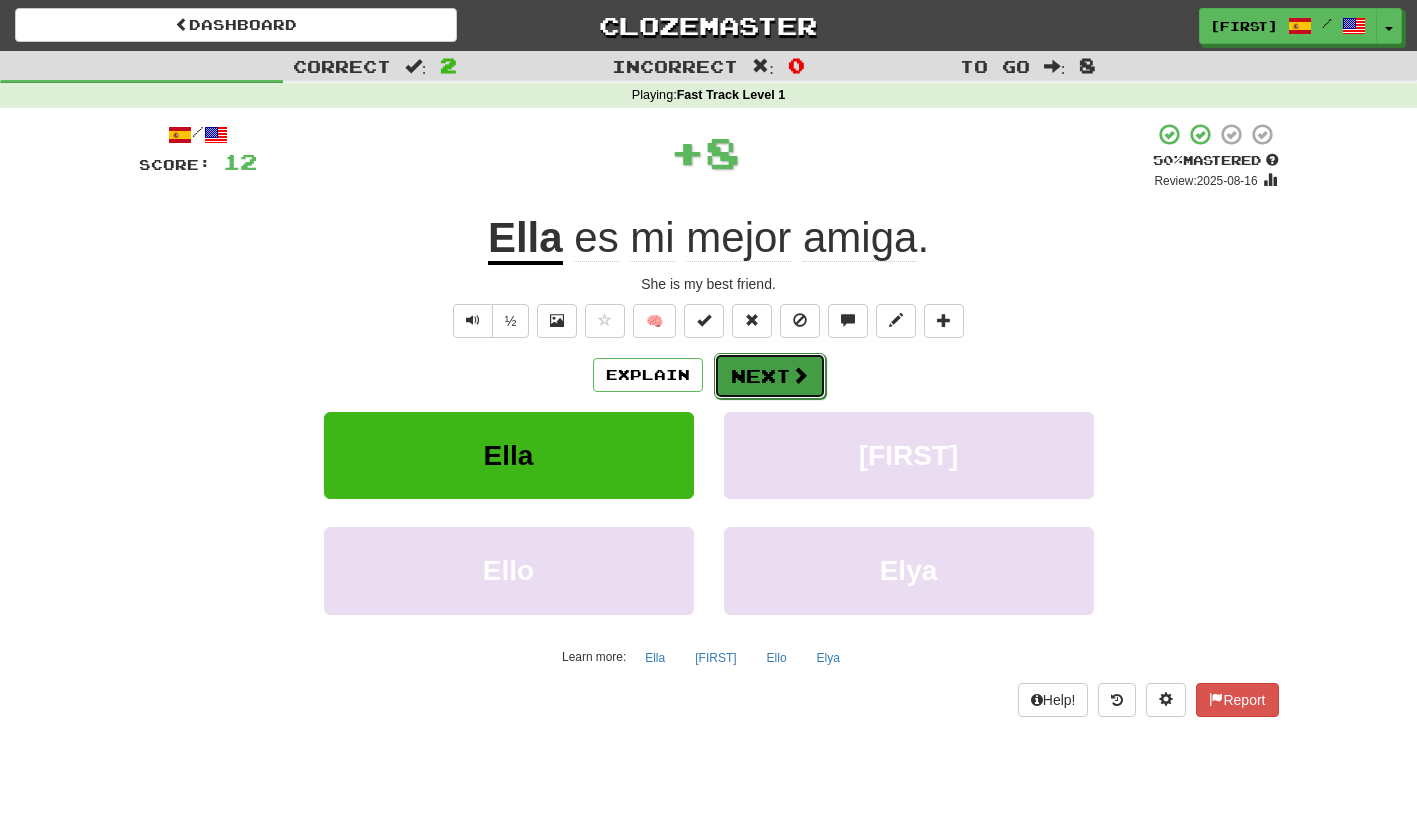 click on "Next" at bounding box center (770, 376) 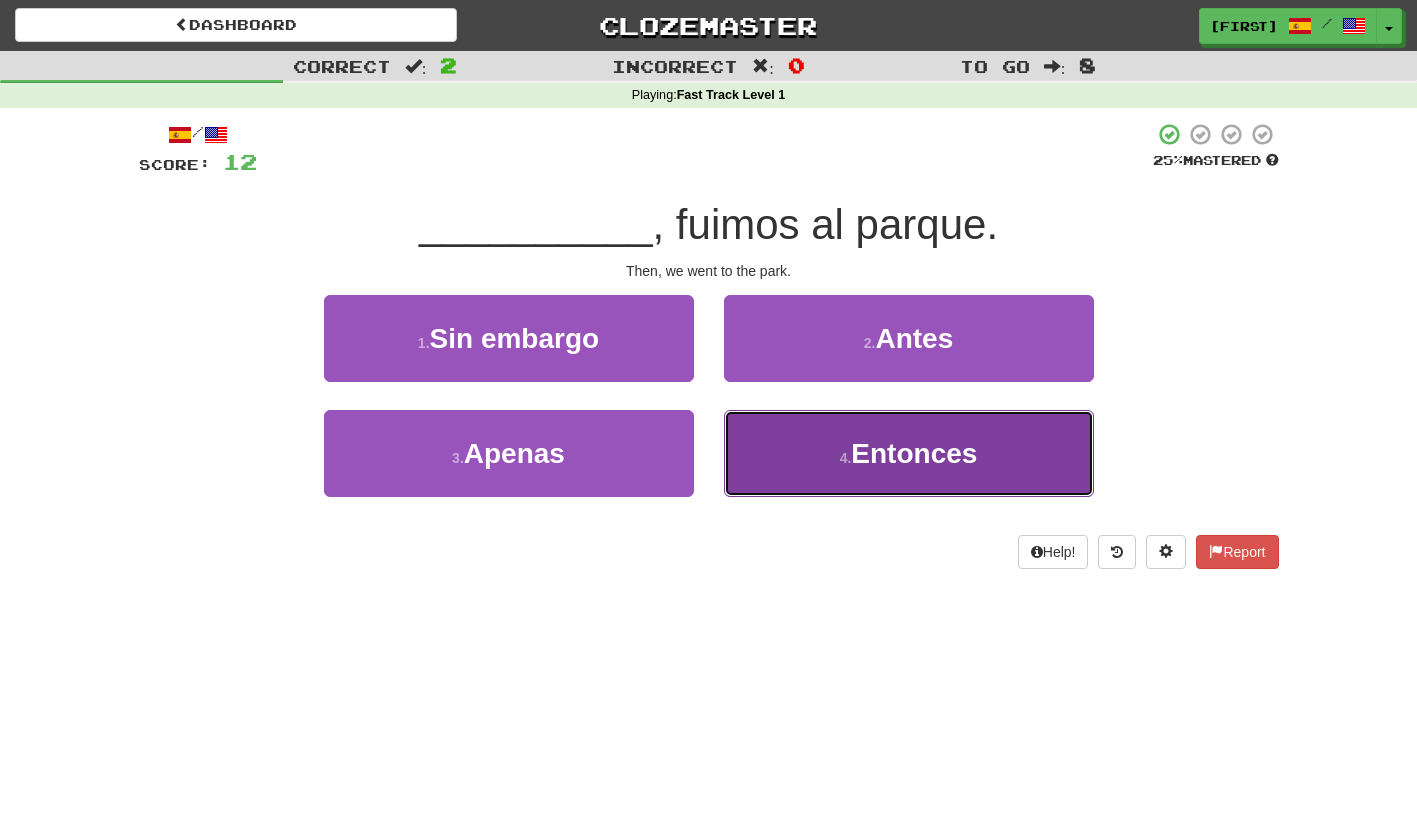 click on "4 .  Entonces" at bounding box center [909, 453] 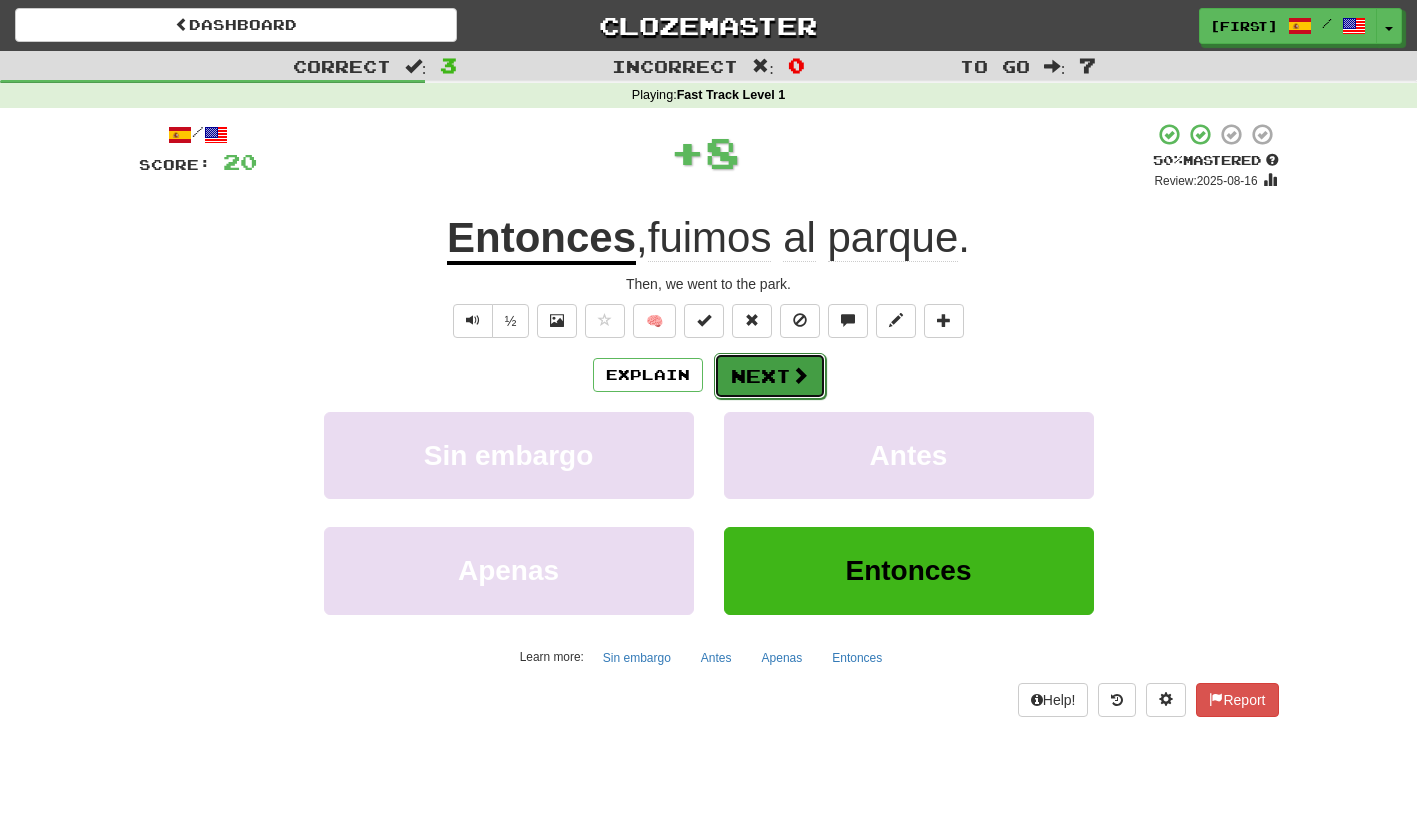 click on "Next" at bounding box center (770, 376) 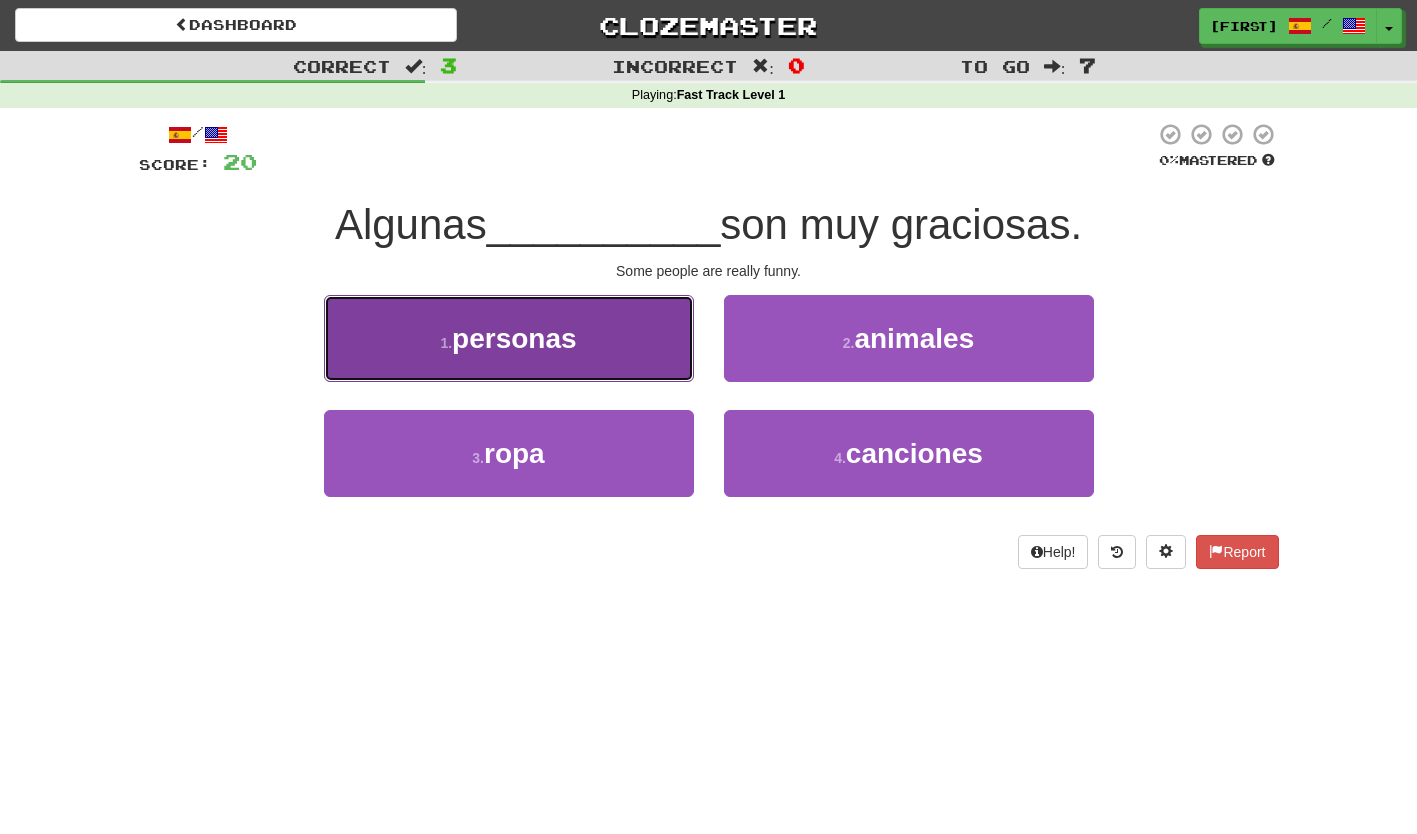 click on "1 .  personas" at bounding box center (509, 338) 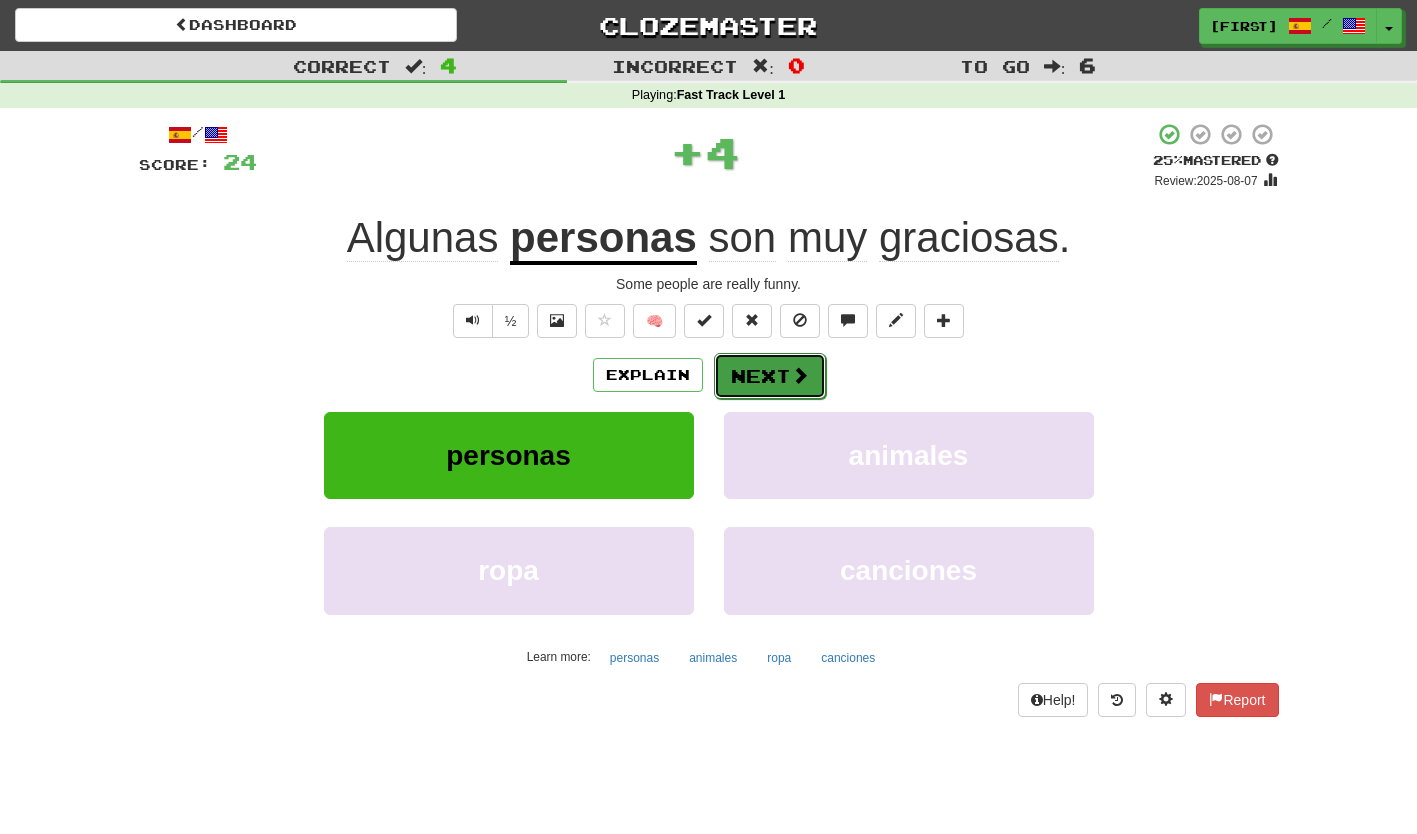 click on "Next" at bounding box center (770, 376) 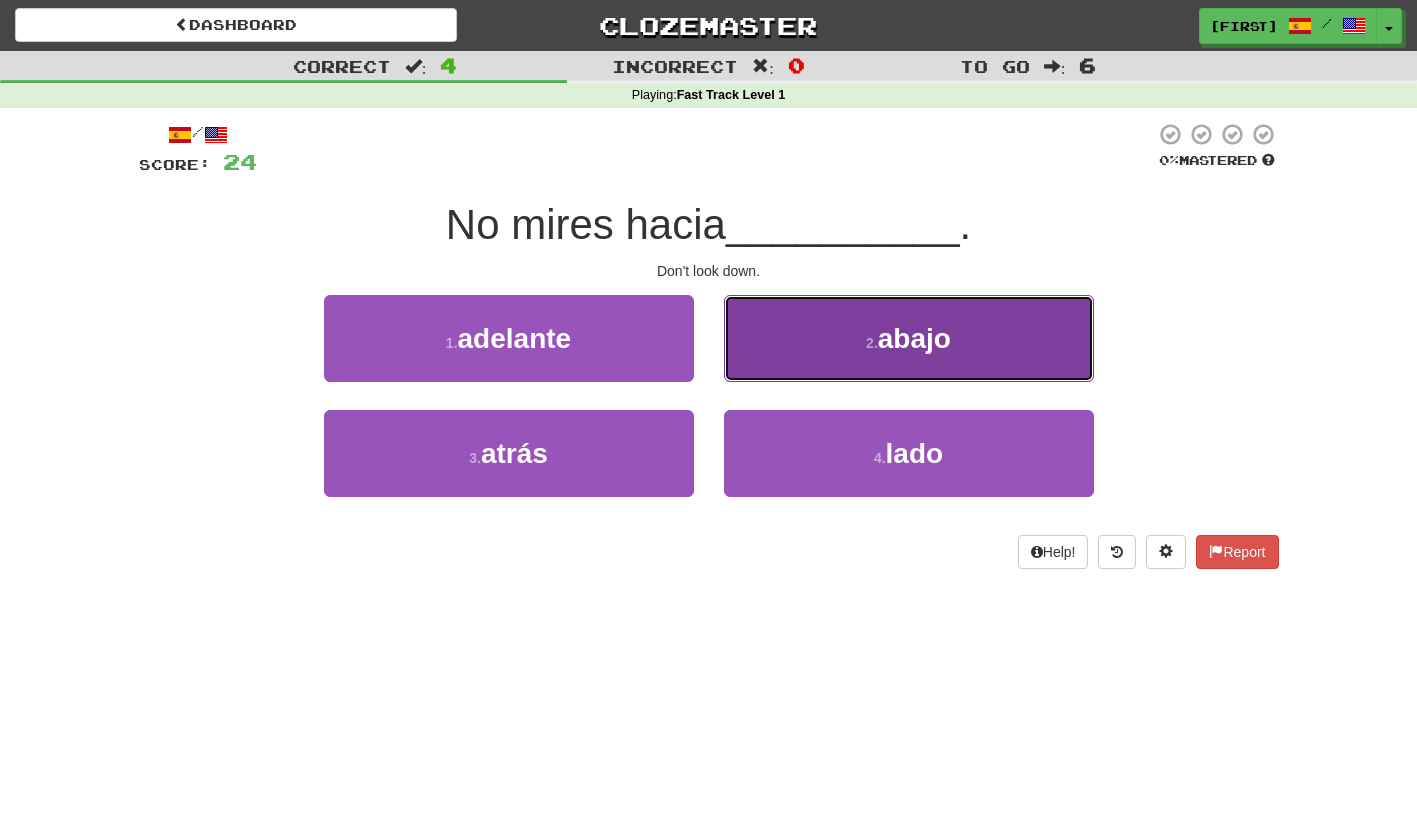 click on "2 .  abajo" at bounding box center [909, 338] 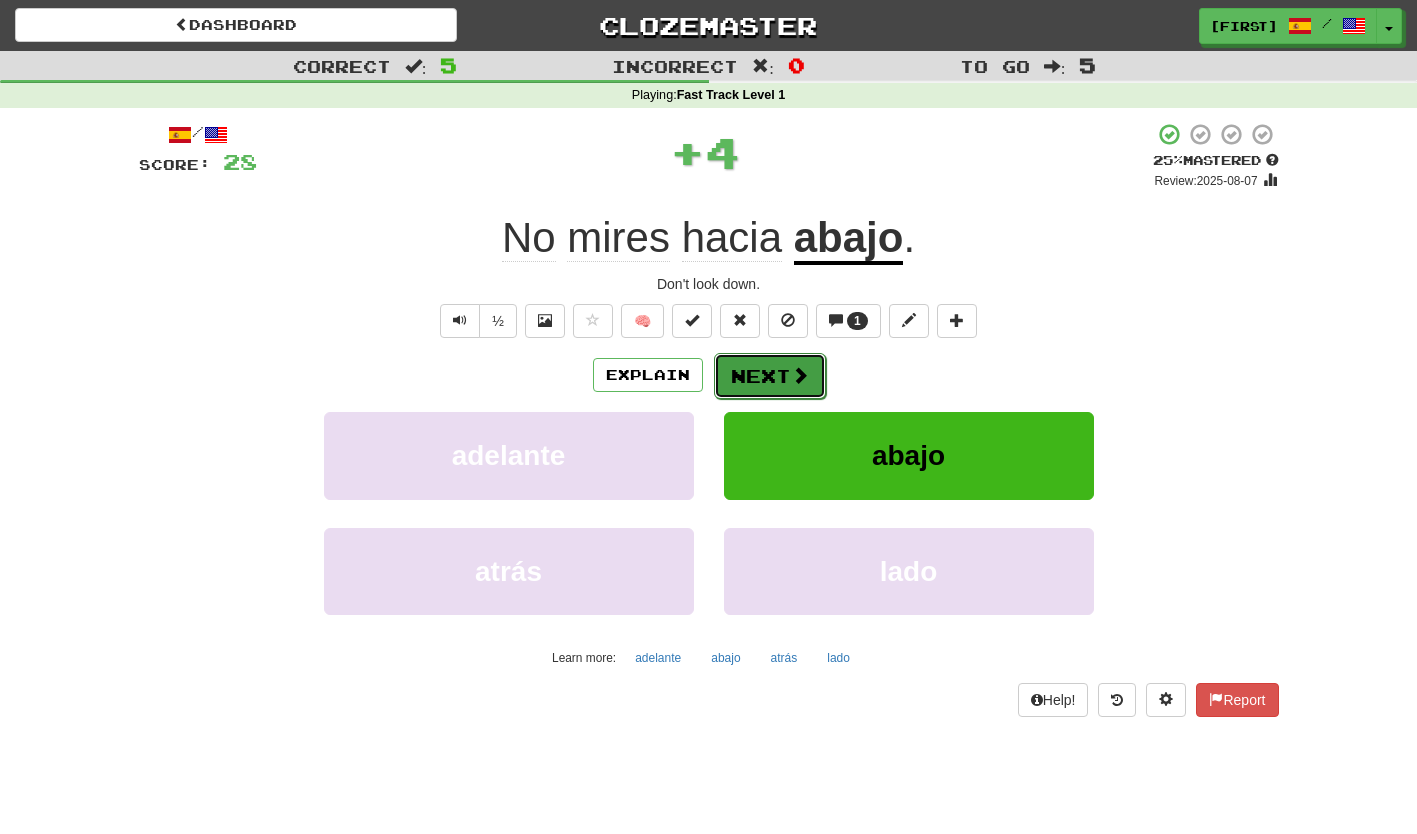 click on "Next" at bounding box center [770, 376] 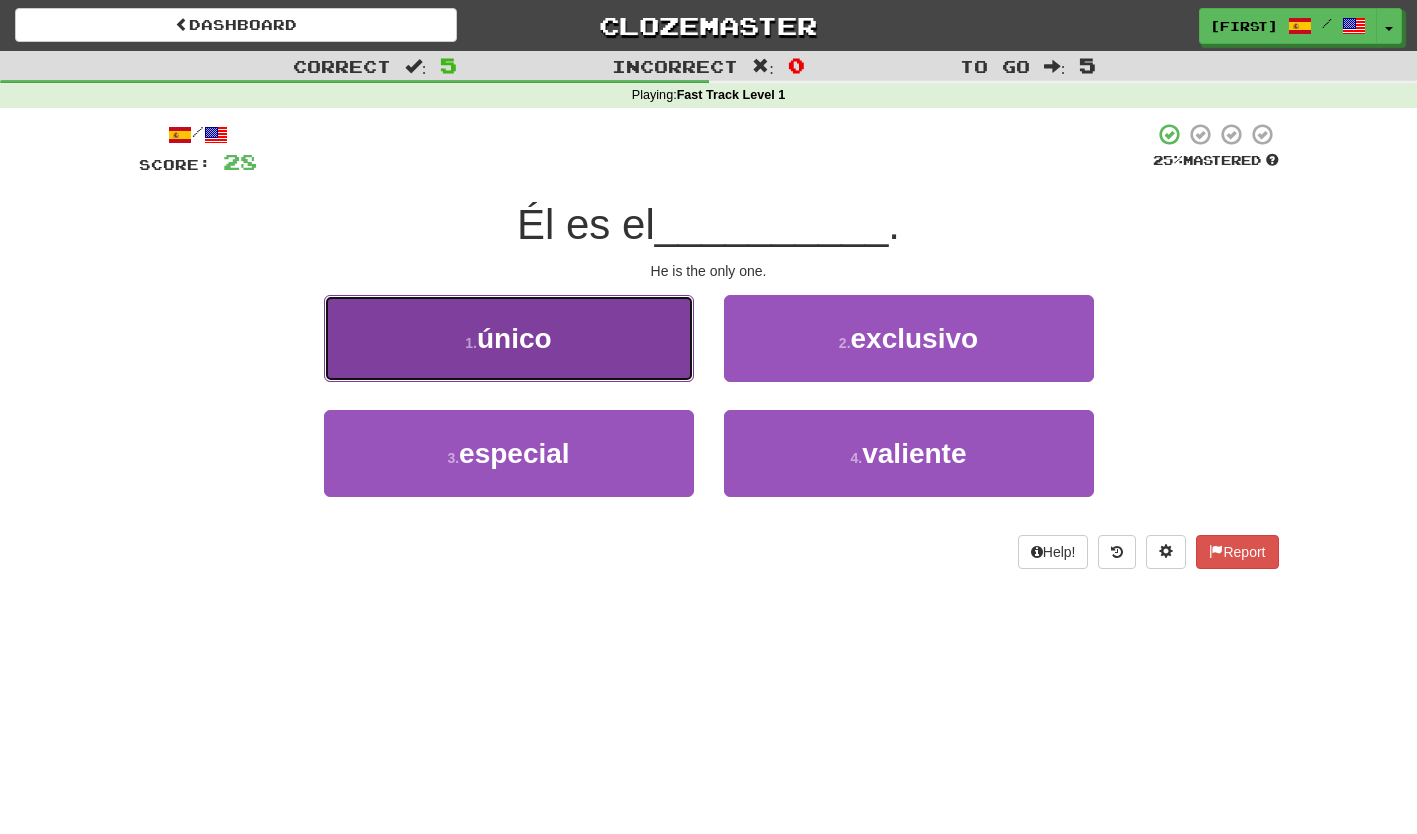 click on "1 .  único" at bounding box center (509, 338) 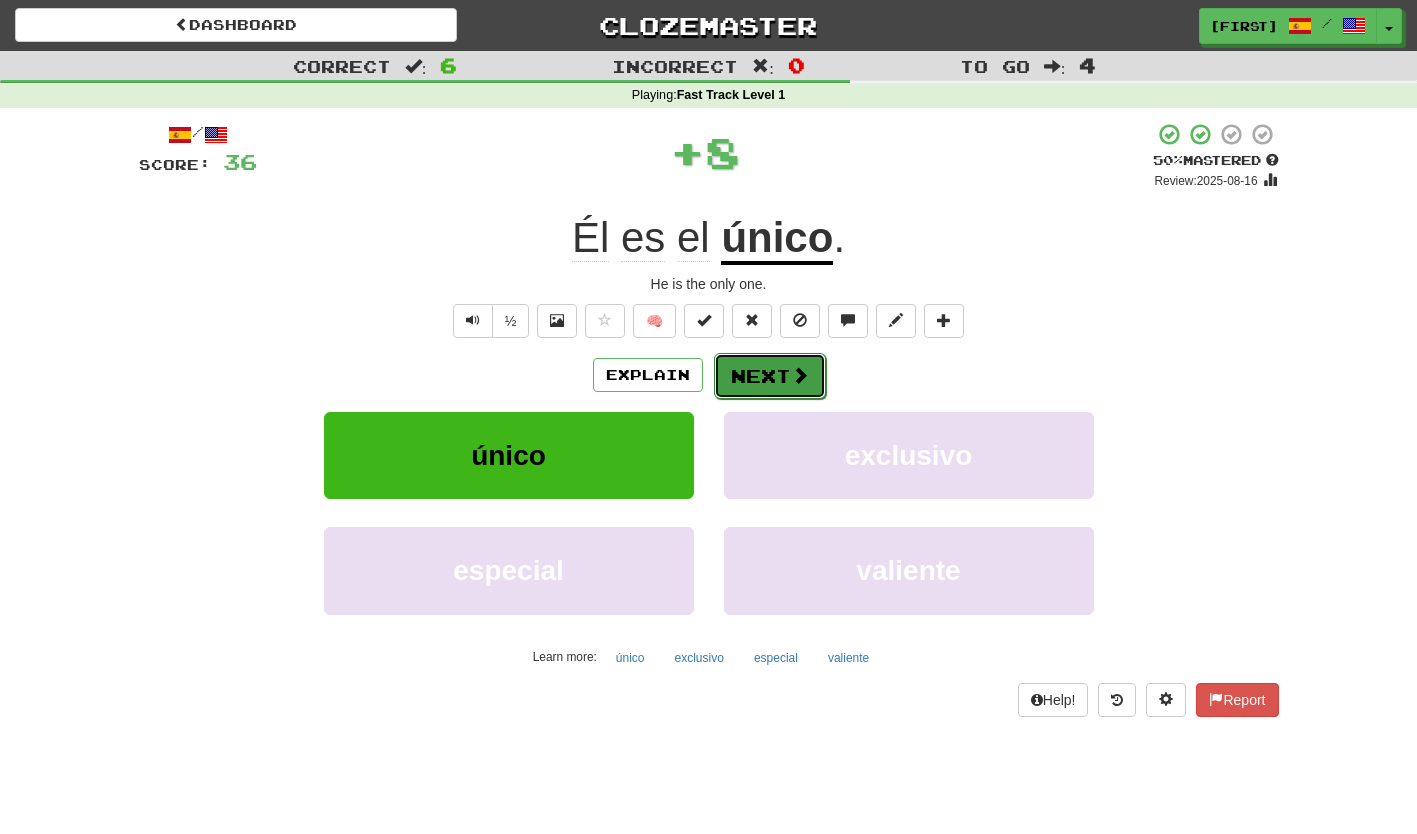 click on "Next" at bounding box center (770, 376) 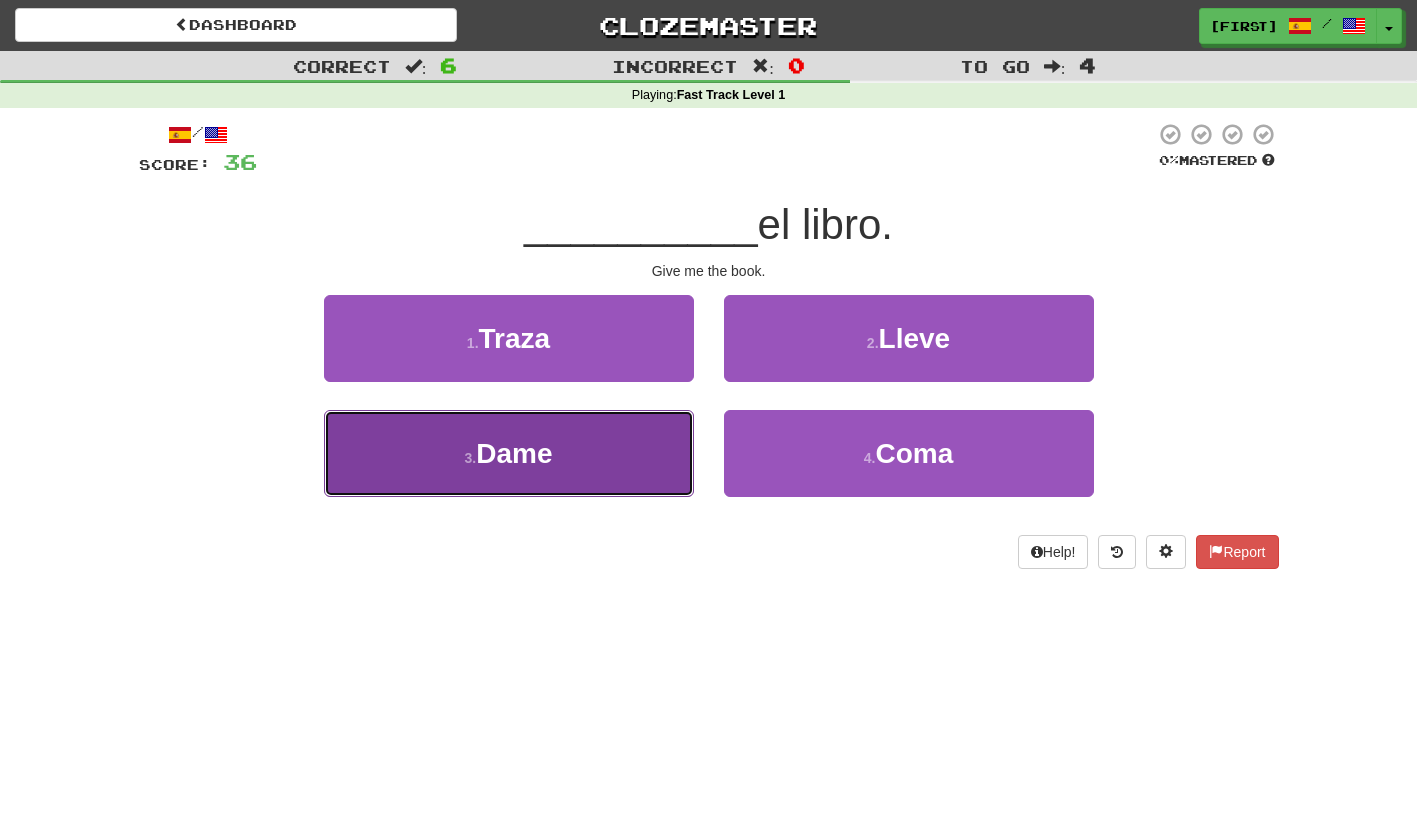 click on "3 .  Dame" at bounding box center [509, 453] 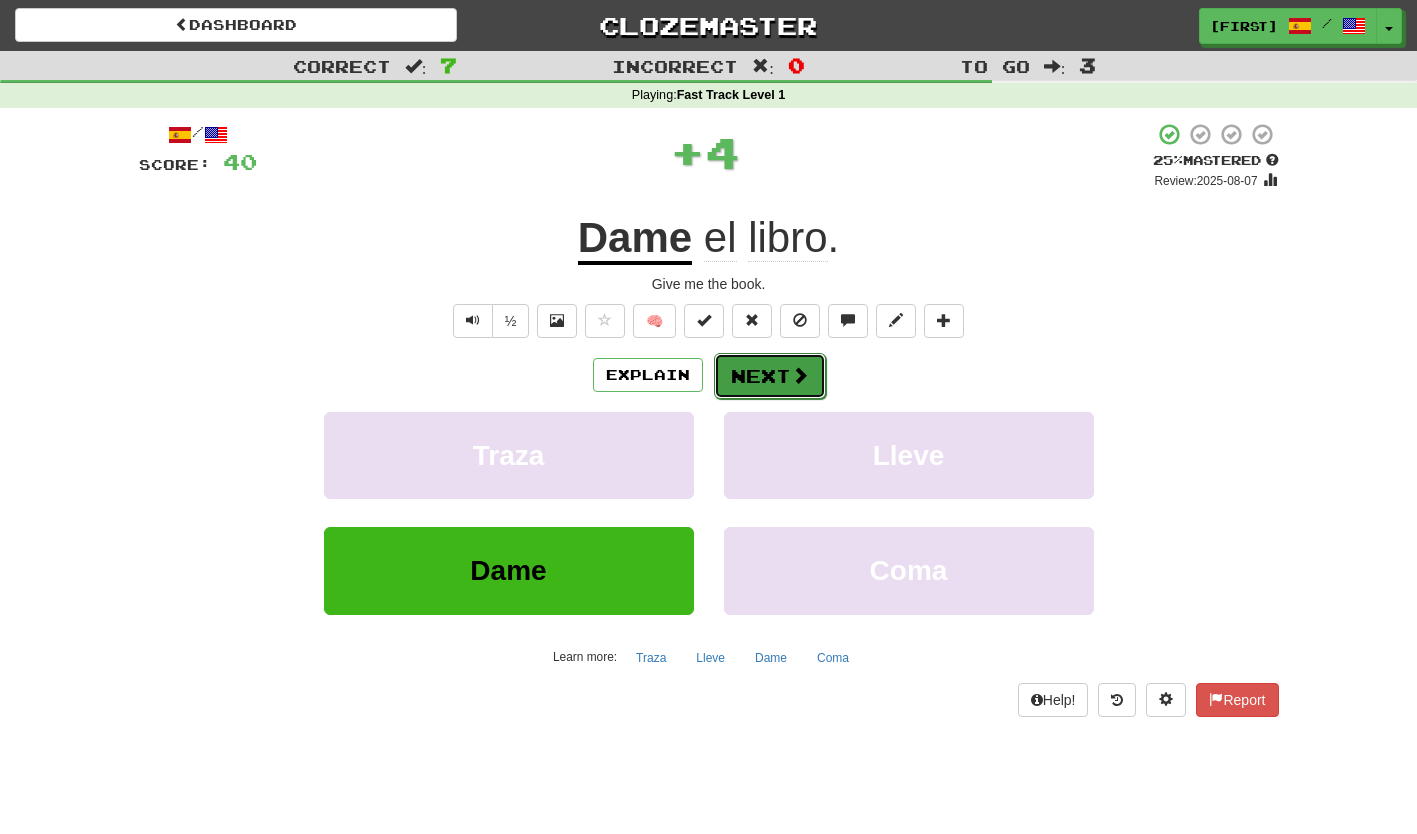 click on "Next" at bounding box center (770, 376) 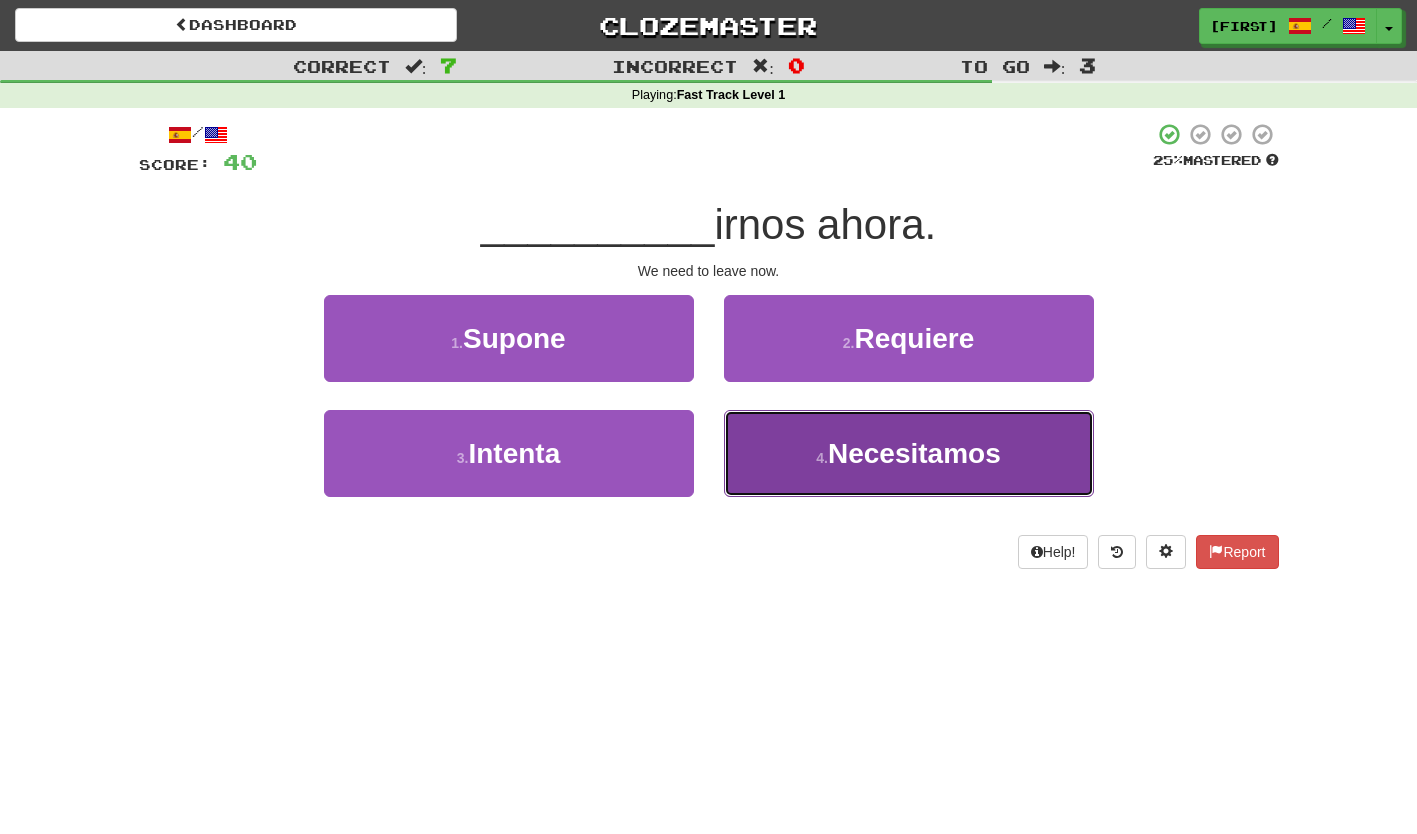 click on "4 .  Necesitamos" at bounding box center (909, 453) 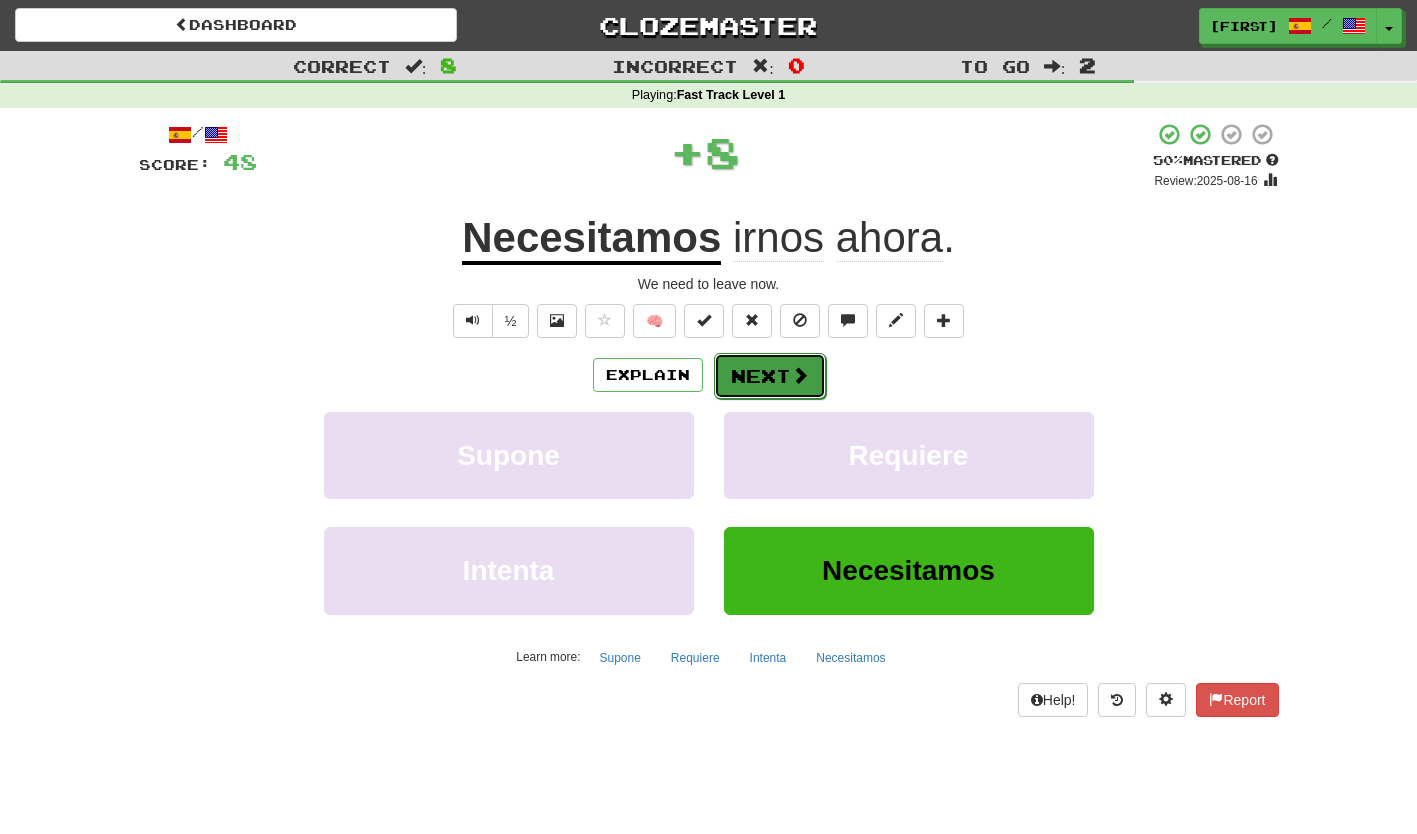 click on "Next" at bounding box center (770, 376) 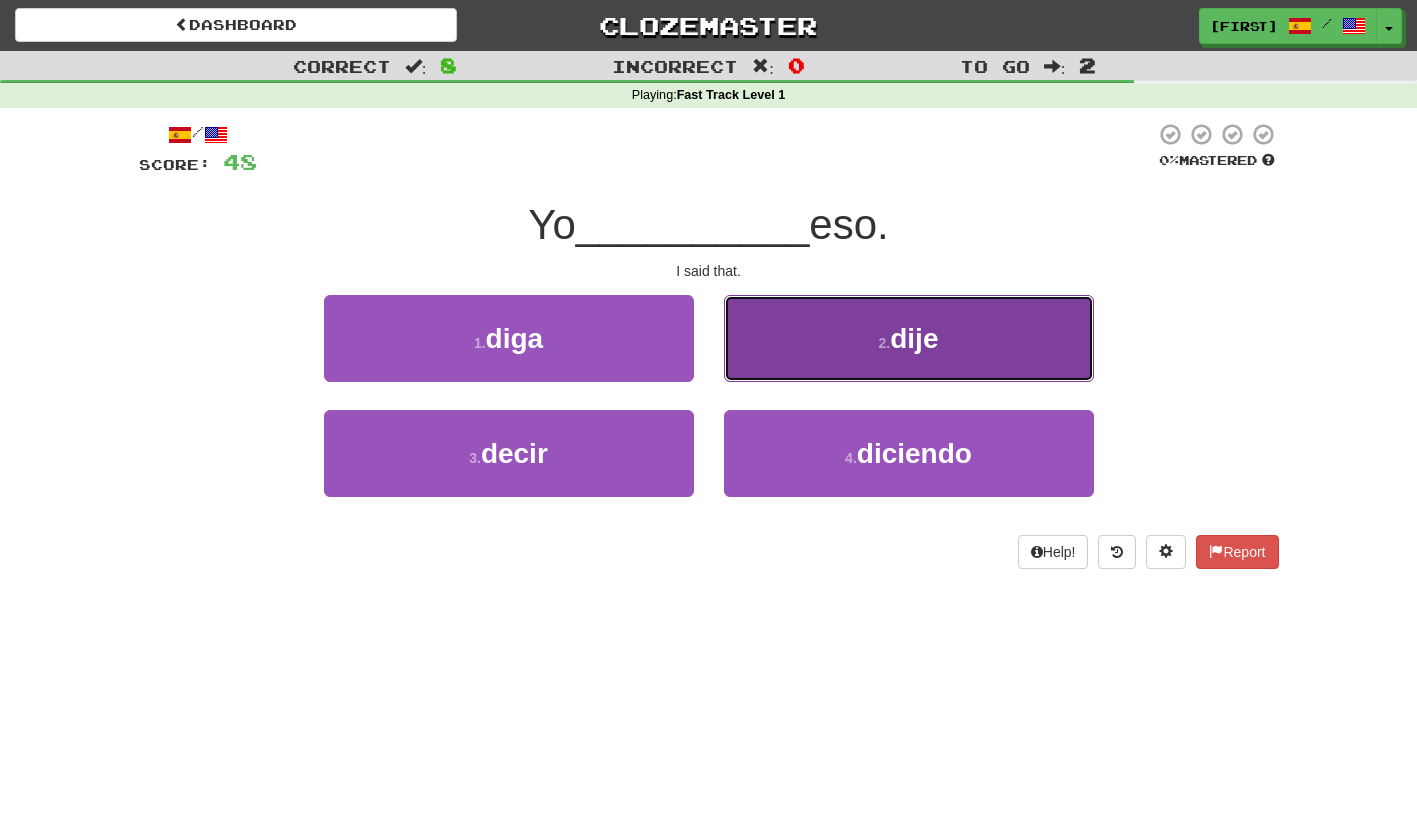 click on "2 .  dije" at bounding box center (909, 338) 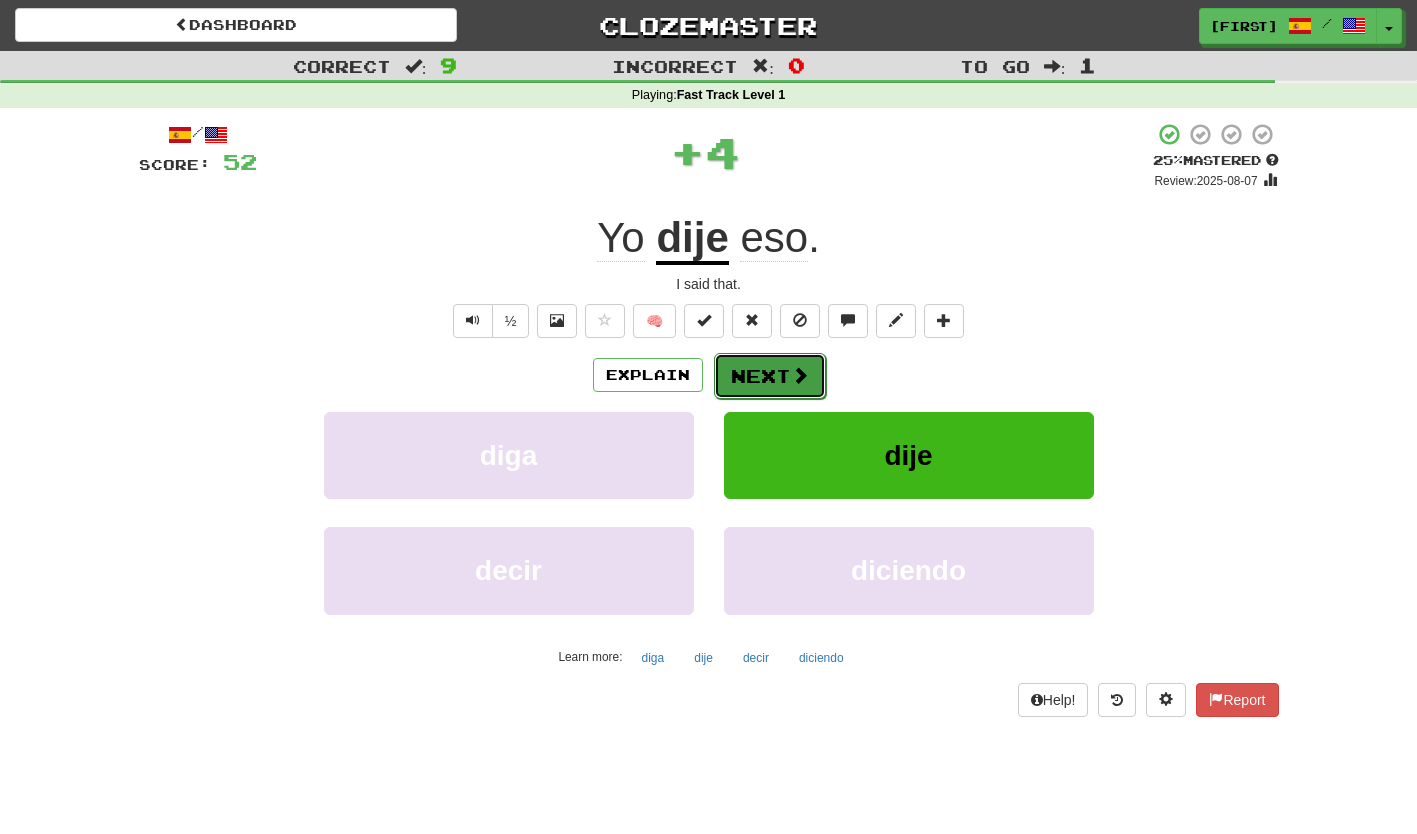 click on "Next" at bounding box center [770, 376] 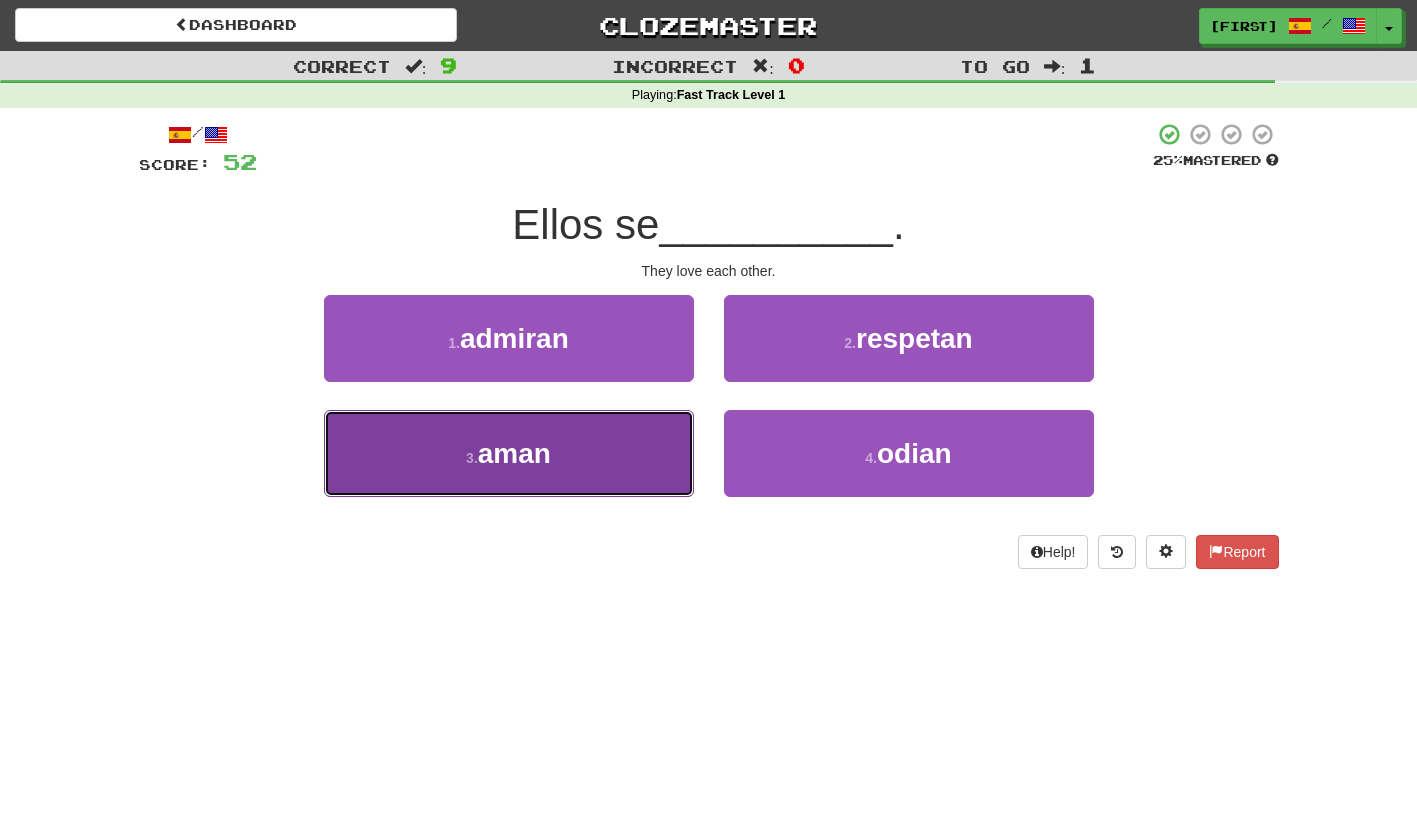 click on "3 .  aman" at bounding box center (509, 453) 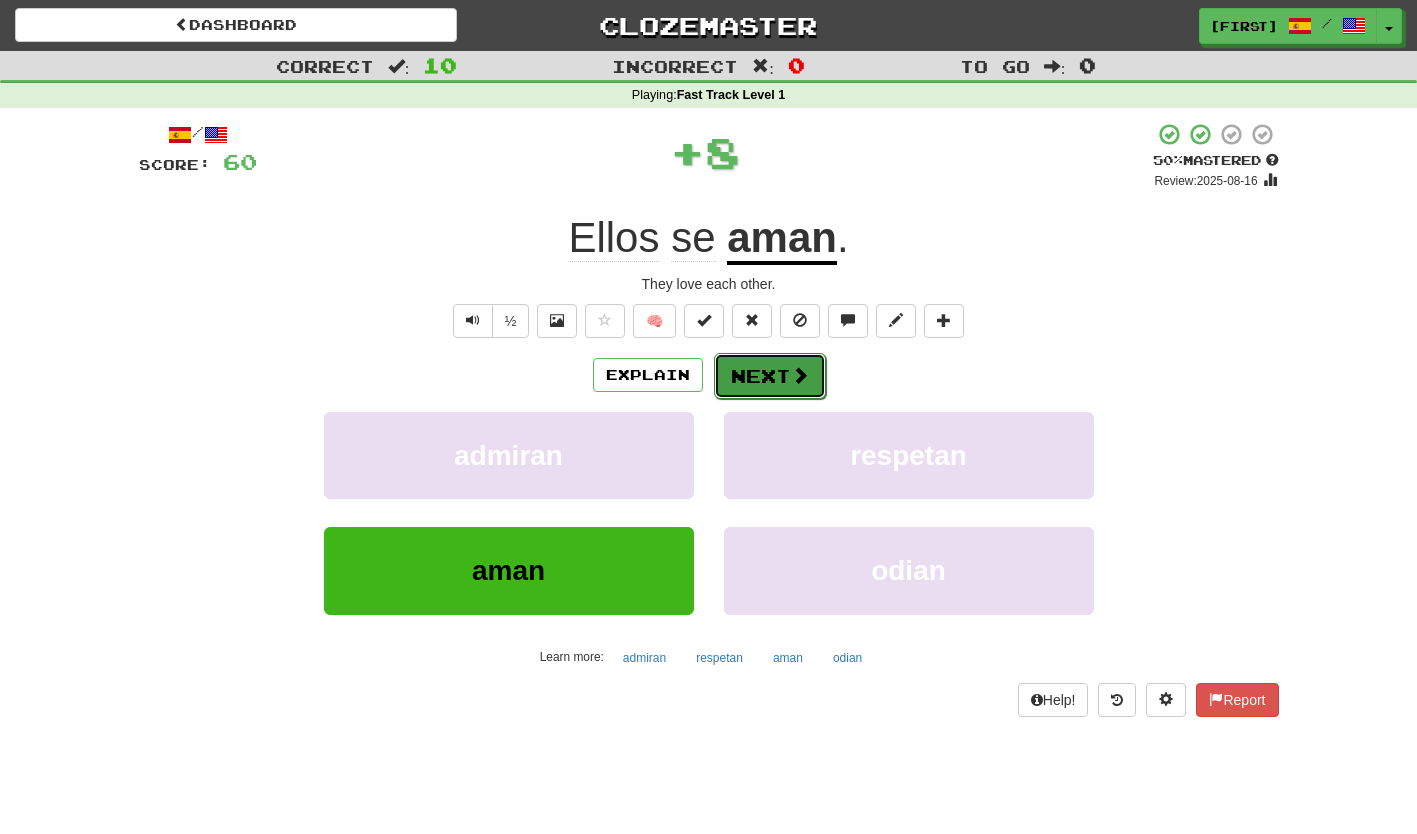 click on "Next" at bounding box center (770, 376) 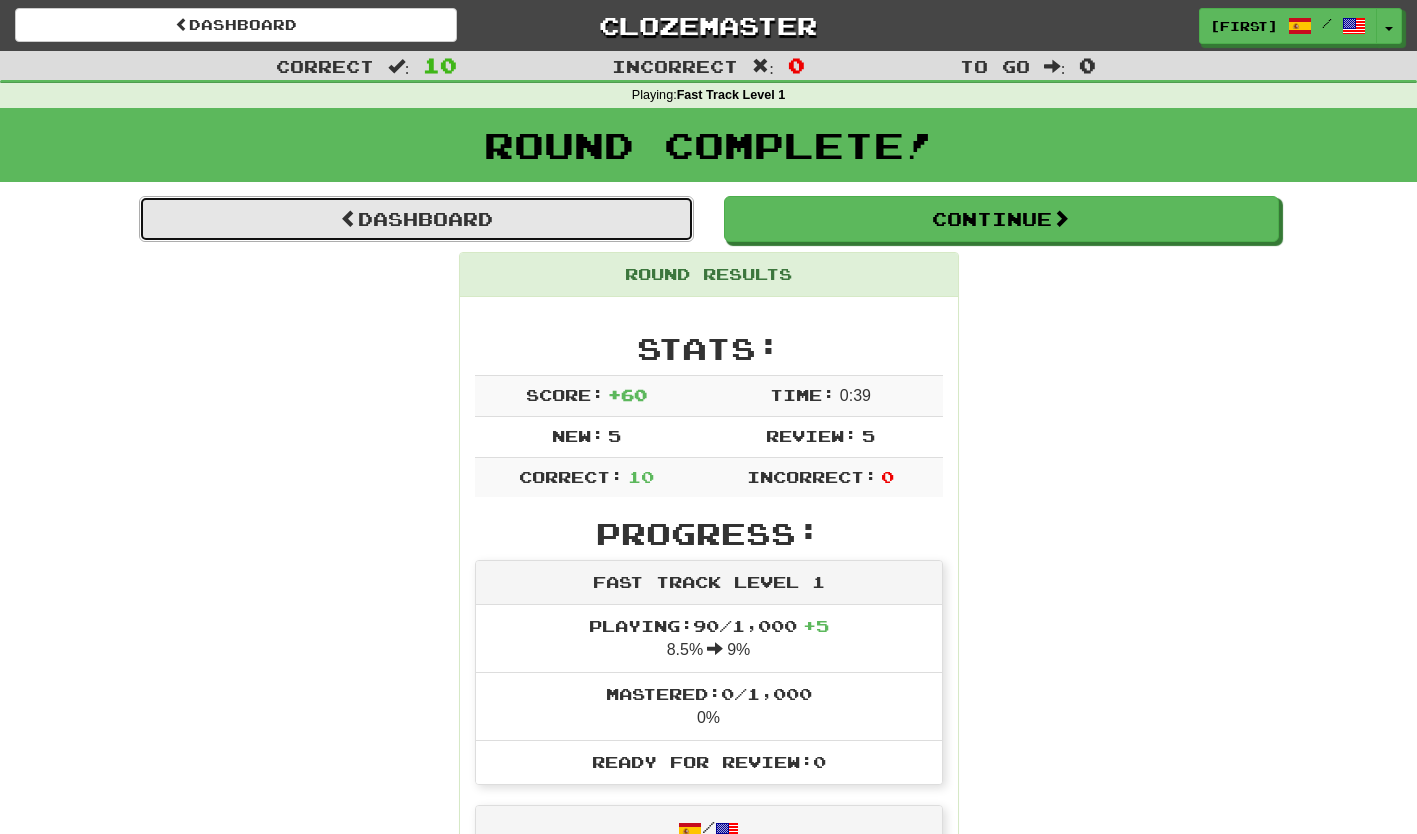 click on "Dashboard" at bounding box center (416, 219) 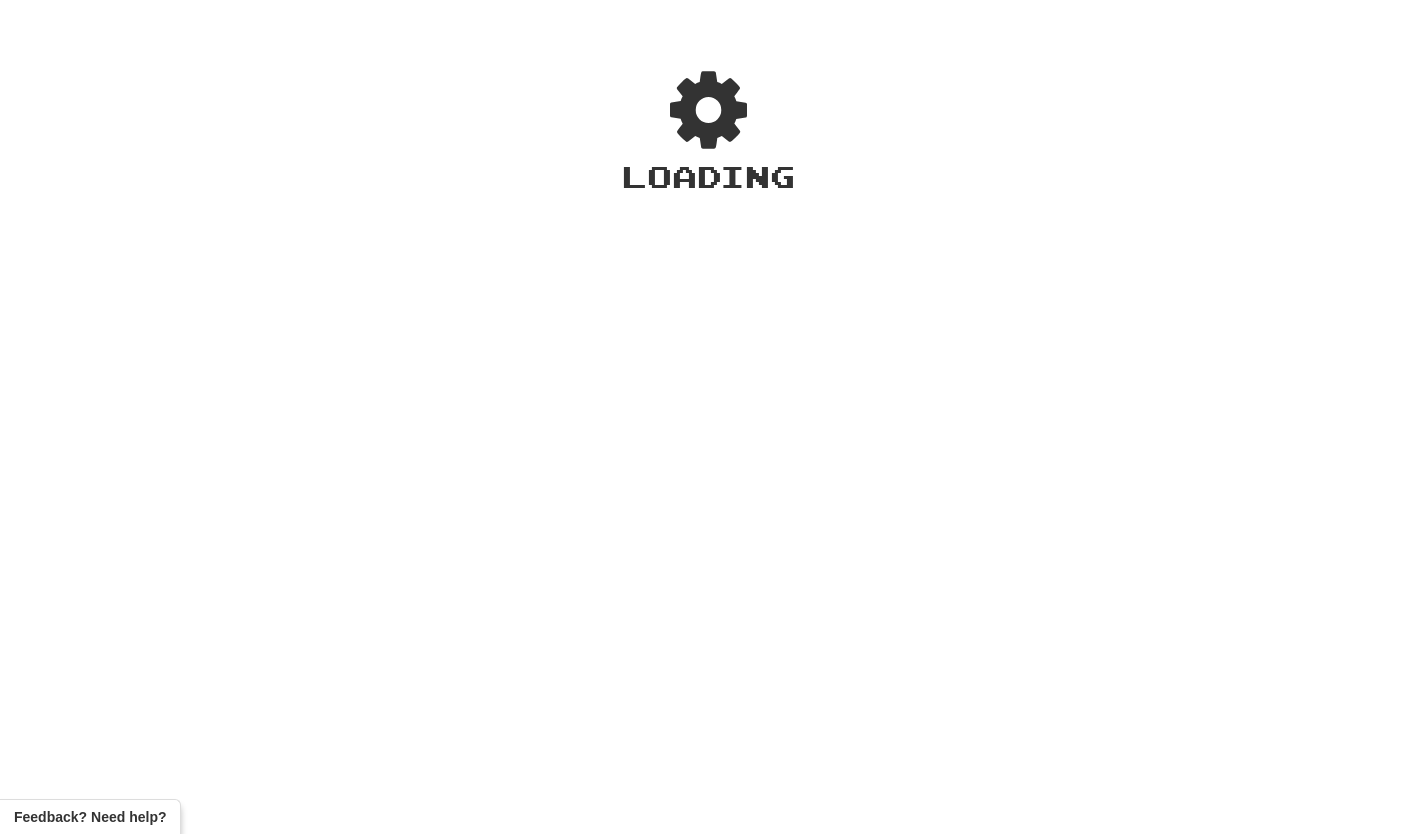 scroll, scrollTop: 0, scrollLeft: 0, axis: both 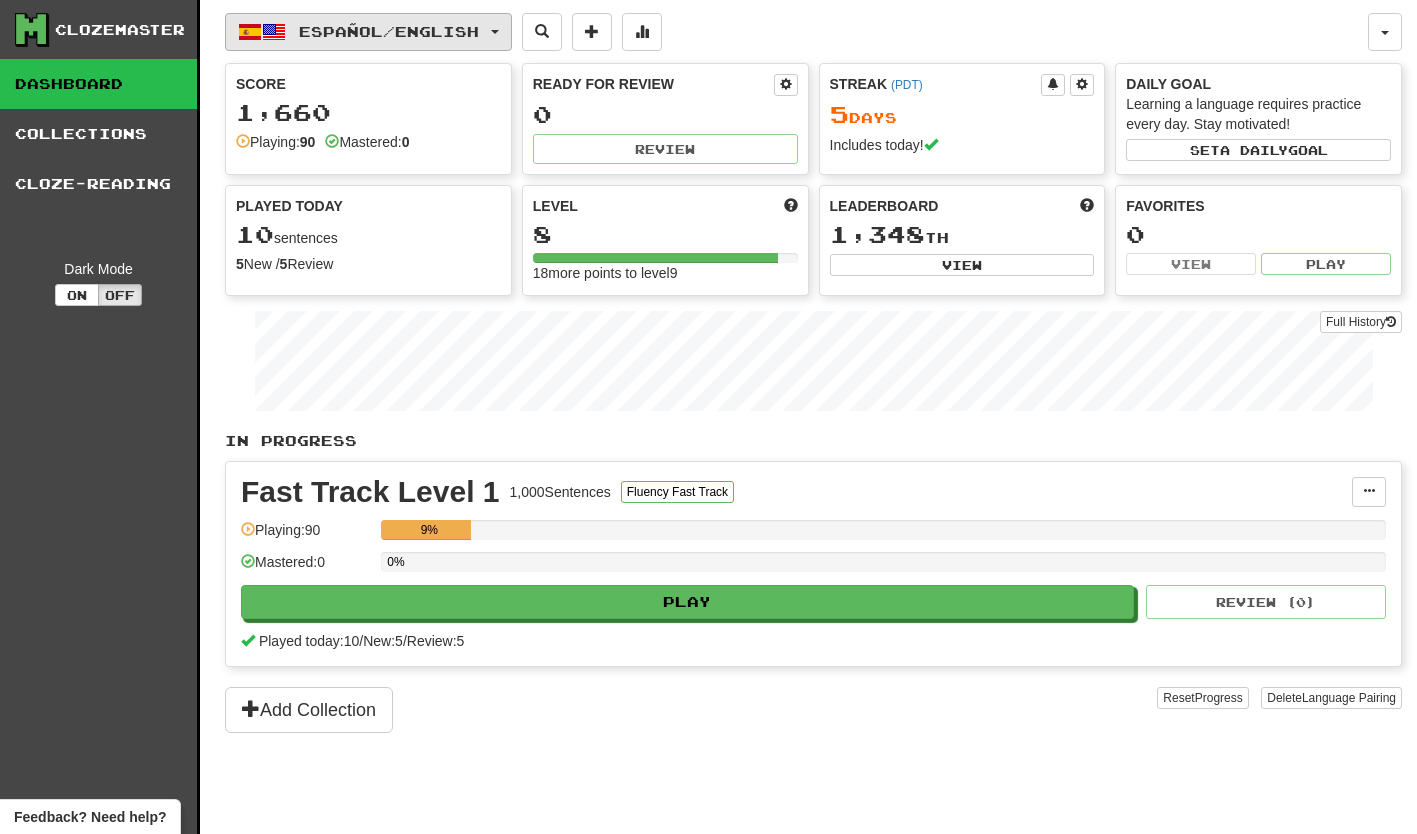 click on "Español  /  English" at bounding box center (368, 32) 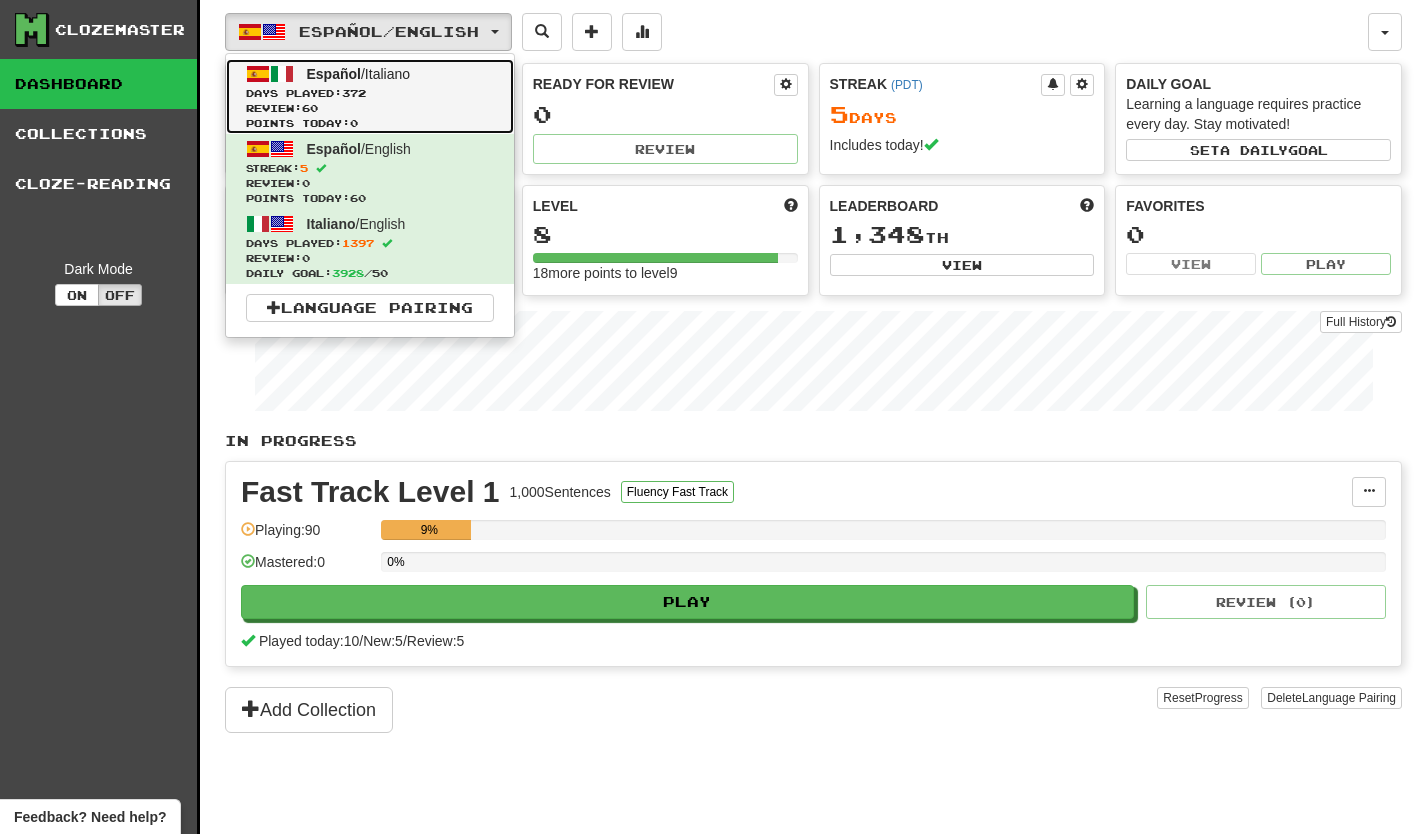 click on "Español  /  Italiano Days Played:  372   Review:  60 Points today:  0" at bounding box center (370, 96) 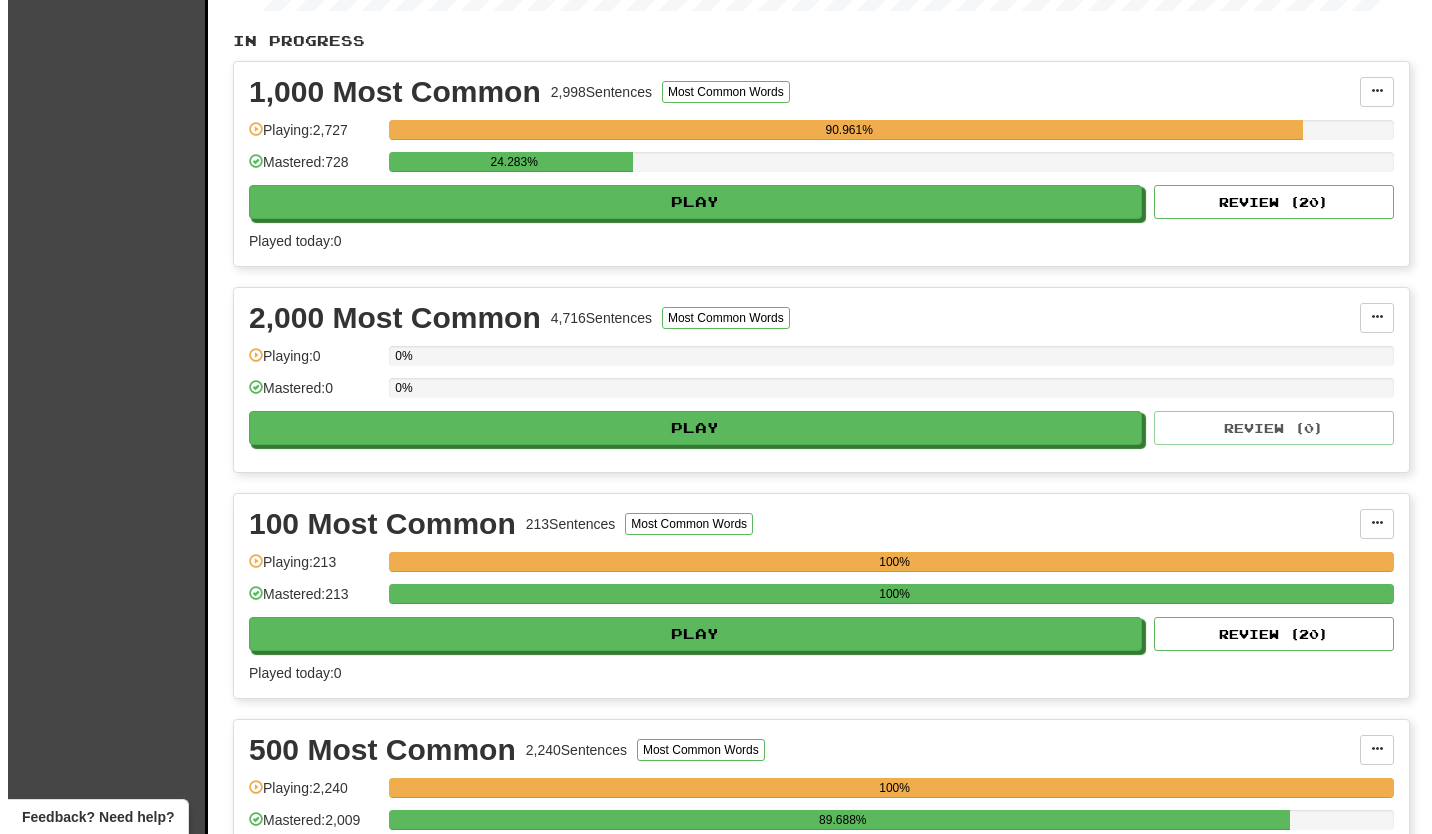 scroll, scrollTop: 100, scrollLeft: 0, axis: vertical 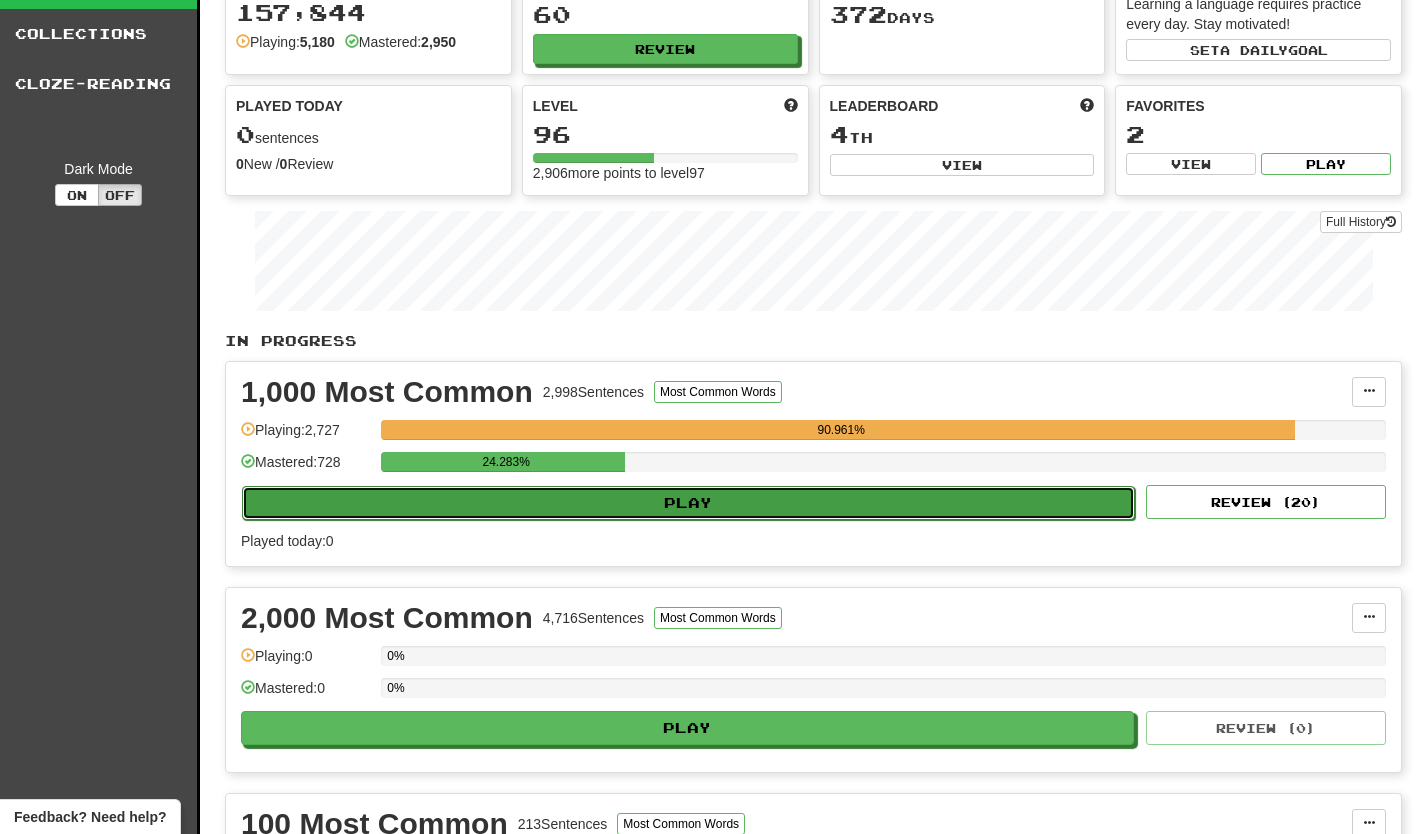 click on "Play" at bounding box center (688, 503) 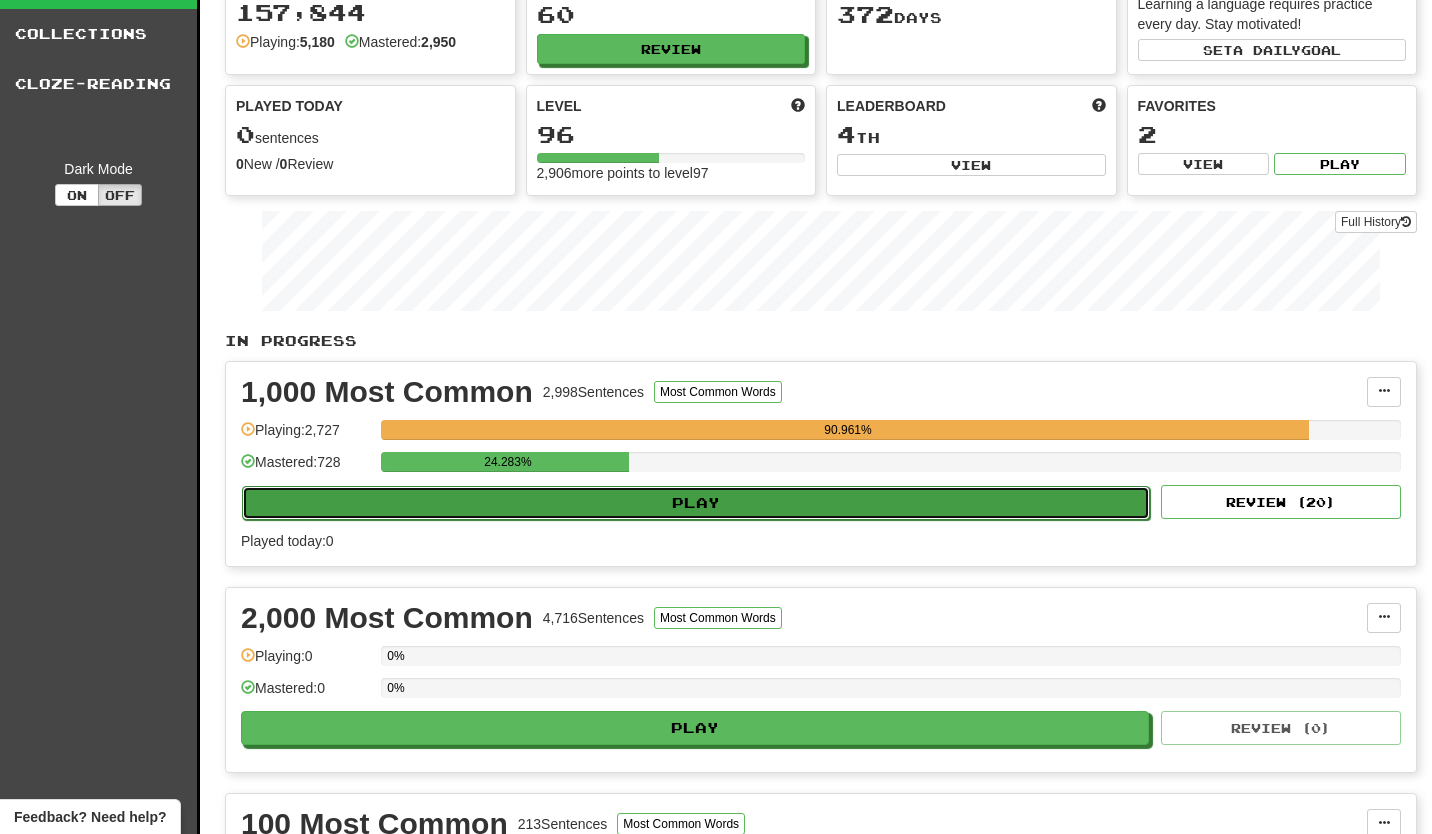 select on "**" 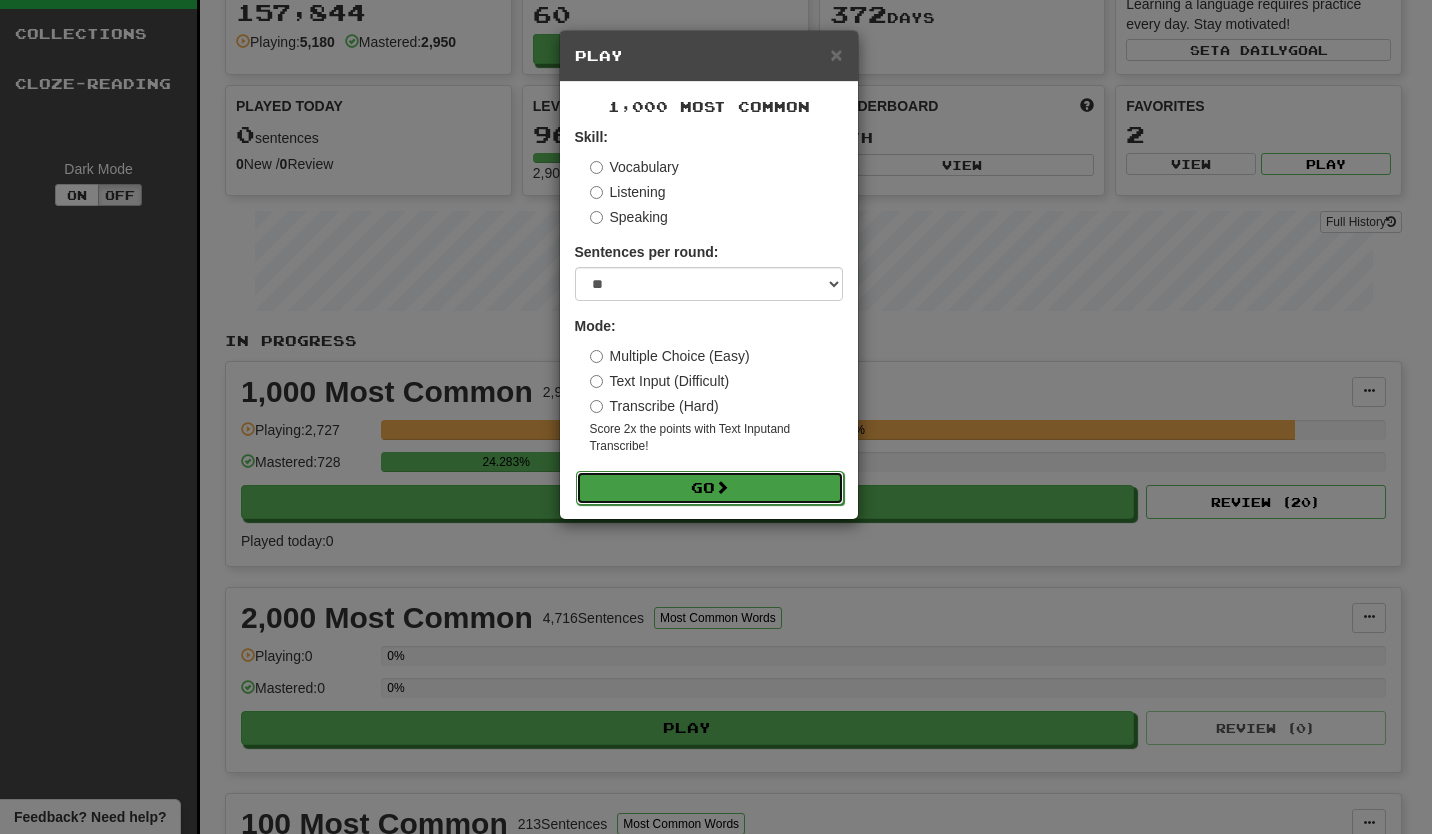 click on "Go" at bounding box center [710, 488] 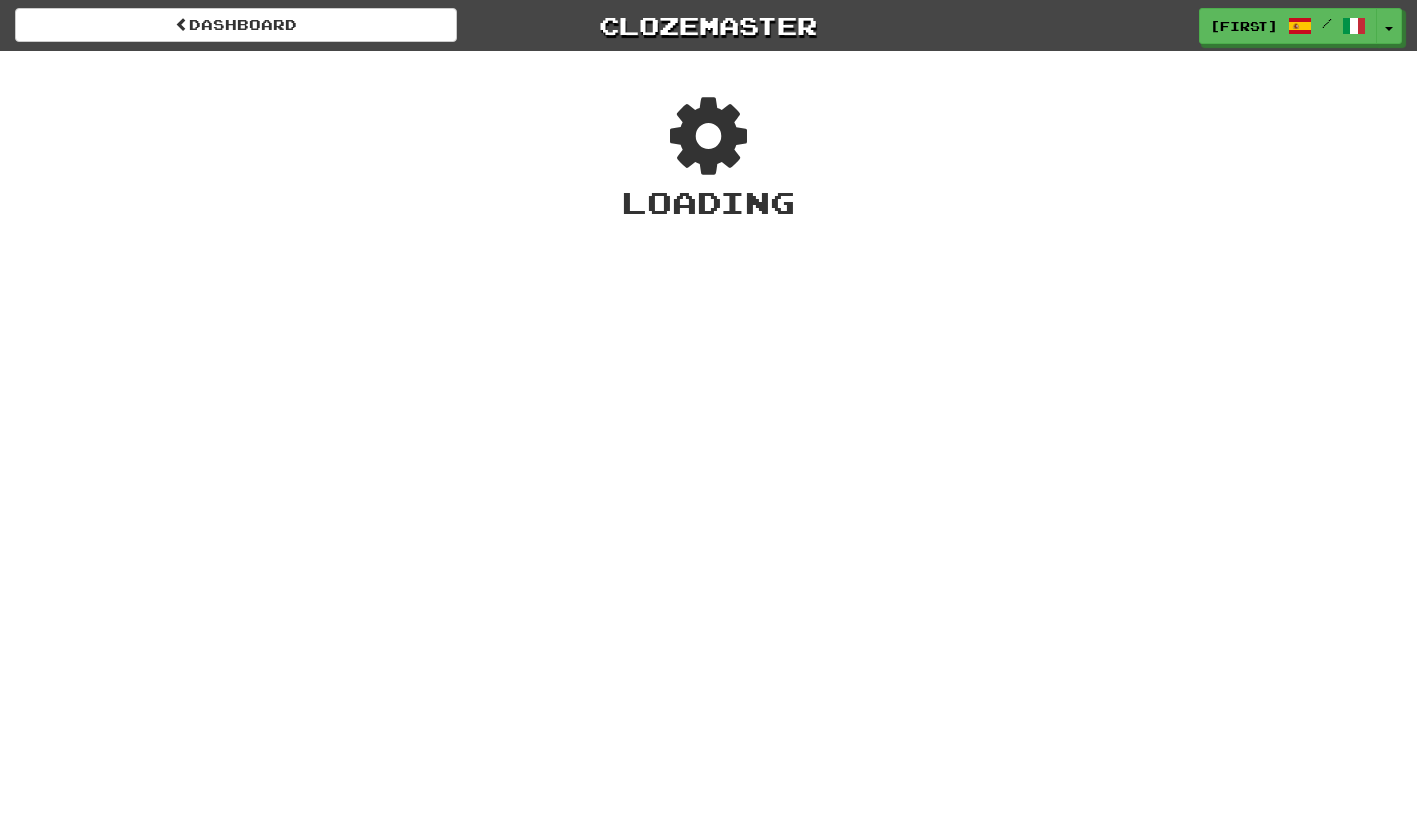 scroll, scrollTop: 0, scrollLeft: 0, axis: both 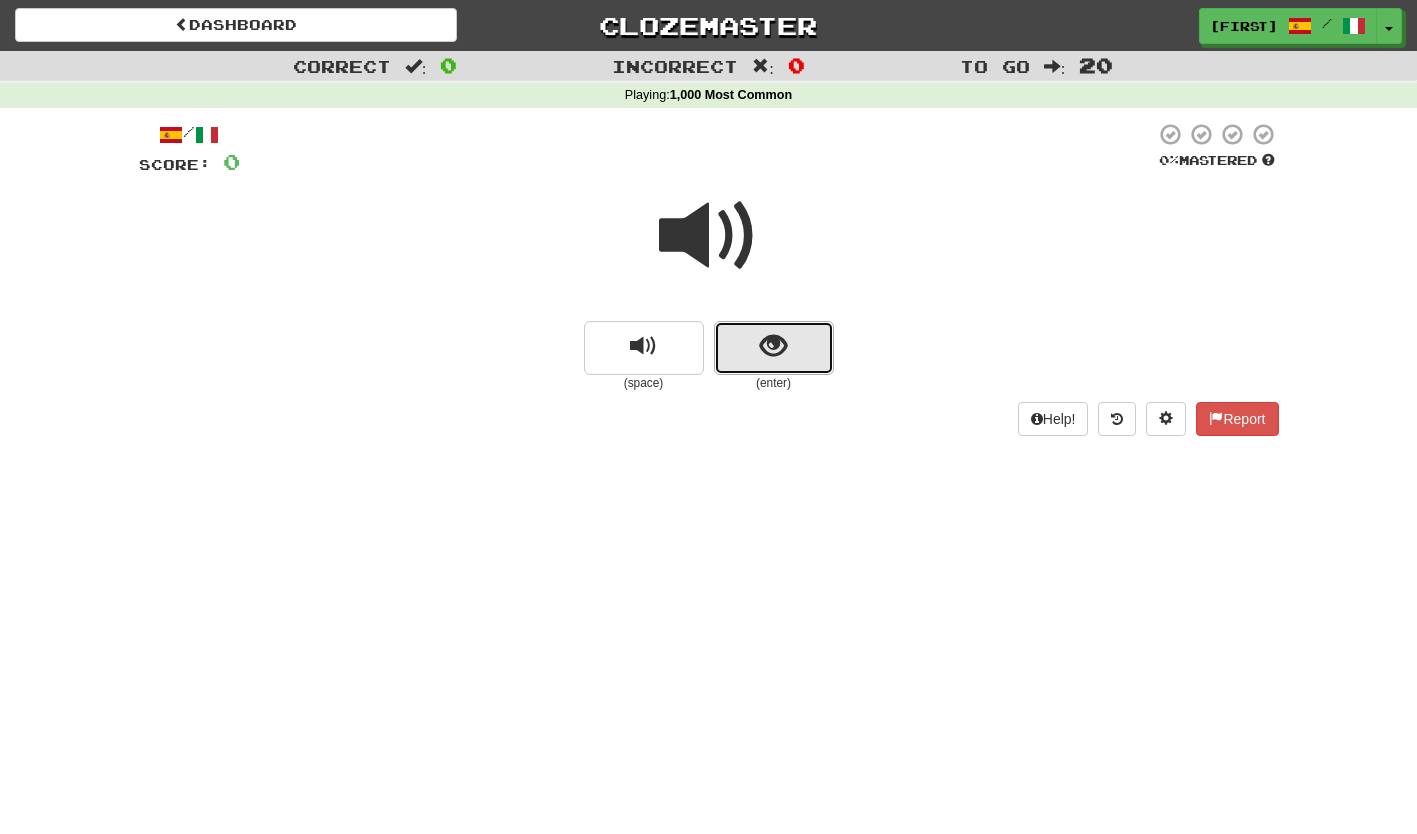 click at bounding box center [774, 348] 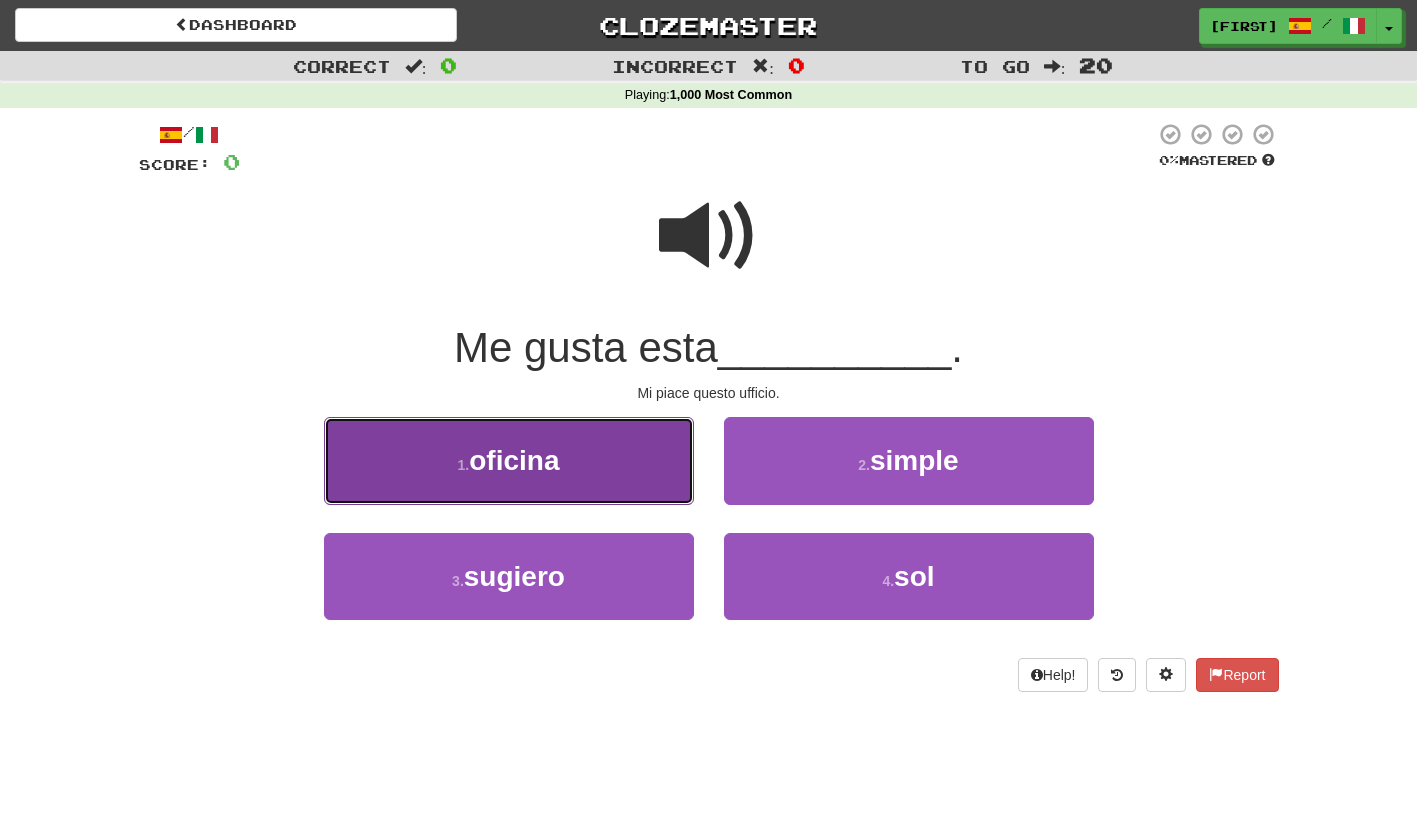 click on "1 .  oficina" at bounding box center [509, 460] 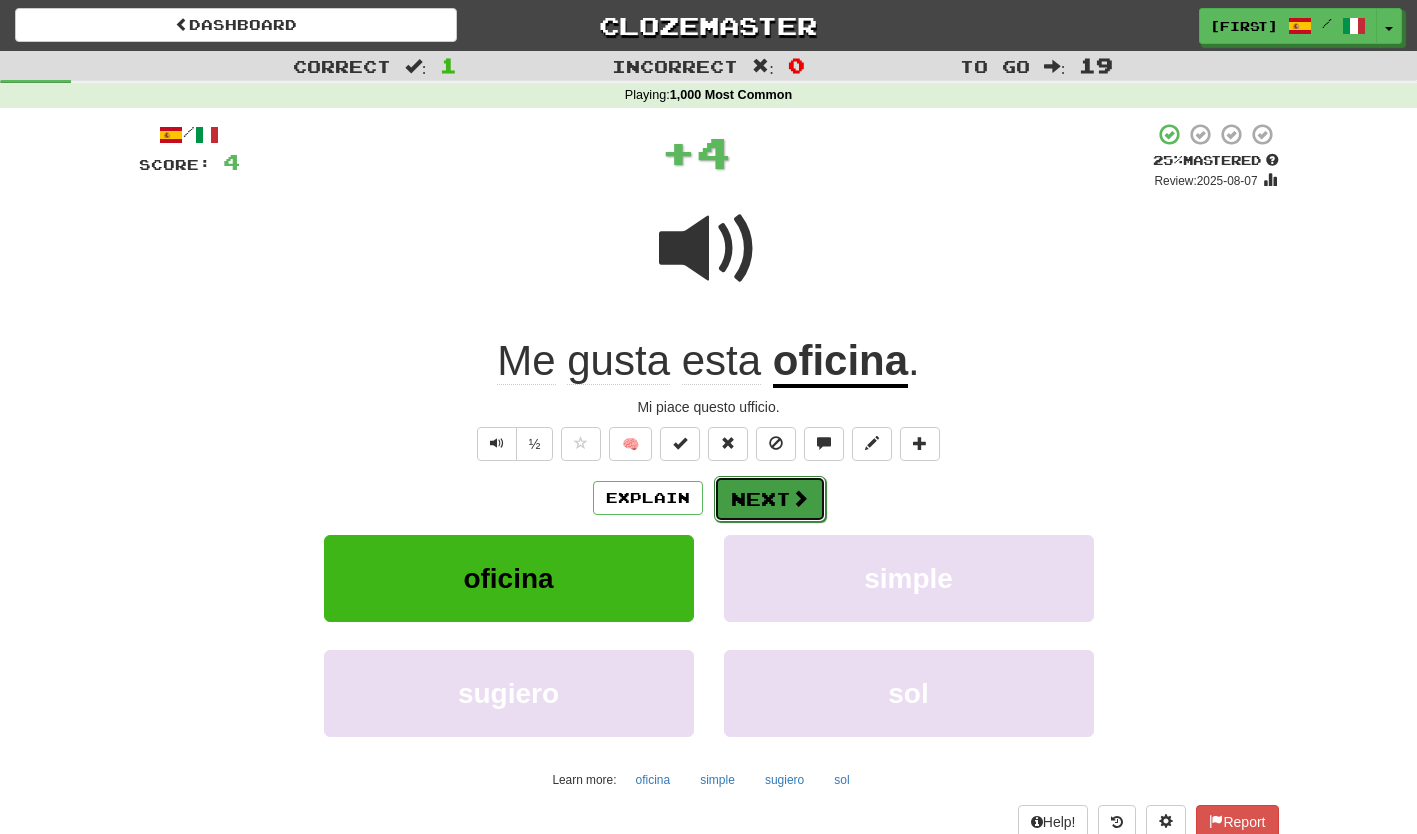 click on "Next" at bounding box center (770, 499) 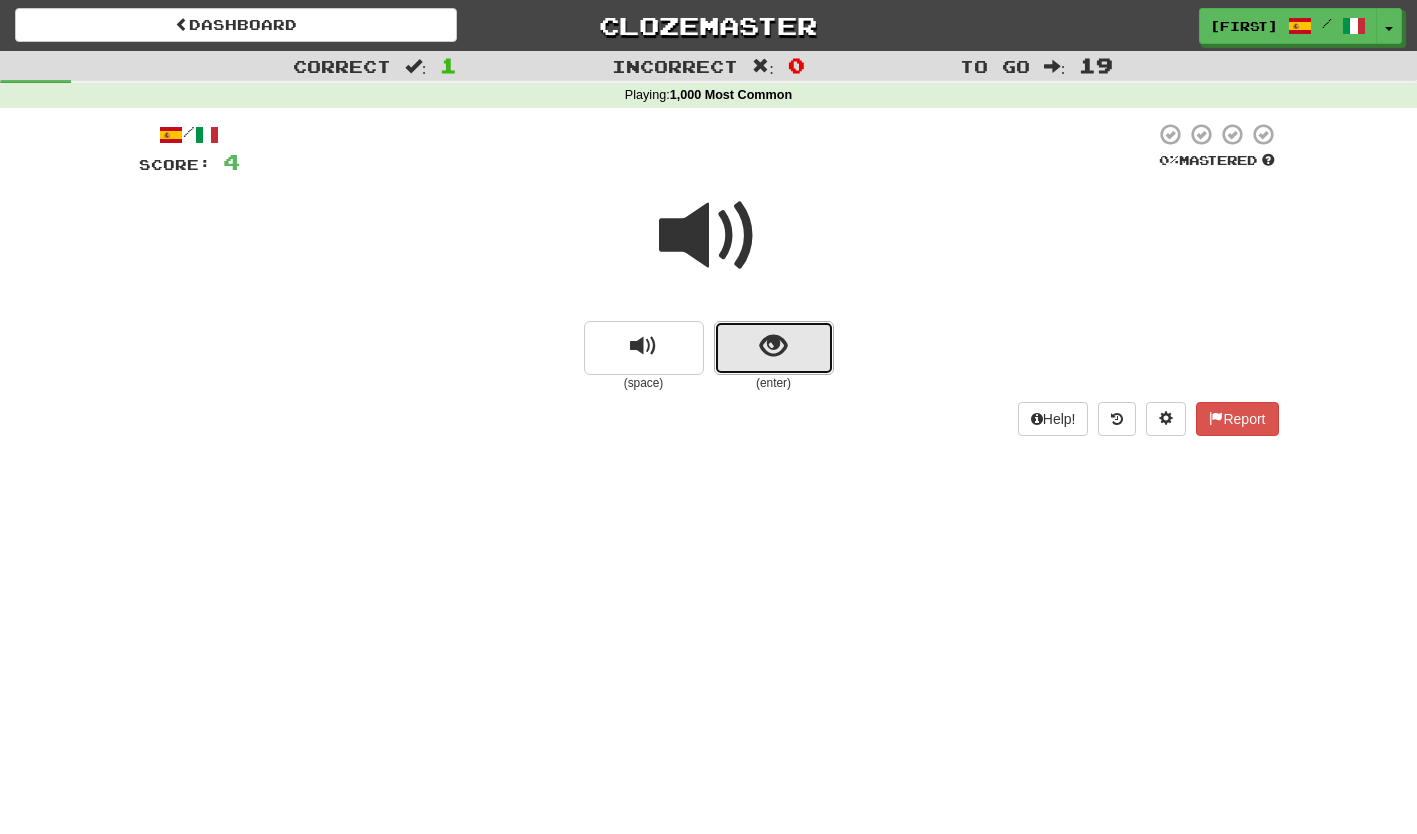 click at bounding box center (774, 348) 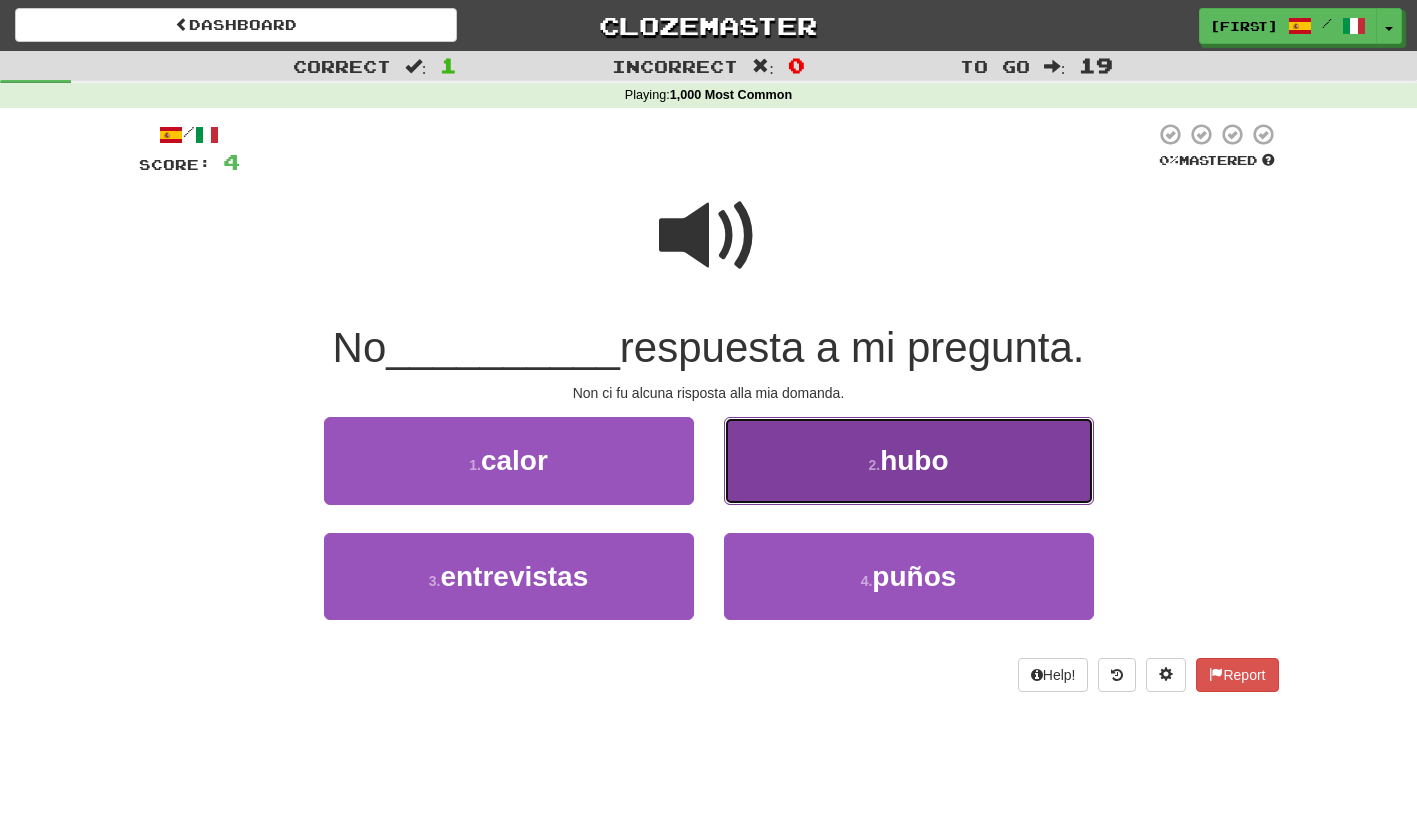 click on "2 .  hubo" at bounding box center [909, 460] 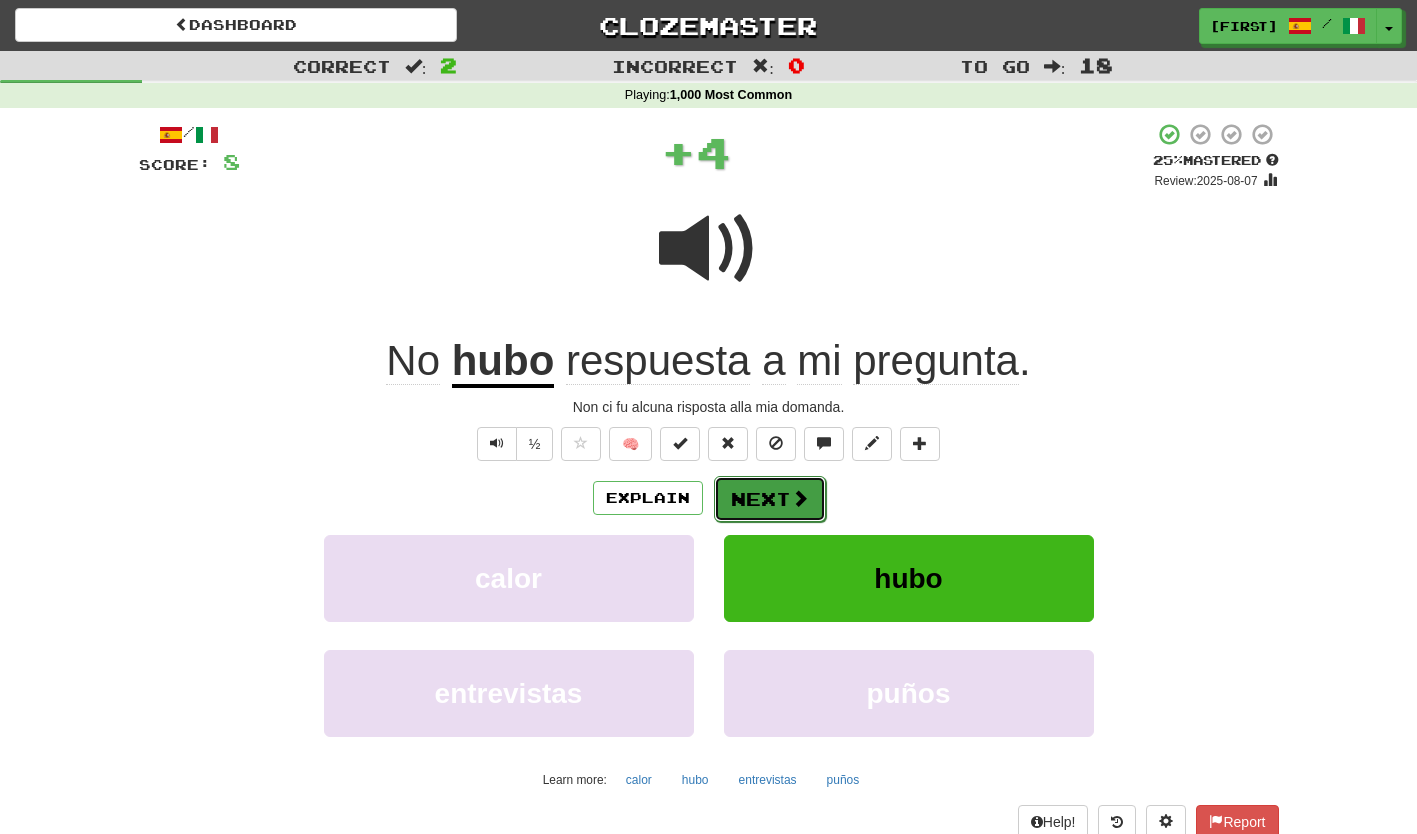 click on "Next" at bounding box center [770, 499] 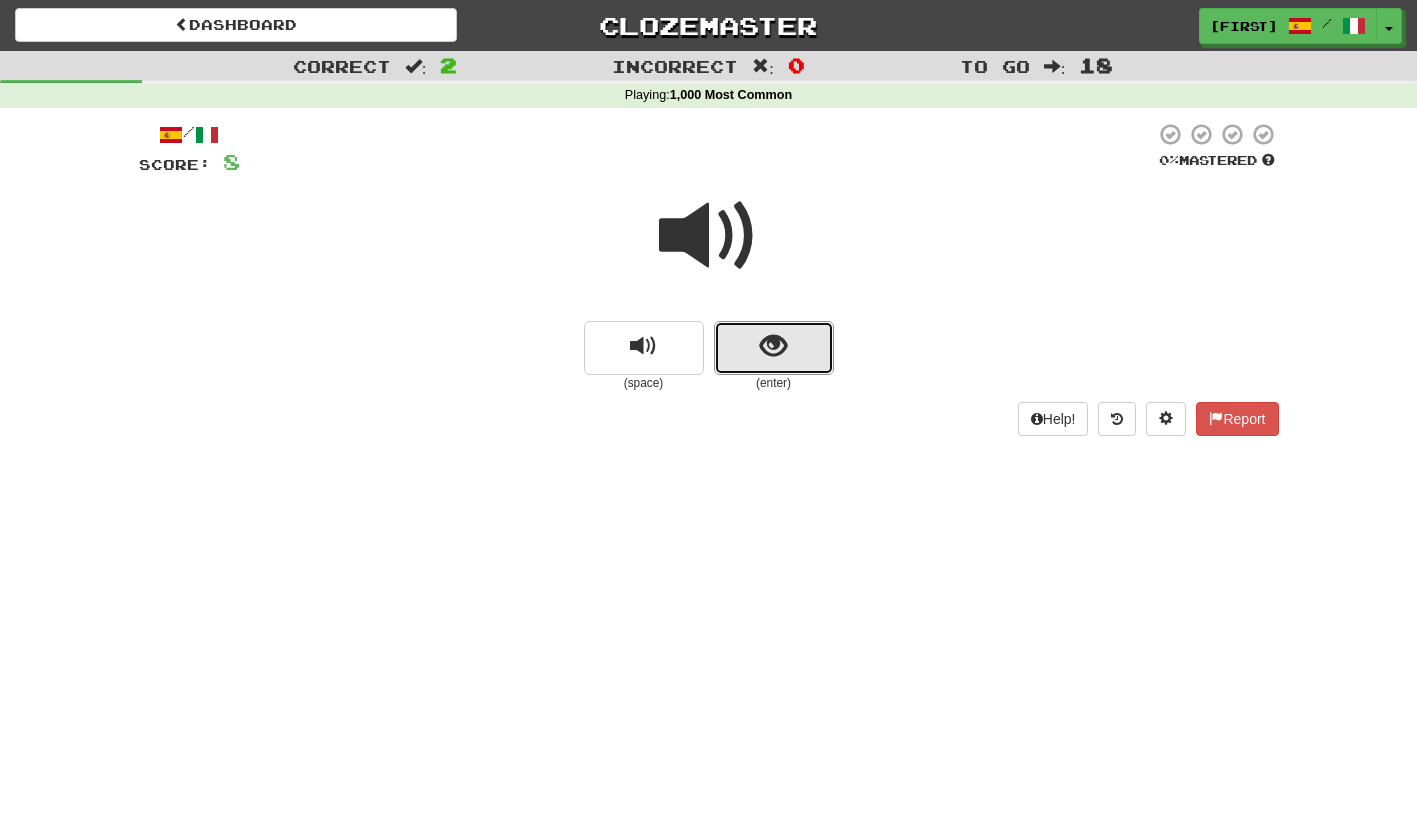 click at bounding box center (774, 348) 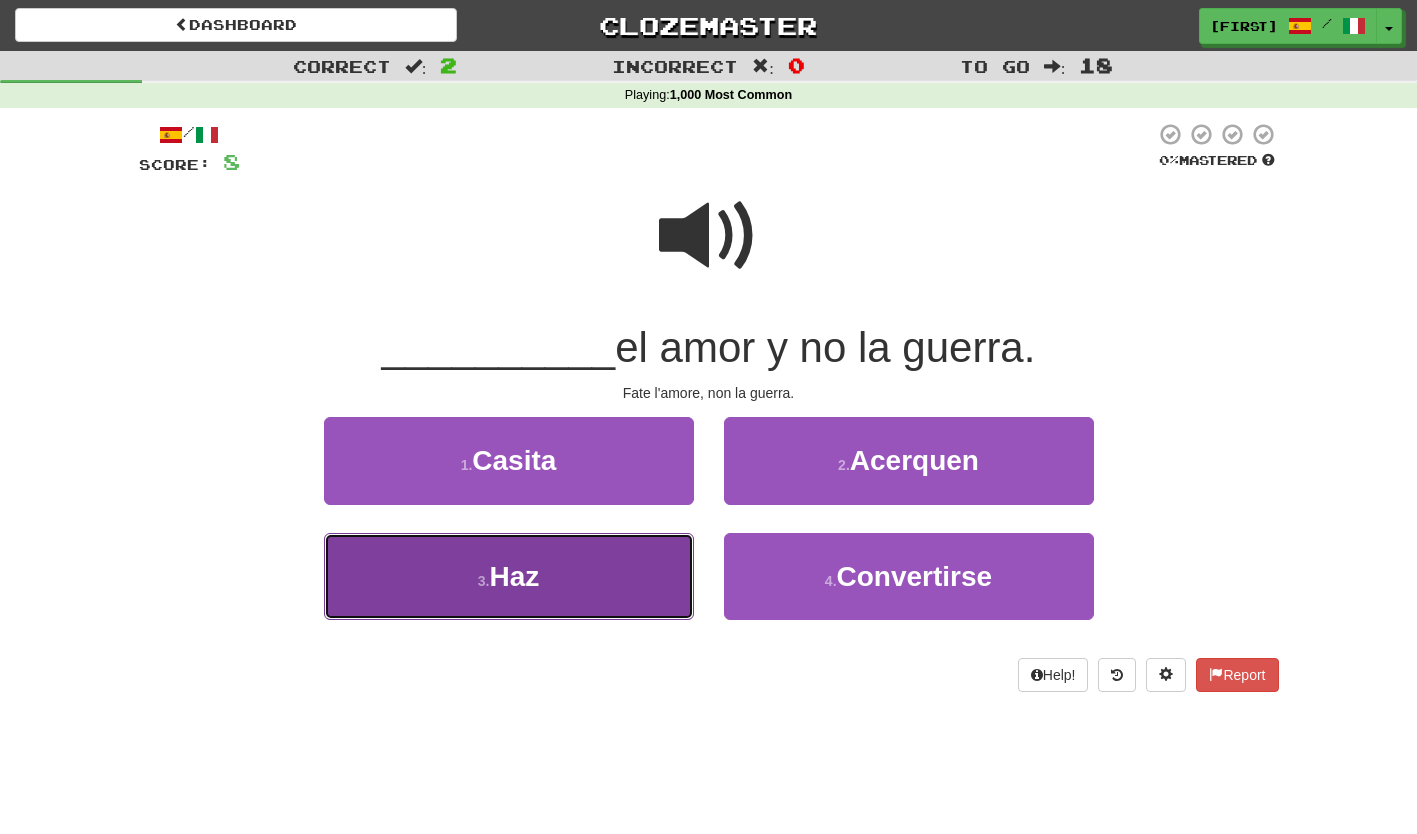 click on "3 .  Haz" at bounding box center (509, 576) 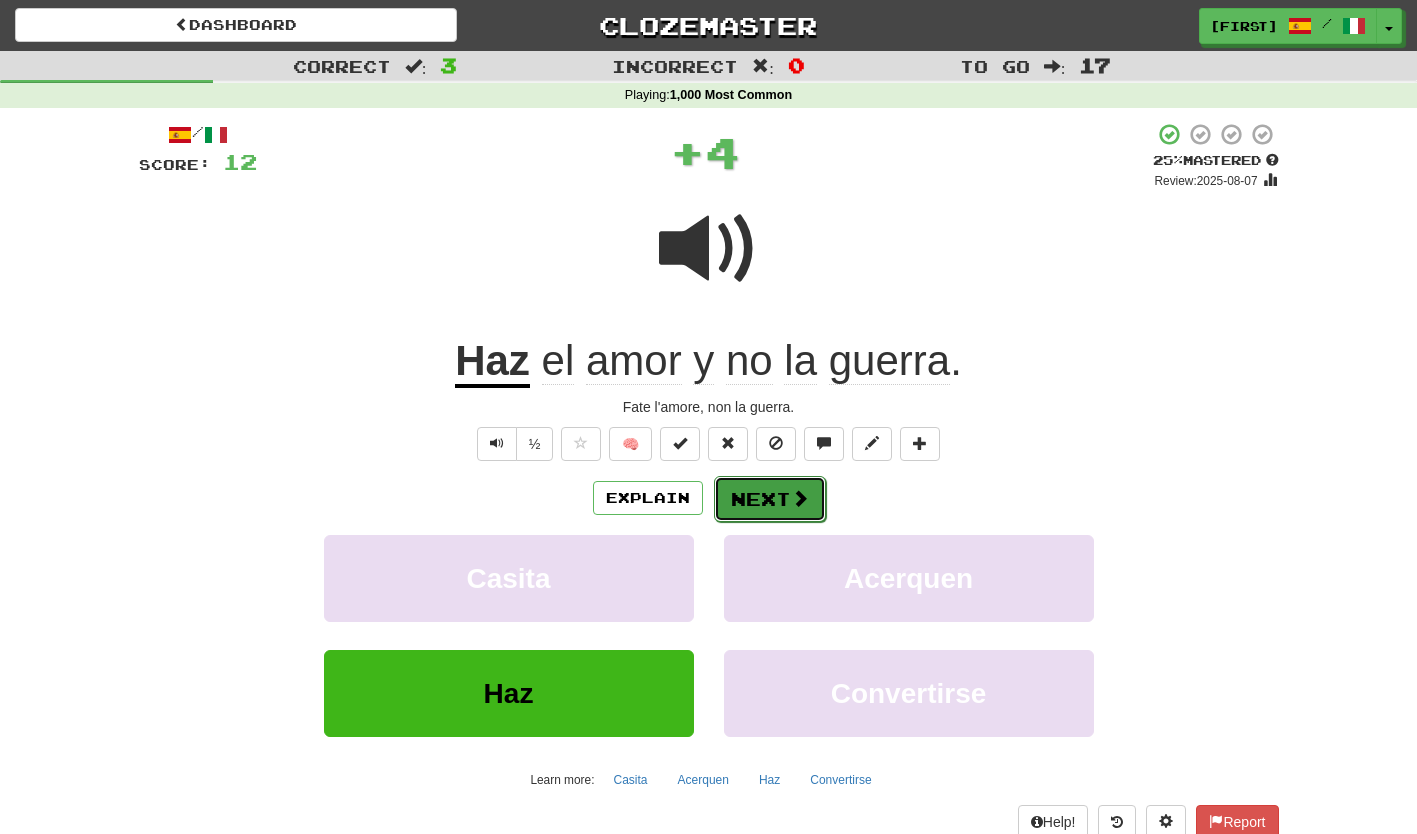 click on "Next" at bounding box center (770, 499) 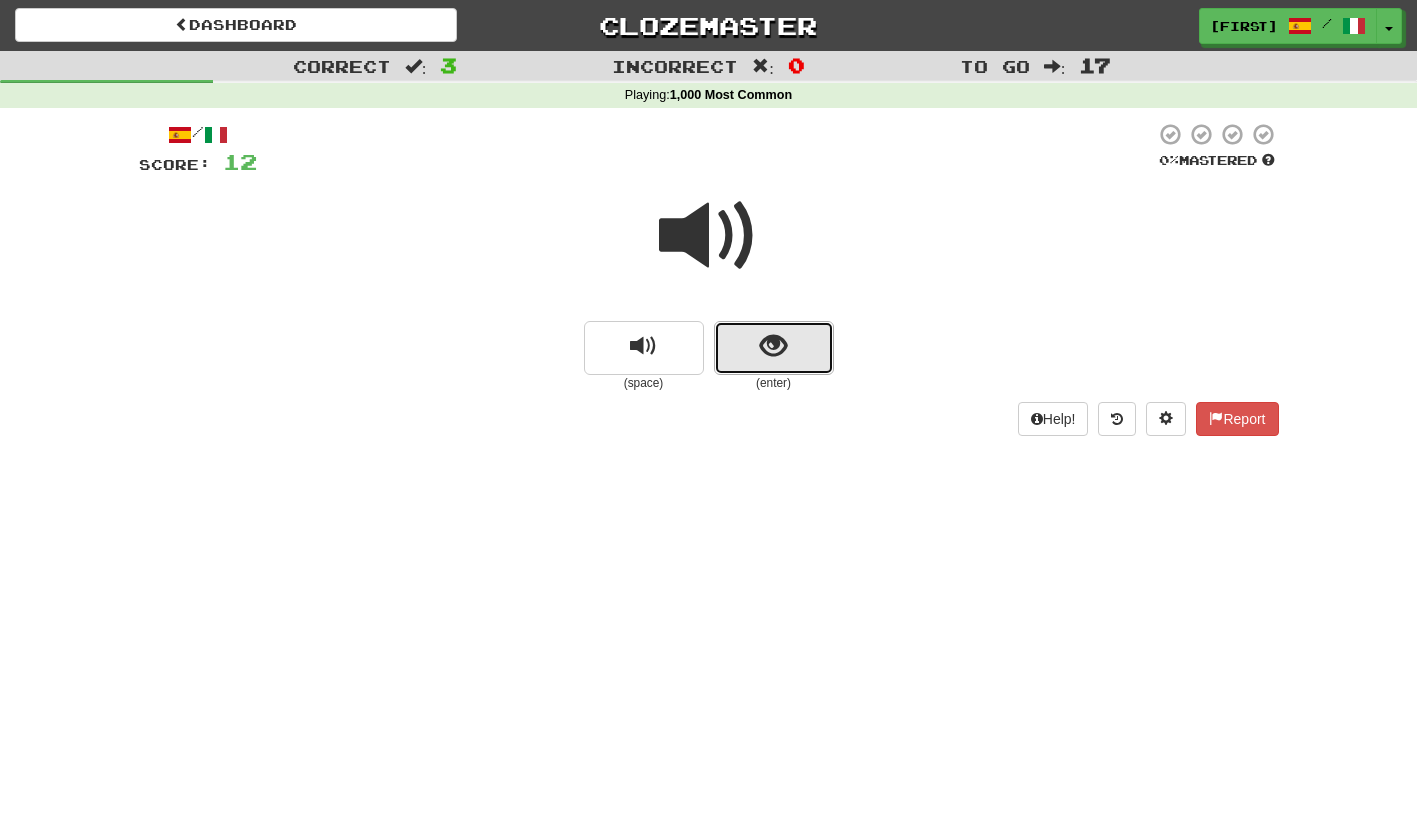 click at bounding box center [774, 348] 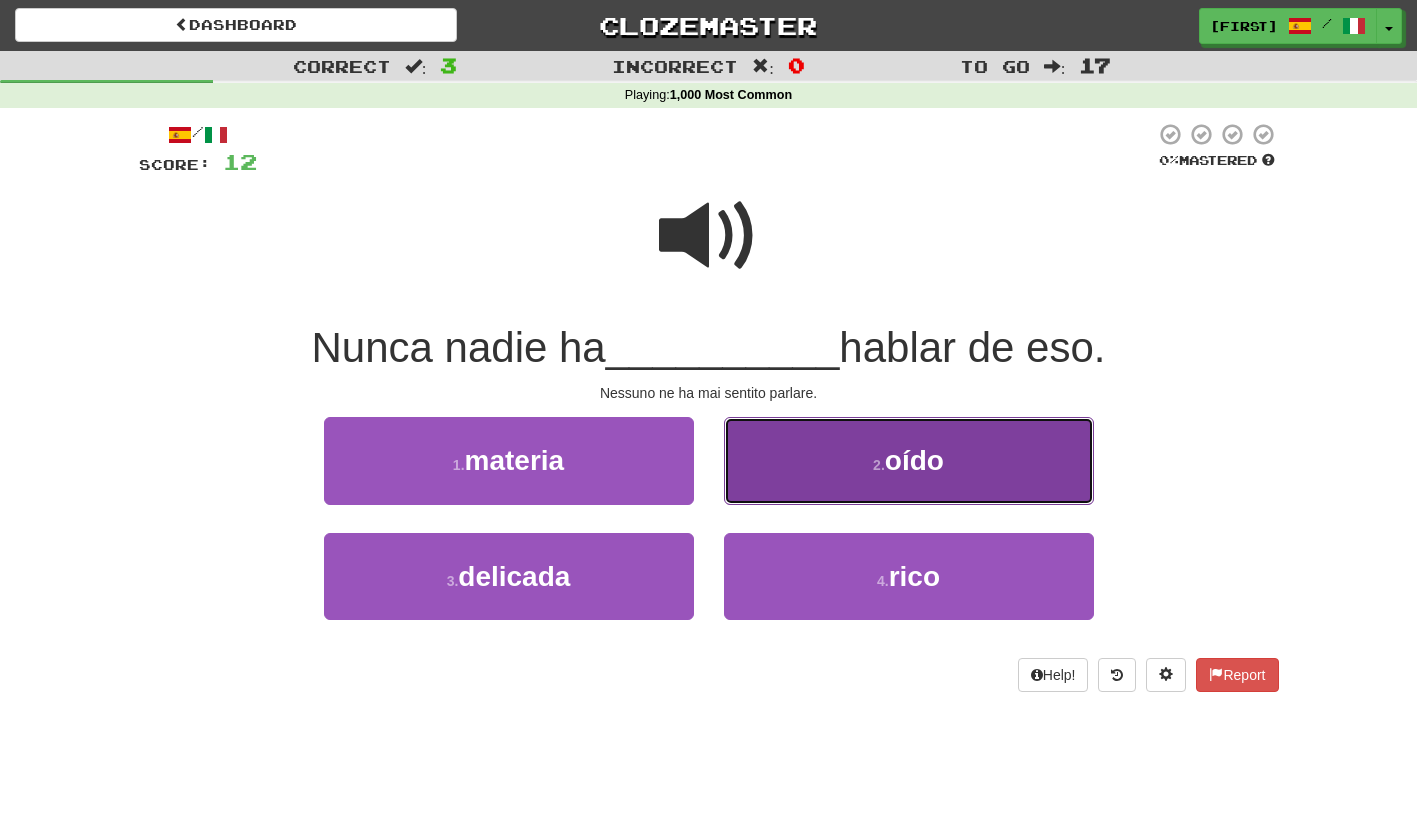 click on "2 .  oído" at bounding box center [909, 460] 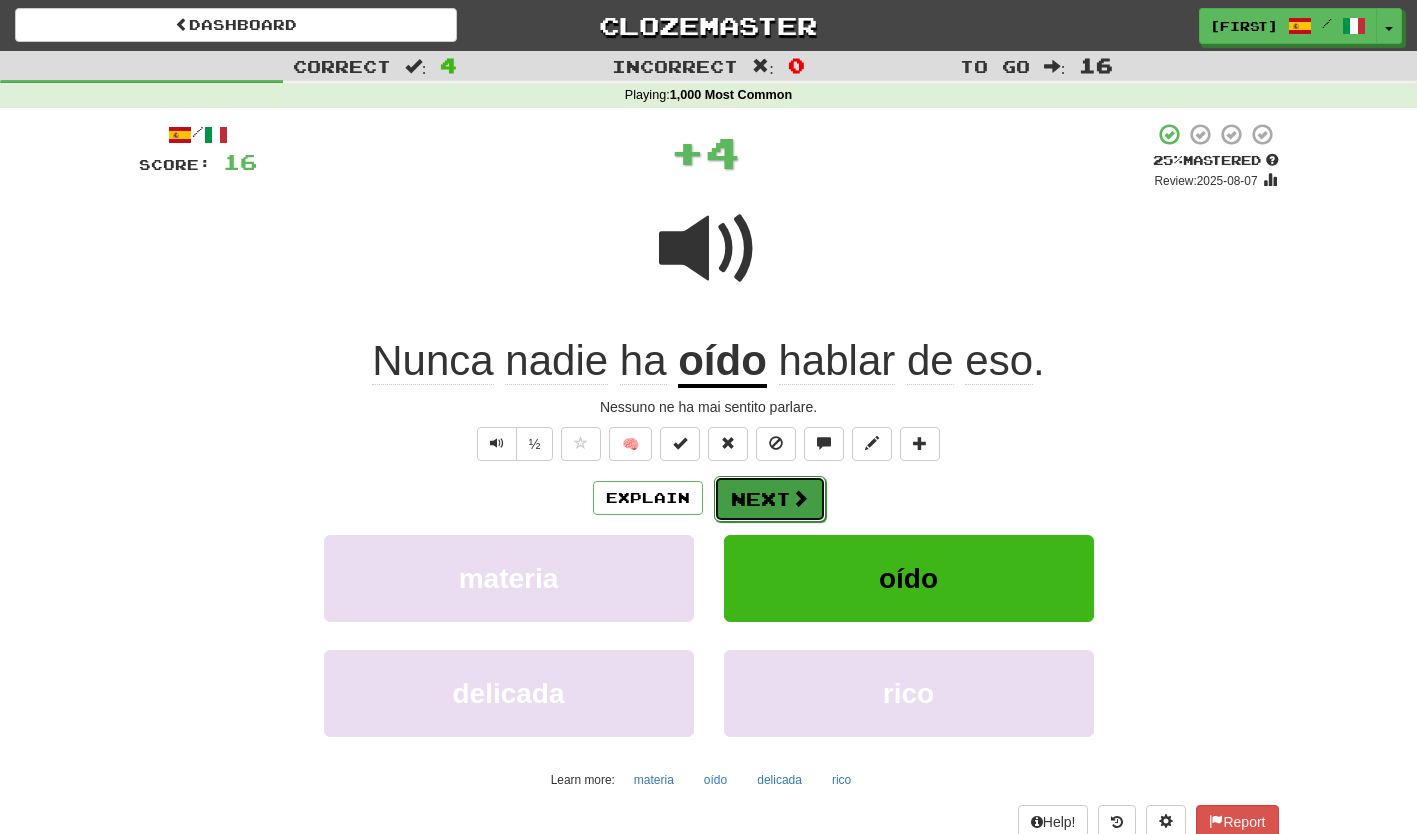 click on "Next" at bounding box center (770, 499) 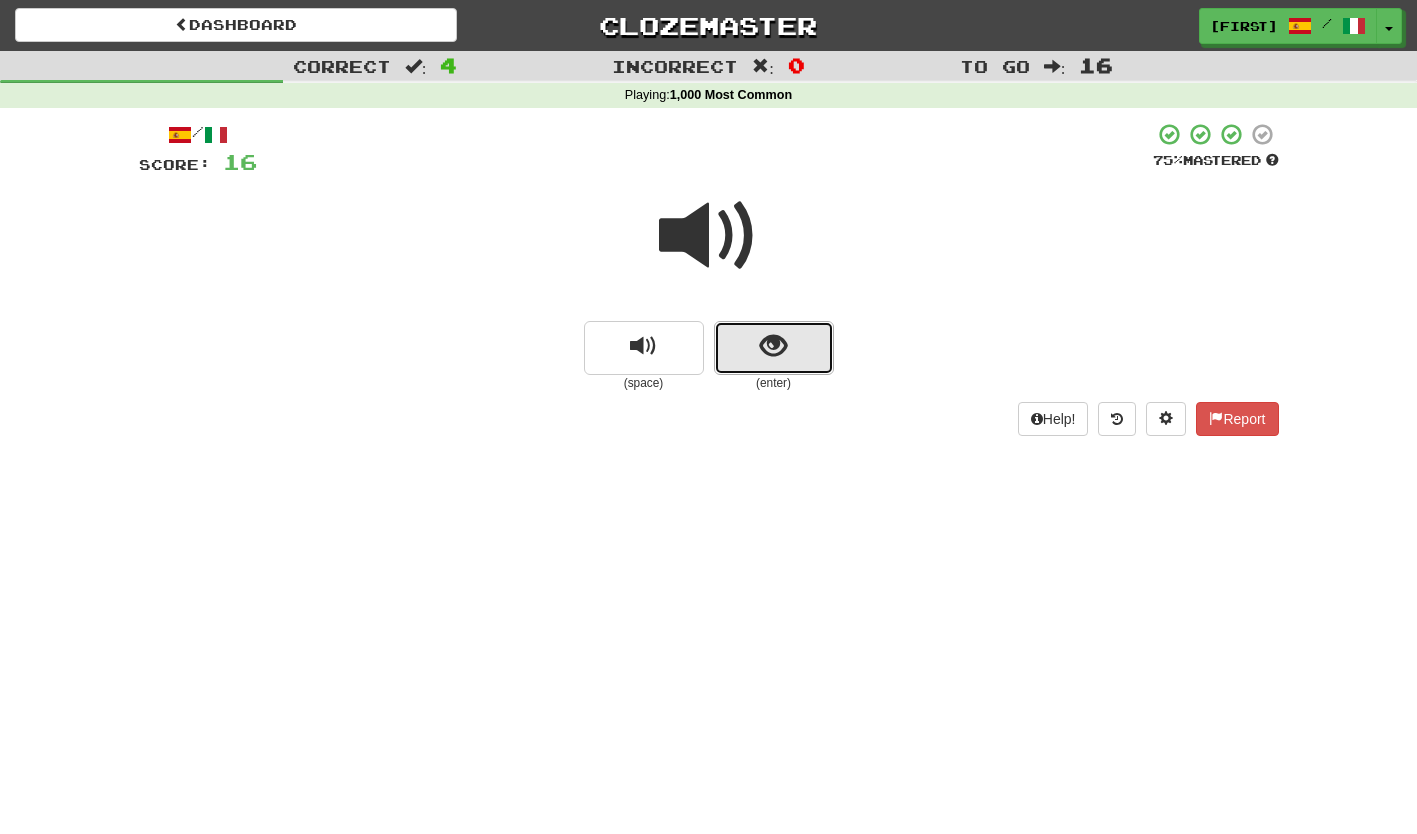click at bounding box center (774, 348) 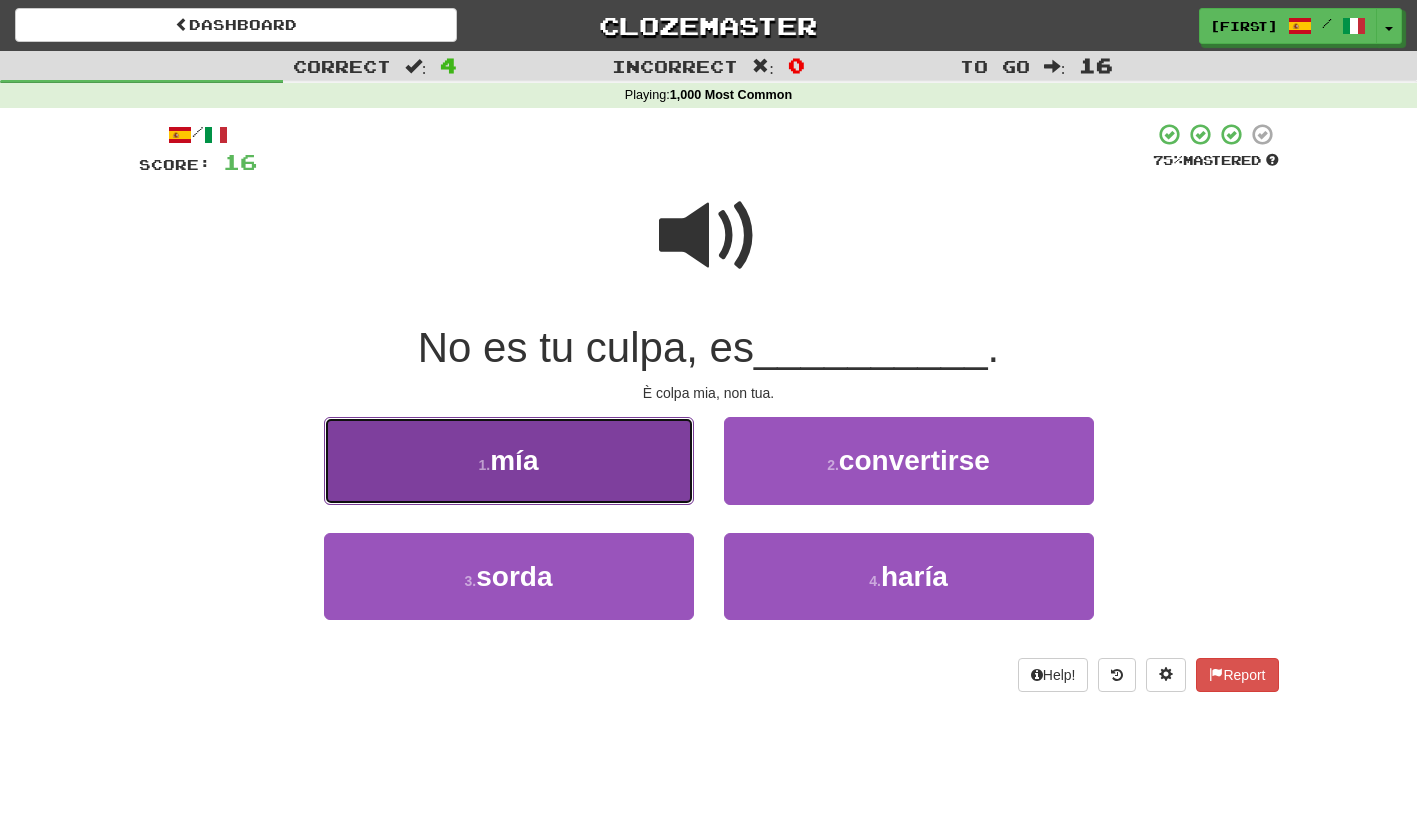 click on "1 .  mía" at bounding box center [509, 460] 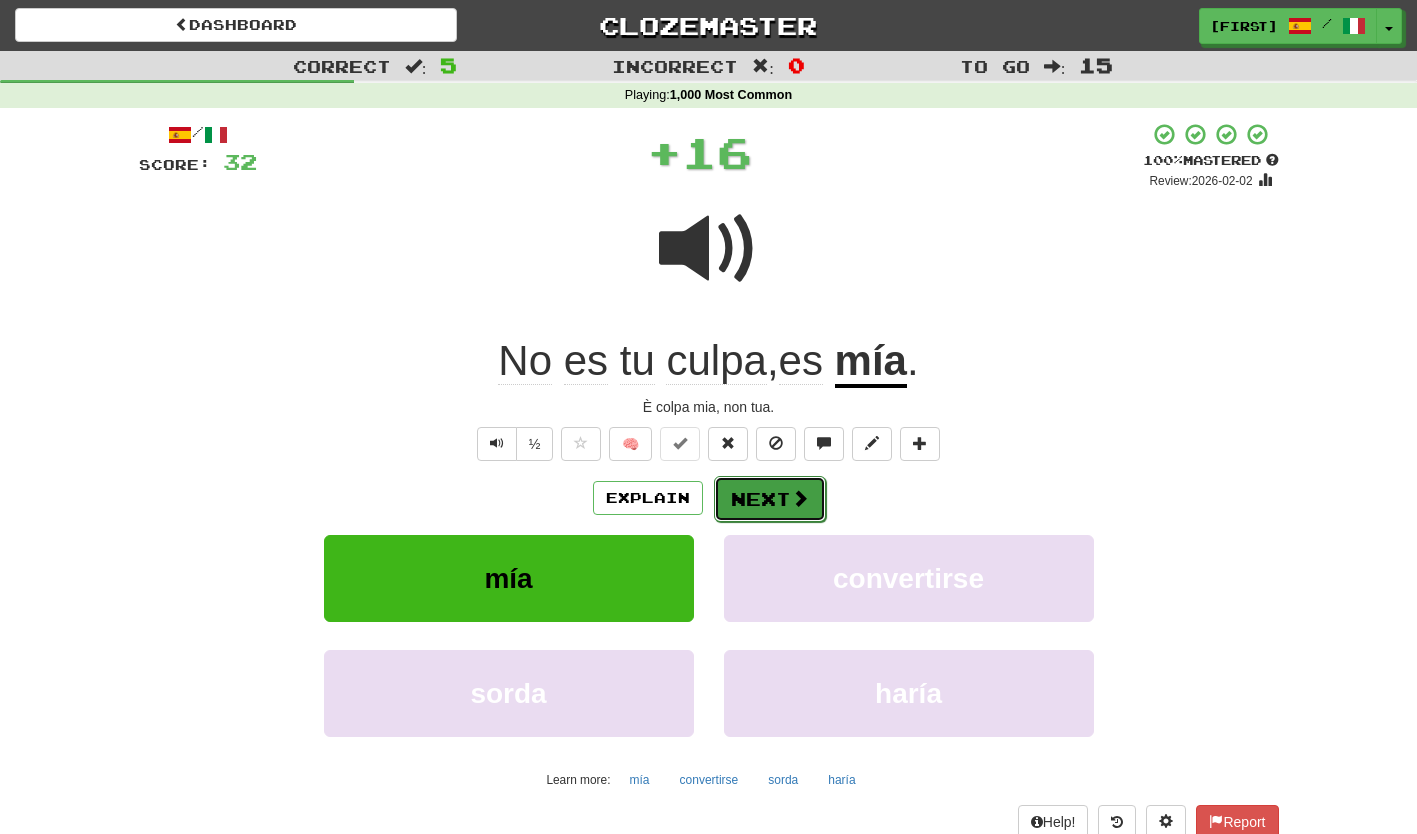click on "Next" at bounding box center (770, 499) 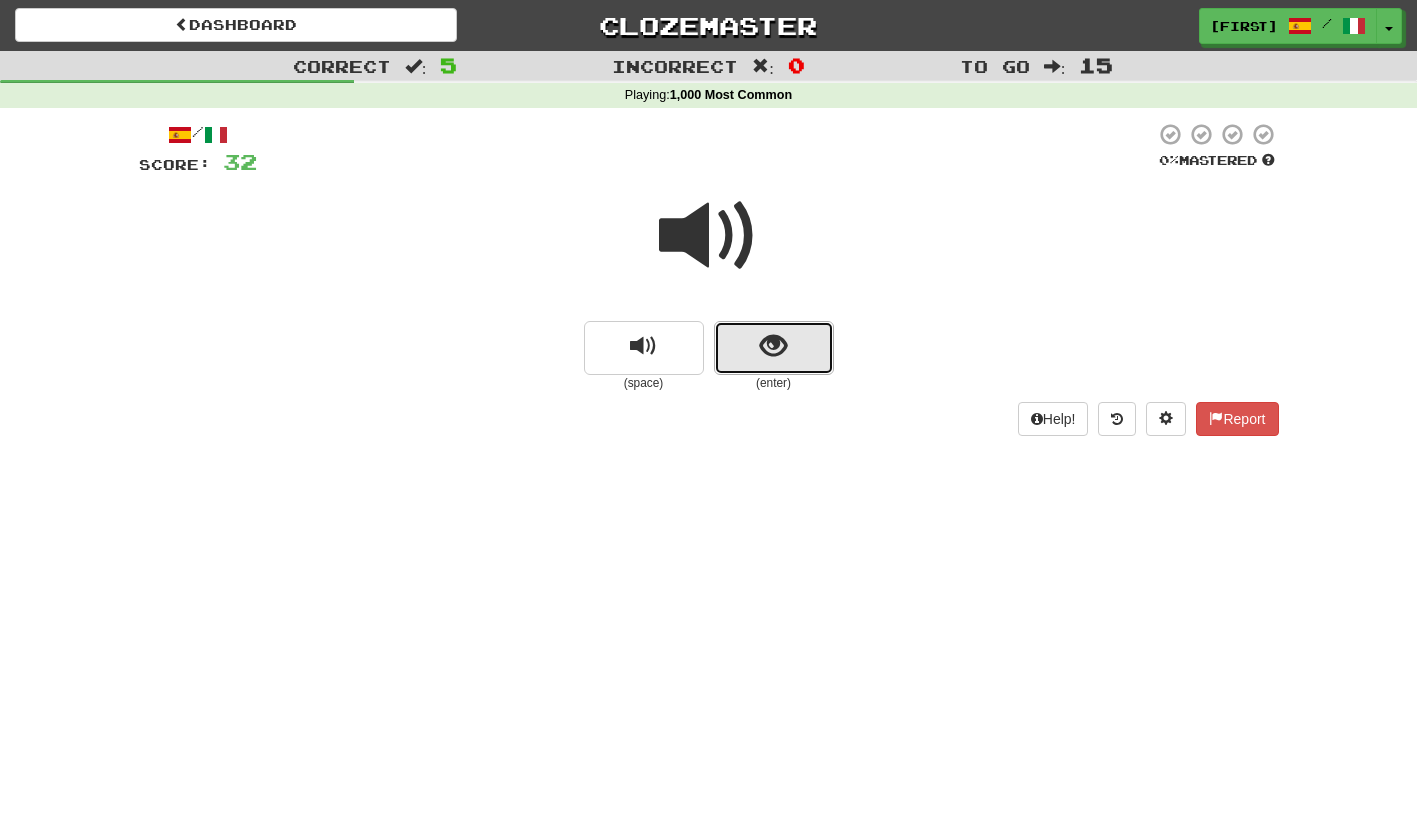 click at bounding box center (774, 348) 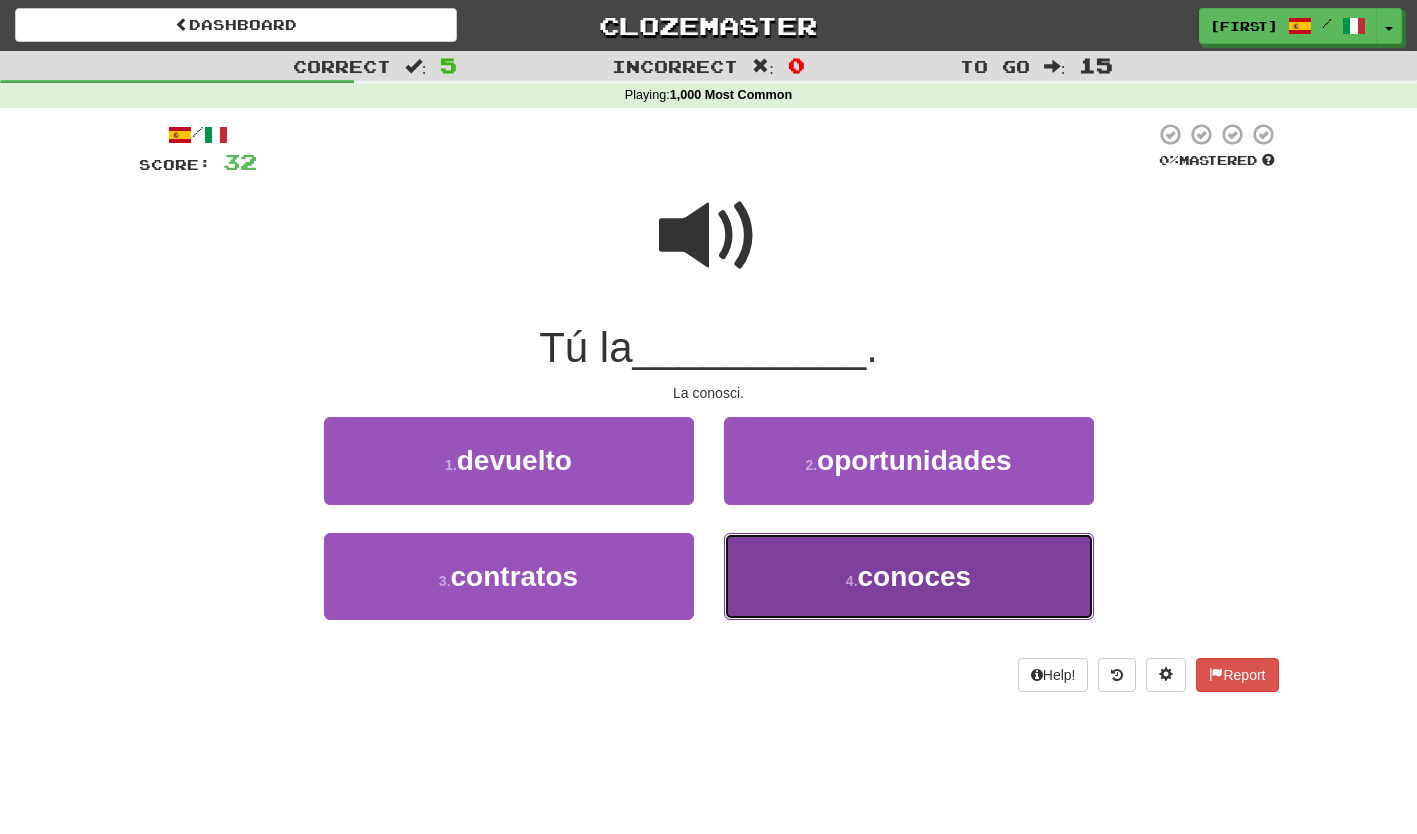 click on "4 .  conoces" at bounding box center [909, 576] 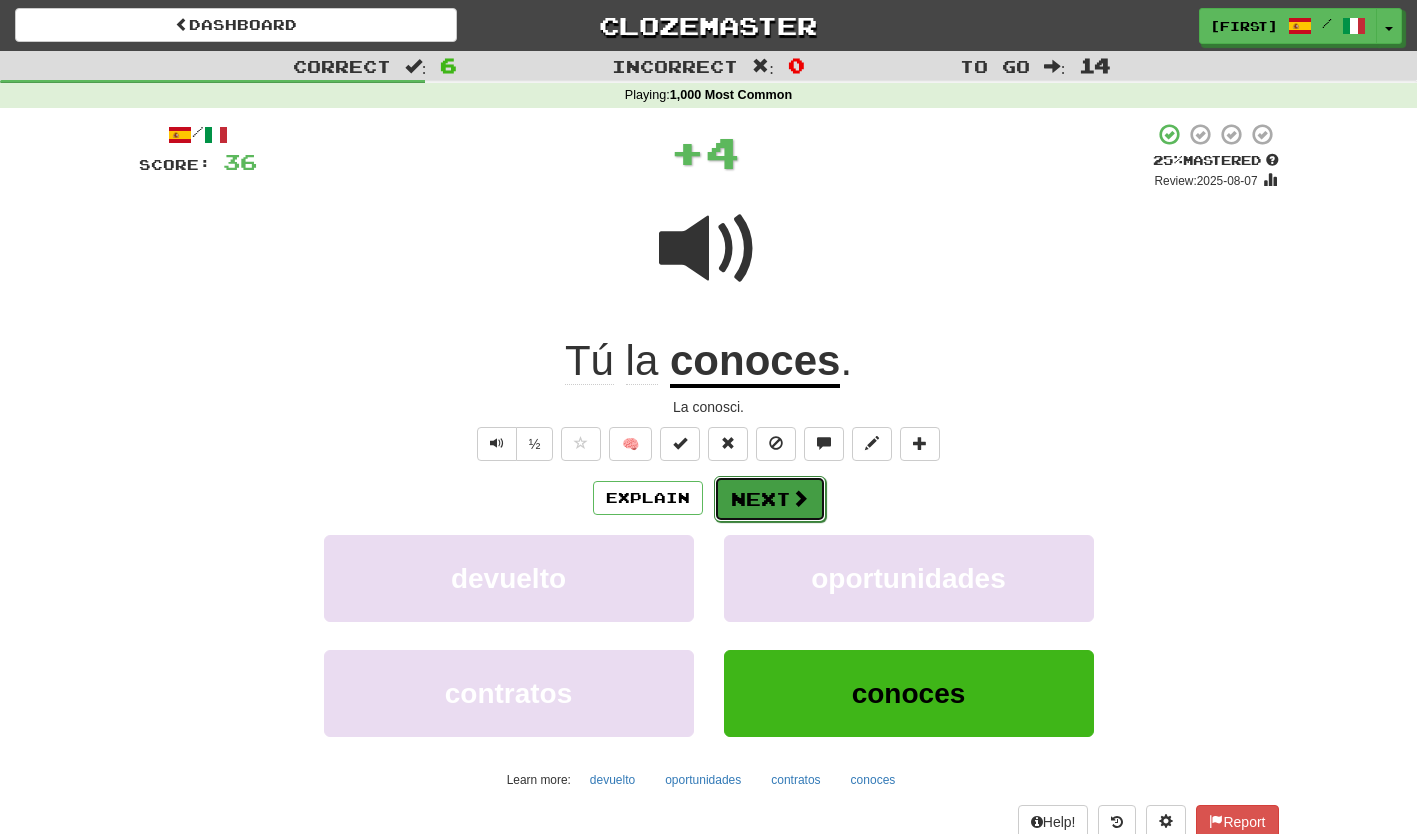 click on "Next" at bounding box center [770, 499] 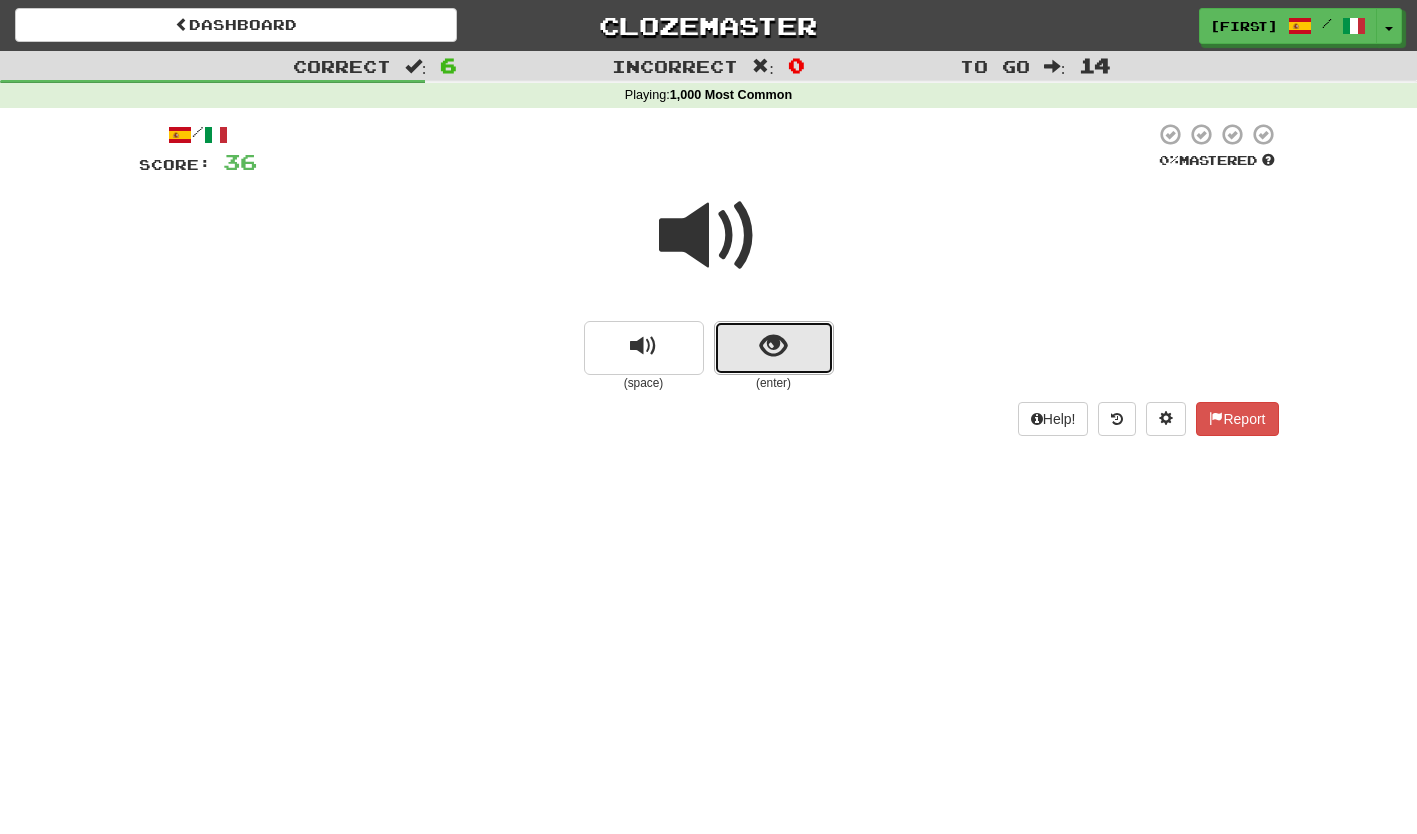 click at bounding box center [774, 348] 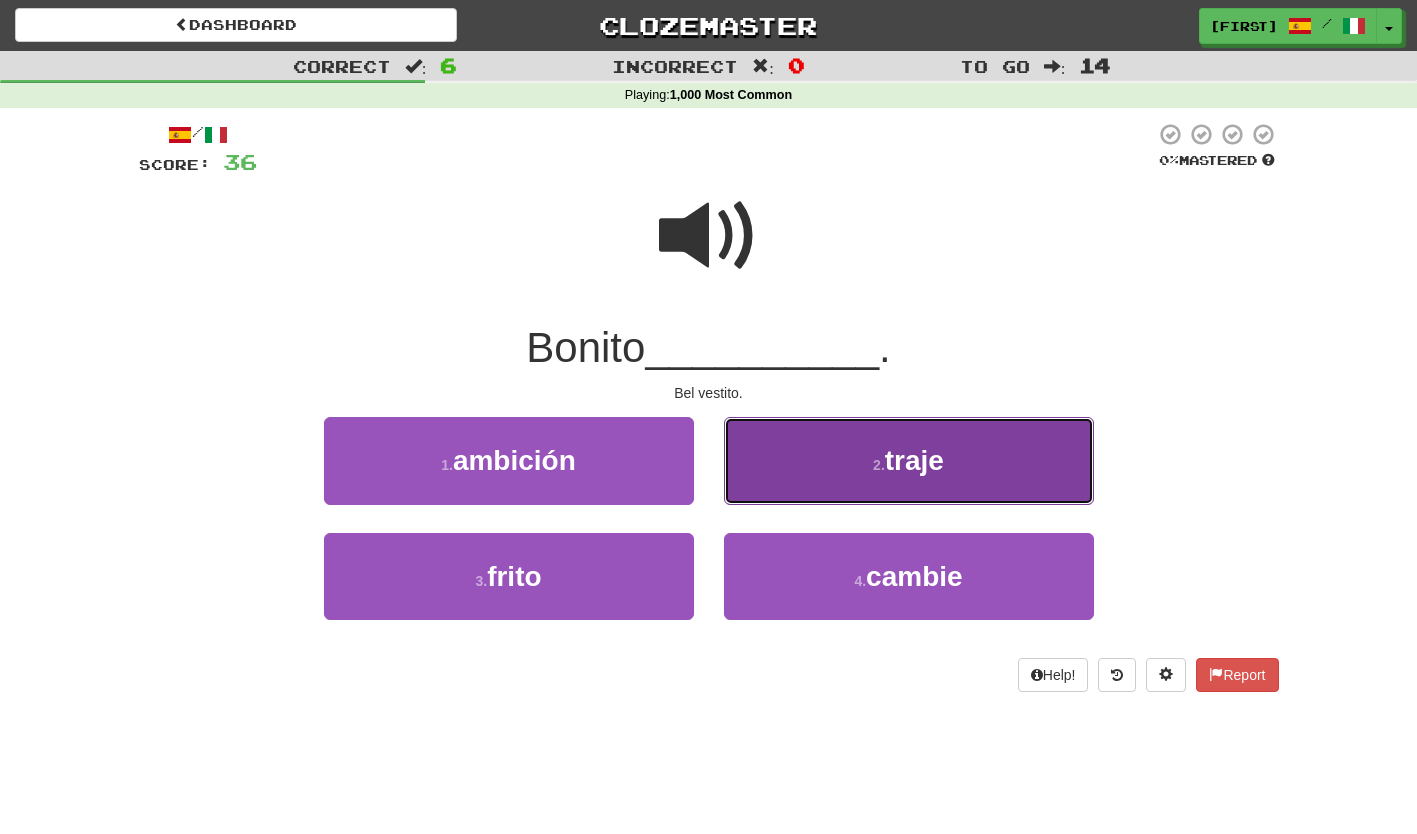 click on "2 .  traje" at bounding box center [909, 460] 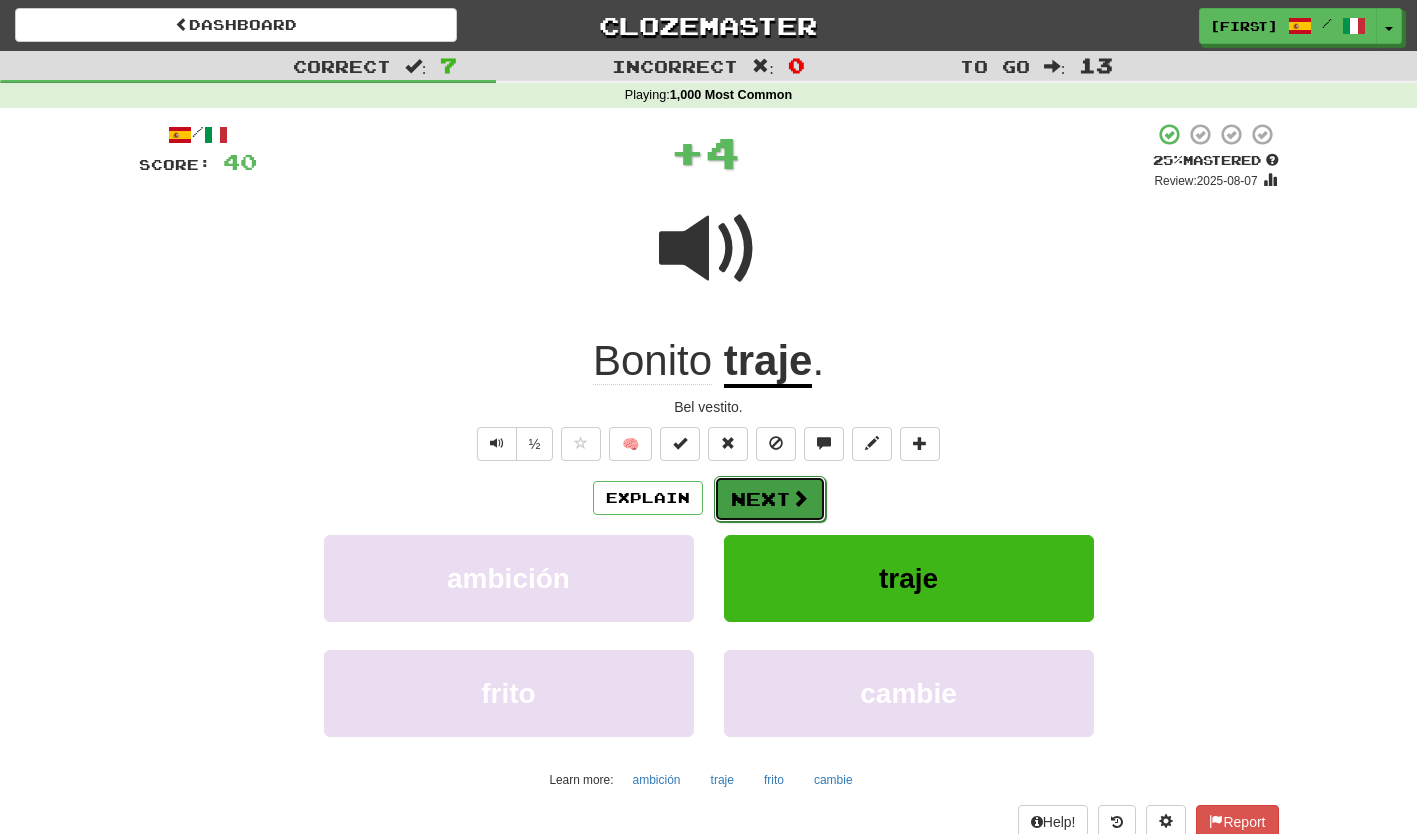 click on "Next" at bounding box center (770, 499) 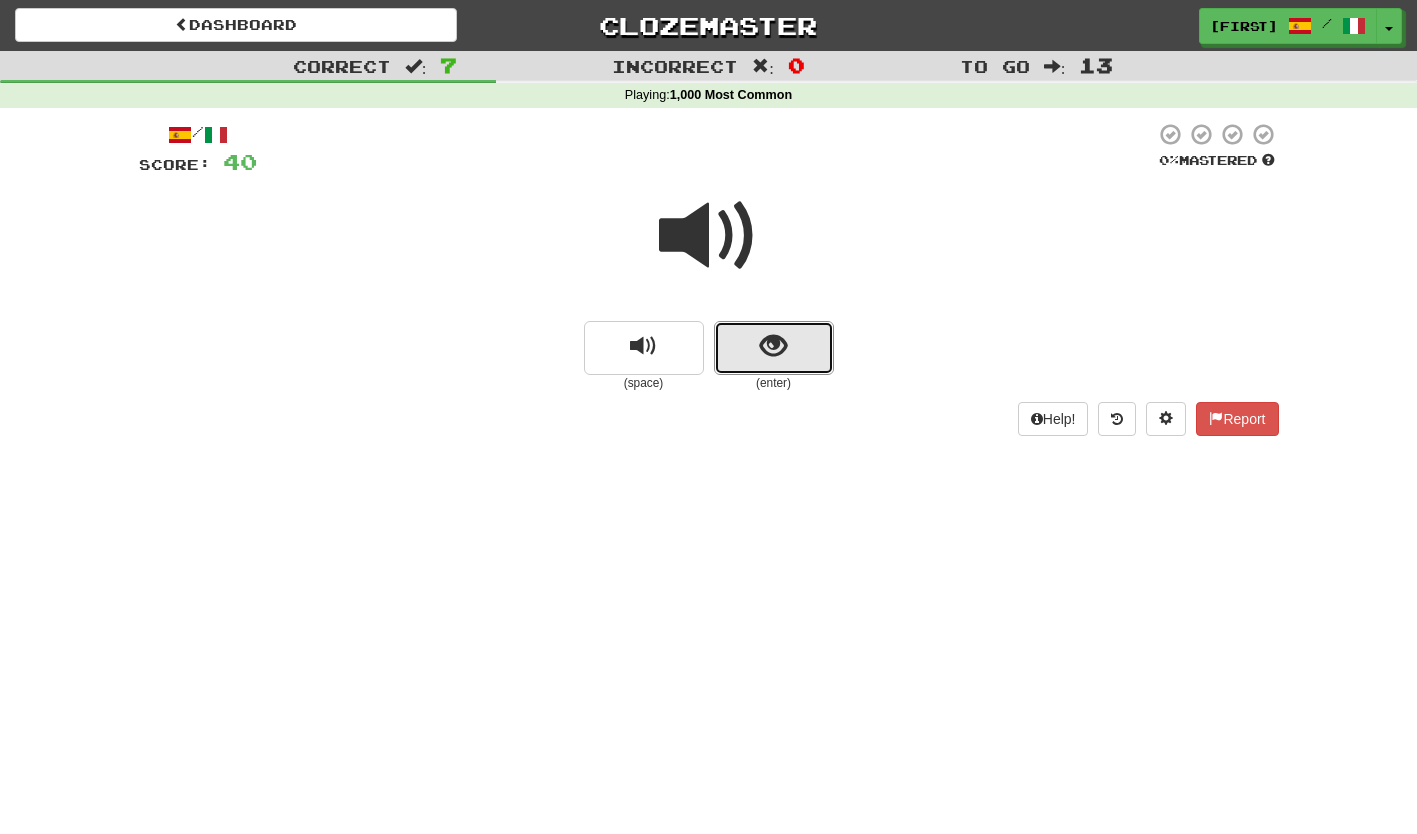 click at bounding box center [774, 348] 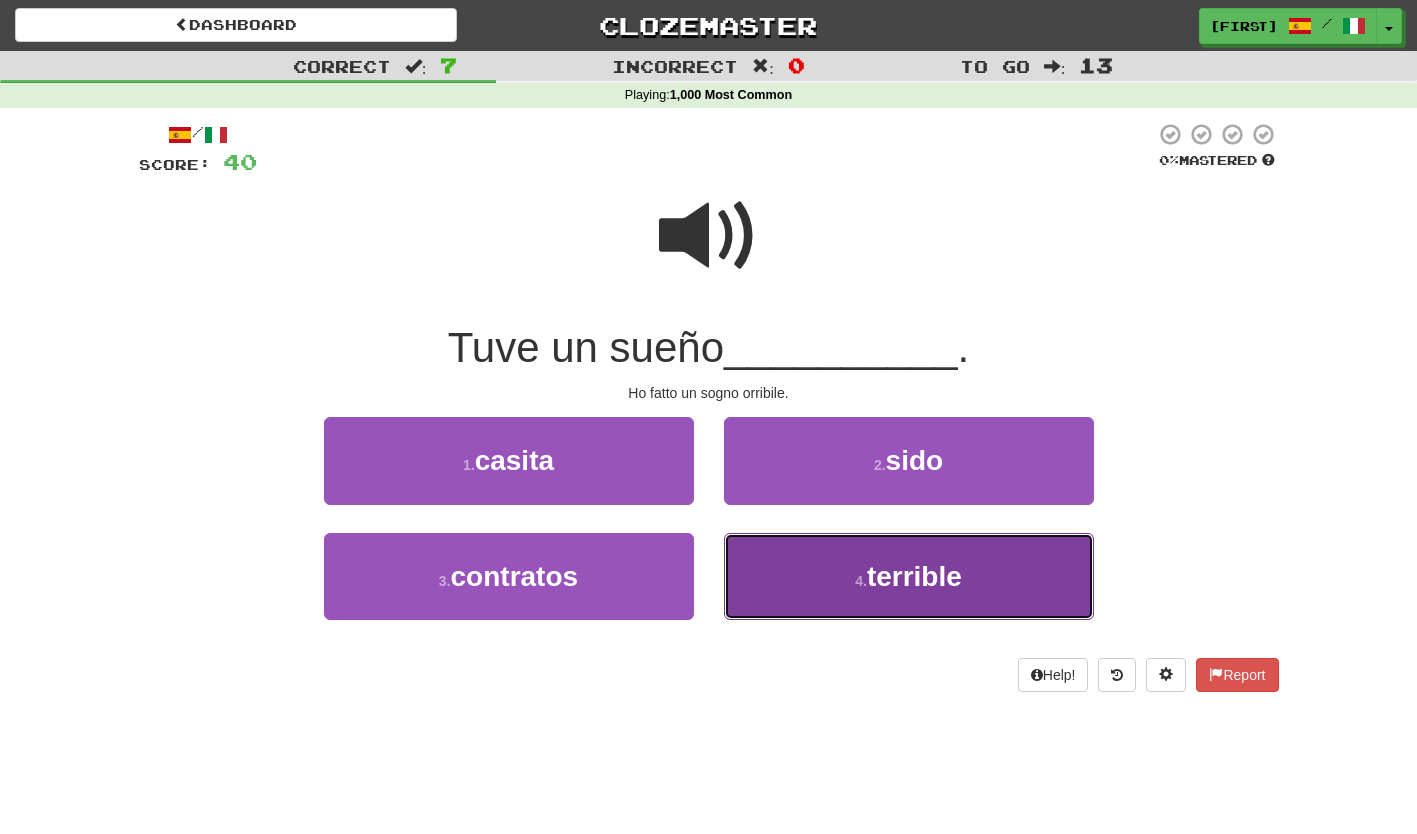 click on "4 .  terrible" at bounding box center (909, 576) 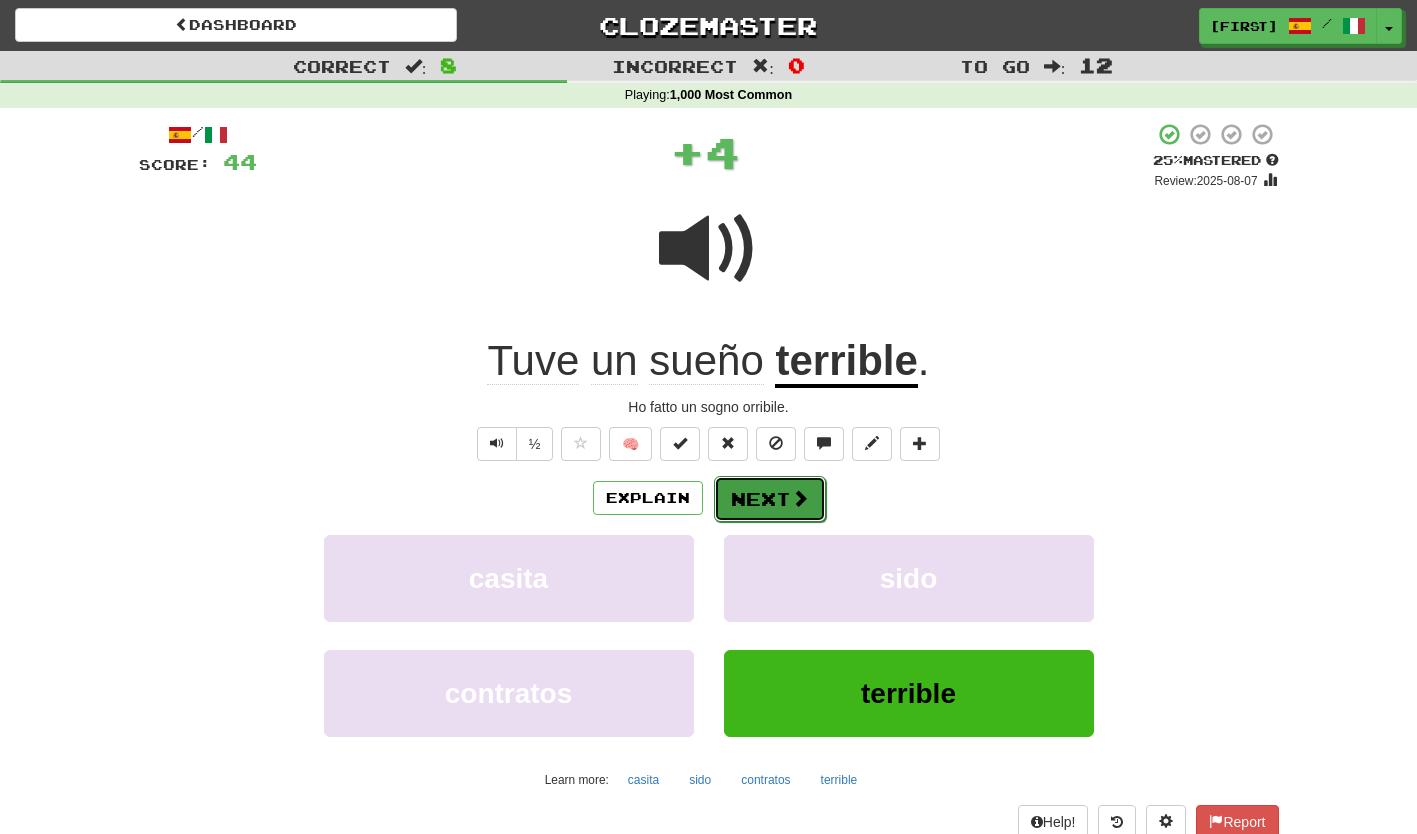 click on "Next" at bounding box center (770, 499) 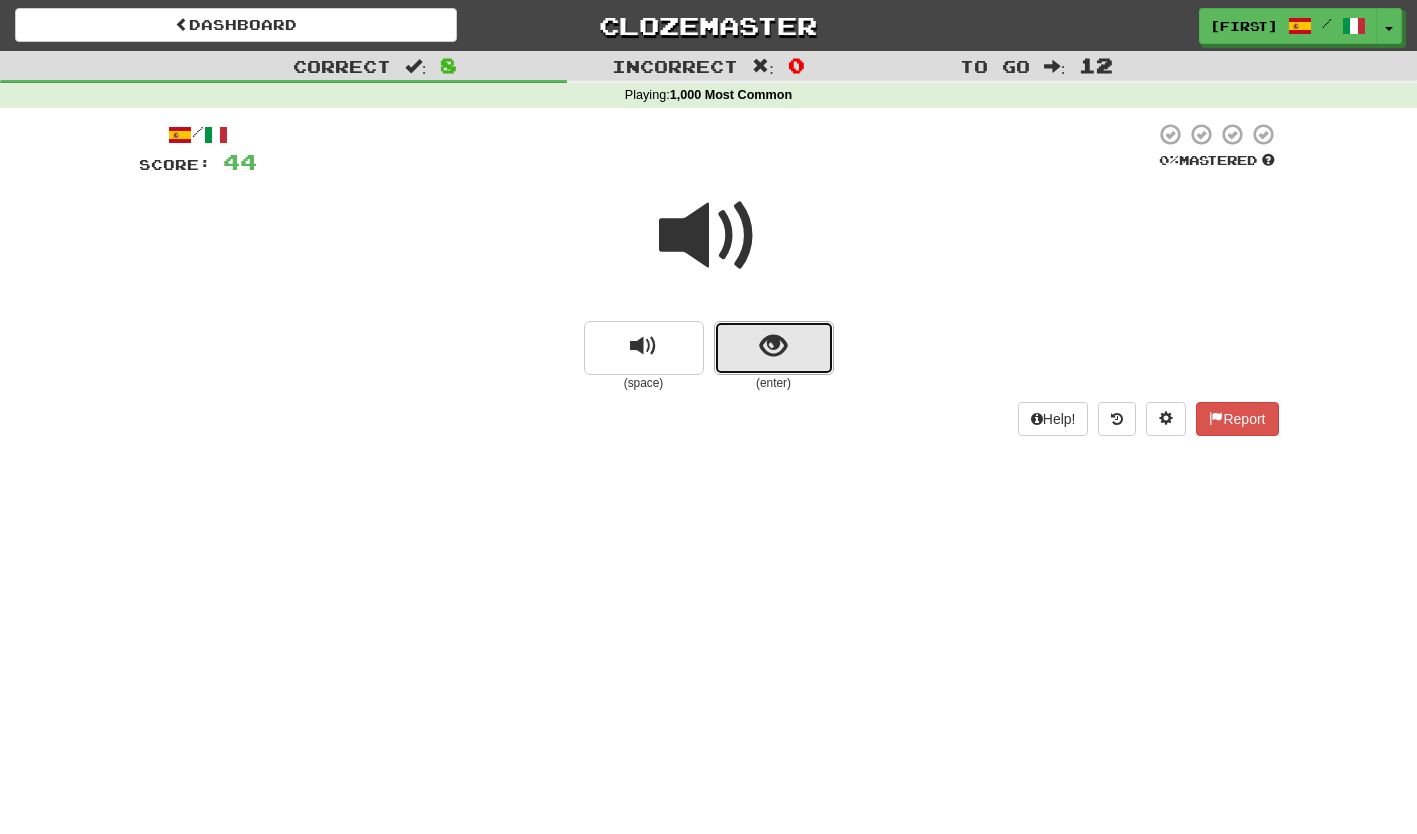 click at bounding box center (774, 348) 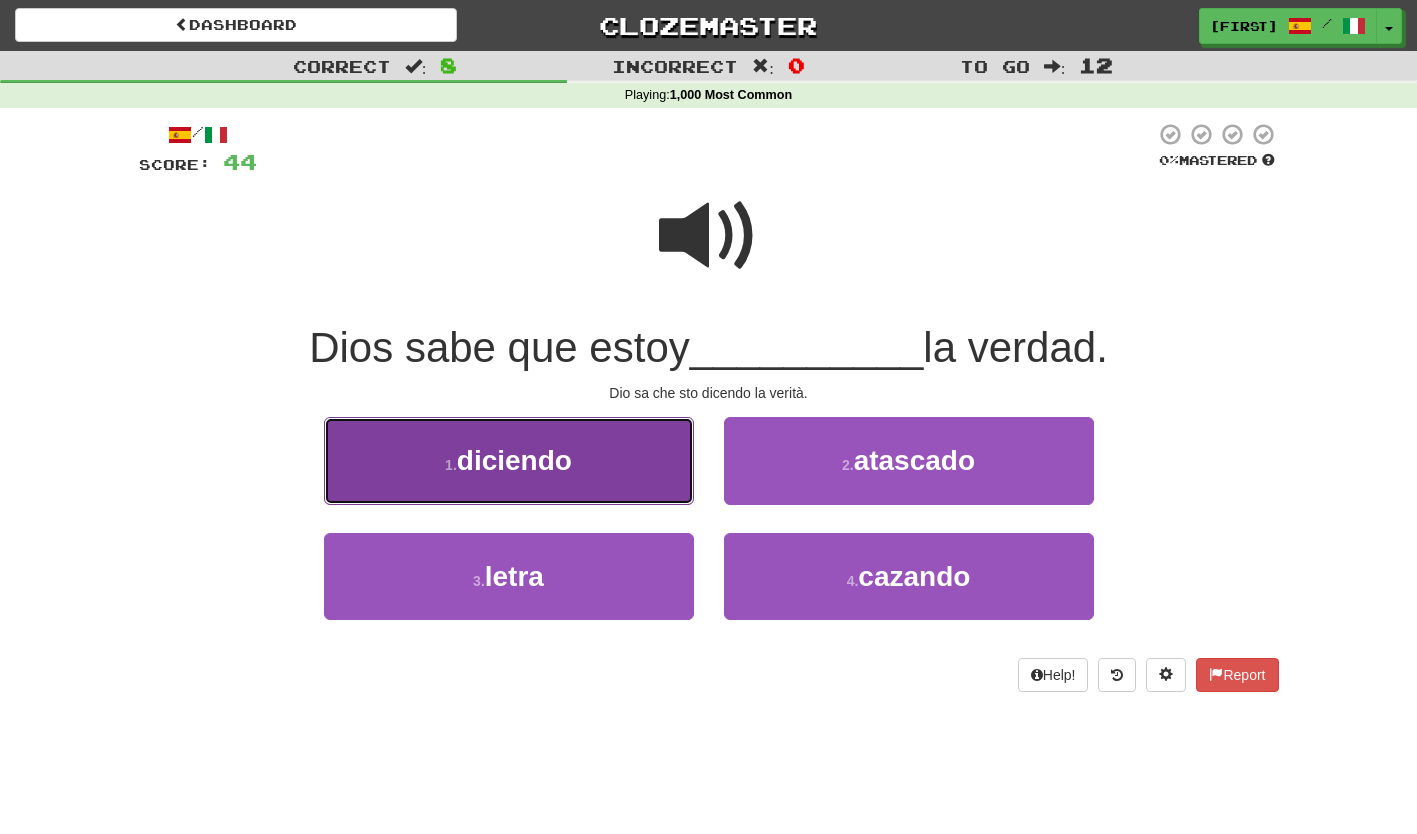 click on "1 .  diciendo" at bounding box center (509, 460) 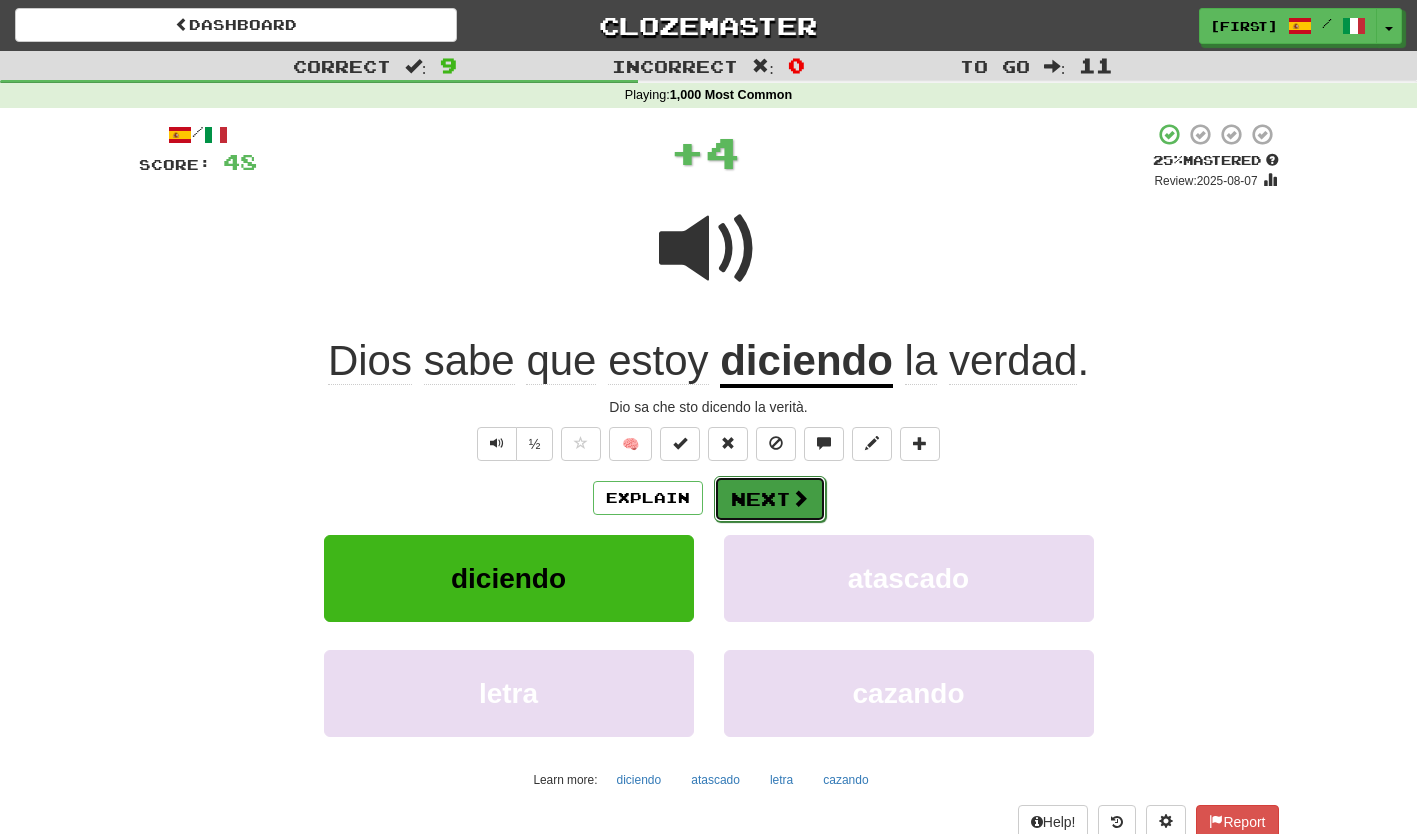 click on "Next" at bounding box center (770, 499) 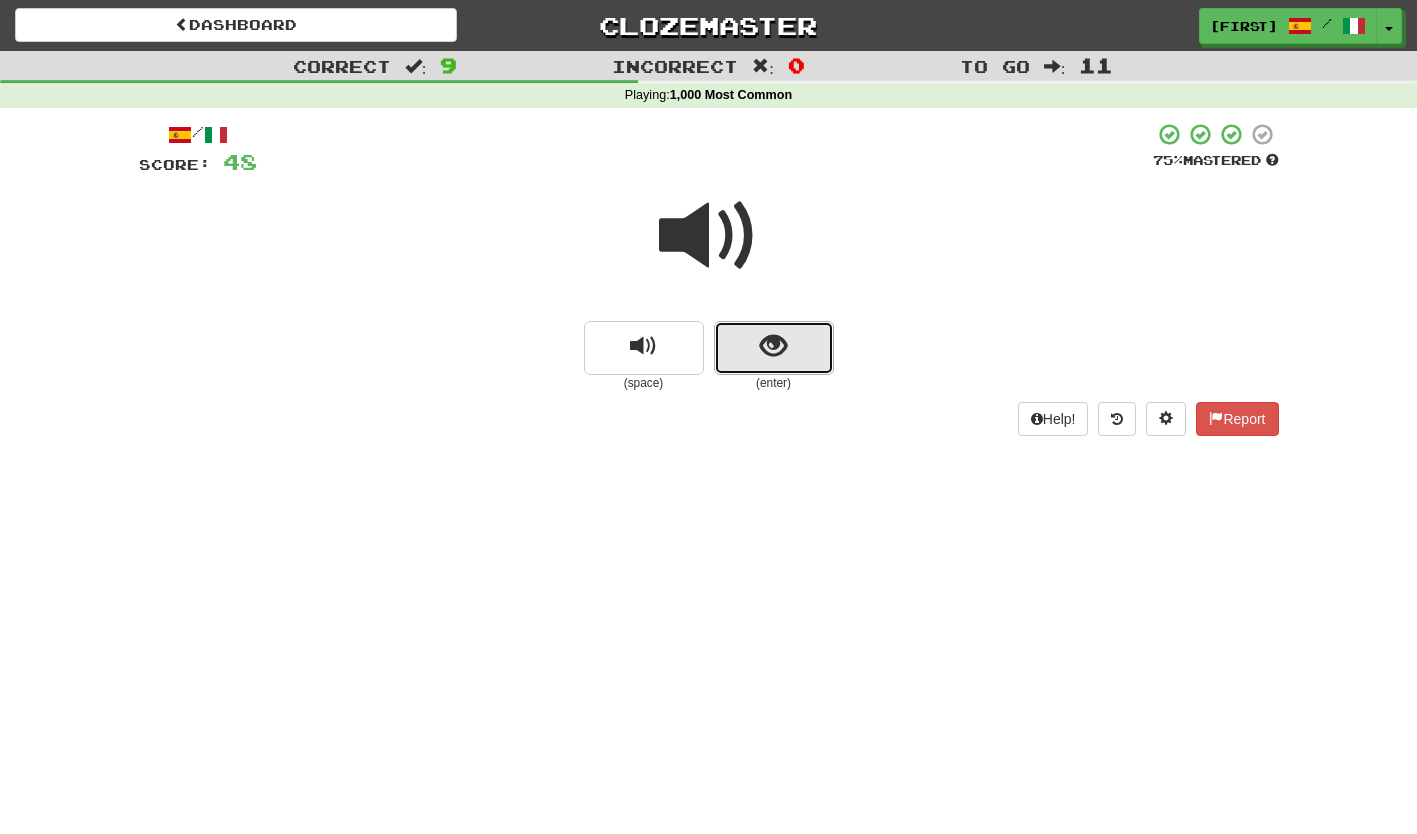 click at bounding box center [774, 348] 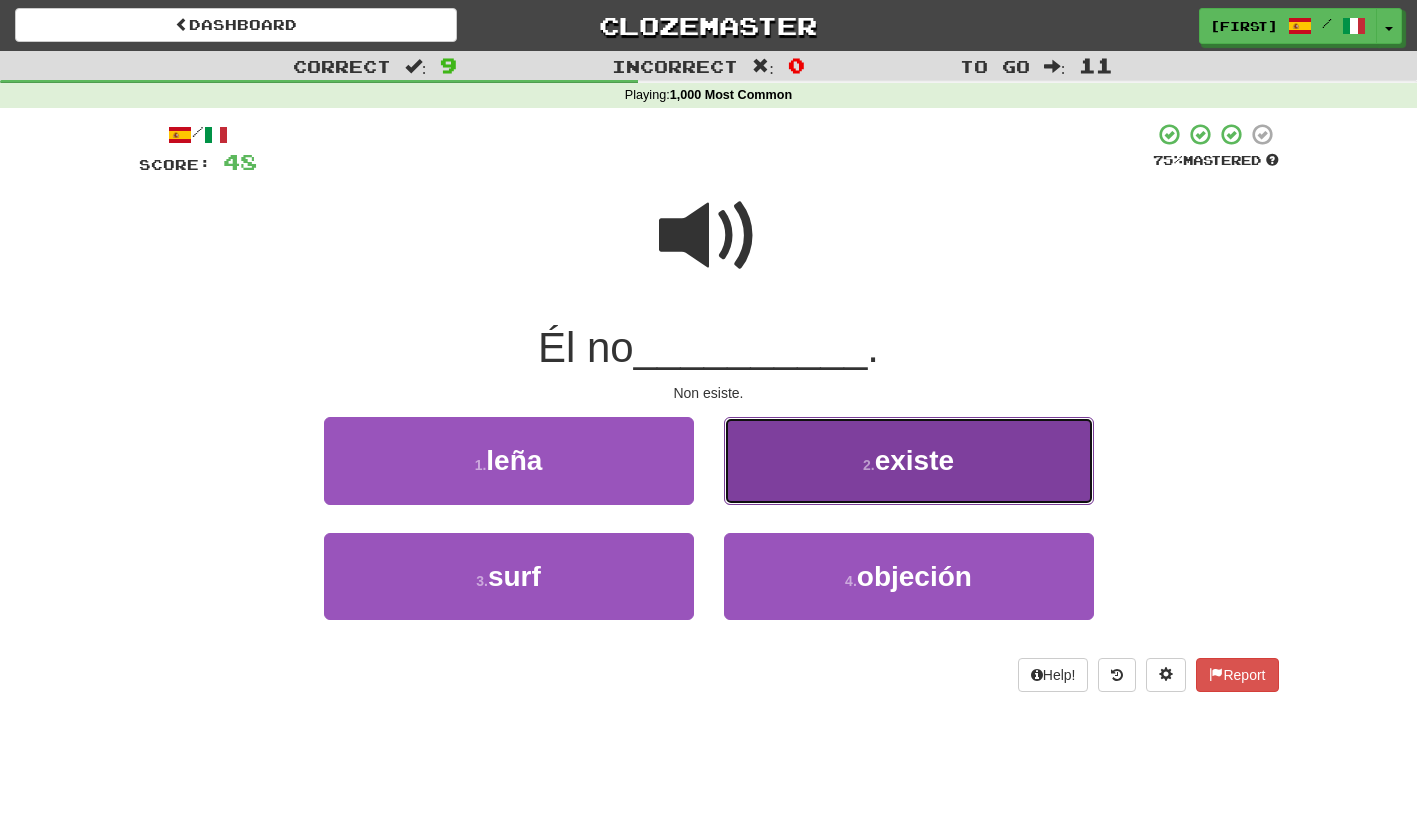 click on "2 .  existe" at bounding box center (909, 460) 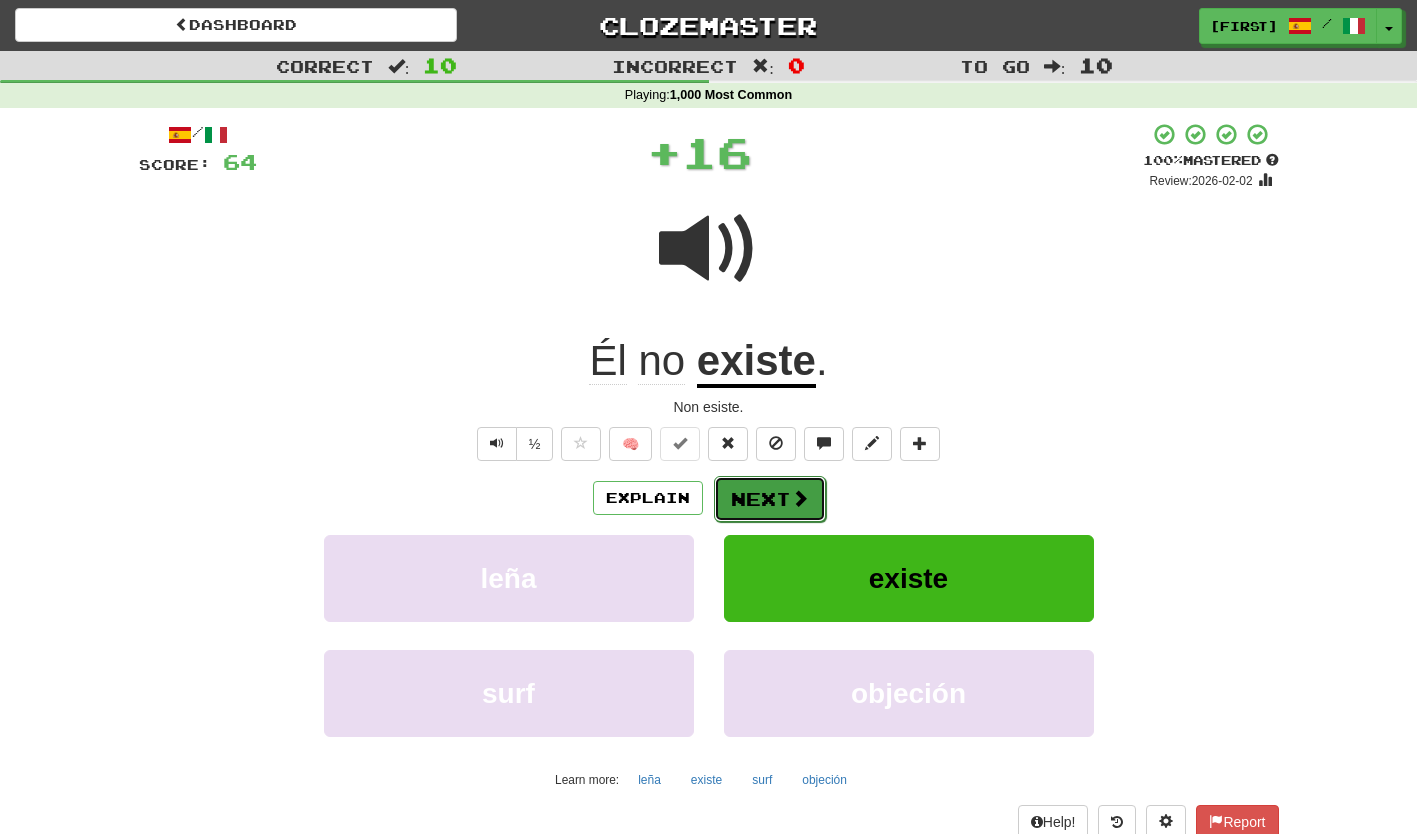 click on "Next" at bounding box center (770, 499) 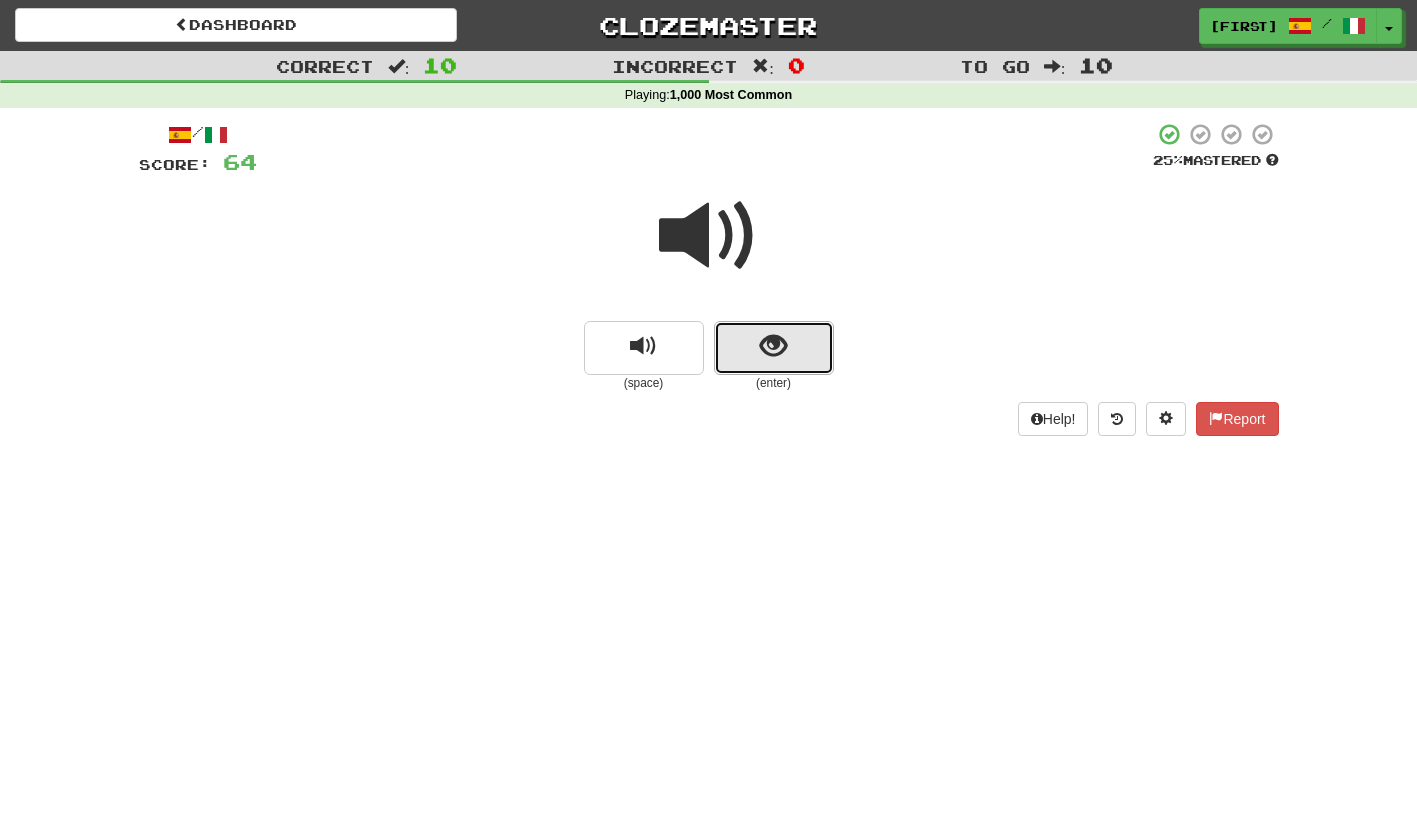 click at bounding box center (774, 348) 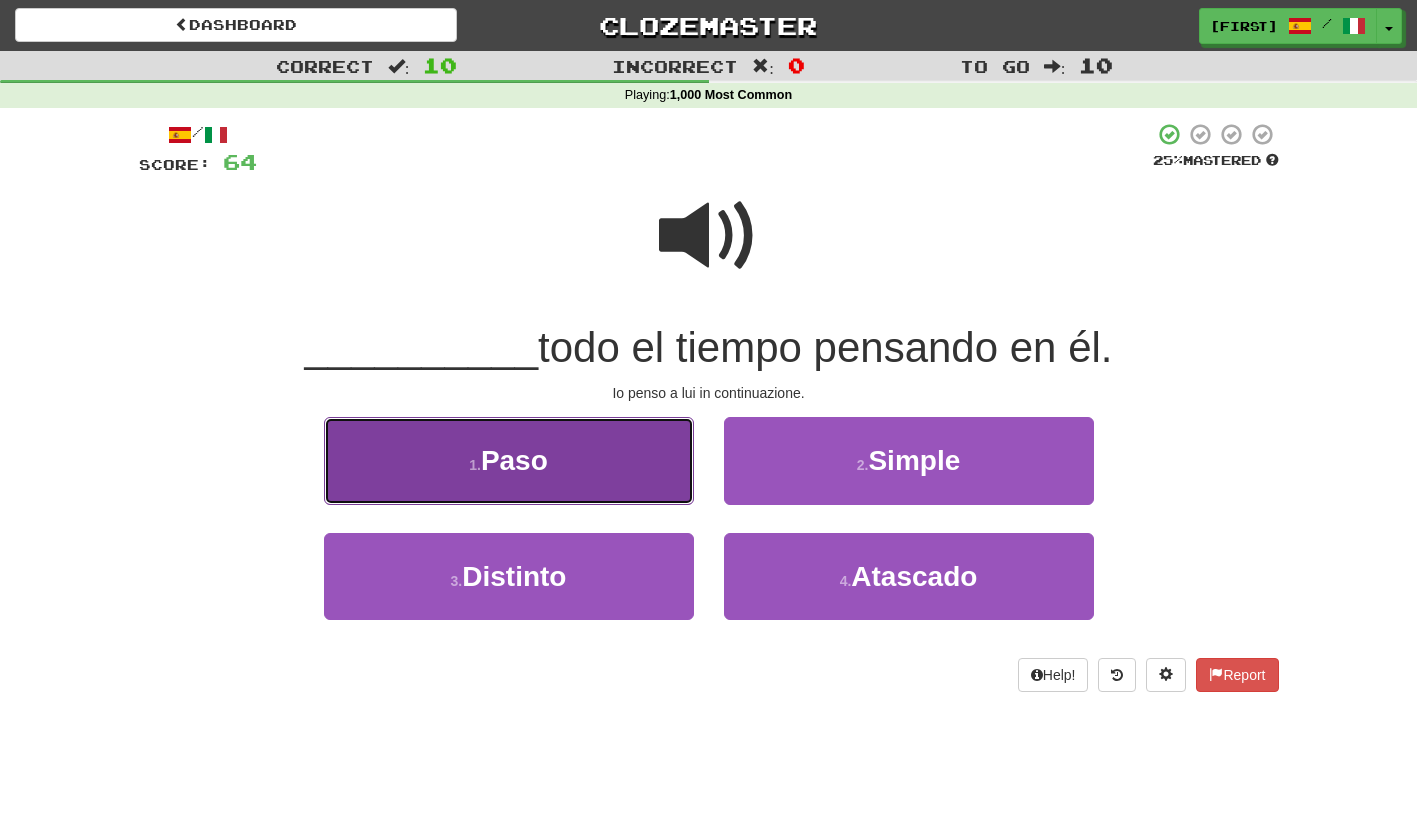 click on "1 .  Paso" at bounding box center (509, 460) 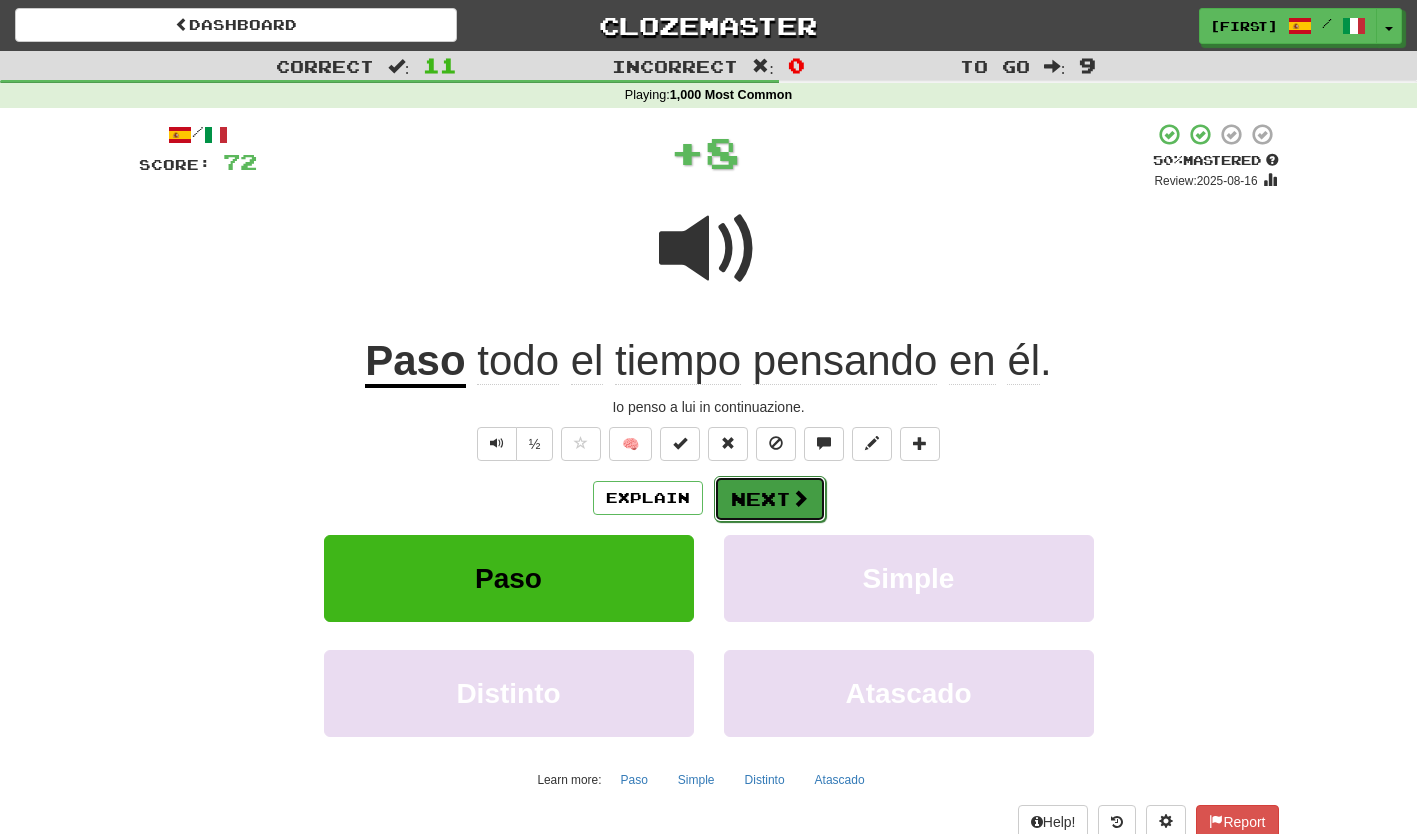 click on "Next" at bounding box center (770, 499) 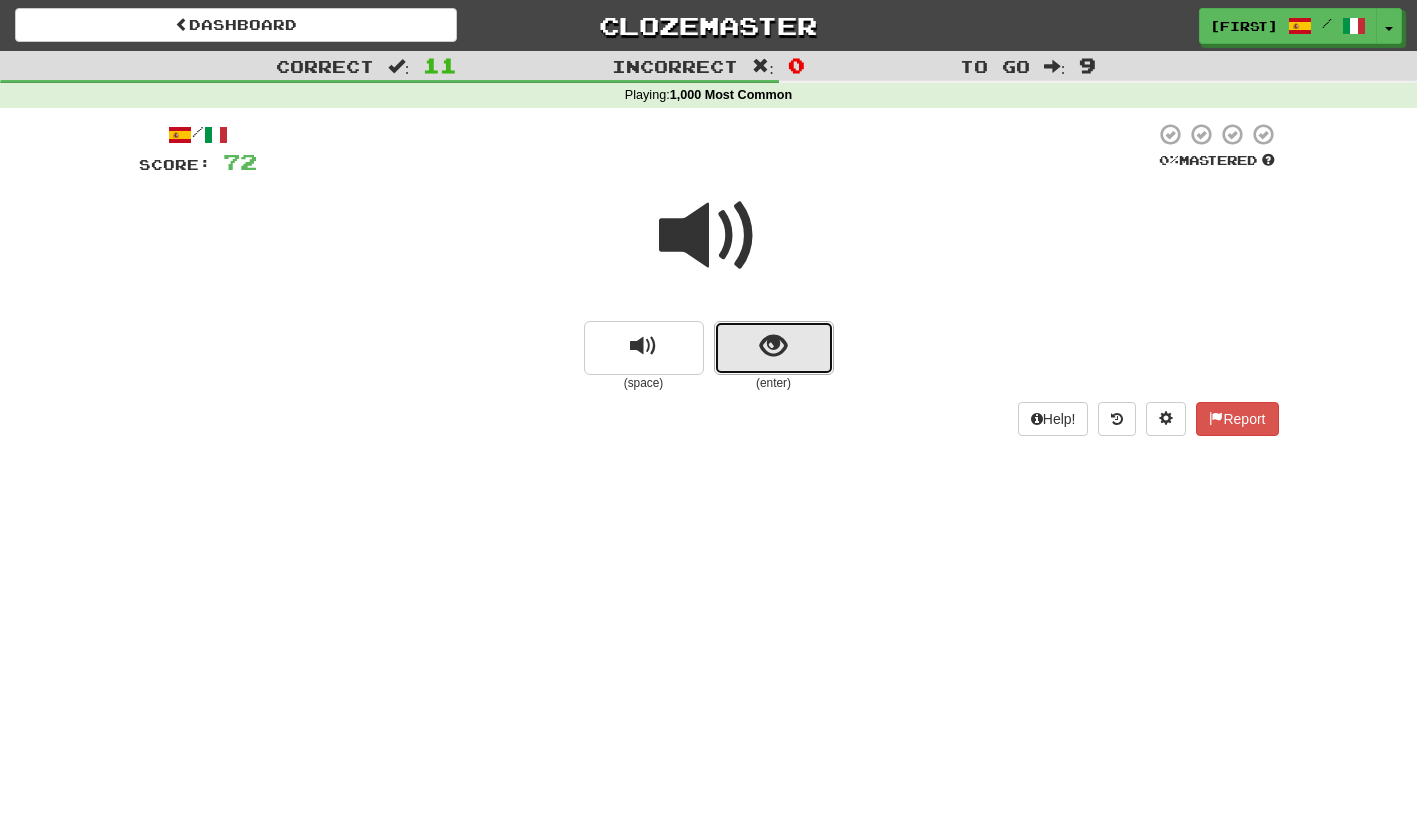 click at bounding box center [774, 348] 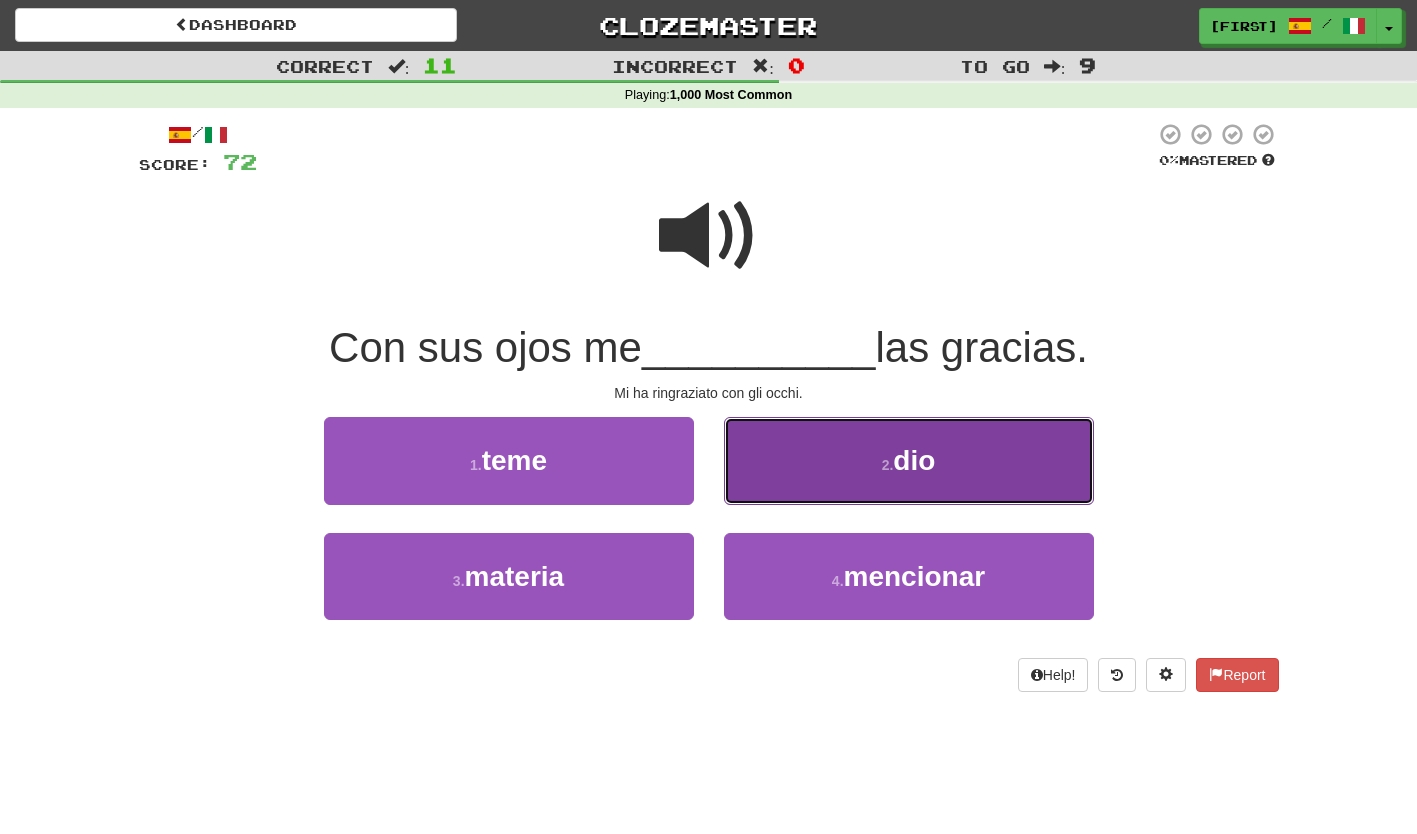 click on "2 .  dio" at bounding box center [909, 460] 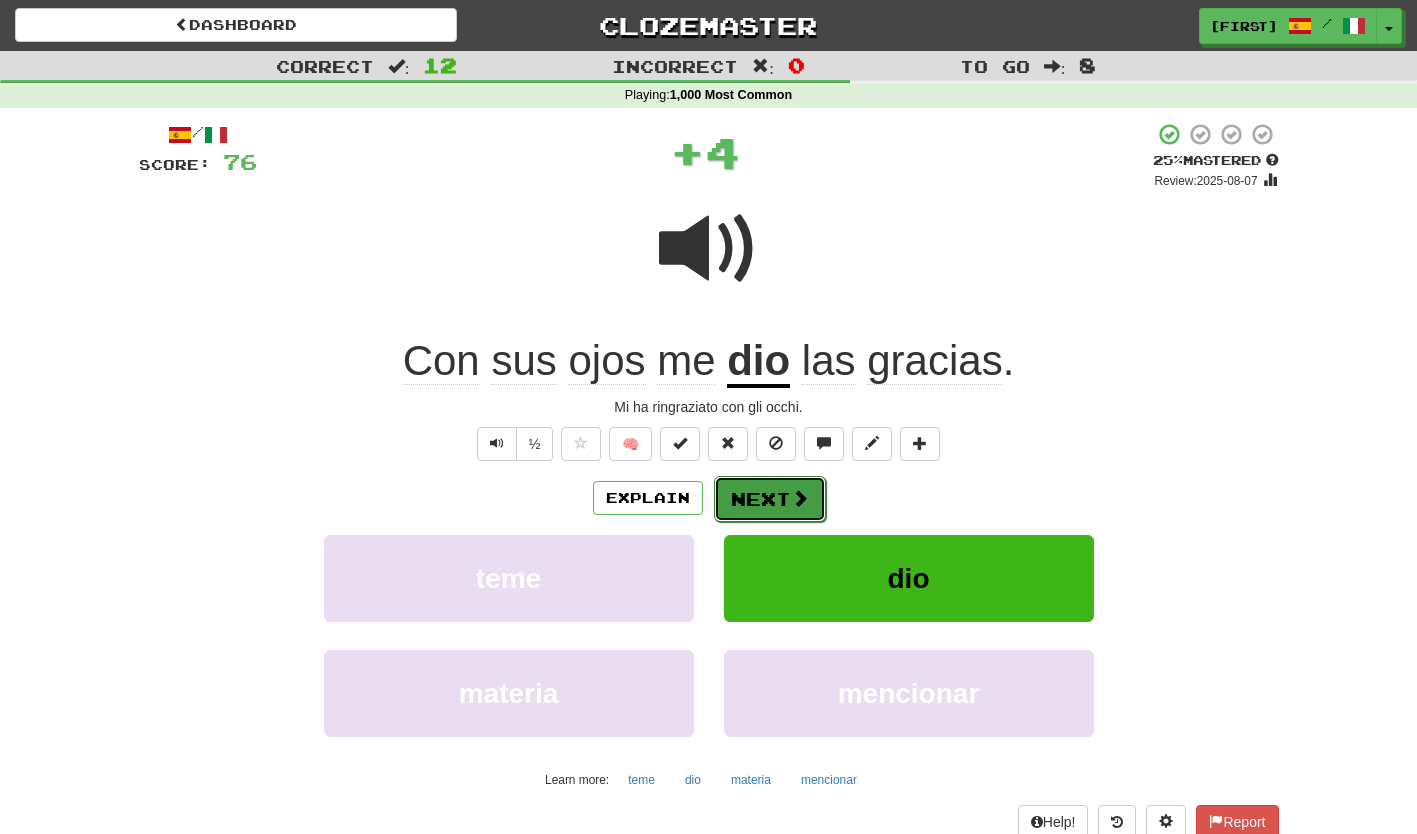 click on "Next" at bounding box center [770, 499] 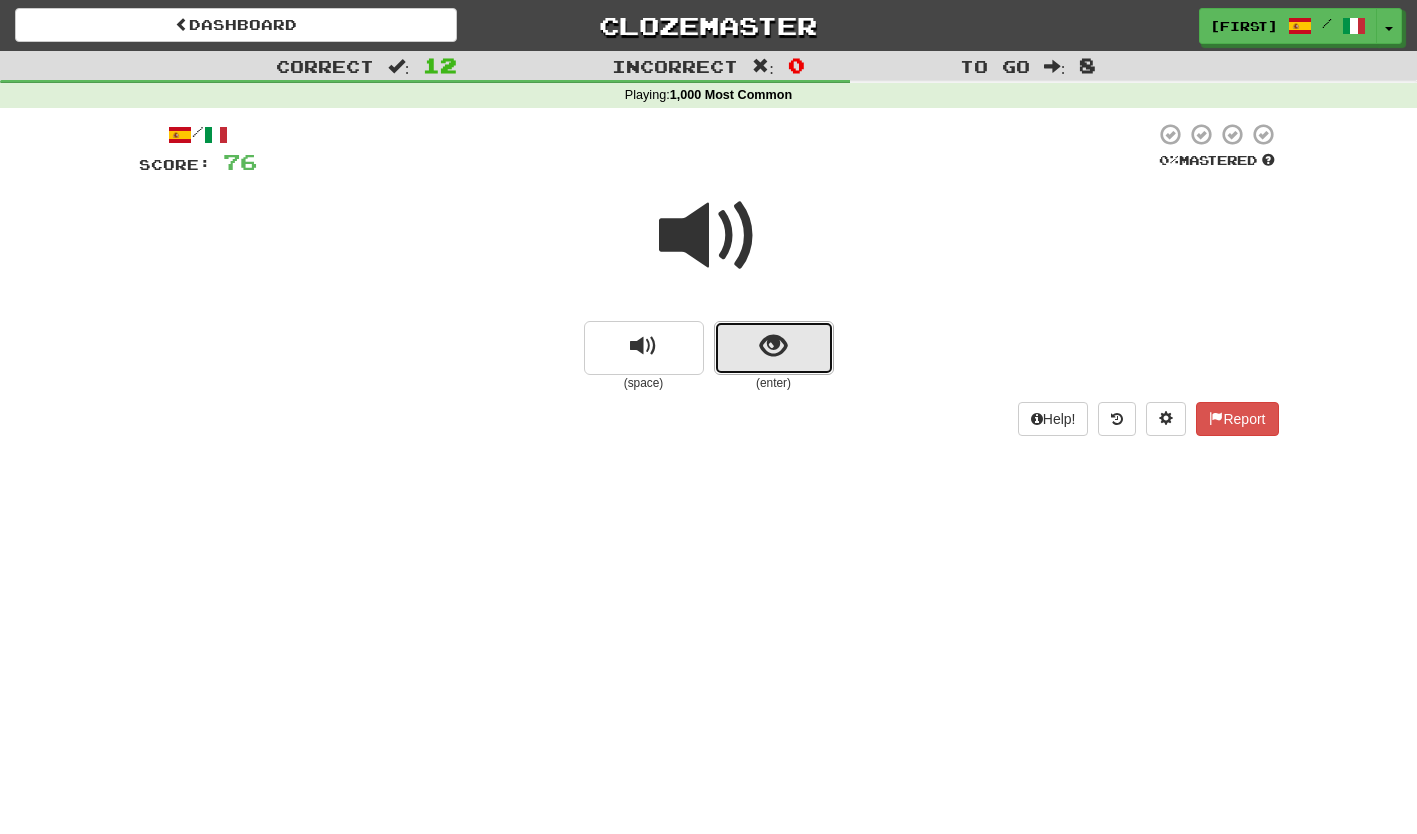 click at bounding box center [774, 348] 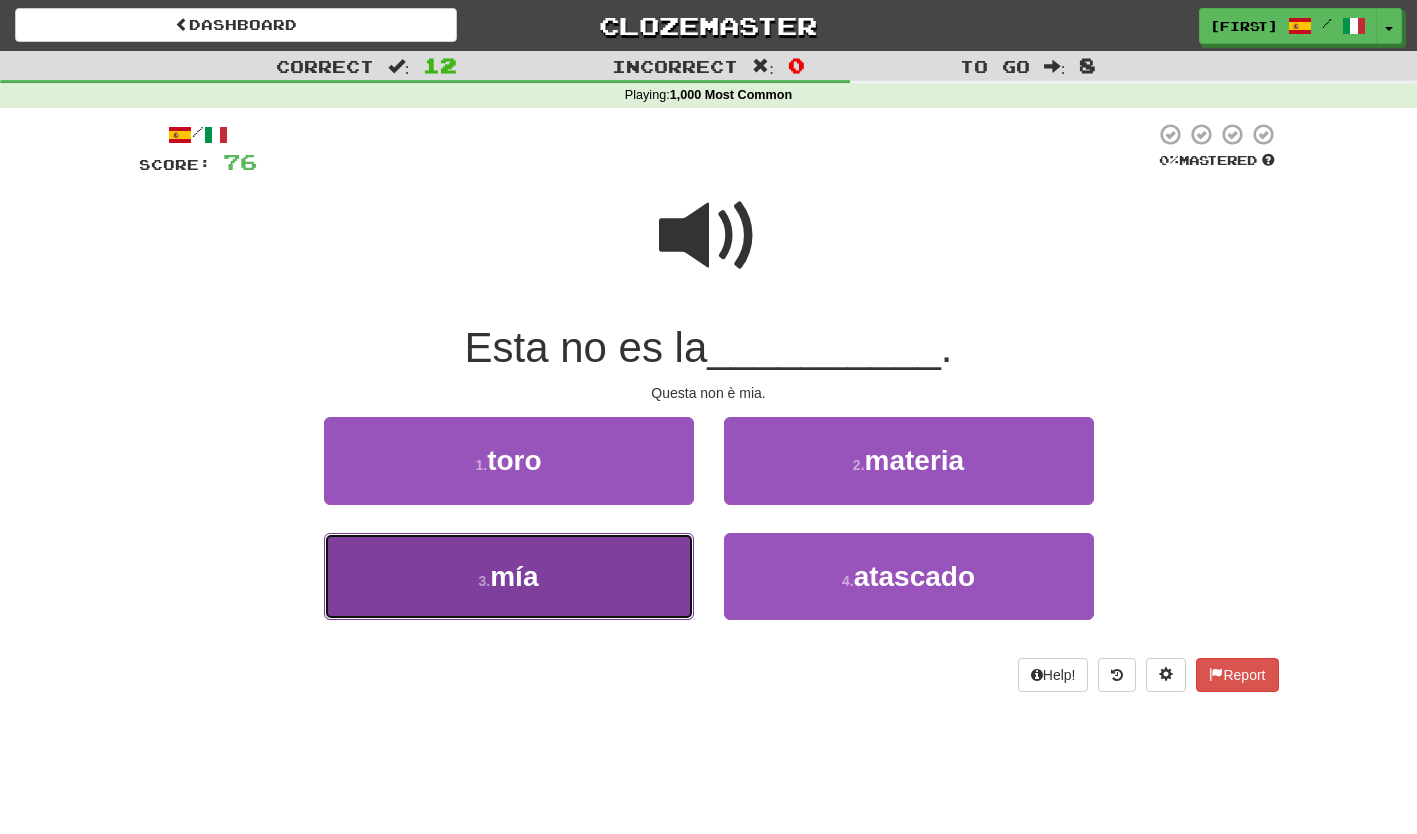 click on "3 .  mía" at bounding box center [509, 576] 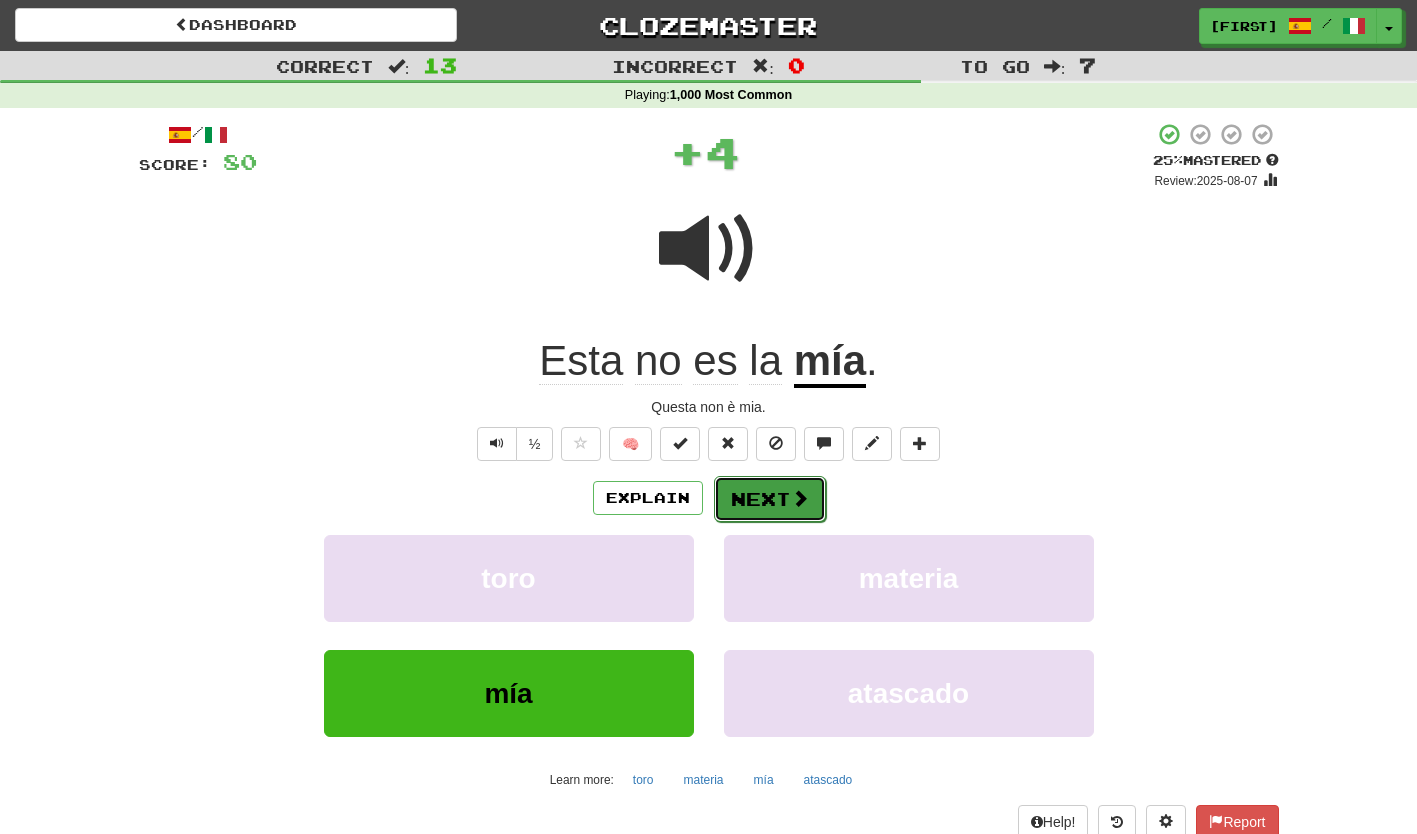 click on "Next" at bounding box center (770, 499) 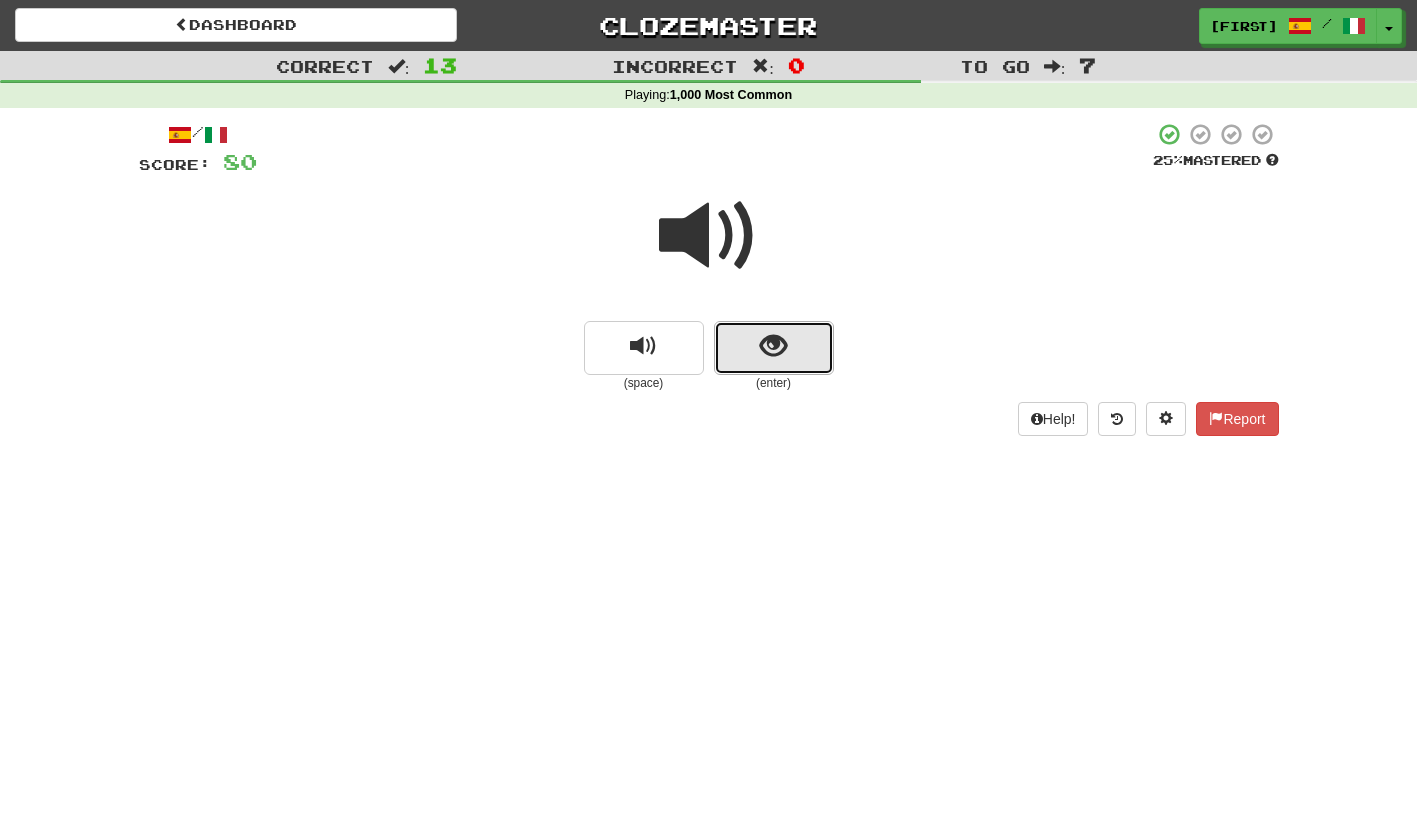 click at bounding box center (774, 348) 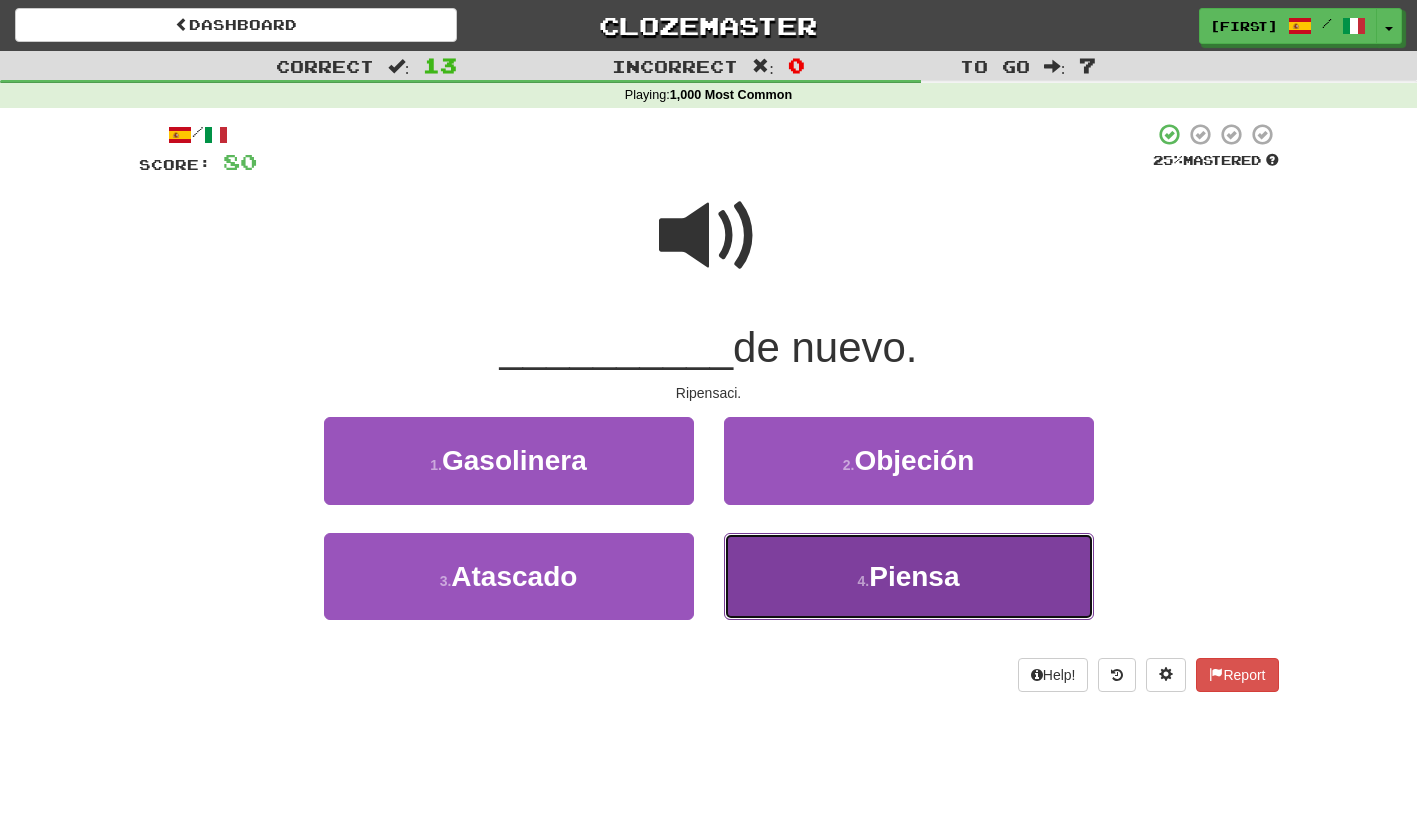 click on "4 .  Piensa" at bounding box center [909, 576] 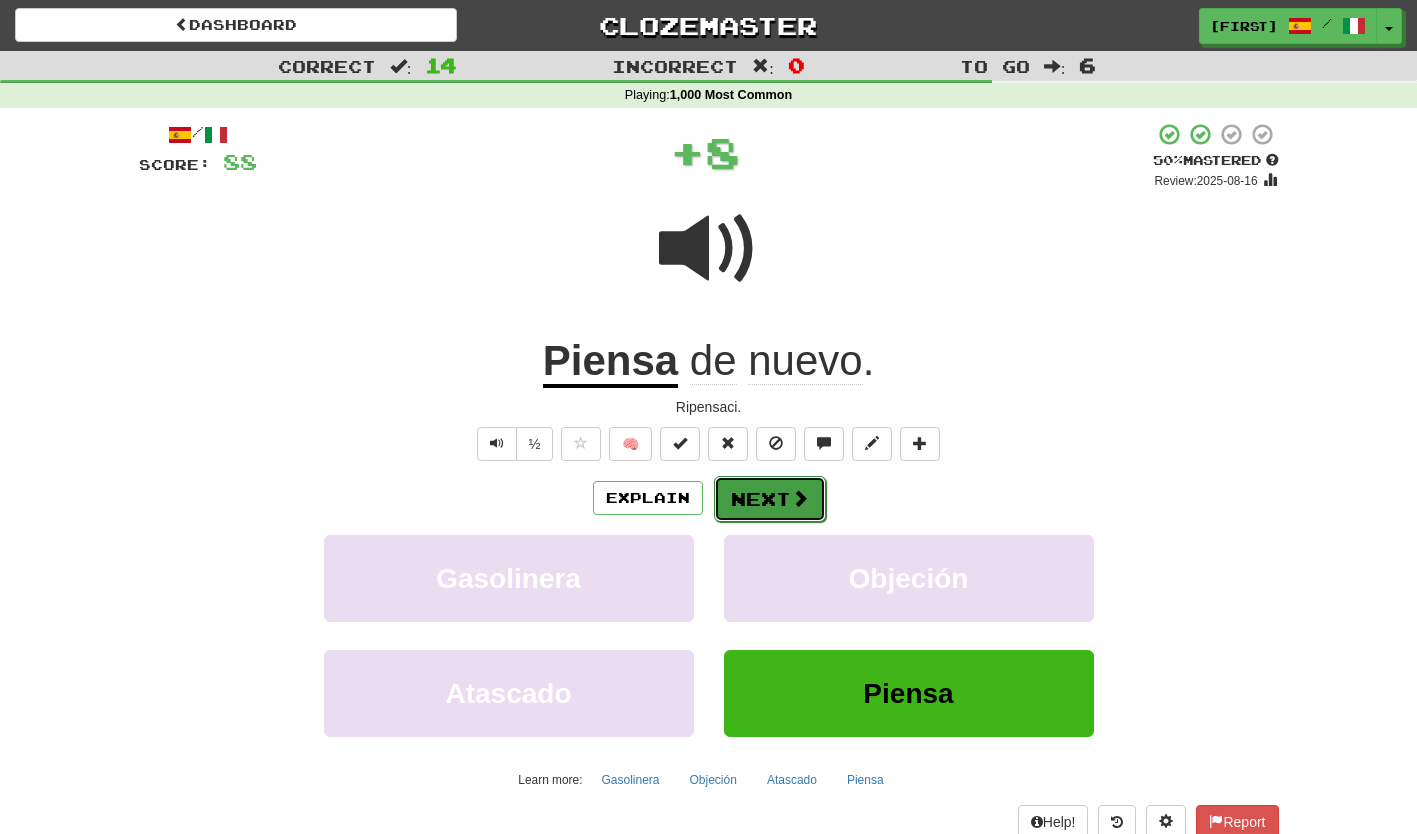 click on "Next" at bounding box center [770, 499] 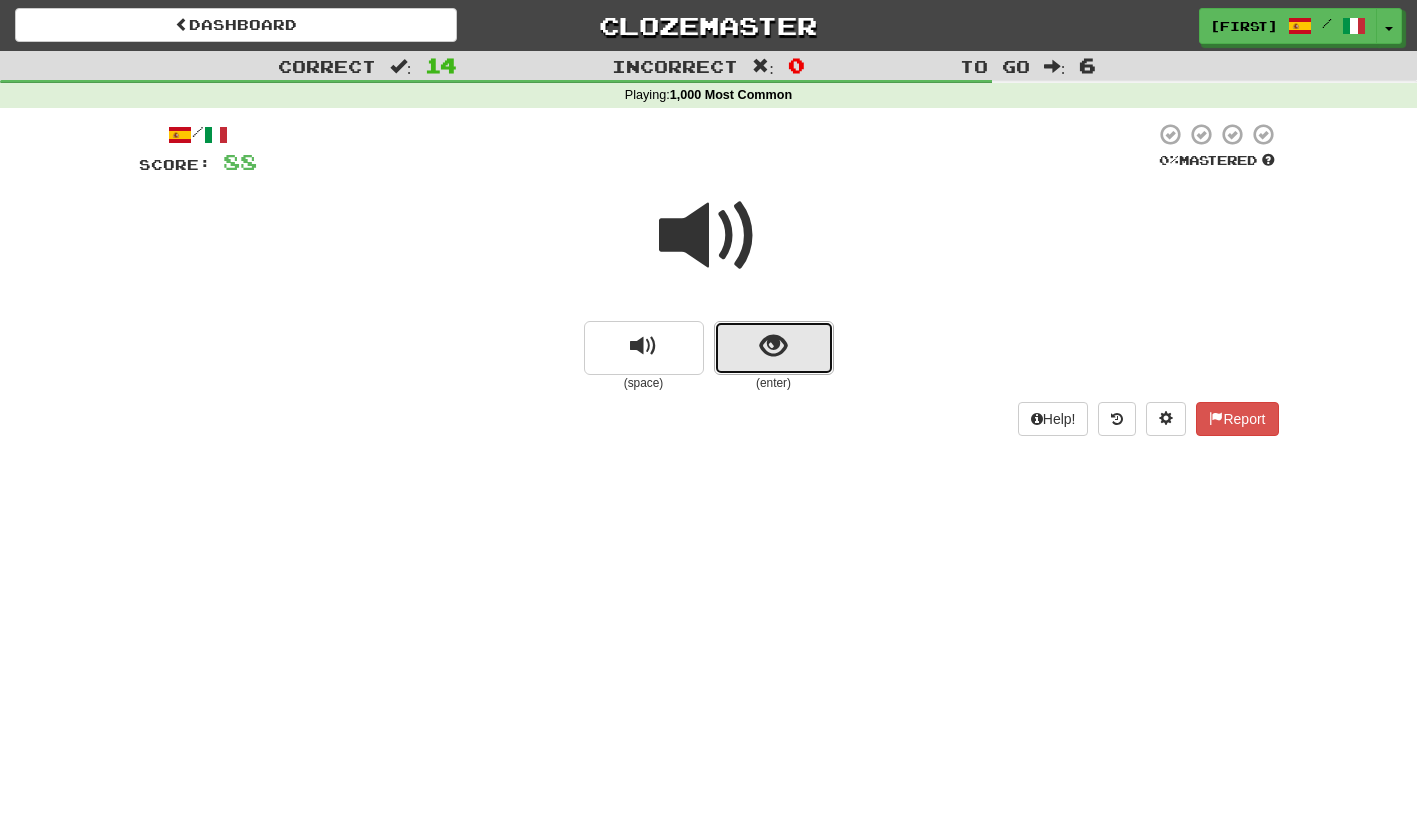 click at bounding box center (774, 348) 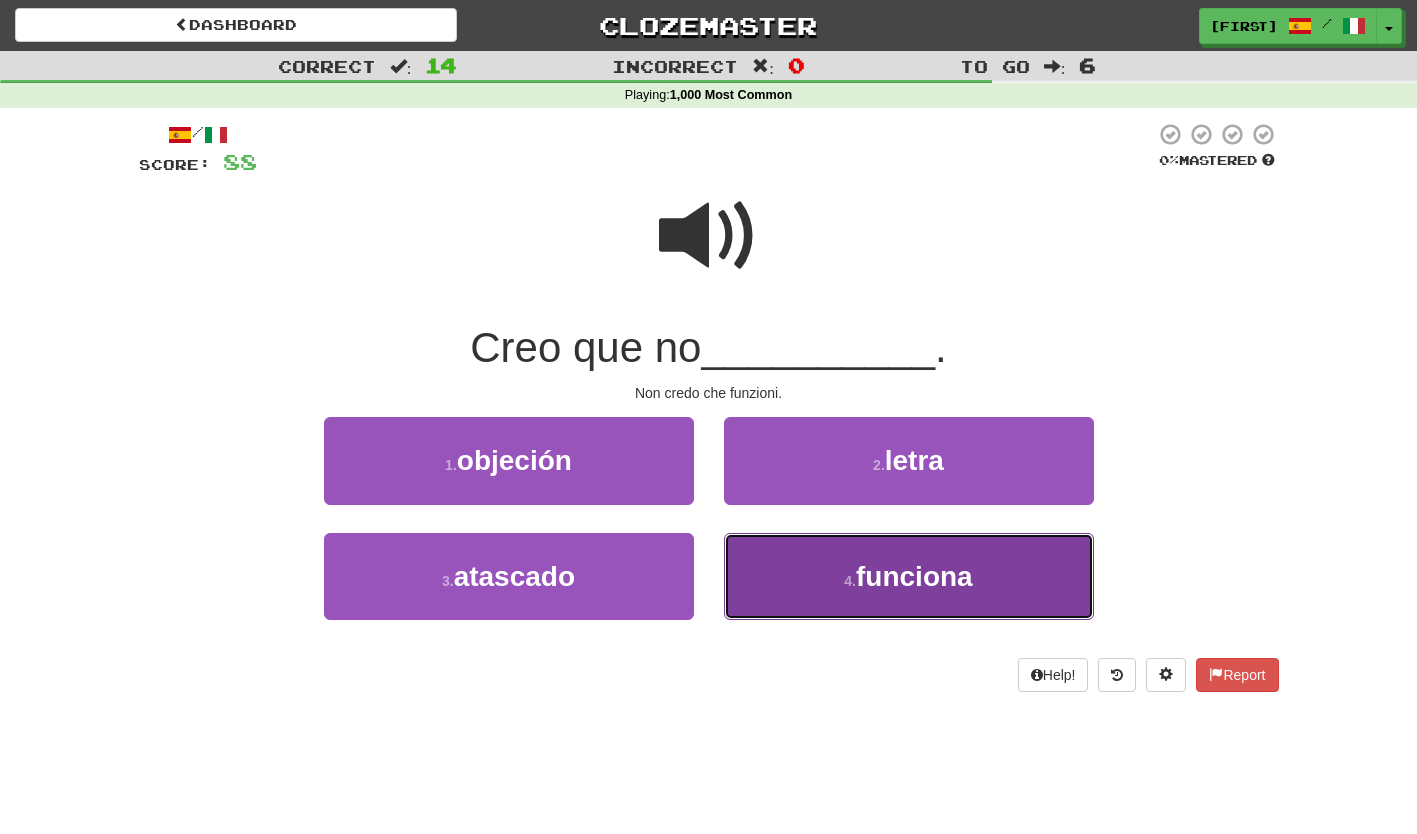 click on "4 .  funciona" at bounding box center (909, 576) 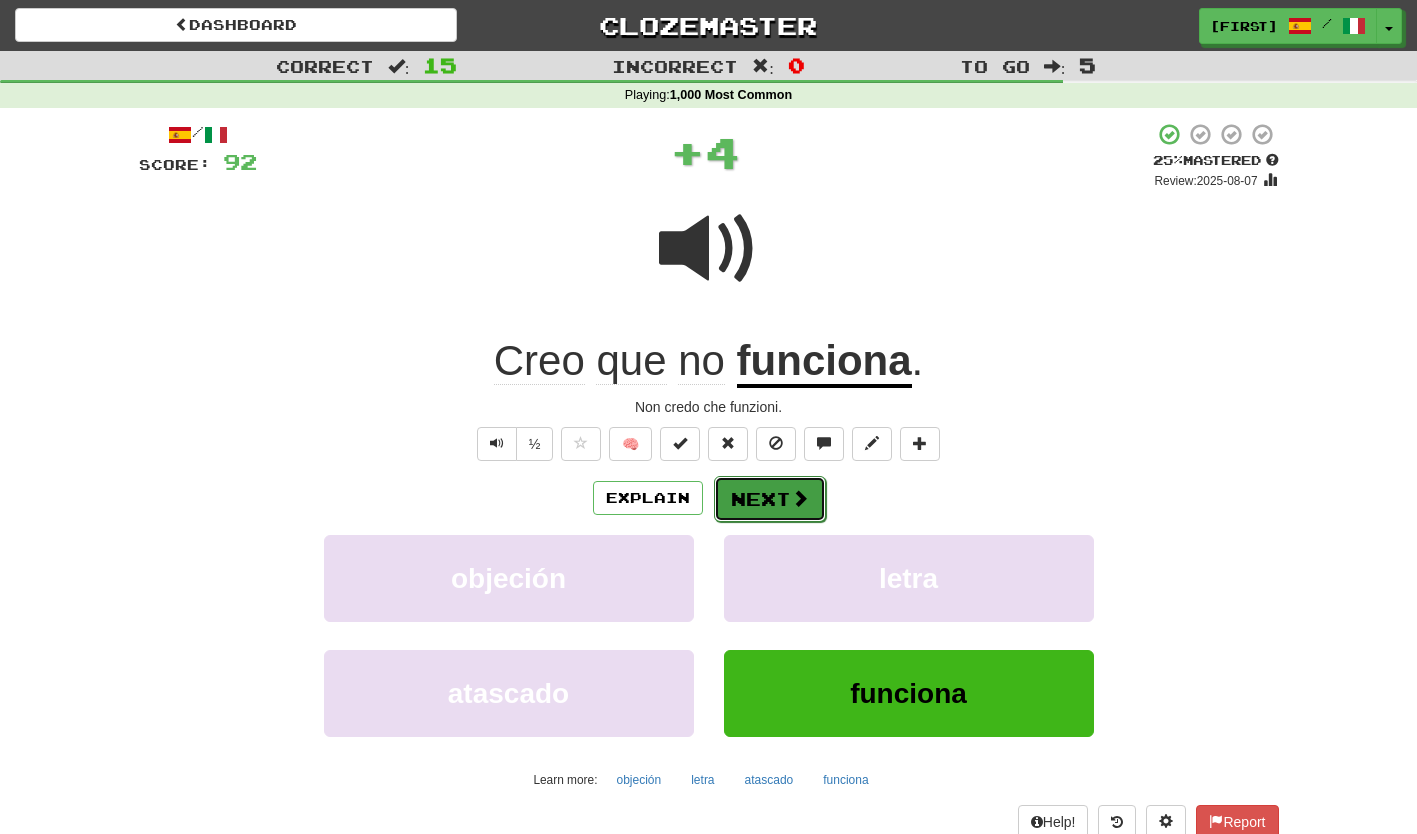 click on "Next" at bounding box center [770, 499] 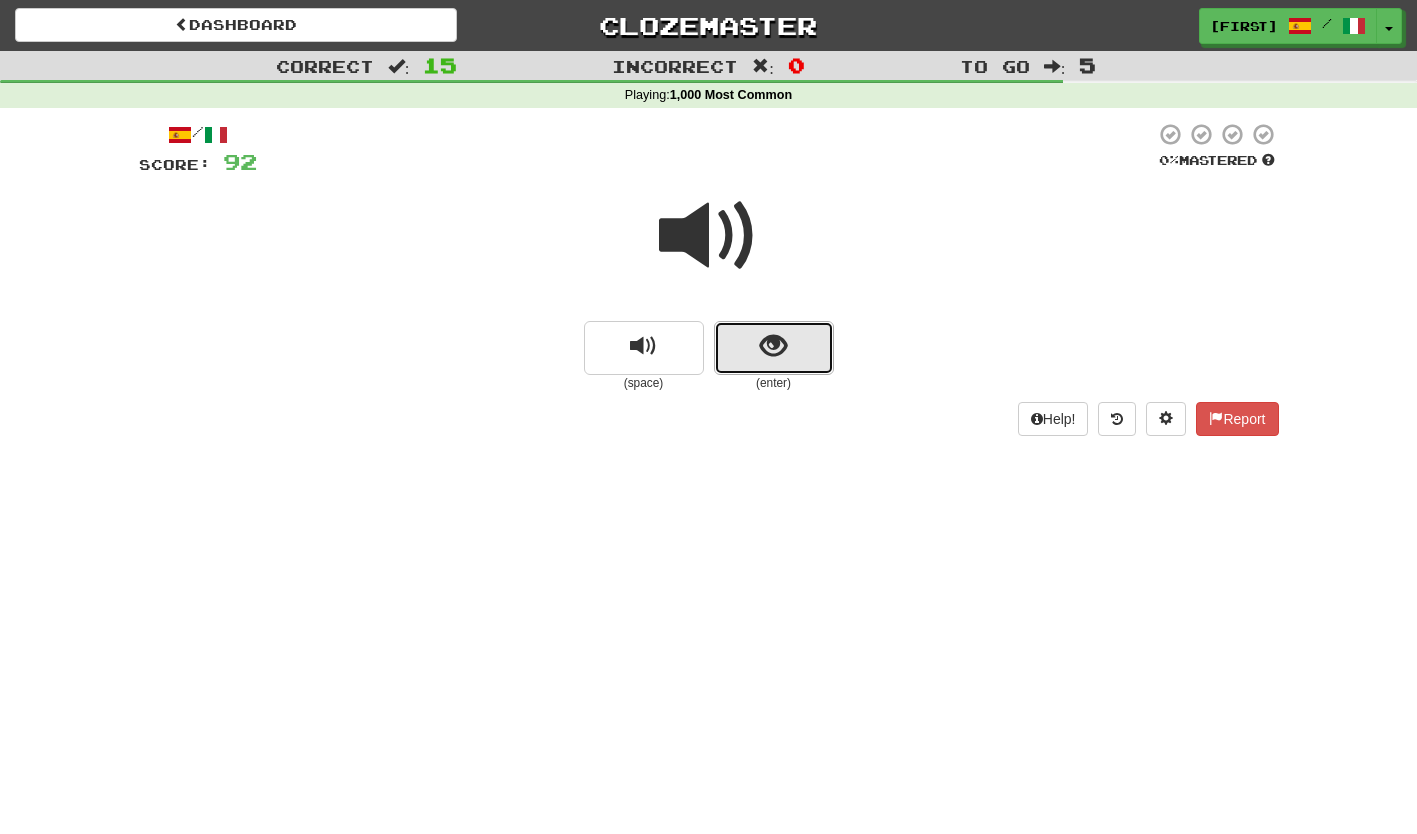 click at bounding box center (774, 348) 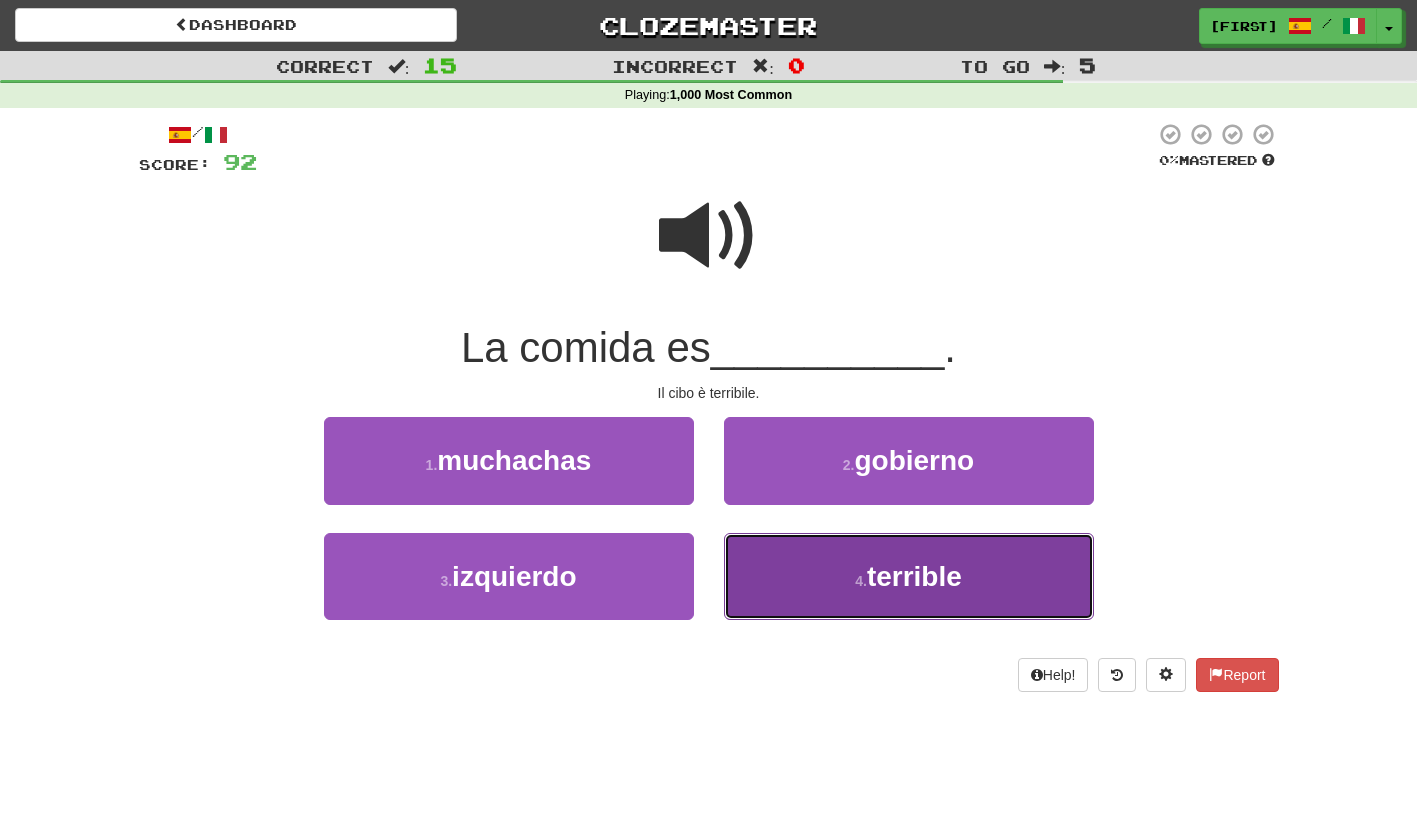 click on "4 .  terrible" at bounding box center (909, 576) 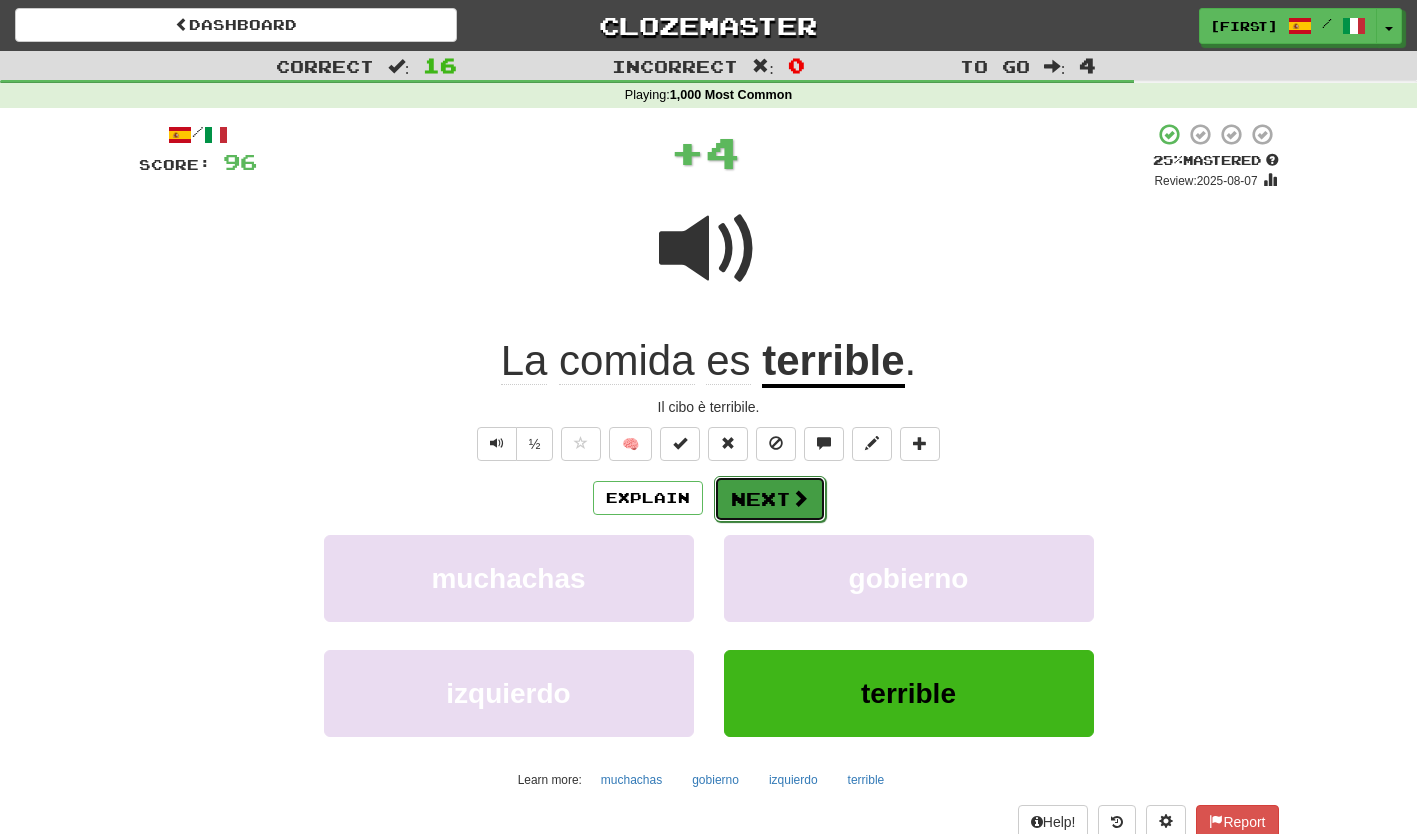 click on "Next" at bounding box center [770, 499] 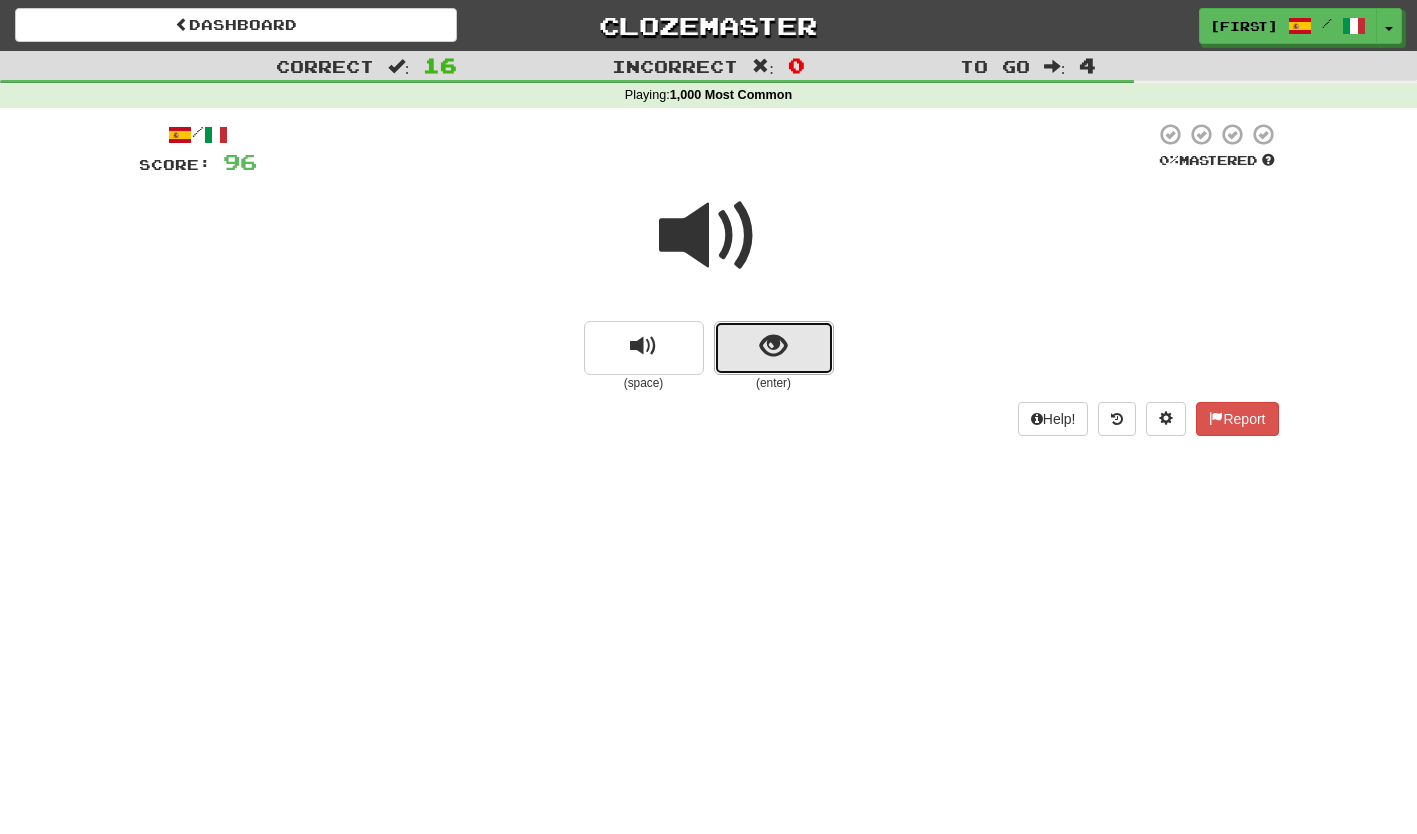 click at bounding box center (774, 348) 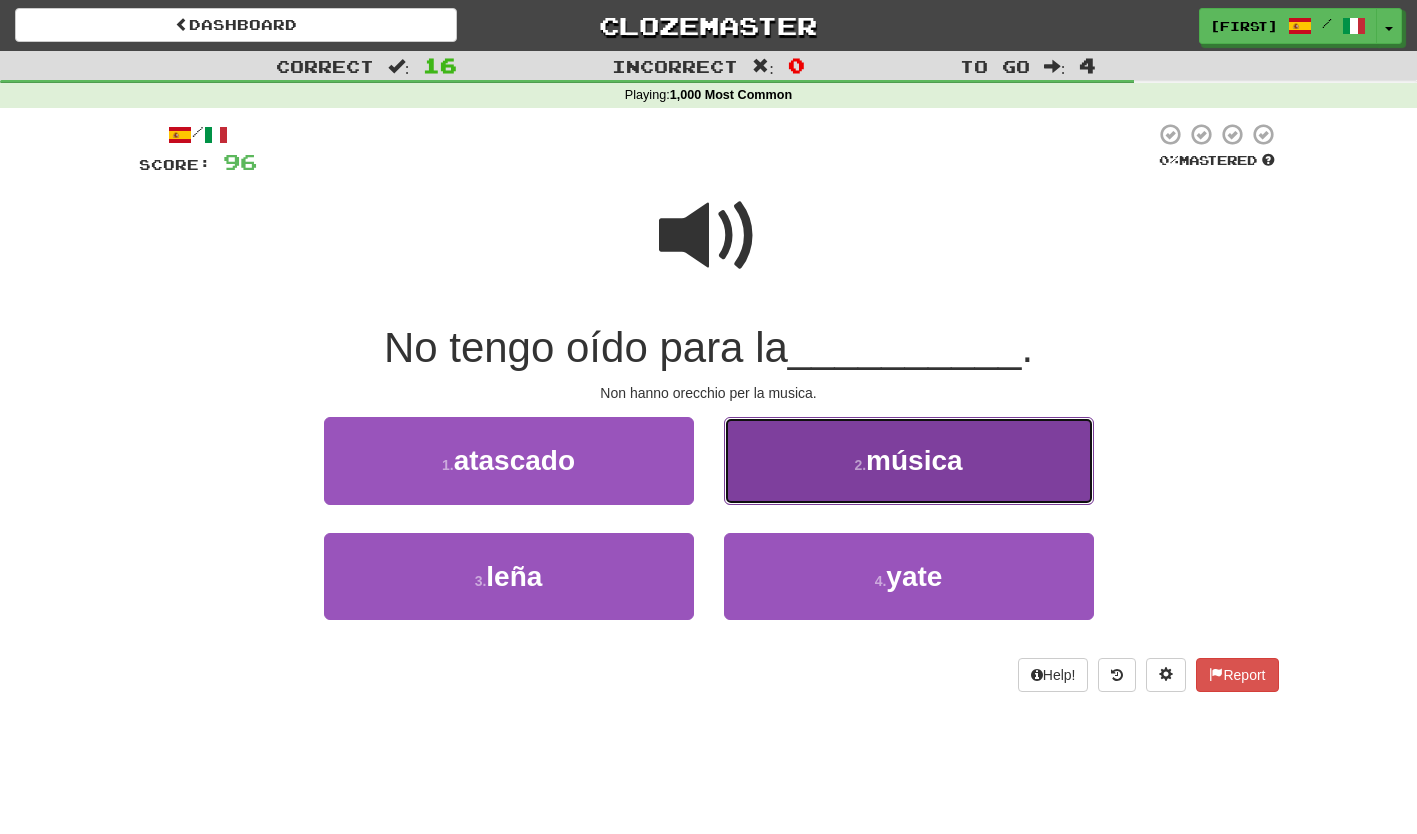 click on "2 .  música" at bounding box center (909, 460) 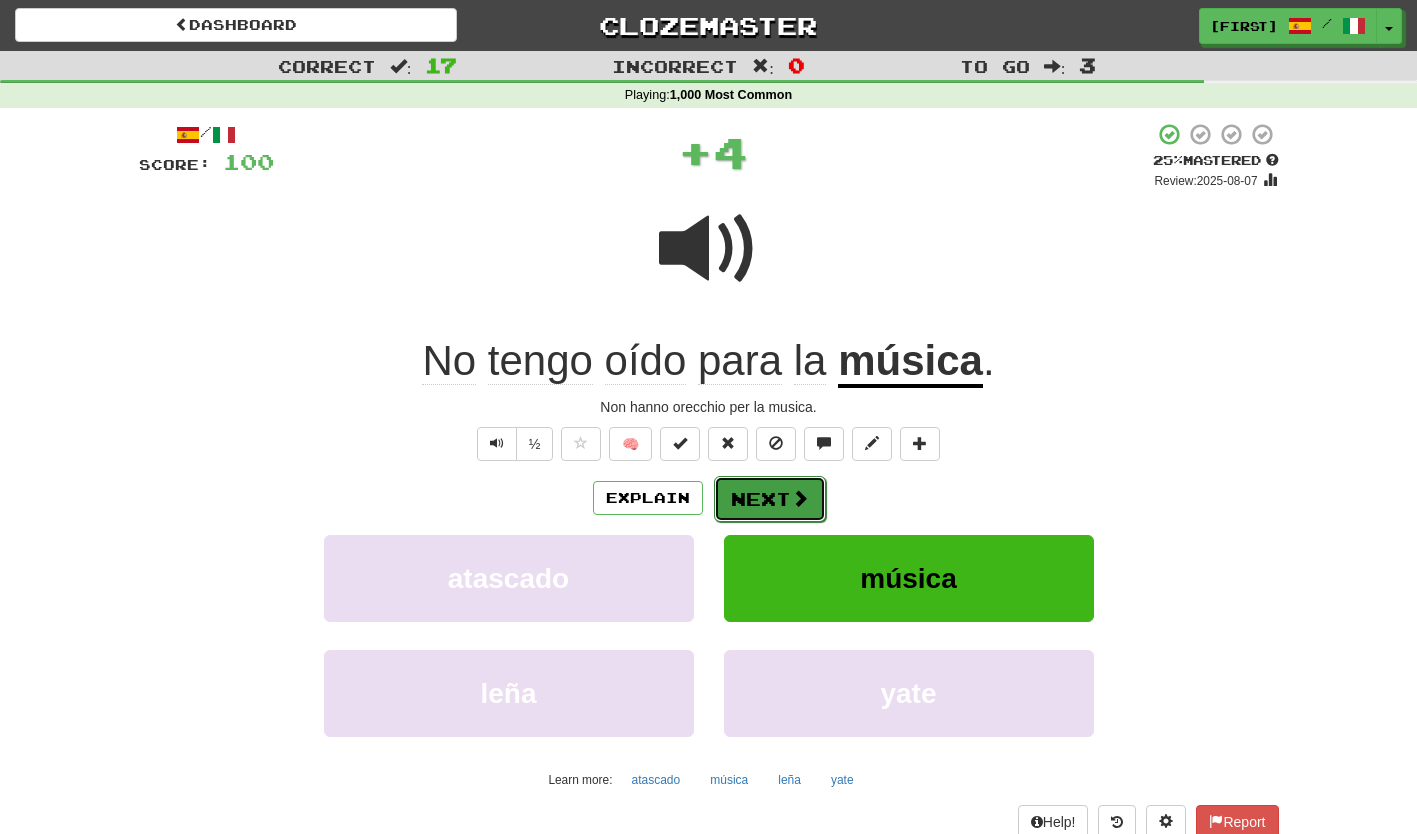 click on "Next" at bounding box center [770, 499] 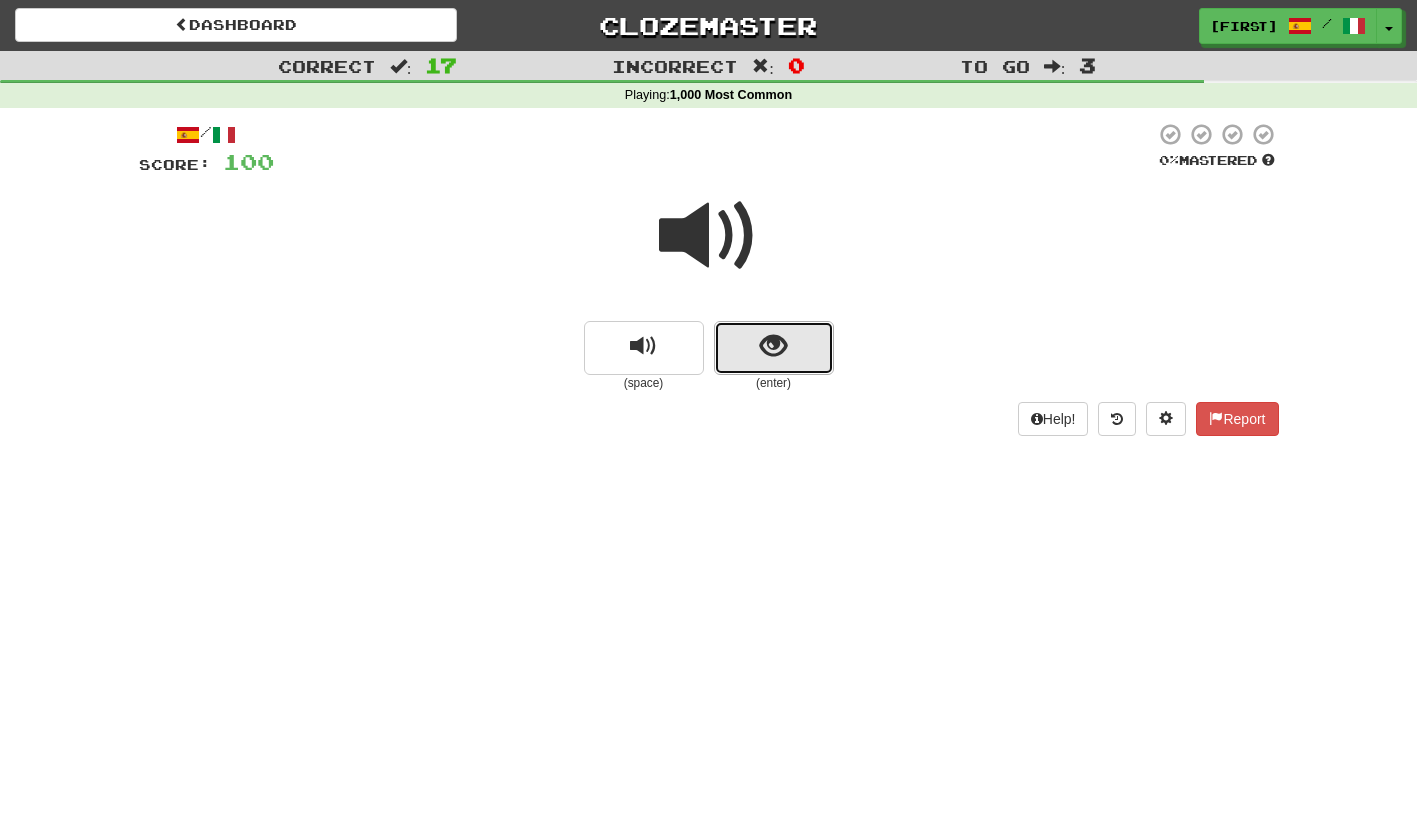 click at bounding box center [774, 348] 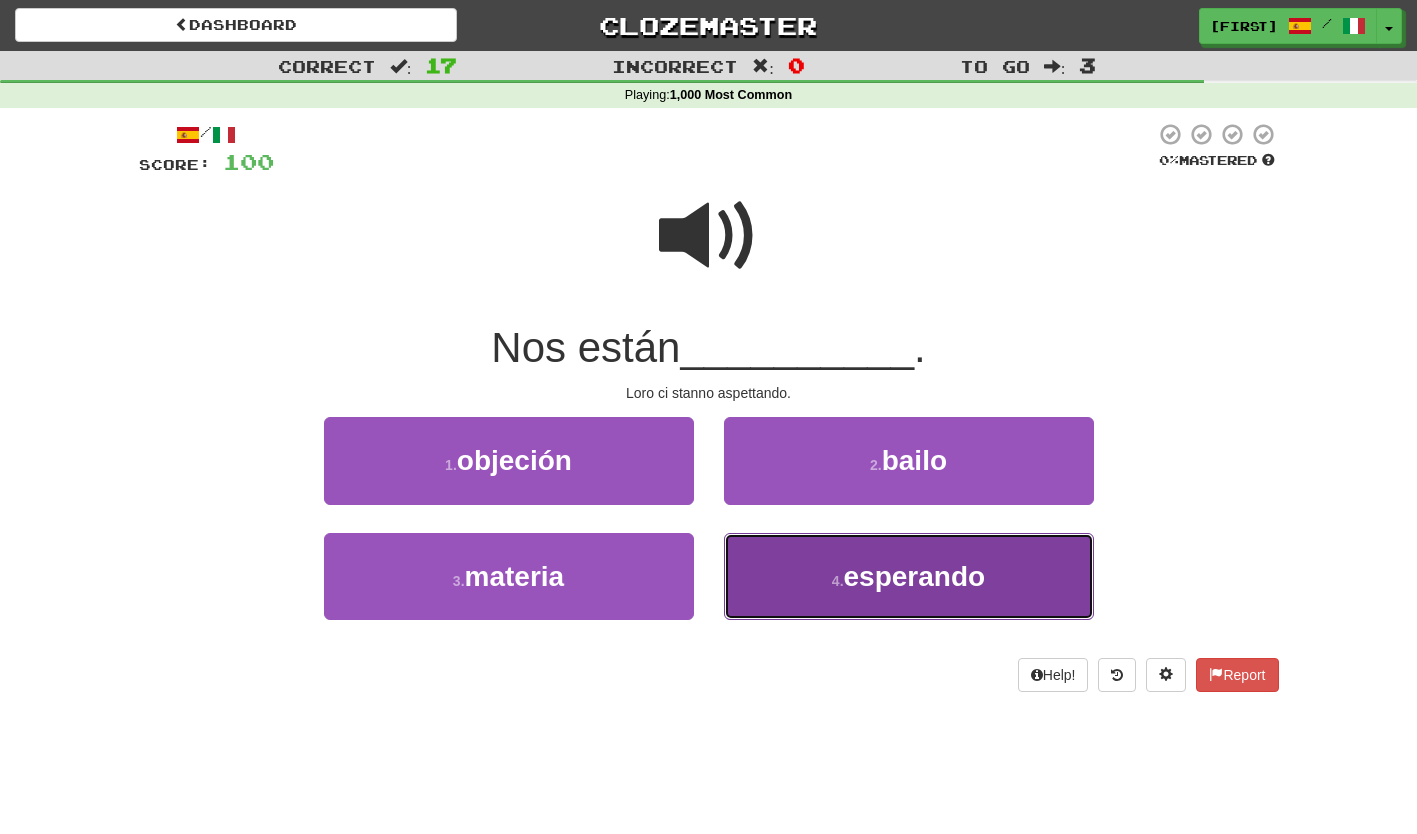 click on "4 .  esperando" at bounding box center (909, 576) 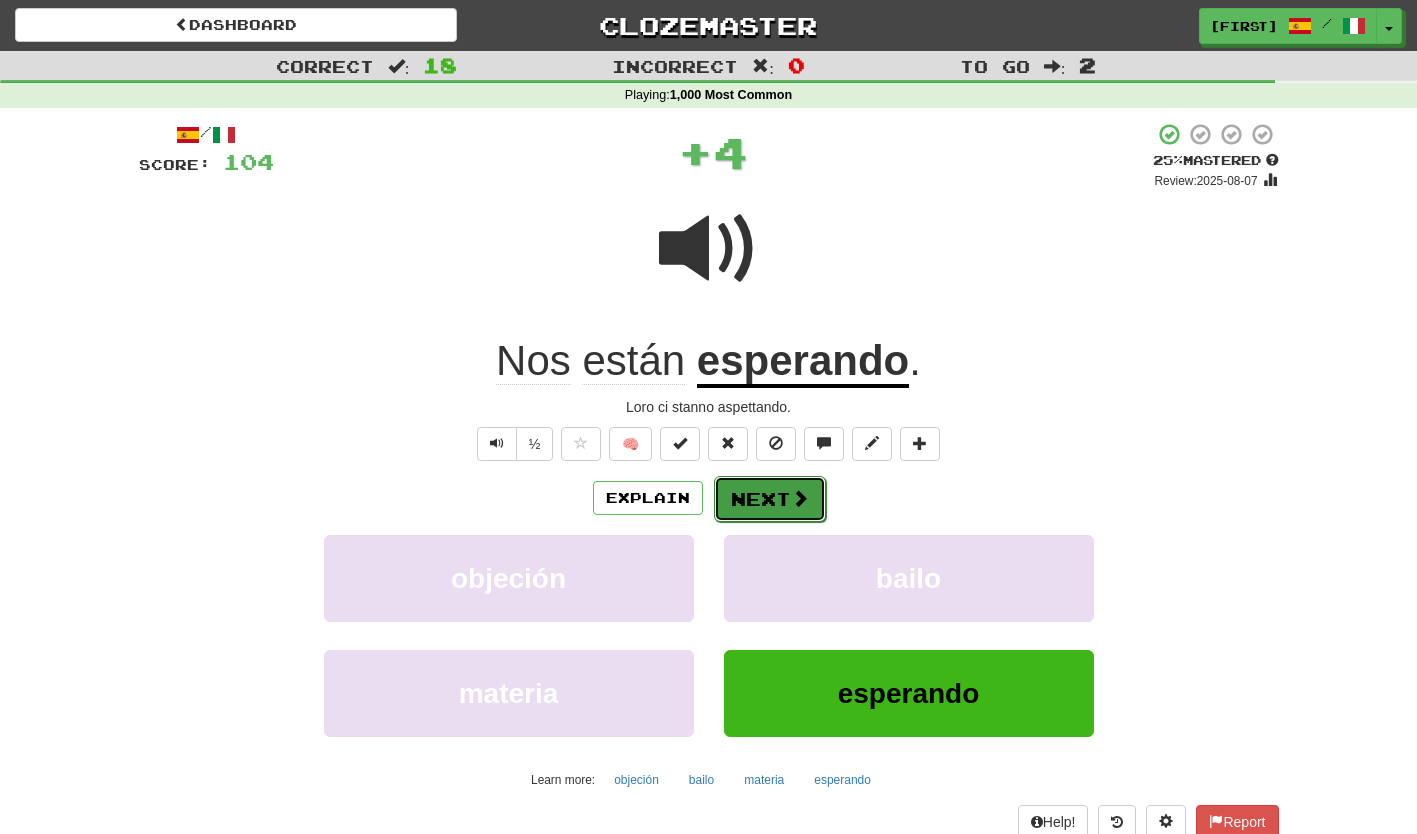 click on "Next" at bounding box center [770, 499] 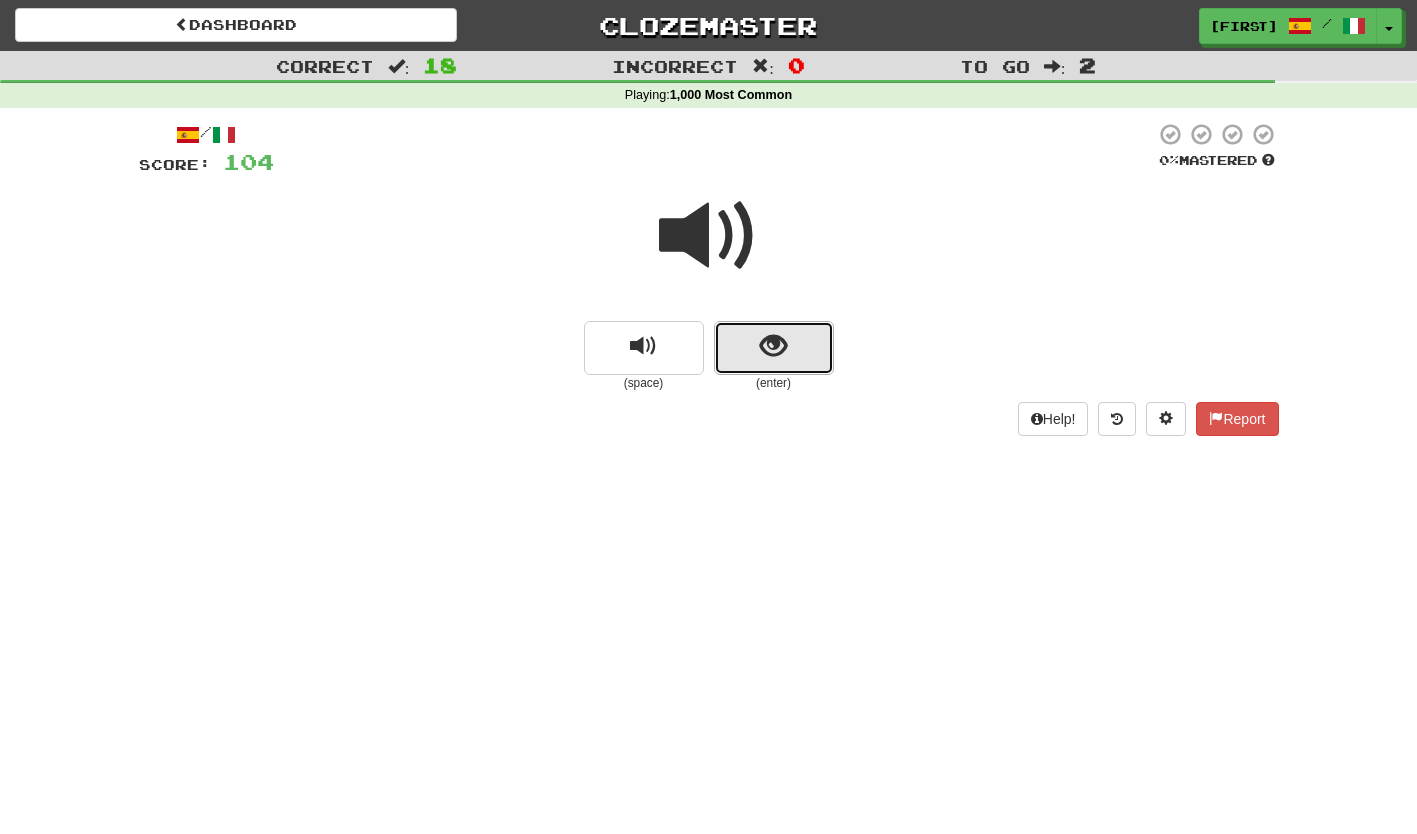 click at bounding box center (774, 348) 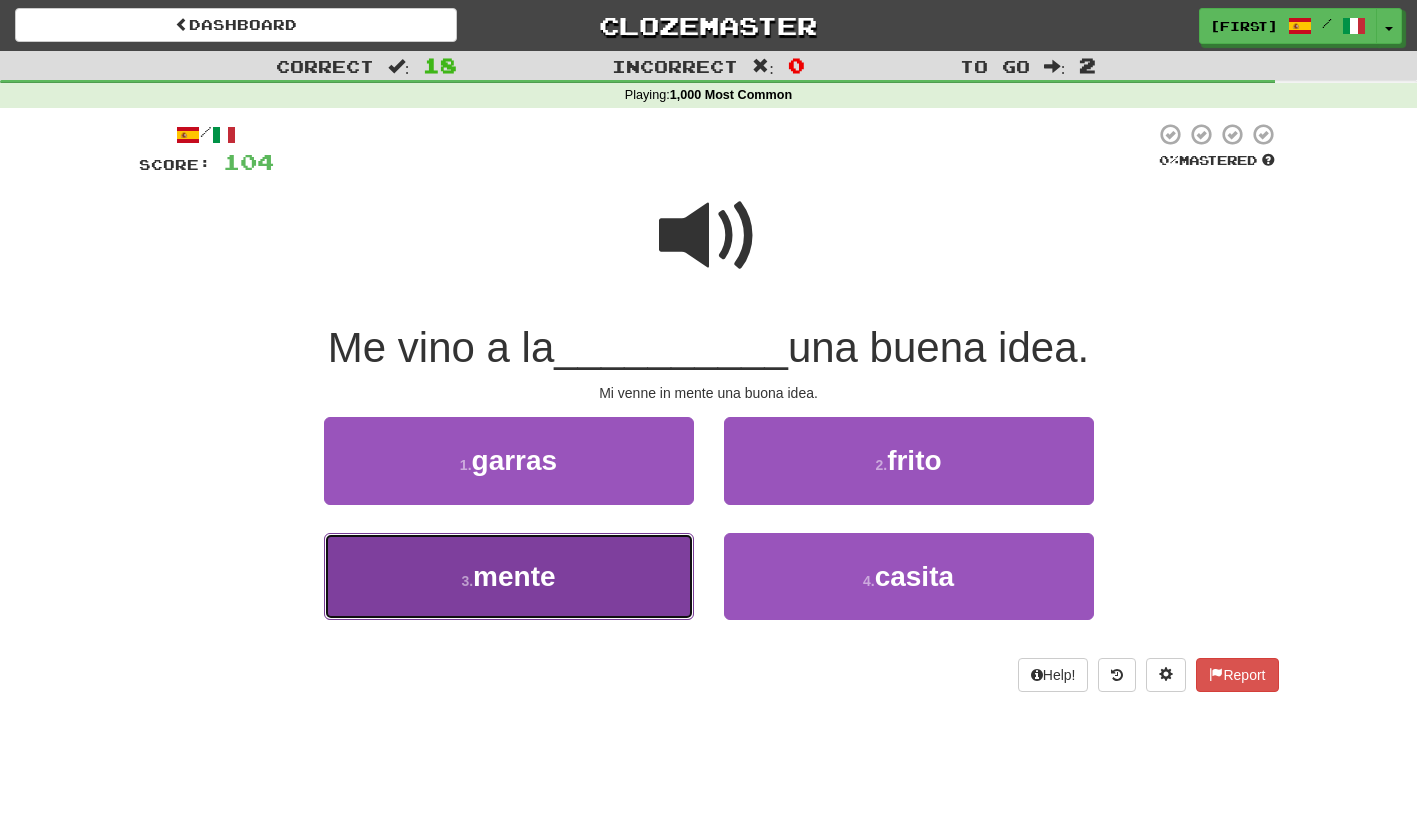 click on "3 .  mente" at bounding box center (509, 576) 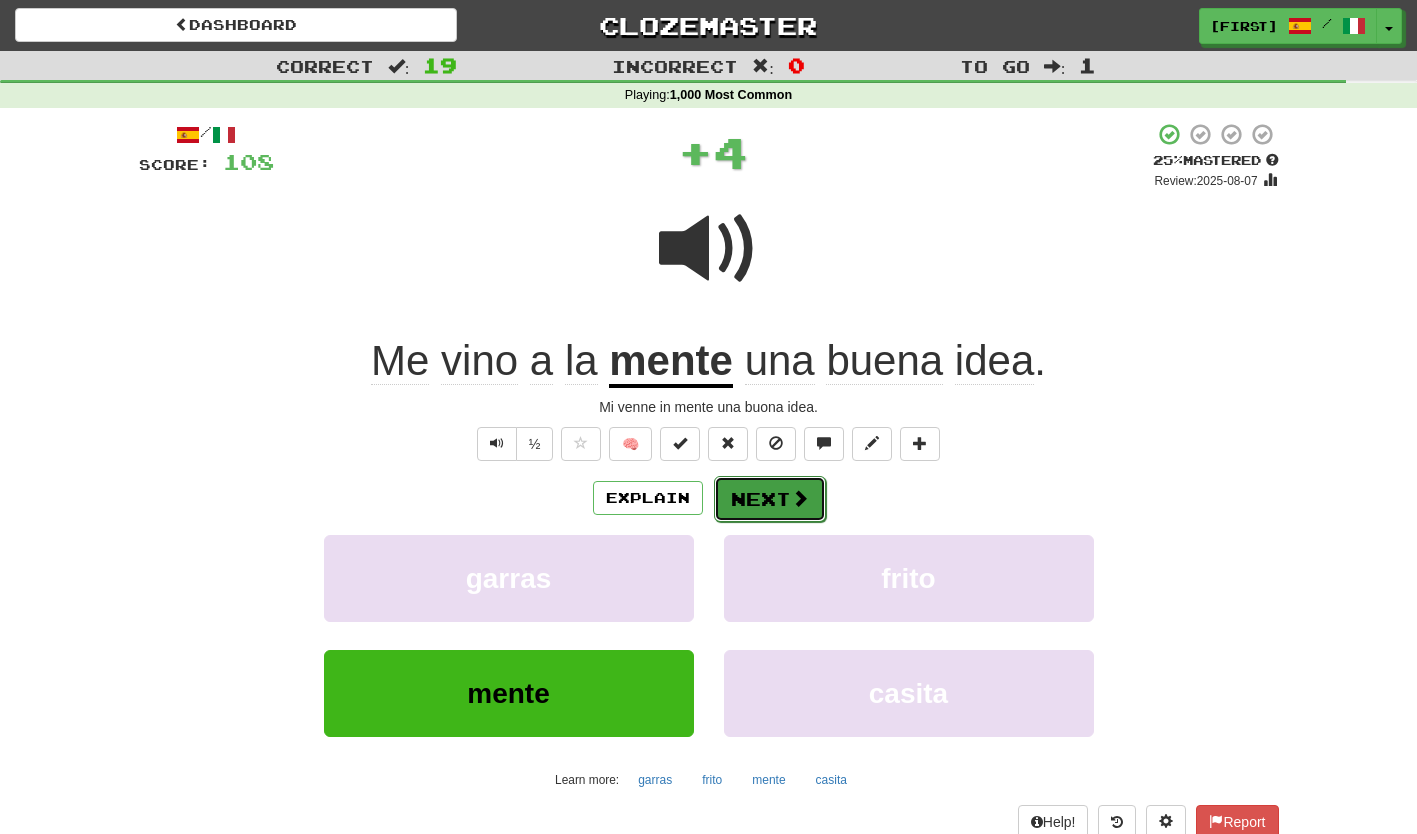 click on "Next" at bounding box center (770, 499) 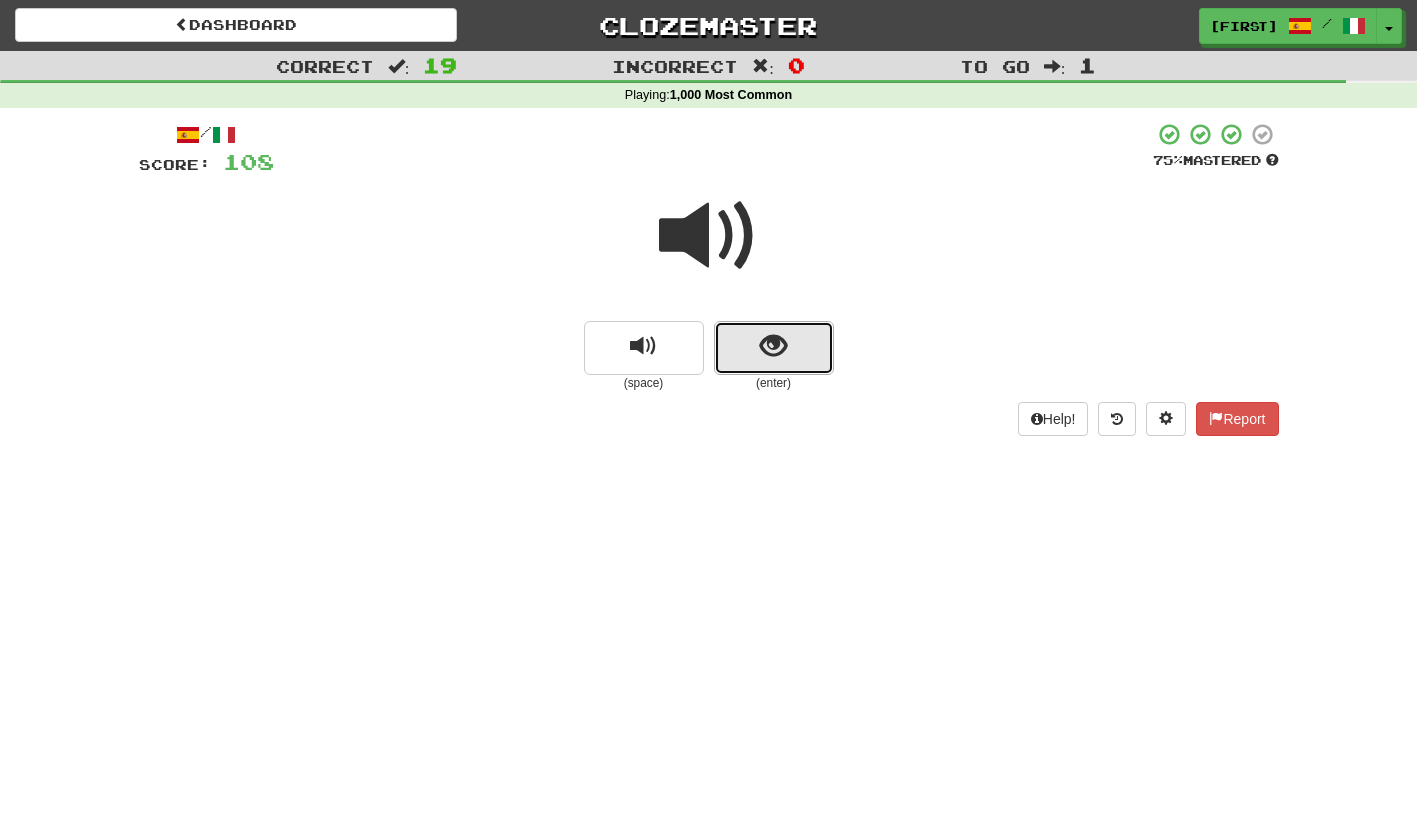 click at bounding box center (774, 348) 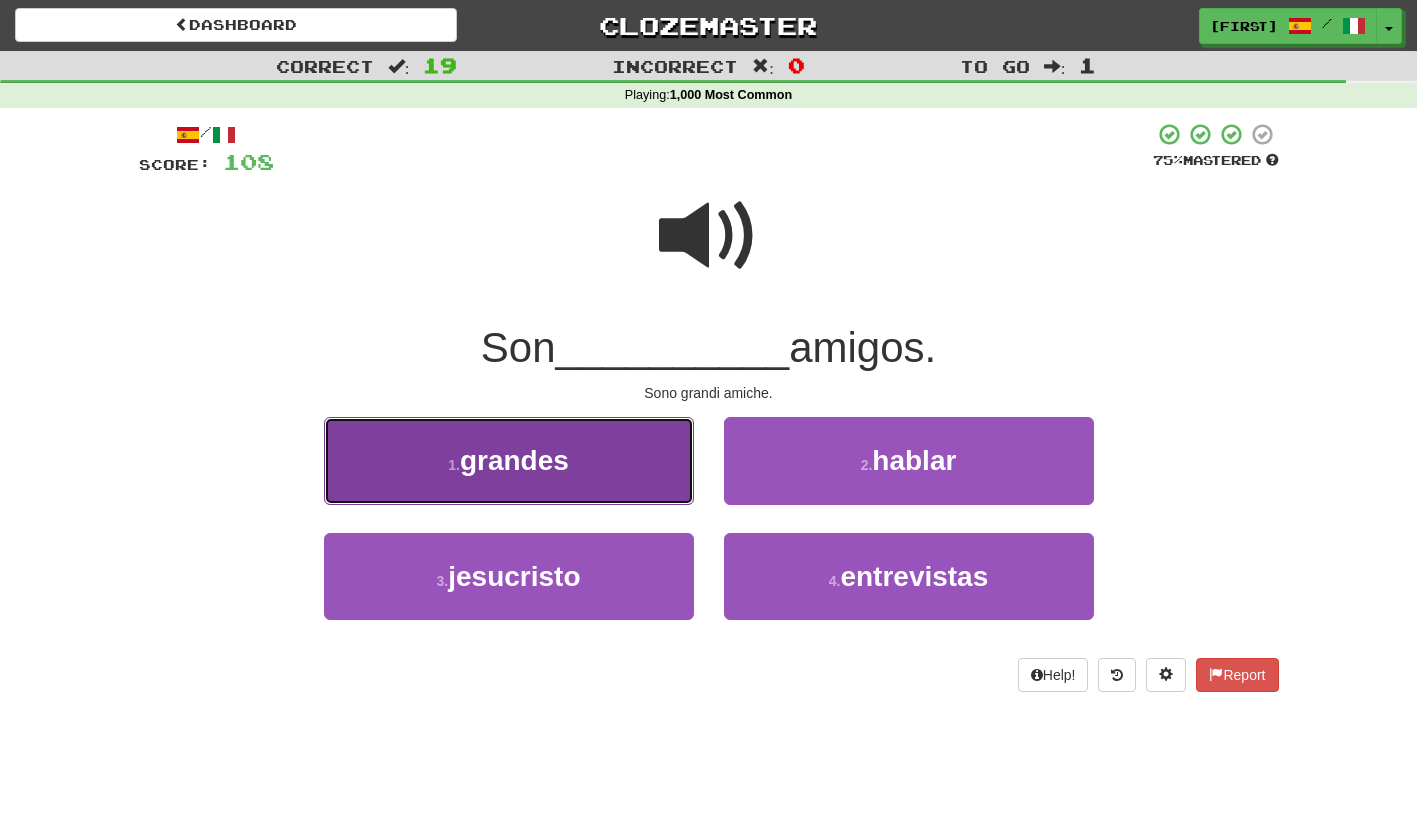 click on "1 .  grandes" at bounding box center [509, 460] 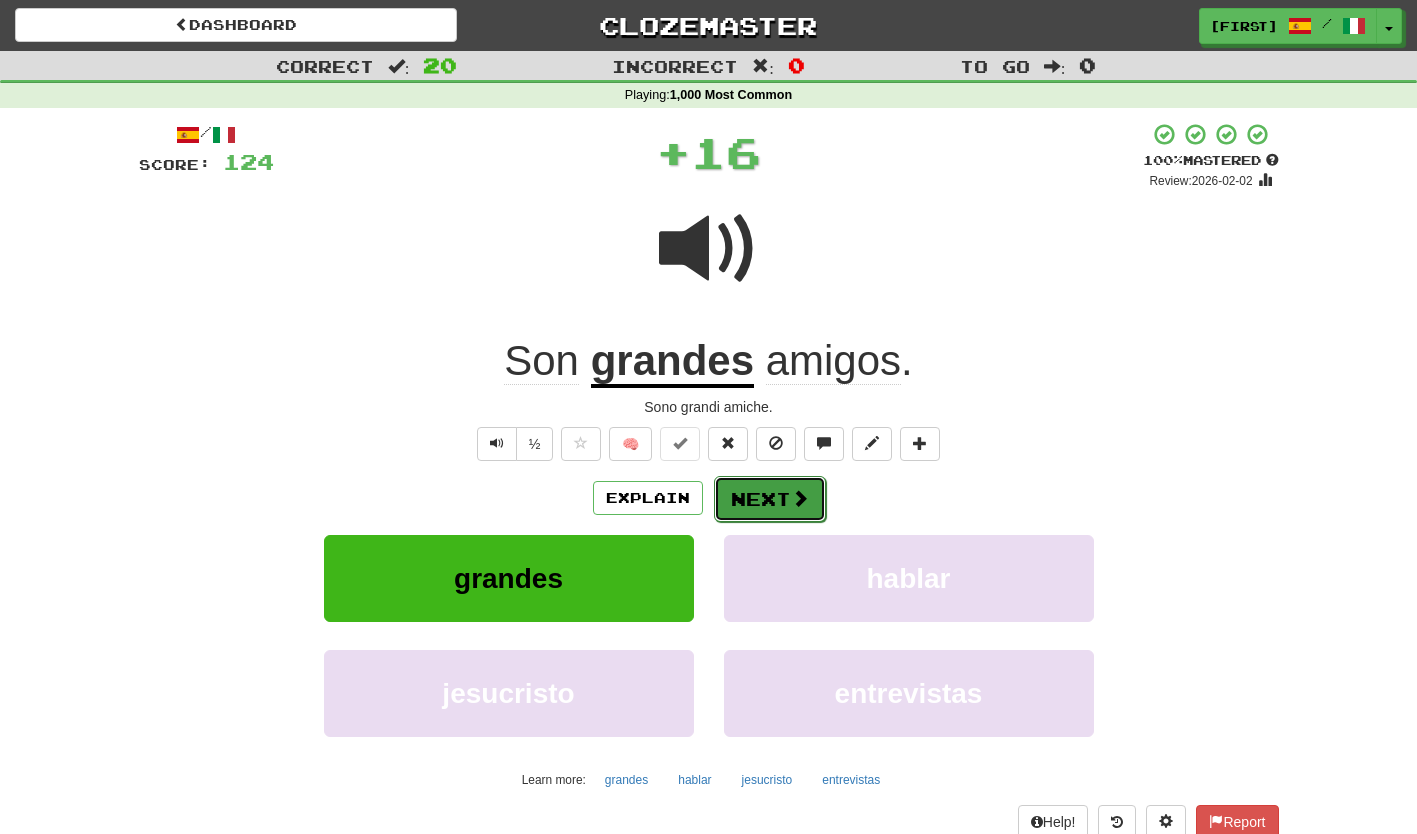 click on "Next" at bounding box center (770, 499) 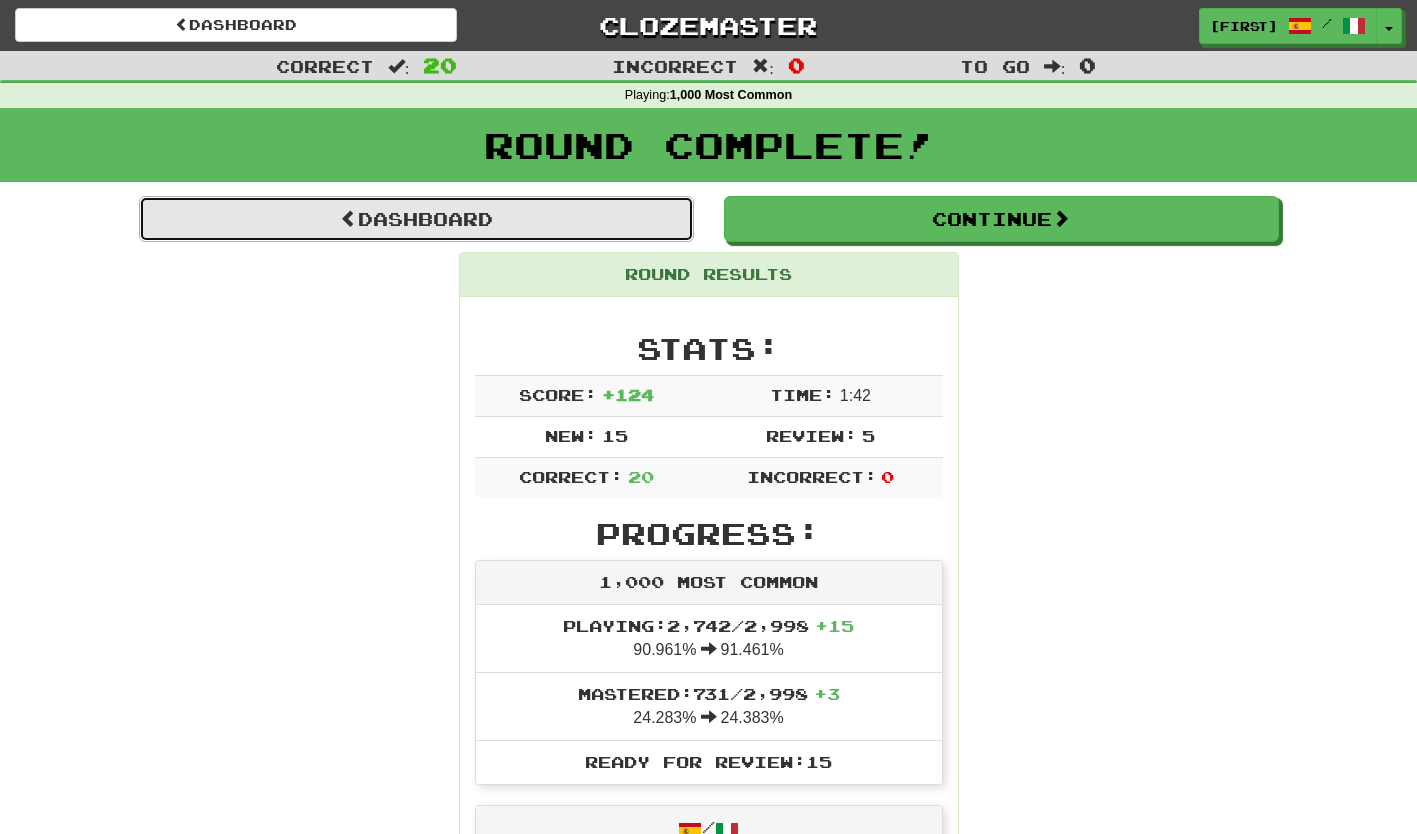 click on "Dashboard" at bounding box center [416, 219] 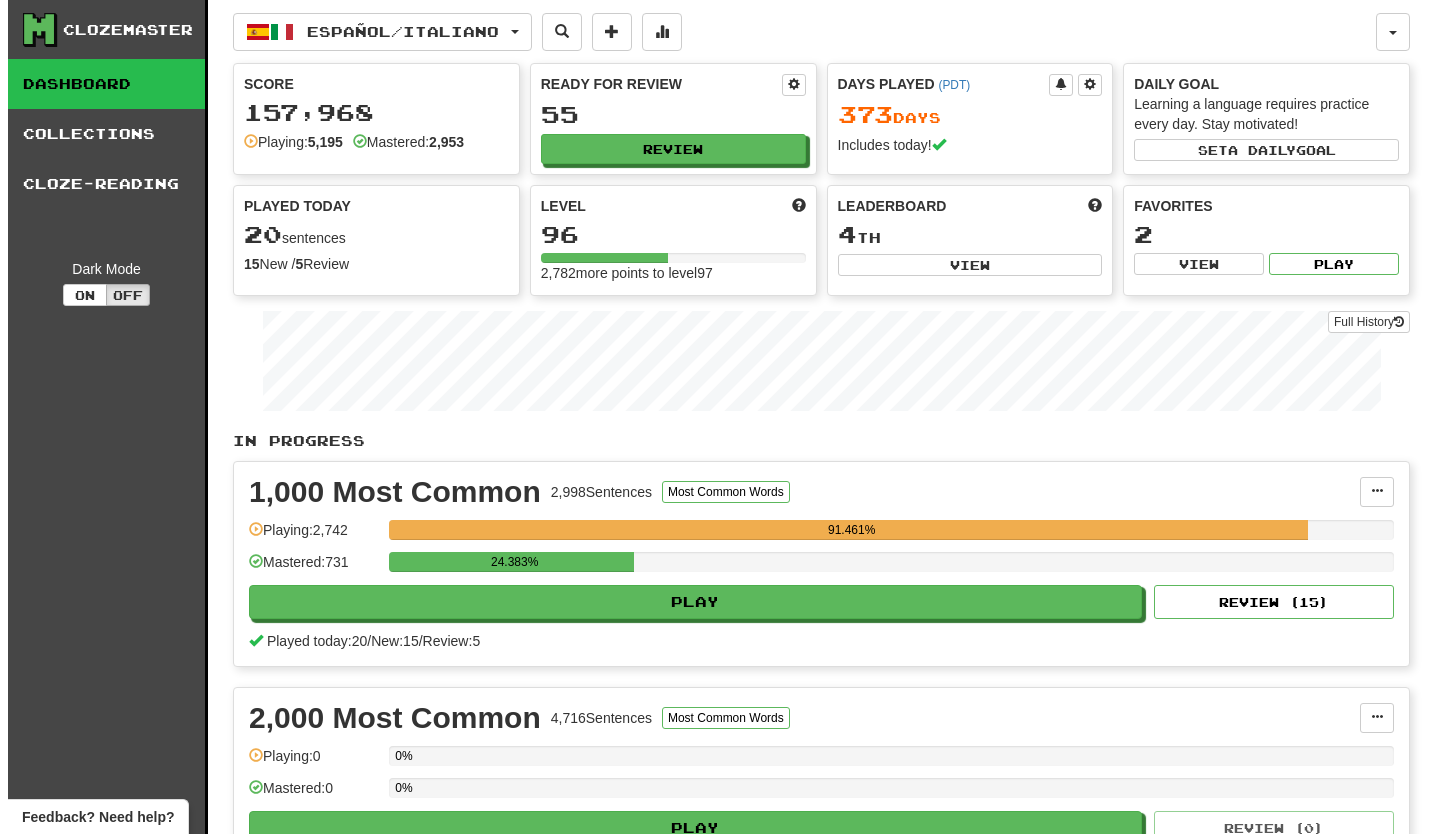 scroll, scrollTop: 0, scrollLeft: 0, axis: both 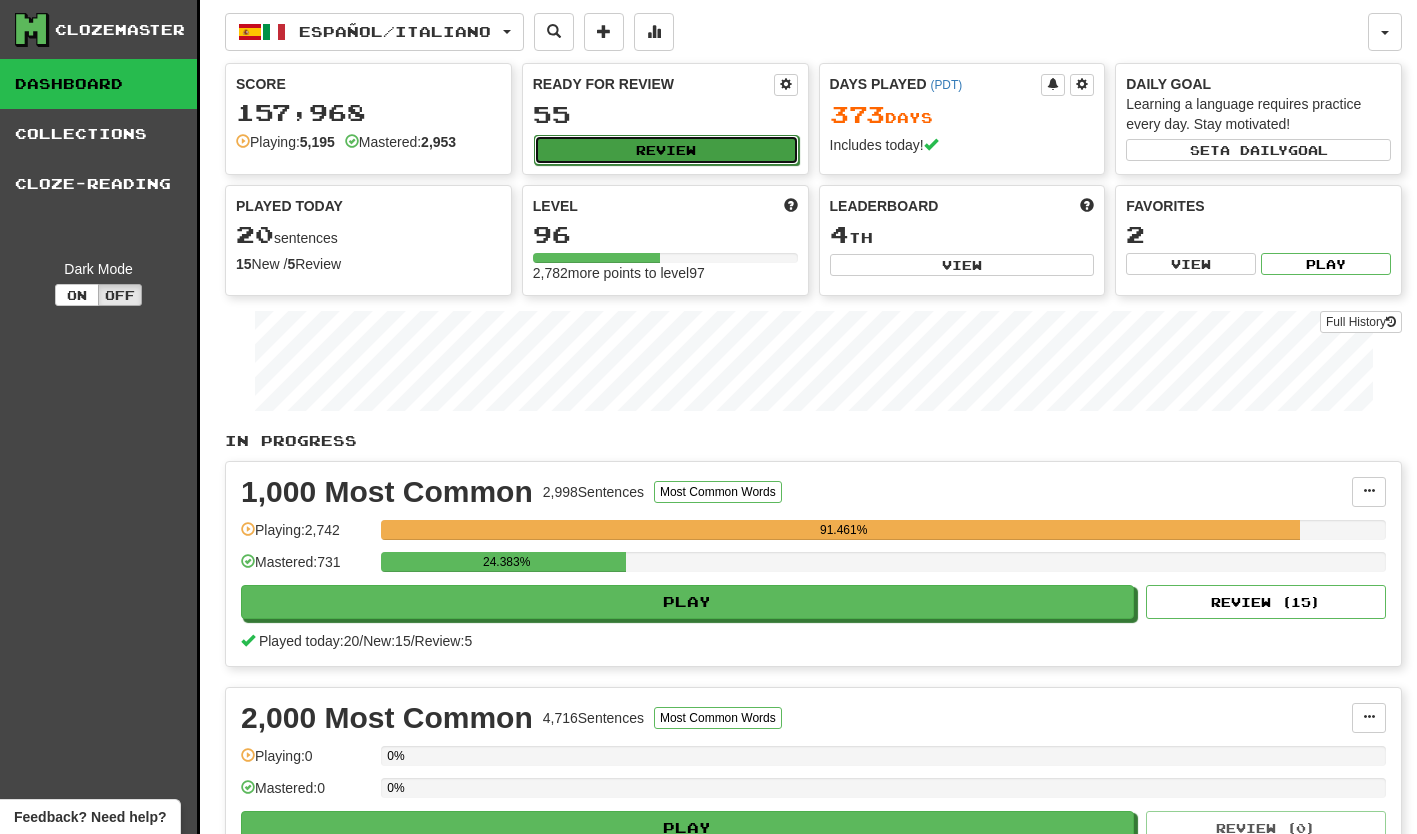 click on "Review" at bounding box center [666, 150] 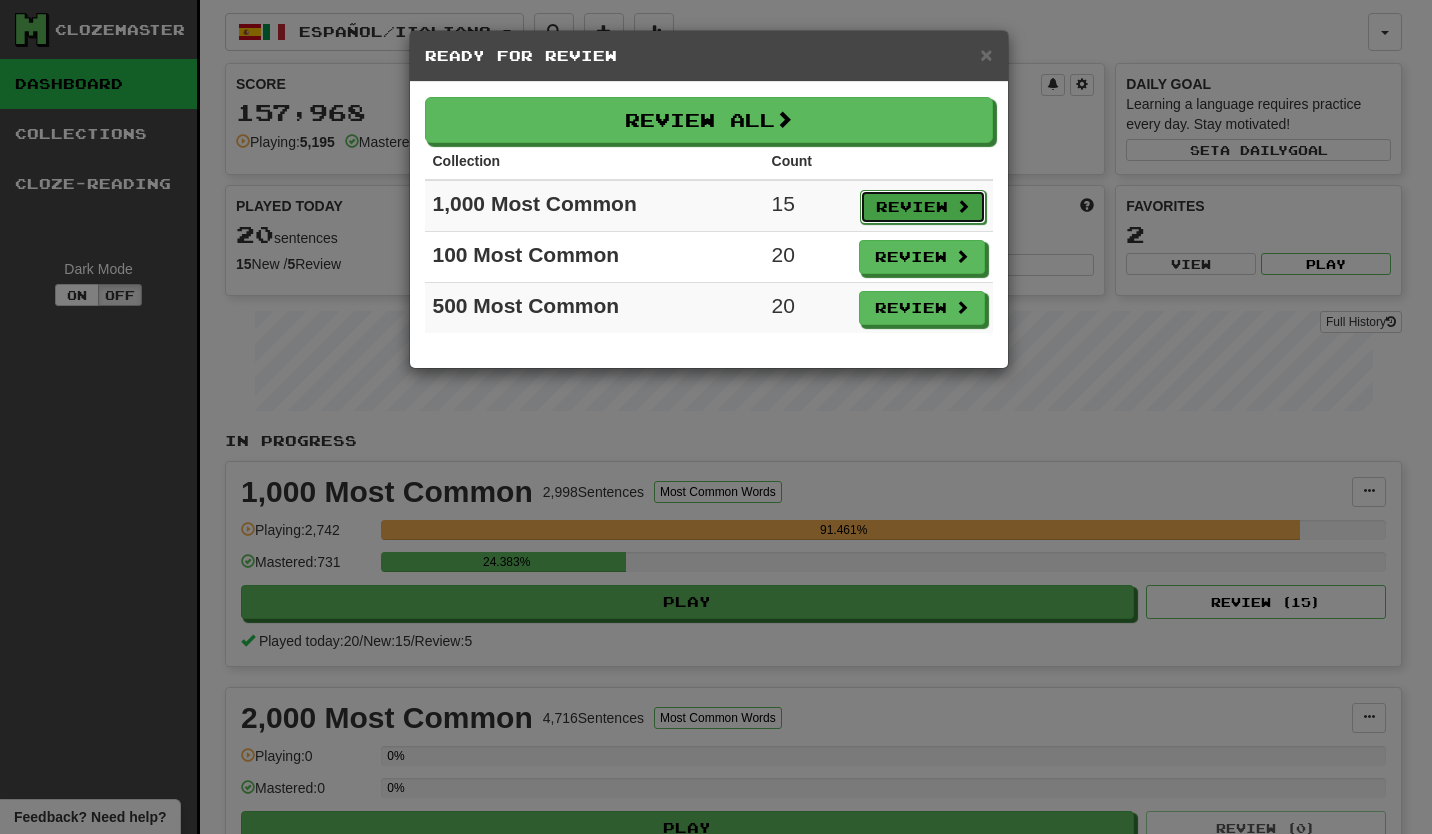 click on "Review" at bounding box center (923, 207) 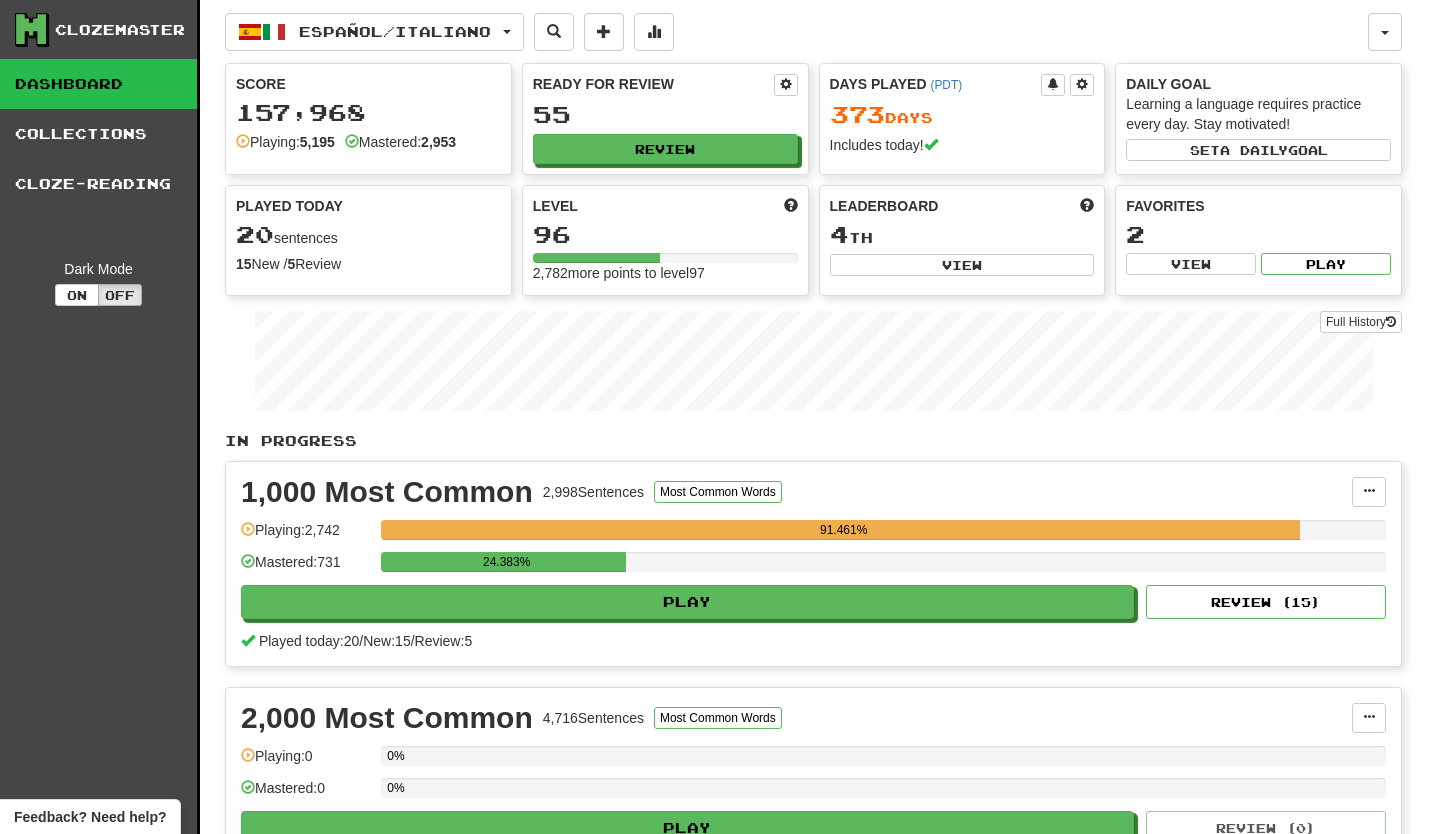 select on "**" 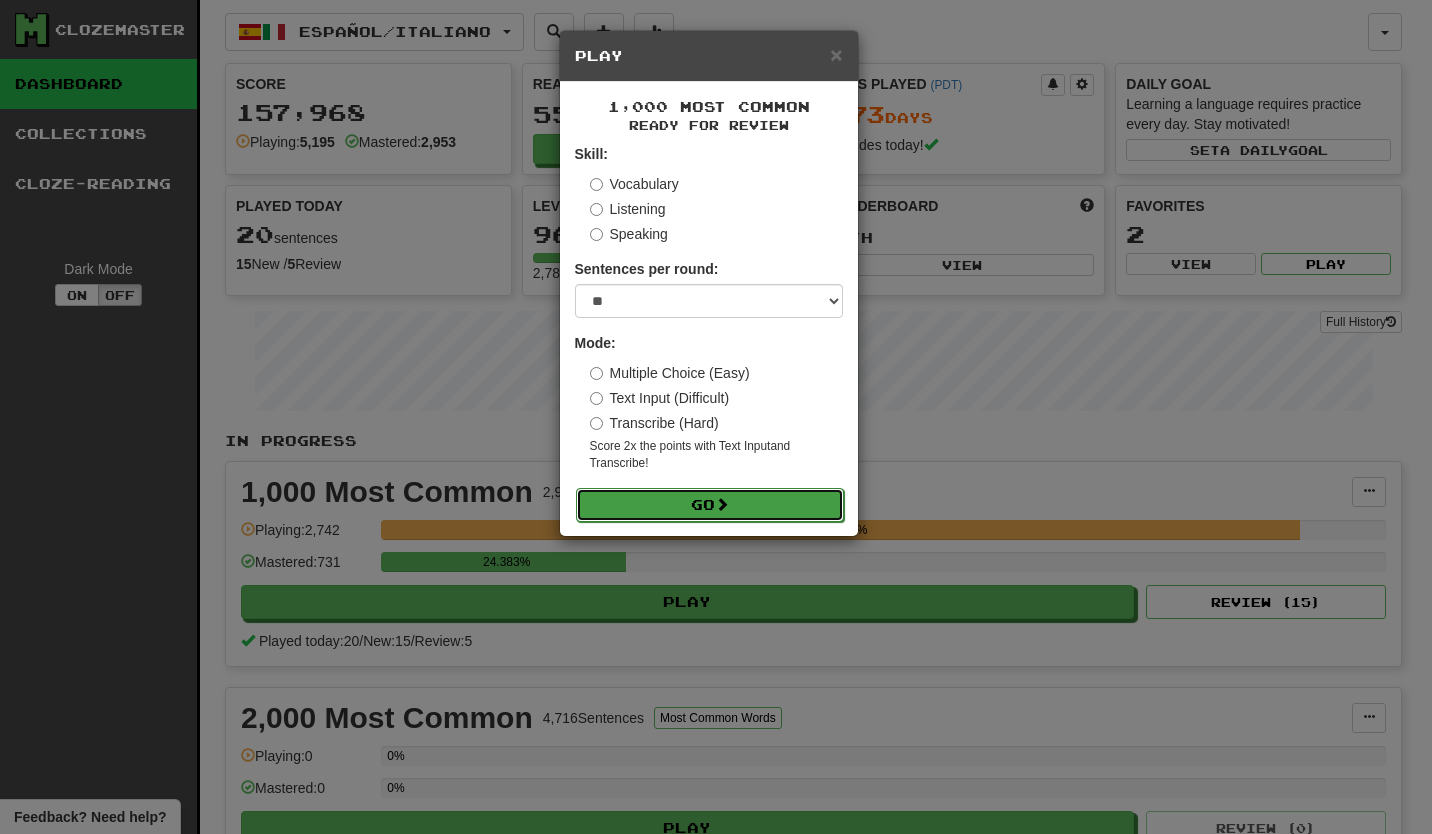 click on "Go" at bounding box center [710, 505] 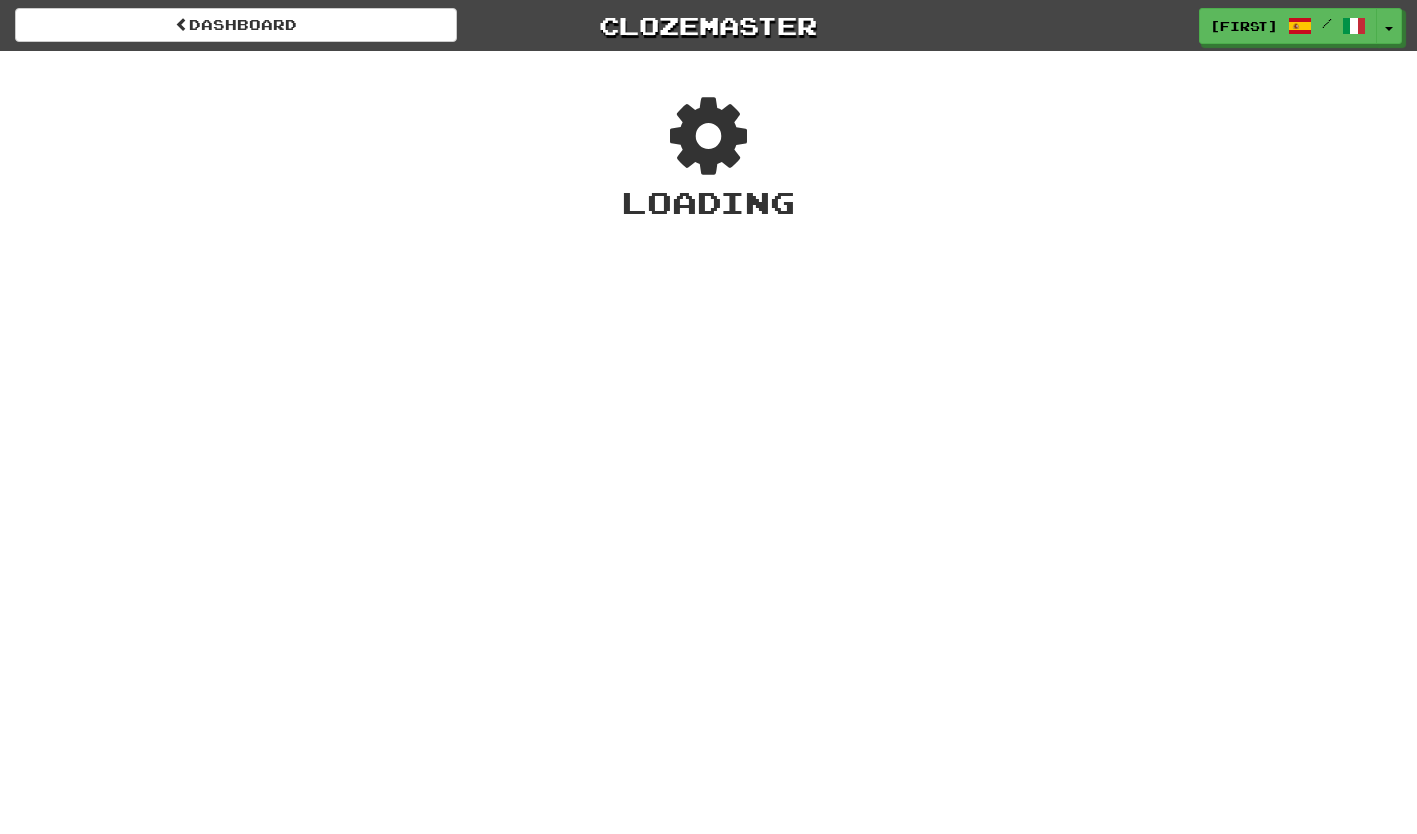 scroll, scrollTop: 0, scrollLeft: 0, axis: both 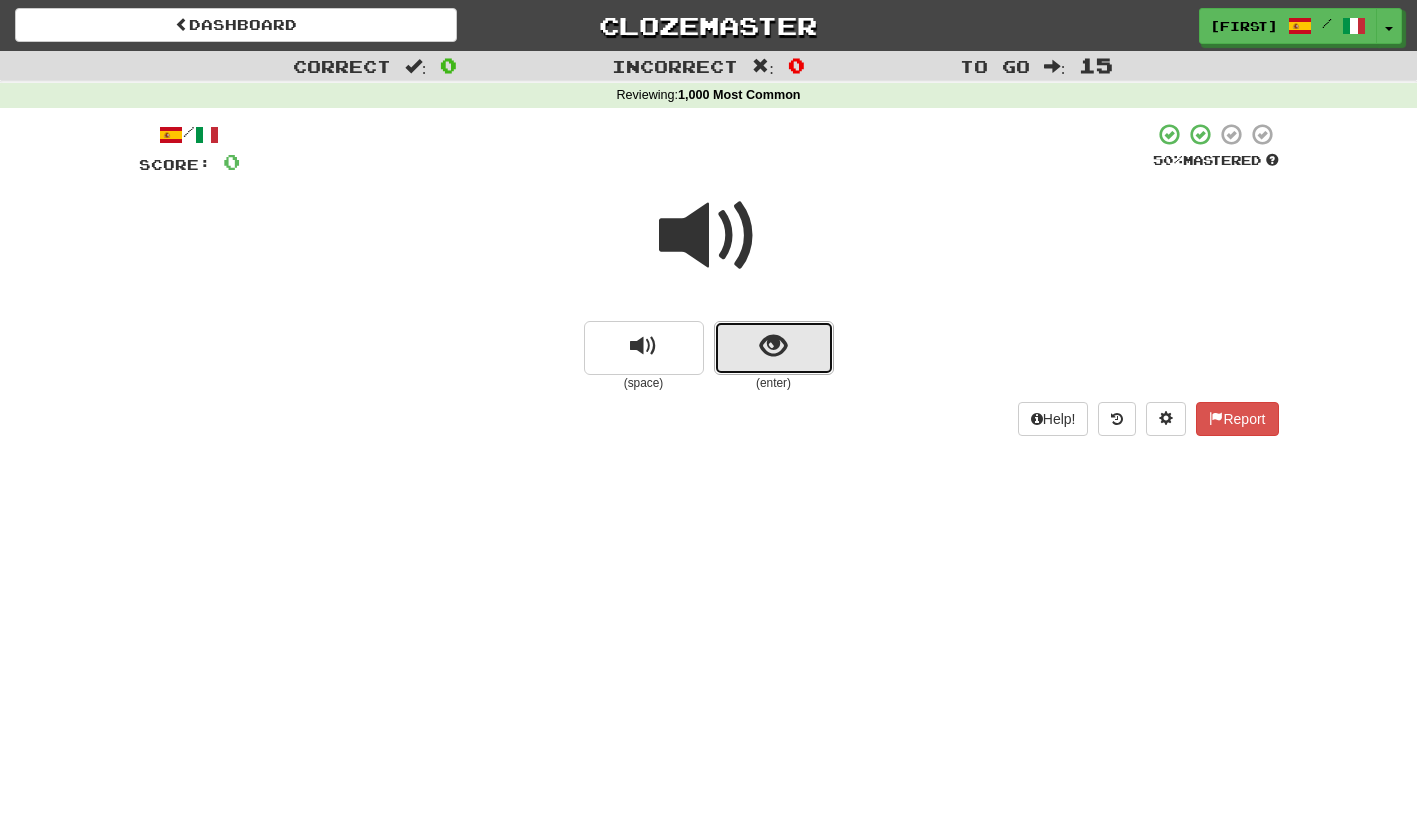 click at bounding box center (774, 348) 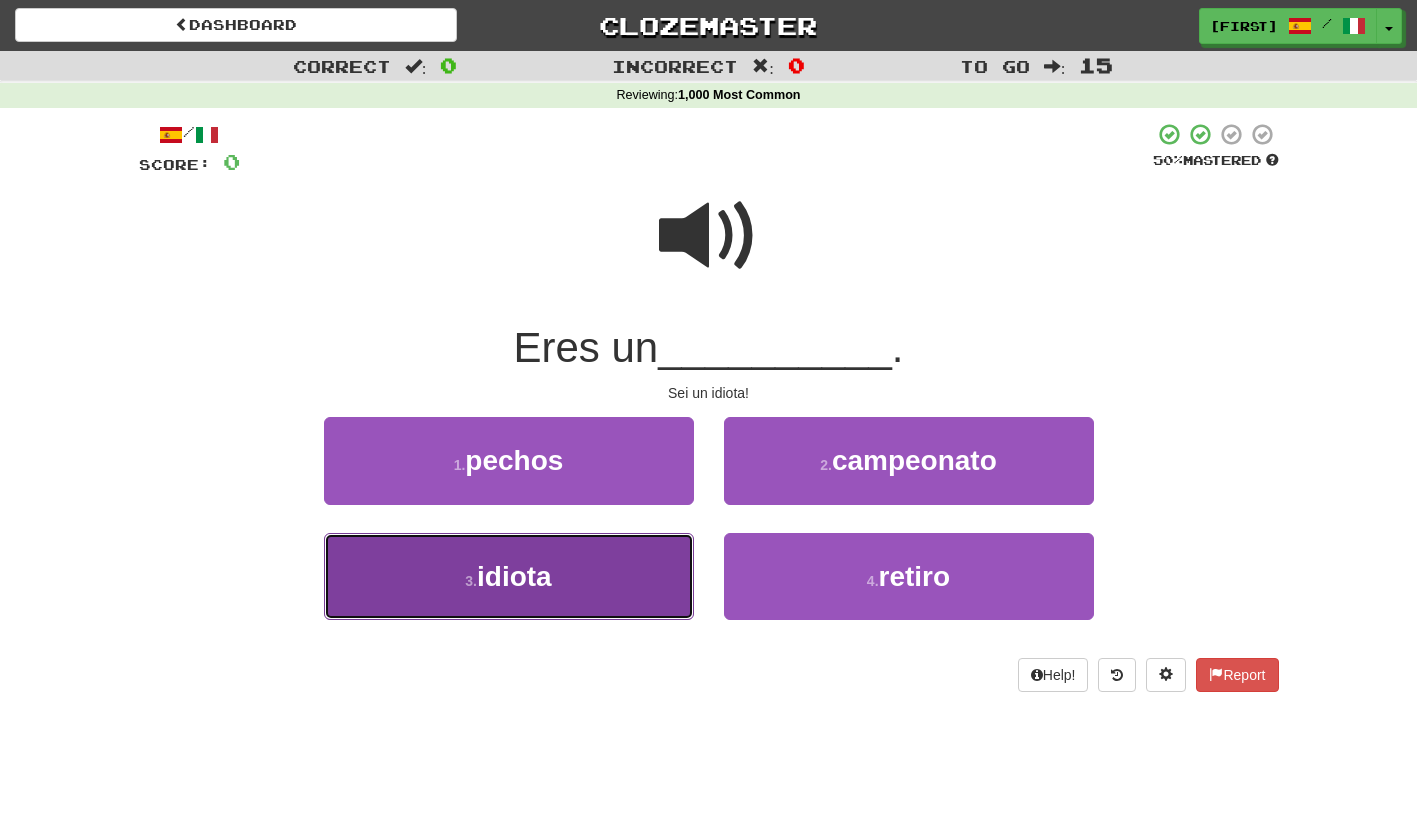 click on "3 .  idiota" at bounding box center (509, 576) 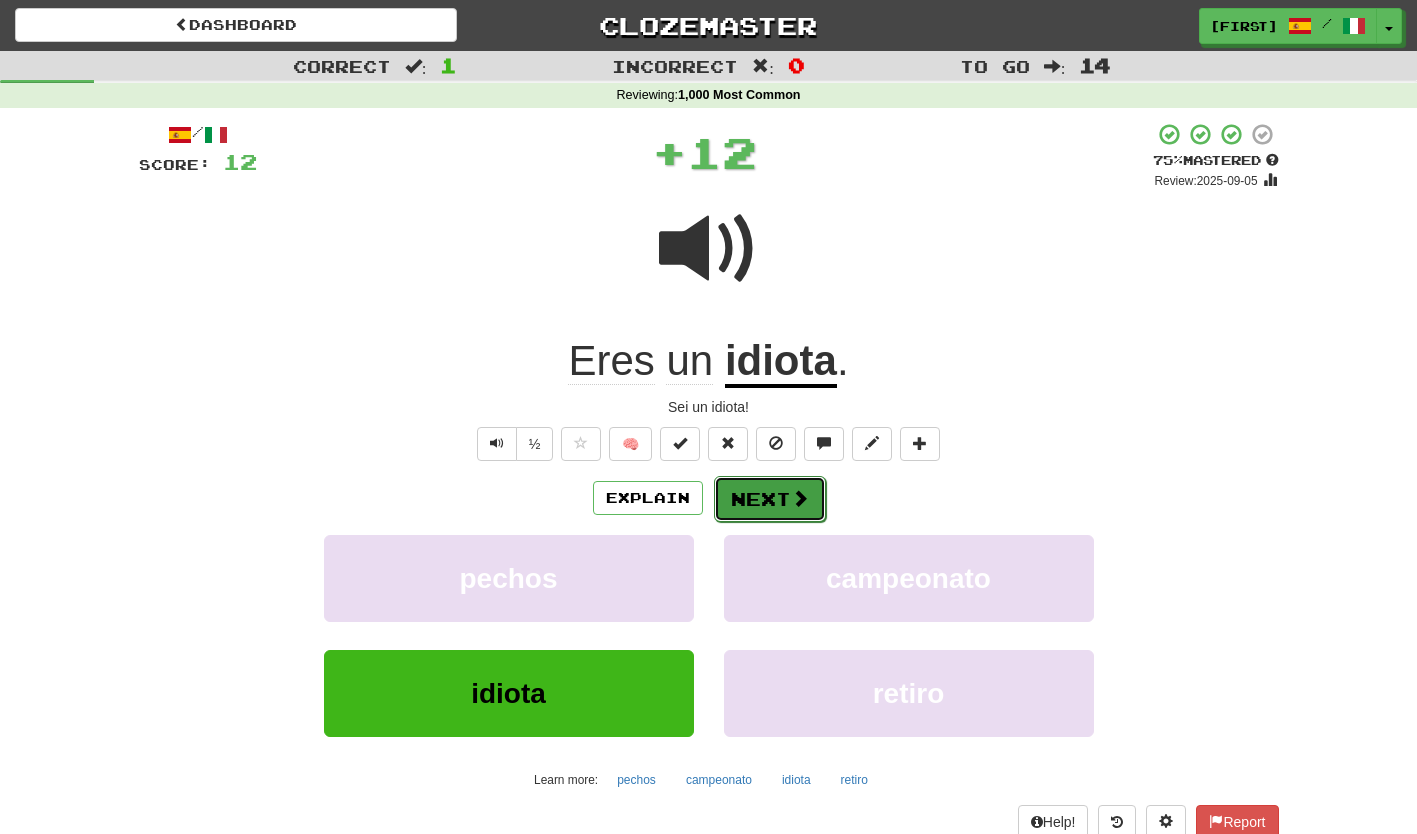 click on "Next" at bounding box center [770, 499] 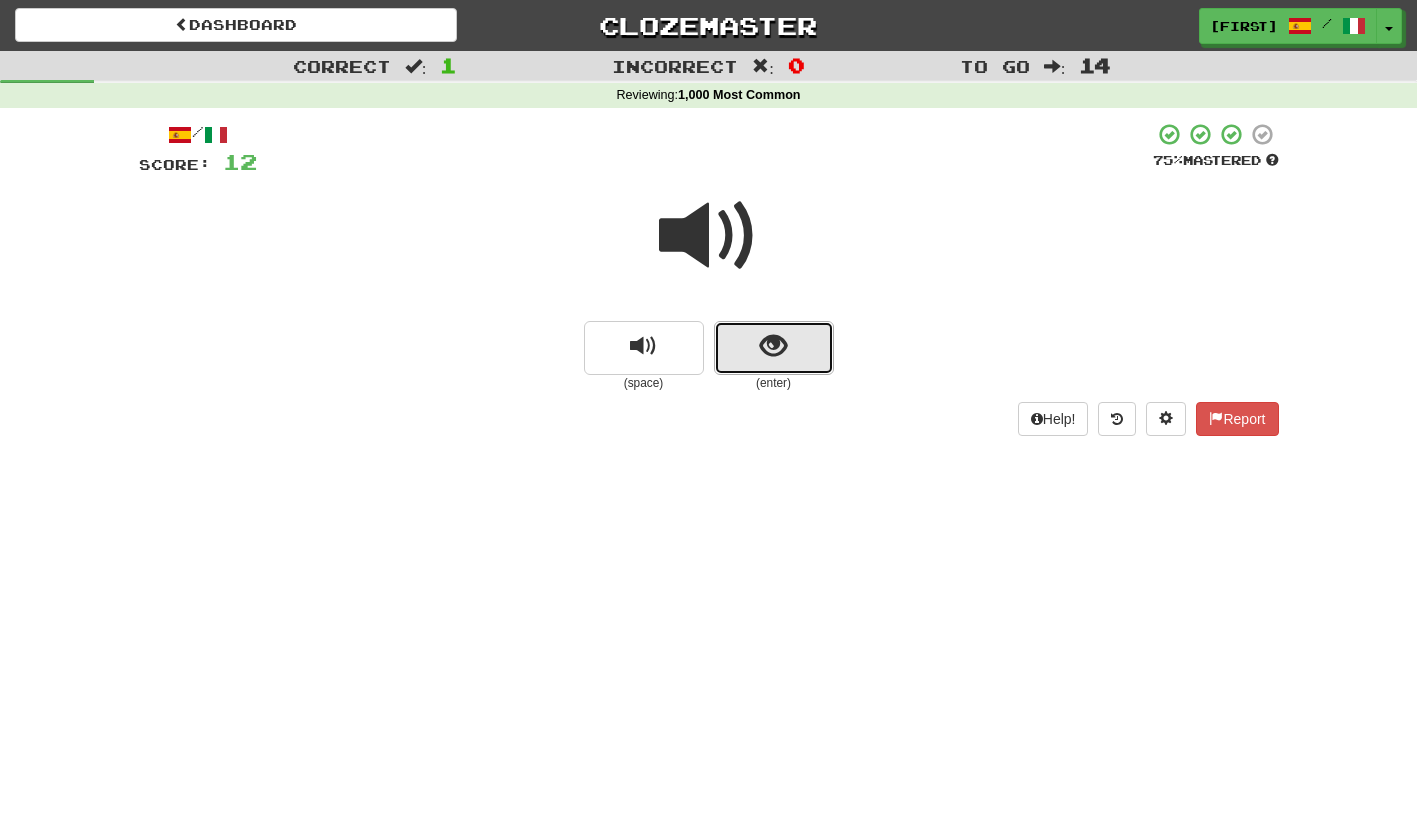 click at bounding box center (774, 348) 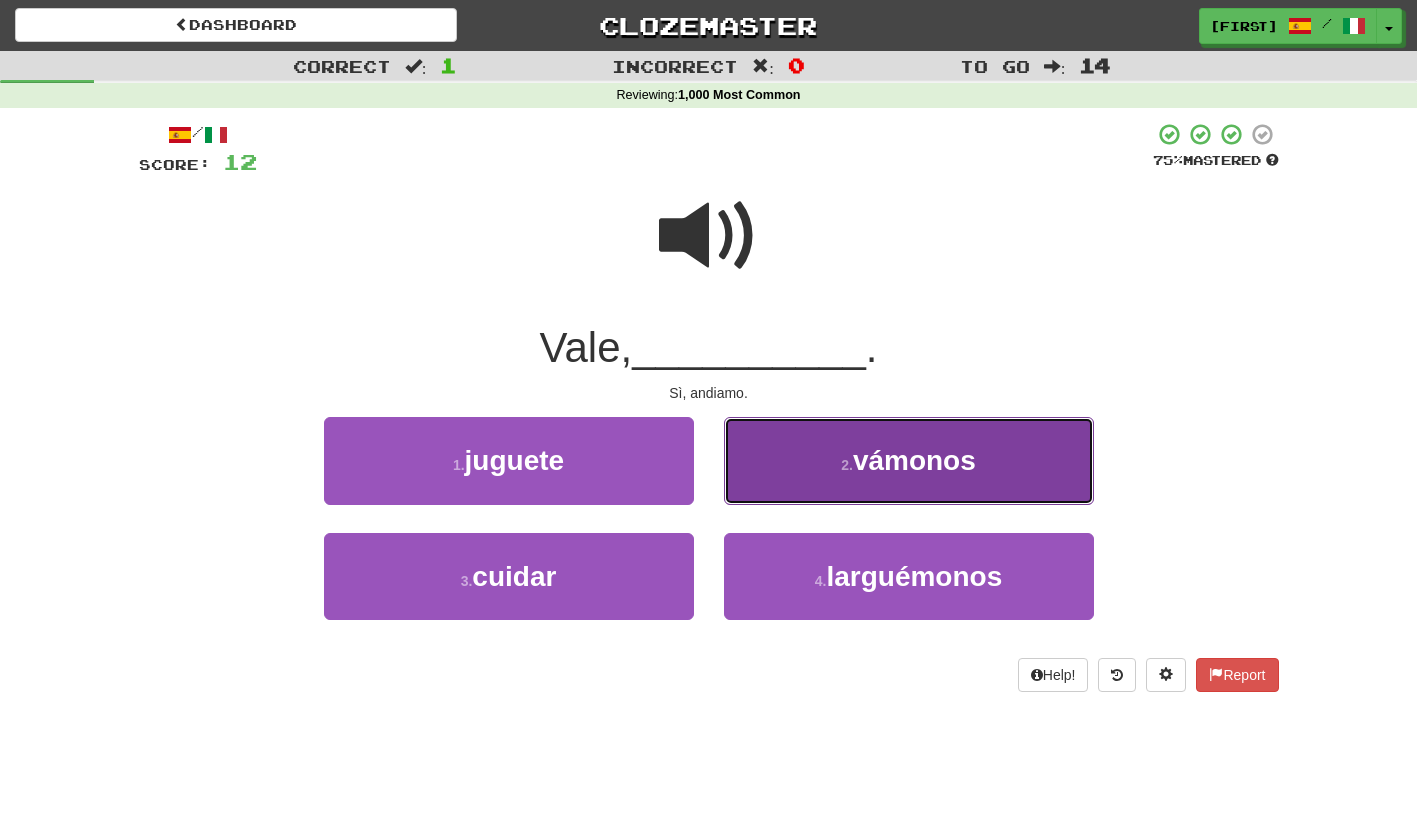 click on "2 .  vámonos" at bounding box center [909, 460] 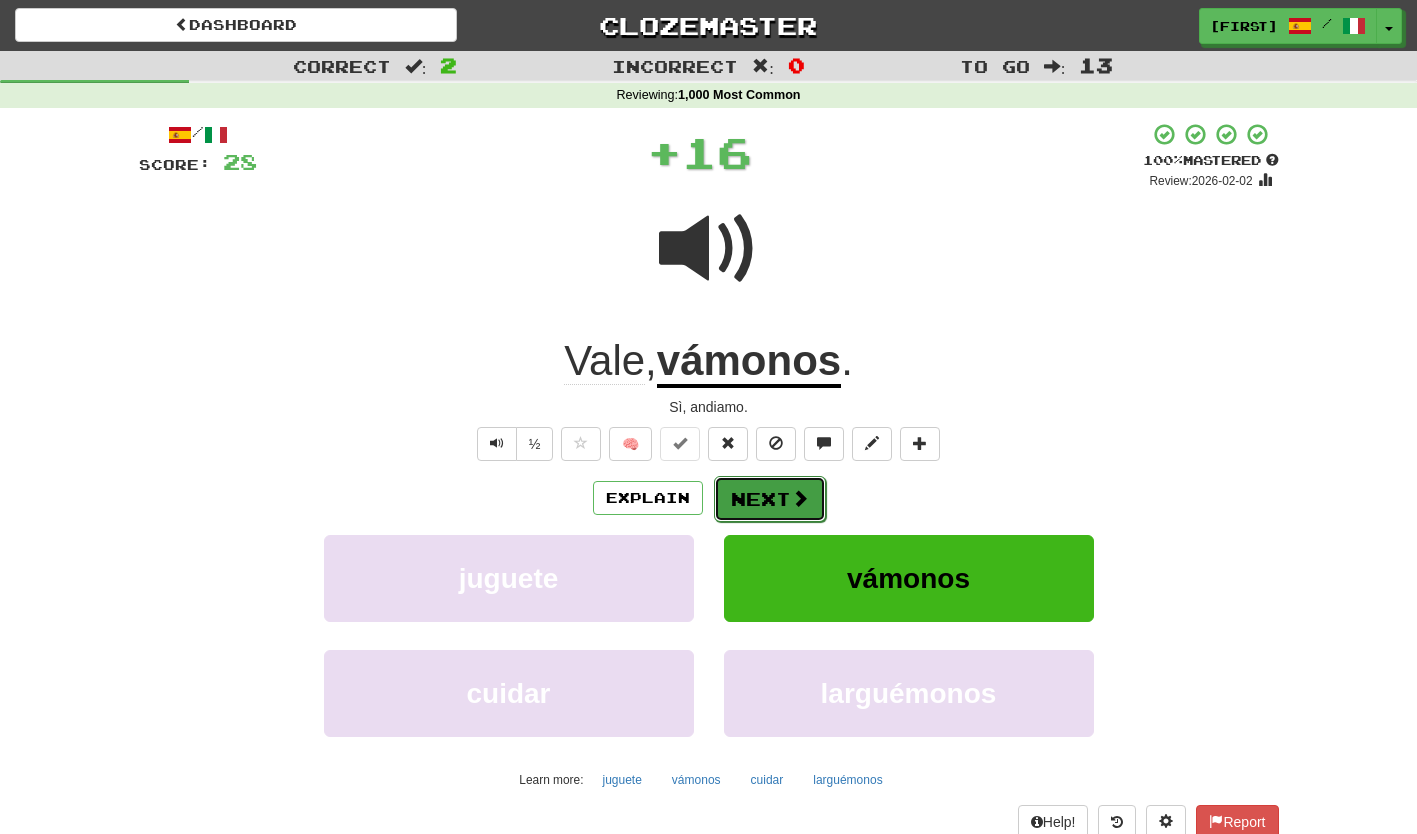 click on "Next" at bounding box center [770, 499] 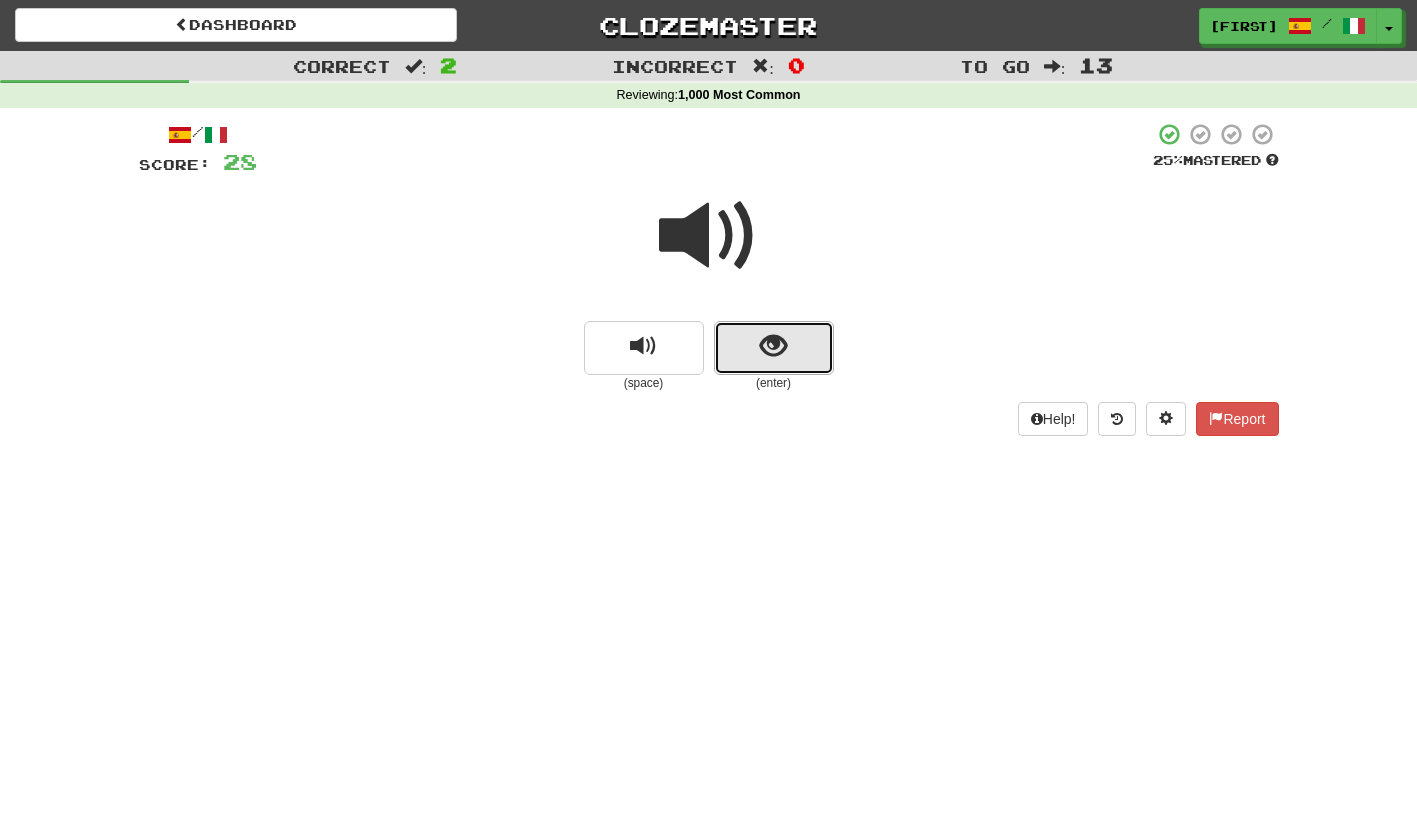click at bounding box center [774, 348] 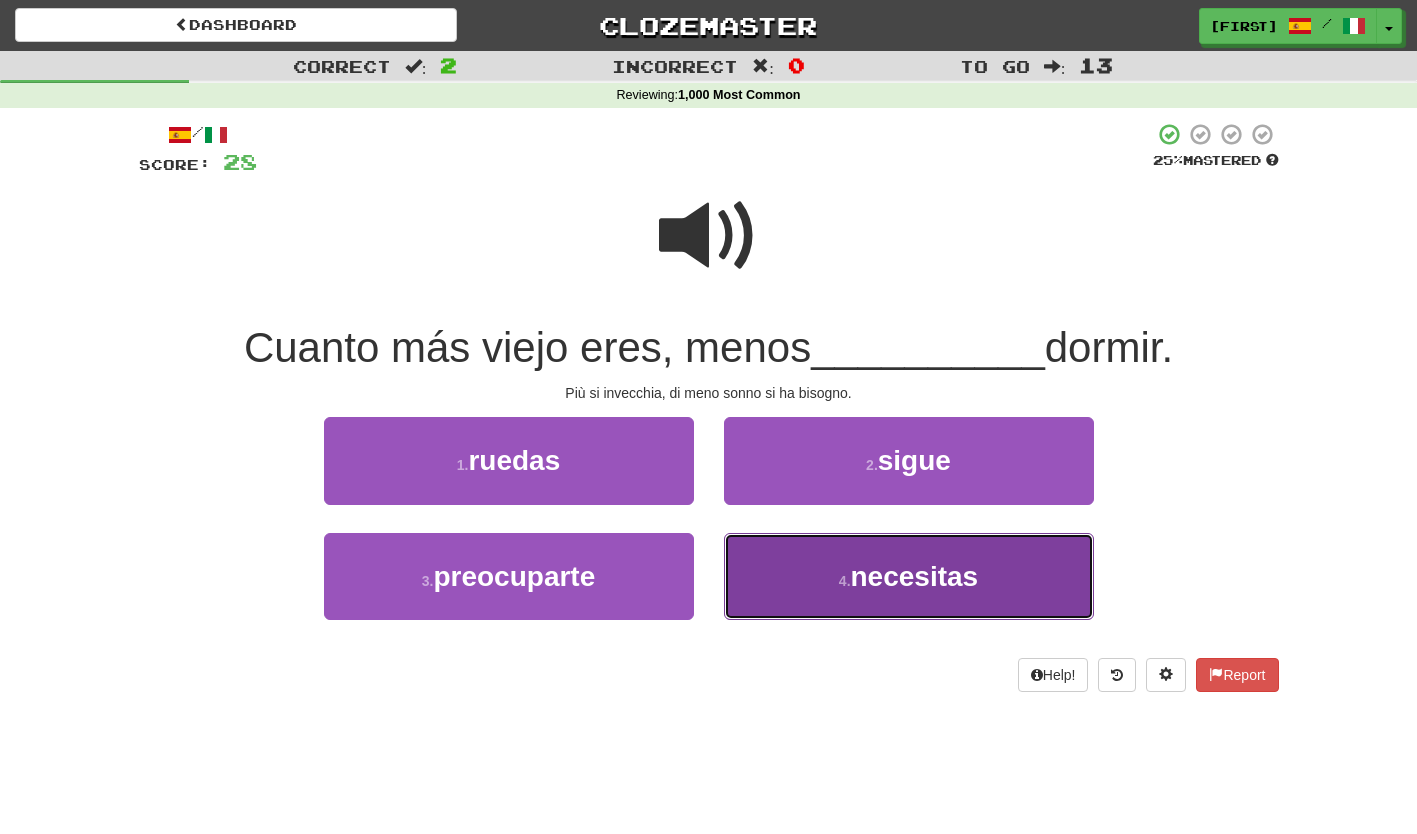 click on "4 .  necesitas" at bounding box center (909, 576) 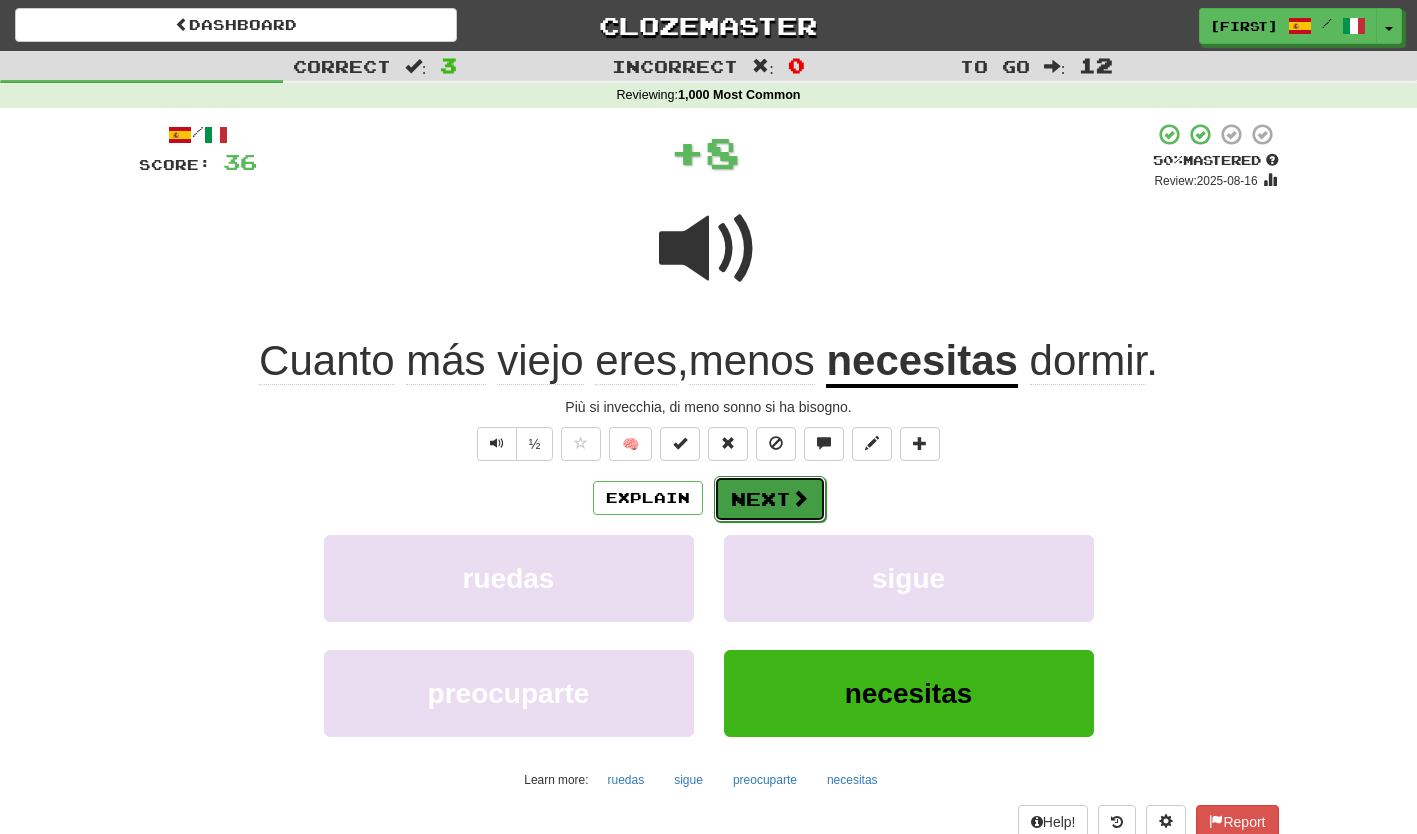 click on "Next" at bounding box center (770, 499) 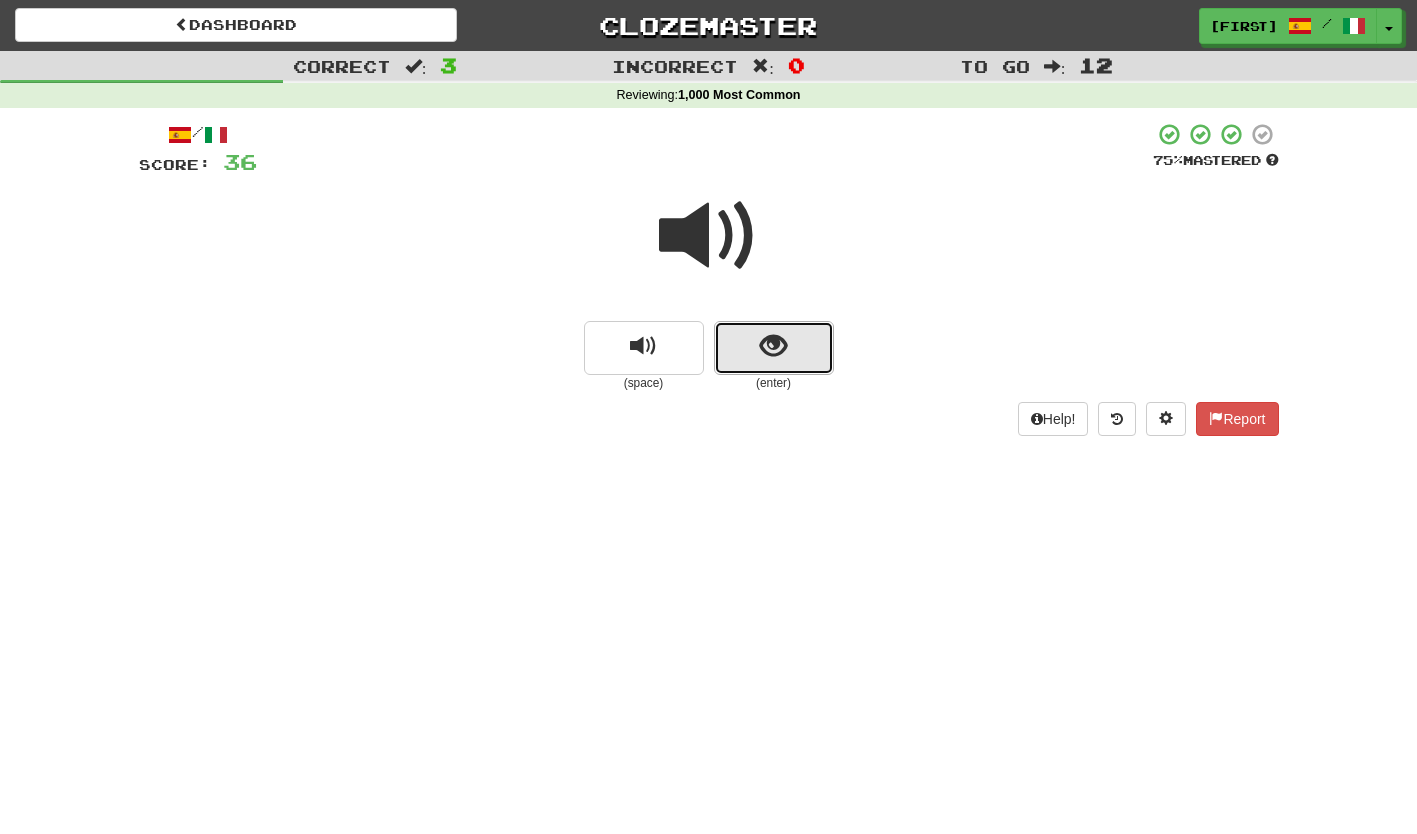 click at bounding box center (774, 348) 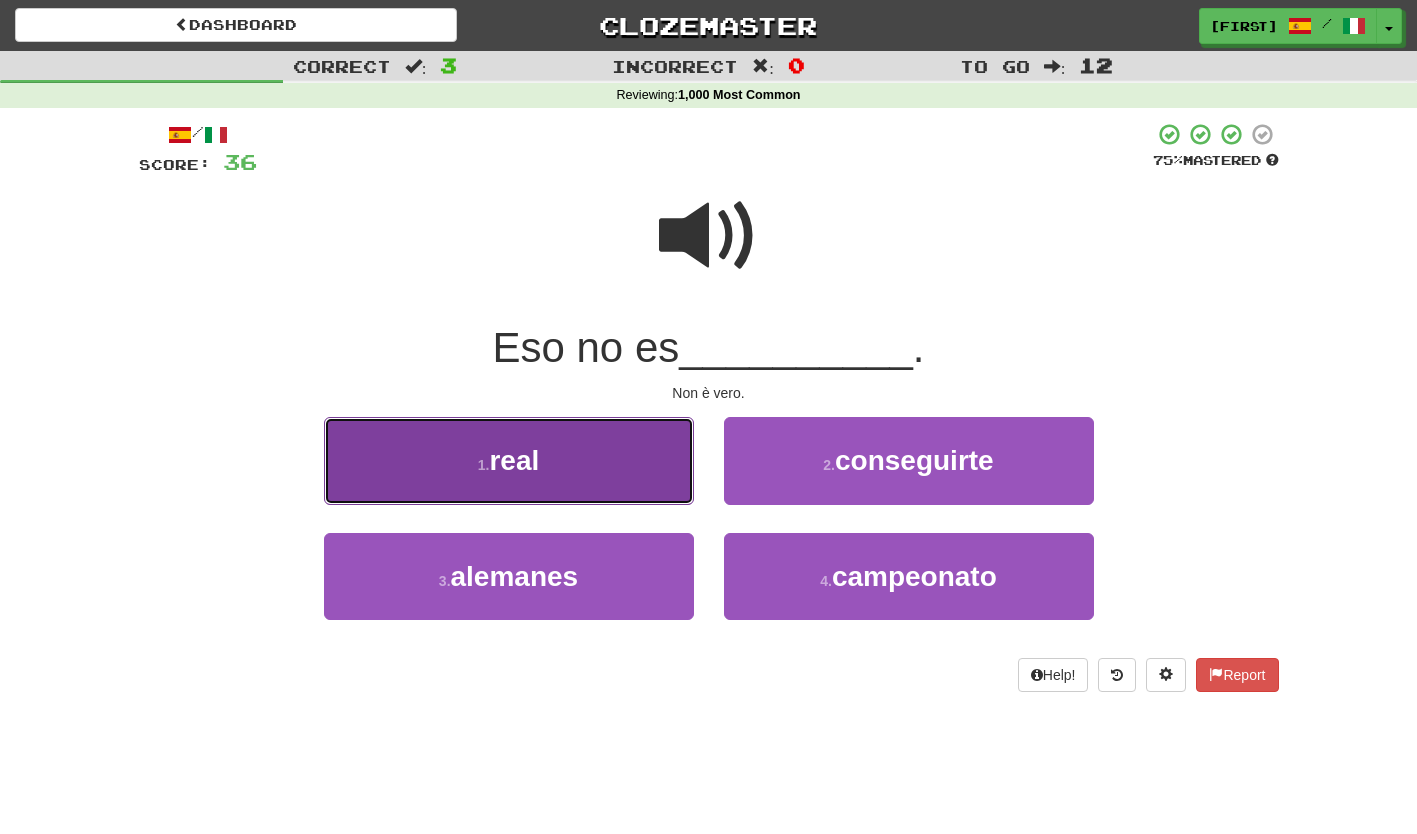 click on "1 .  real" at bounding box center [509, 460] 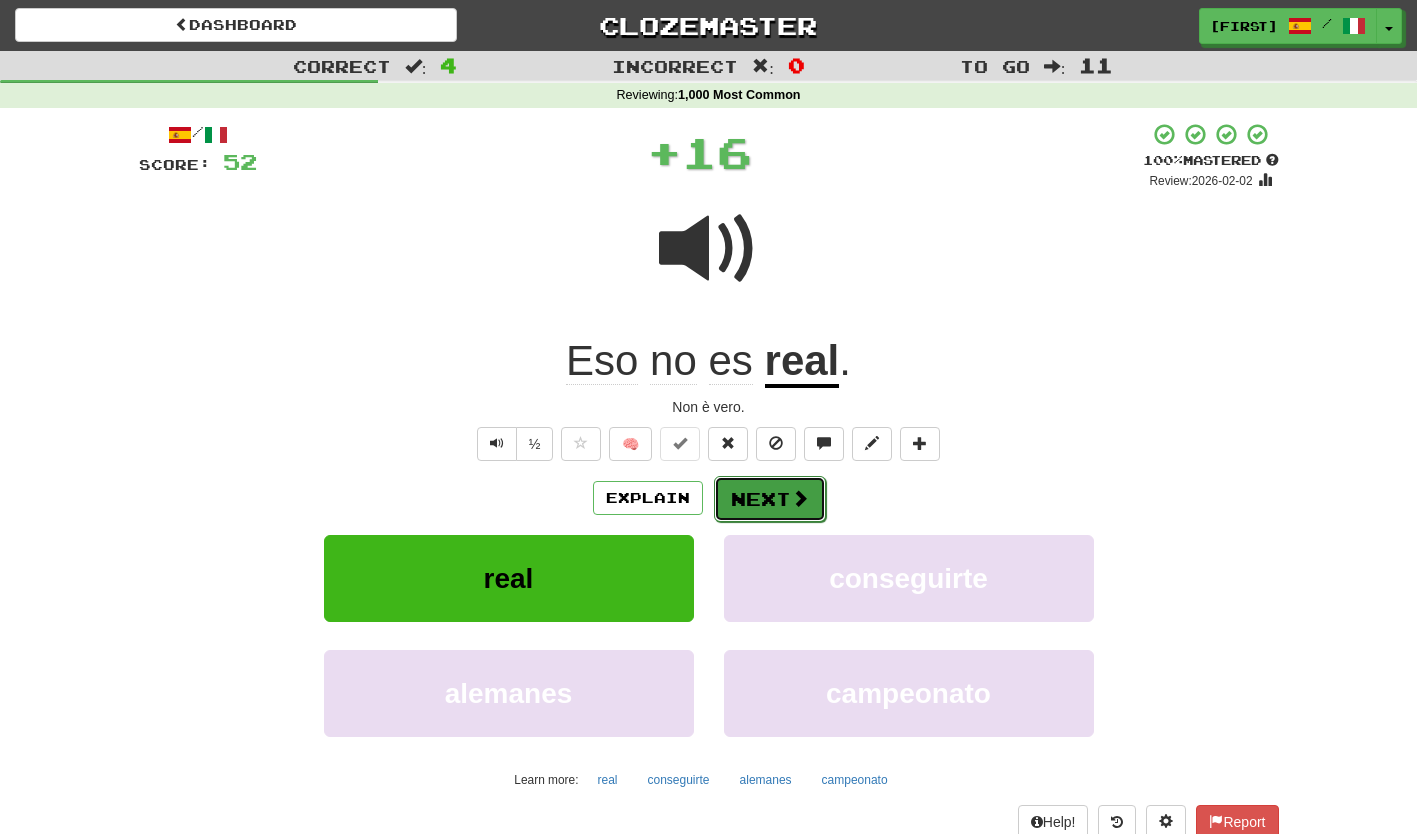click on "Next" at bounding box center [770, 499] 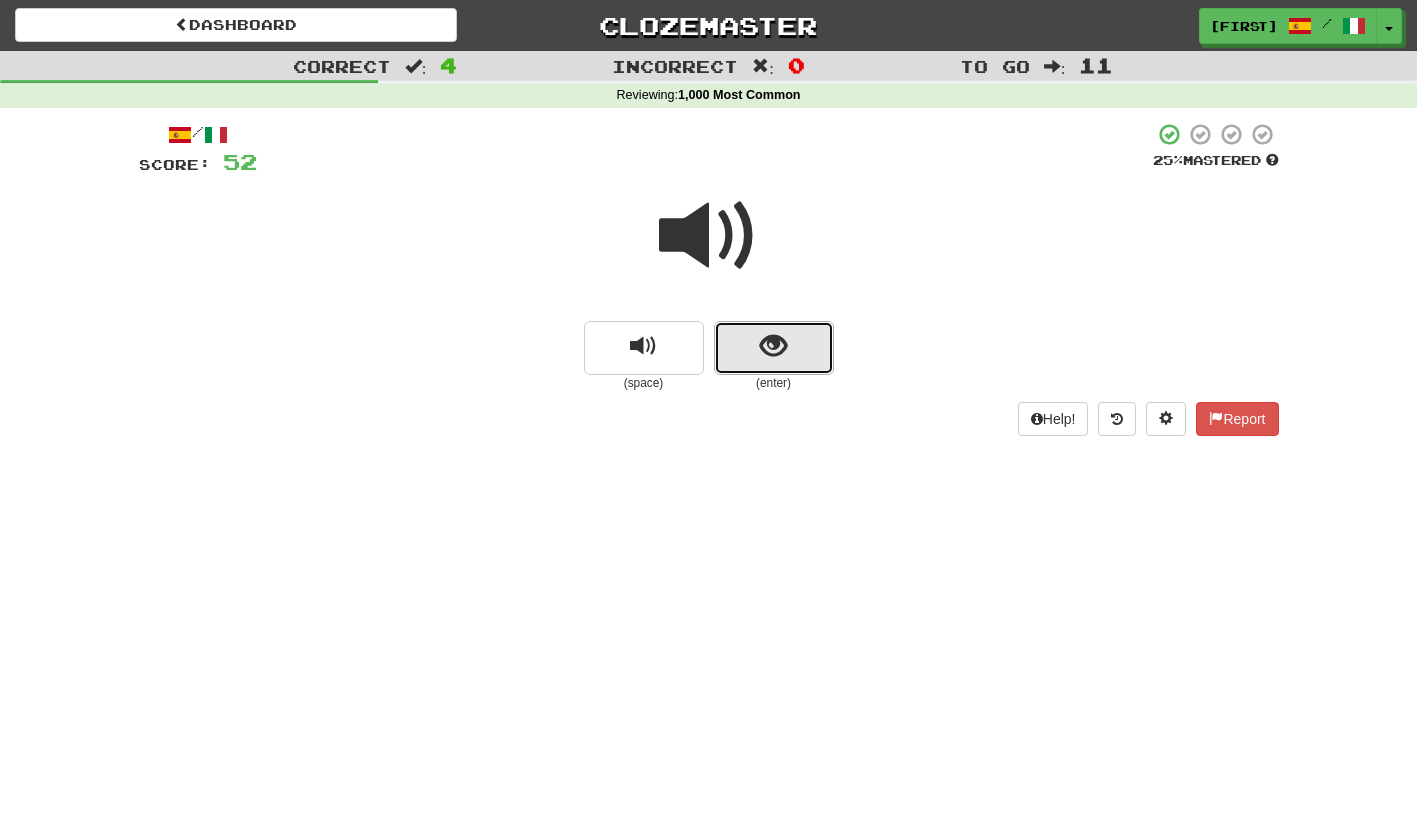 click at bounding box center (774, 348) 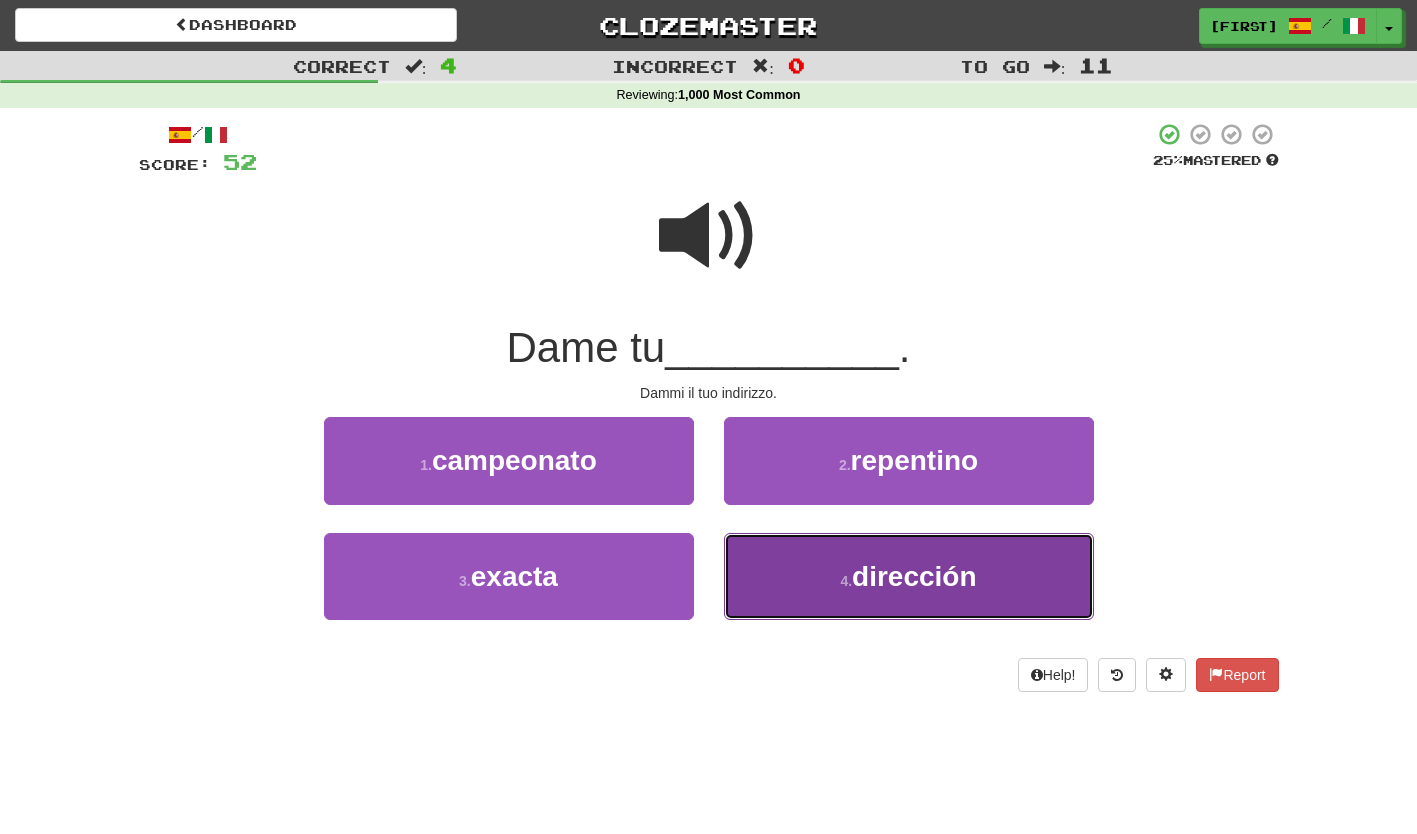 click on "4 .  dirección" at bounding box center (909, 576) 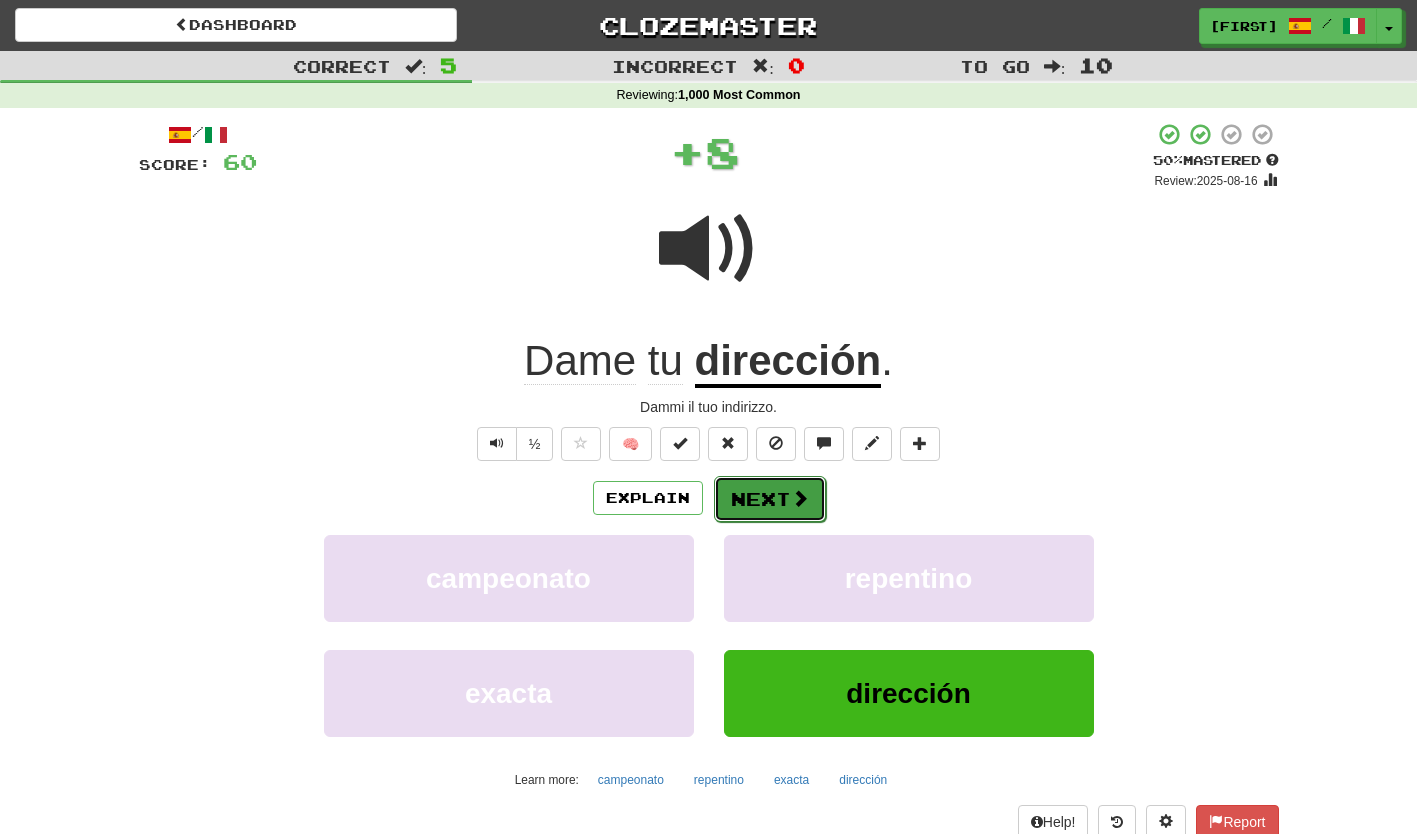 click on "Next" at bounding box center [770, 499] 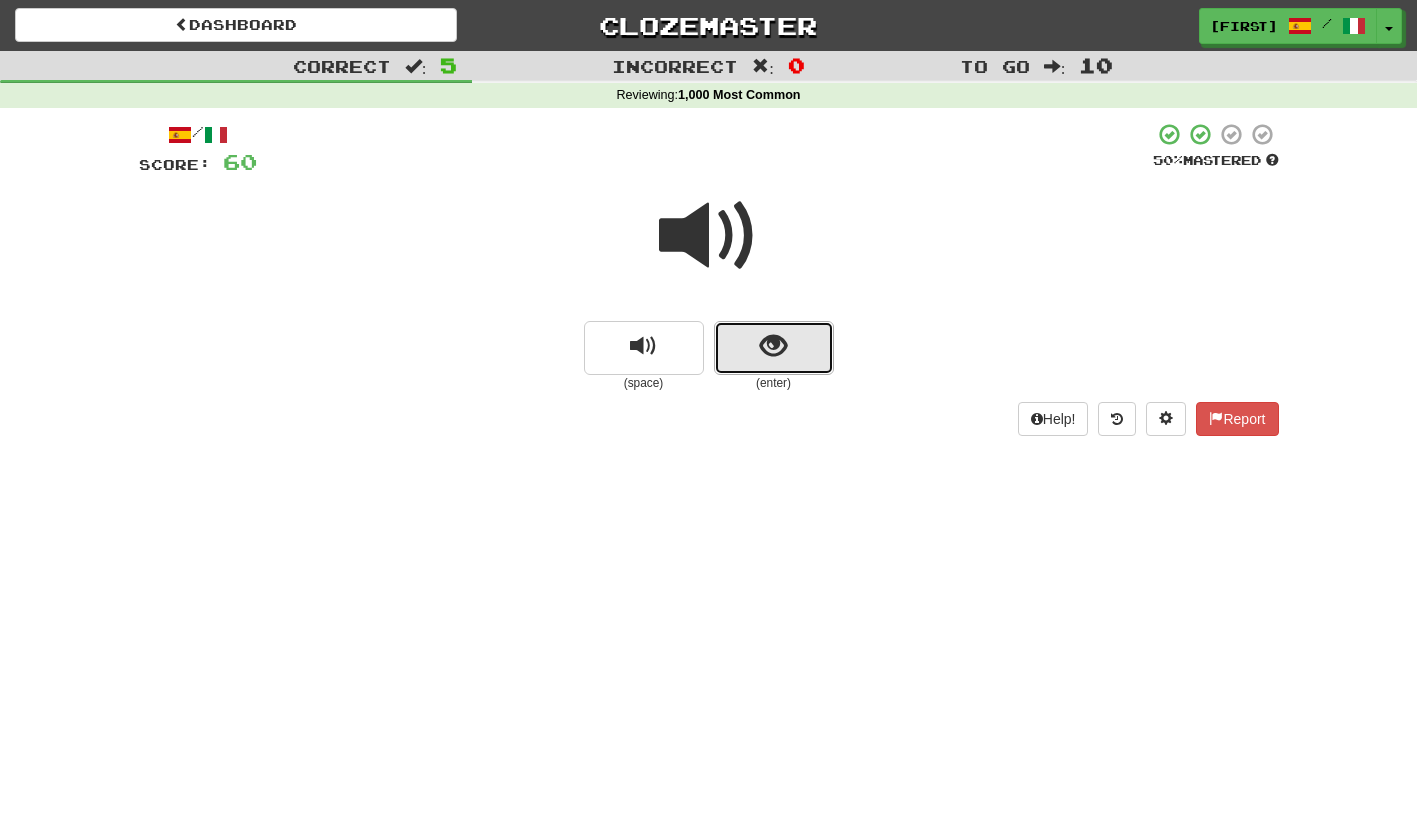 click at bounding box center (774, 348) 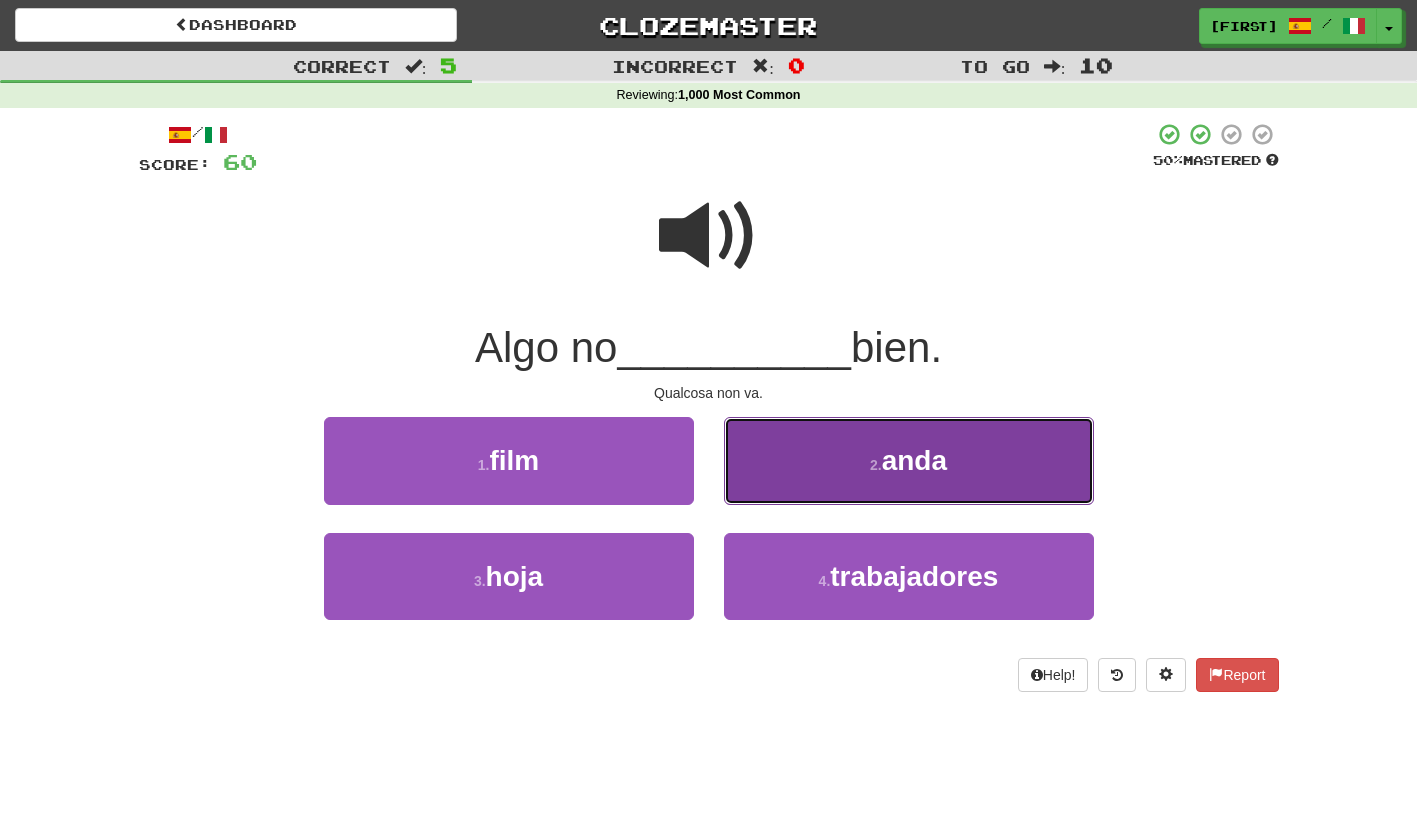click on "2 .  anda" at bounding box center (909, 460) 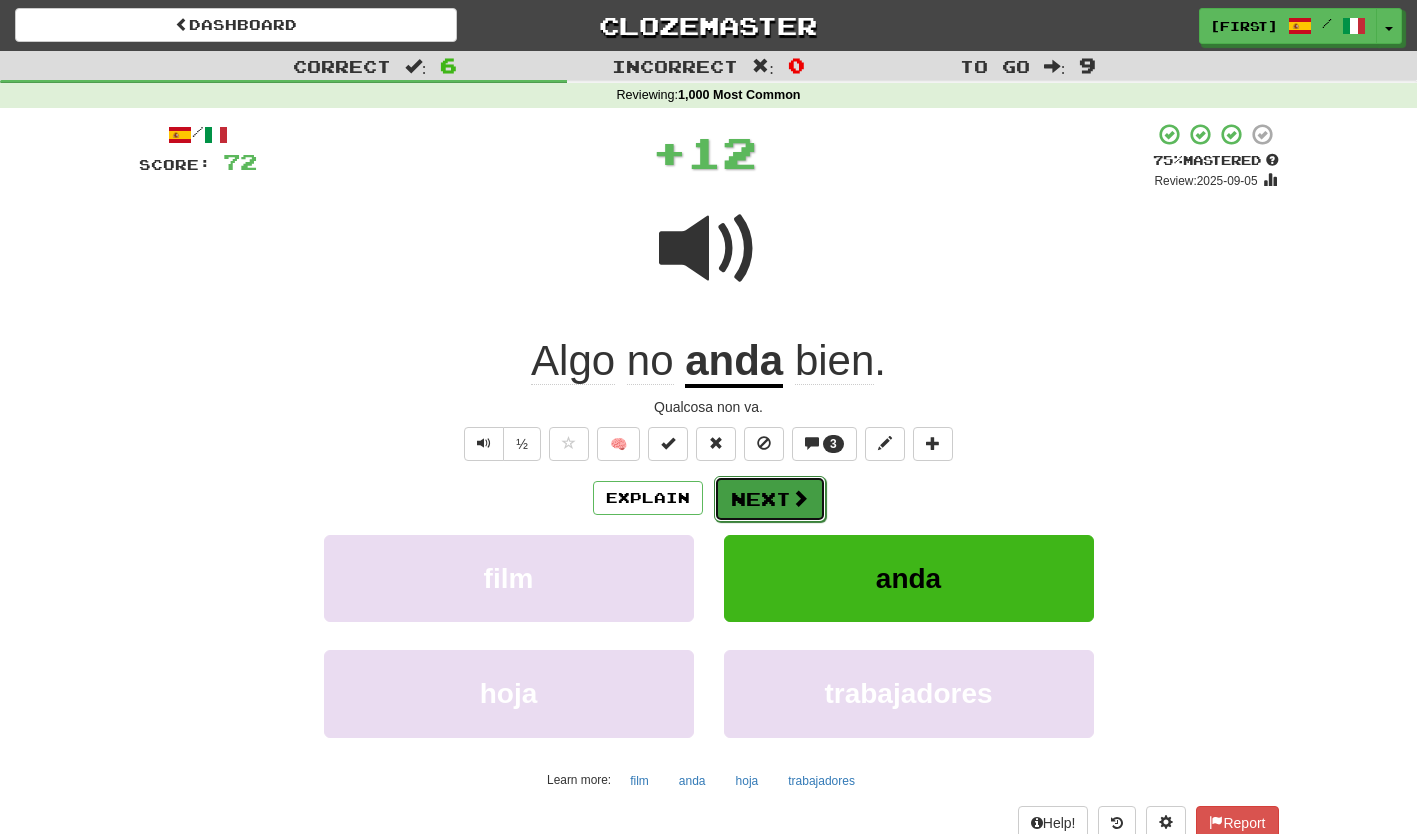 click on "Next" at bounding box center [770, 499] 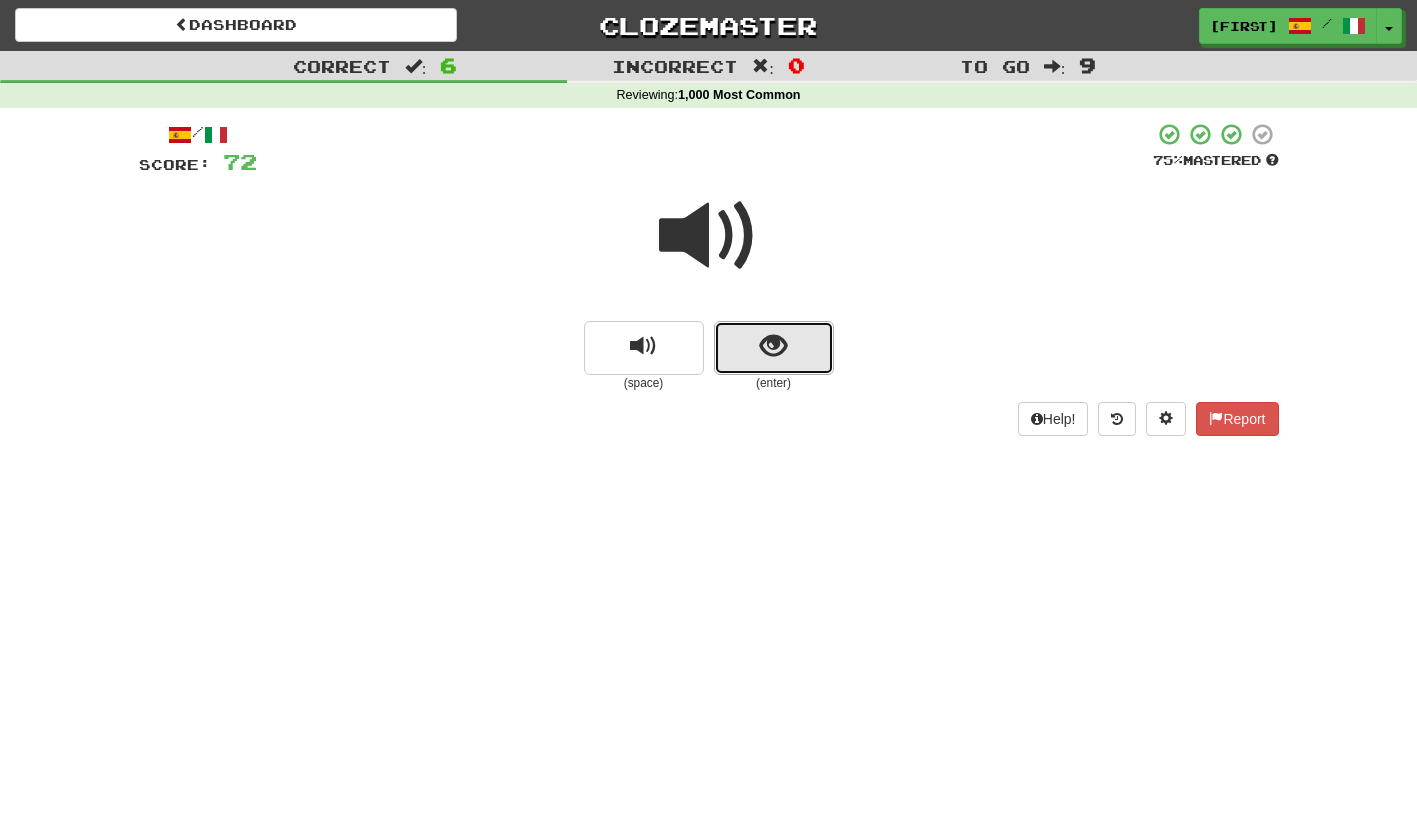 click at bounding box center [774, 348] 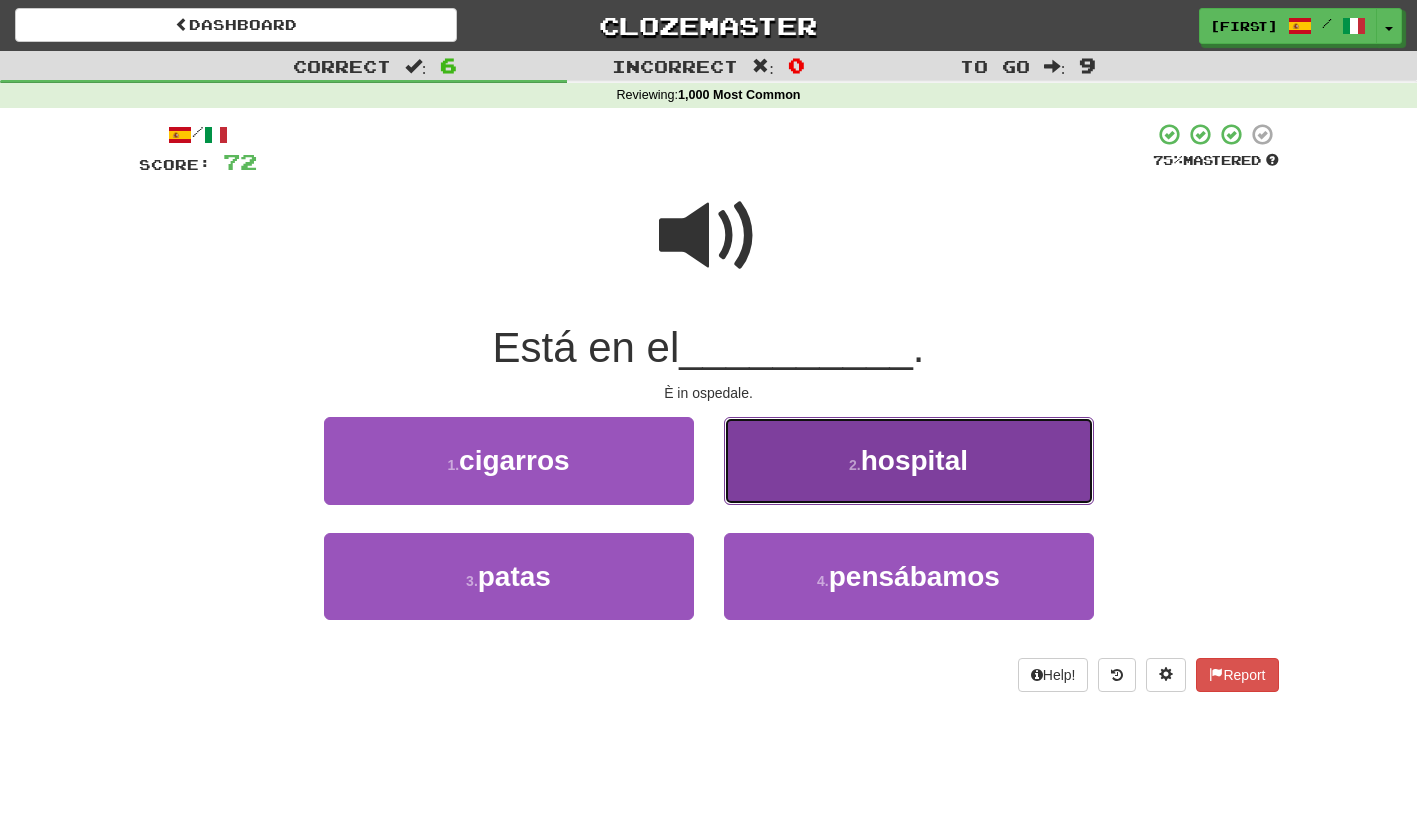 click on "2 .  hospital" at bounding box center [909, 460] 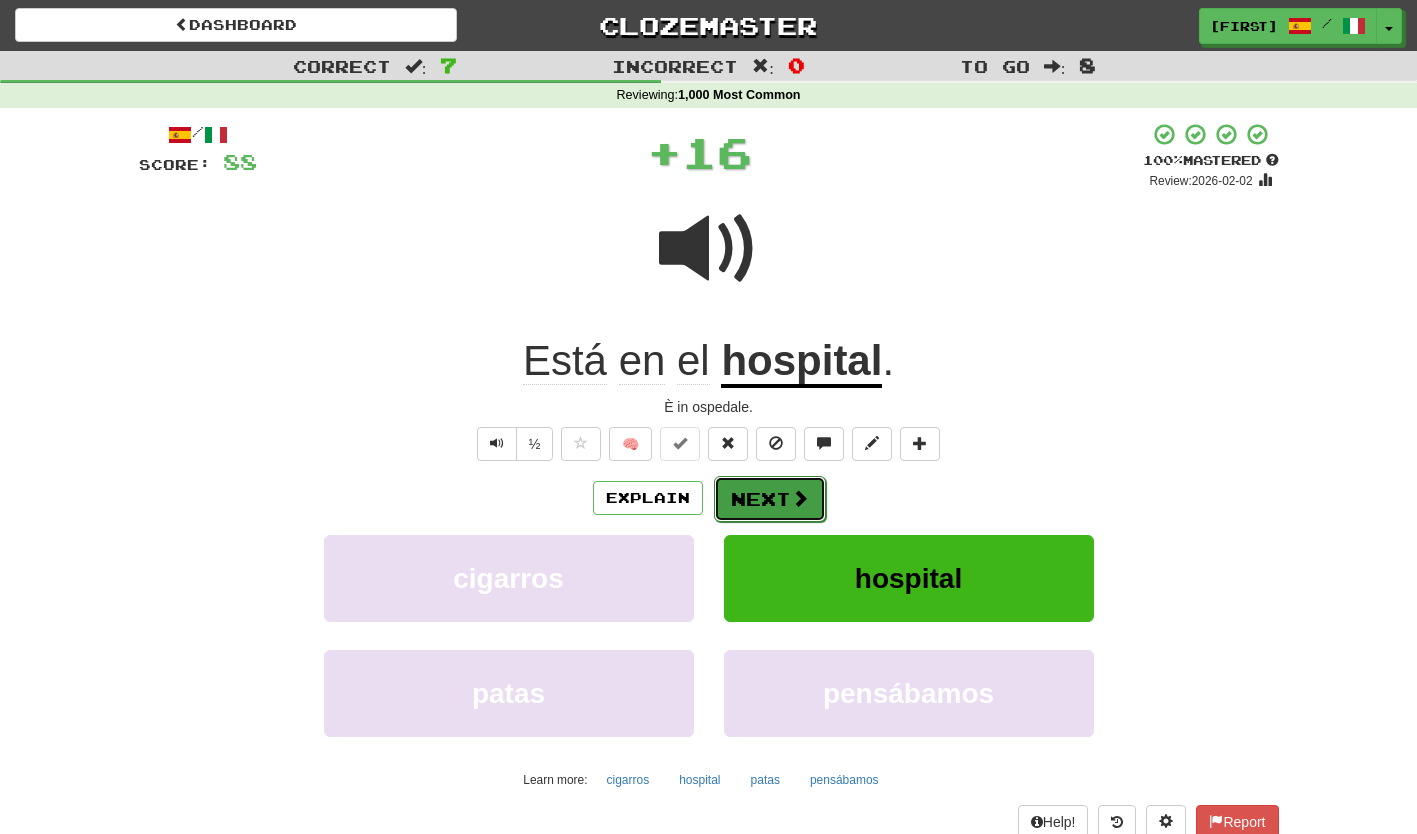click on "Next" at bounding box center [770, 499] 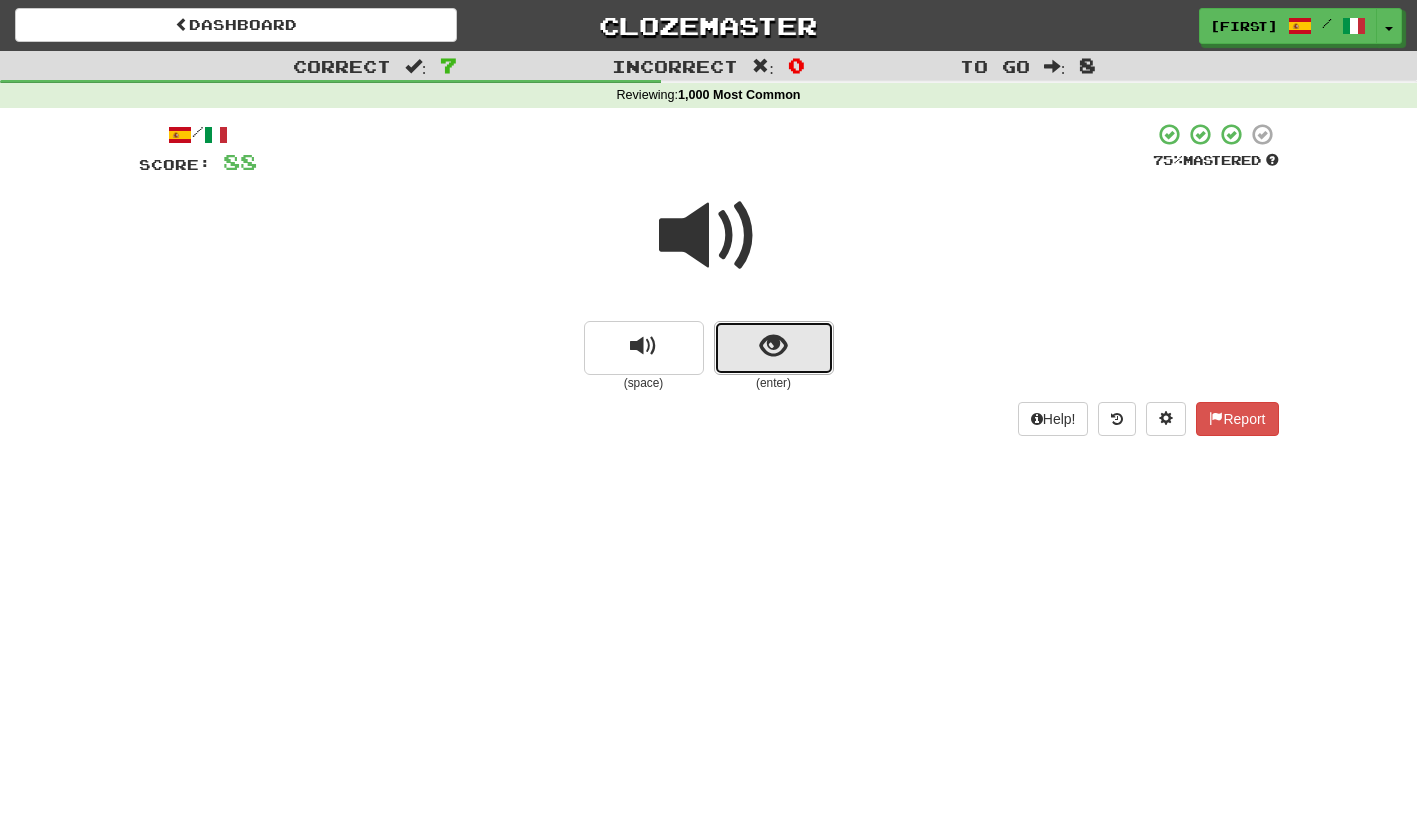 click at bounding box center (774, 348) 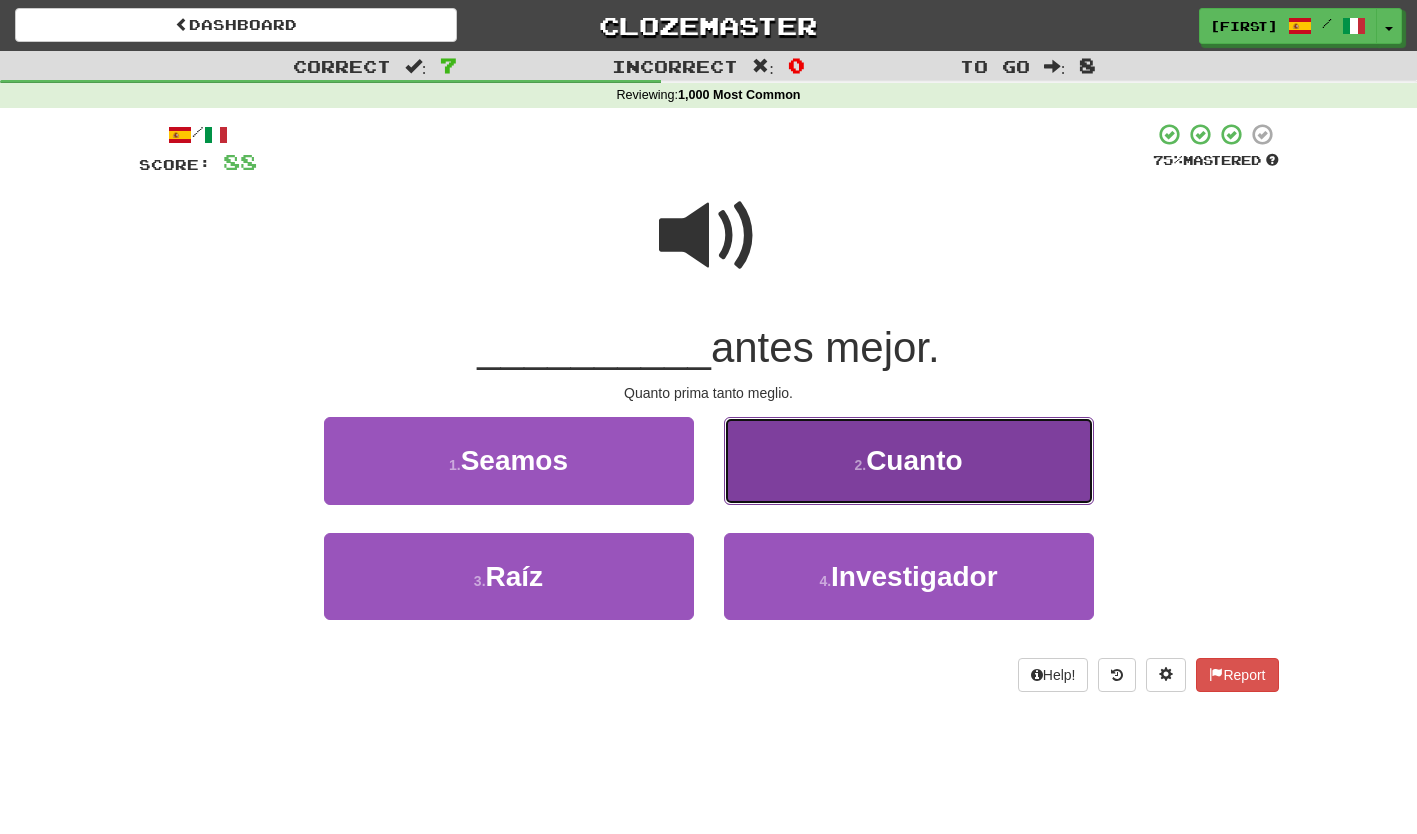 click on "2 .  Cuanto" at bounding box center [909, 460] 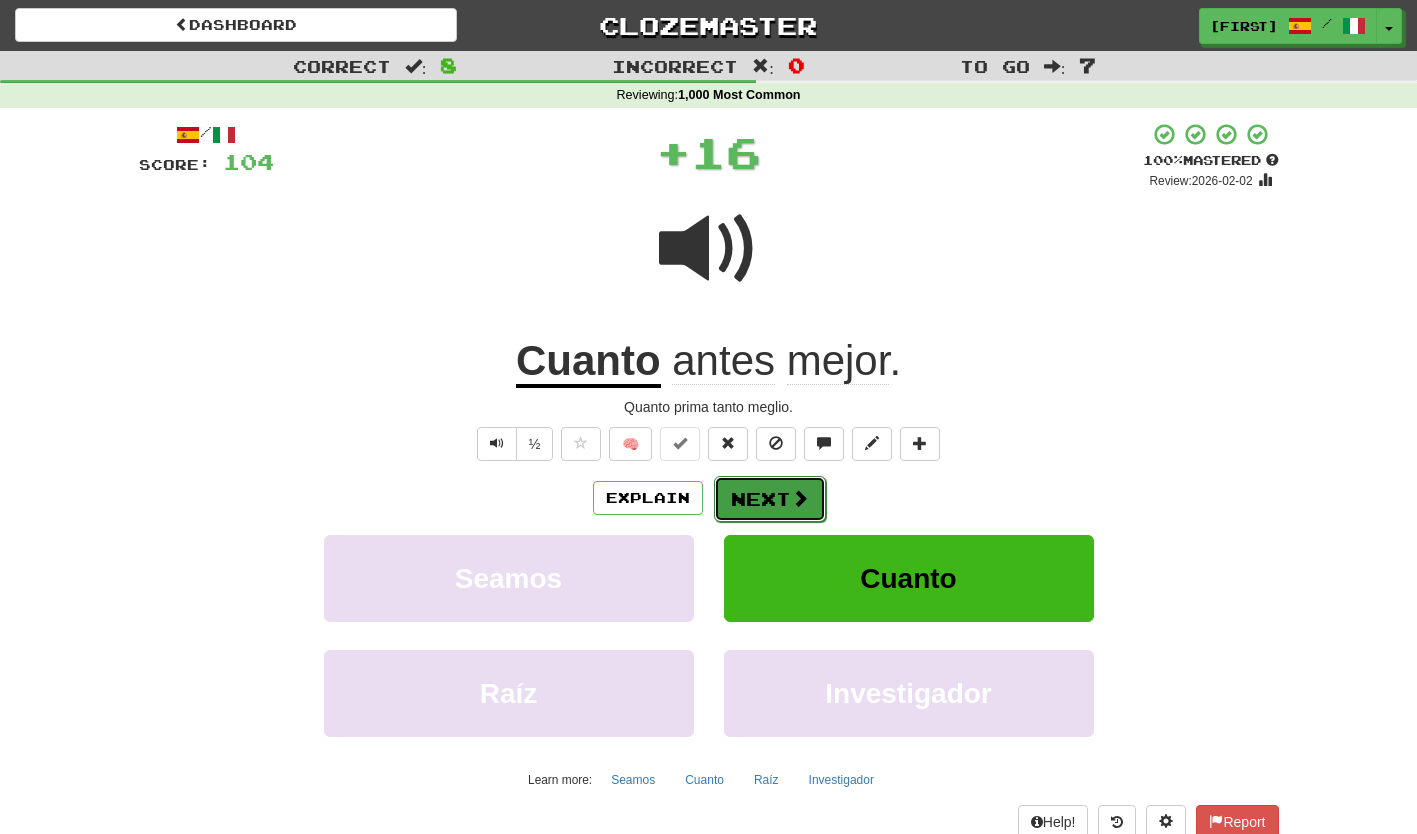 click on "Next" at bounding box center (770, 499) 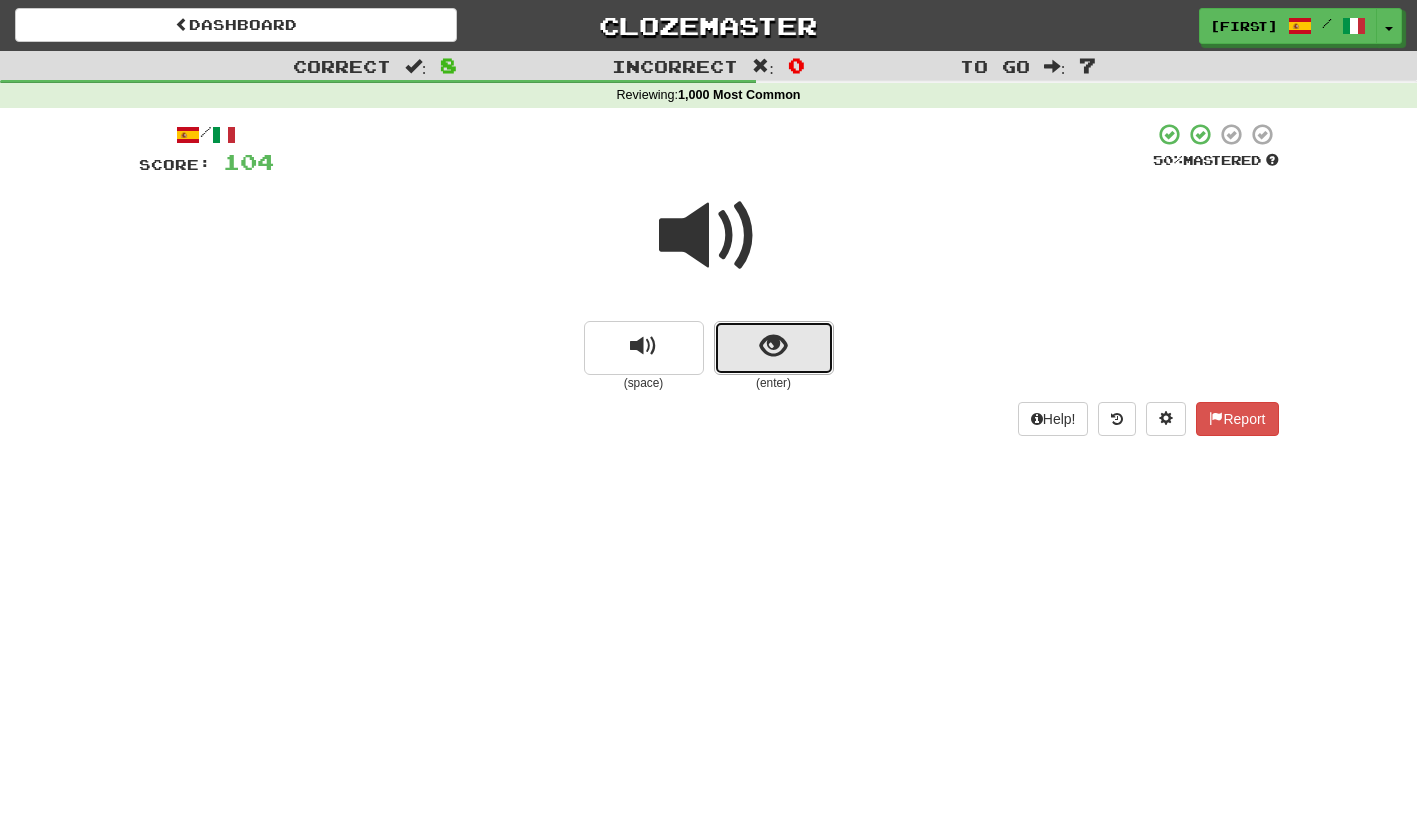 click at bounding box center [774, 348] 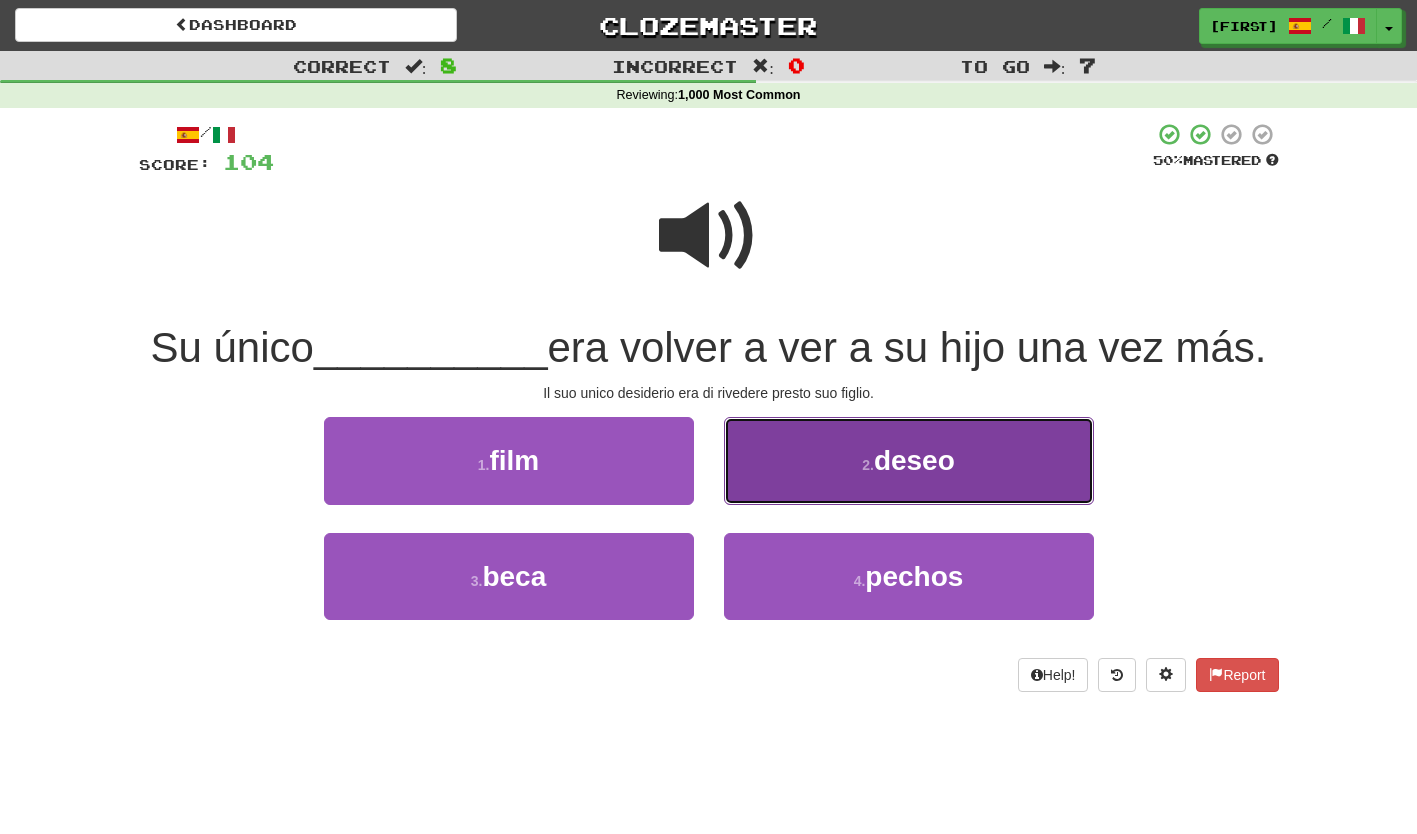 click on "2 .  deseo" at bounding box center (909, 460) 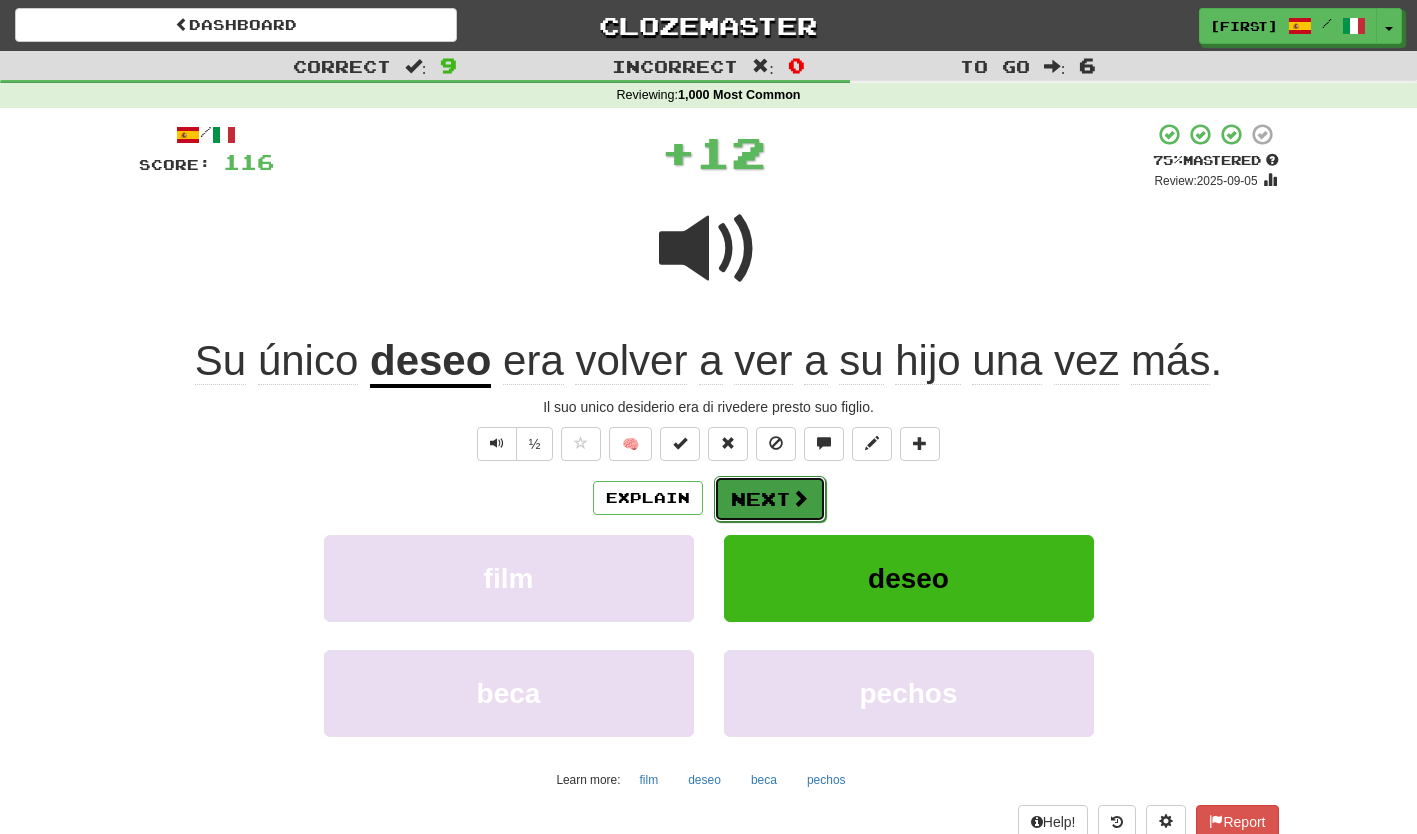 click on "Next" at bounding box center [770, 499] 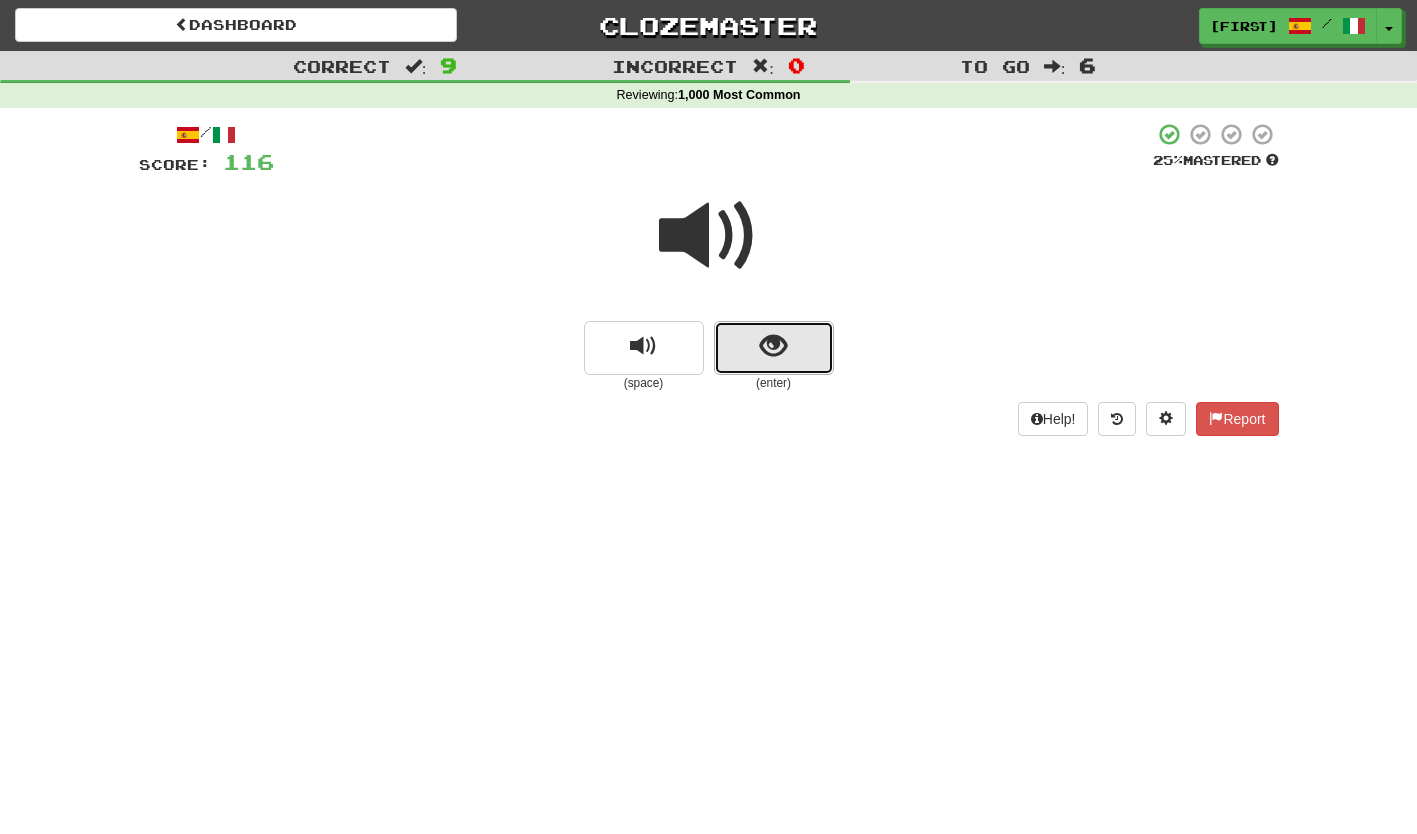 click at bounding box center [774, 348] 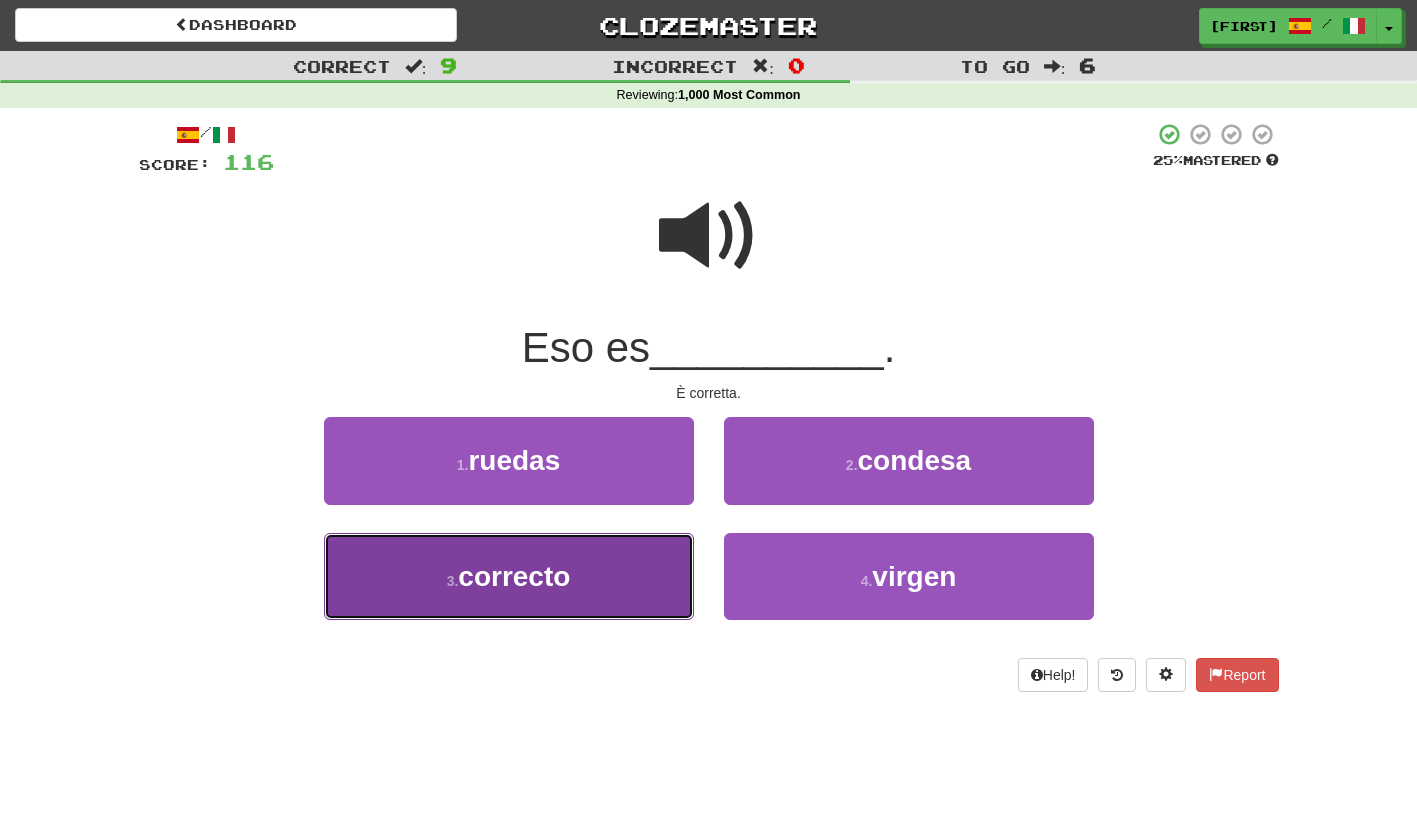 click on "3 .  correcto" at bounding box center (509, 576) 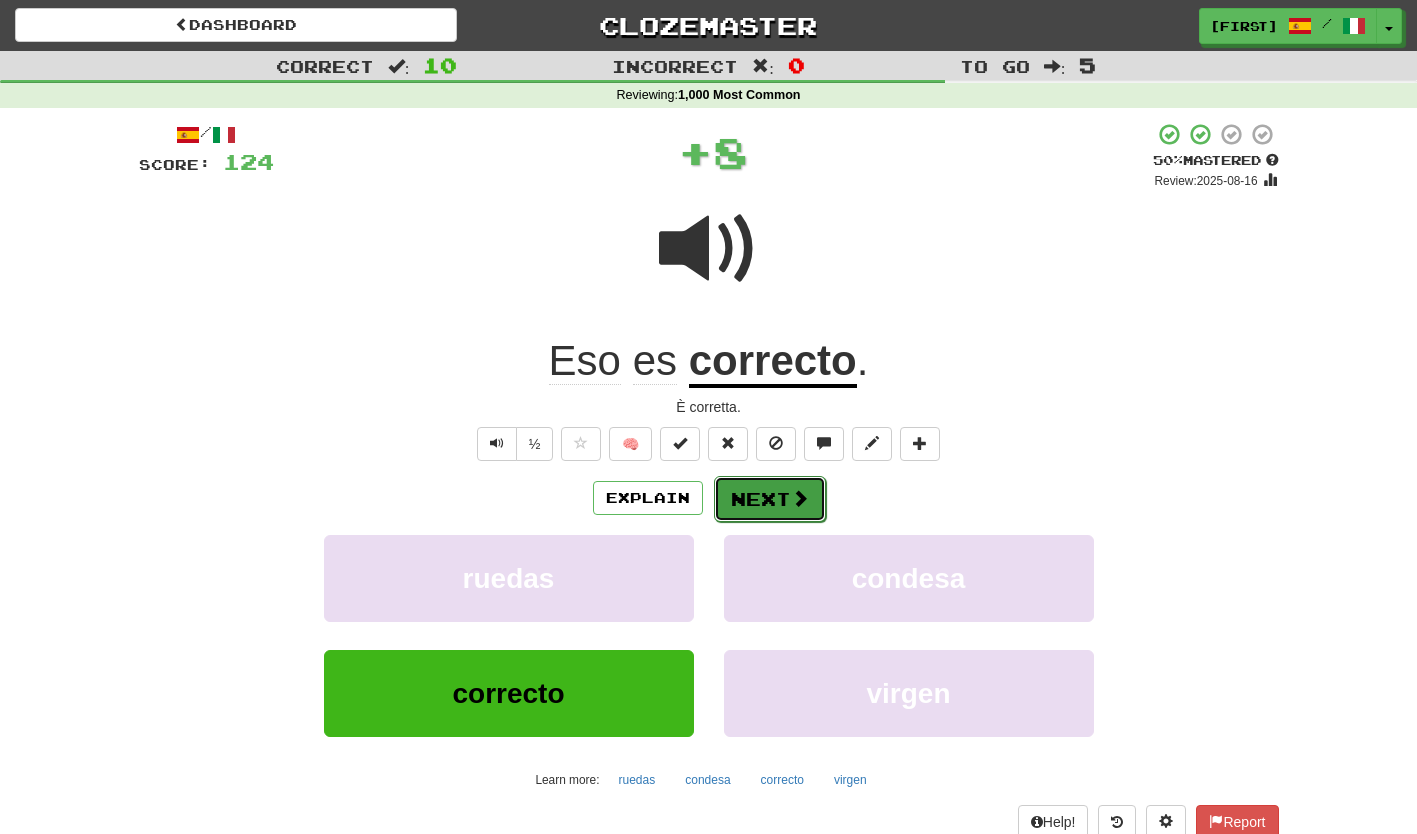 click on "Next" at bounding box center (770, 499) 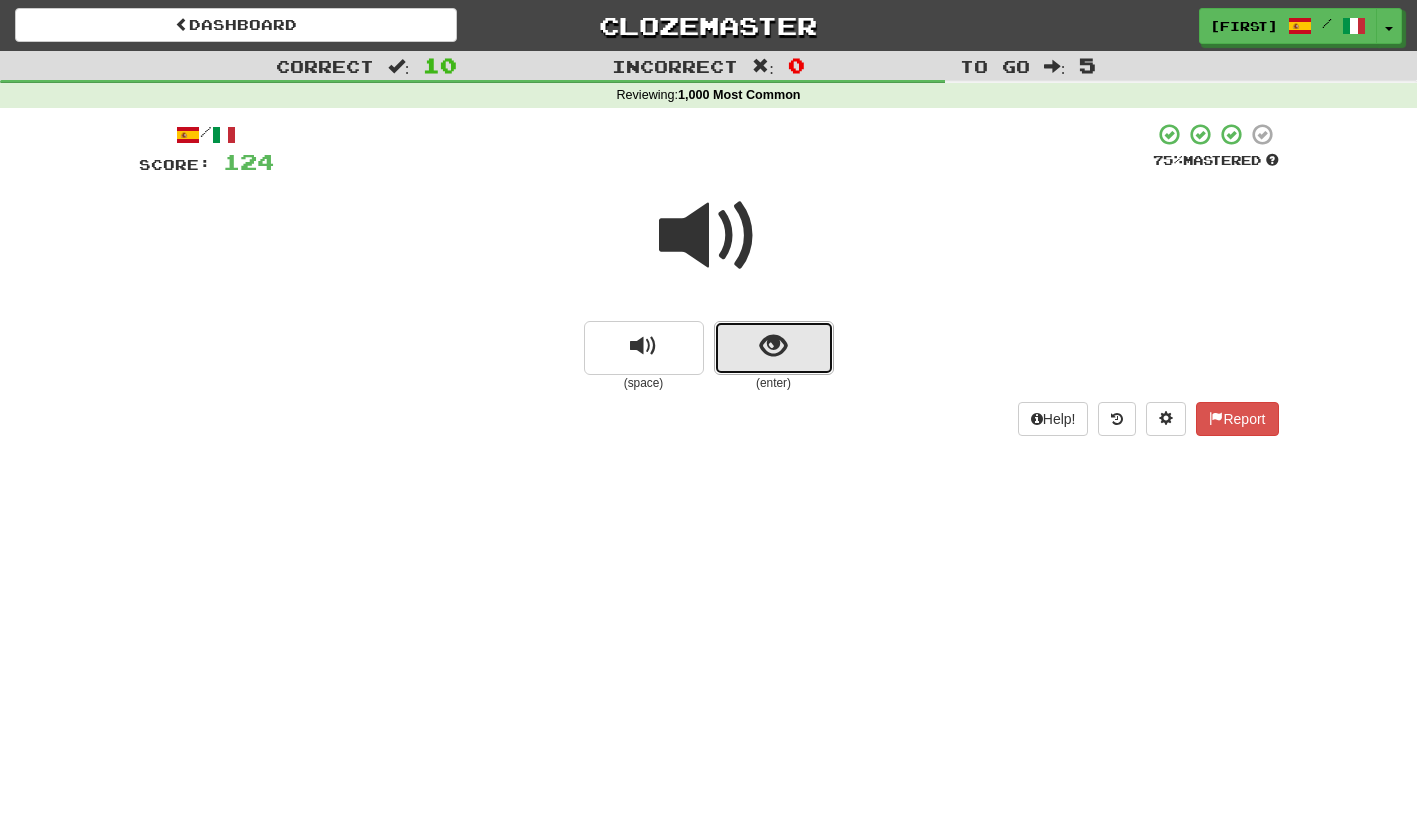 click at bounding box center (774, 348) 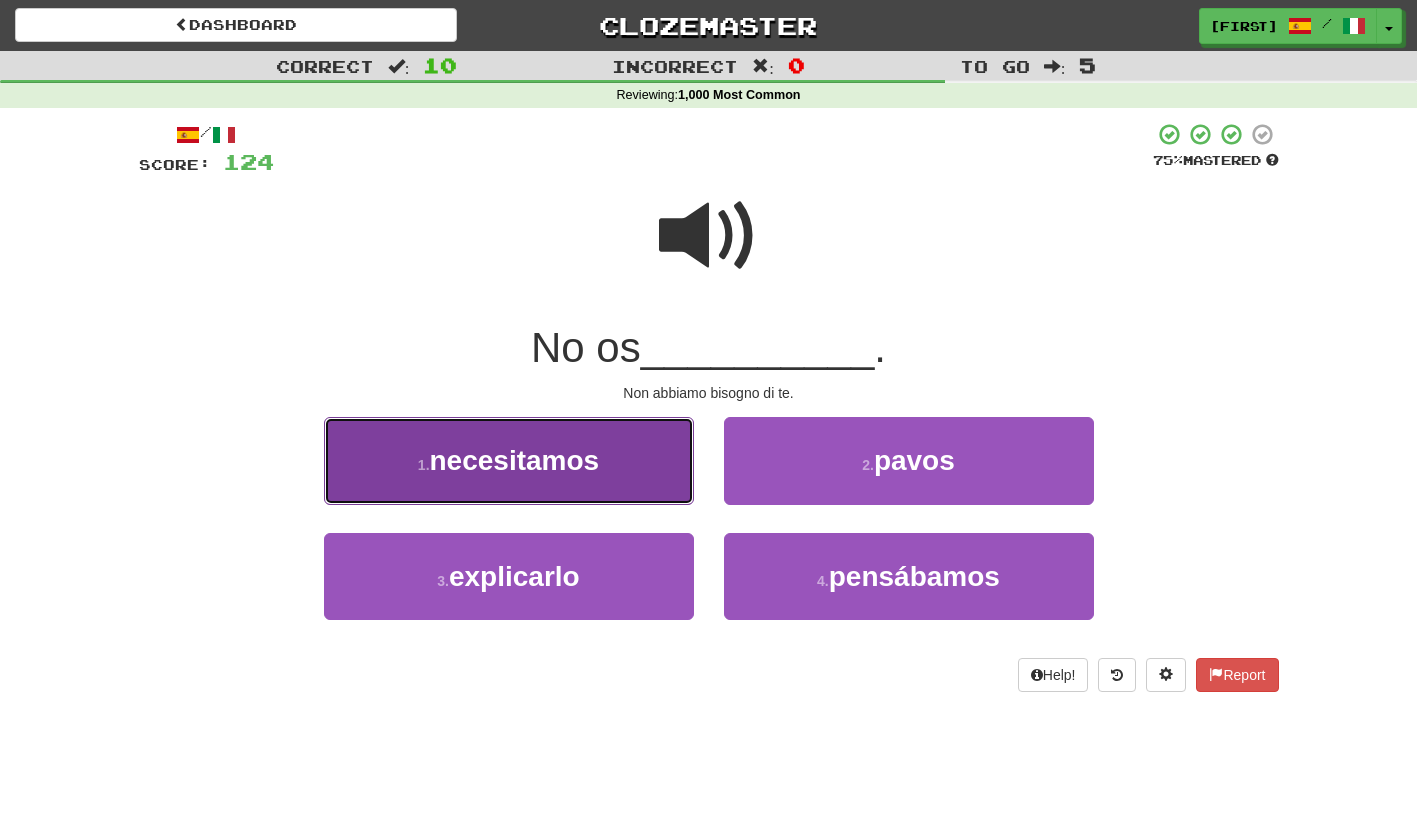 click on "1 .  necesitamos" at bounding box center [509, 460] 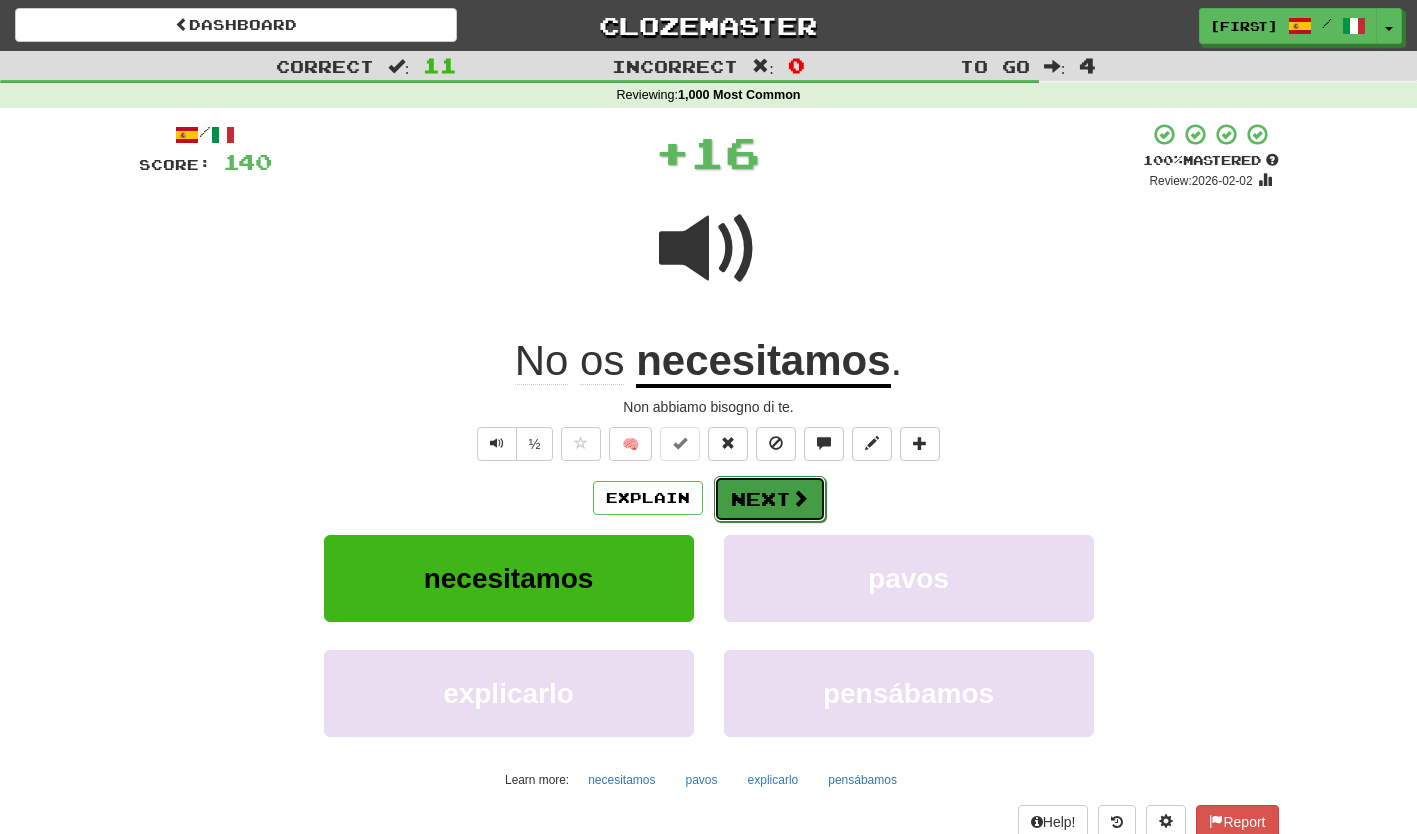 click on "Next" at bounding box center [770, 499] 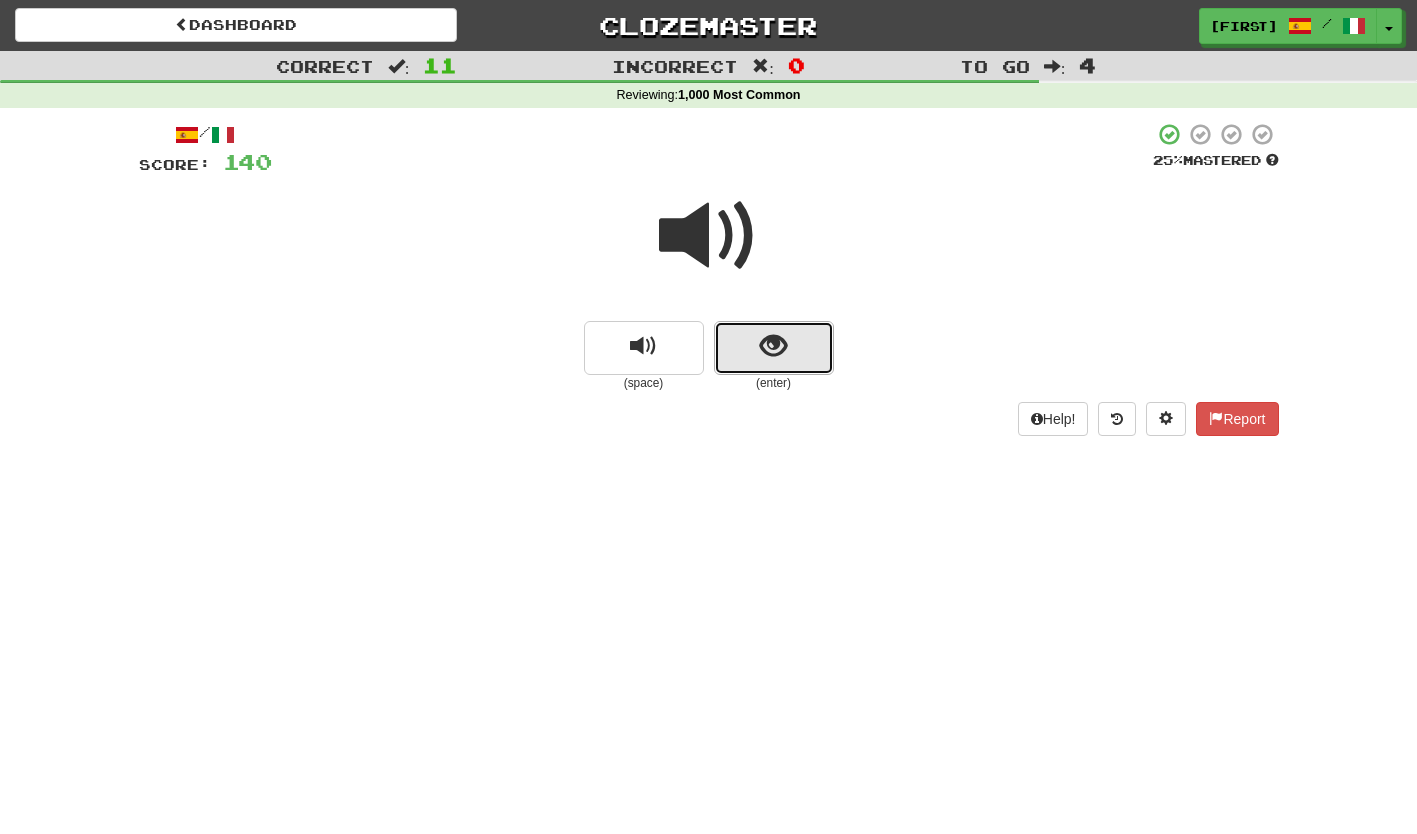click at bounding box center (774, 348) 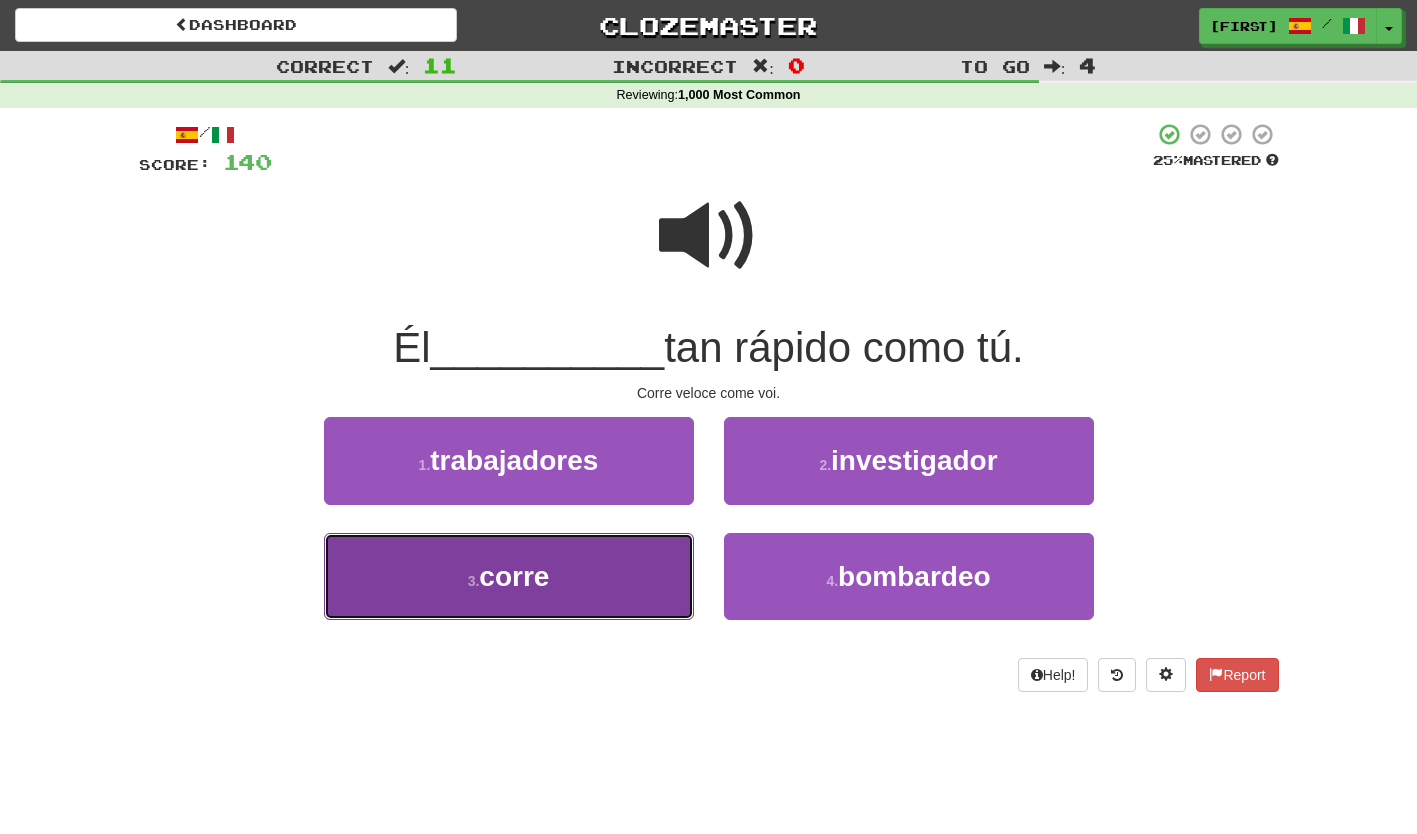 click on "3 .  corre" at bounding box center [509, 576] 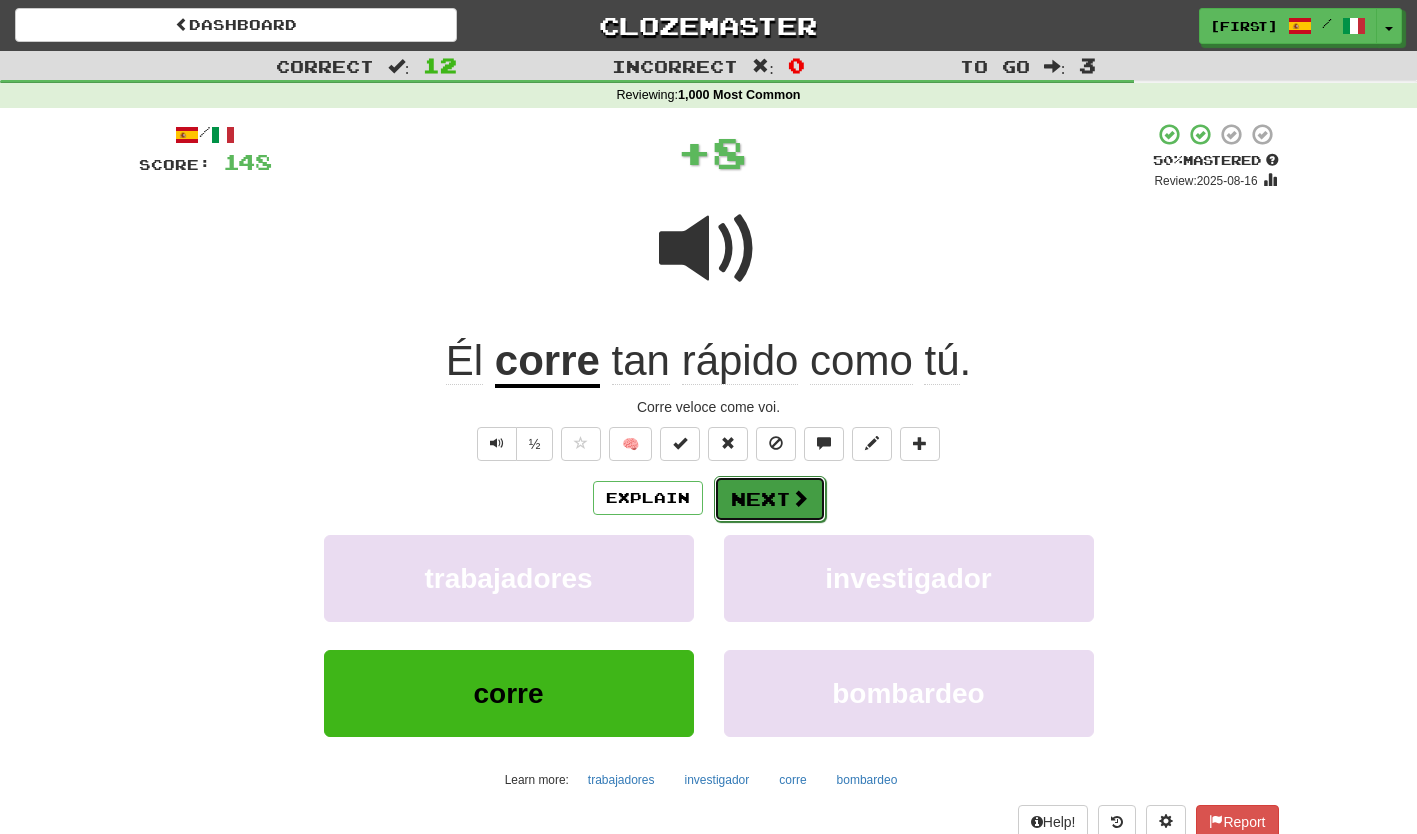 click on "Next" at bounding box center [770, 499] 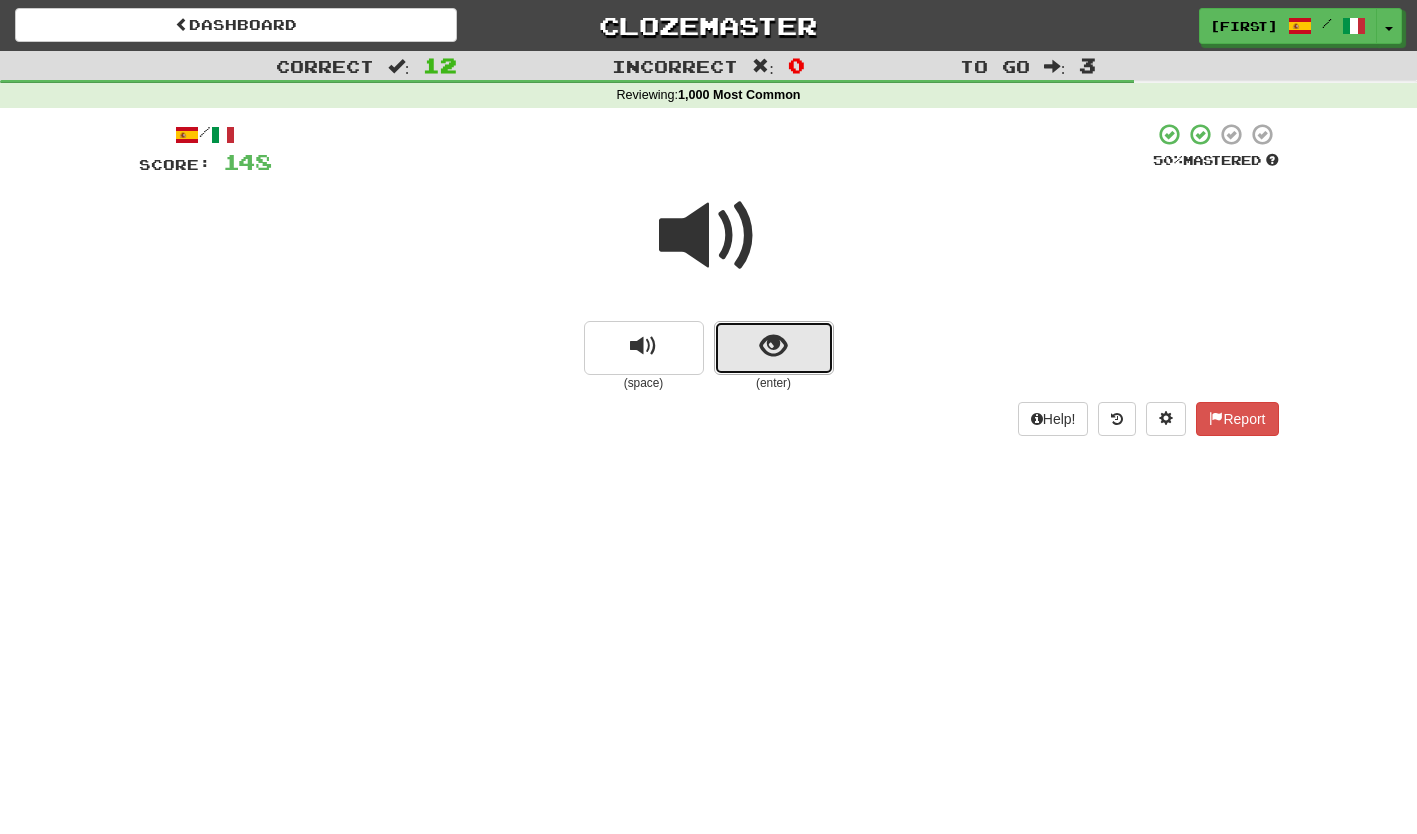 click at bounding box center [774, 348] 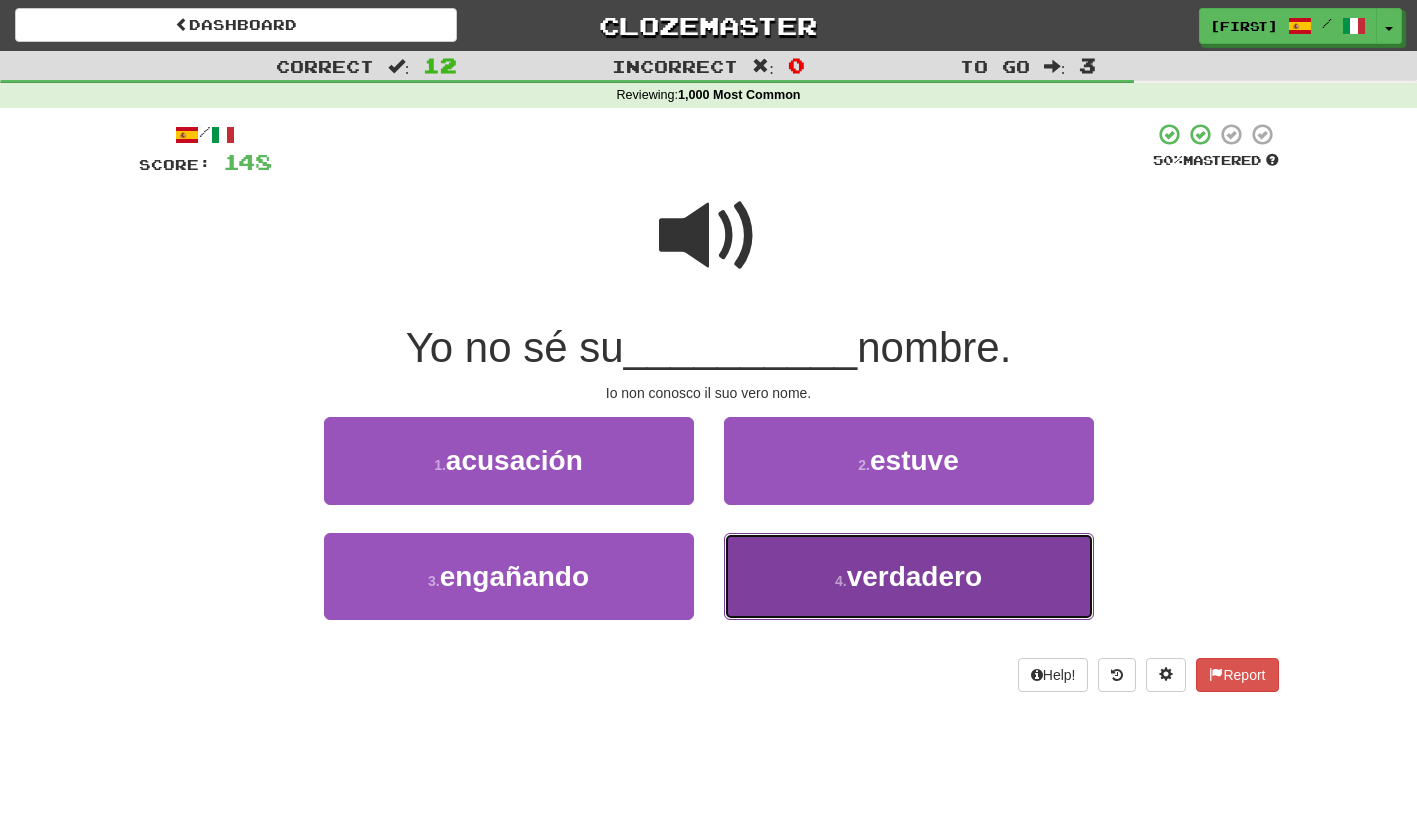 click on "4 .  verdadero" at bounding box center [909, 576] 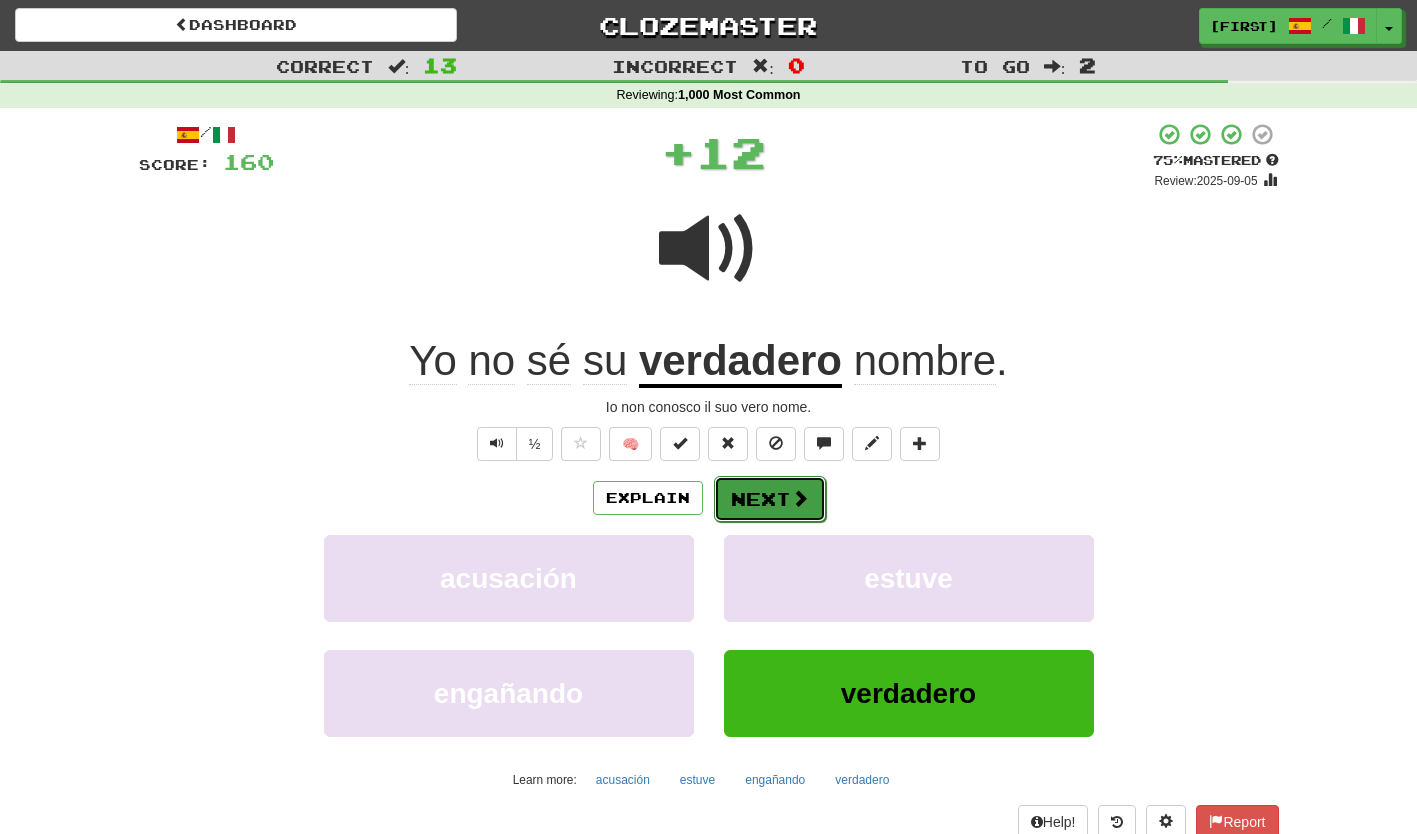click on "Next" at bounding box center [770, 499] 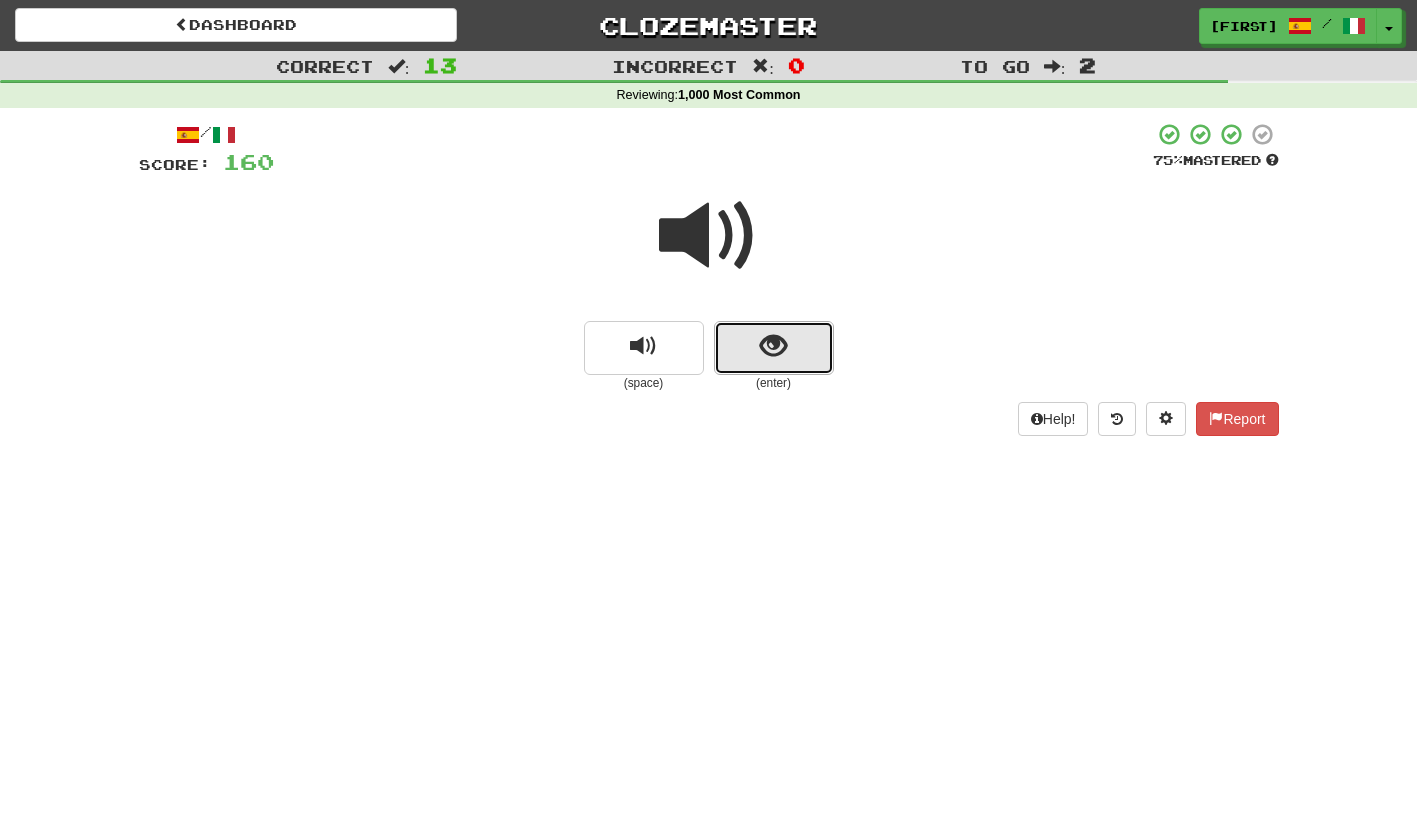 click at bounding box center [774, 348] 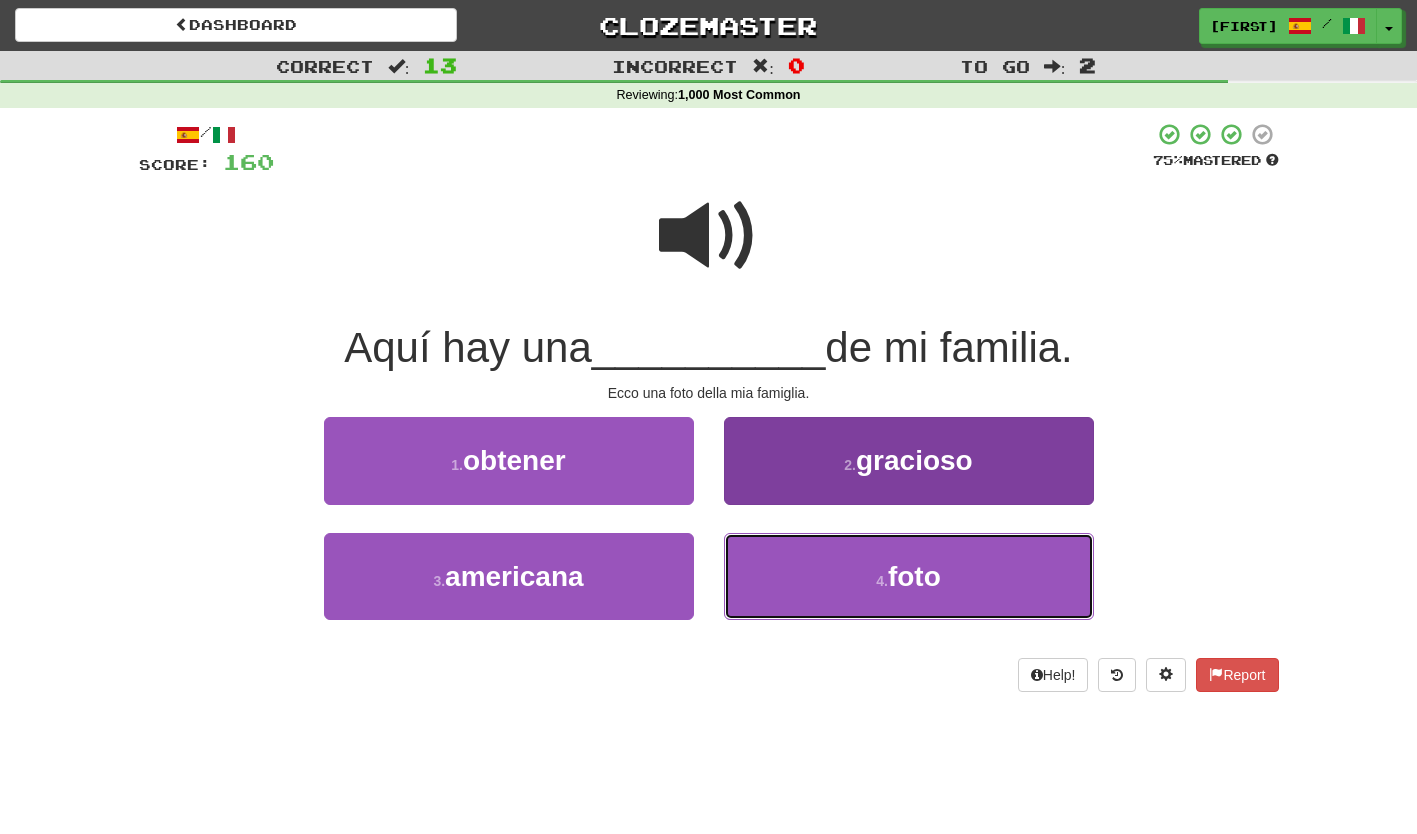 click on "4 .  foto" at bounding box center (909, 576) 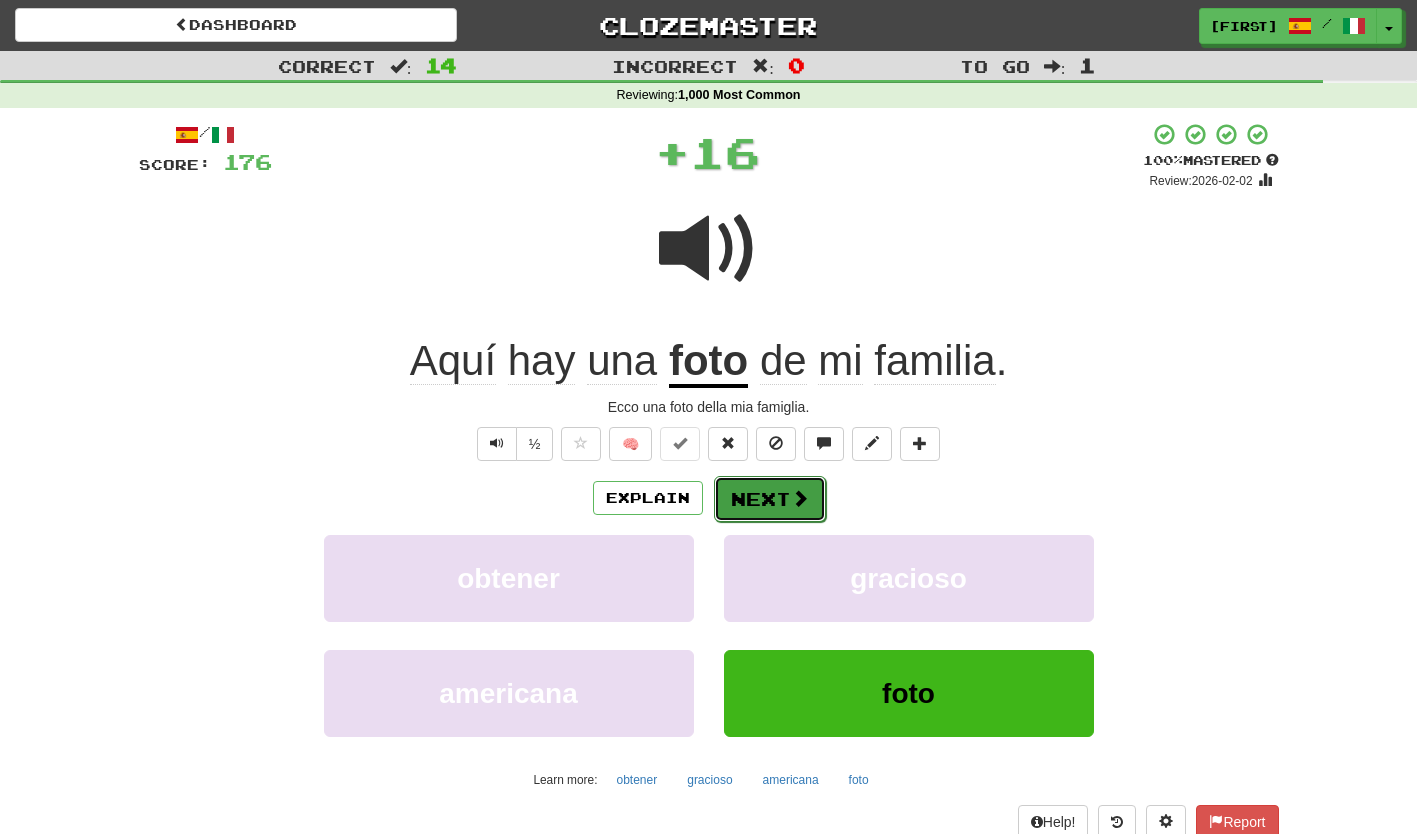 click on "Next" at bounding box center (770, 499) 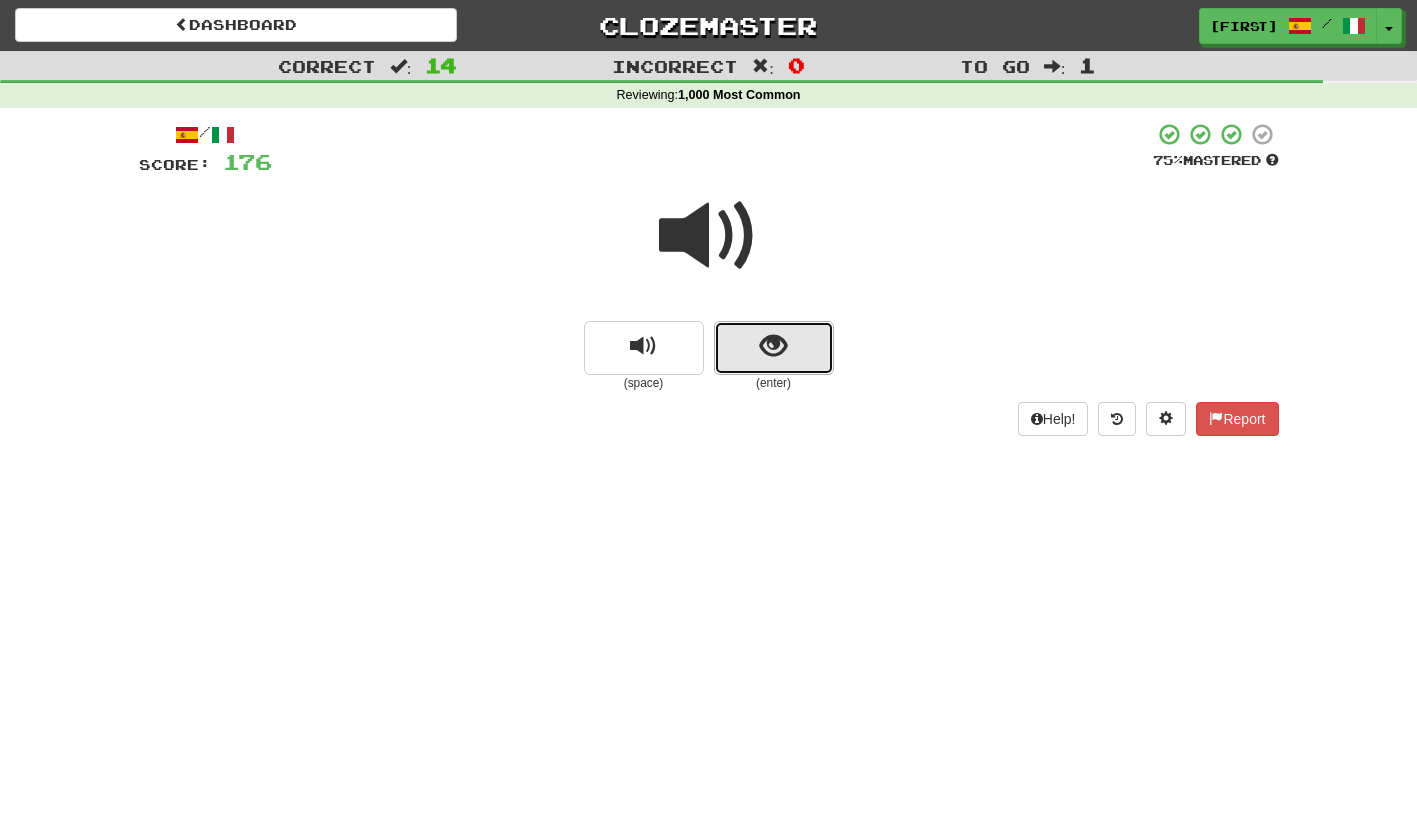 click at bounding box center (774, 348) 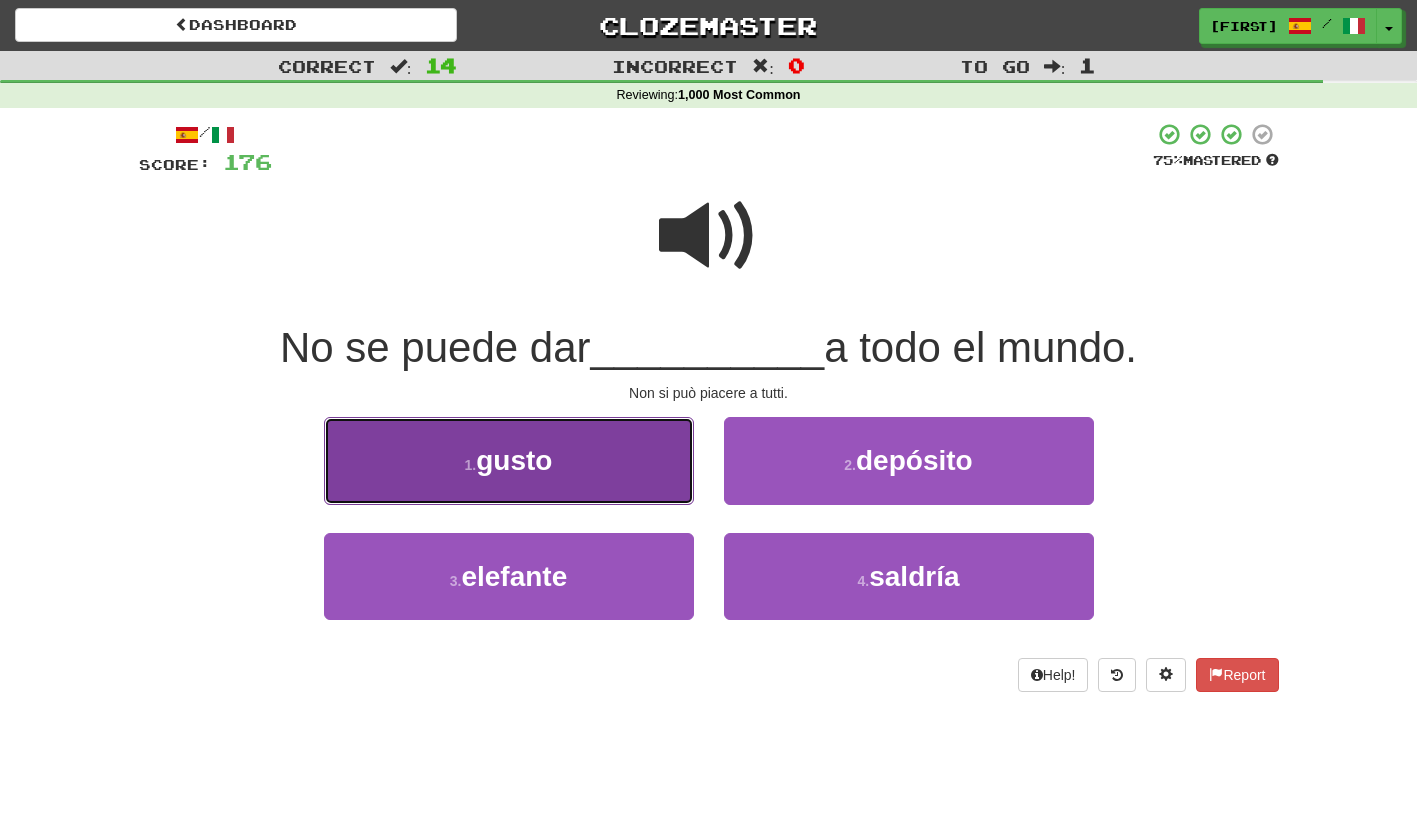 click on "1 .  gusto" at bounding box center (509, 460) 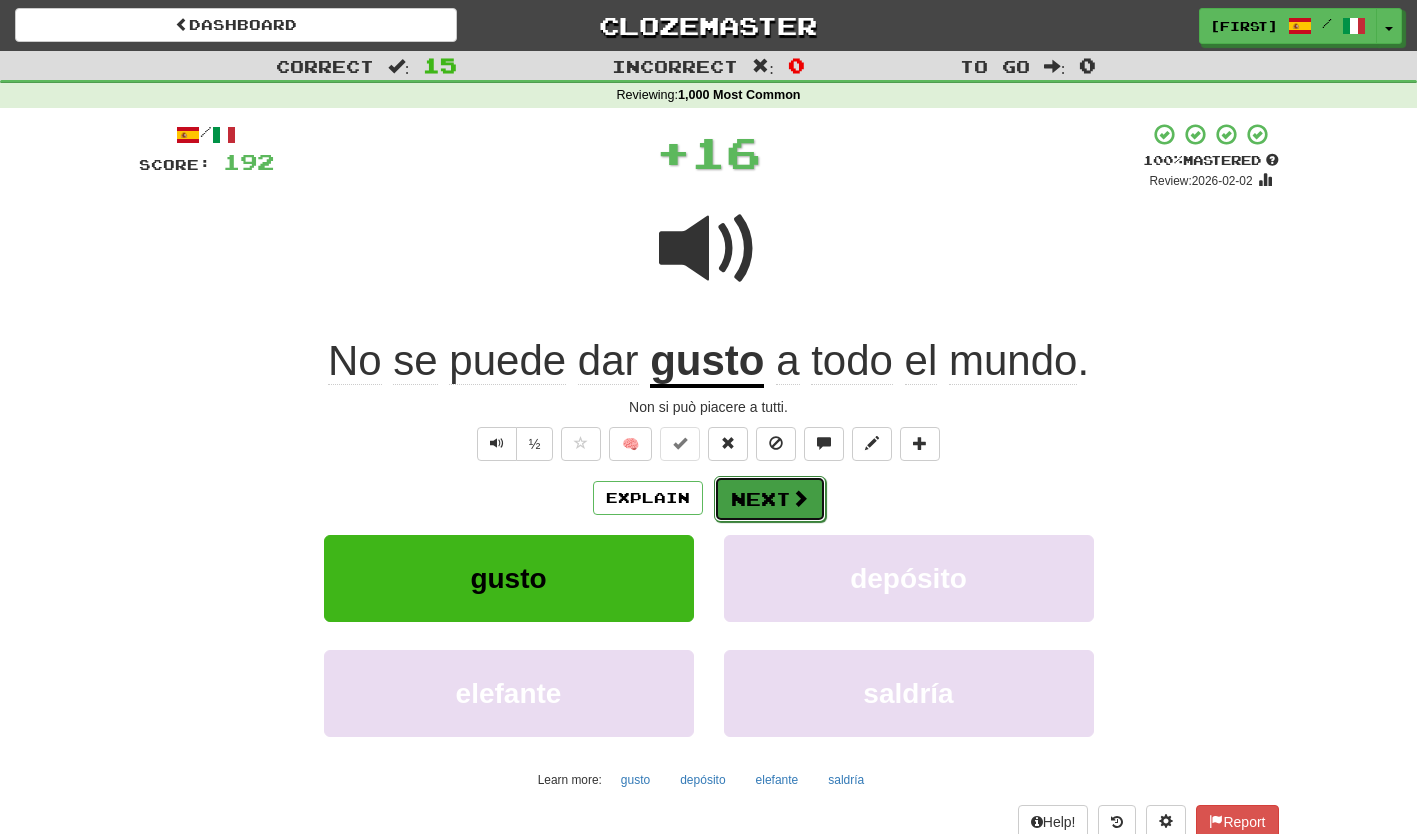 click on "Next" at bounding box center (770, 499) 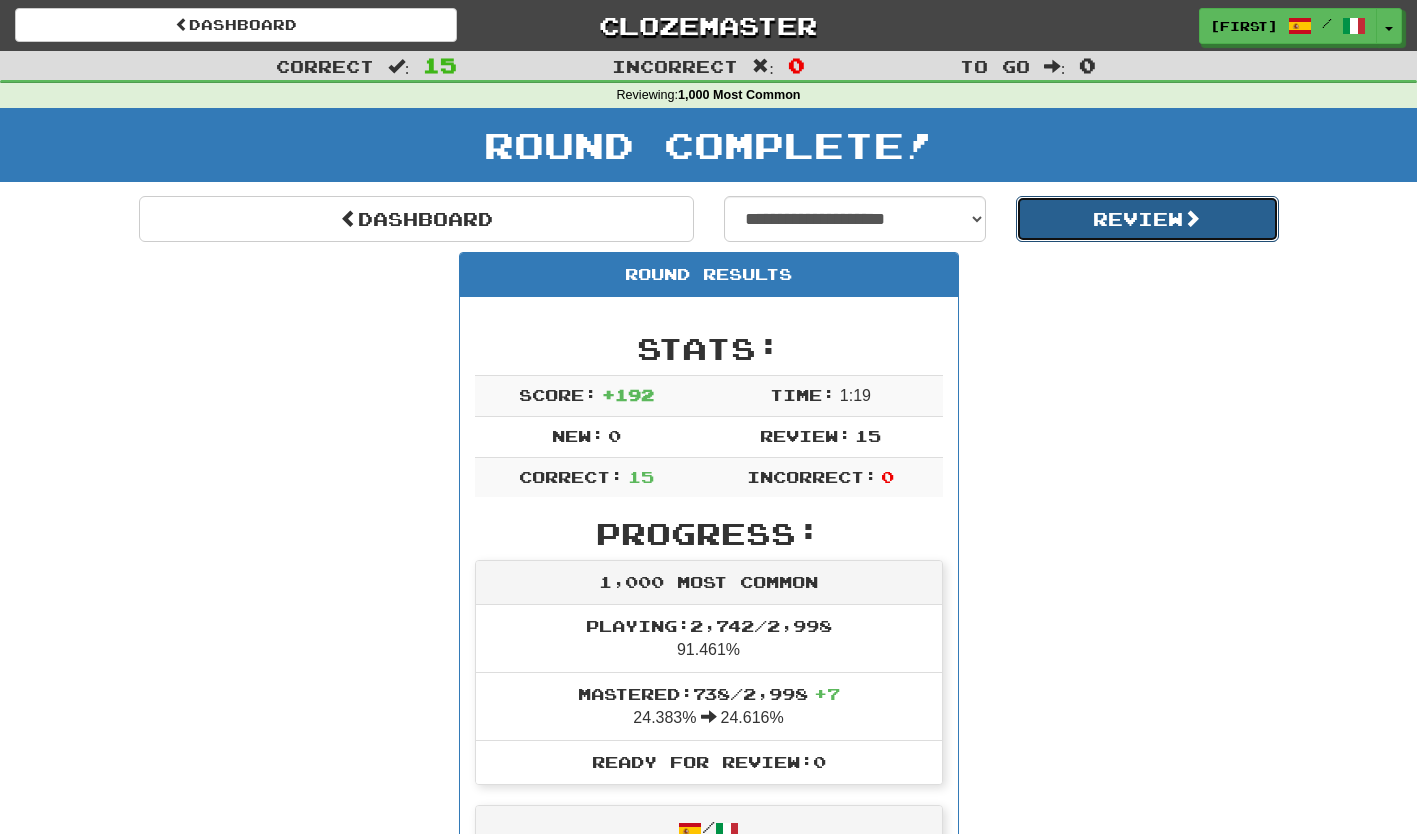 click on "Review" at bounding box center [1147, 219] 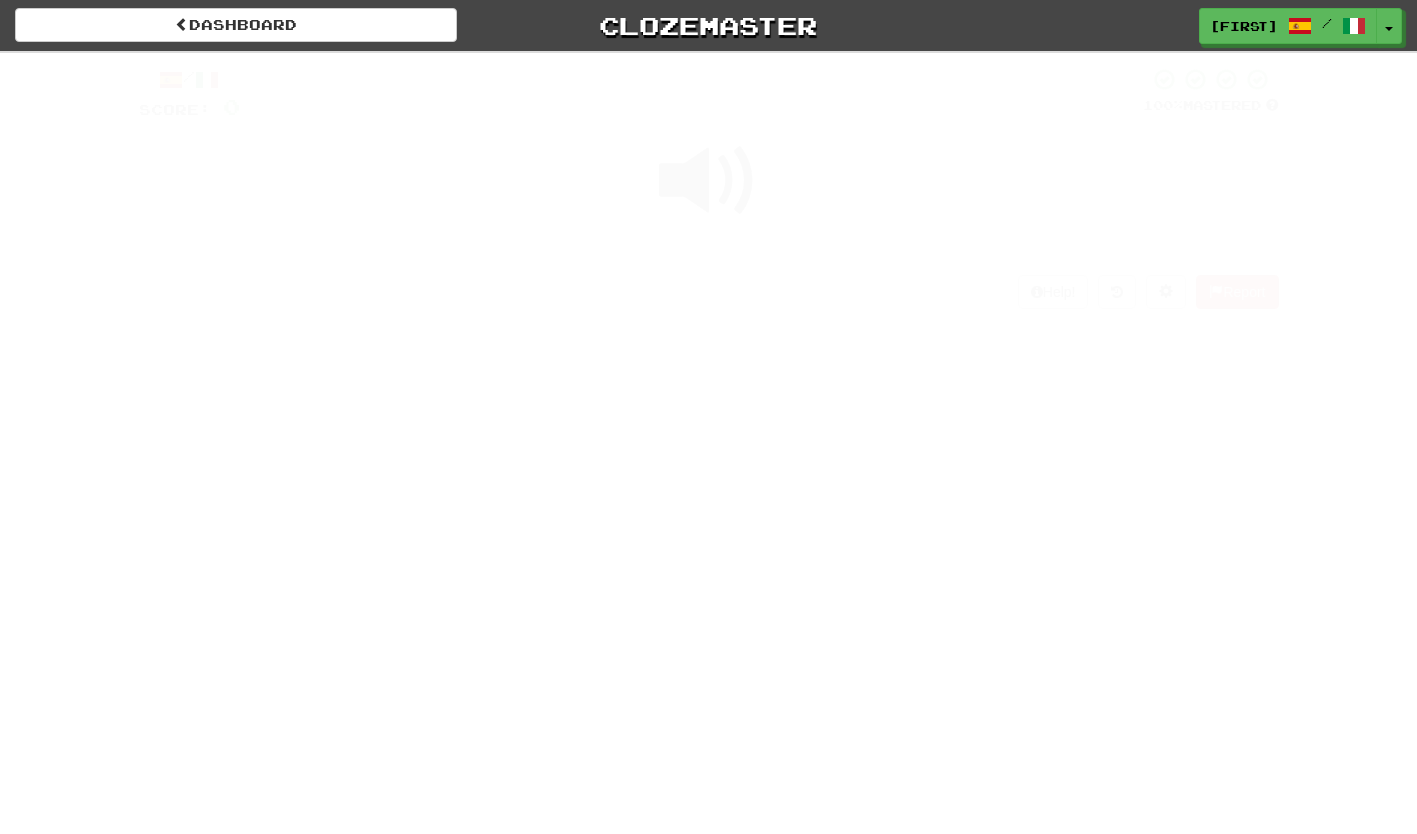 scroll, scrollTop: 0, scrollLeft: 0, axis: both 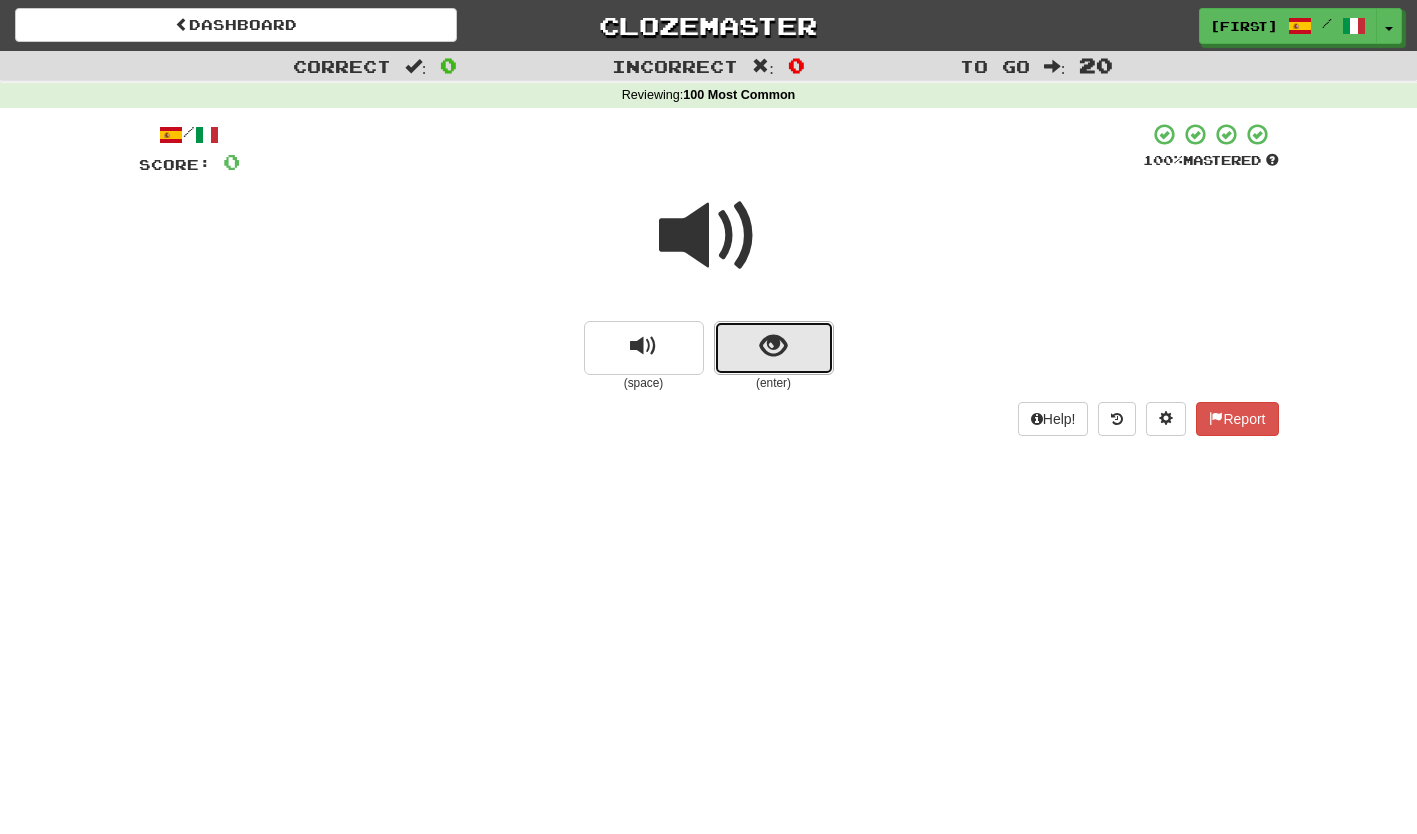 click at bounding box center (774, 348) 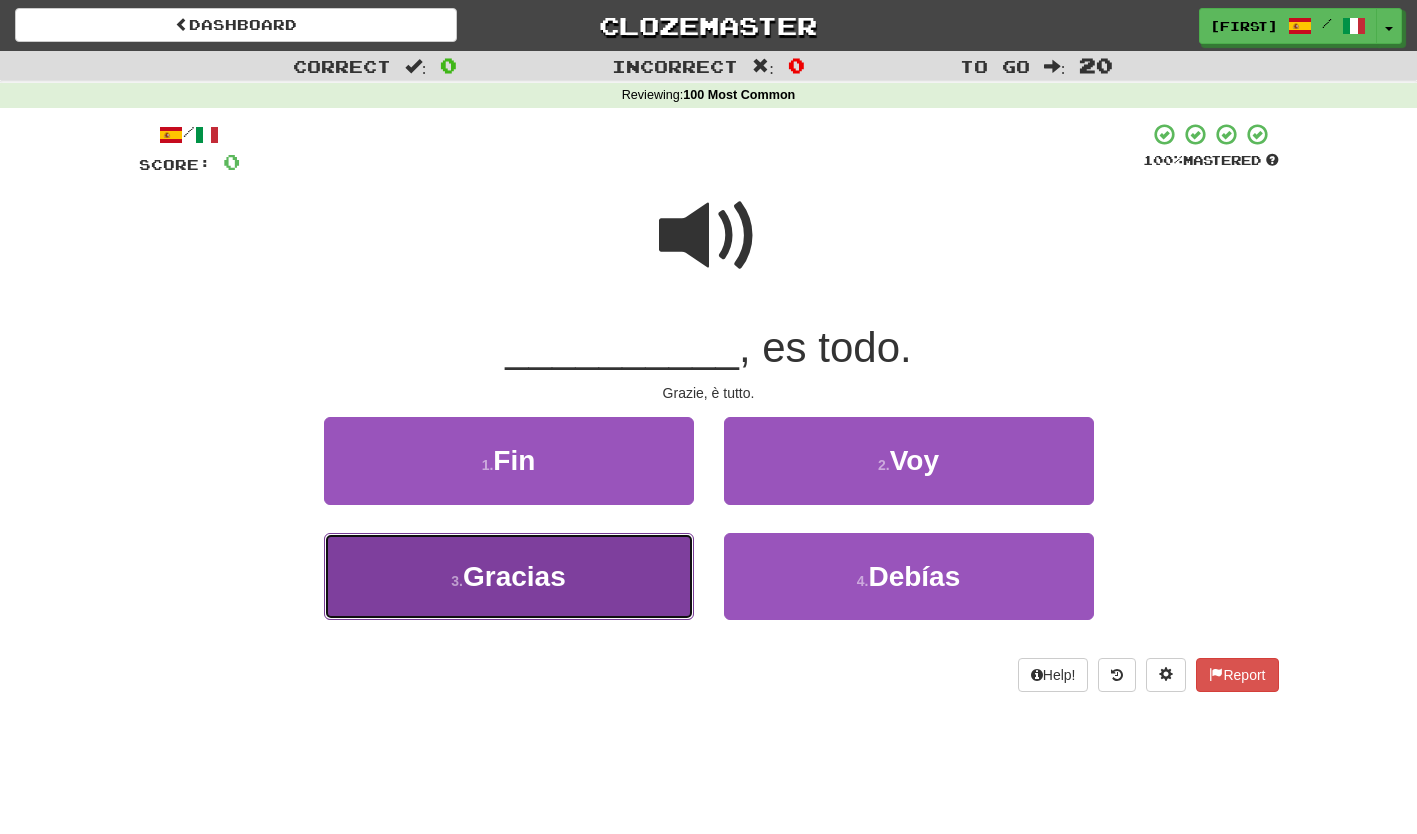 click on "3 .  Gracias" at bounding box center (509, 576) 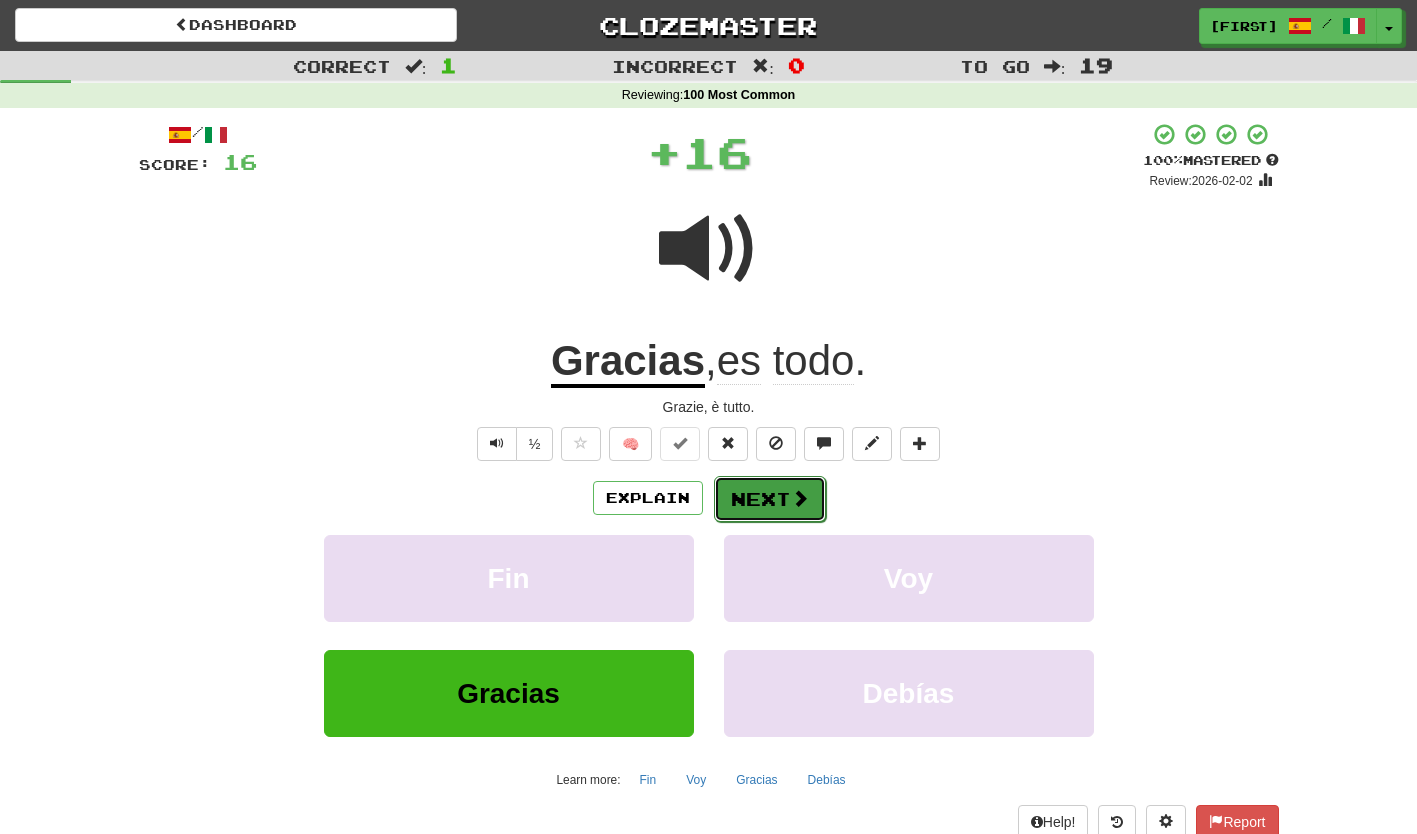 click on "Next" at bounding box center (770, 499) 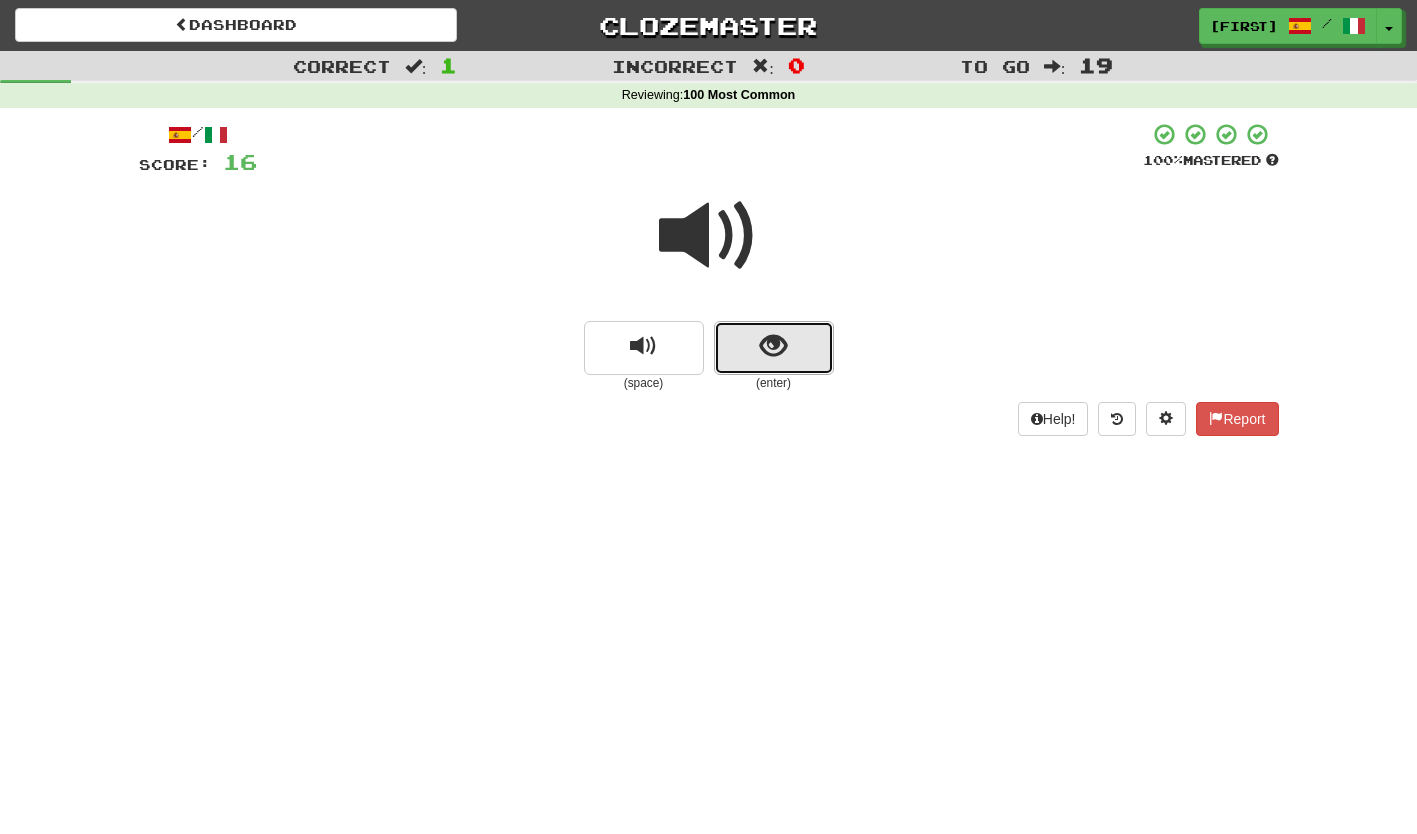 click at bounding box center (774, 348) 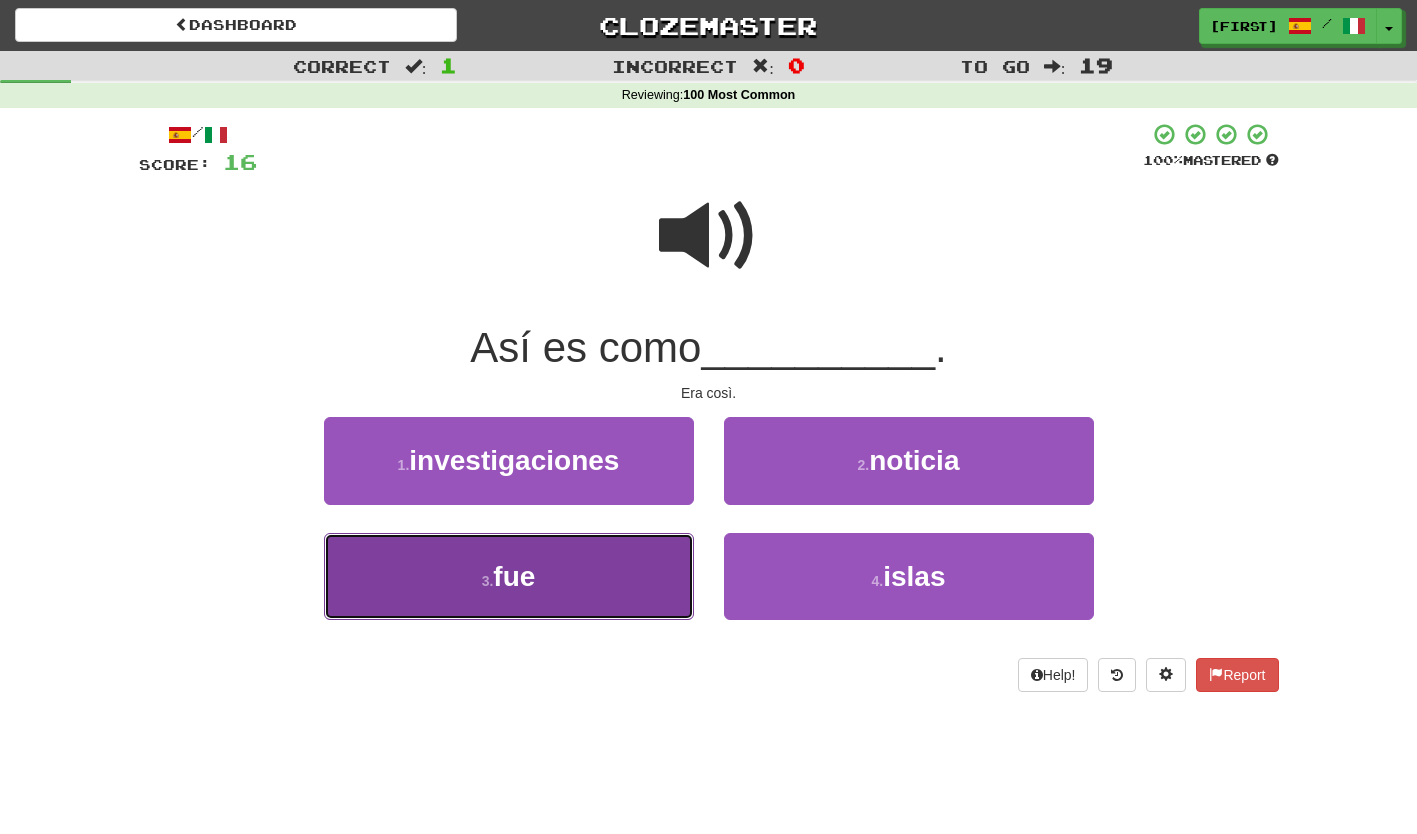 click on "3 .  fue" at bounding box center [509, 576] 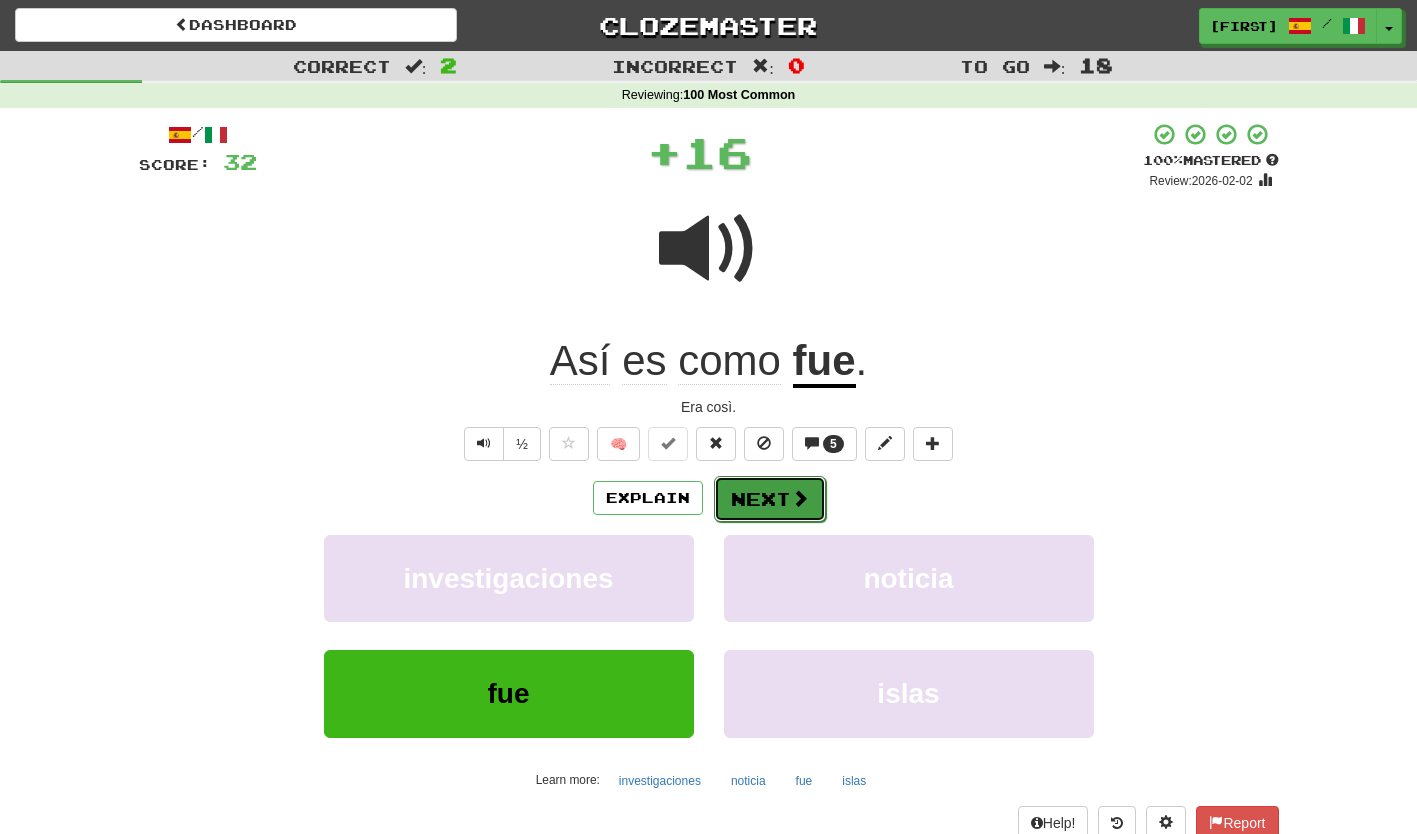 click on "Next" at bounding box center [770, 499] 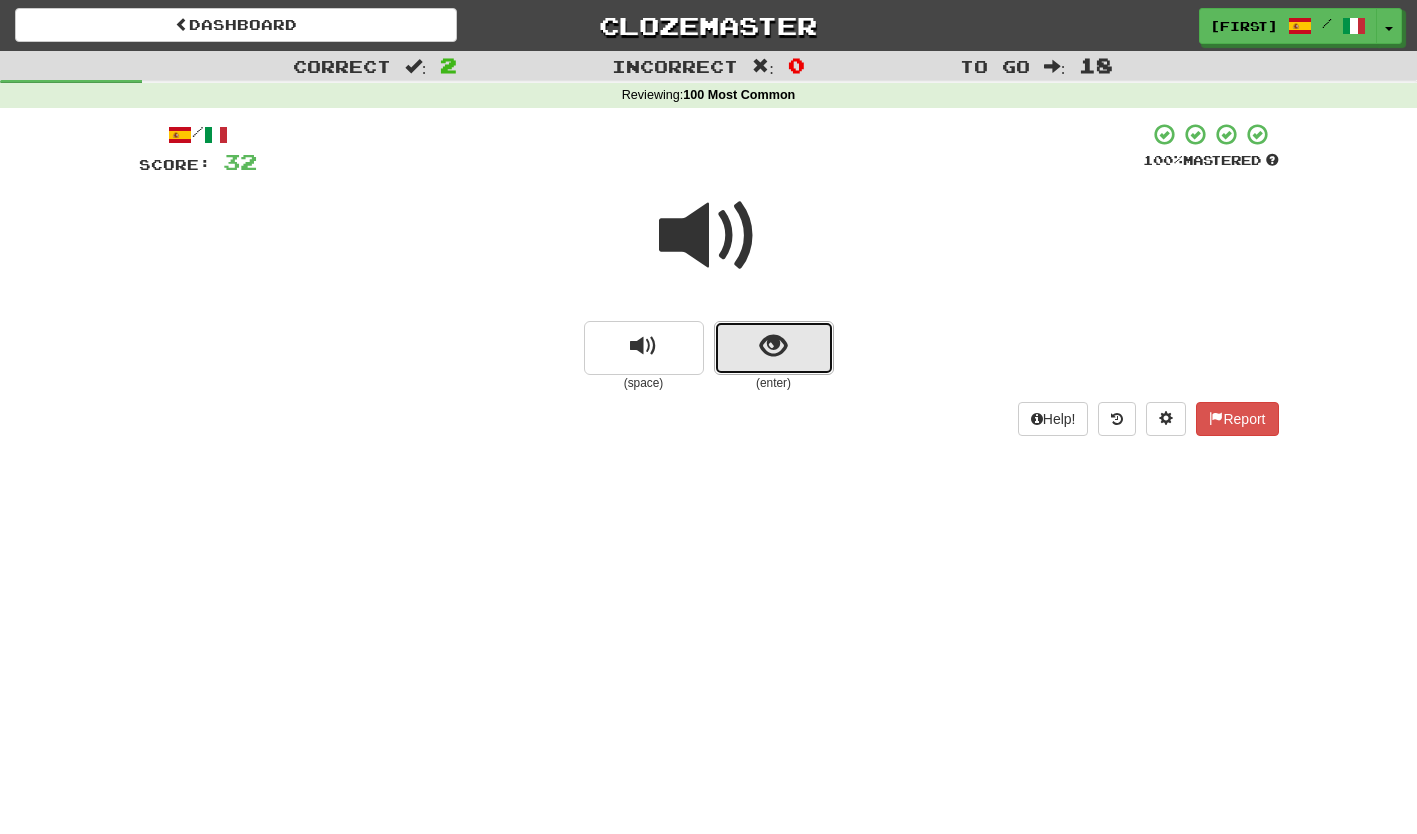 click at bounding box center (774, 348) 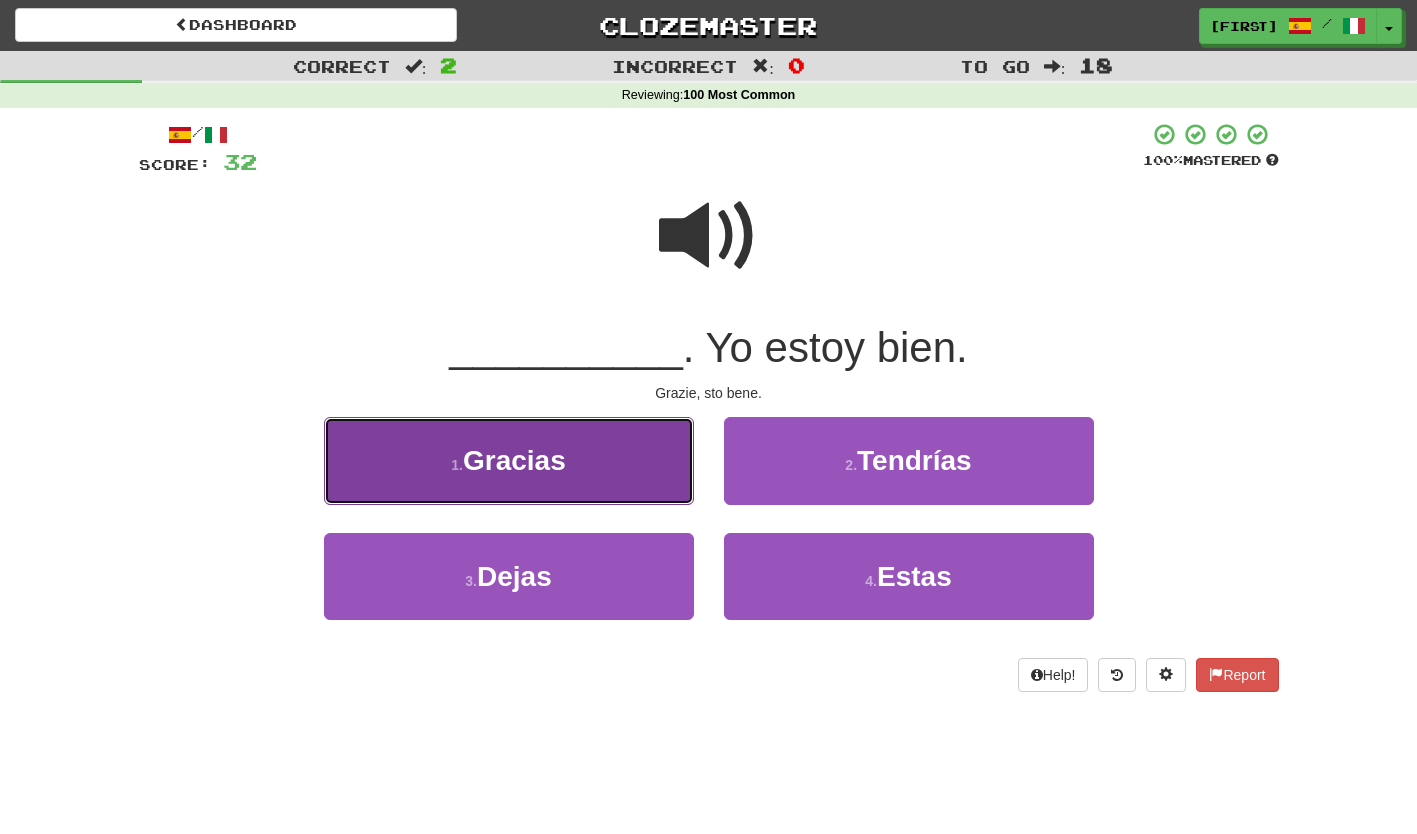 click on "1 .  Gracias" at bounding box center [509, 460] 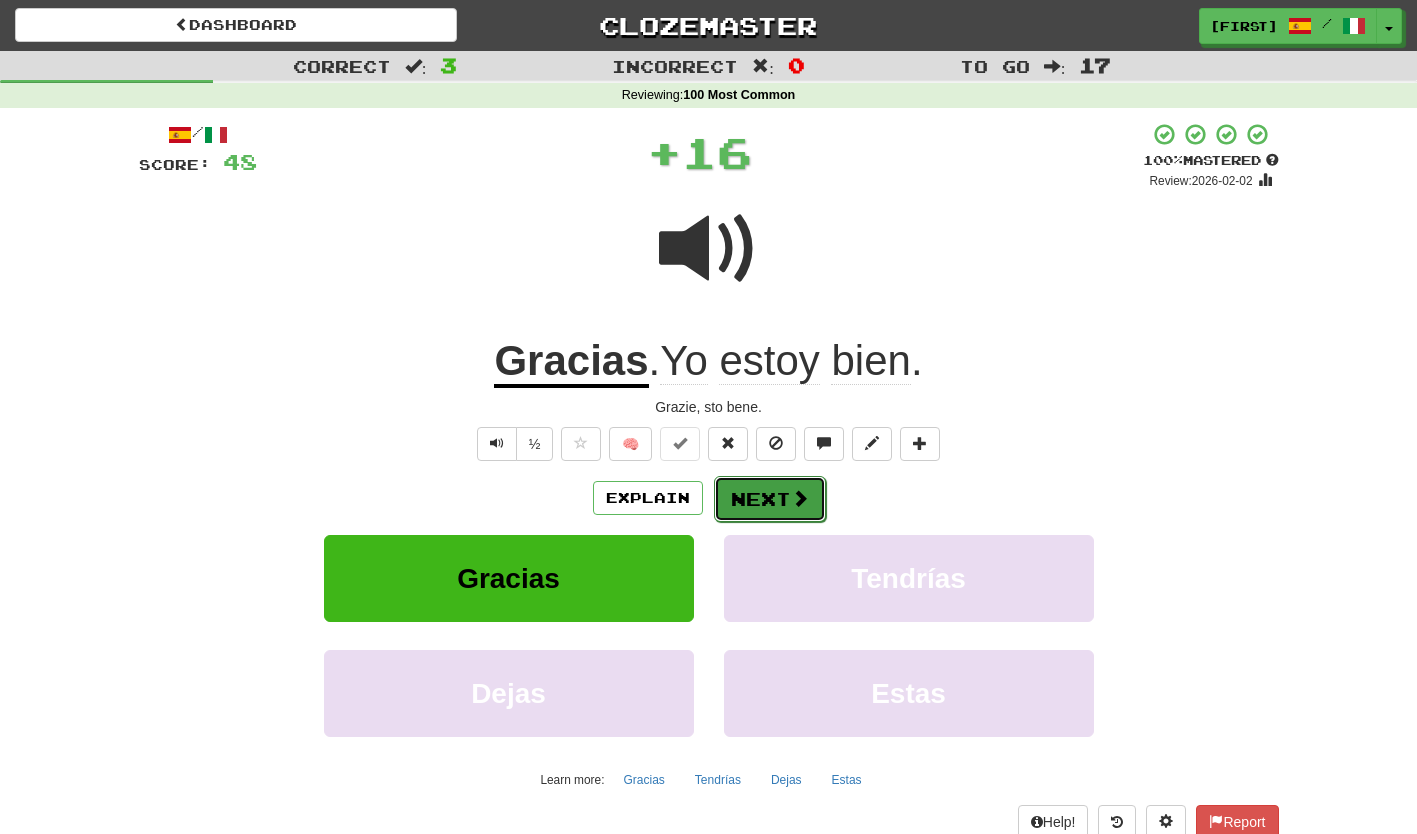 click on "Next" at bounding box center (770, 499) 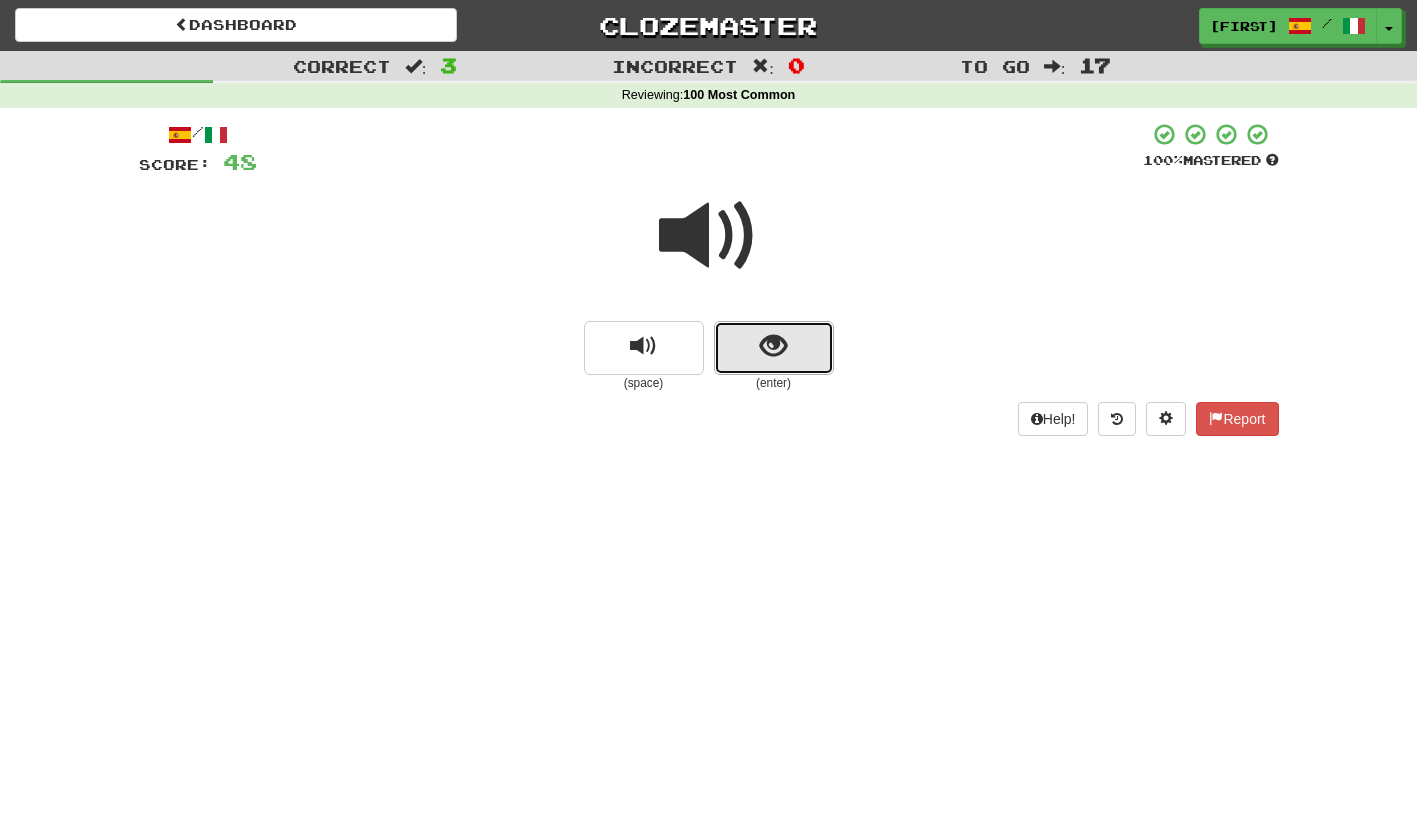 click at bounding box center (774, 348) 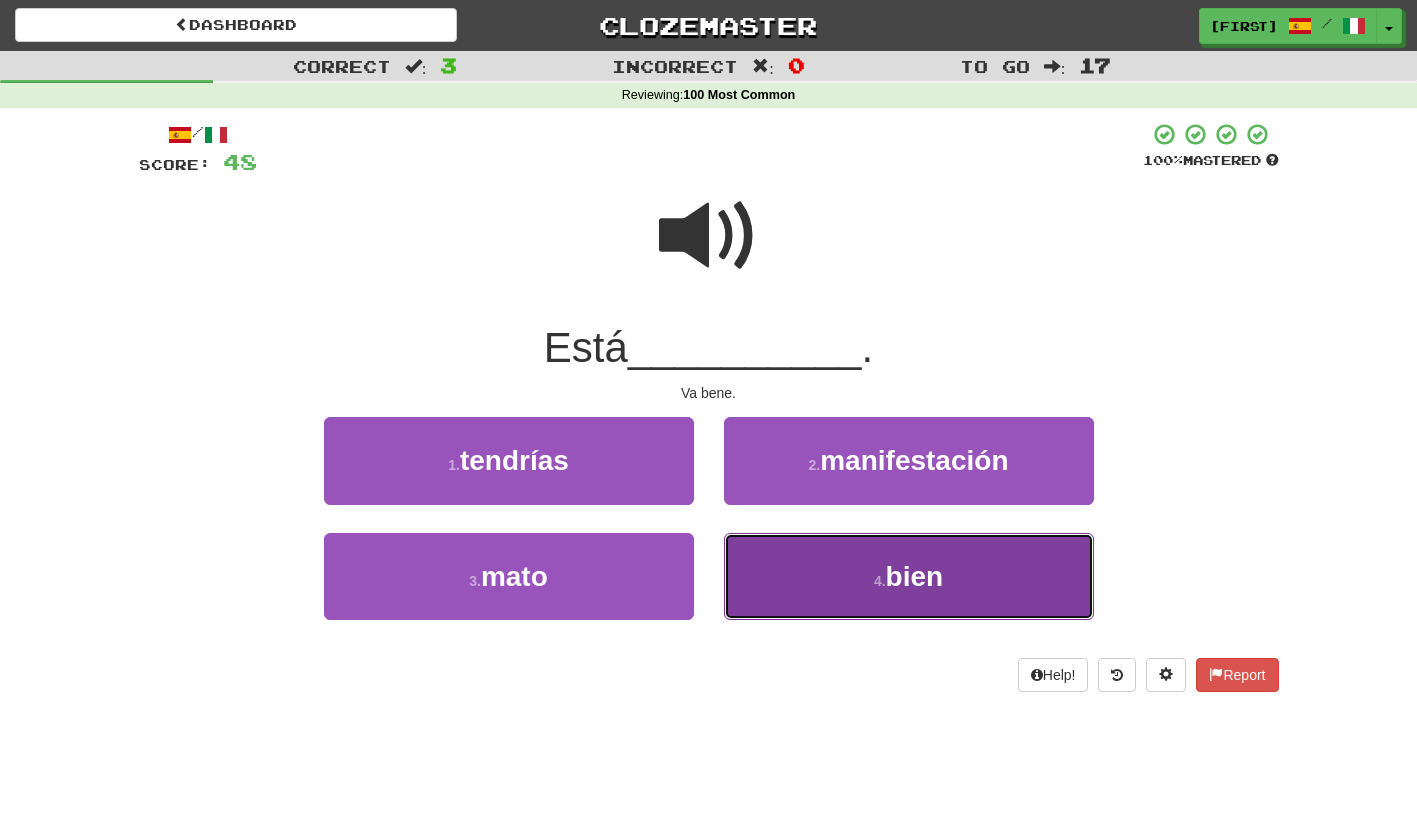 click on "4 .  bien" at bounding box center [909, 576] 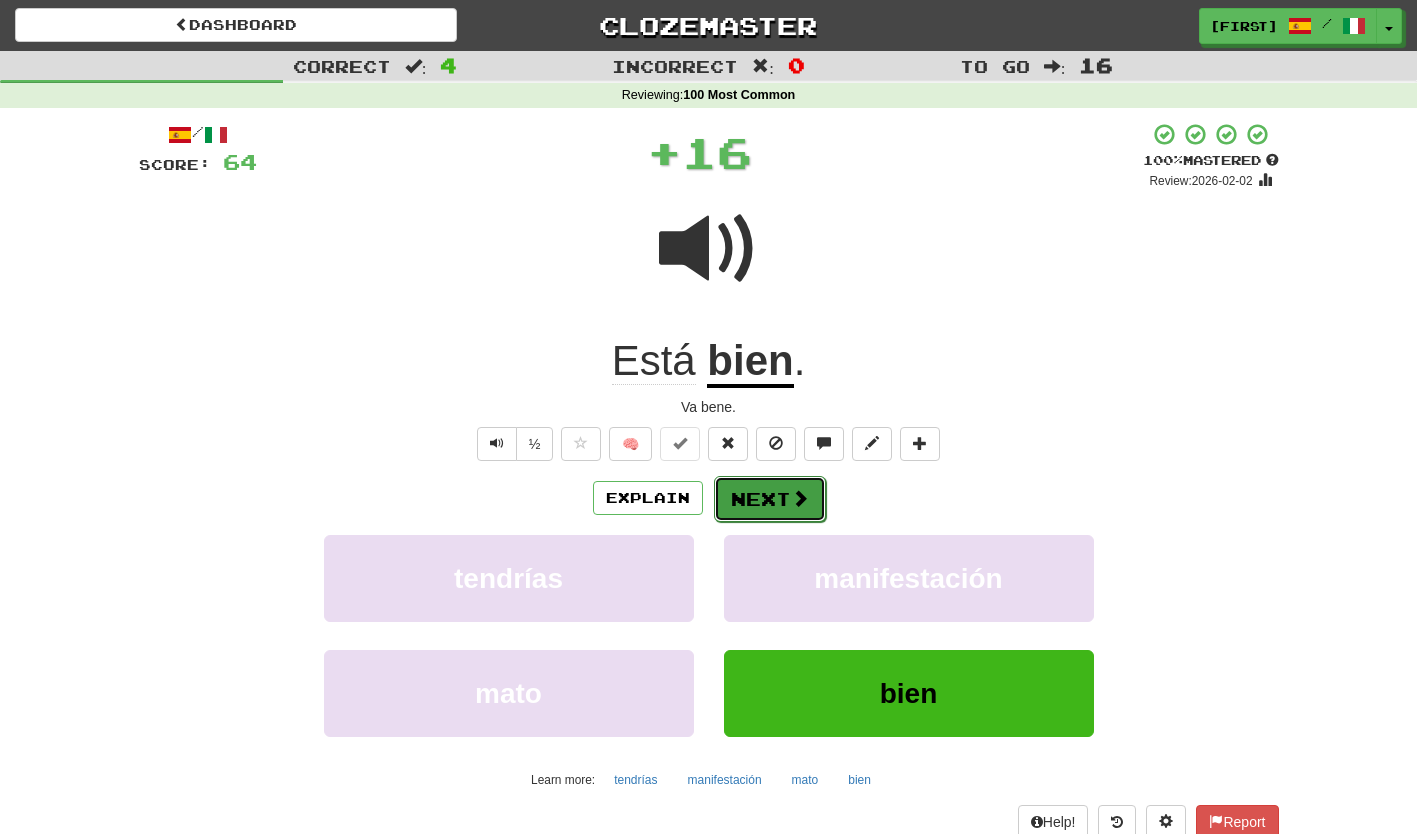 click on "Next" at bounding box center (770, 499) 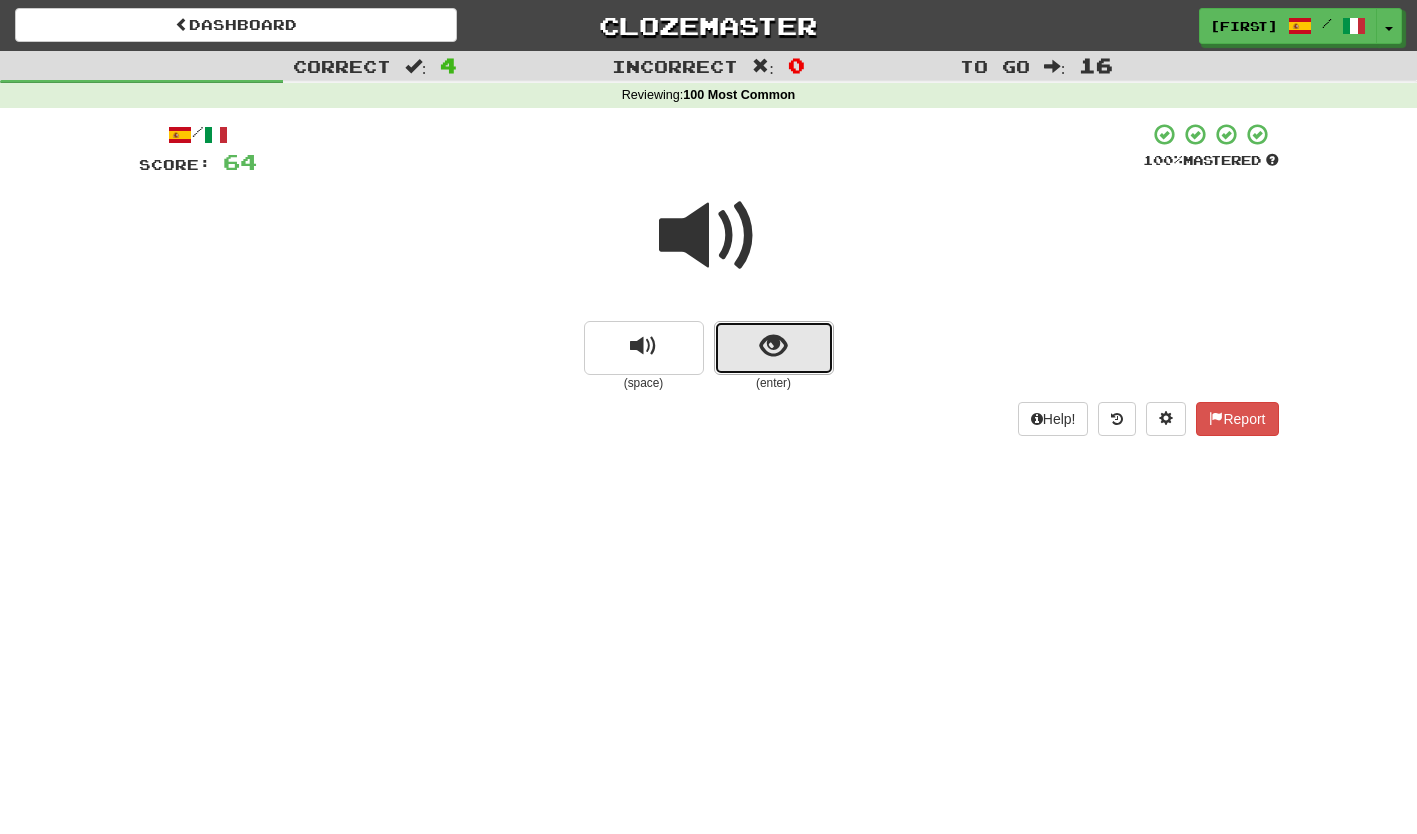 click at bounding box center (774, 348) 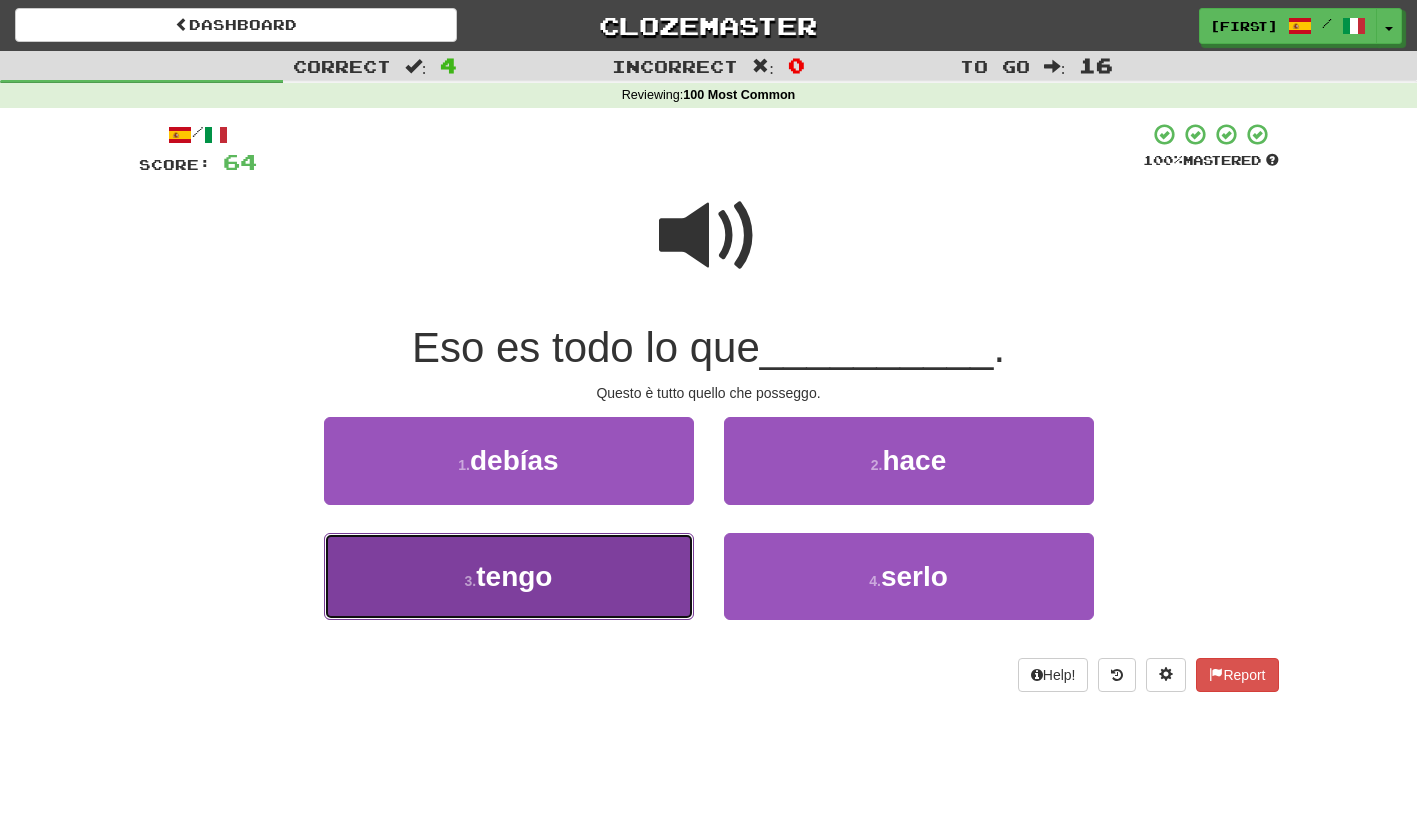 click on "3 .  tengo" at bounding box center [509, 576] 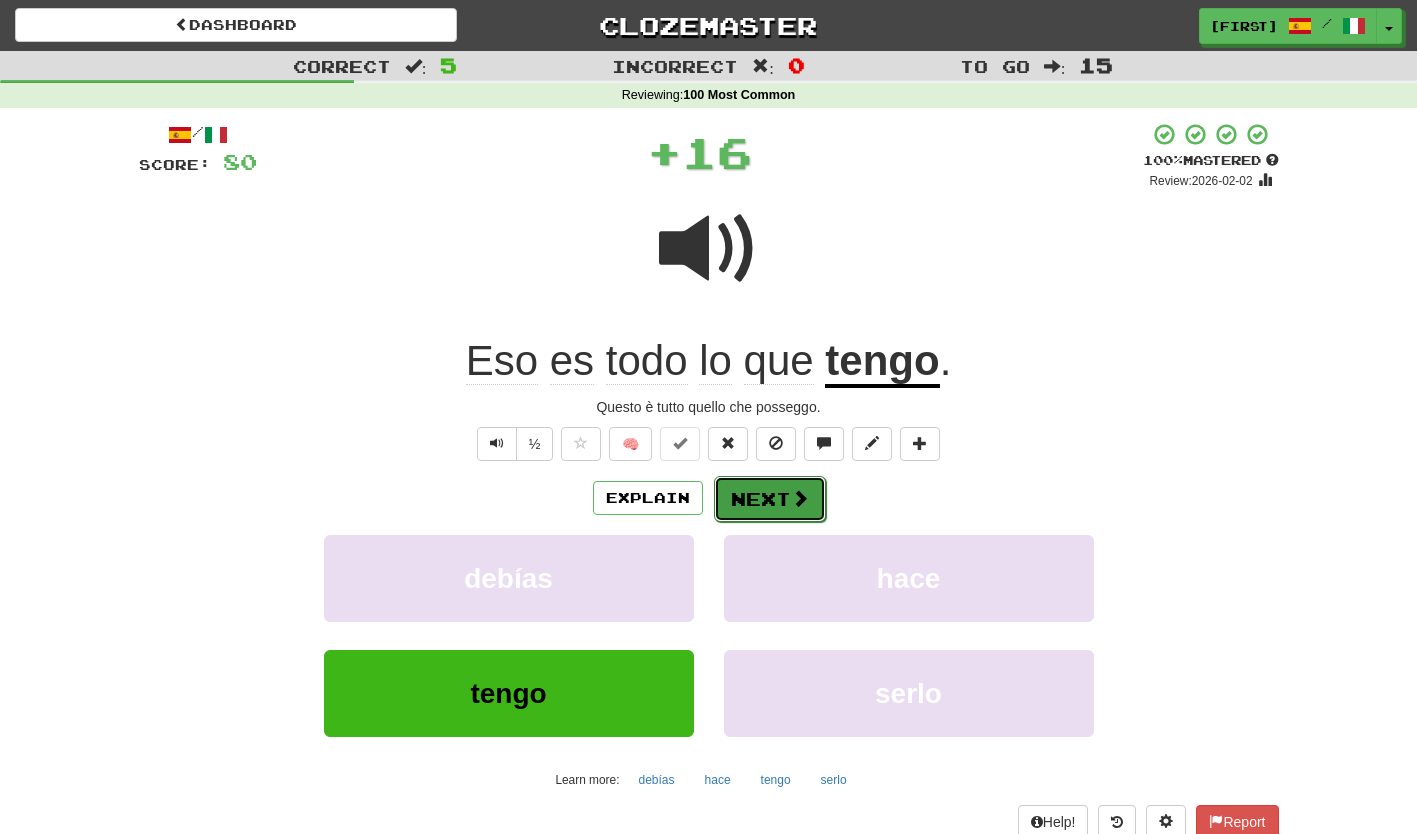 click on "Next" at bounding box center (770, 499) 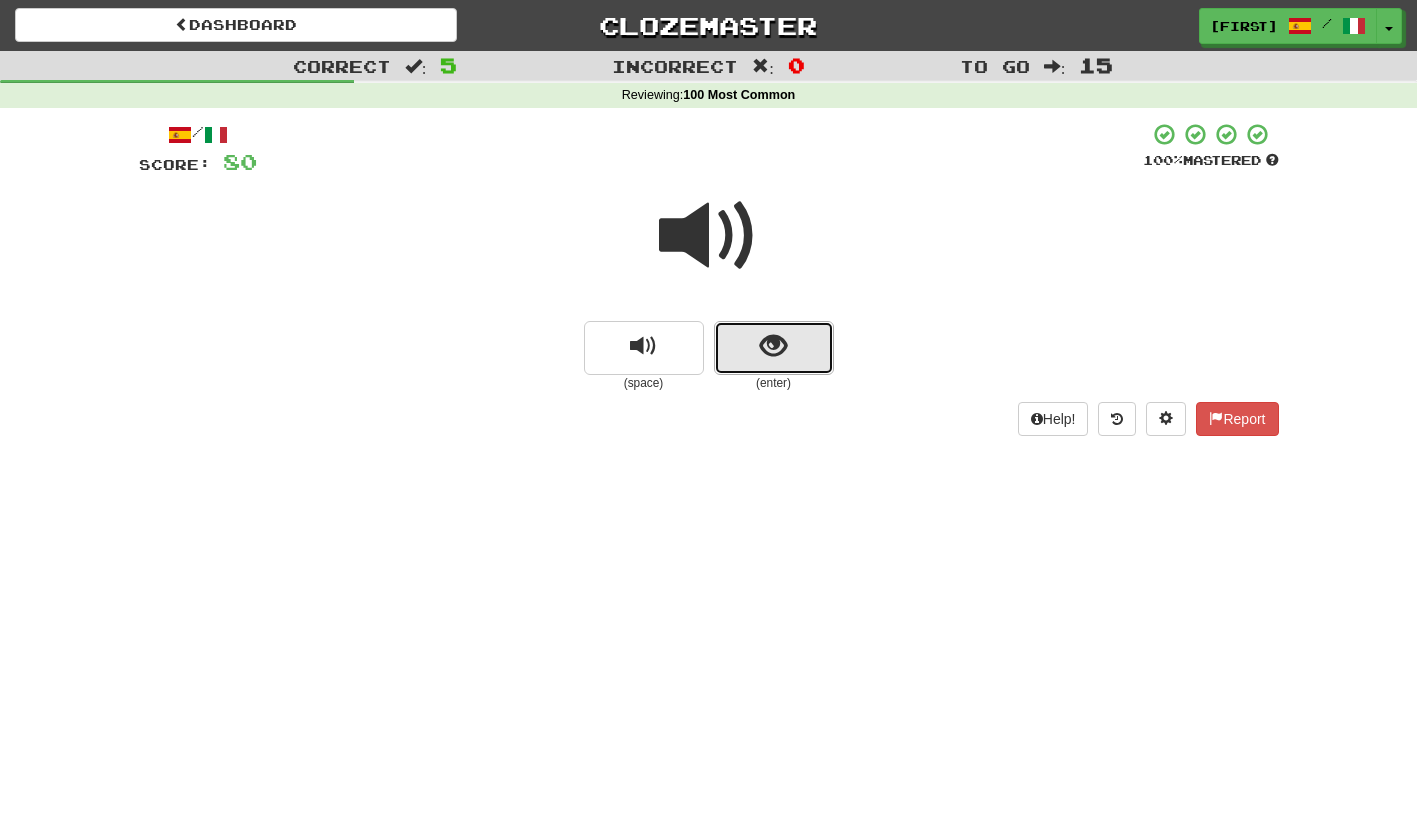 click at bounding box center (774, 348) 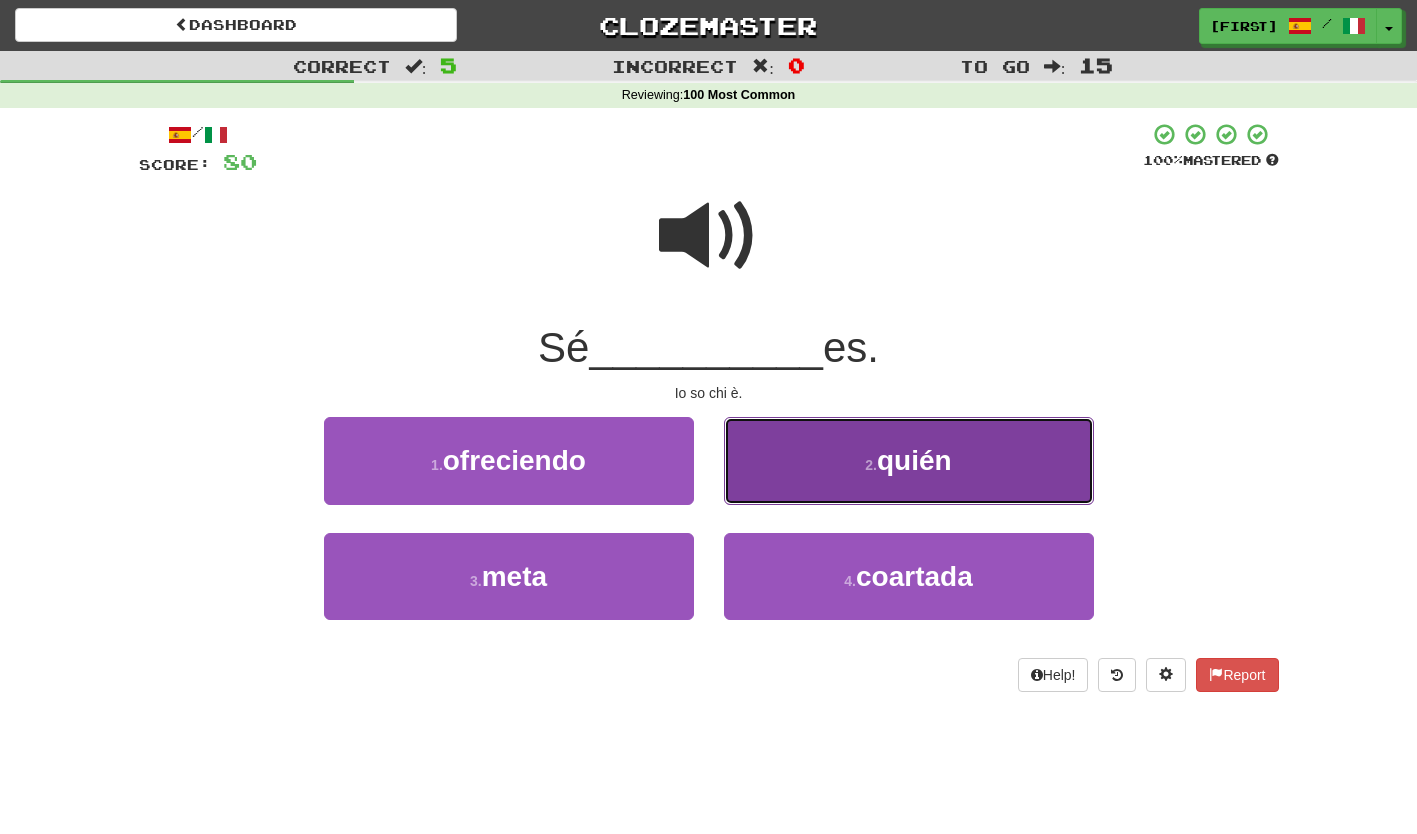click on "2 .  quién" at bounding box center (909, 460) 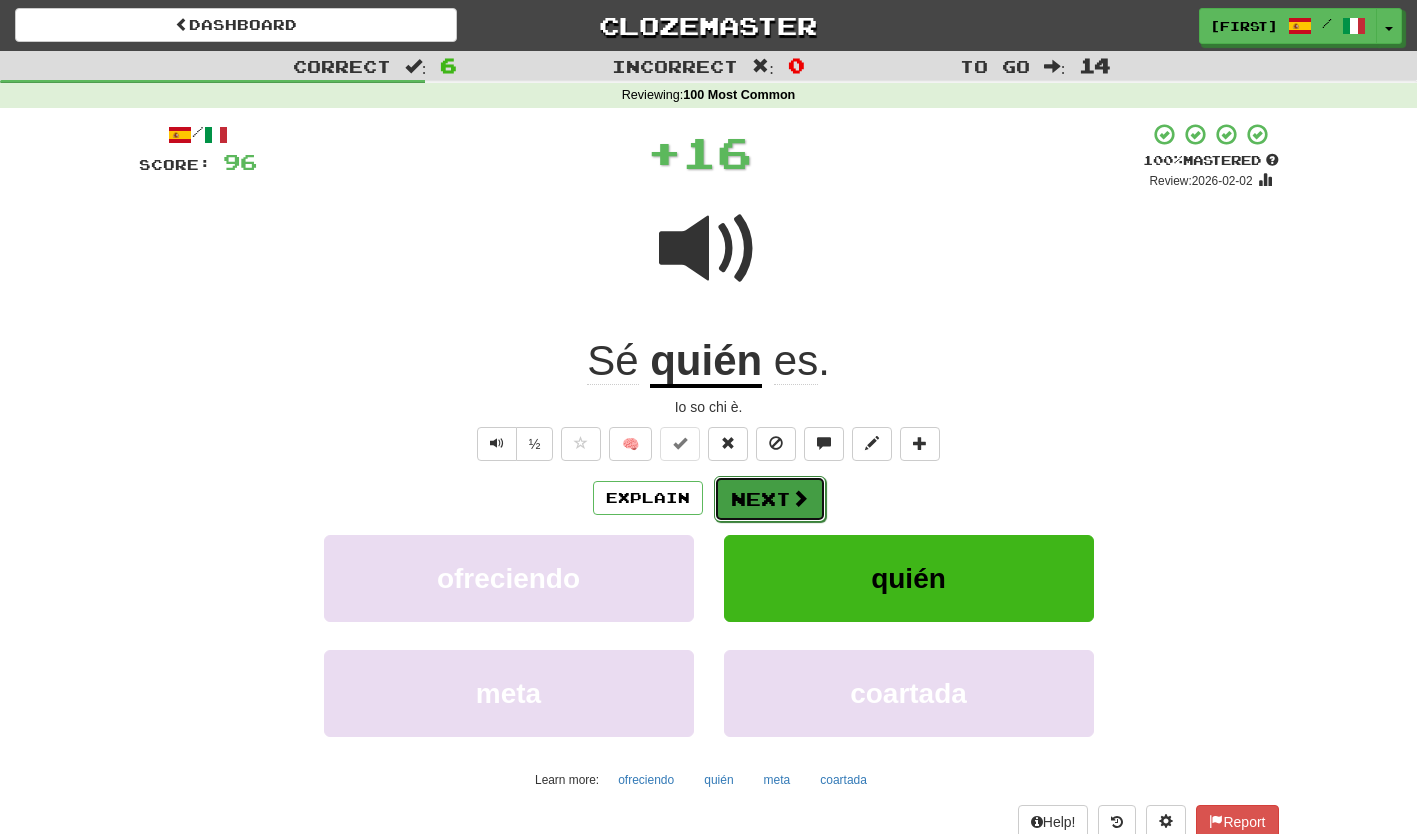 click on "Next" at bounding box center [770, 499] 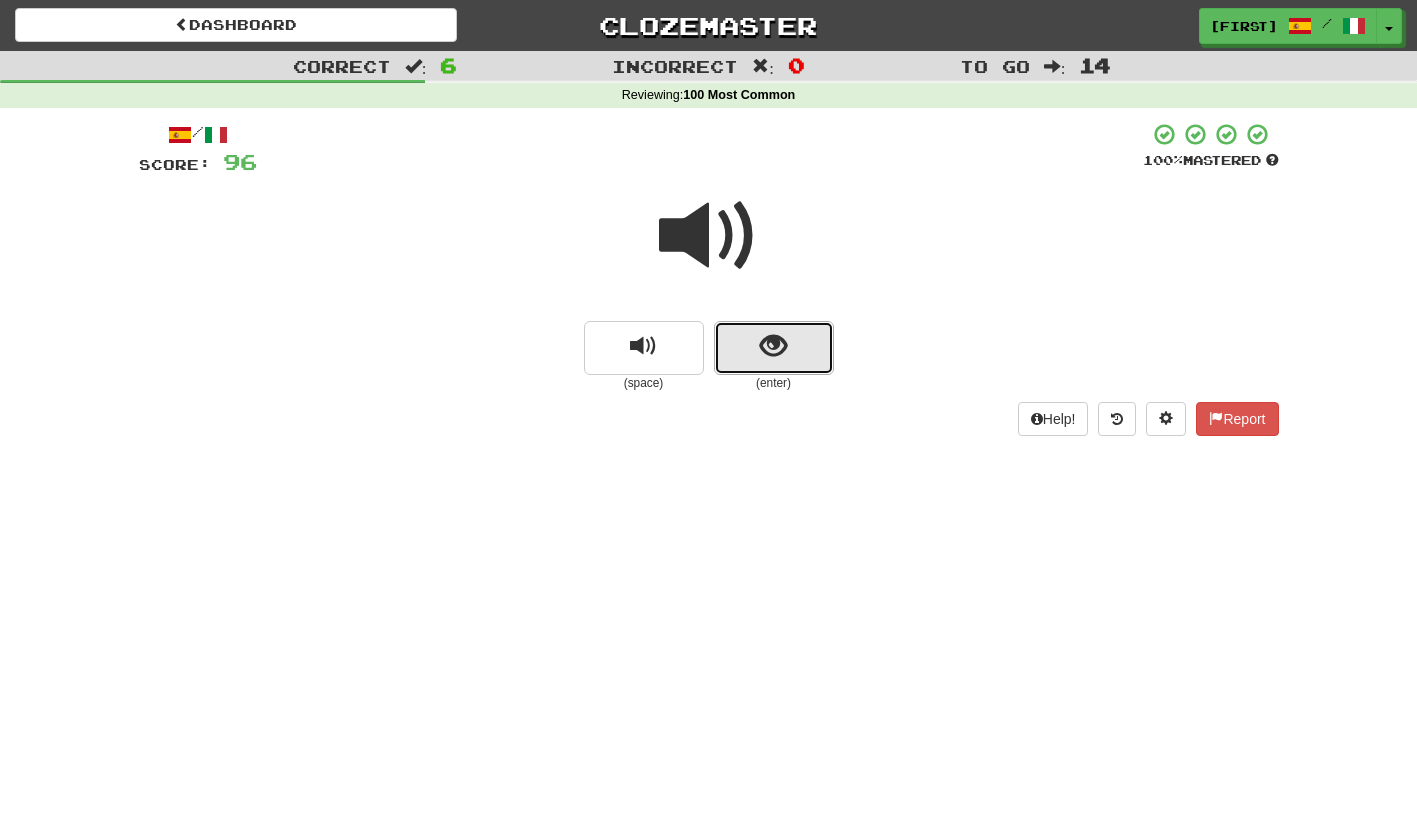 click at bounding box center (774, 348) 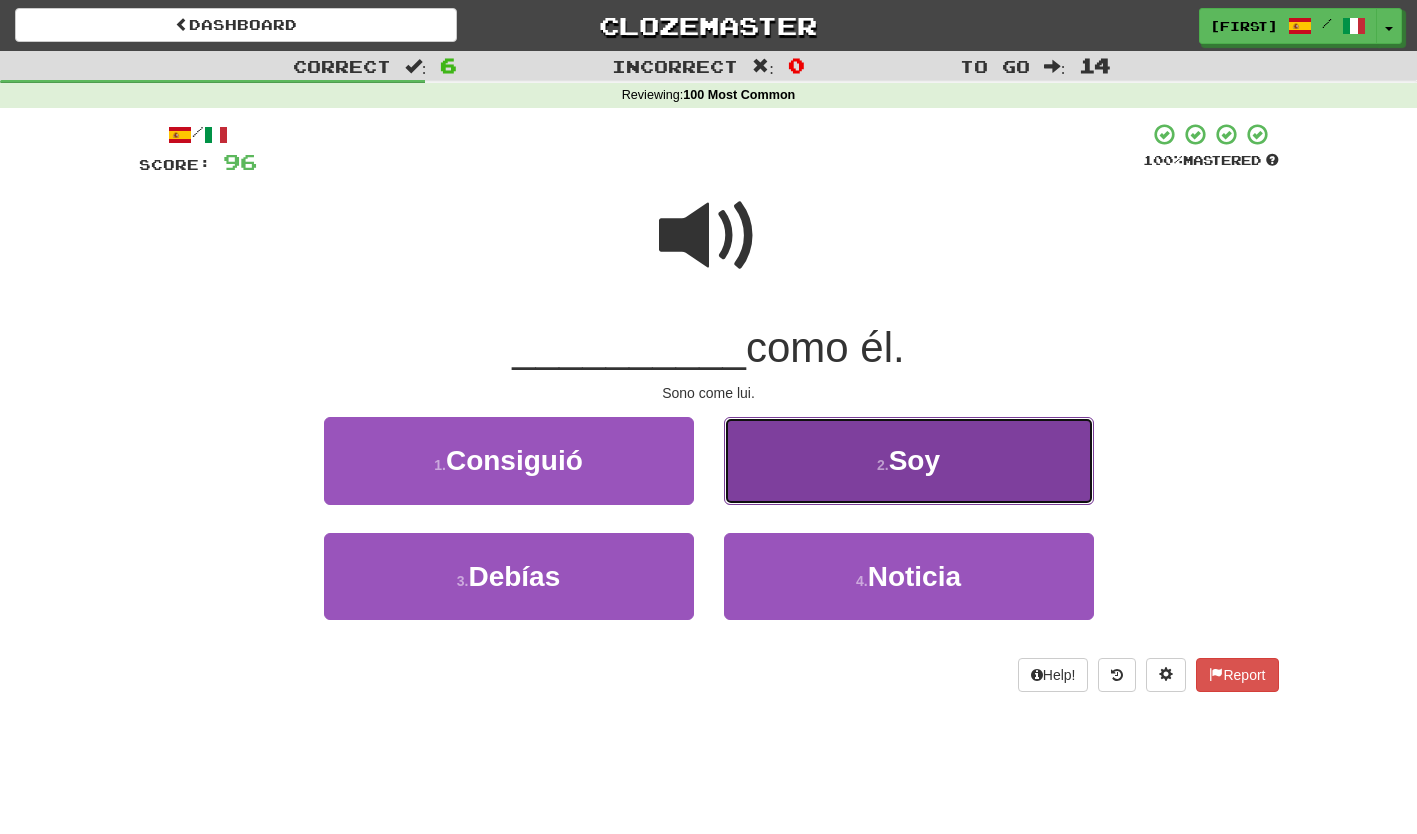 click on "2 .  Soy" at bounding box center [909, 460] 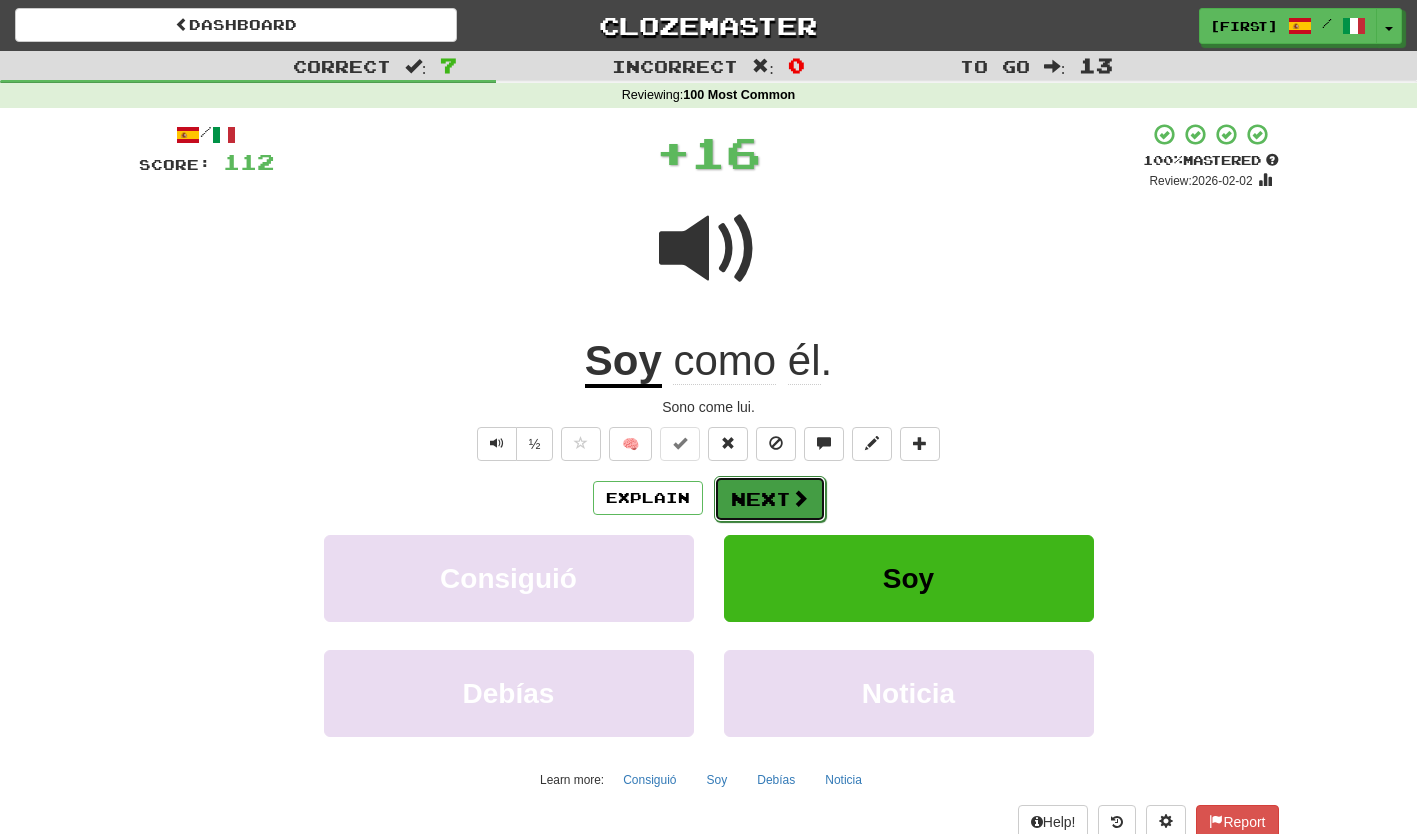 click on "Next" at bounding box center (770, 499) 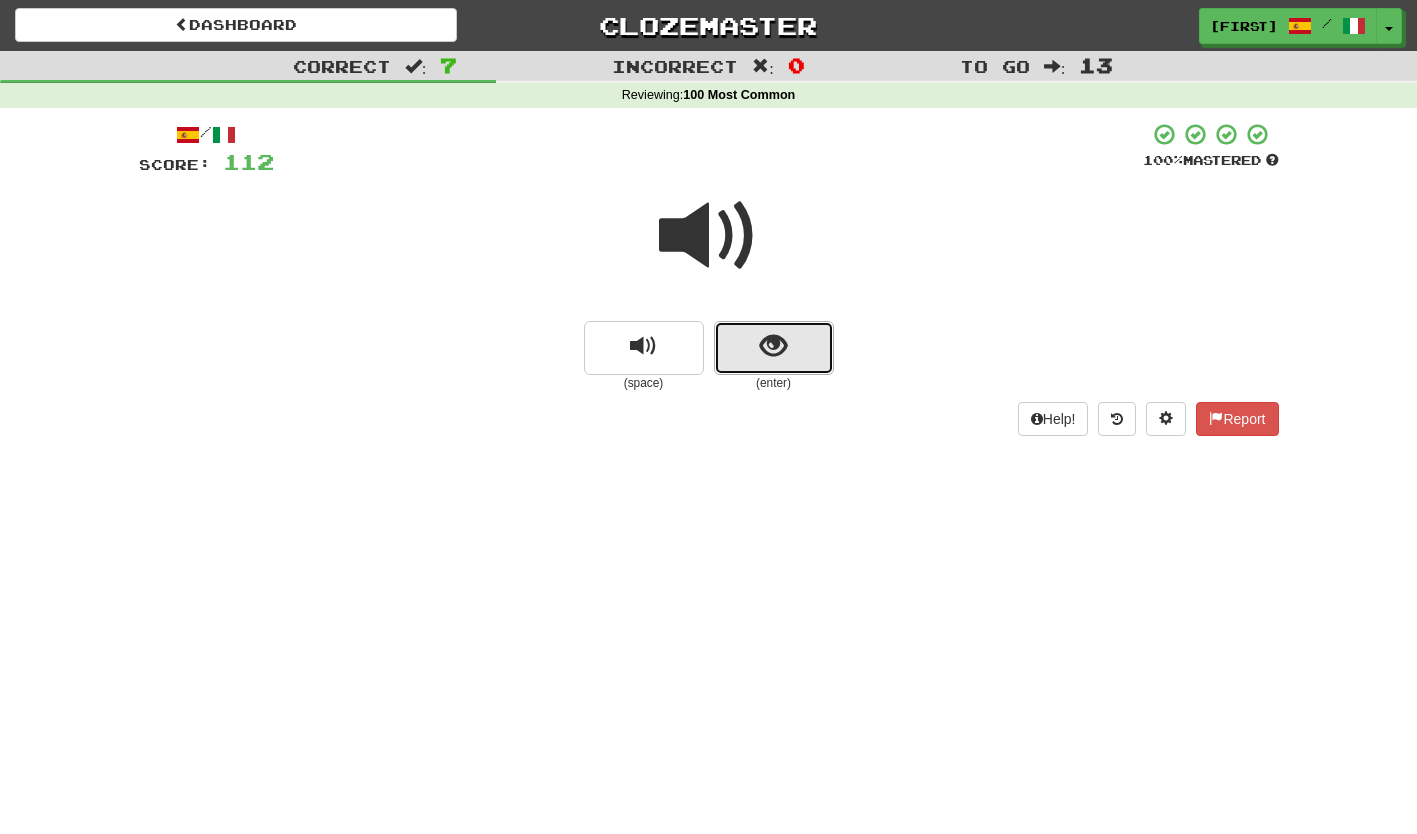 click at bounding box center [774, 348] 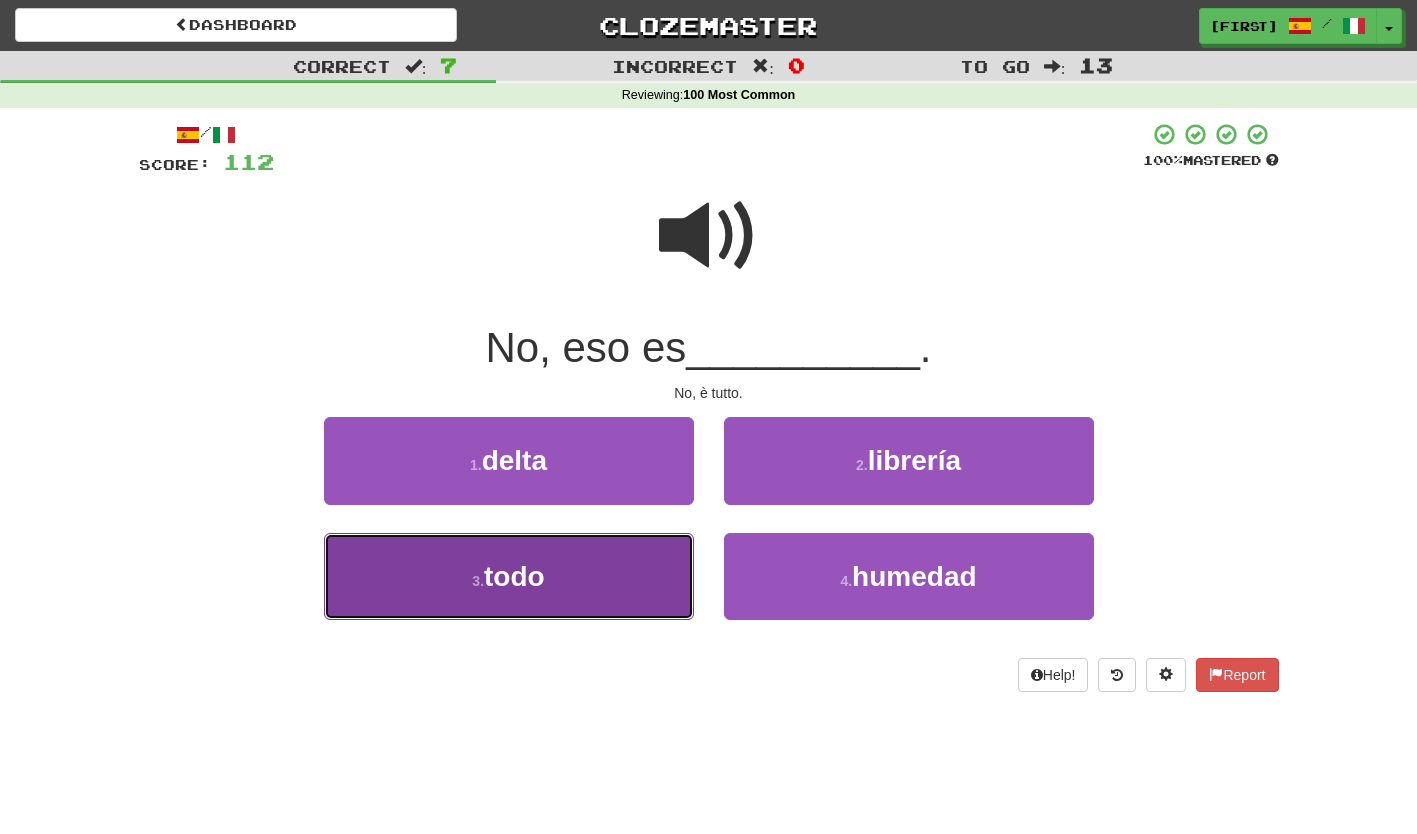 click on "3 .  todo" at bounding box center [509, 576] 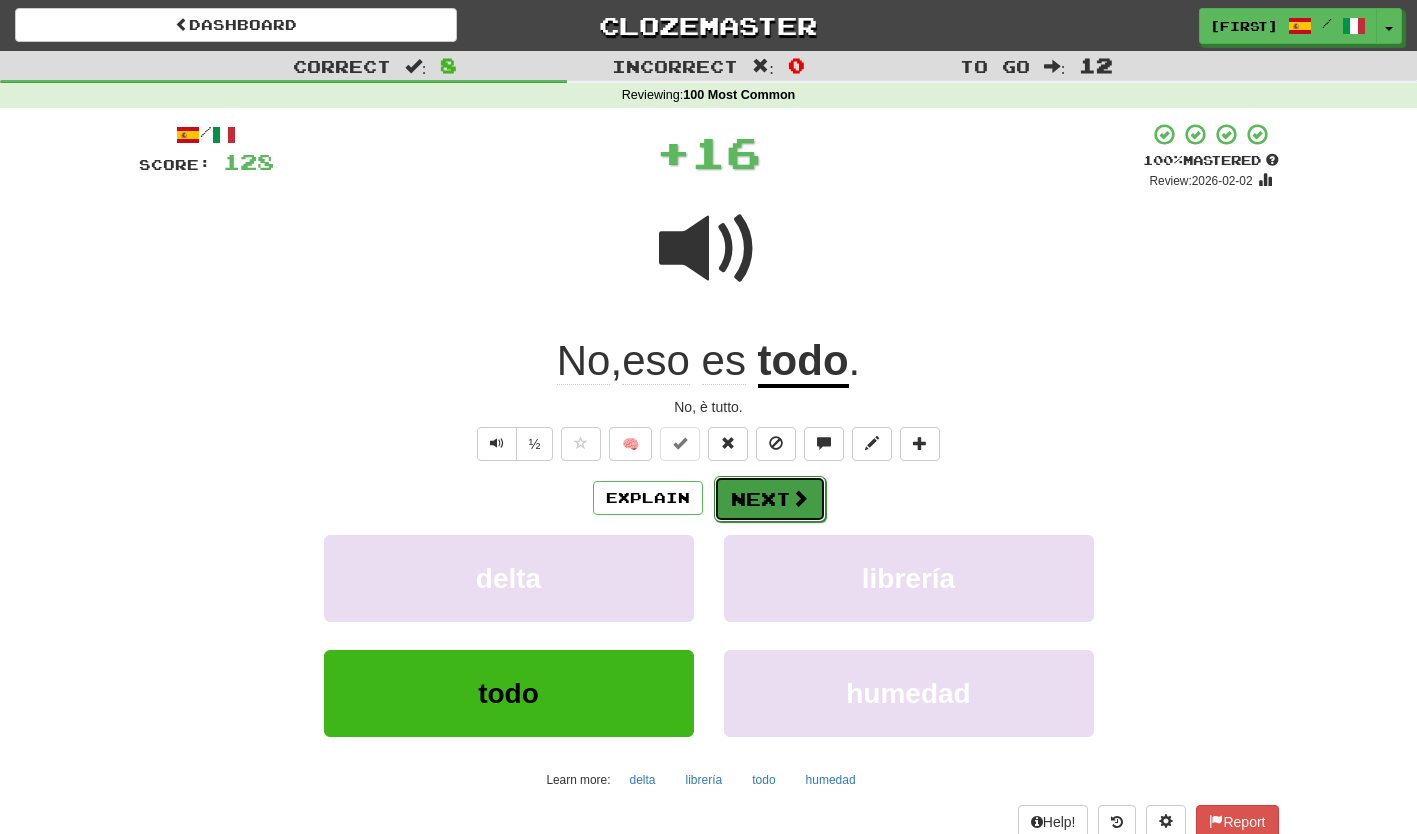 click on "Next" at bounding box center [770, 499] 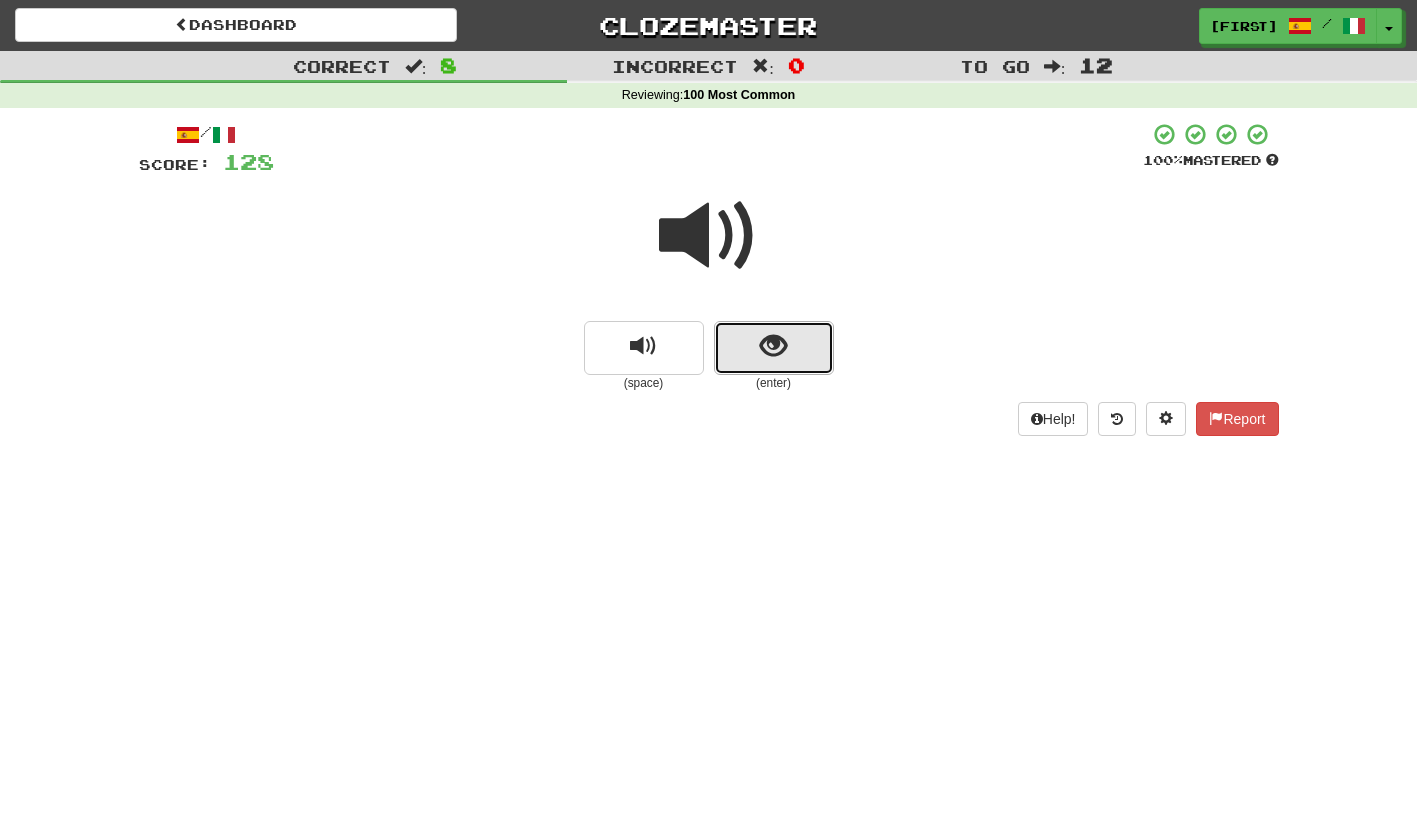 click at bounding box center [774, 348] 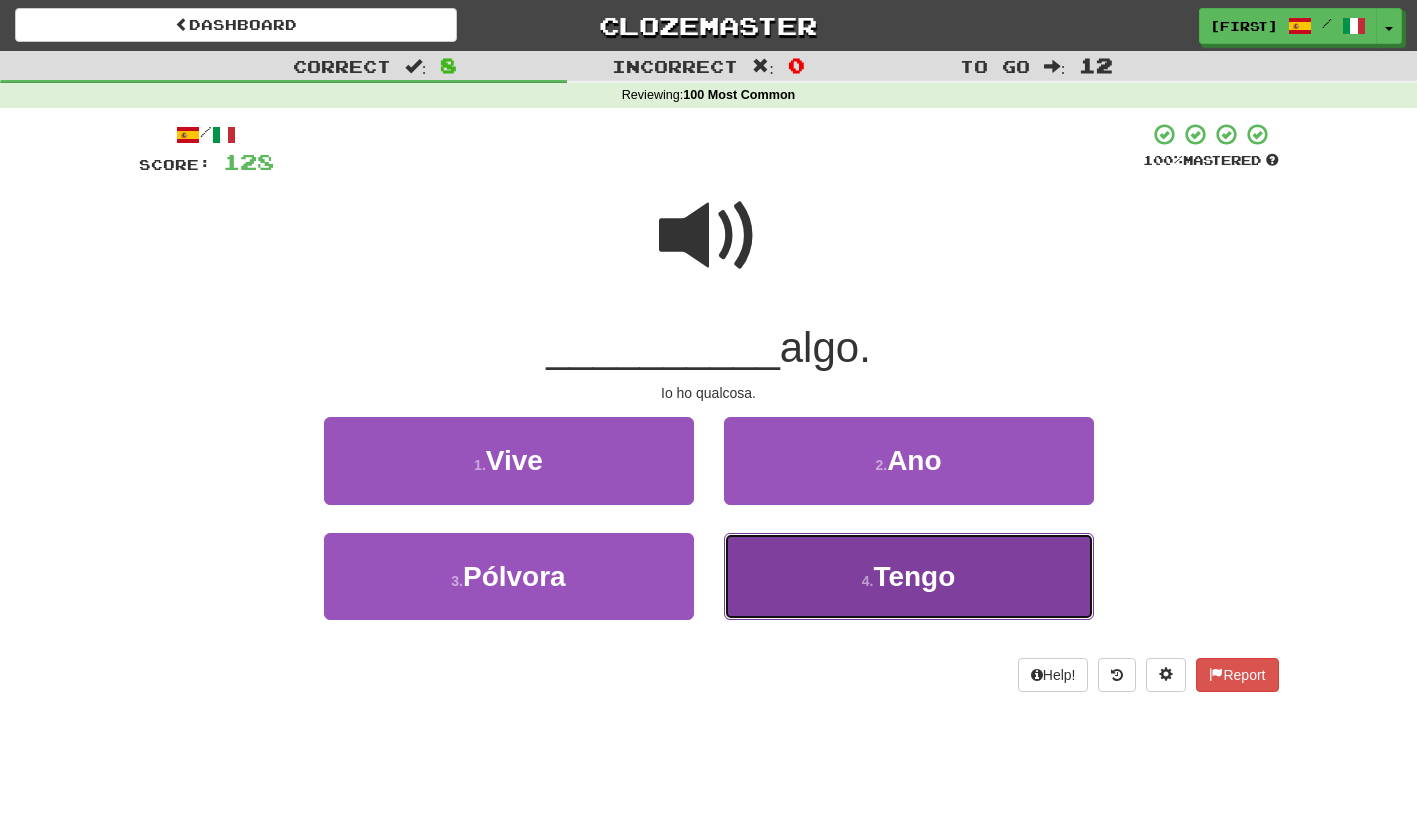 click on "4 .  Tengo" at bounding box center (909, 576) 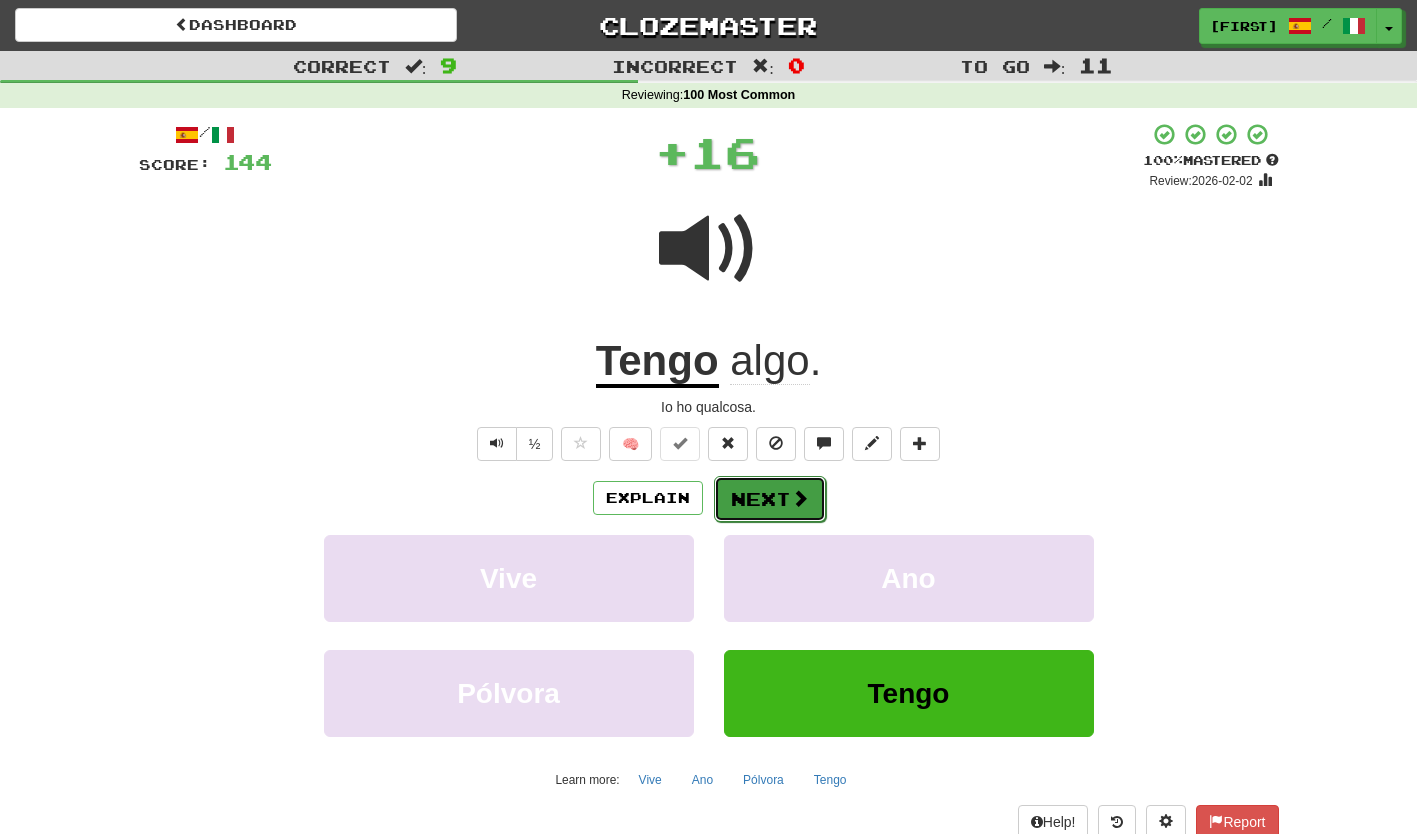 click on "Next" at bounding box center (770, 499) 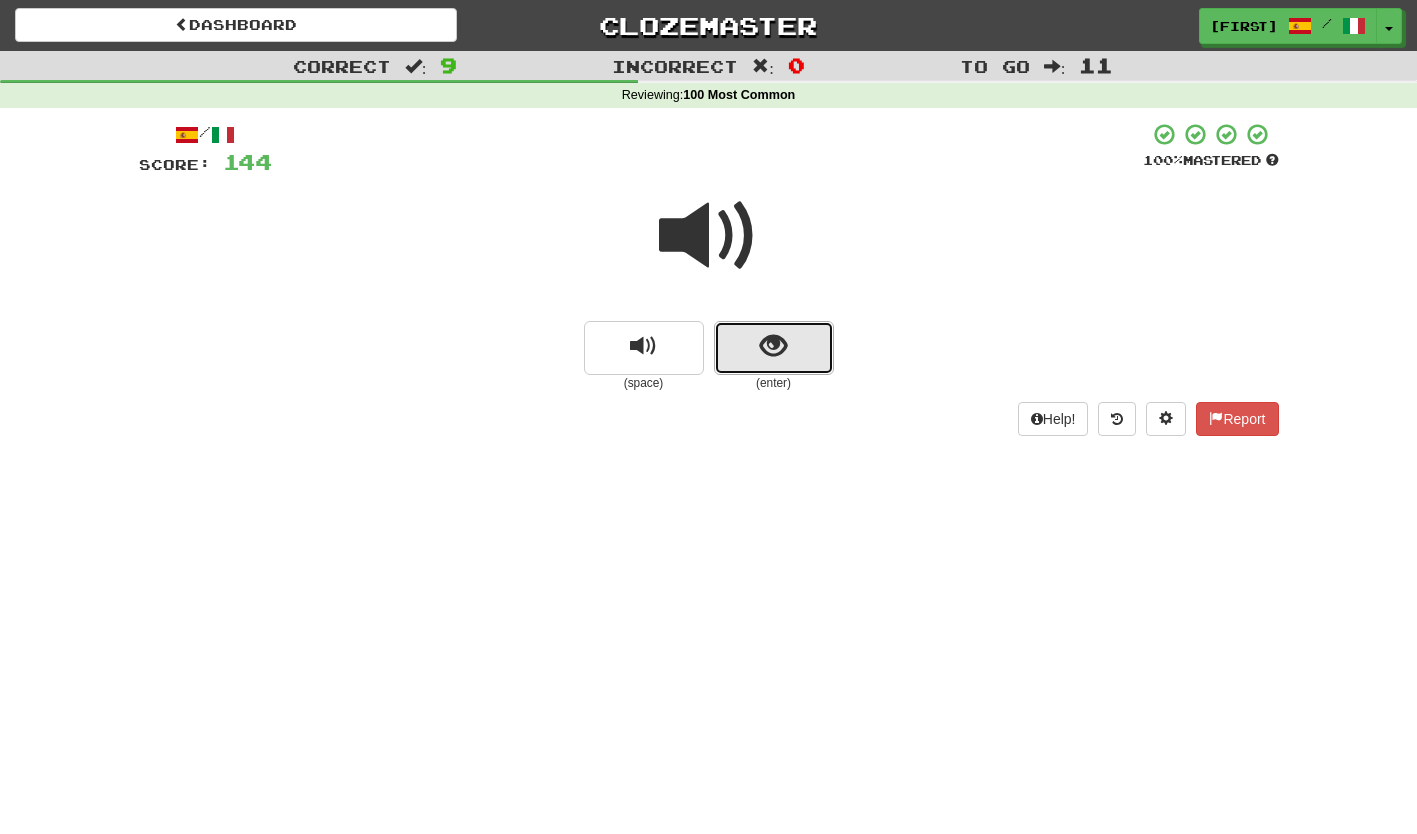 click at bounding box center [774, 348] 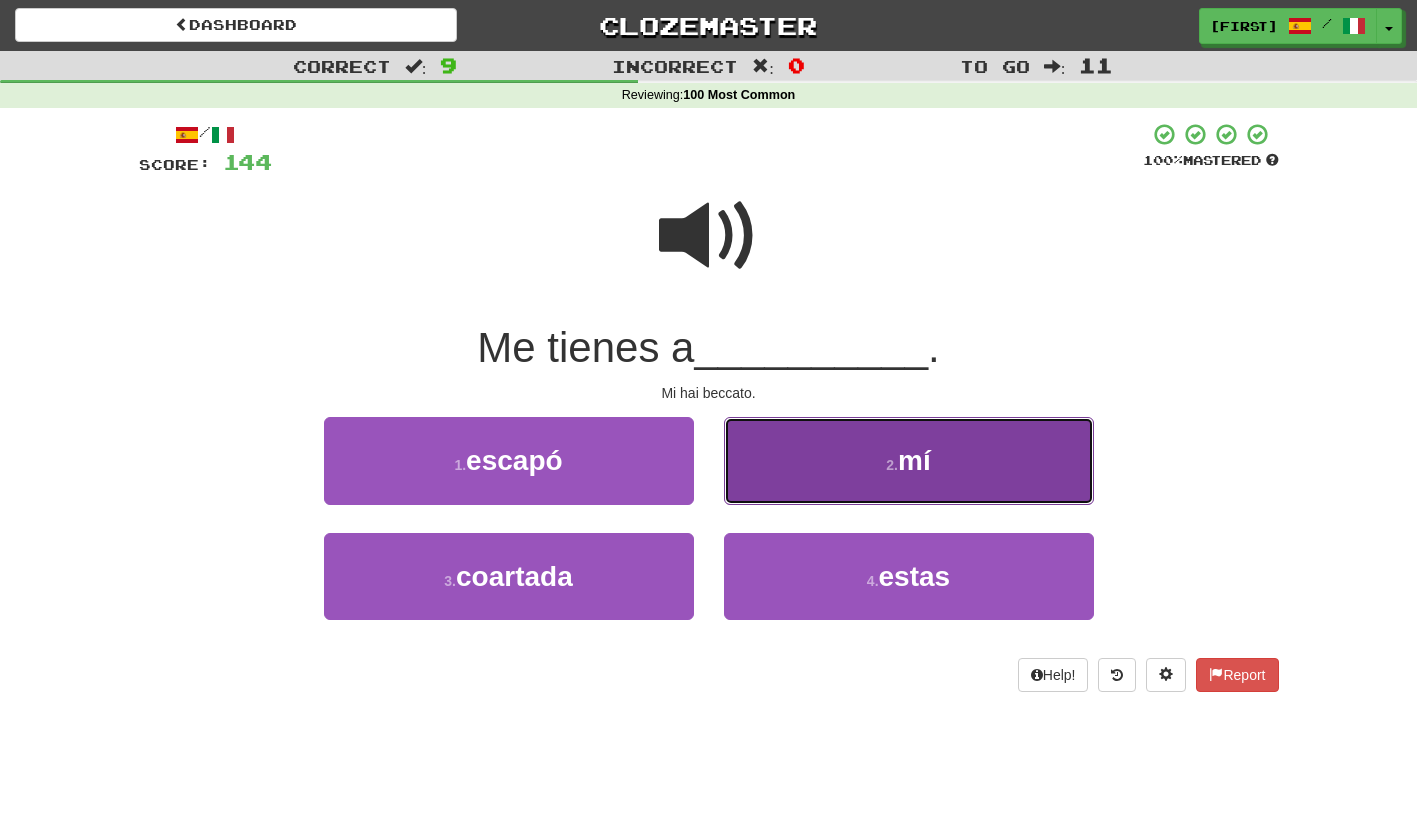 click on "2 .  mí" at bounding box center [909, 460] 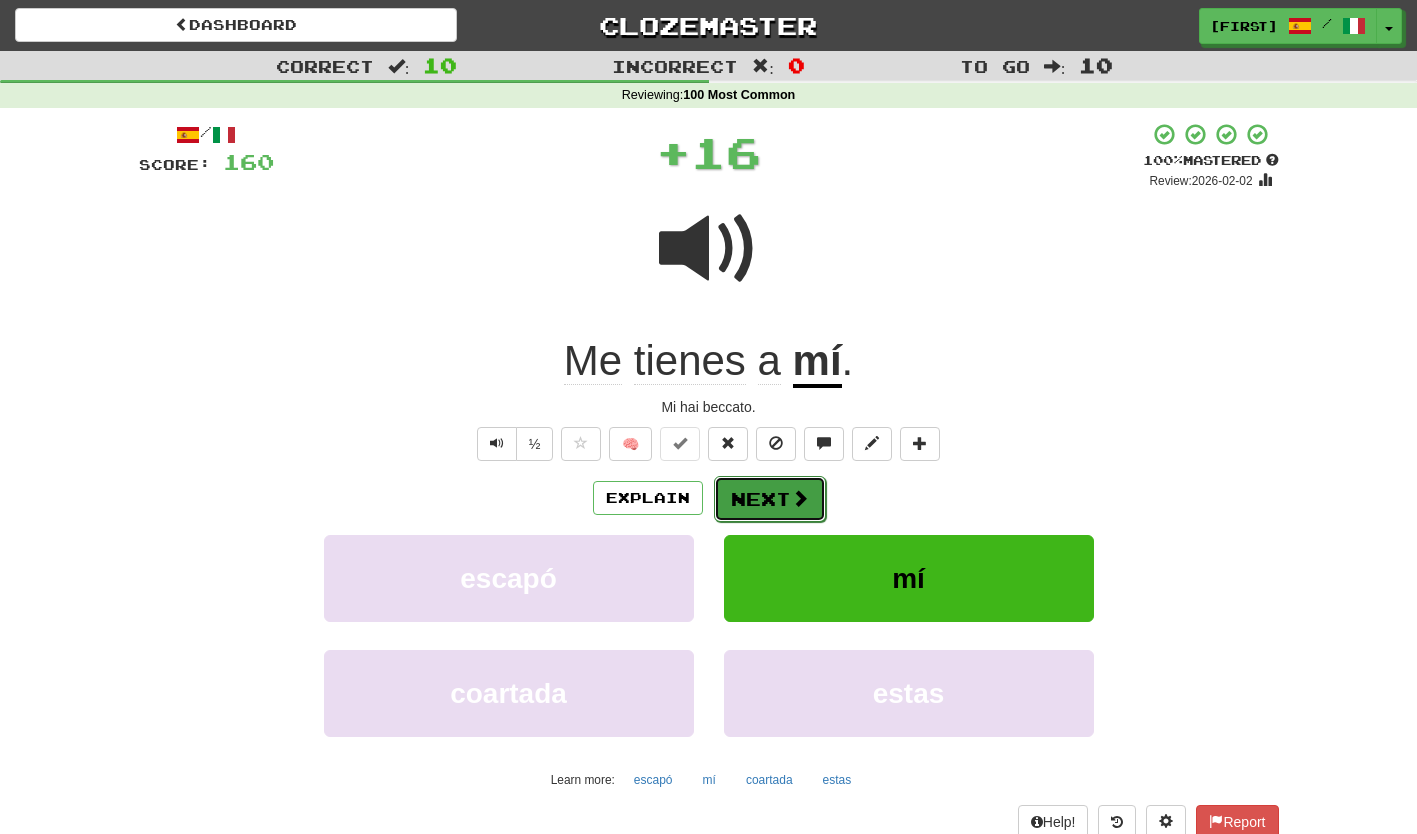 click on "Next" at bounding box center (770, 499) 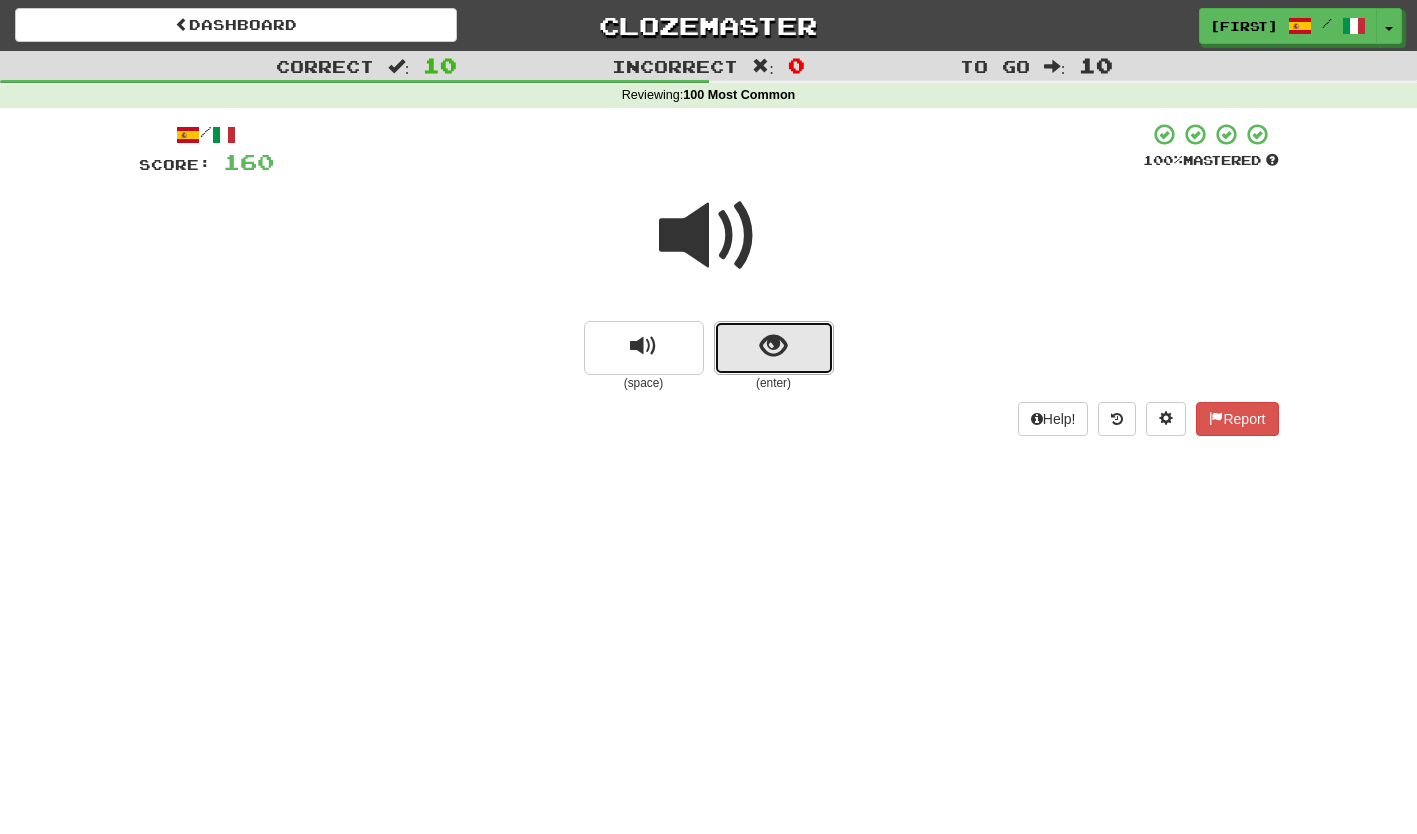 click at bounding box center (774, 348) 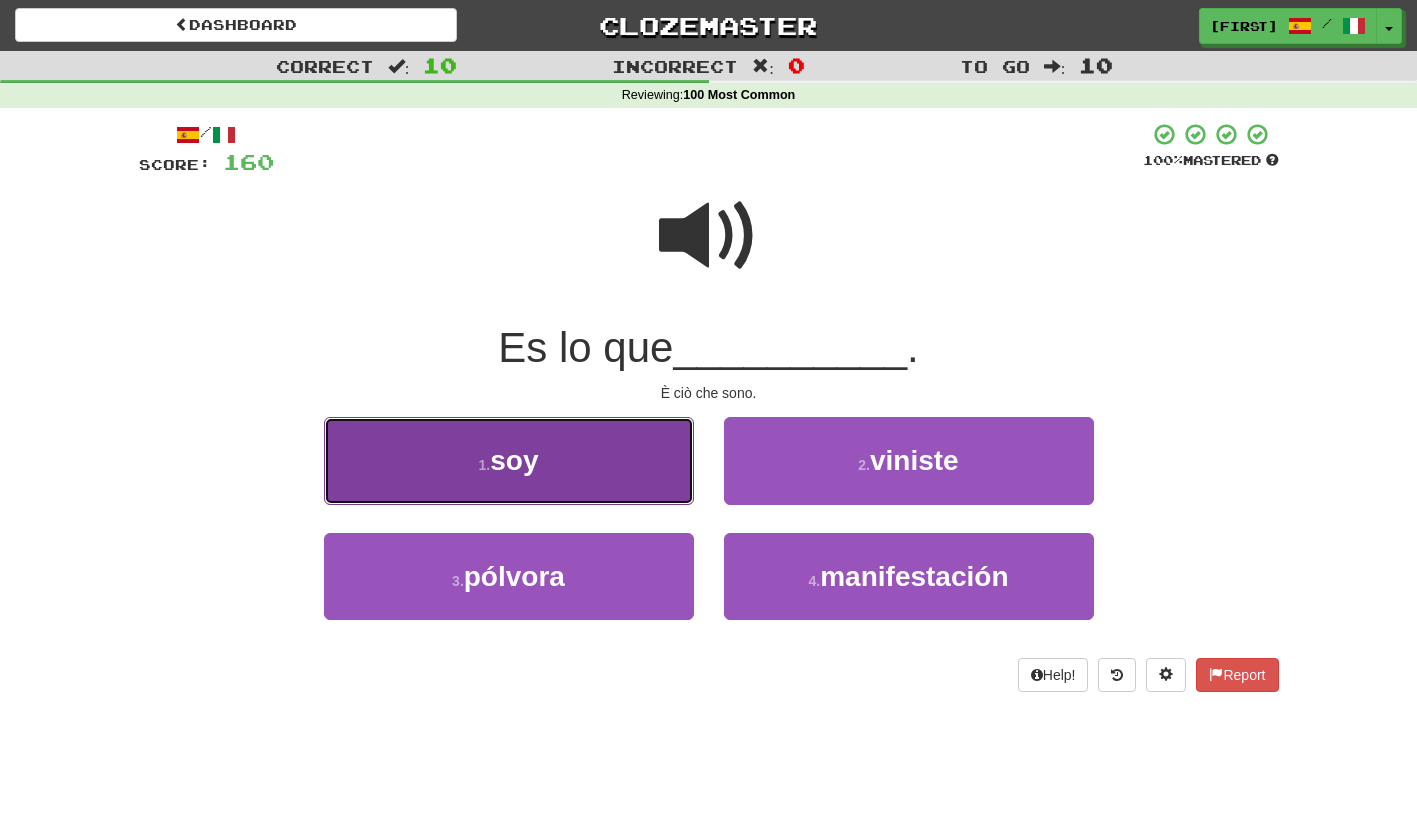 click on "1 .  soy" at bounding box center [509, 460] 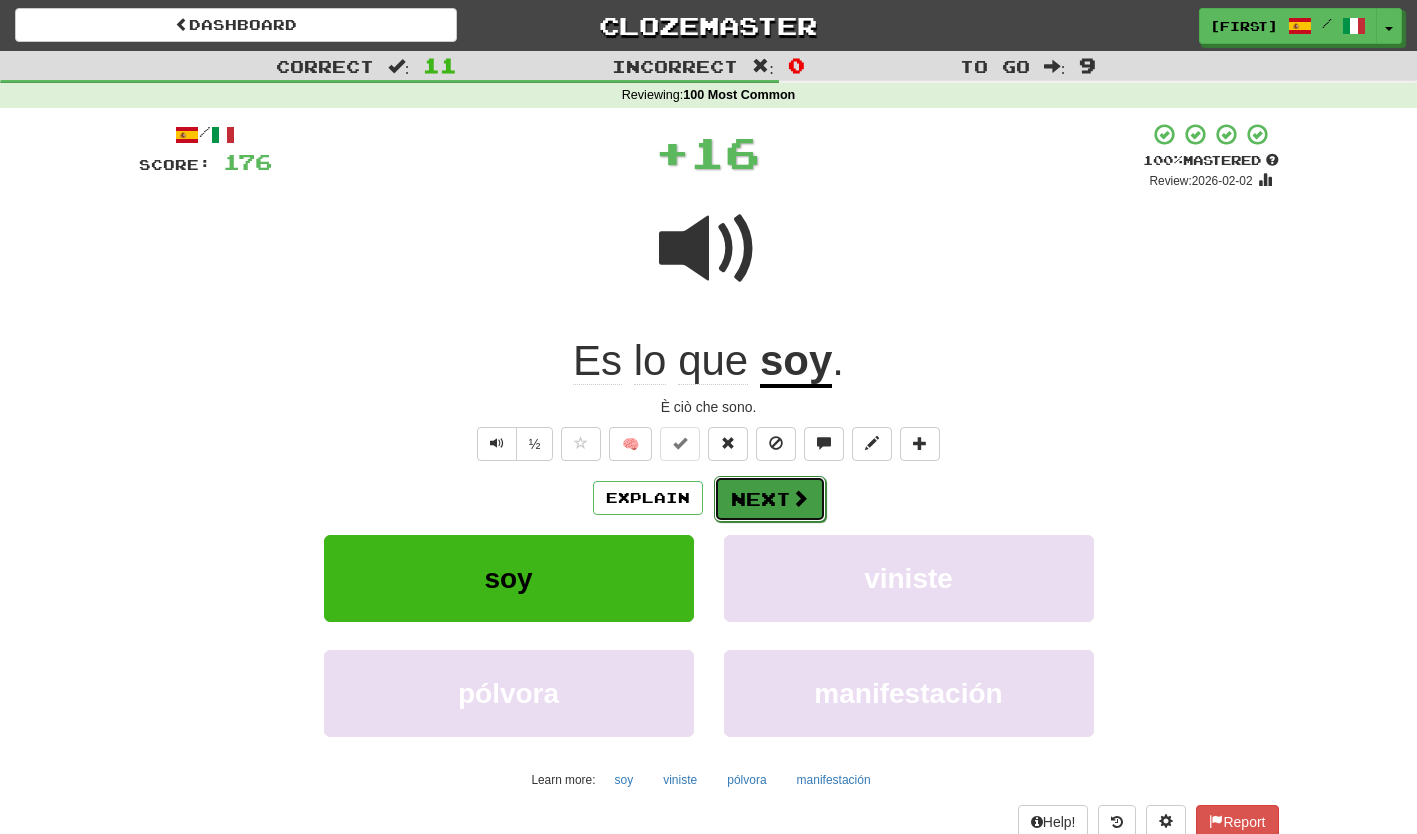 click on "Next" at bounding box center [770, 499] 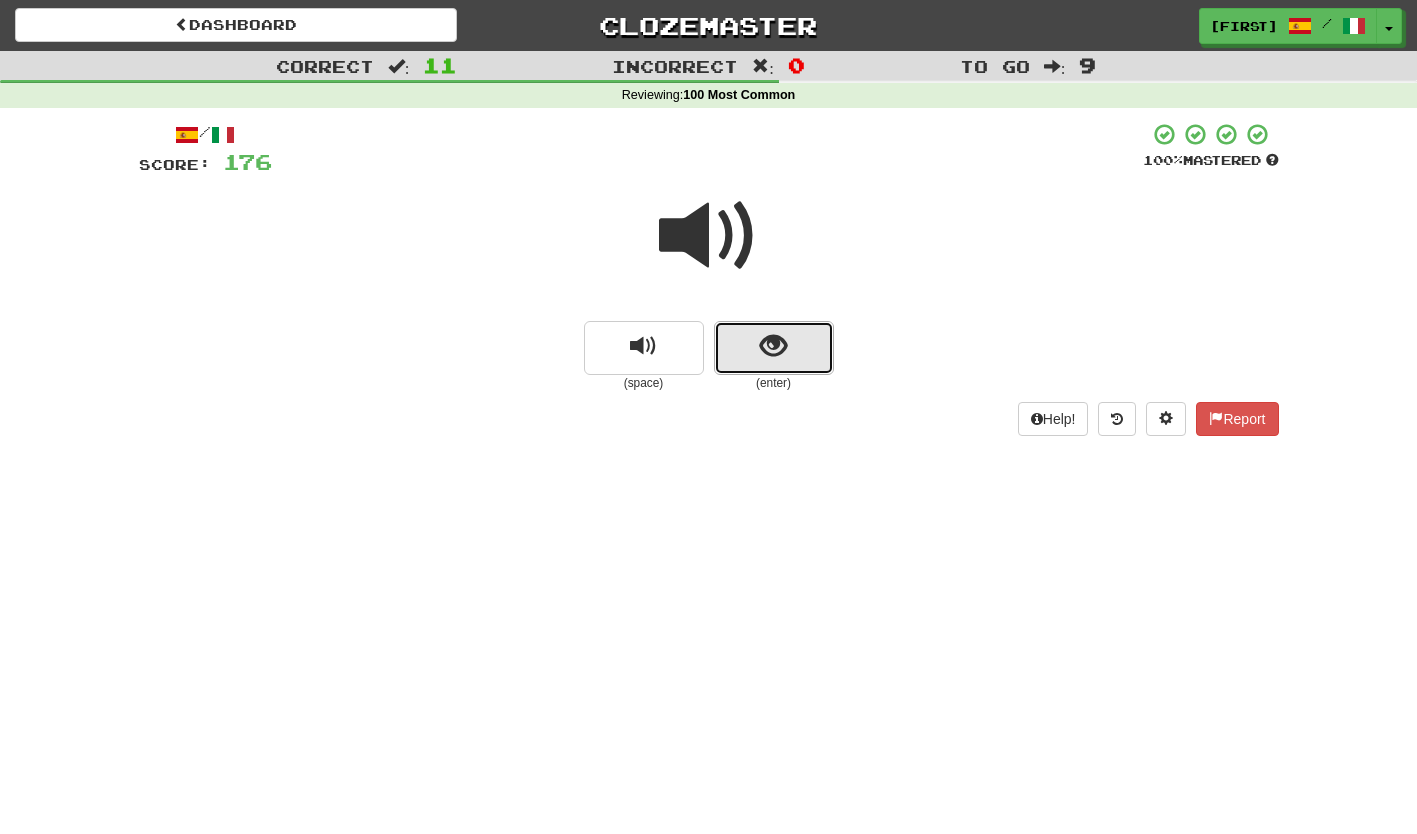 click at bounding box center [774, 348] 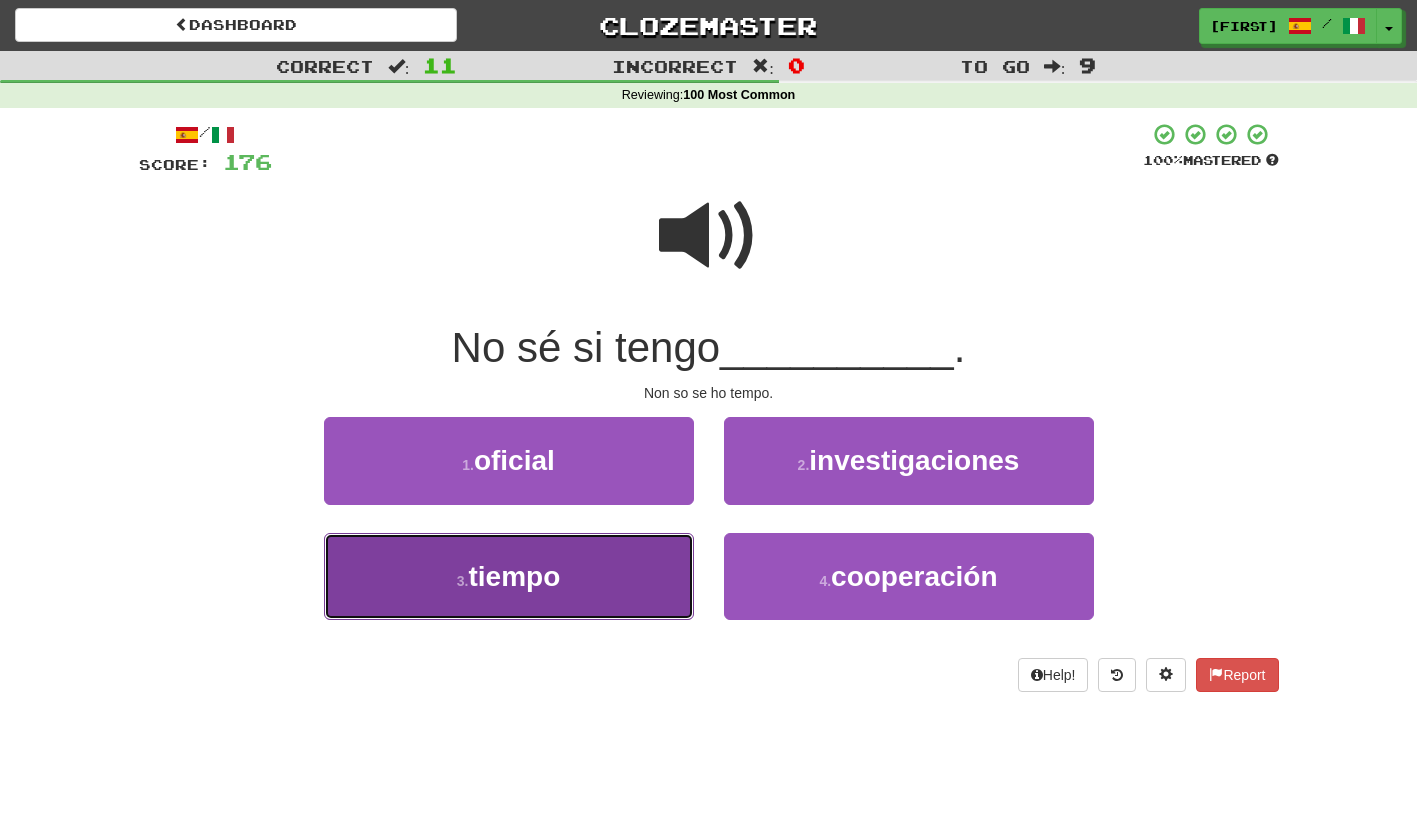 click on "3 .  tiempo" at bounding box center [509, 576] 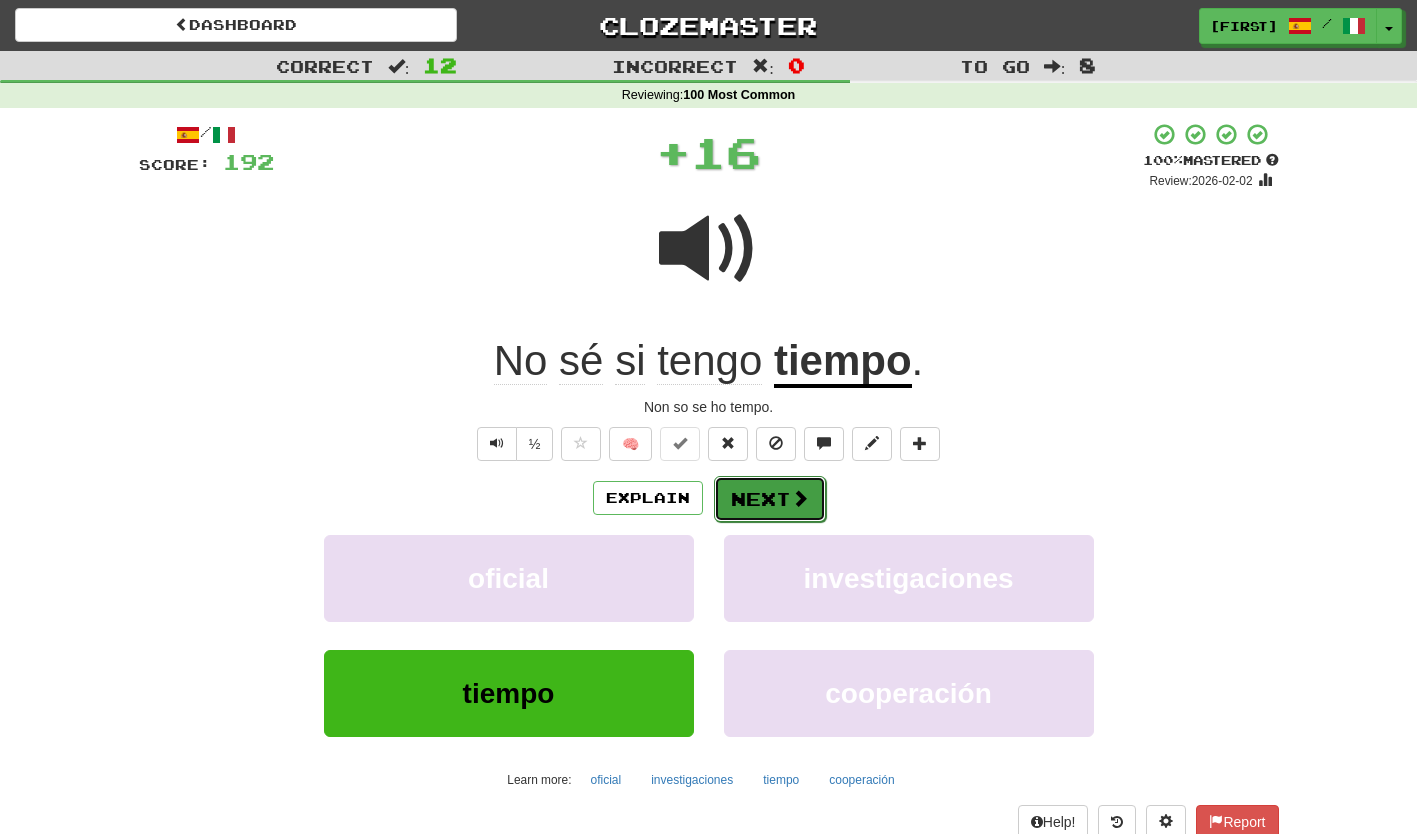 click on "Next" at bounding box center [770, 499] 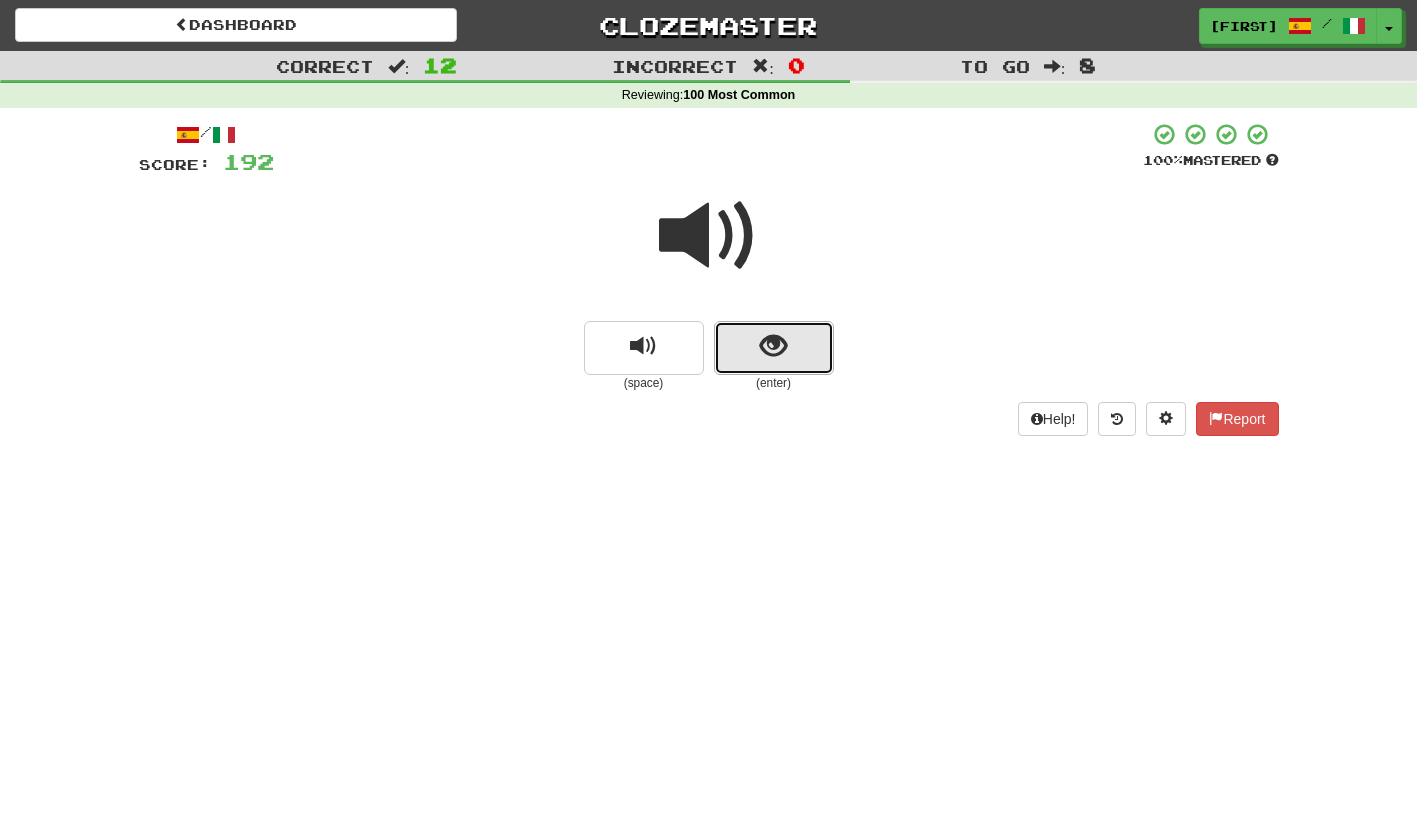 click at bounding box center [774, 348] 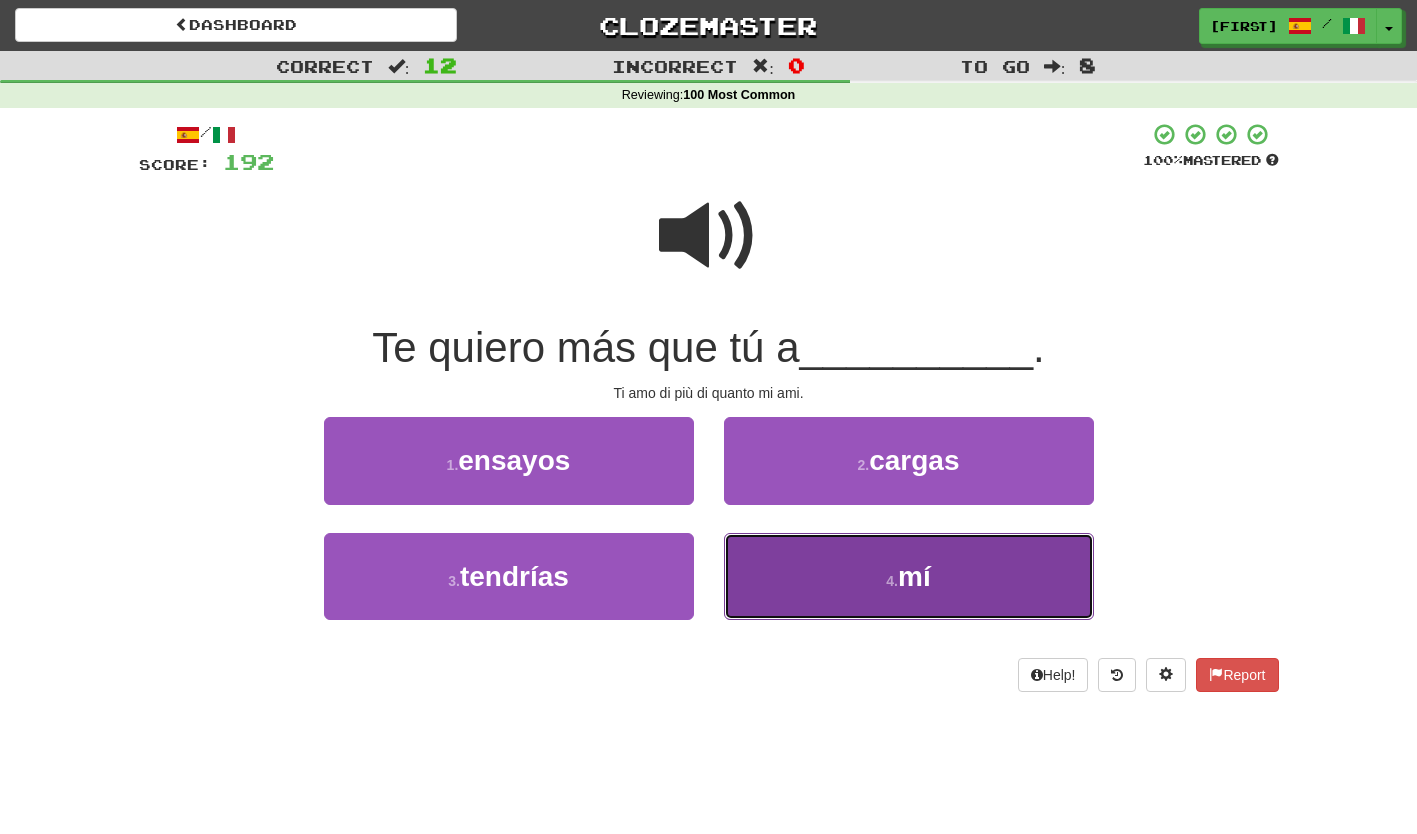 click on "4 .  mí" at bounding box center (909, 576) 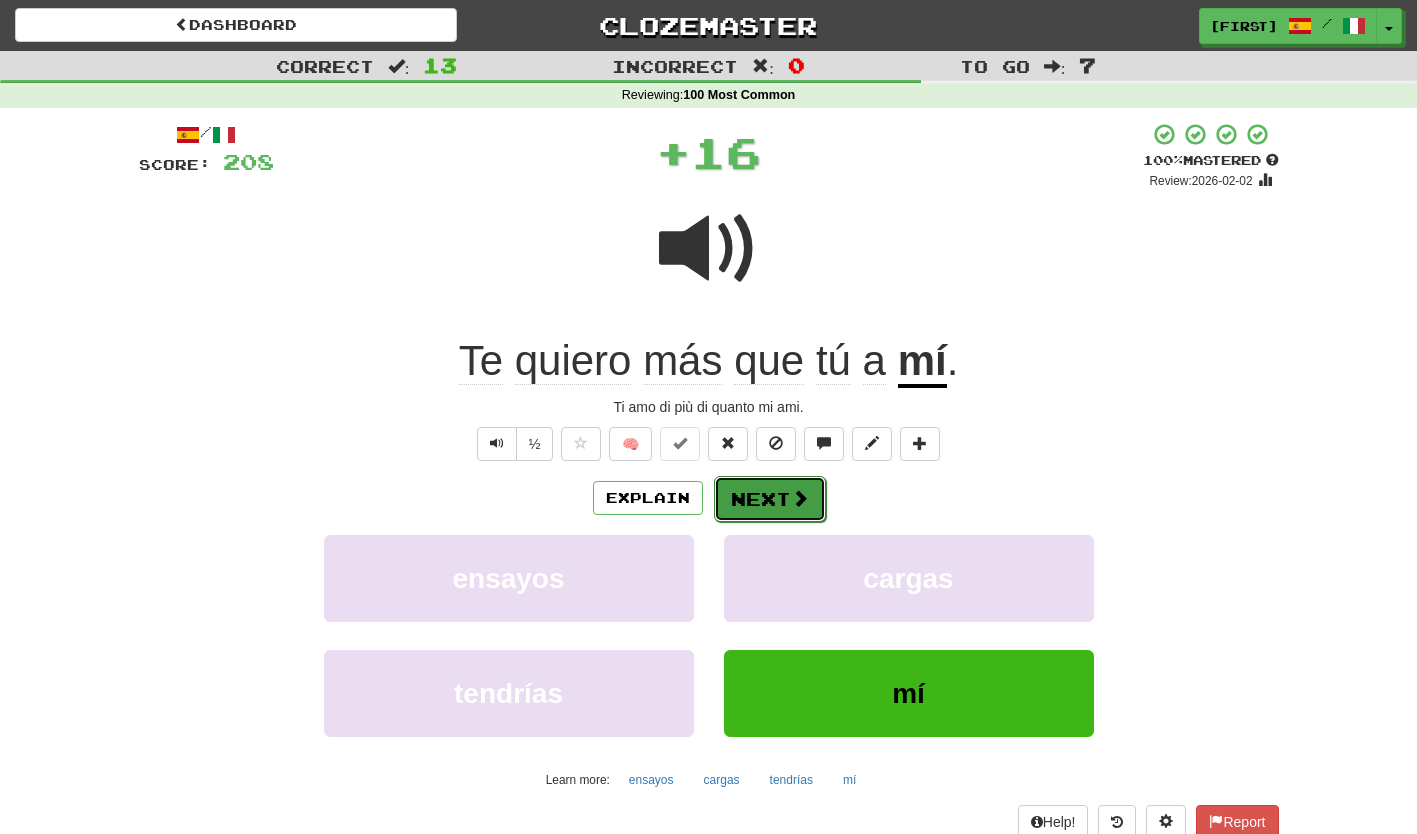 click on "Next" at bounding box center (770, 499) 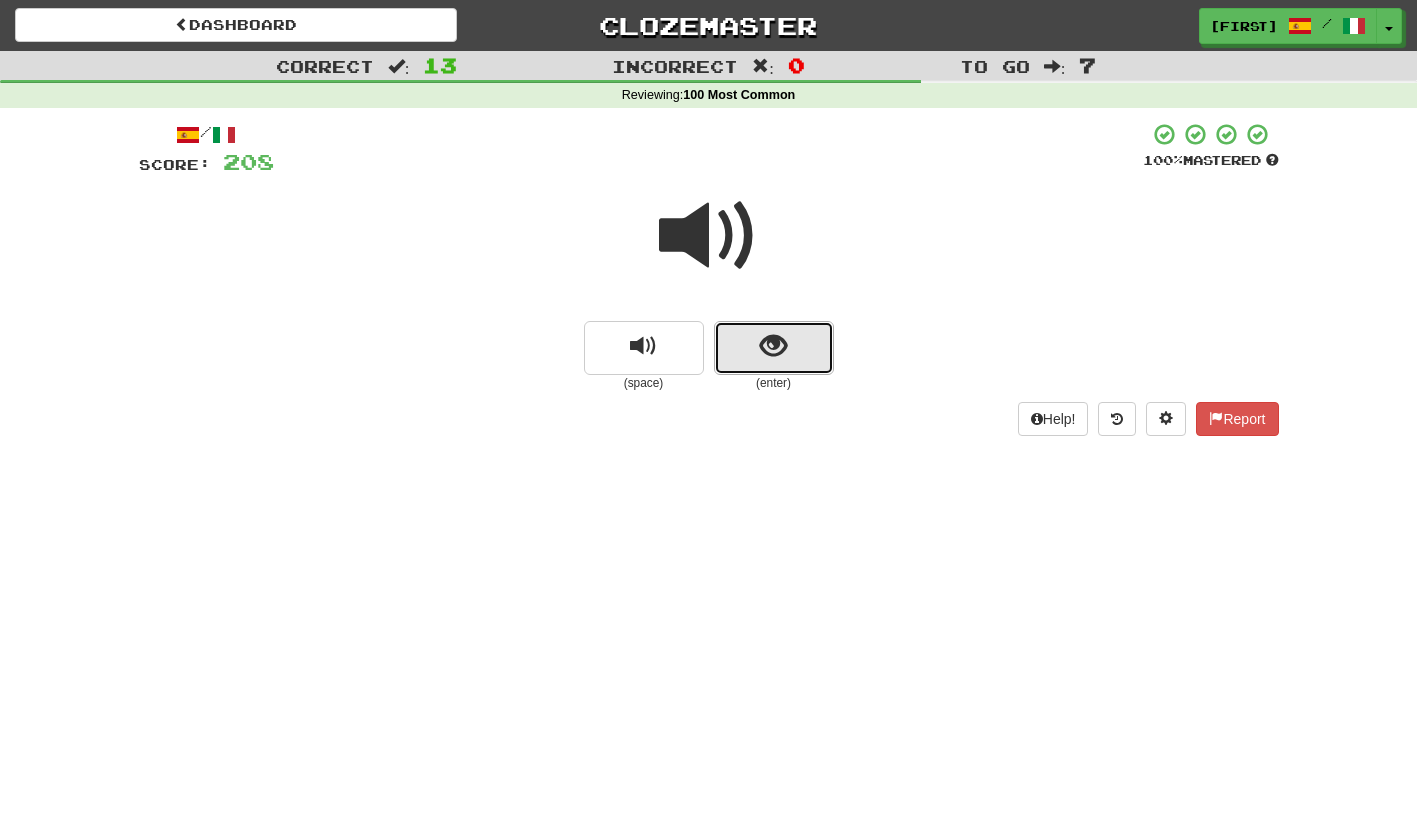 click at bounding box center [774, 348] 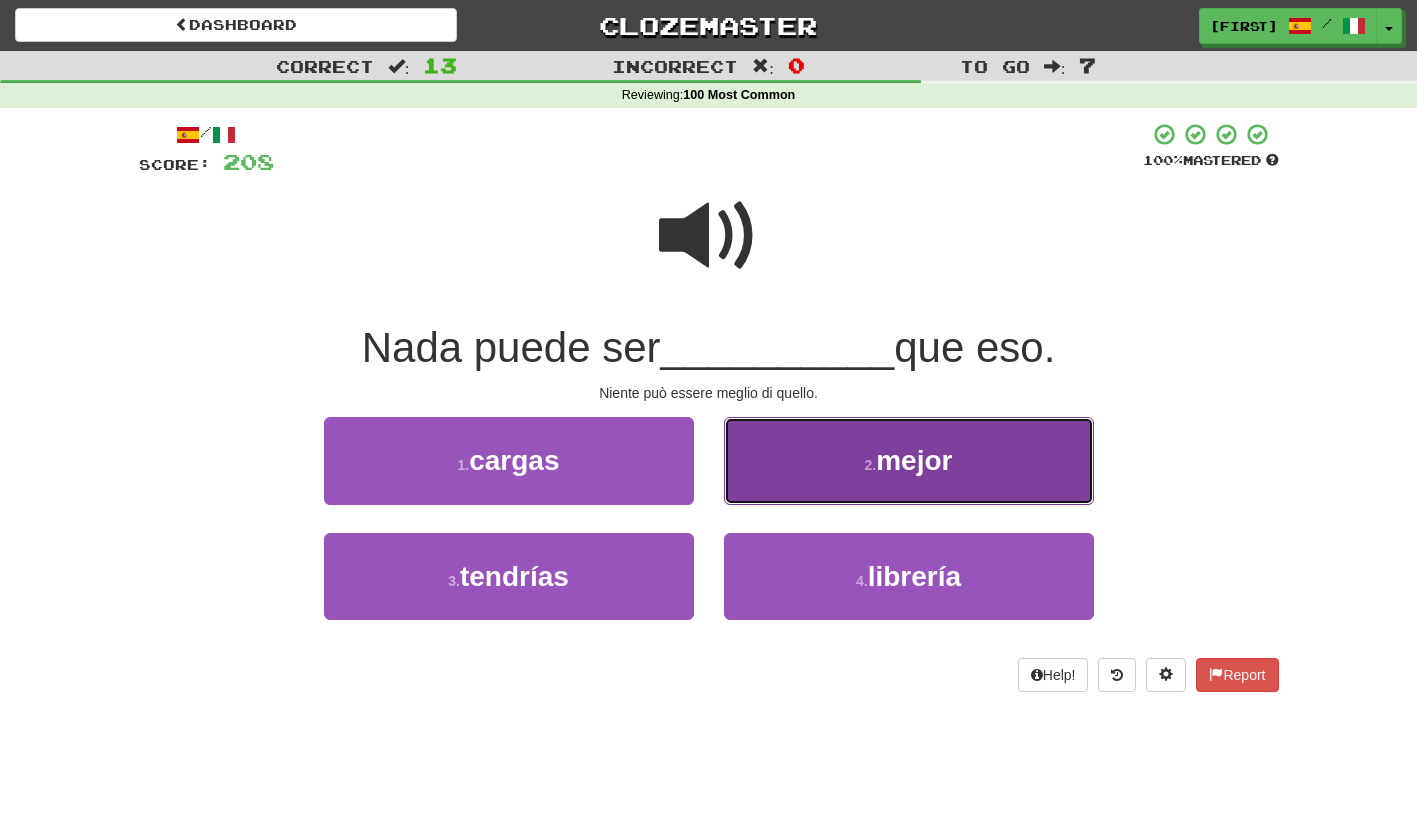 click on "2 .  mejor" at bounding box center [909, 460] 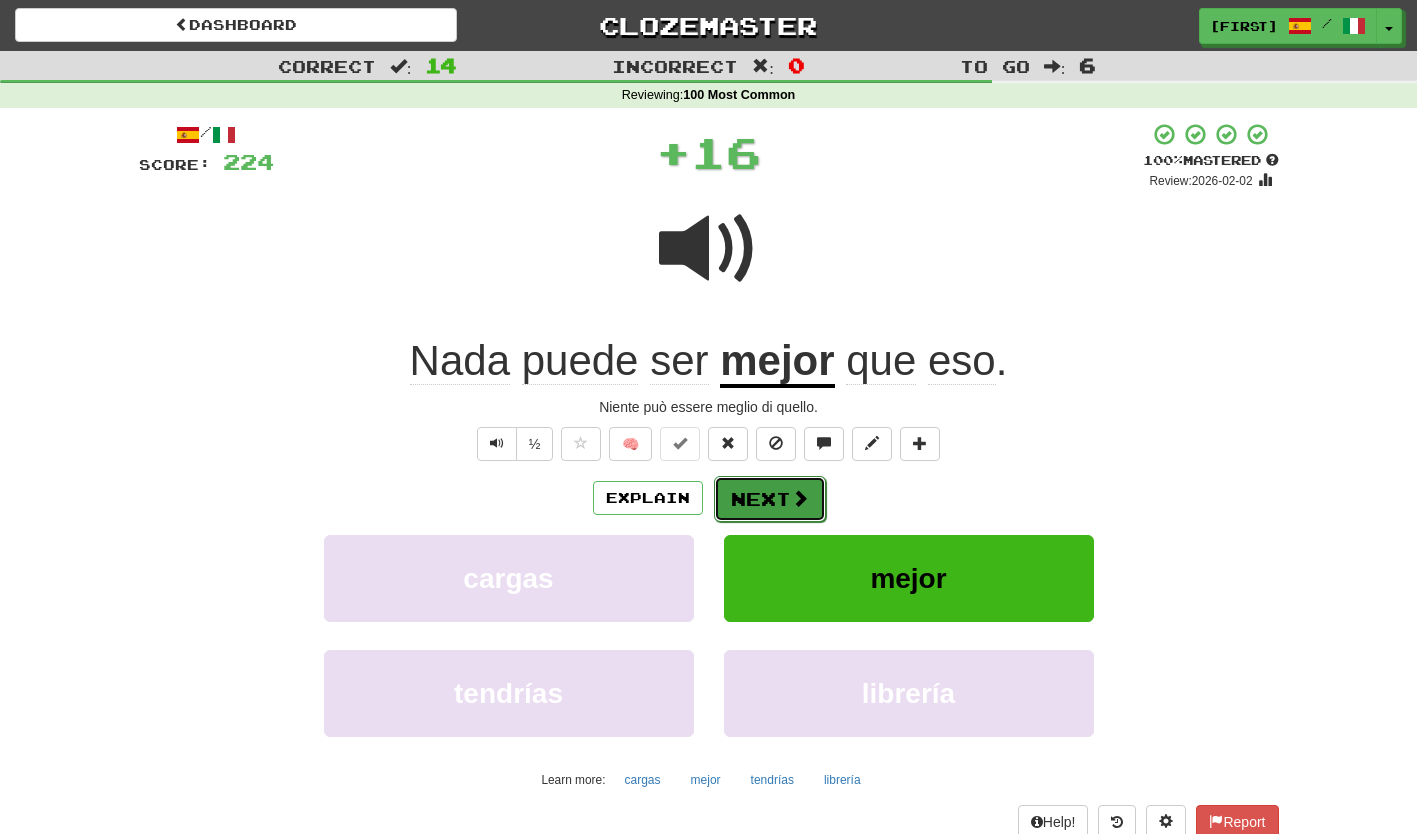 click on "Next" at bounding box center [770, 499] 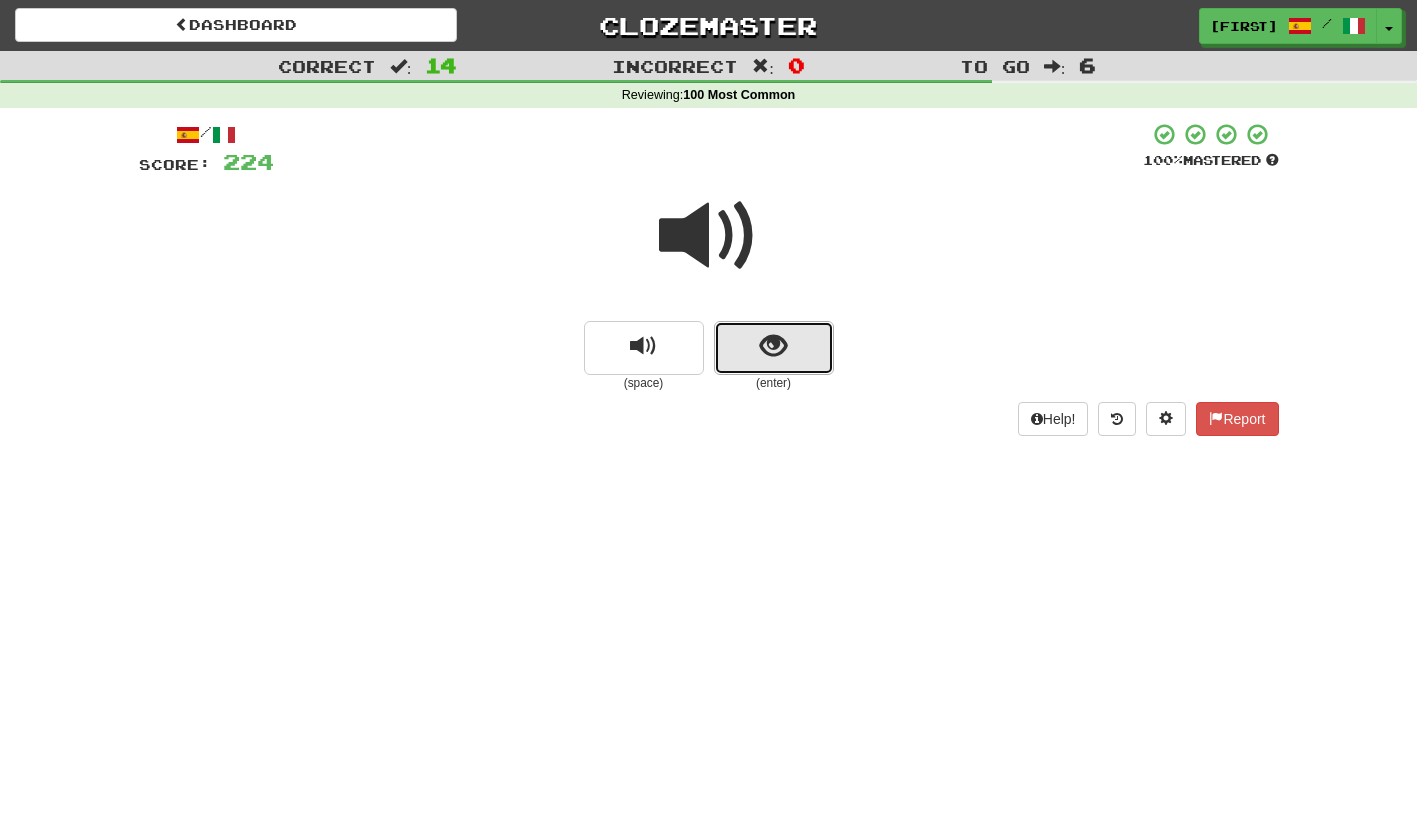 click at bounding box center (774, 348) 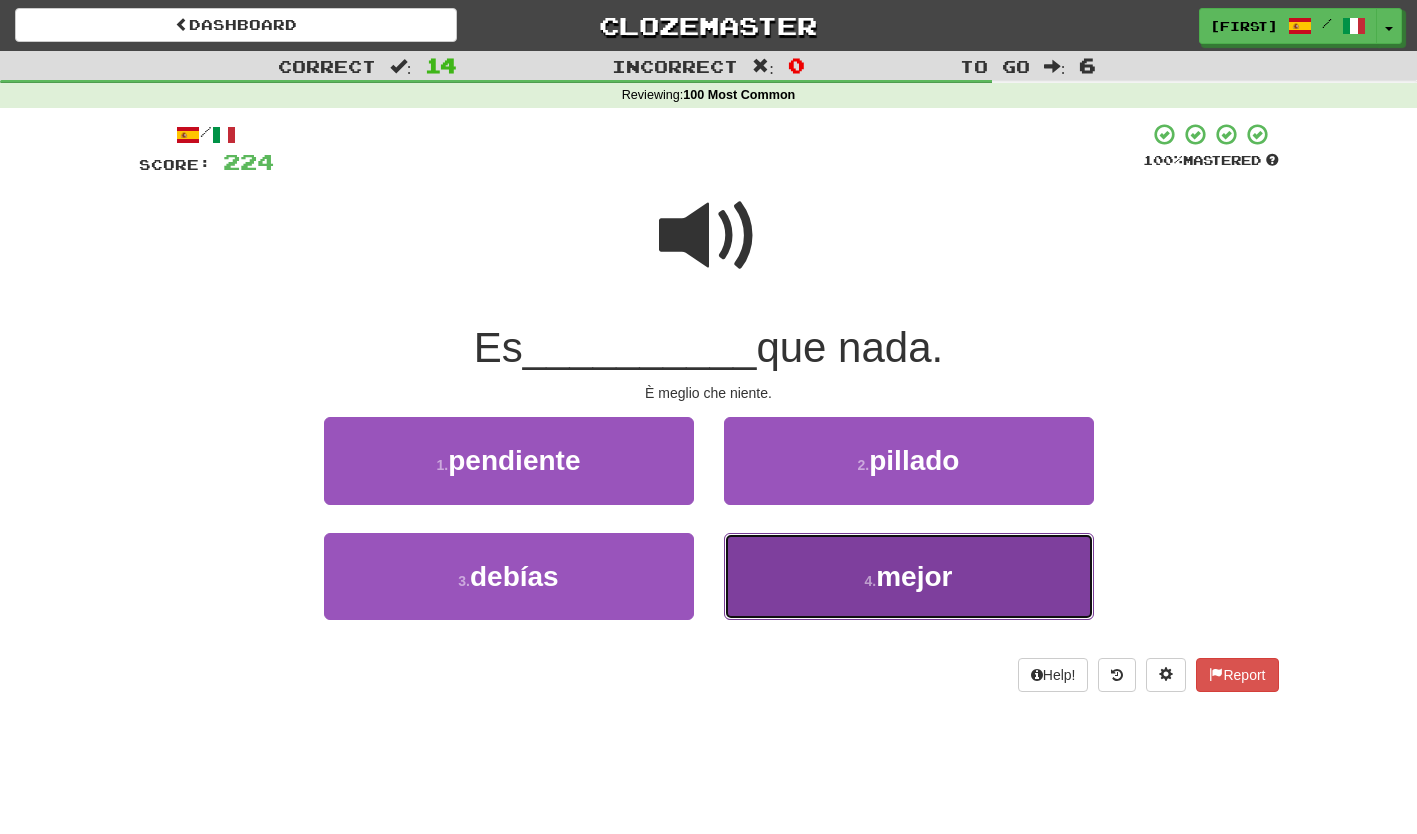 click on "4 .  mejor" at bounding box center (909, 576) 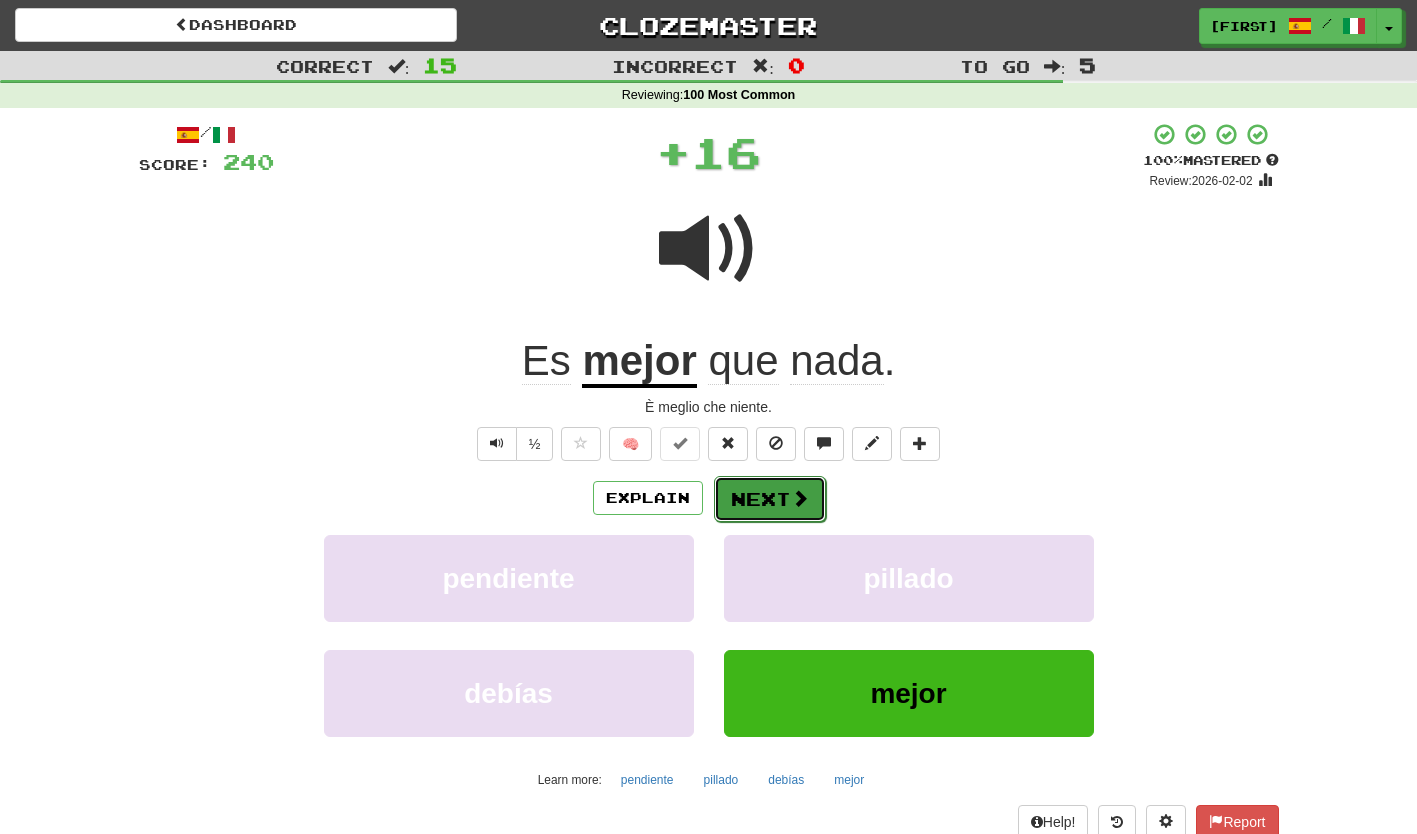 click on "Next" at bounding box center [770, 499] 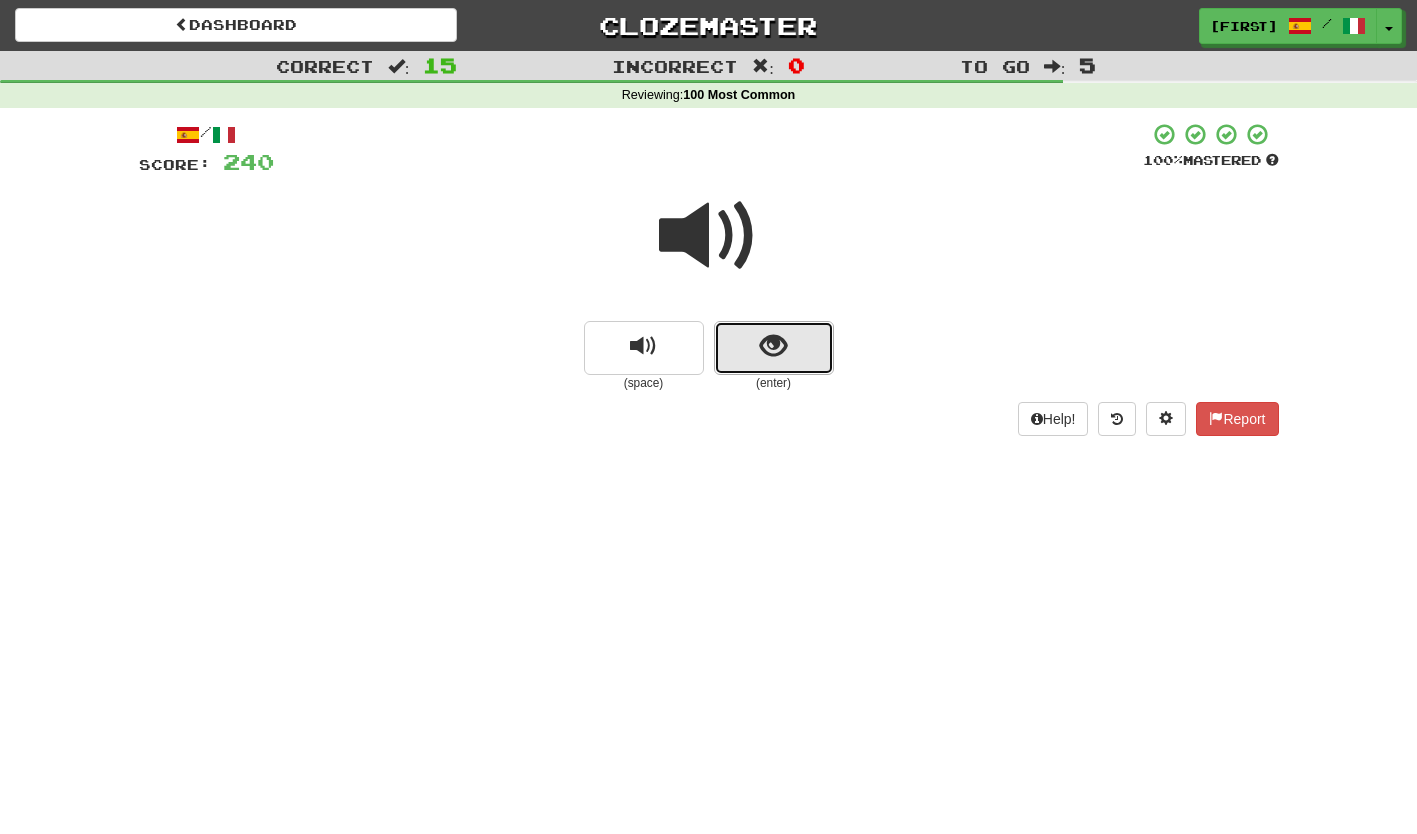 click at bounding box center (774, 348) 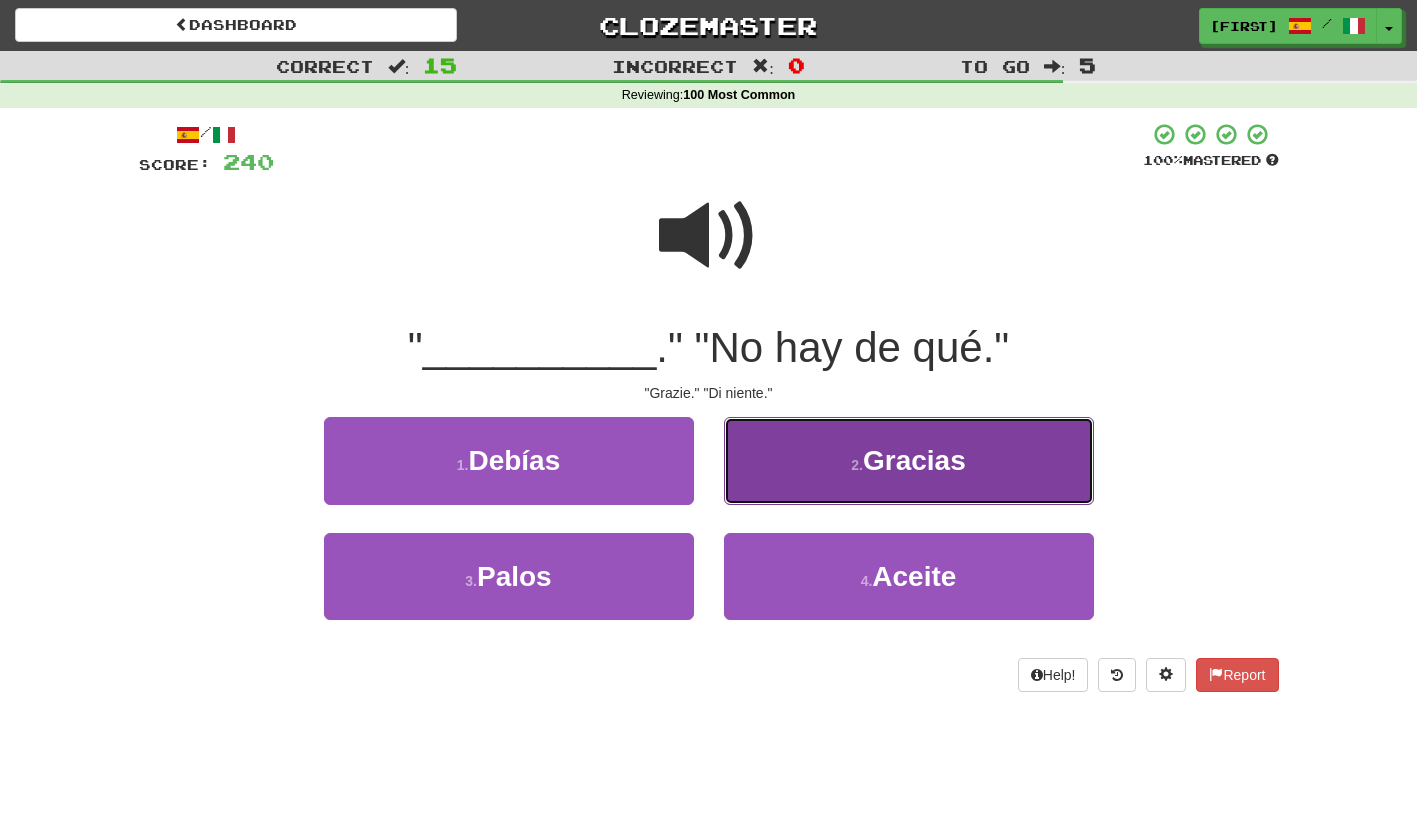 click on "2 .  Gracias" at bounding box center (909, 460) 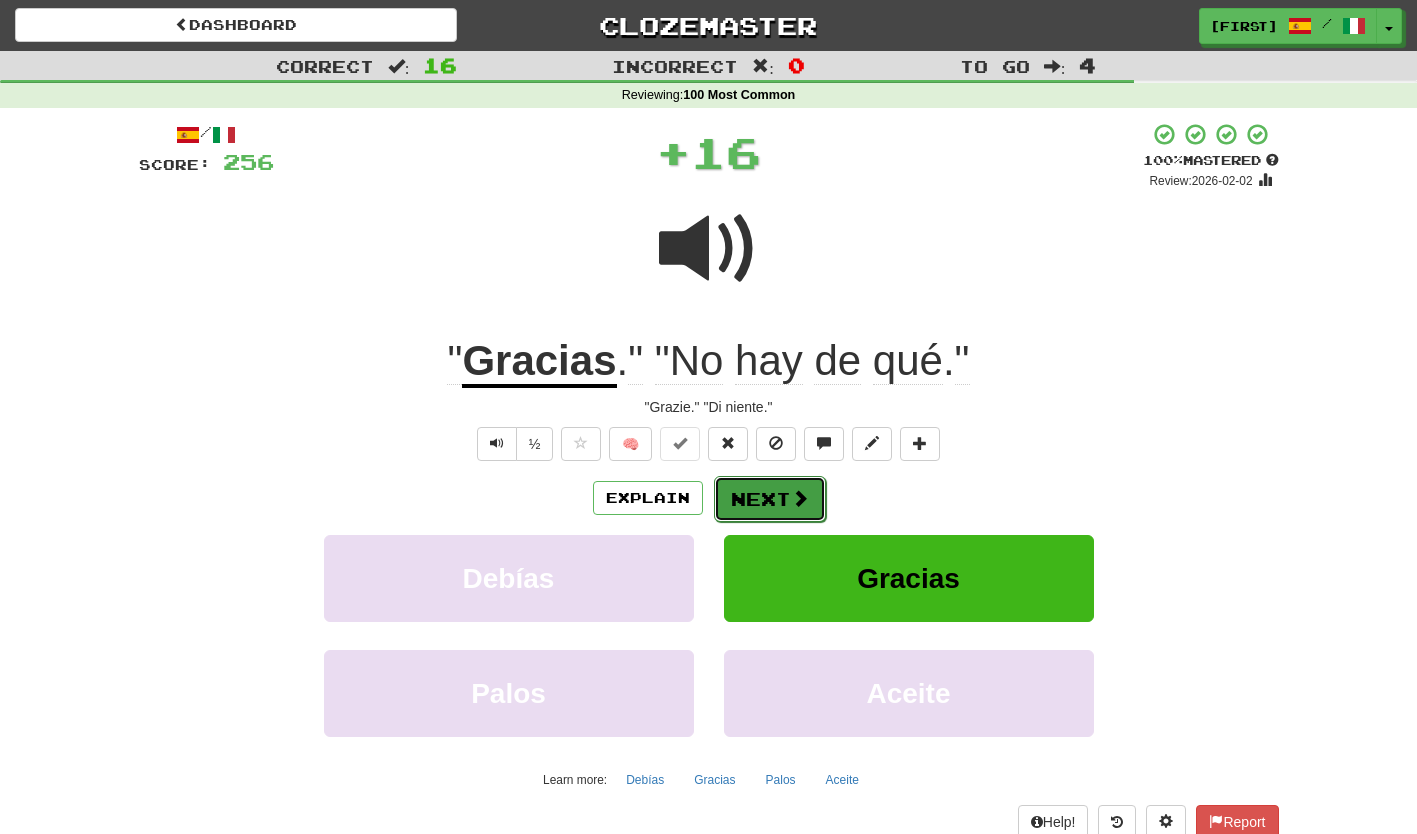 click on "Next" at bounding box center (770, 499) 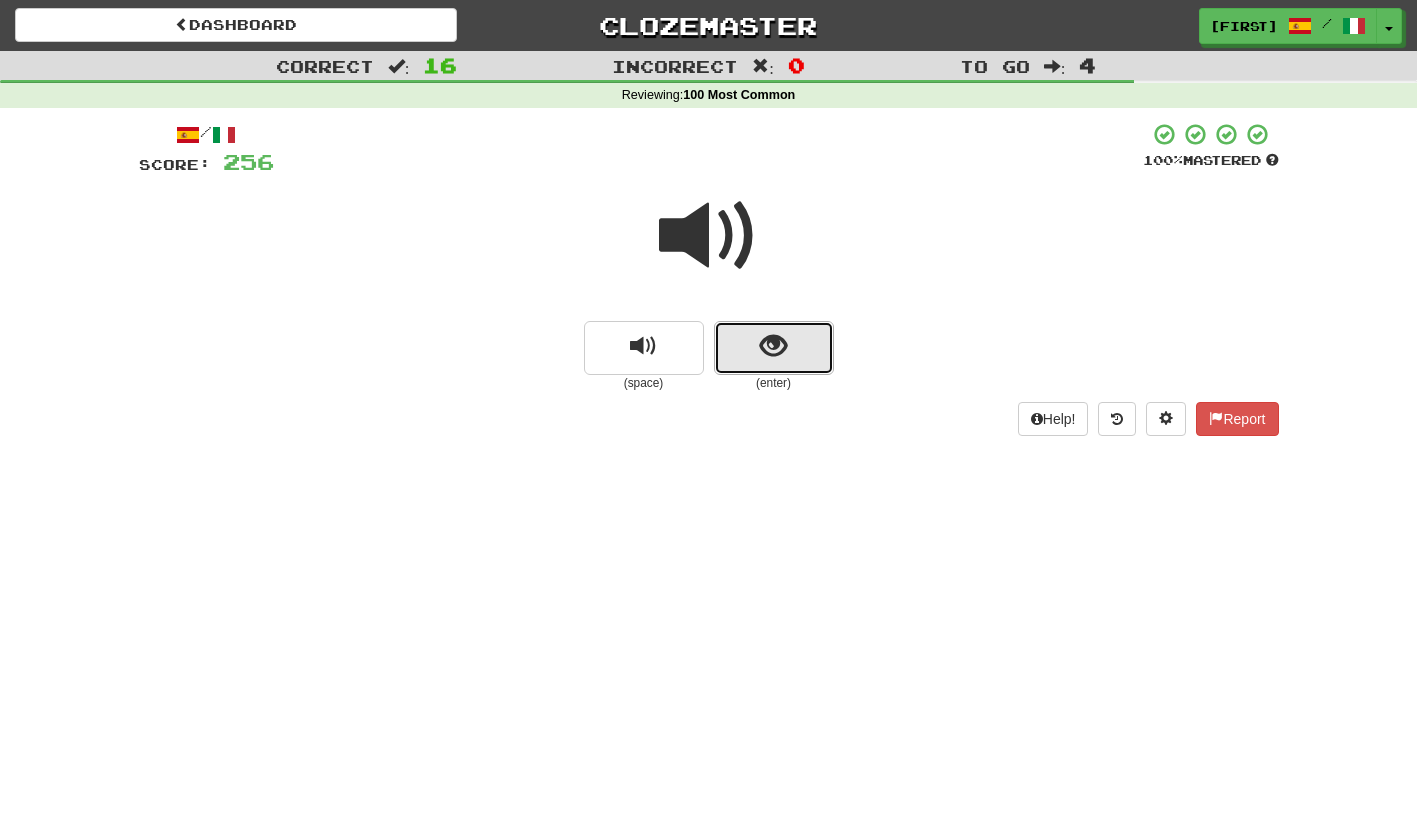 click at bounding box center [774, 348] 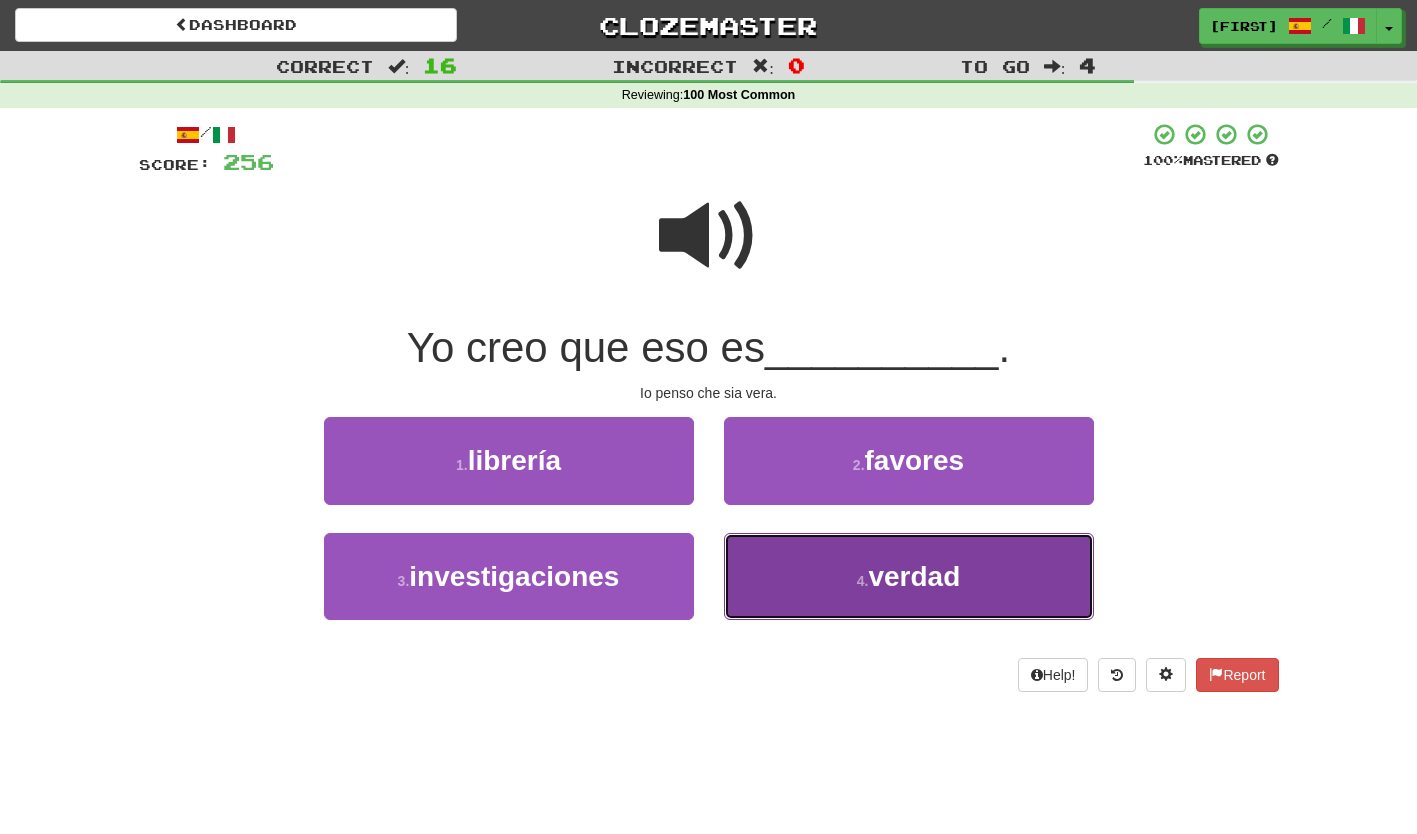 click on "4 .  verdad" at bounding box center [909, 576] 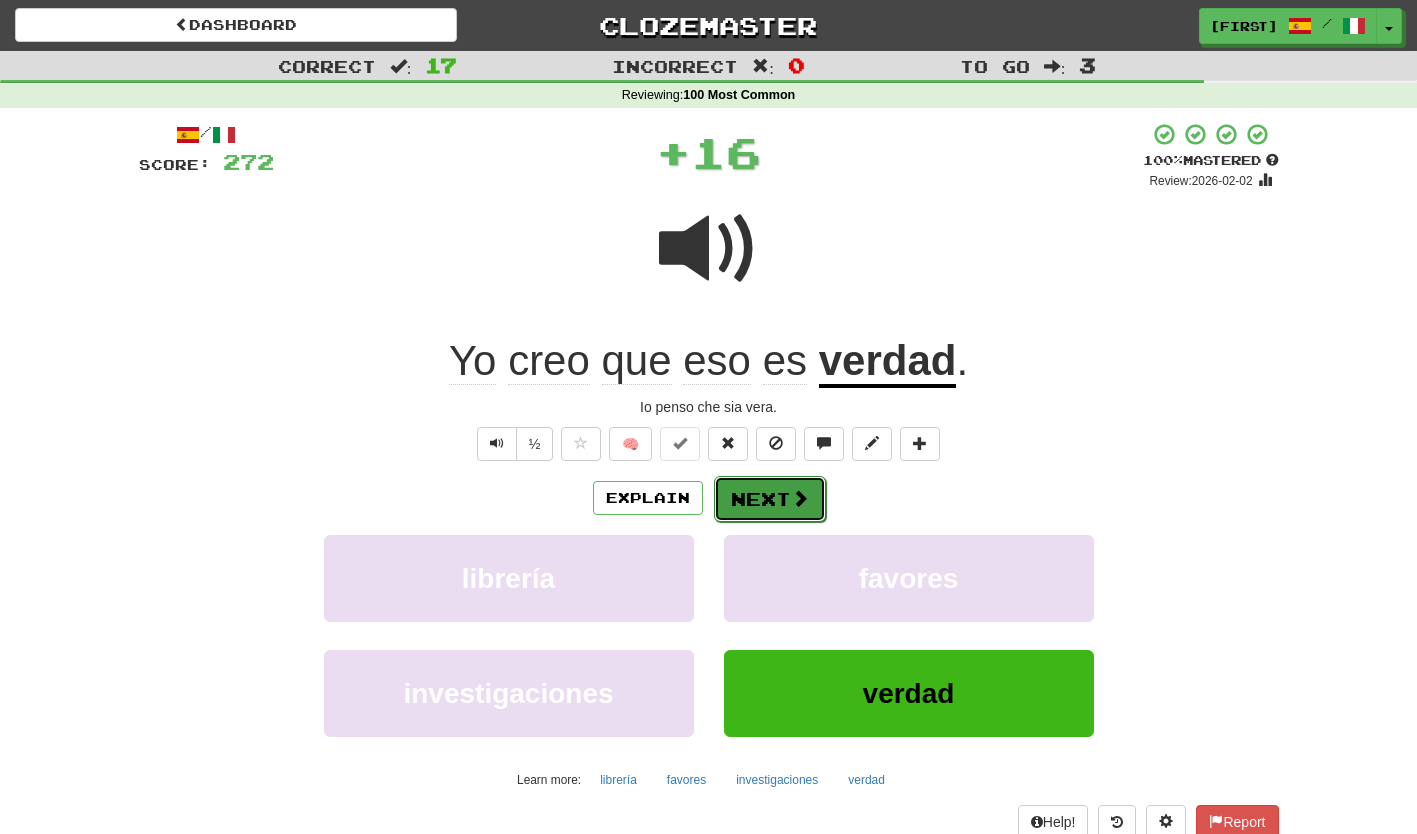 click on "Next" at bounding box center (770, 499) 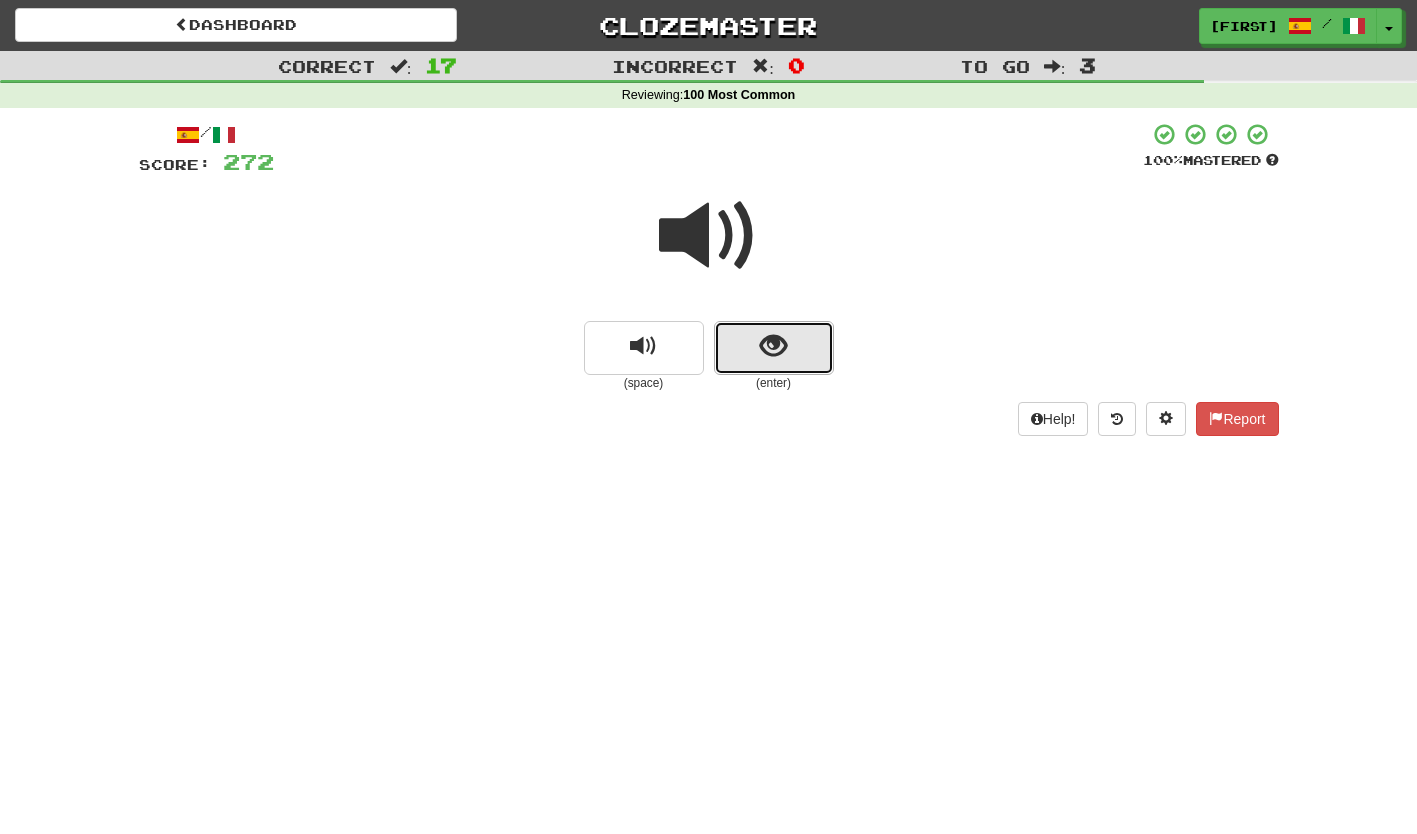 click at bounding box center (774, 348) 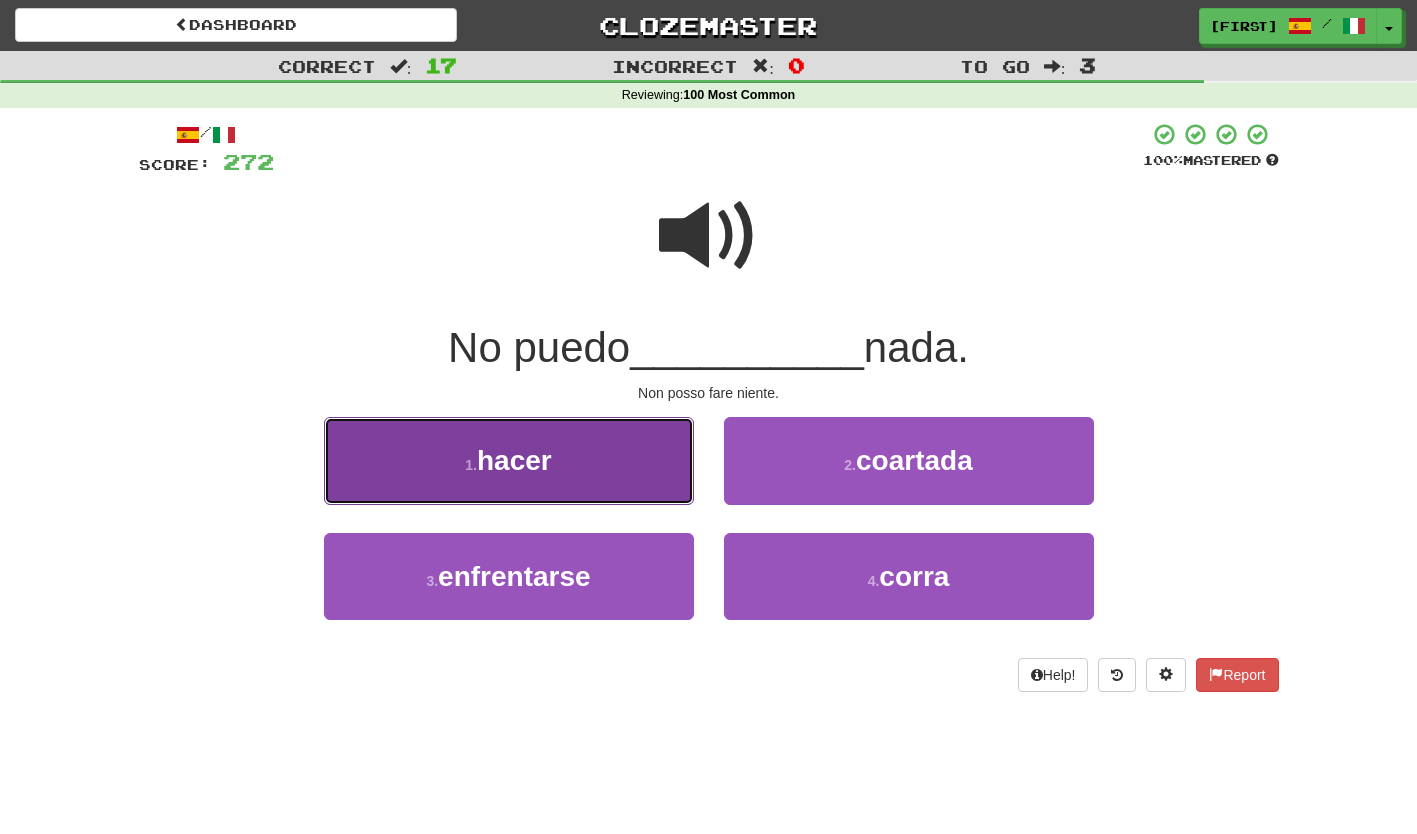 click on "1 .  hacer" at bounding box center (509, 460) 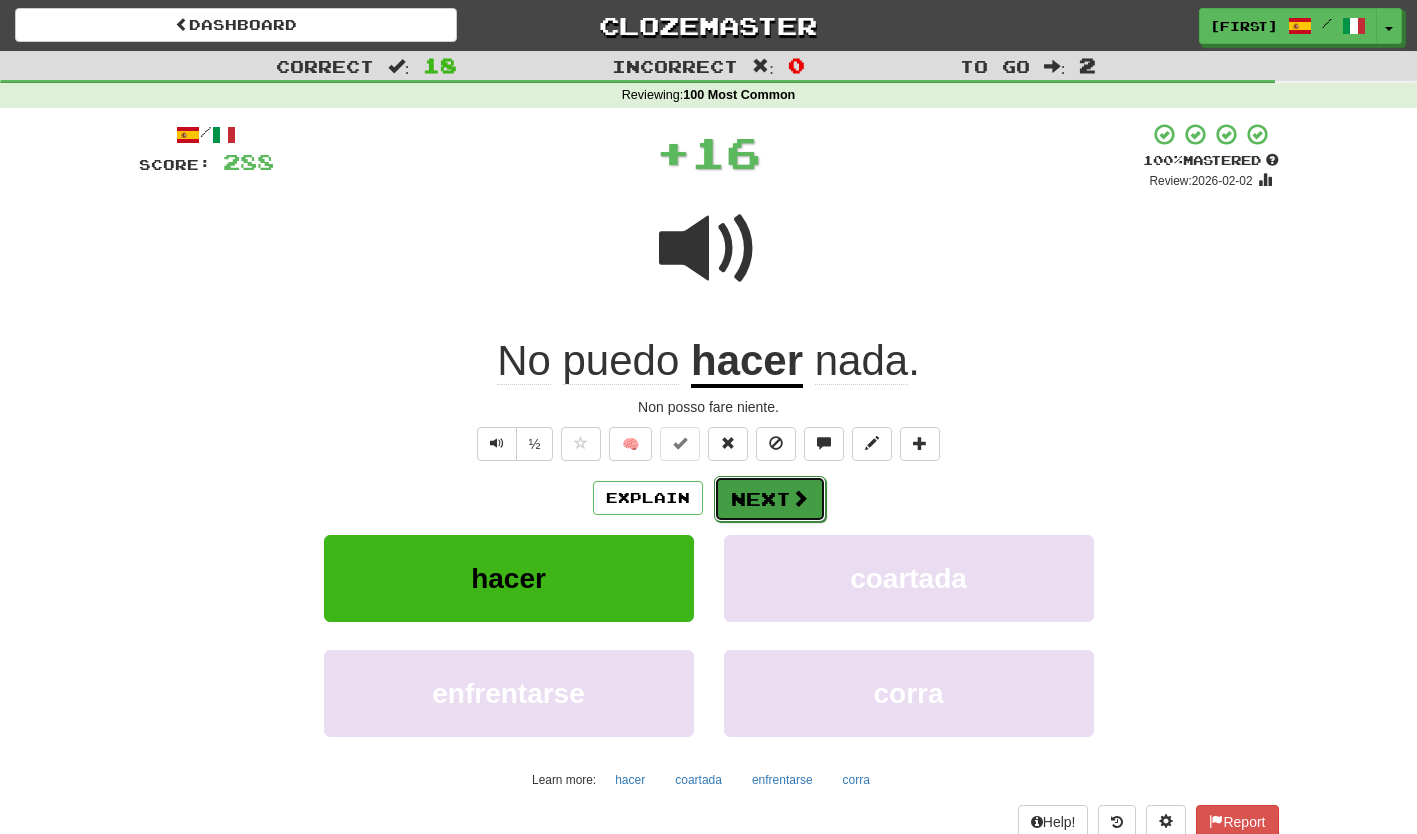 click on "Next" at bounding box center (770, 499) 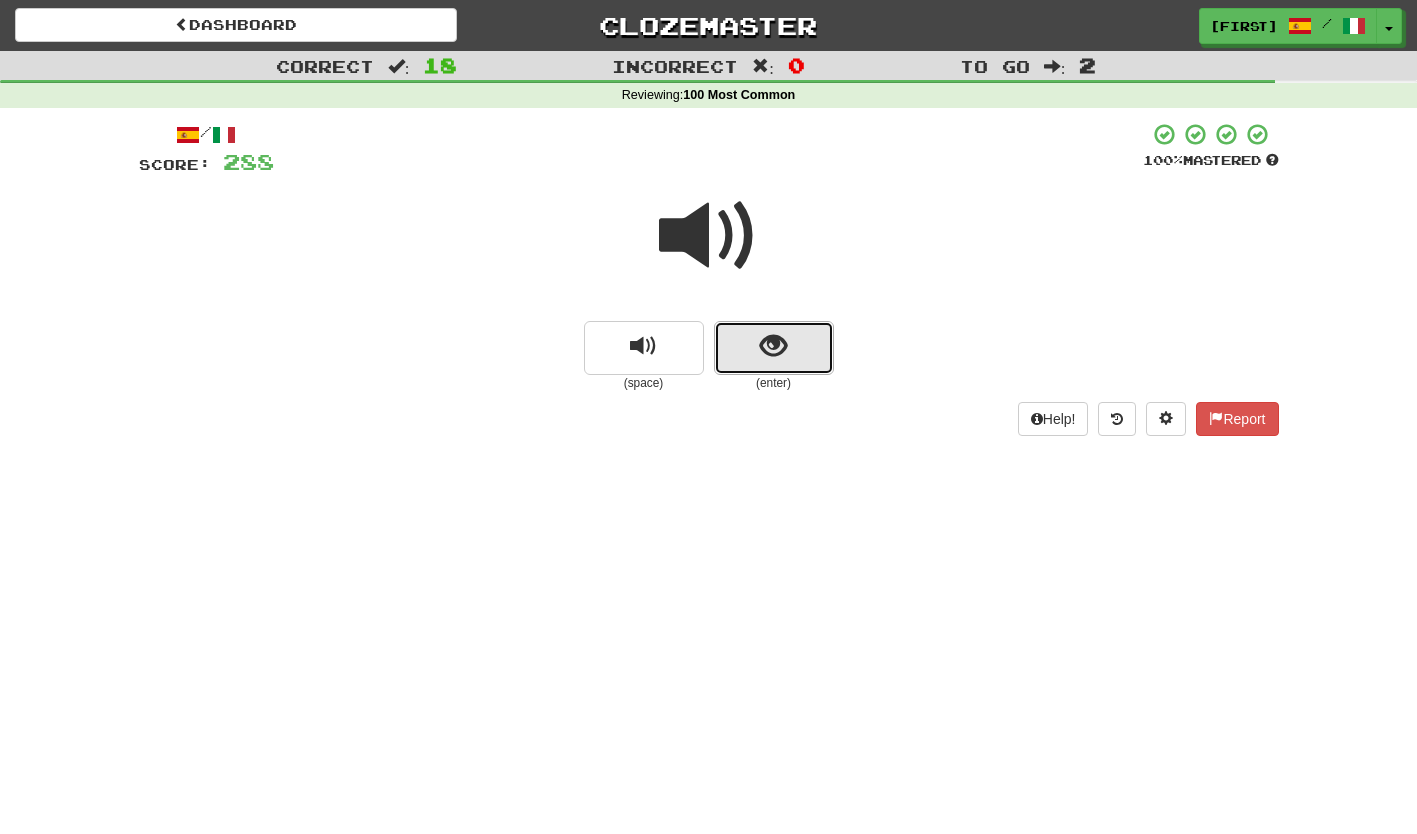 click at bounding box center (774, 348) 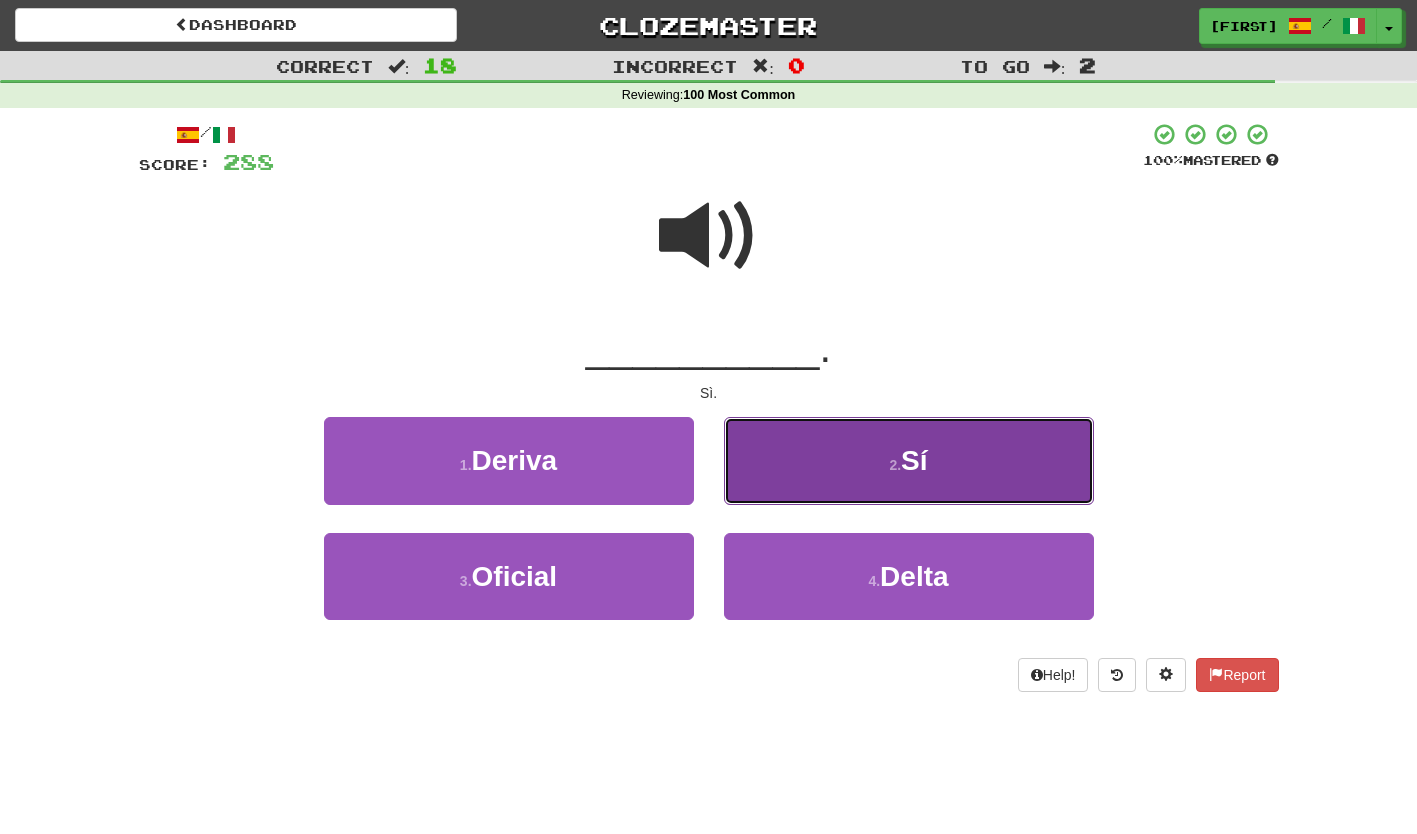 click on "2 .  Sí" at bounding box center [909, 460] 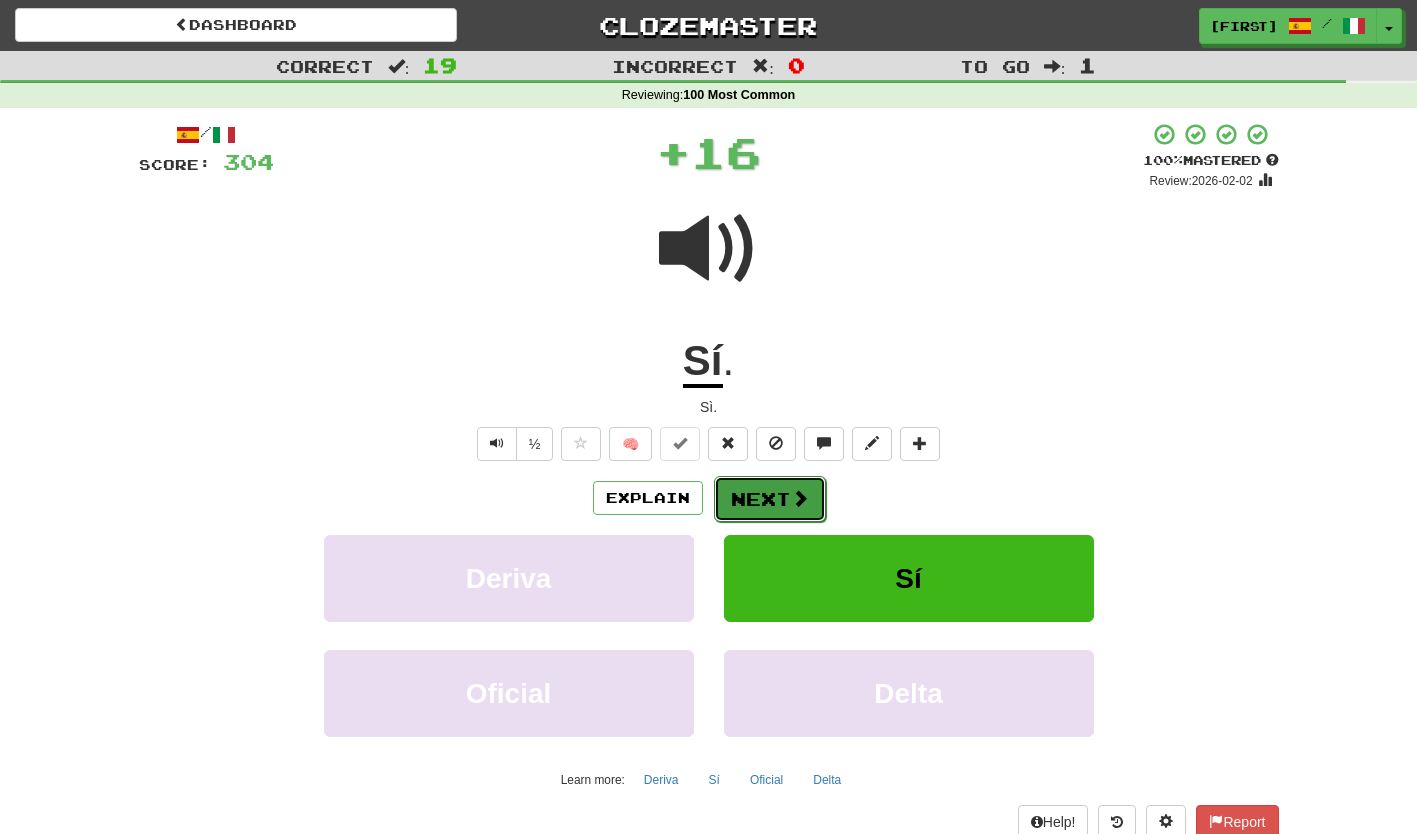 click on "Next" at bounding box center (770, 499) 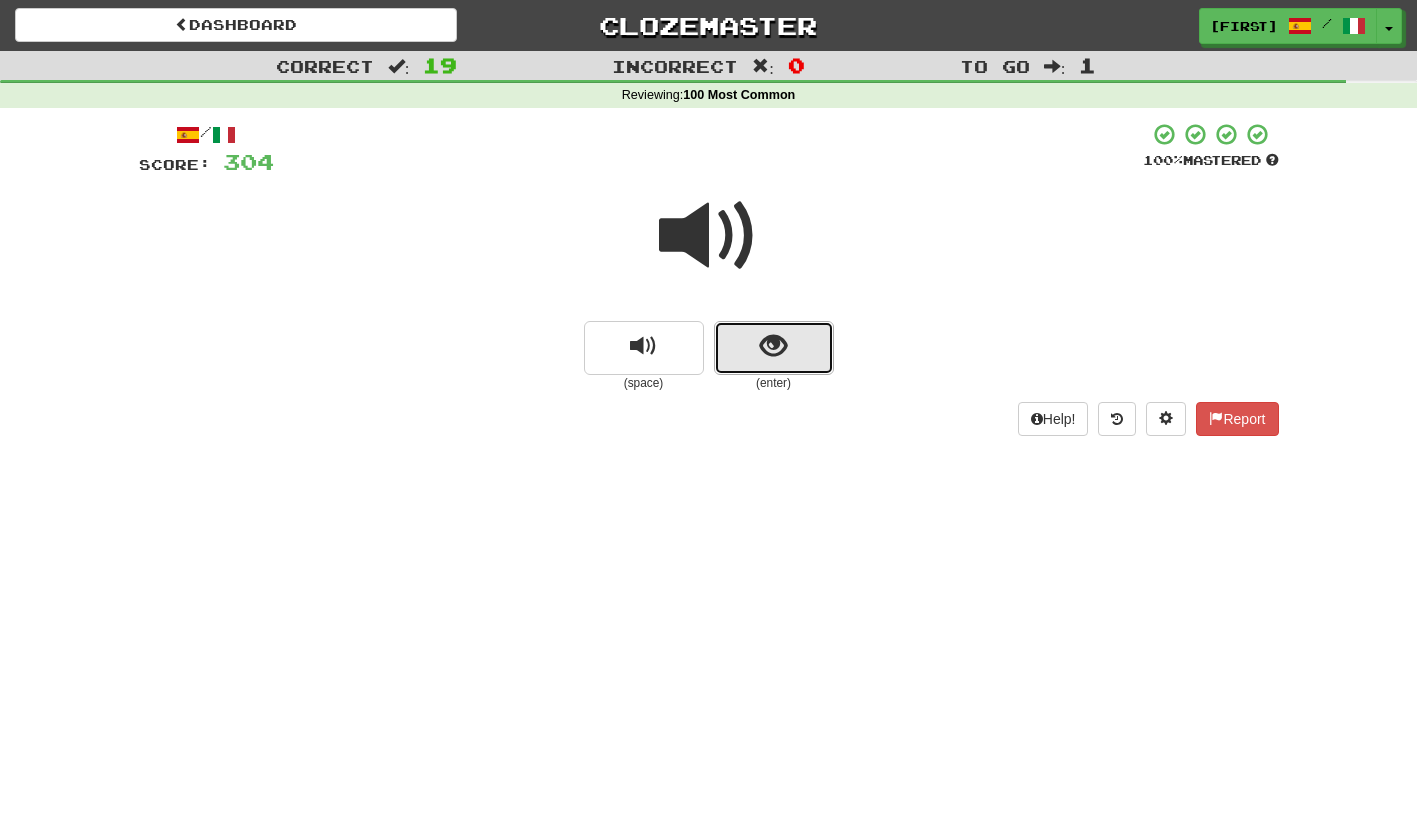 click at bounding box center [774, 348] 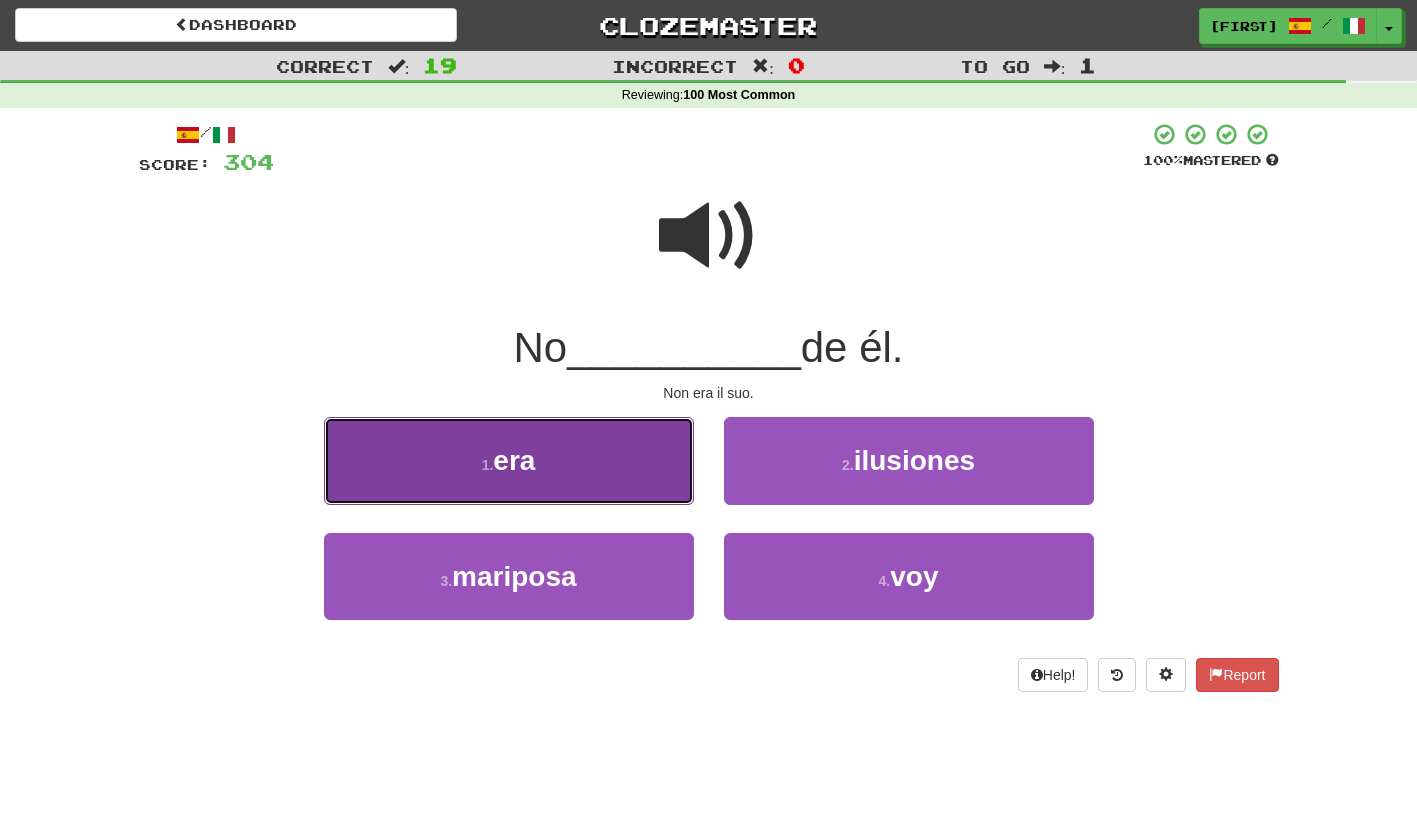click on "1 .  era" at bounding box center [509, 460] 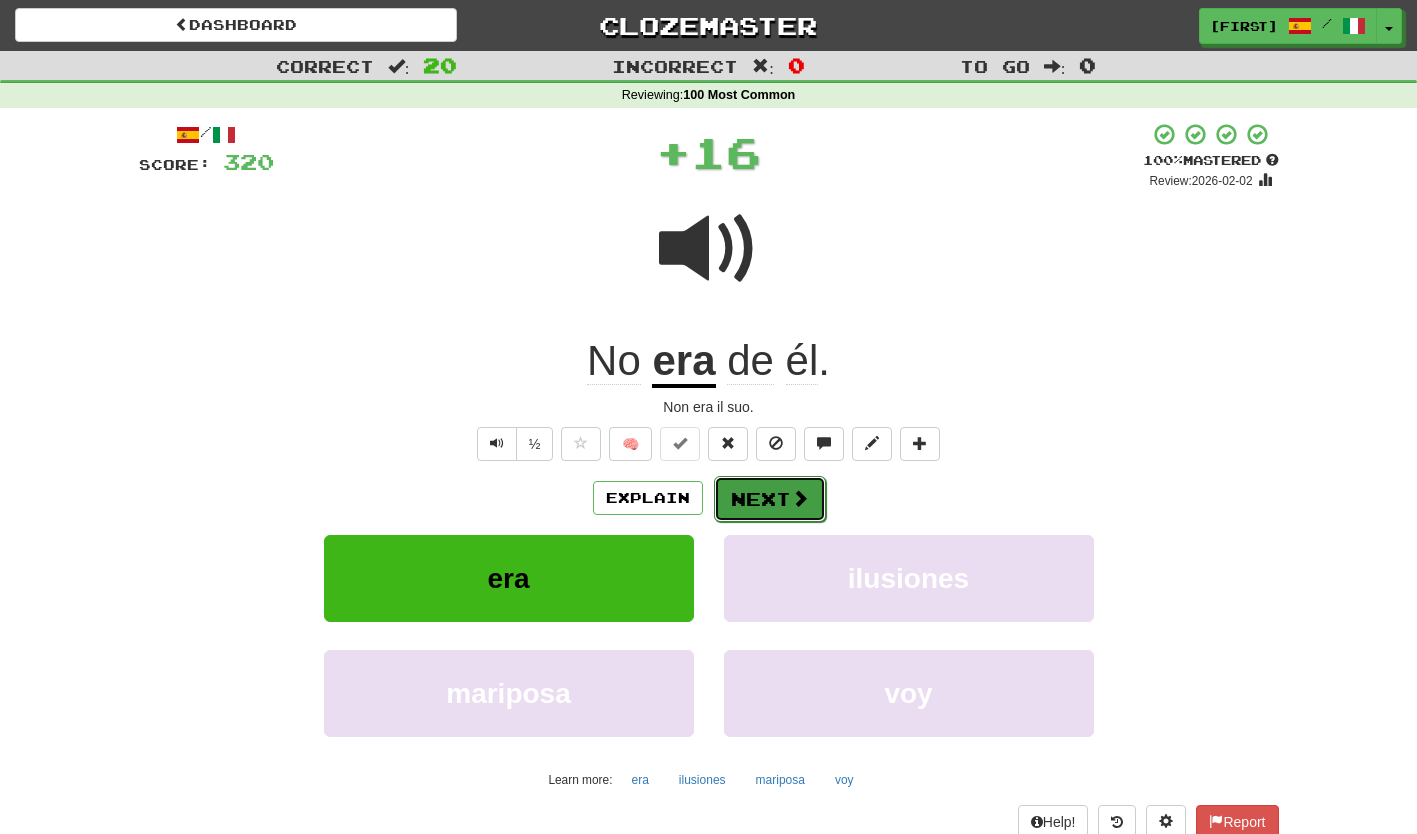 click on "Next" at bounding box center [770, 499] 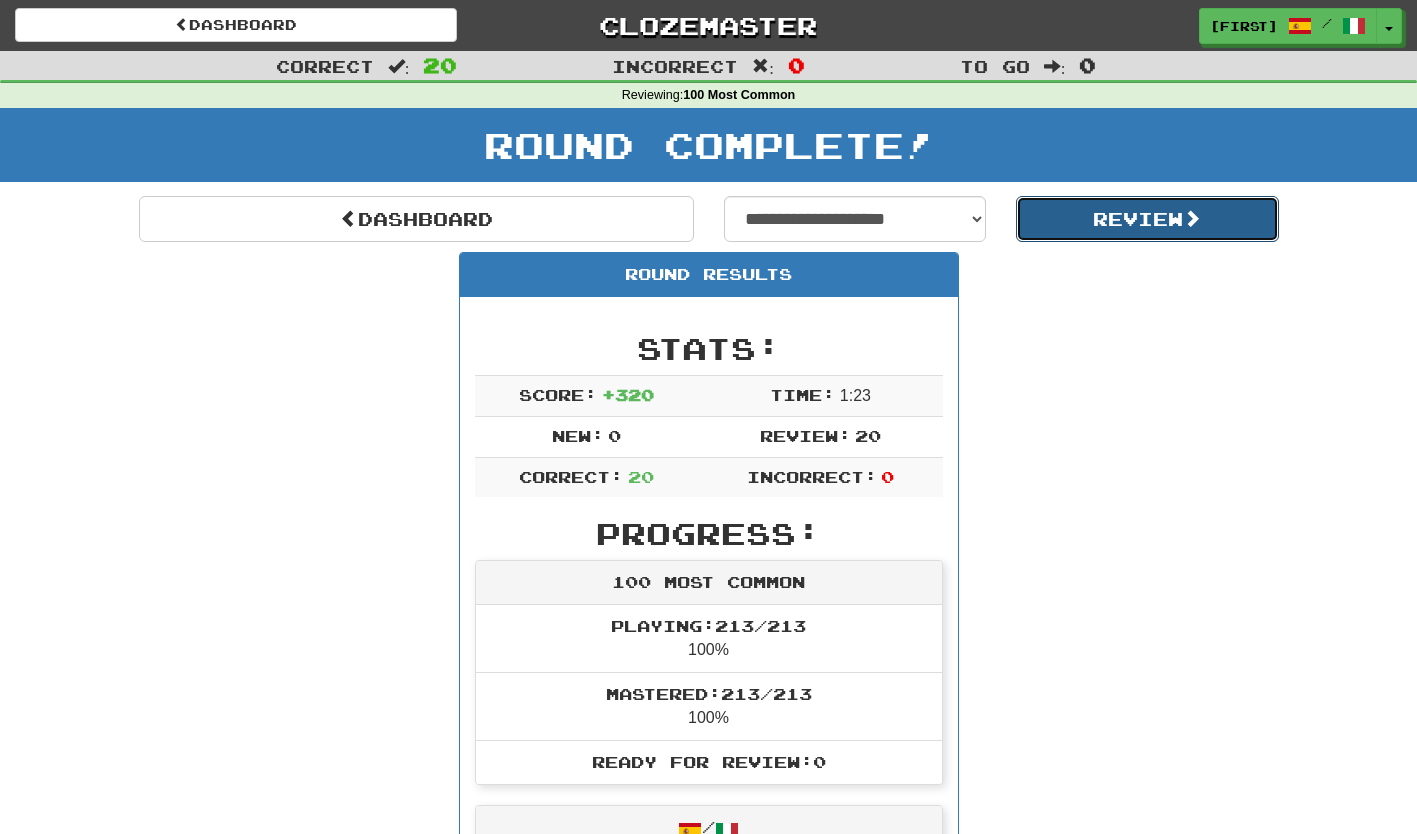 click on "Review" at bounding box center [1147, 219] 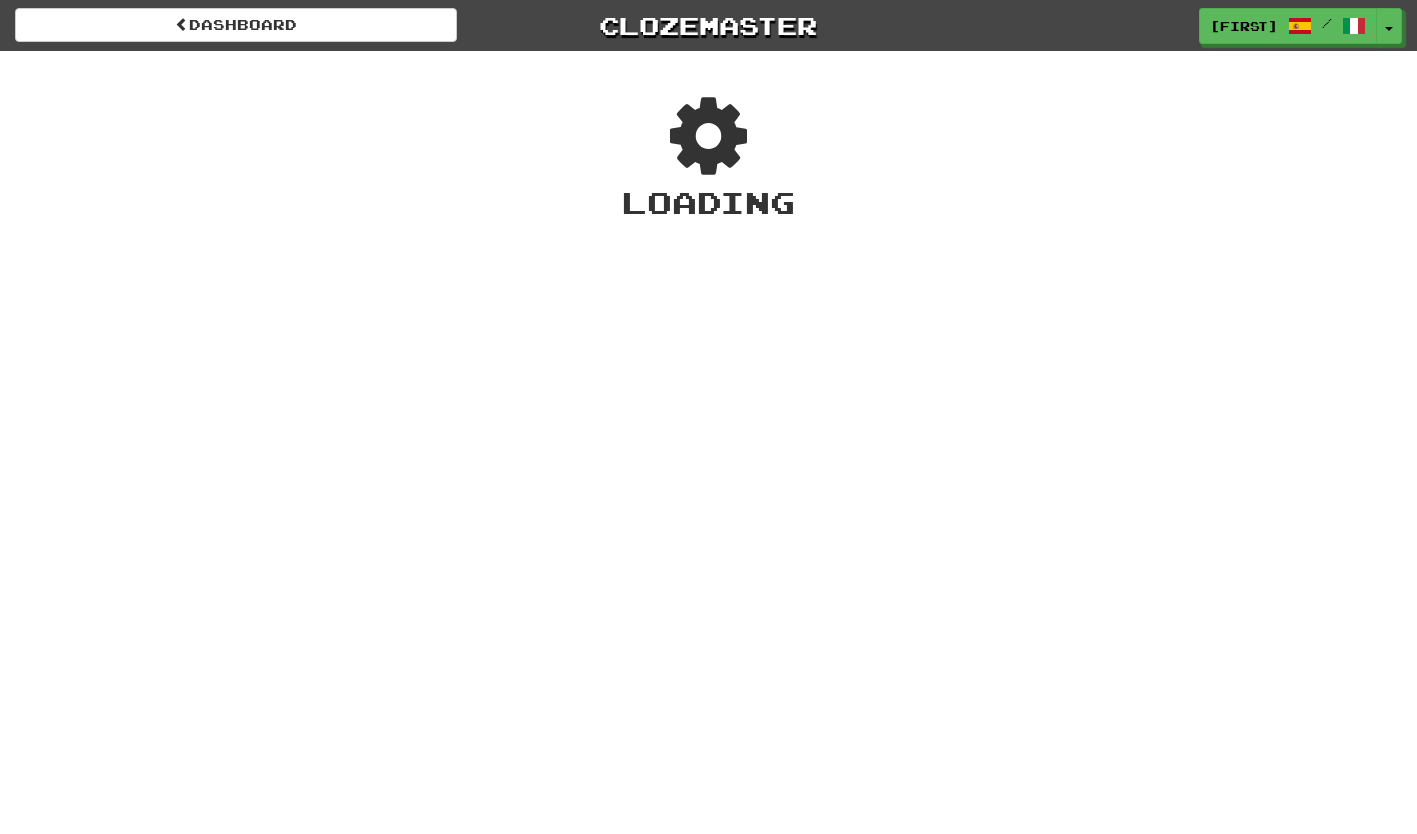 scroll, scrollTop: 0, scrollLeft: 0, axis: both 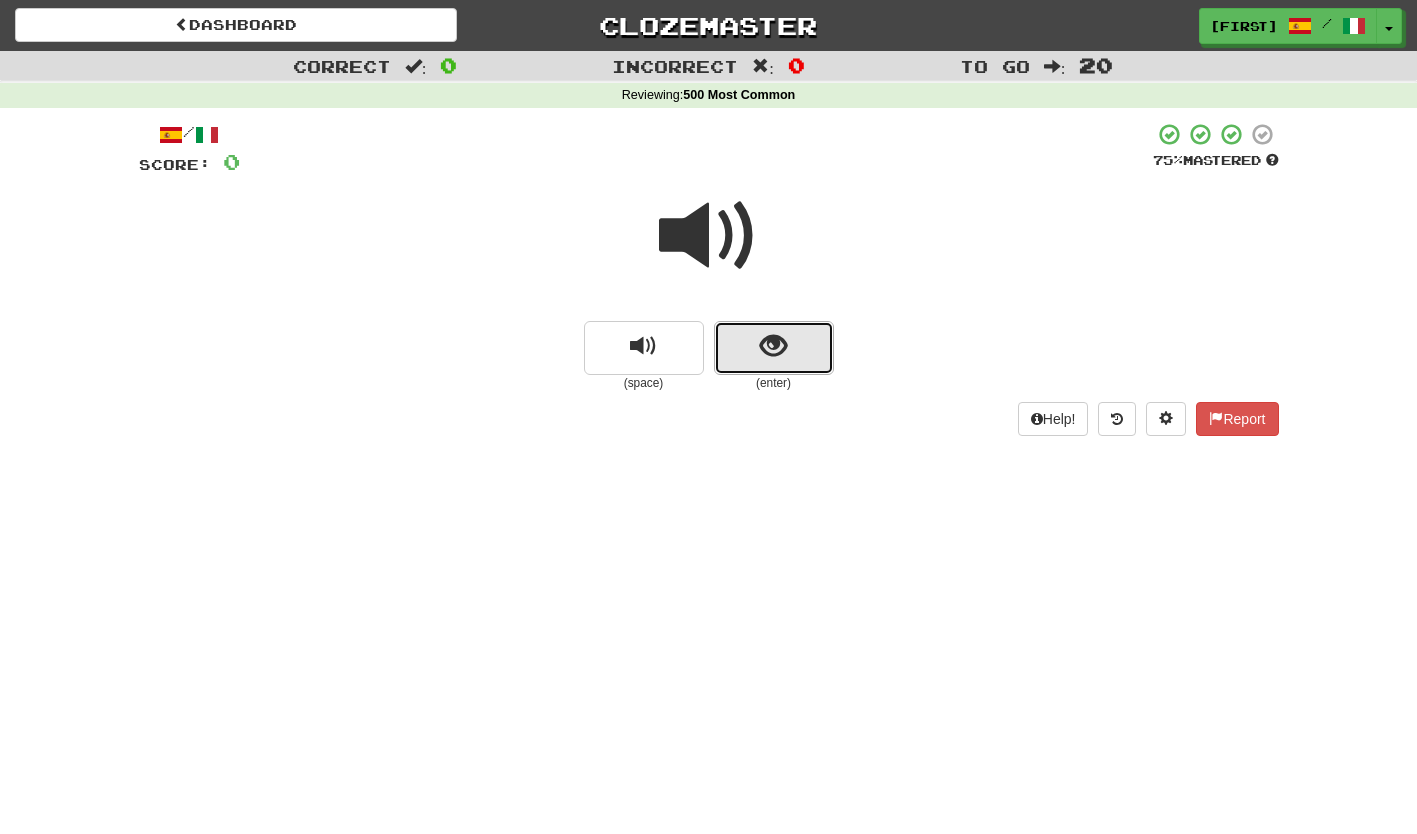click at bounding box center [774, 348] 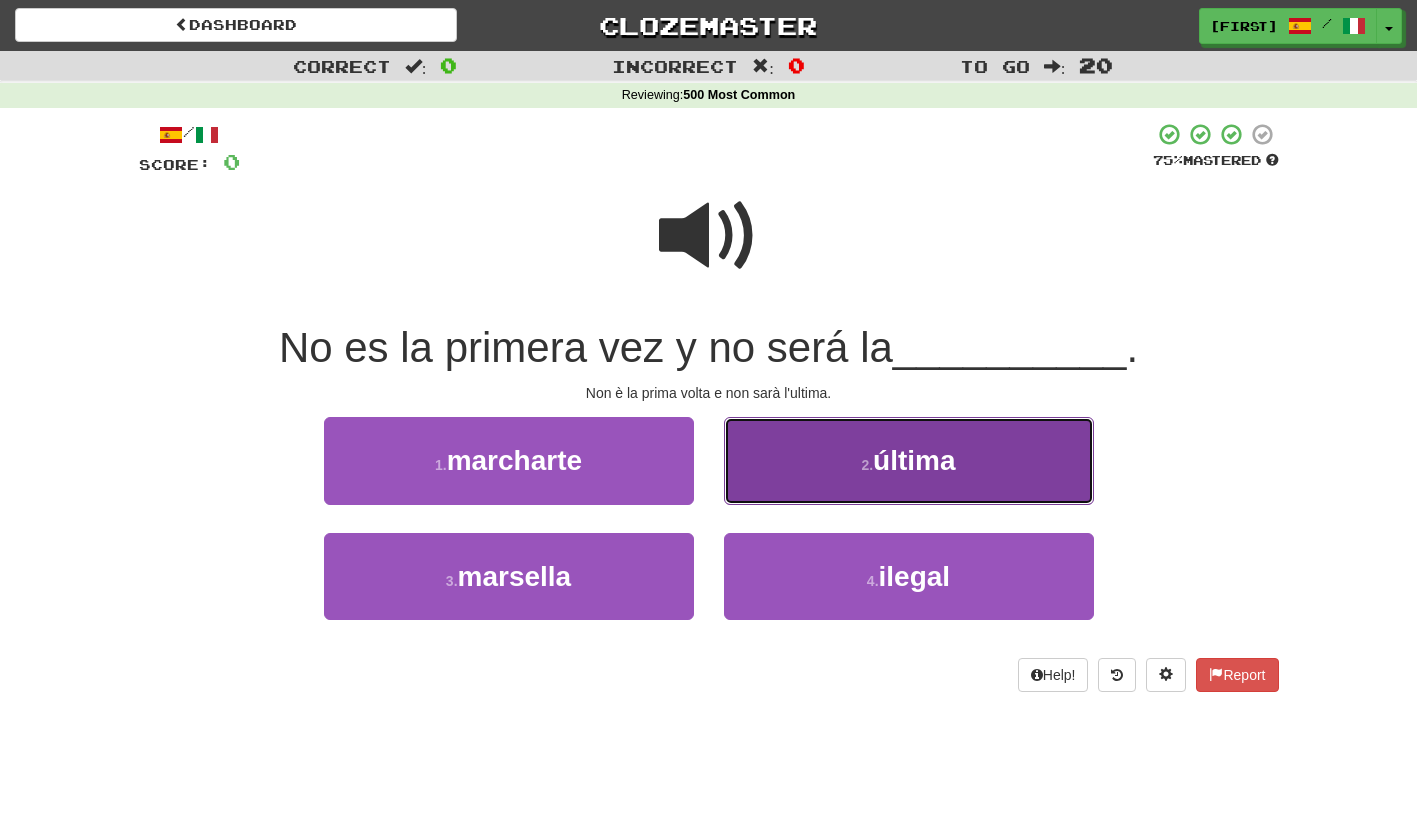 click on "2 .  última" at bounding box center [909, 460] 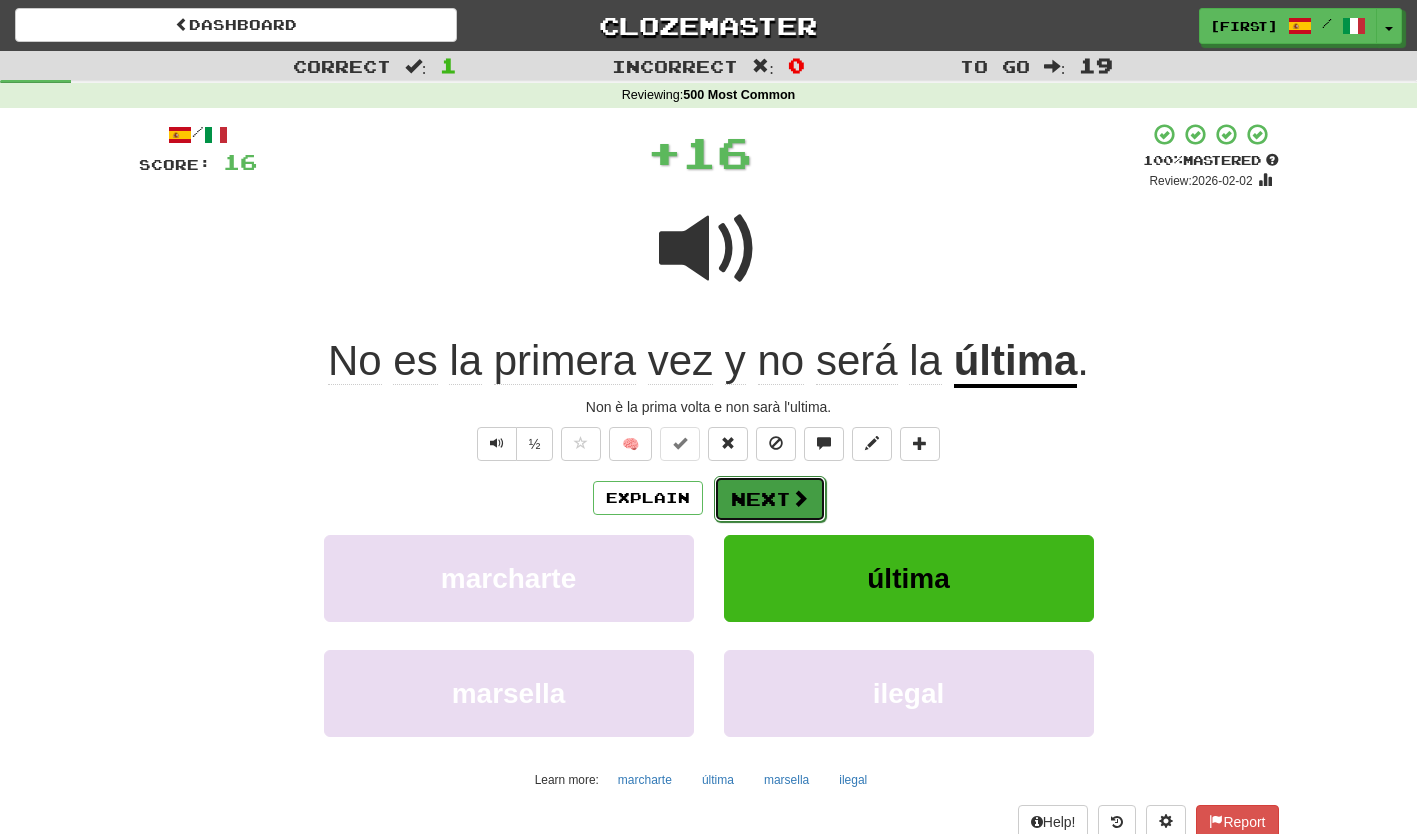 click on "Next" at bounding box center [770, 499] 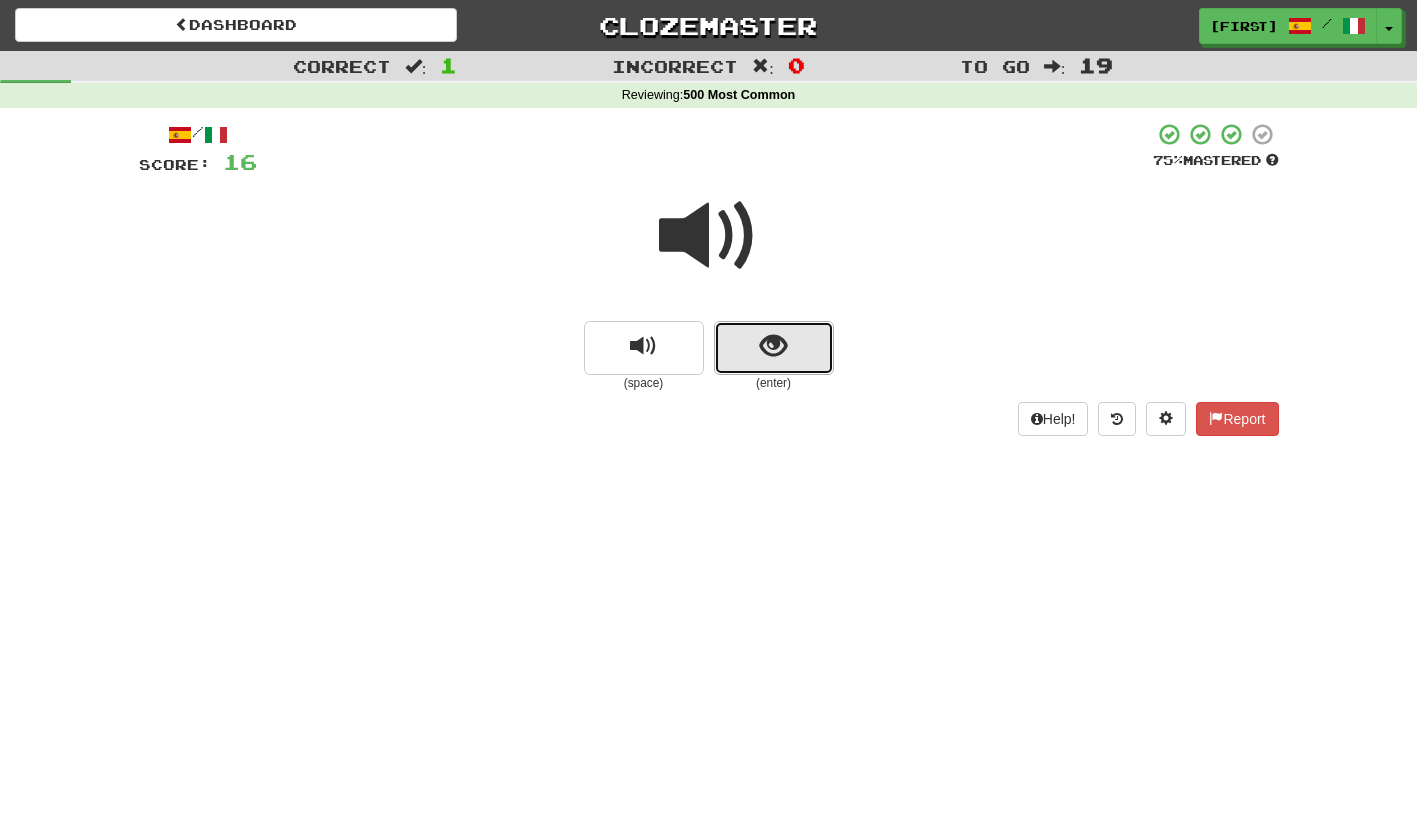 click at bounding box center [774, 348] 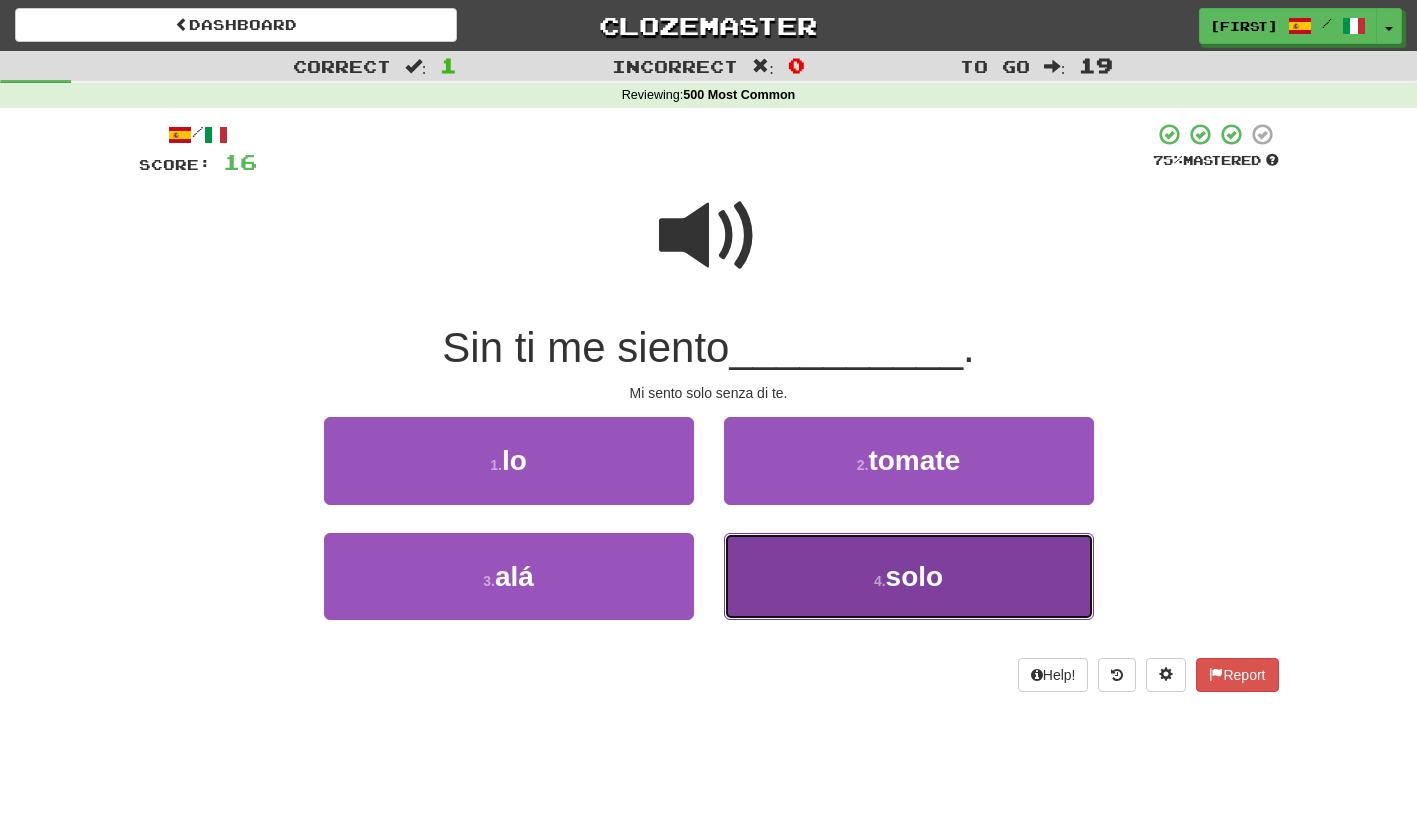 click on "4 .  solo" at bounding box center (909, 576) 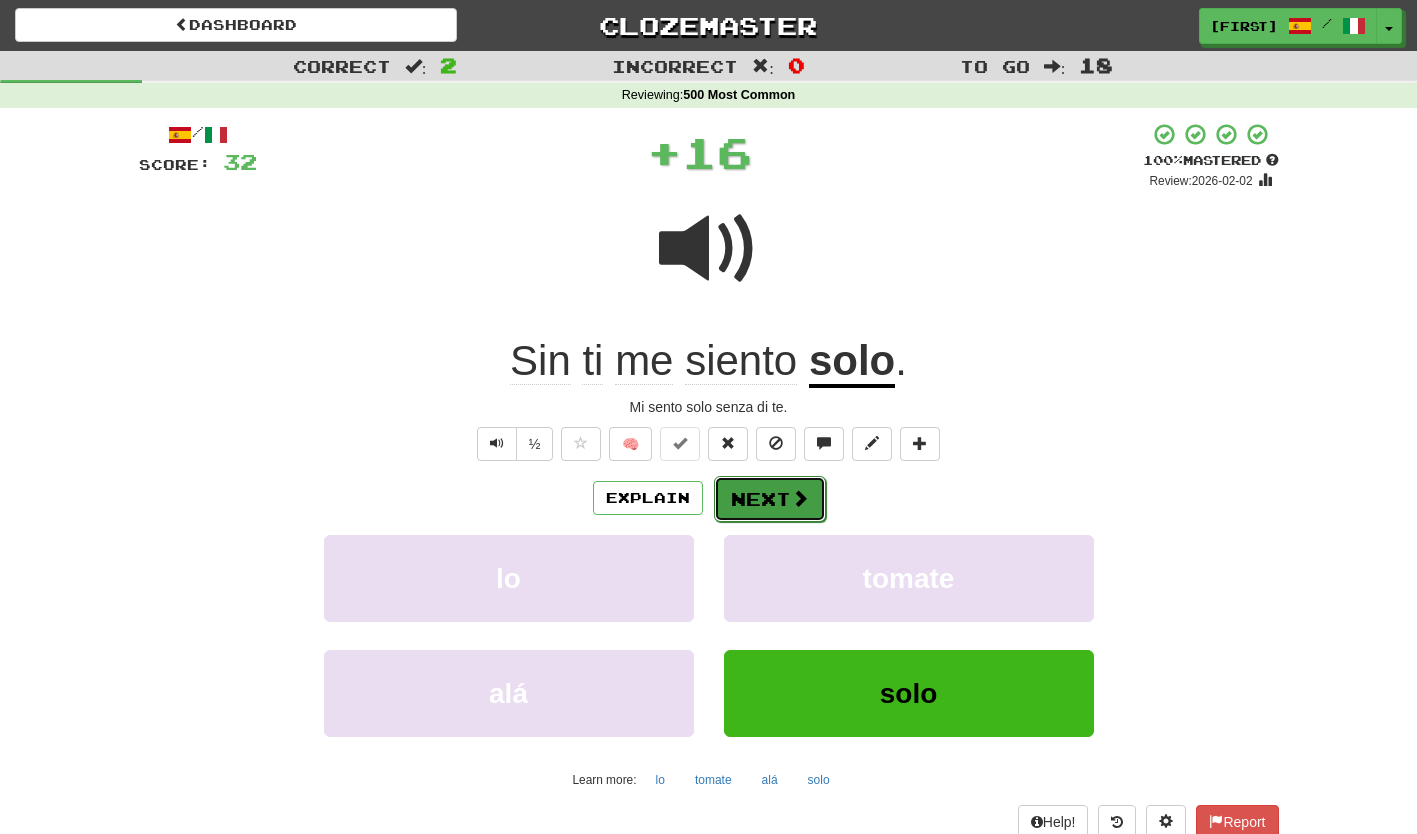 click on "Next" at bounding box center [770, 499] 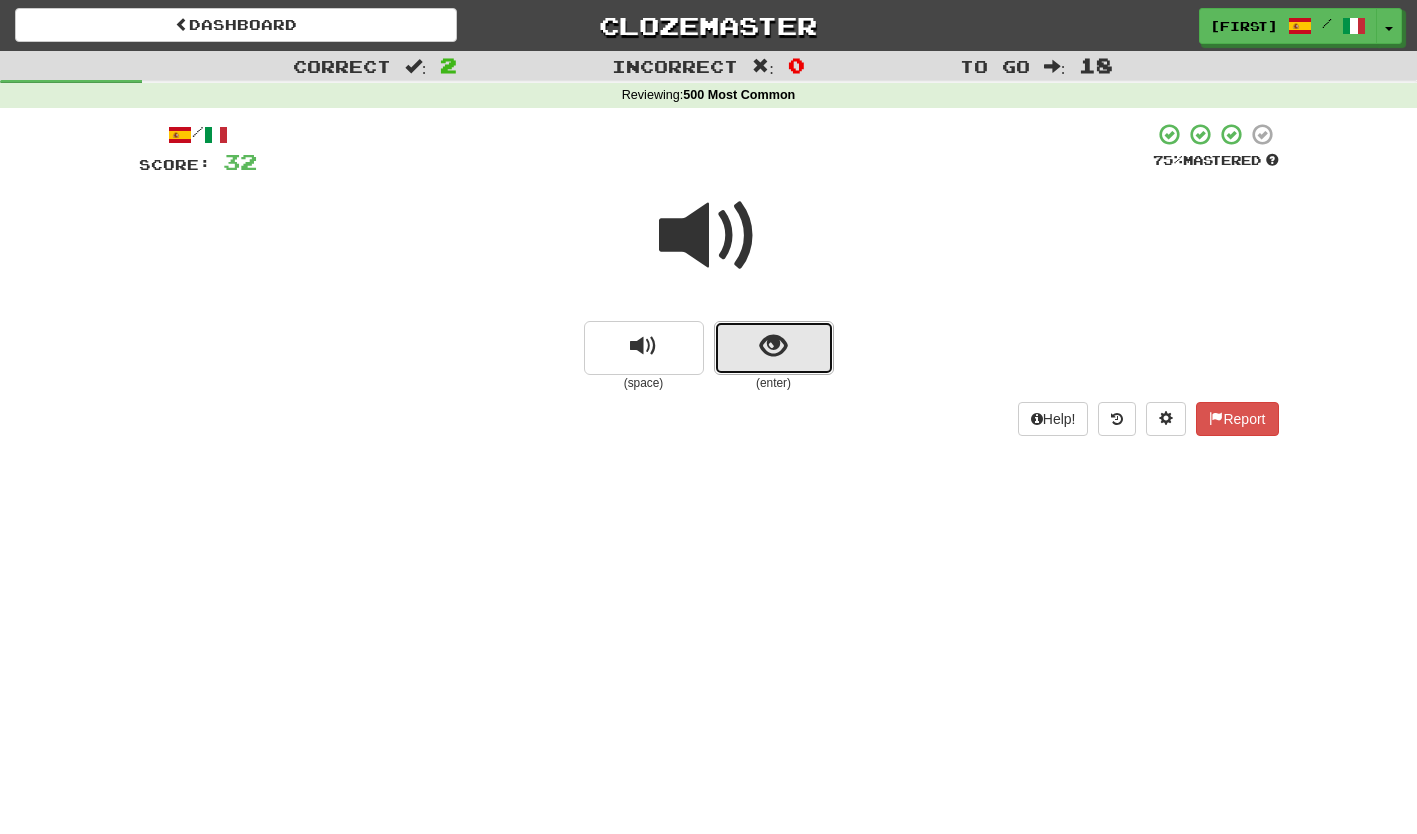 click at bounding box center [774, 348] 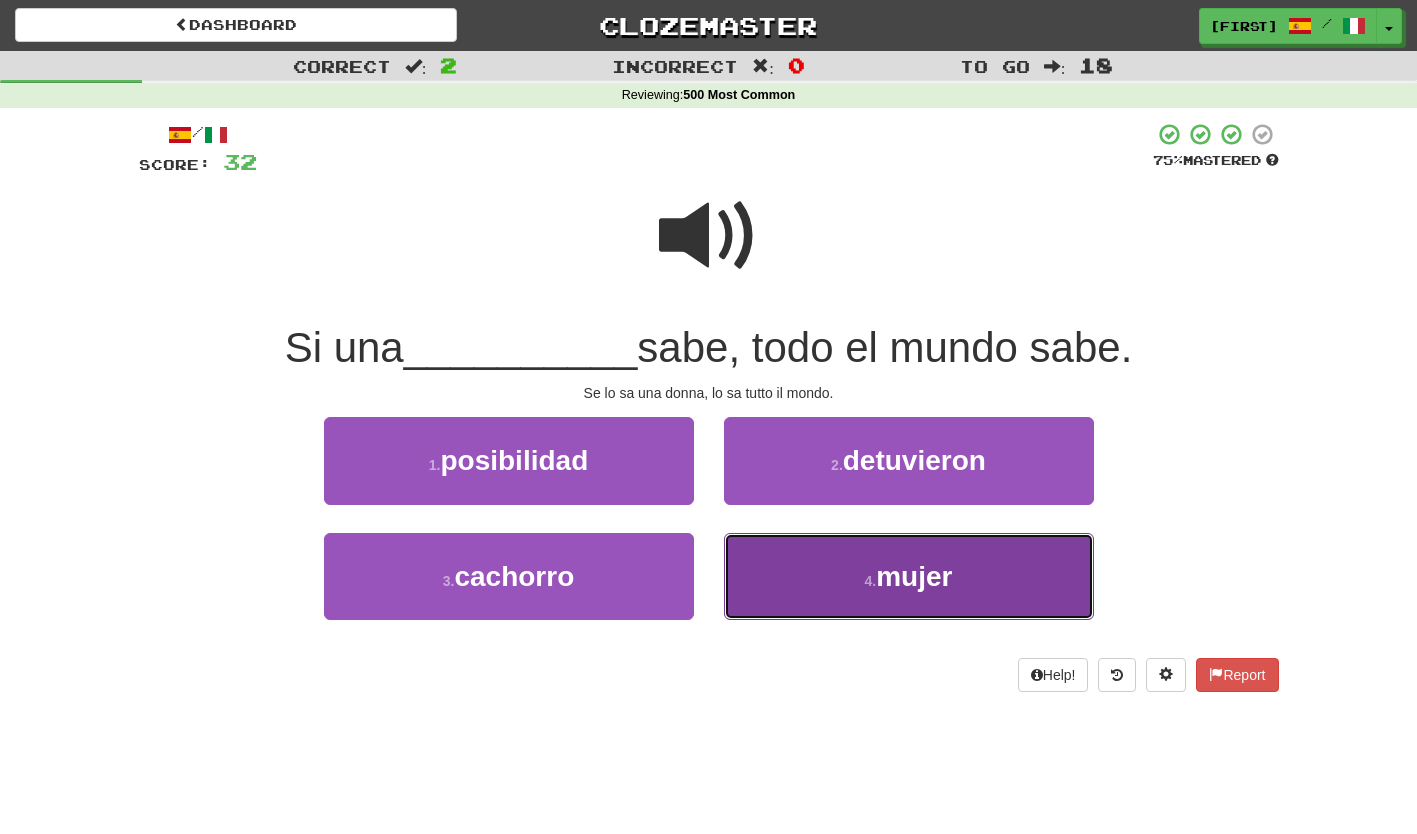 click on "4 .  mujer" at bounding box center (909, 576) 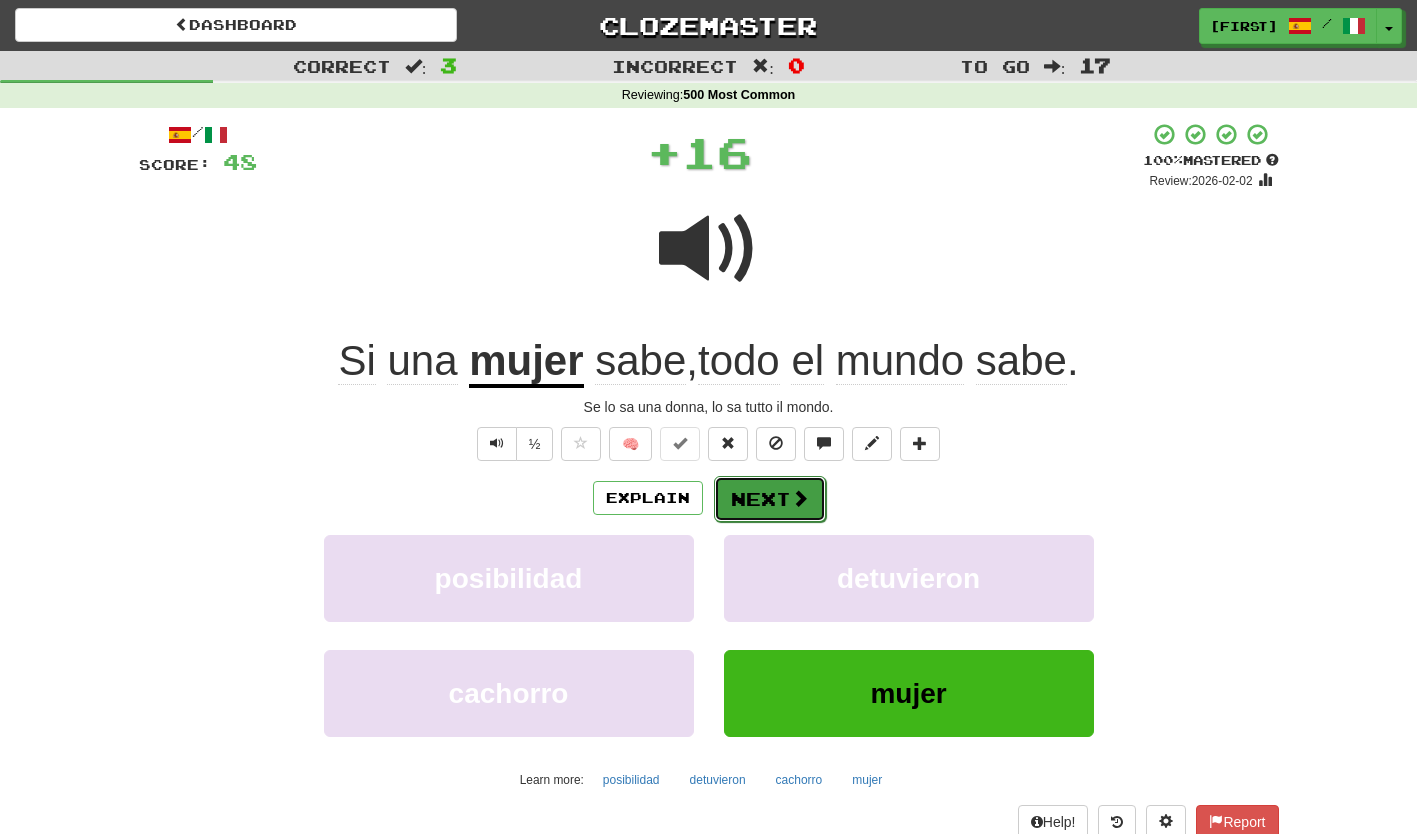 click on "Next" at bounding box center (770, 499) 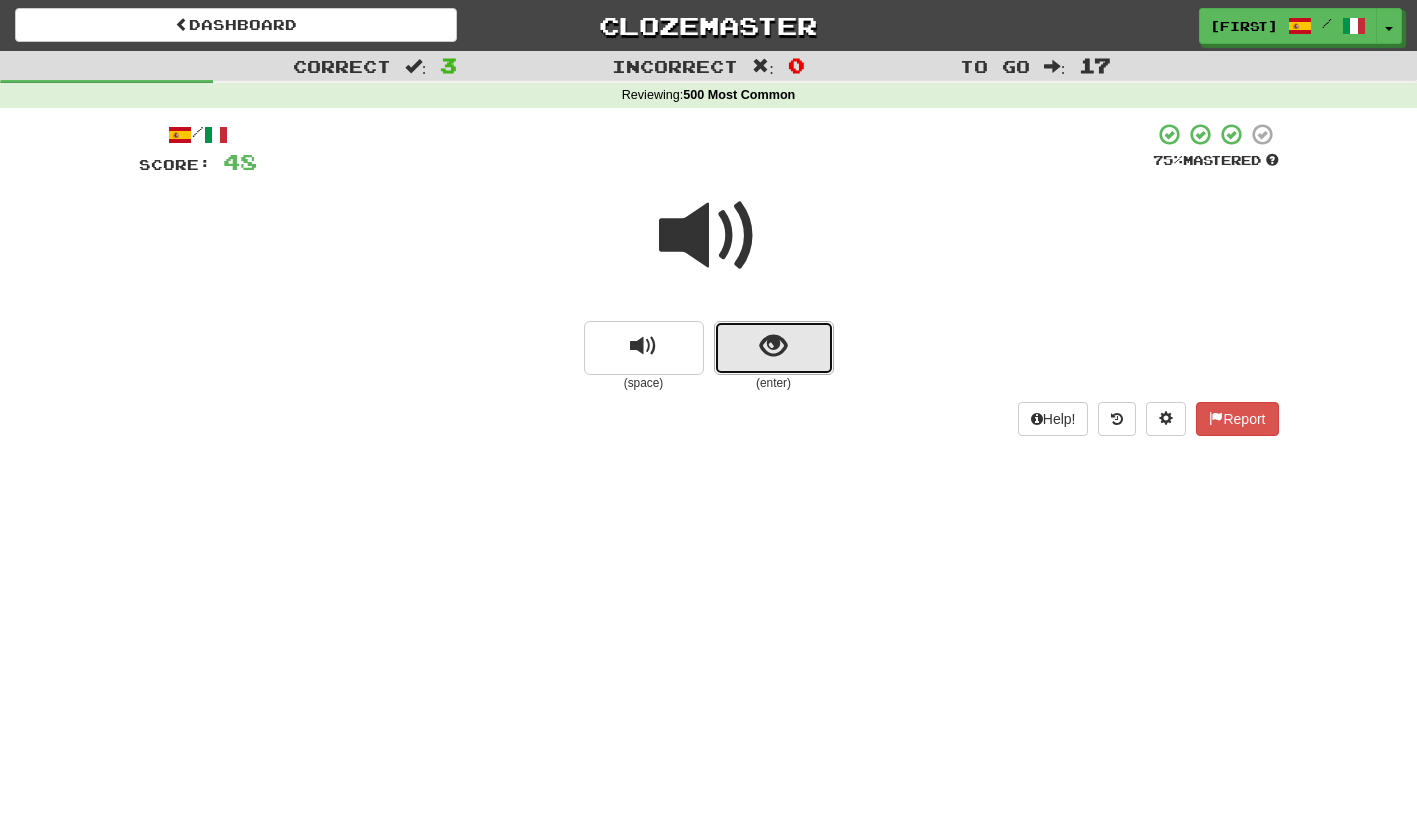 click at bounding box center [774, 348] 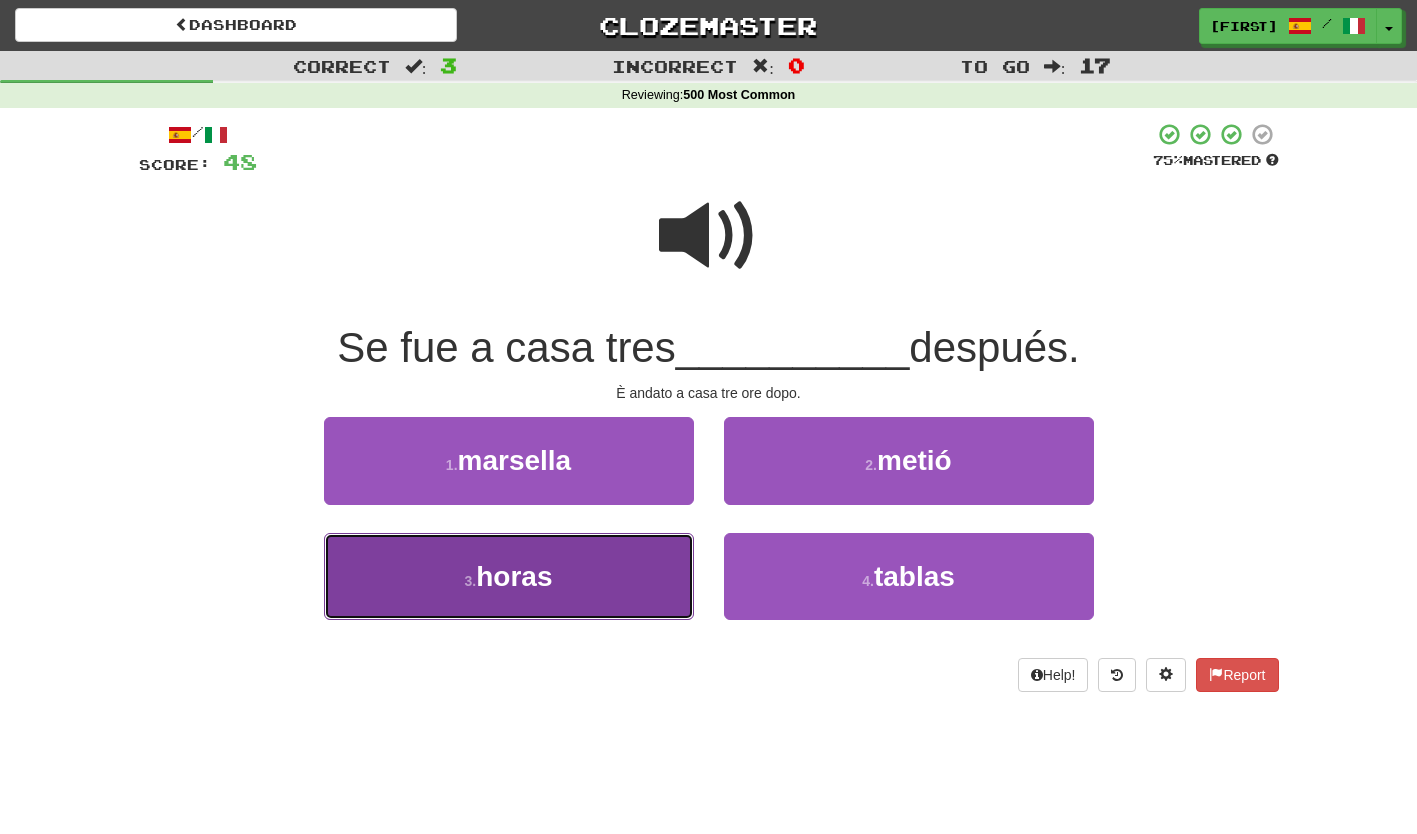 click on "3 .  horas" at bounding box center [509, 576] 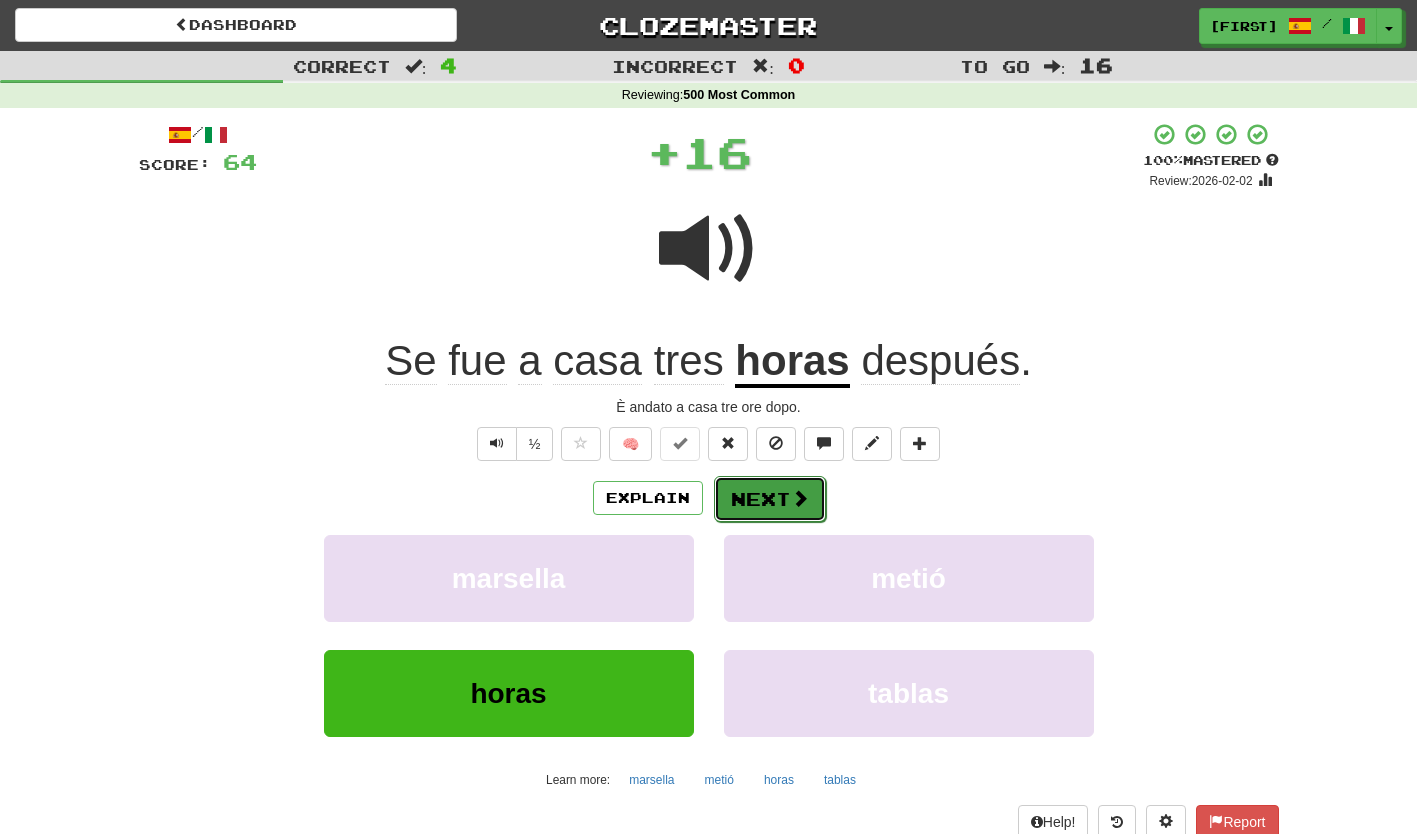 click on "Next" at bounding box center [770, 499] 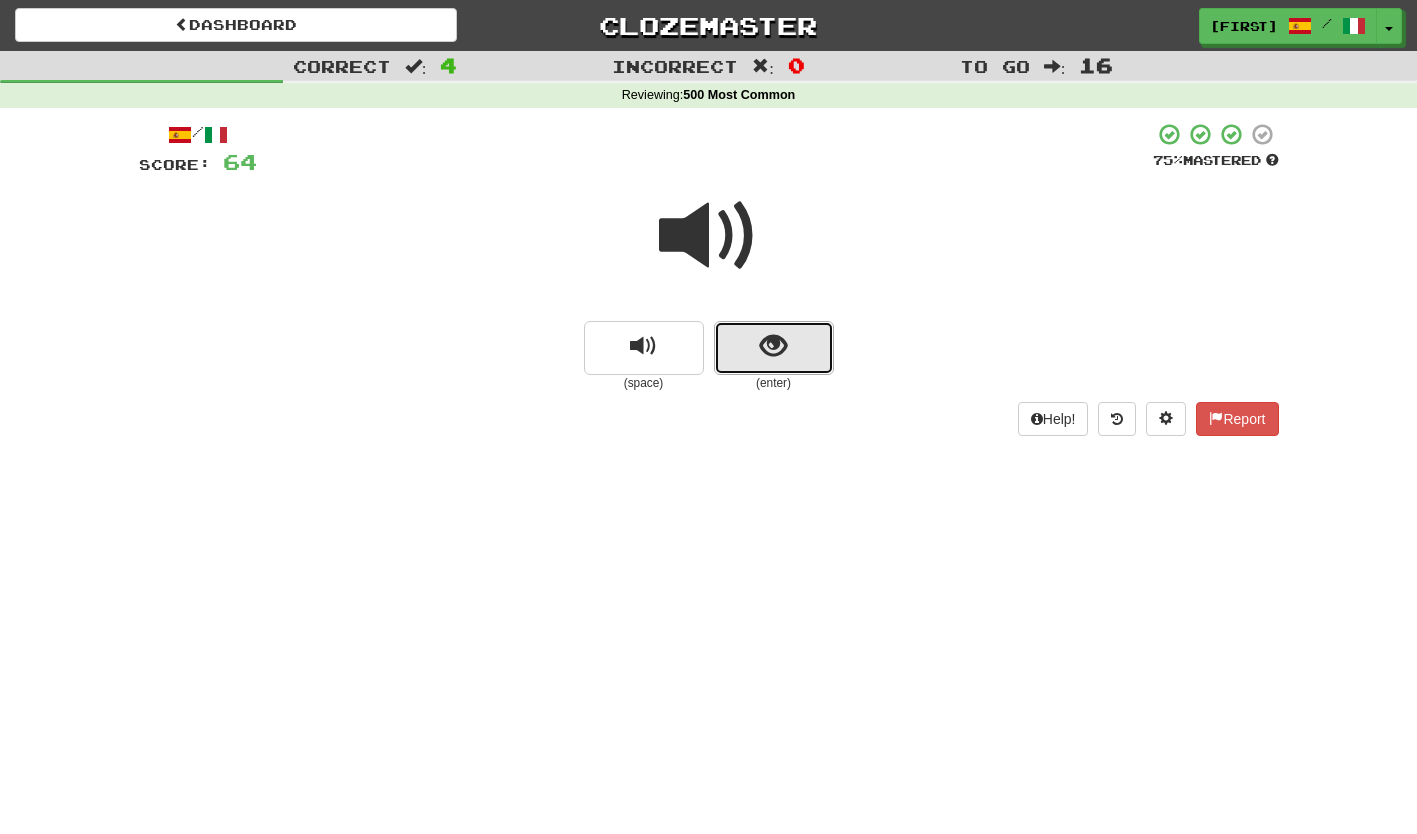 click at bounding box center (774, 348) 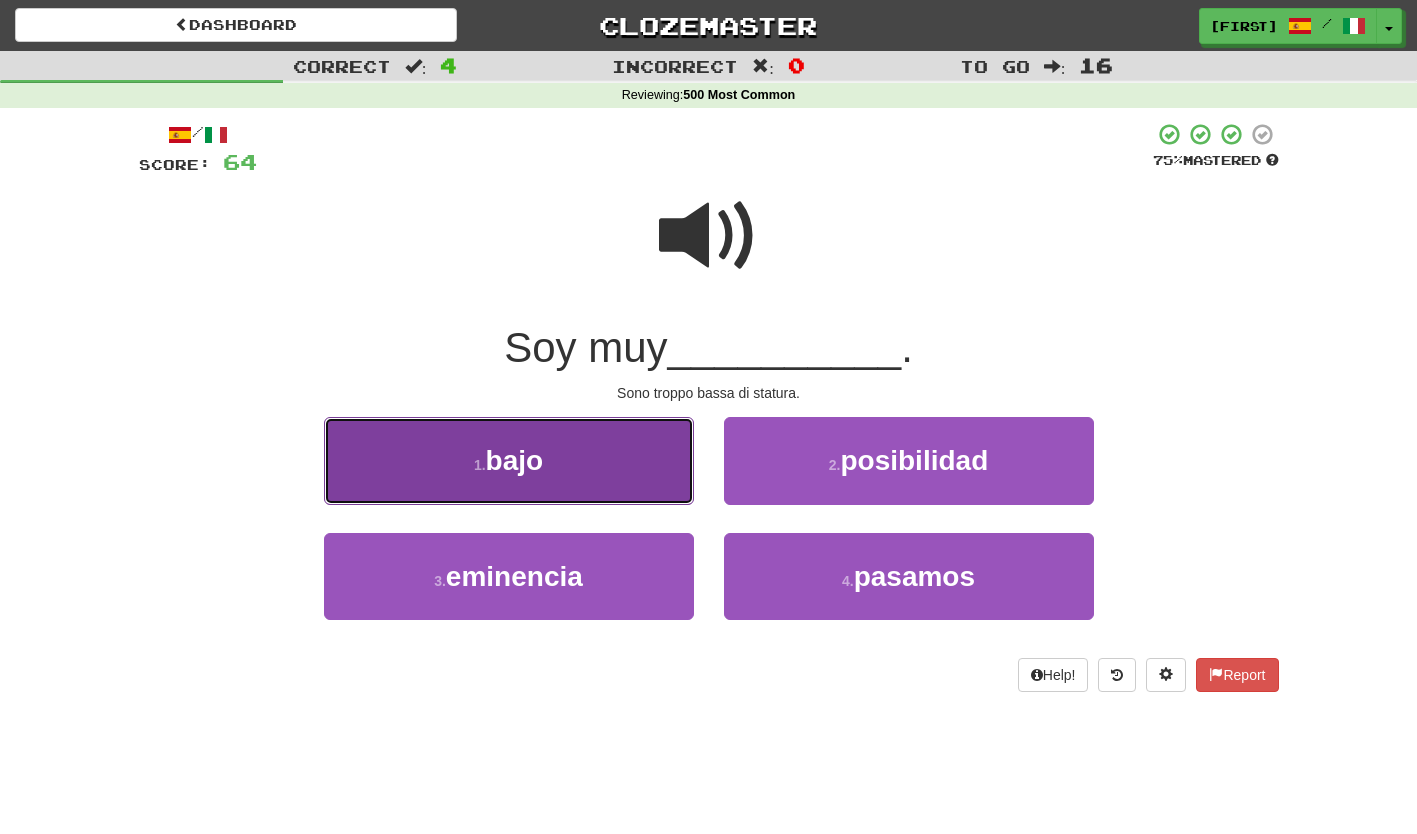 click on "1 .  bajo" at bounding box center (509, 460) 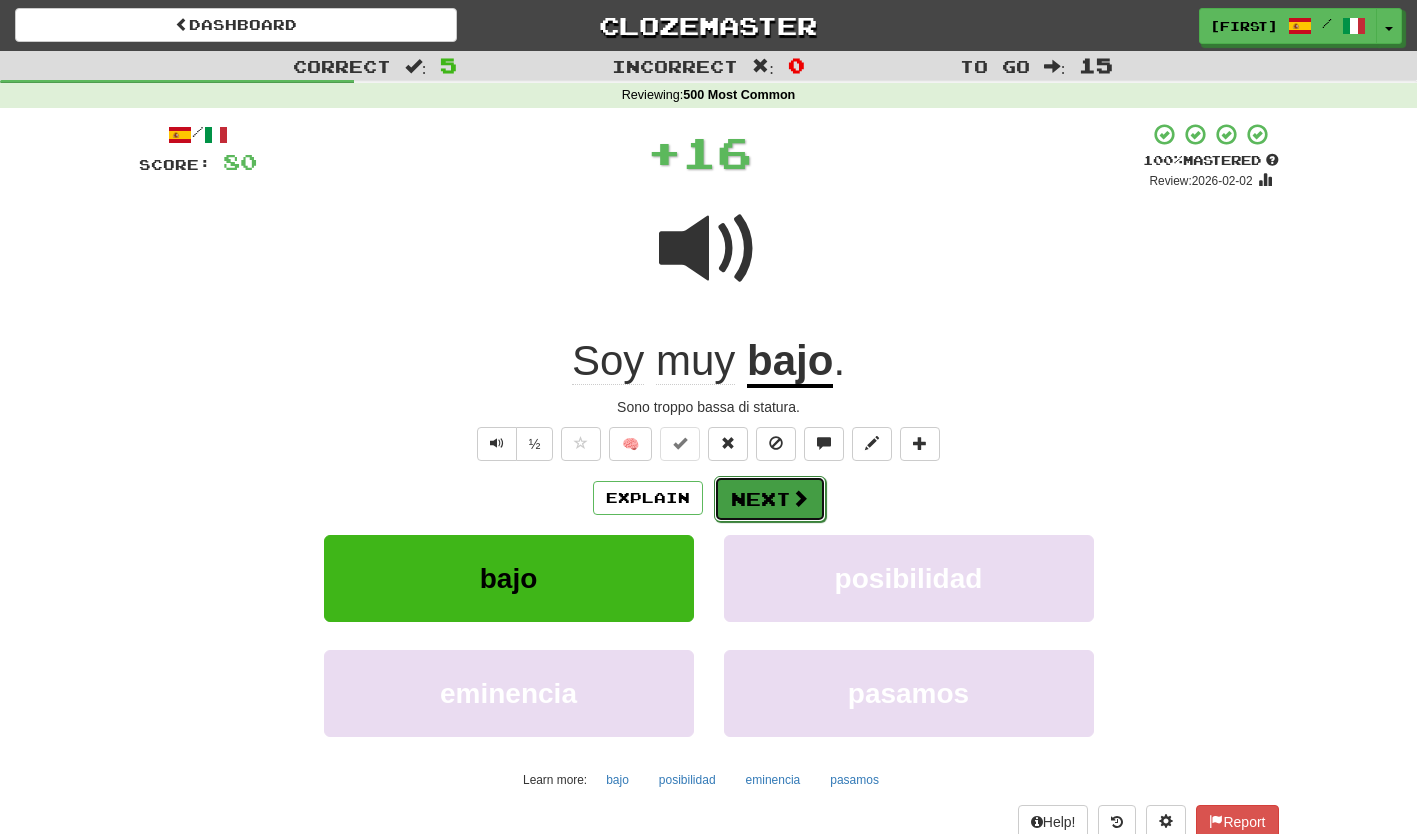 click on "Next" at bounding box center (770, 499) 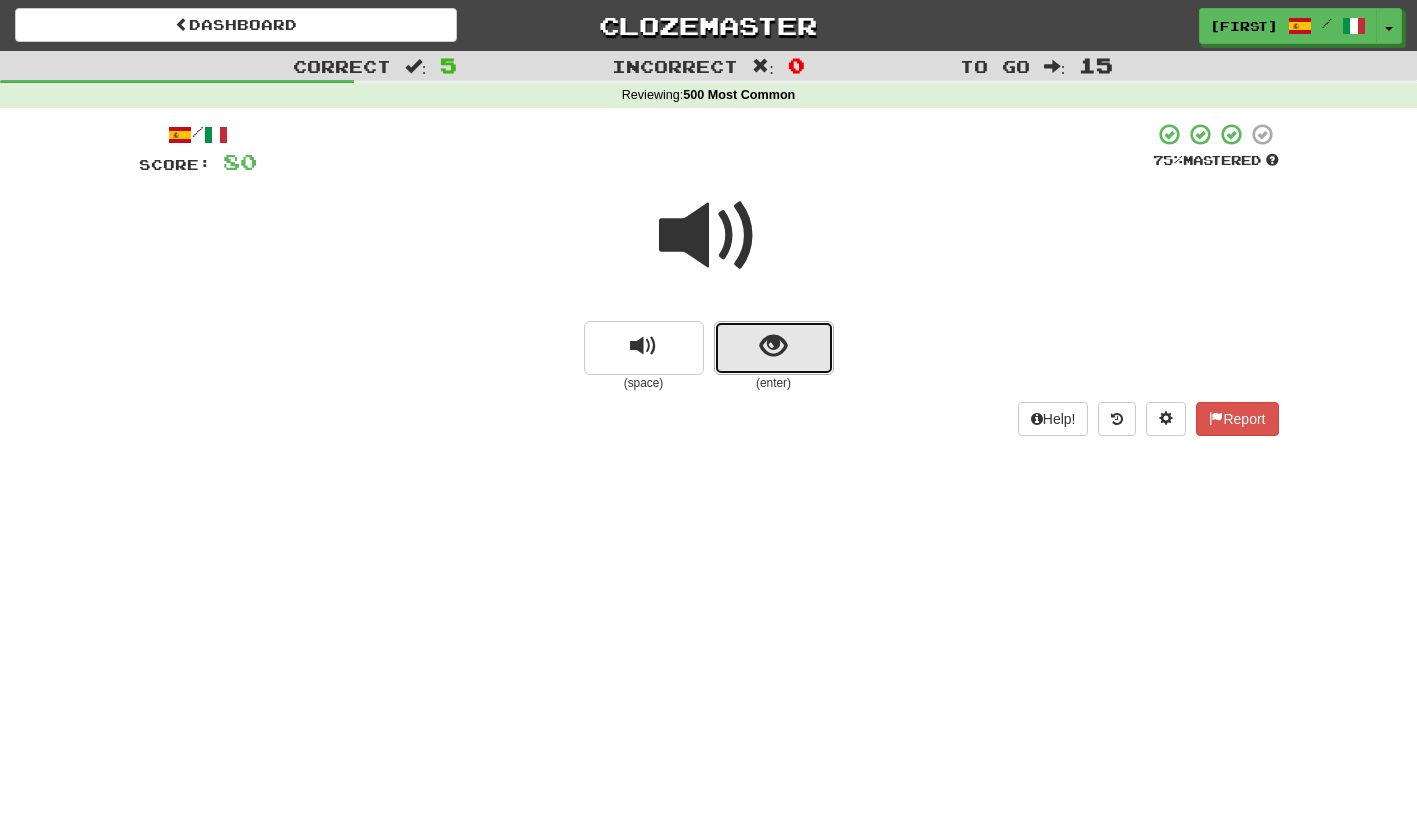click at bounding box center [774, 348] 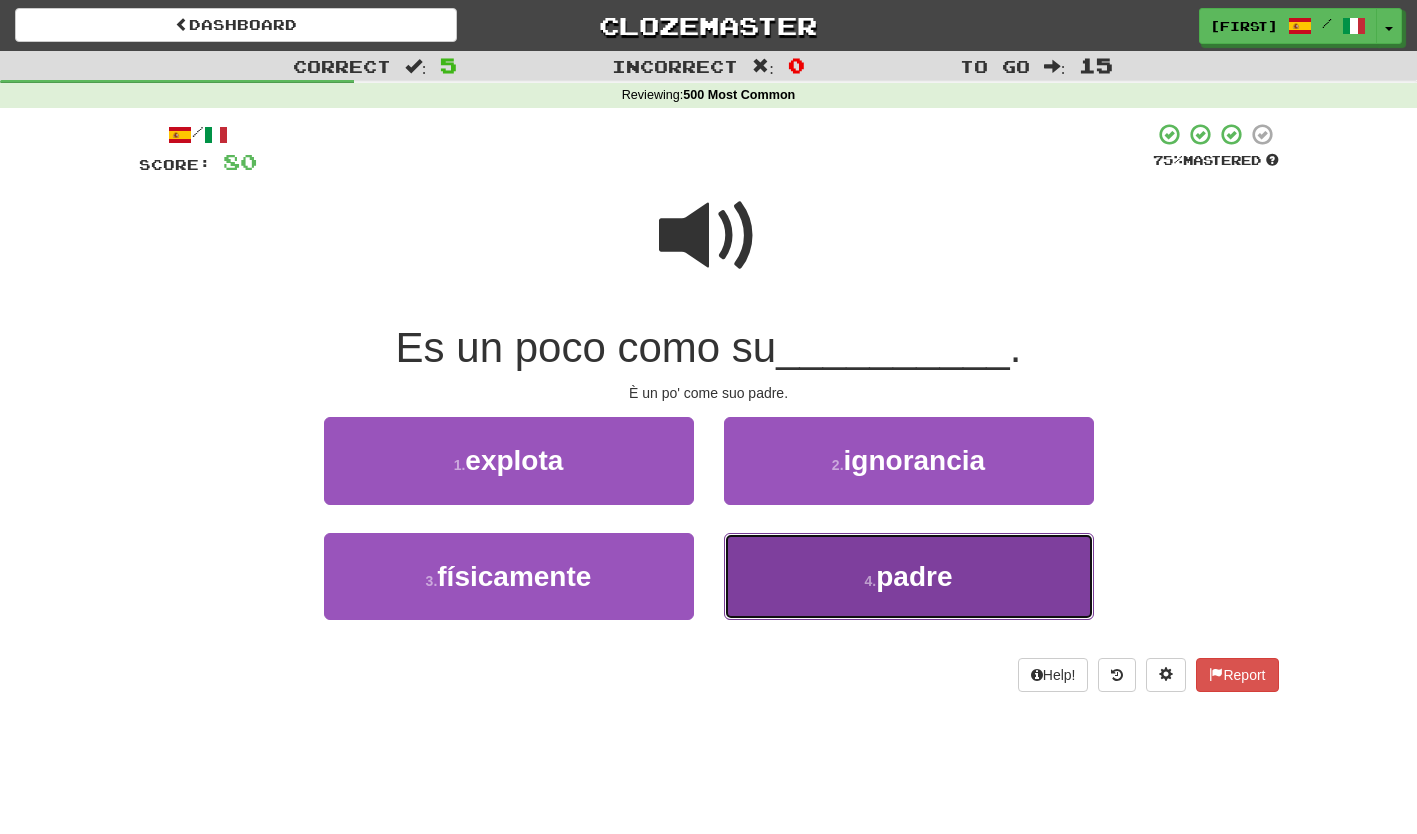 click on "4 .  padre" at bounding box center (909, 576) 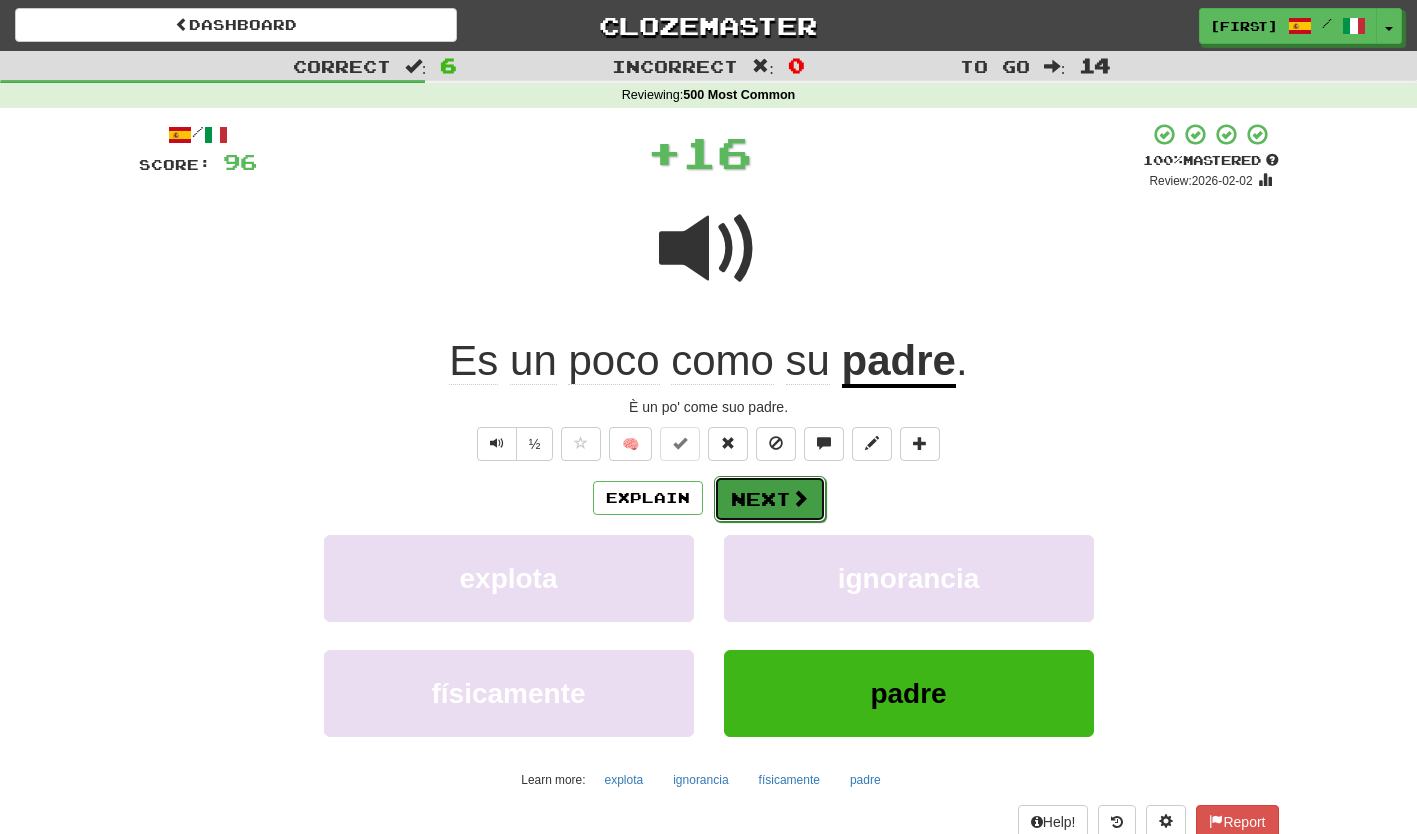click on "Next" at bounding box center [770, 499] 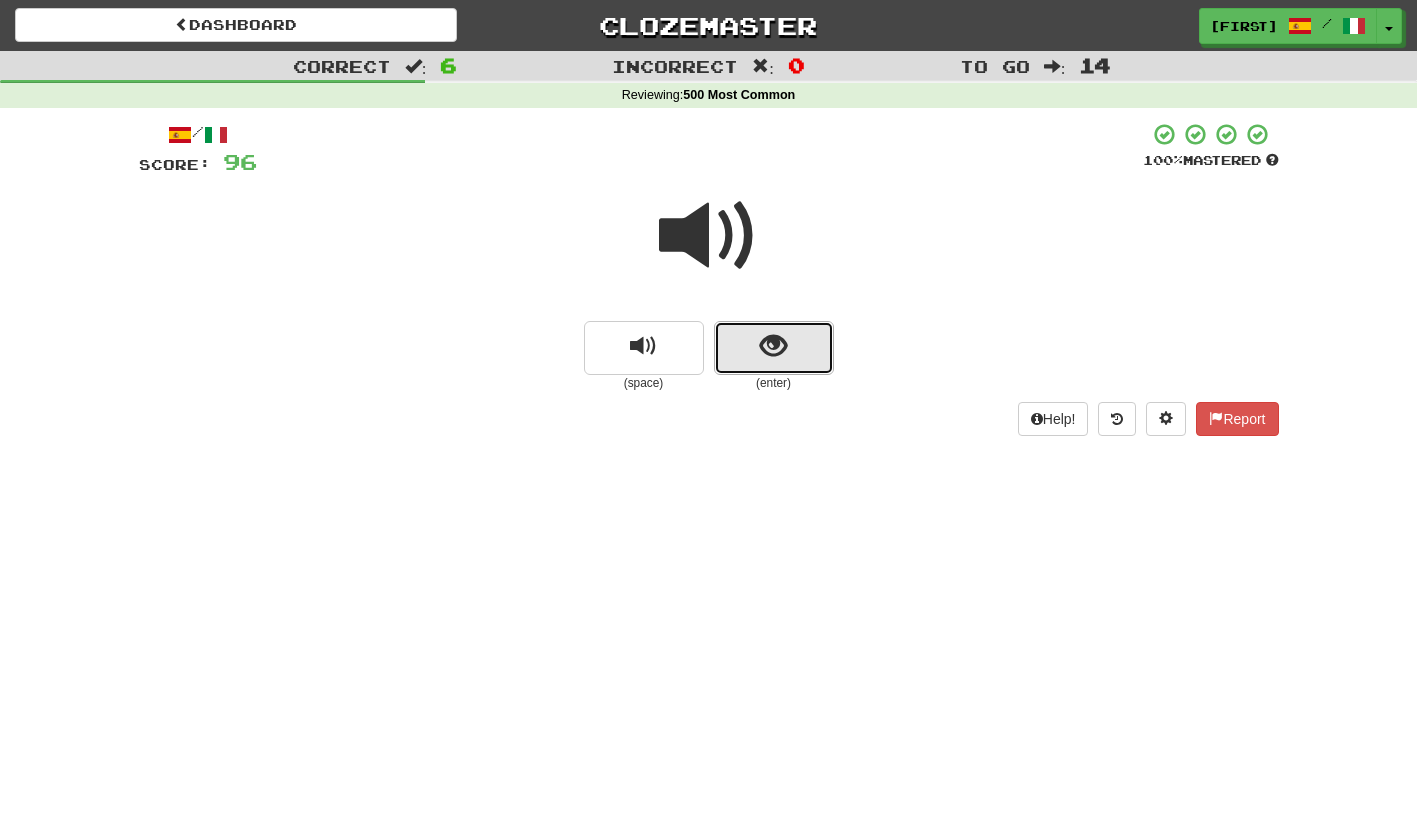 click at bounding box center (774, 348) 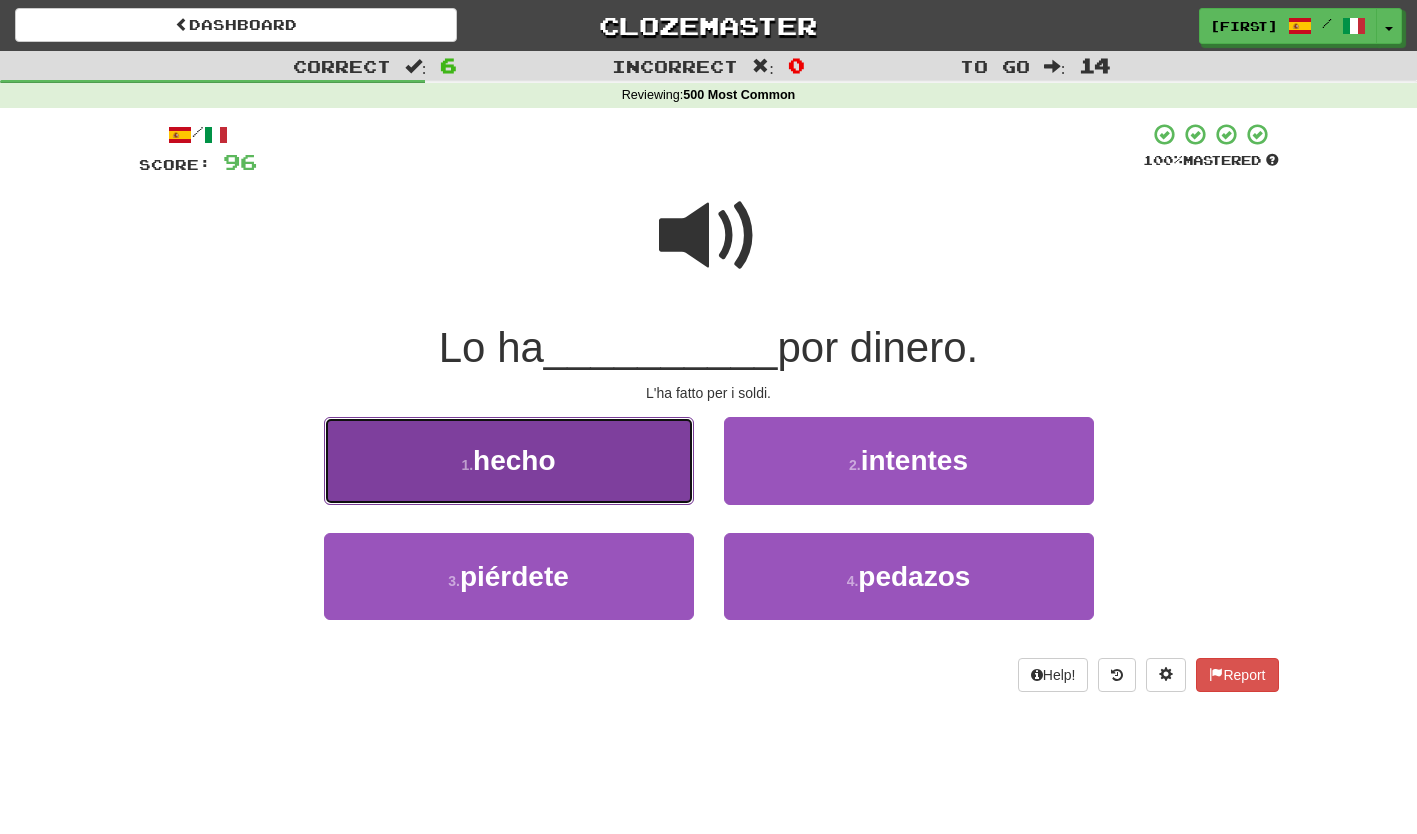 click on "1 .  hecho" at bounding box center [509, 460] 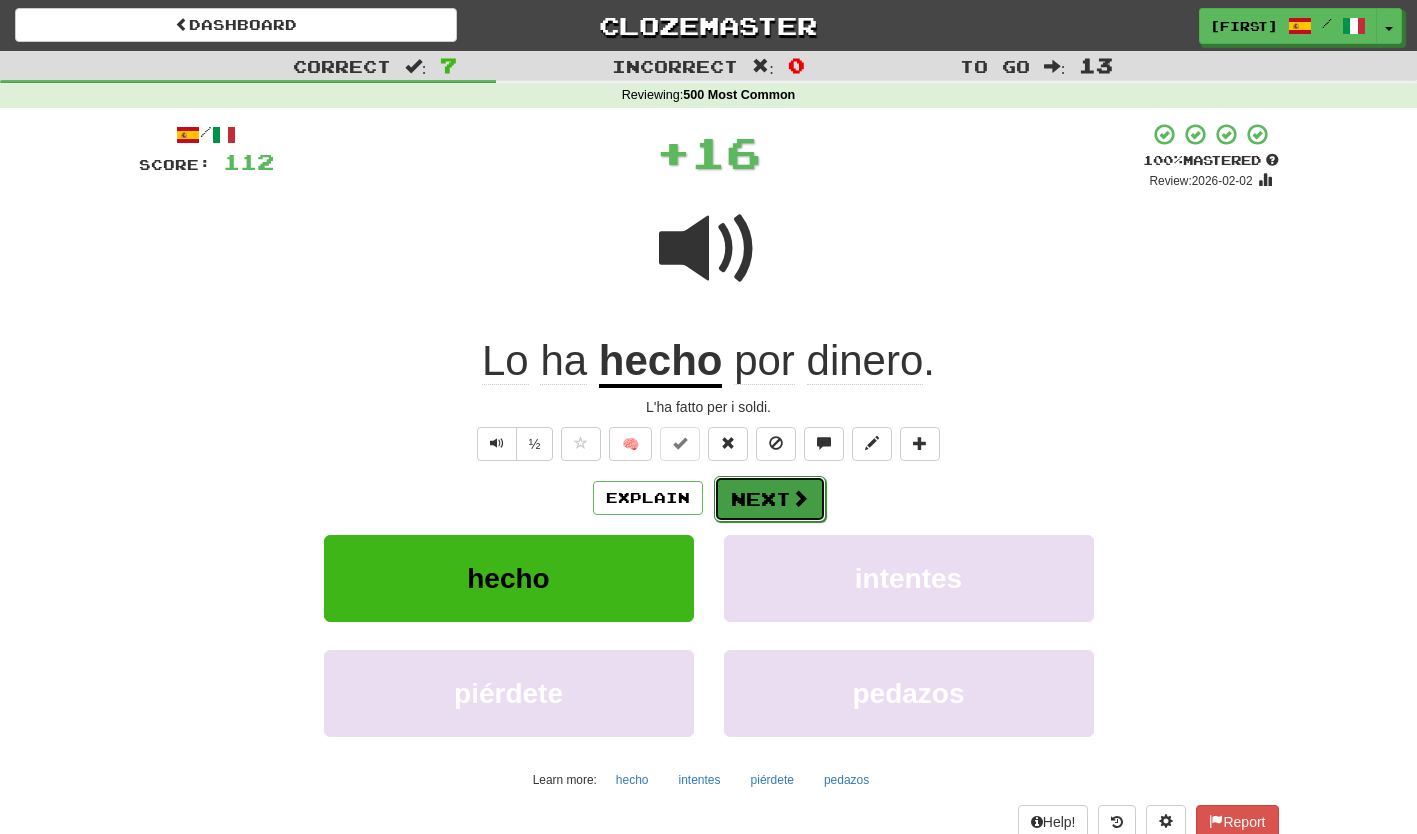 click on "Next" at bounding box center (770, 499) 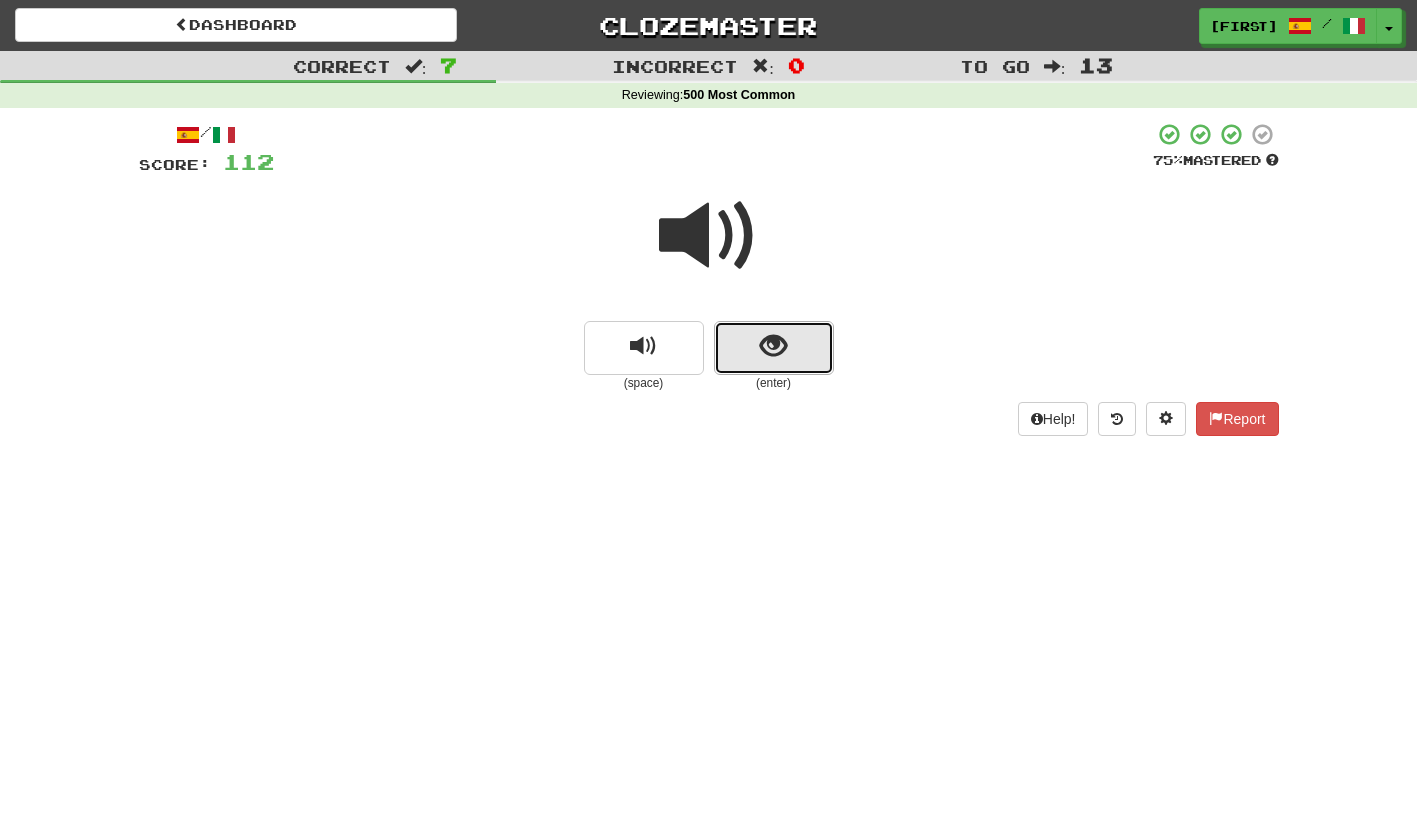 click at bounding box center (774, 348) 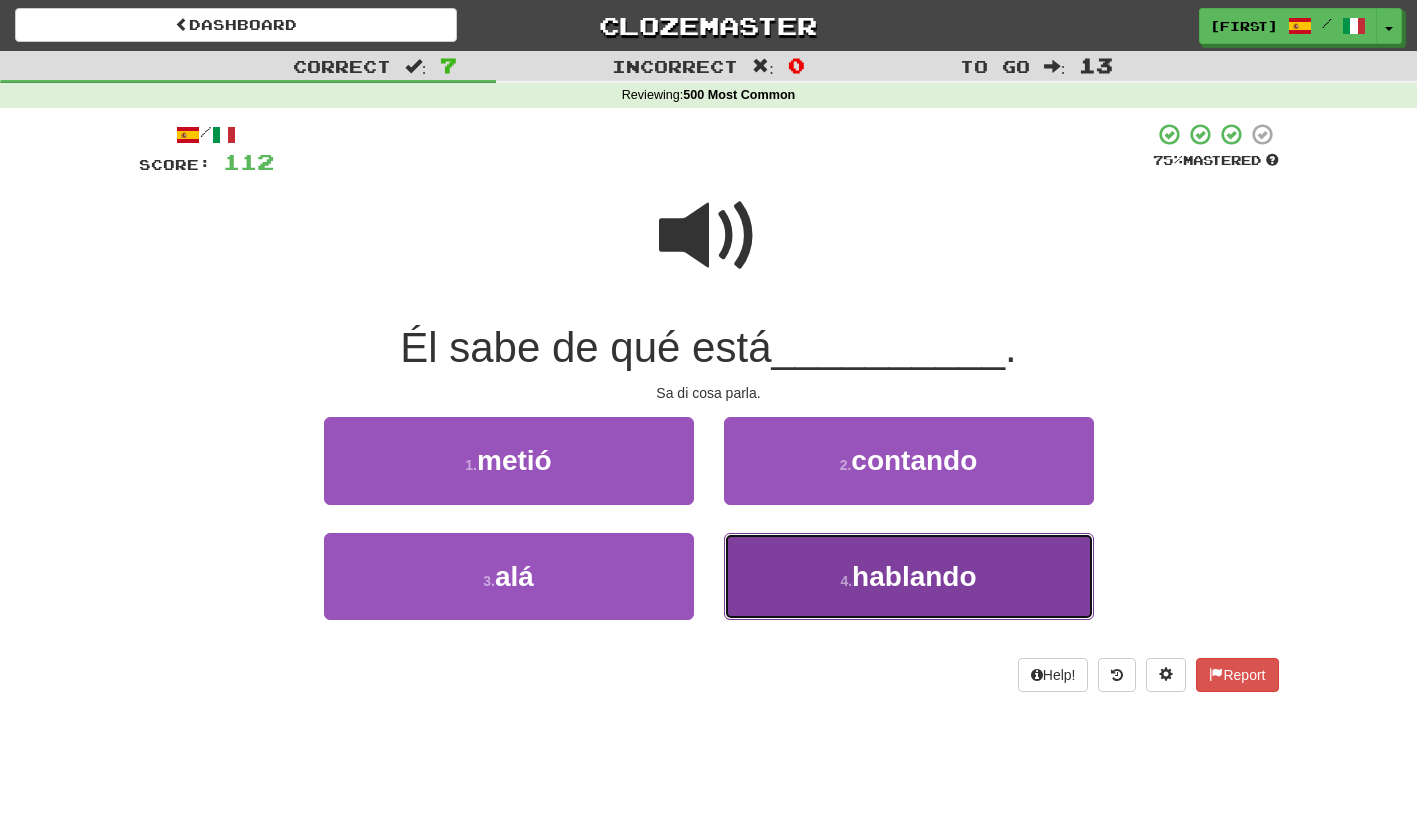 click on "4 .  hablando" at bounding box center (909, 576) 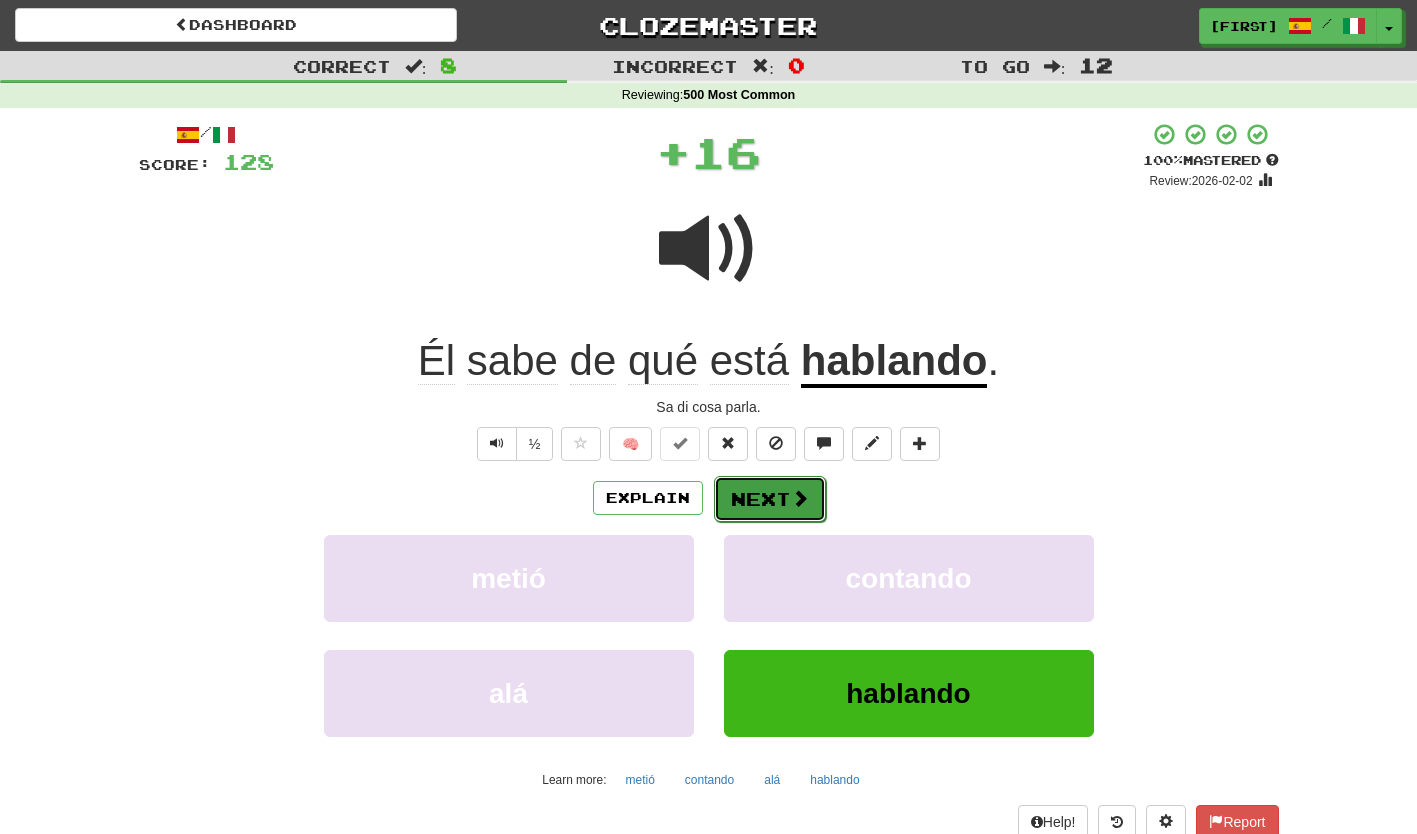 click on "Next" at bounding box center [770, 499] 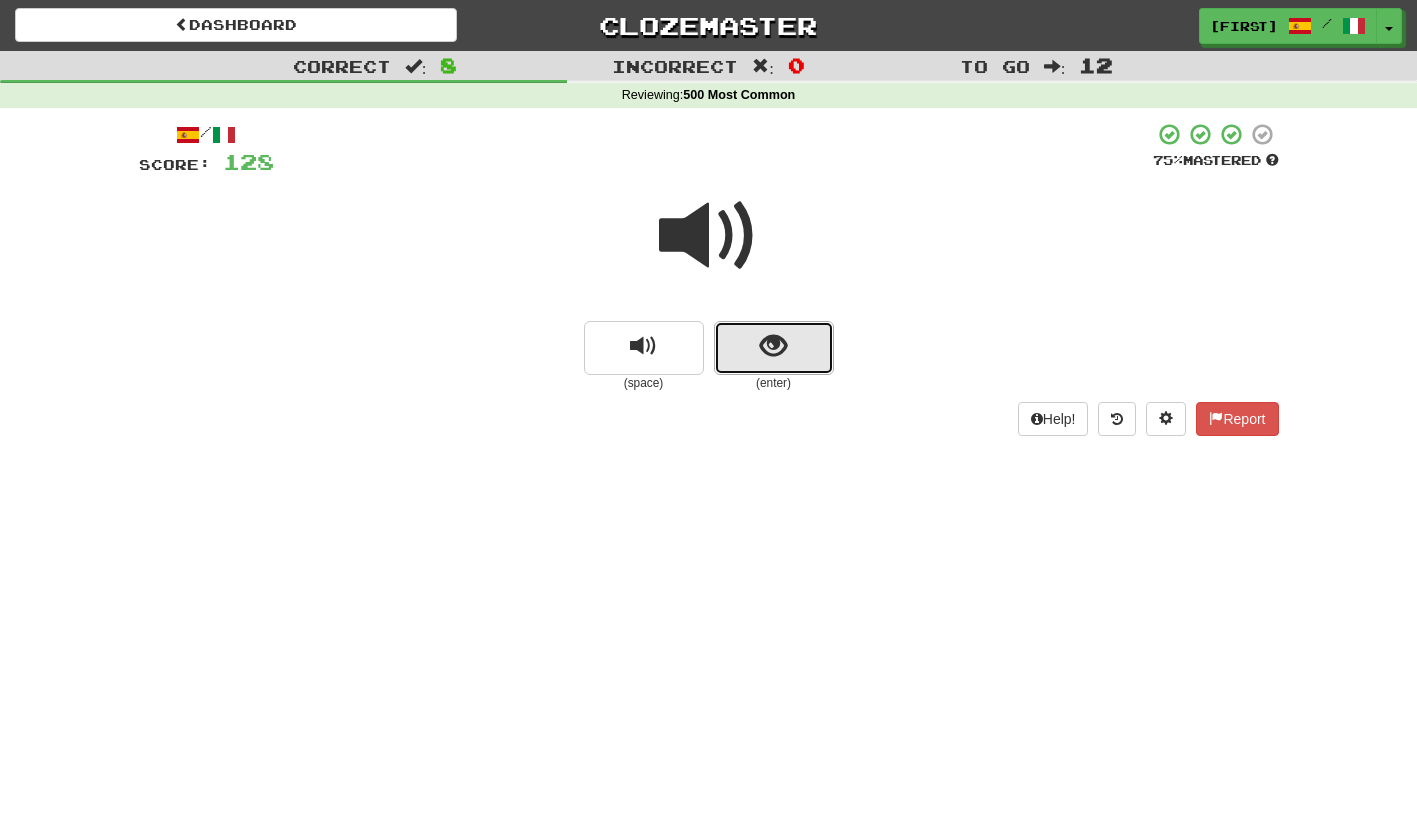 click at bounding box center (774, 348) 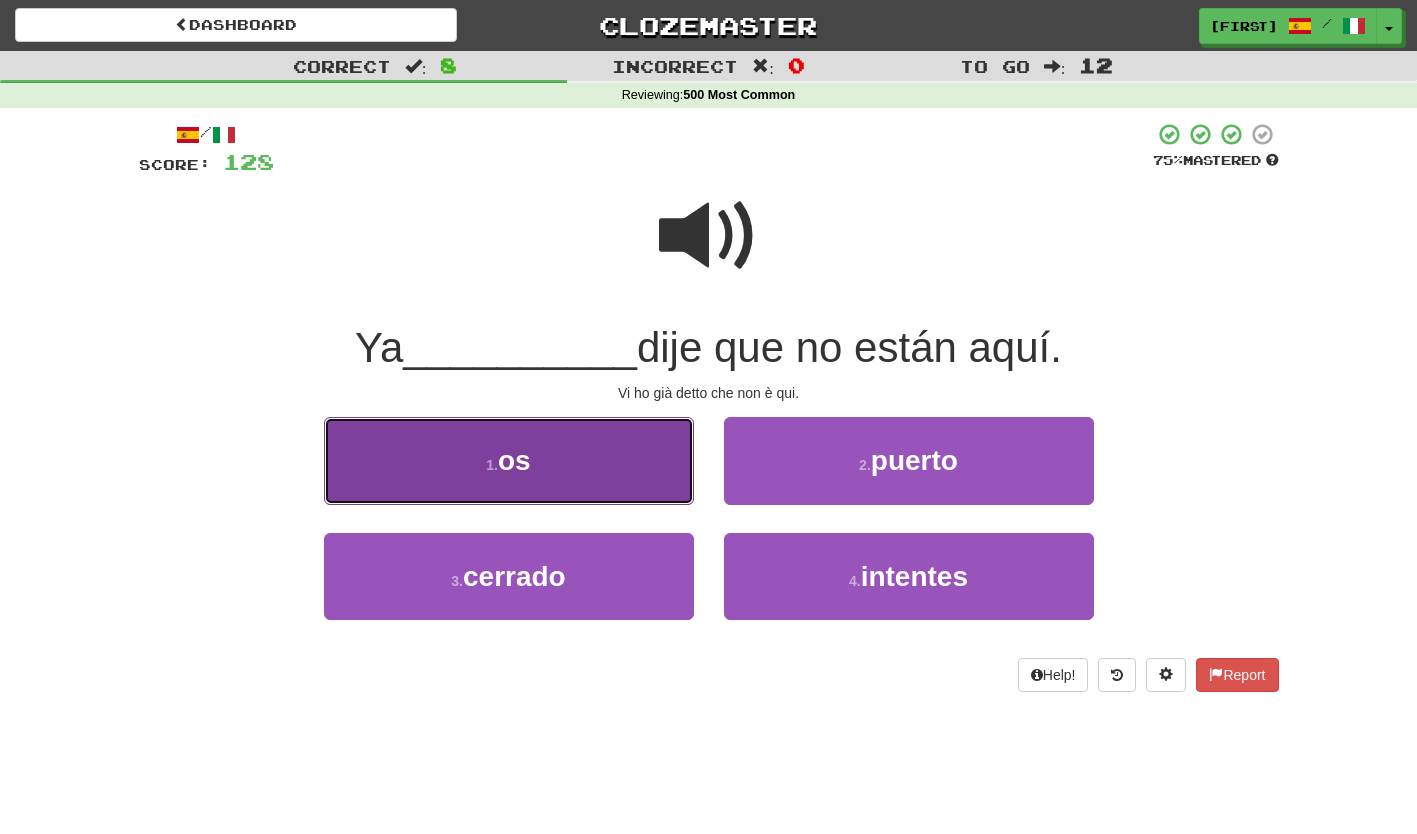 click on "1 .  os" at bounding box center [509, 460] 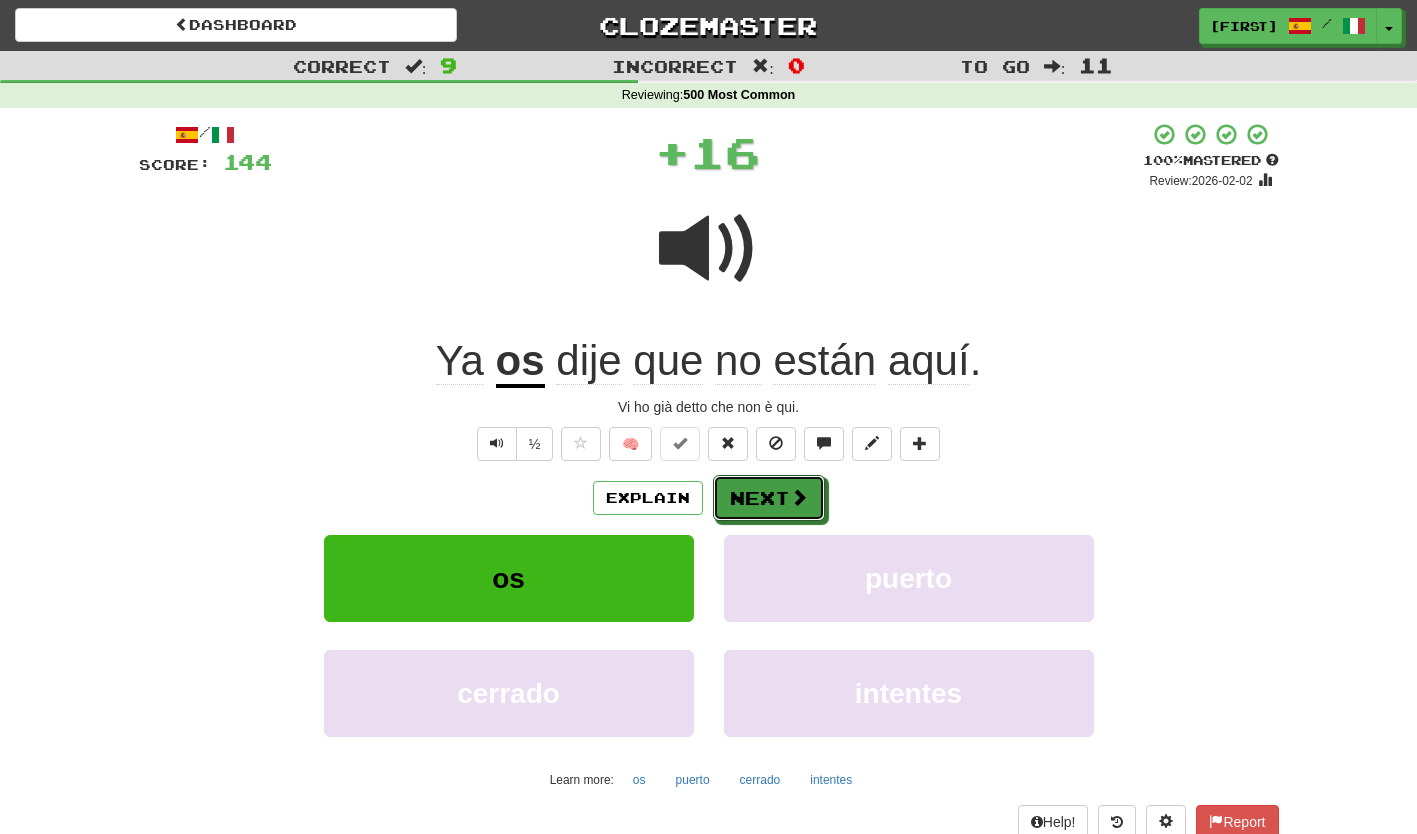 click on "Next" at bounding box center [769, 498] 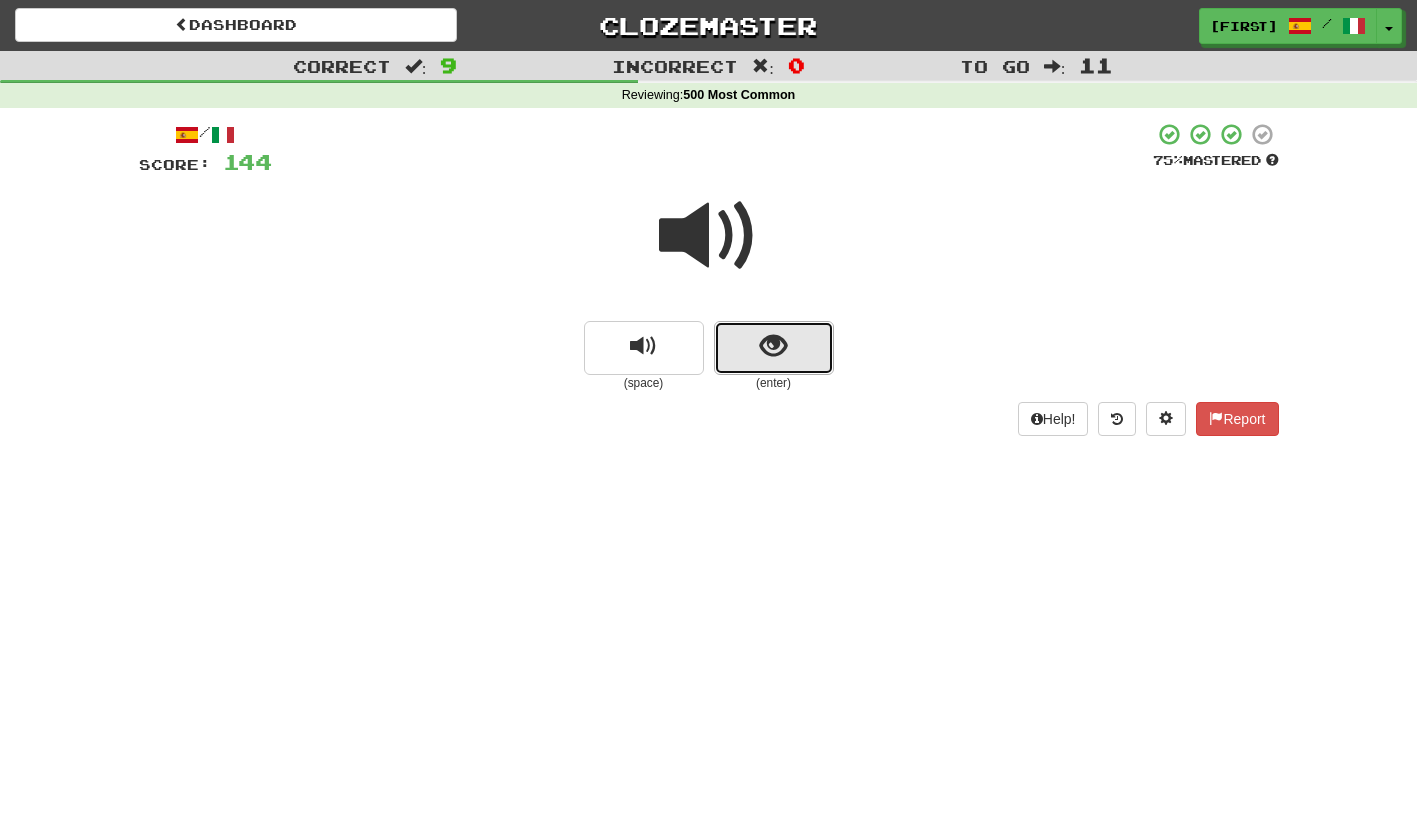 click at bounding box center (774, 348) 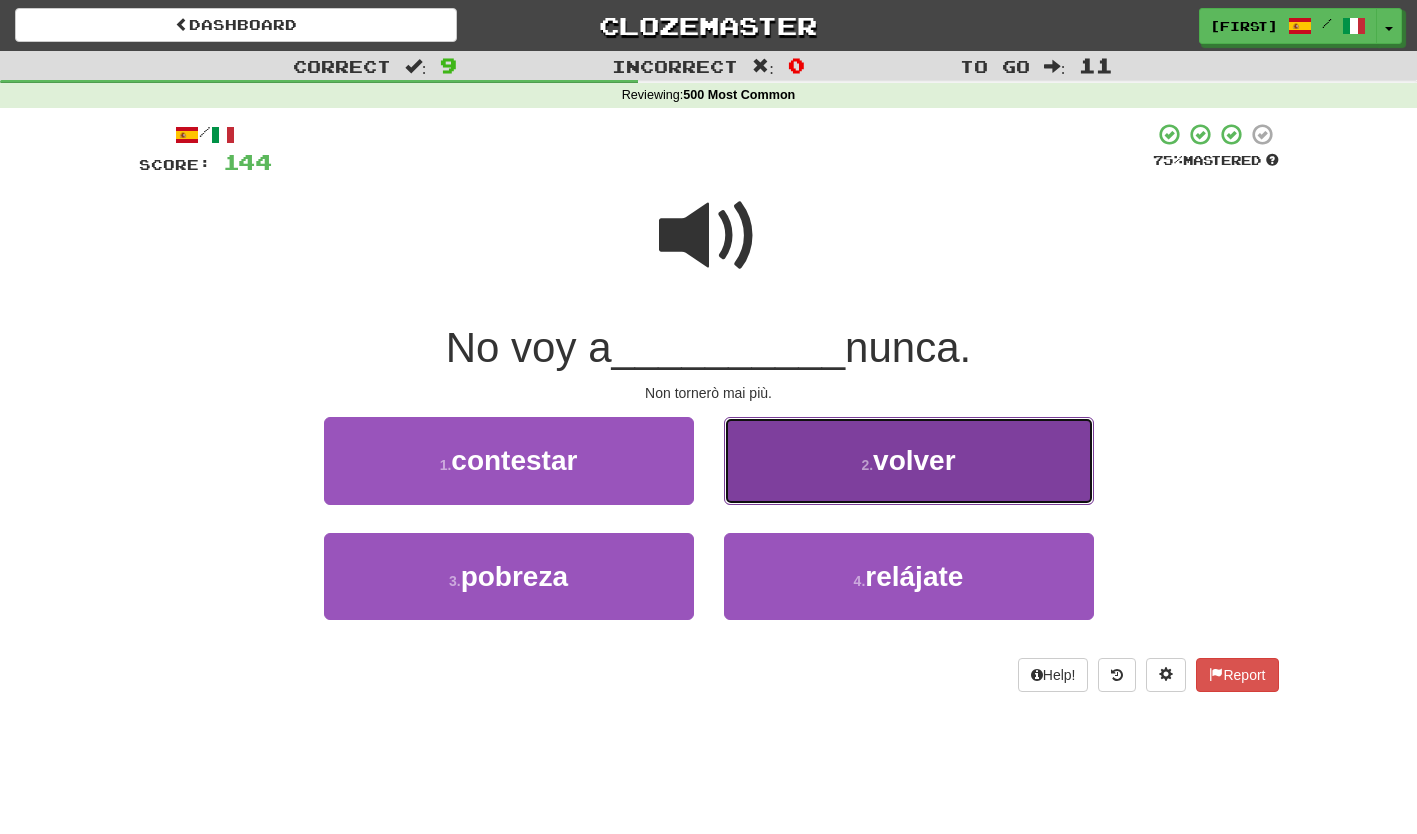 click on "2 .  volver" at bounding box center (909, 460) 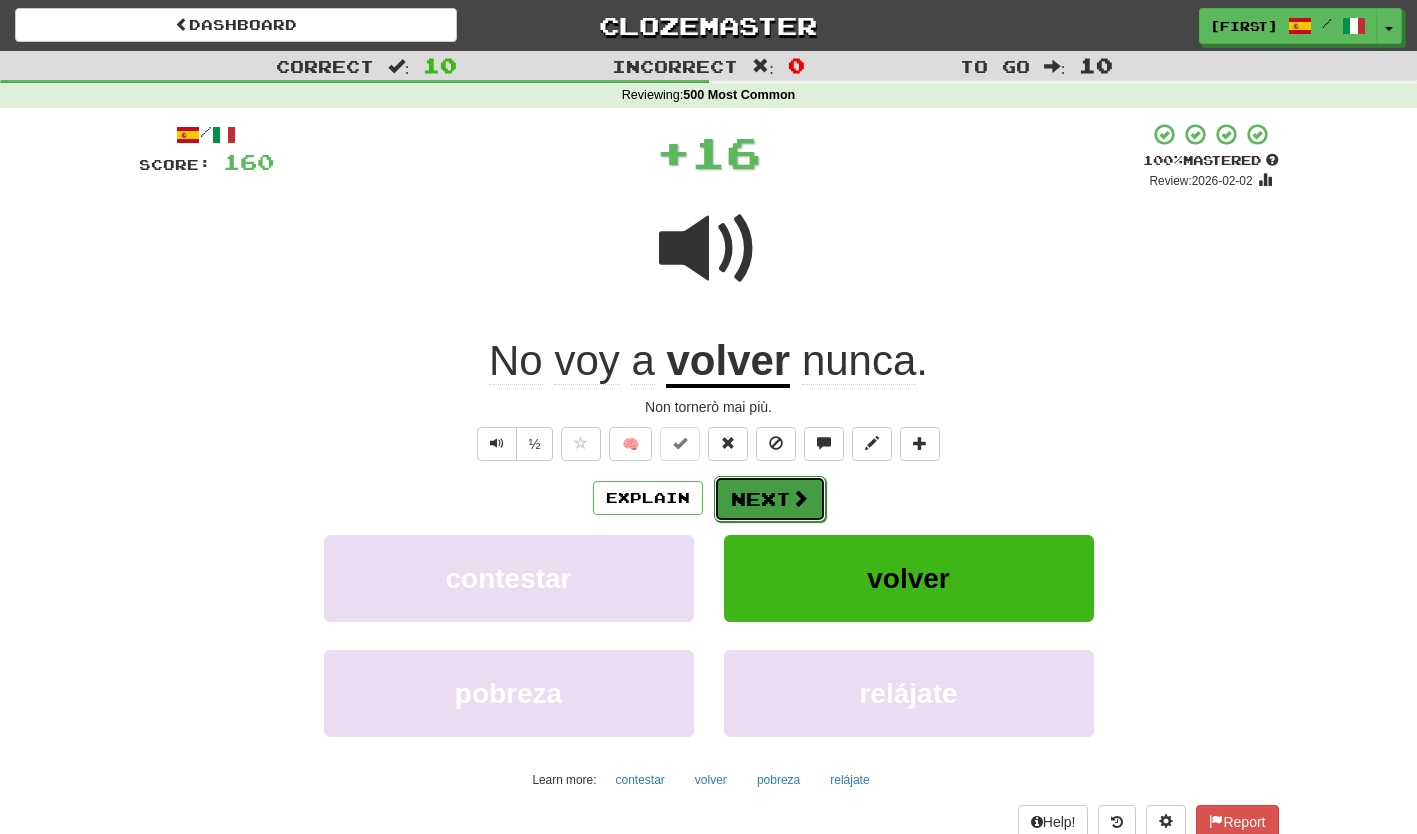 click on "Next" at bounding box center [770, 499] 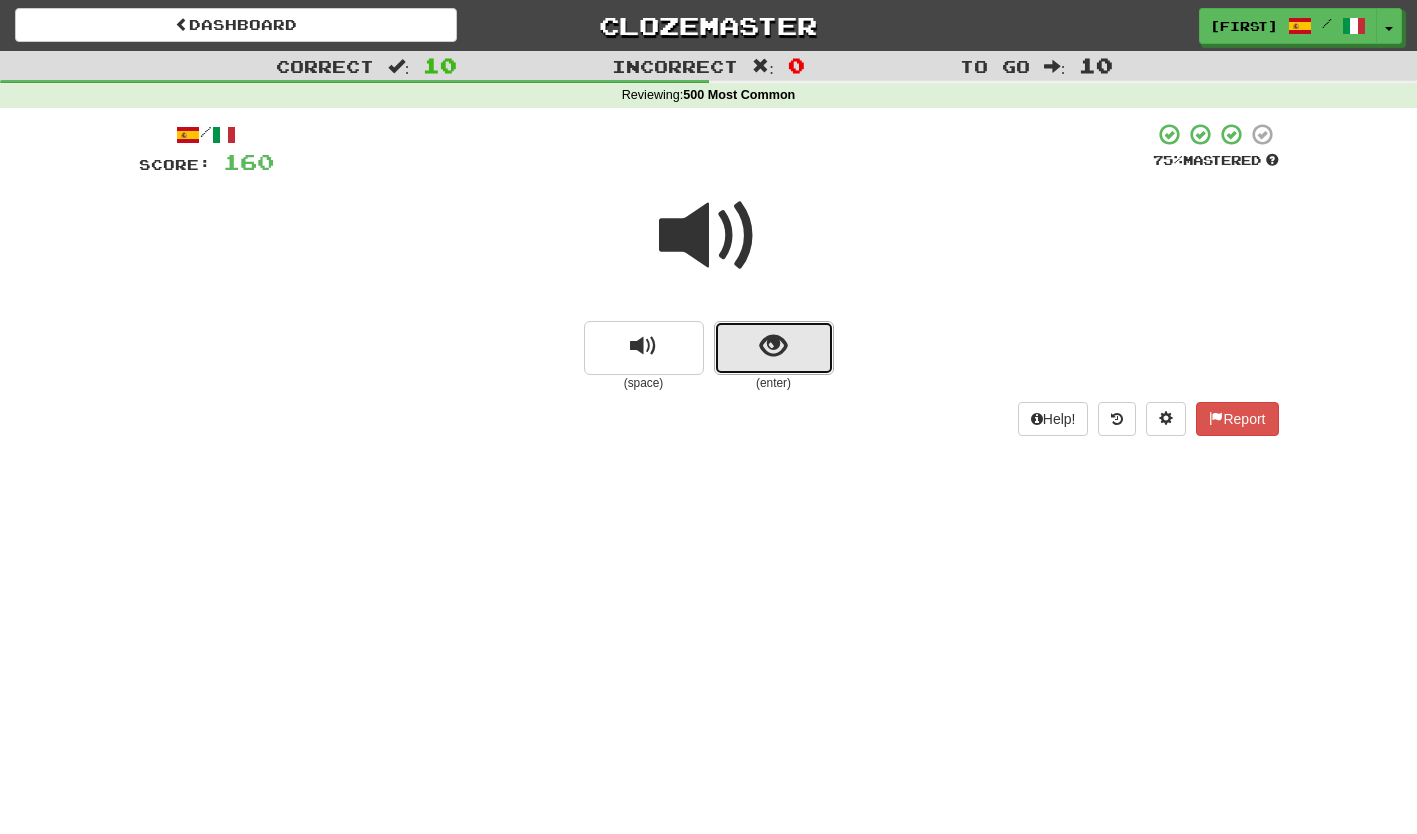click at bounding box center [774, 348] 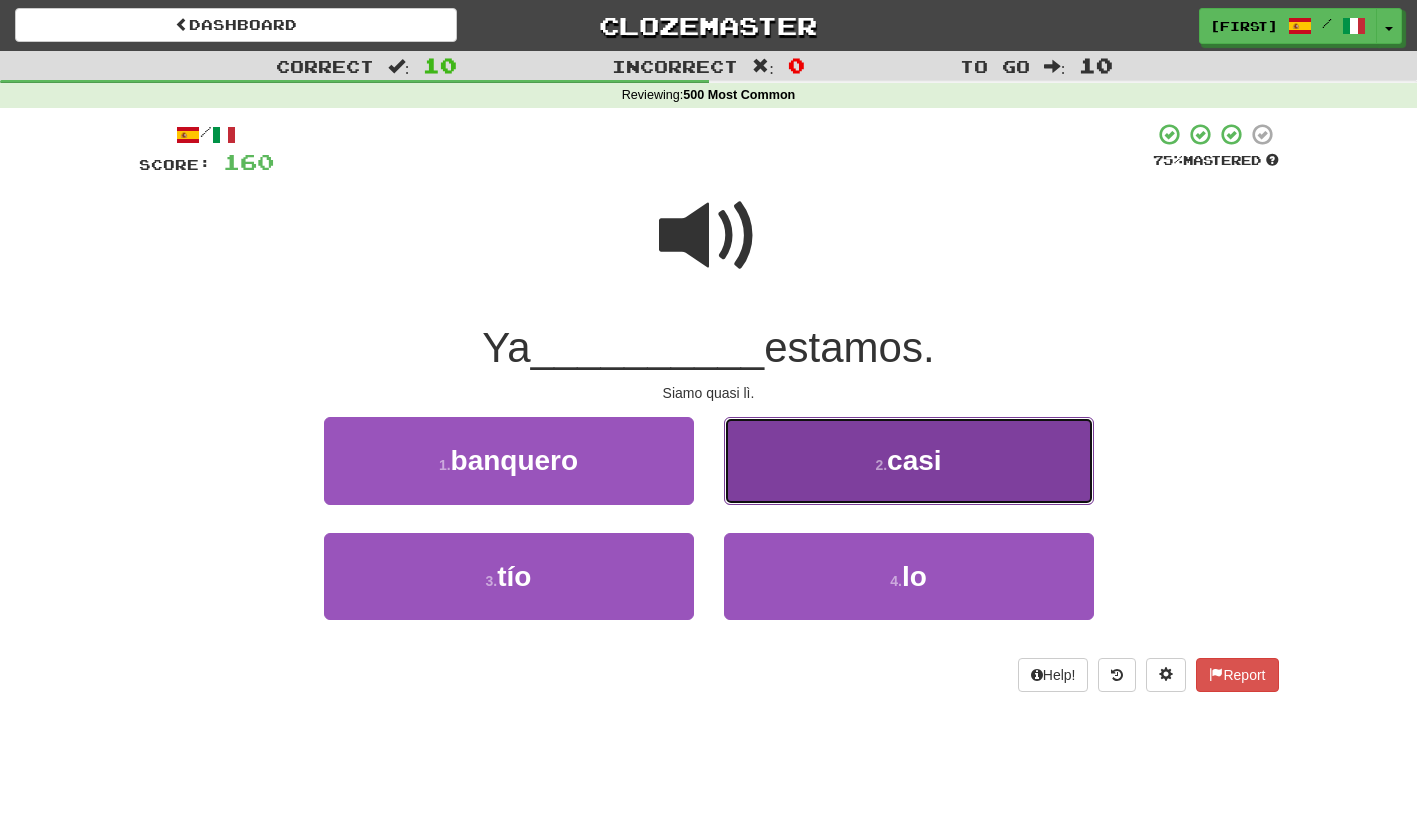 click on "2 .  casi" at bounding box center (909, 460) 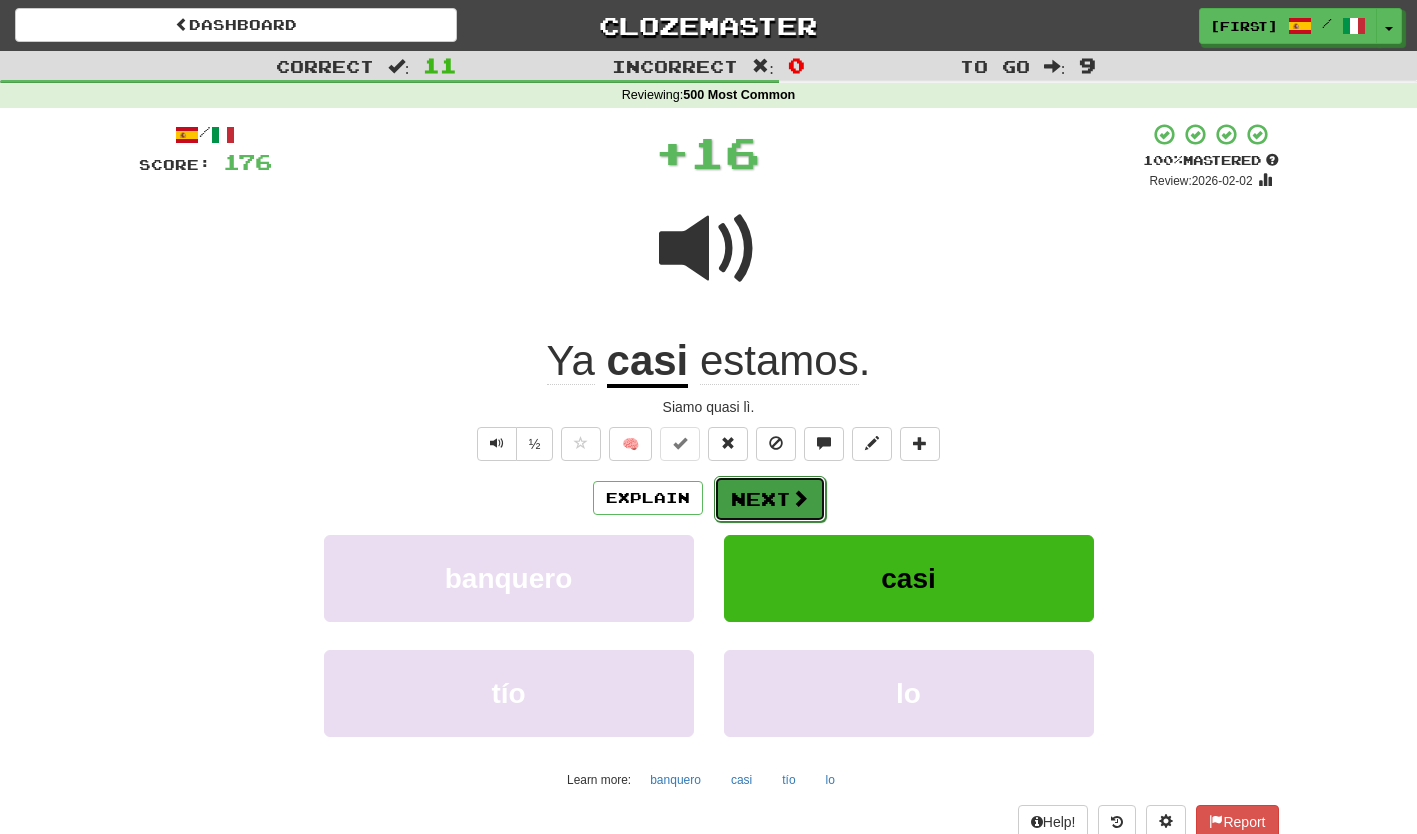 click on "Next" at bounding box center [770, 499] 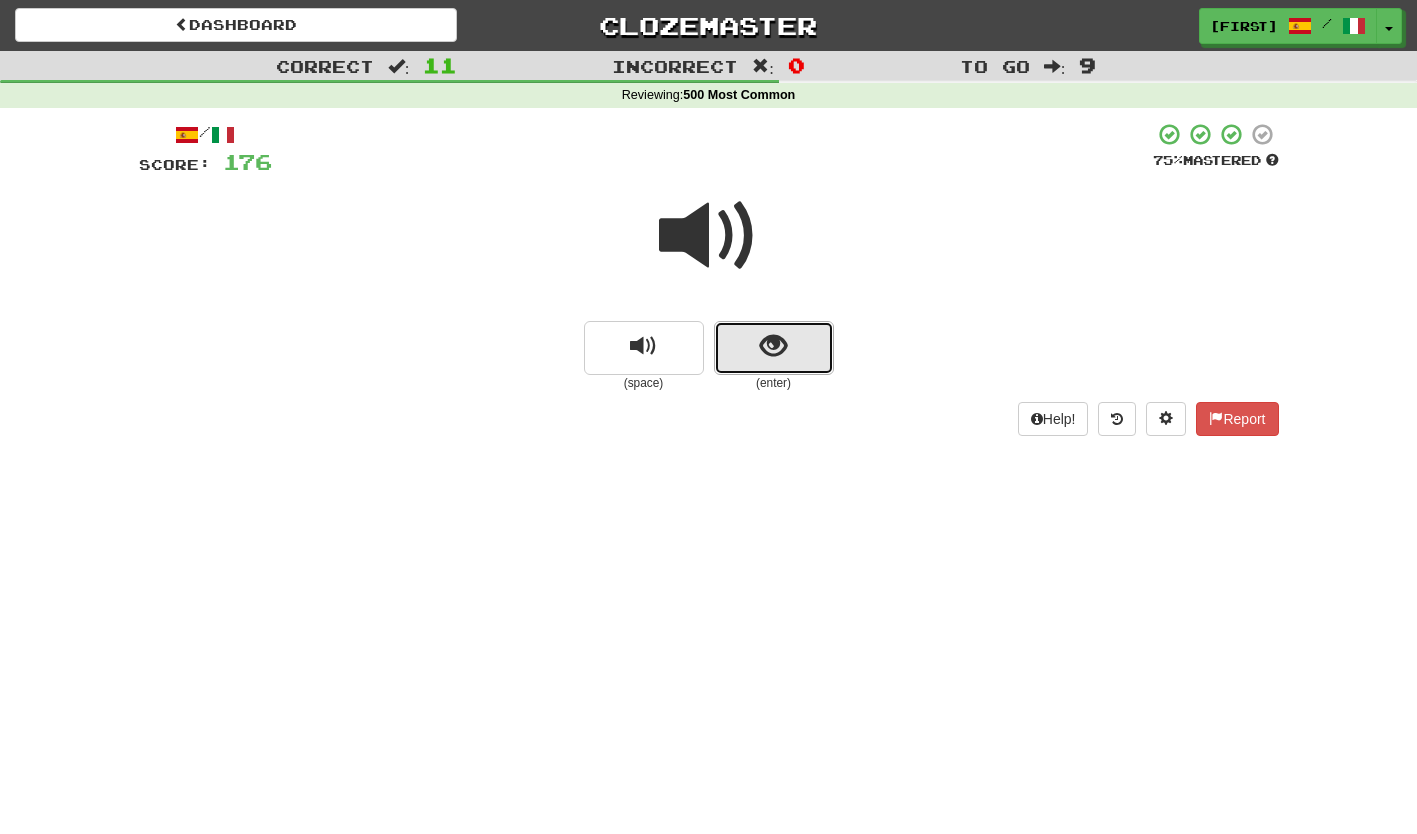 click at bounding box center (774, 348) 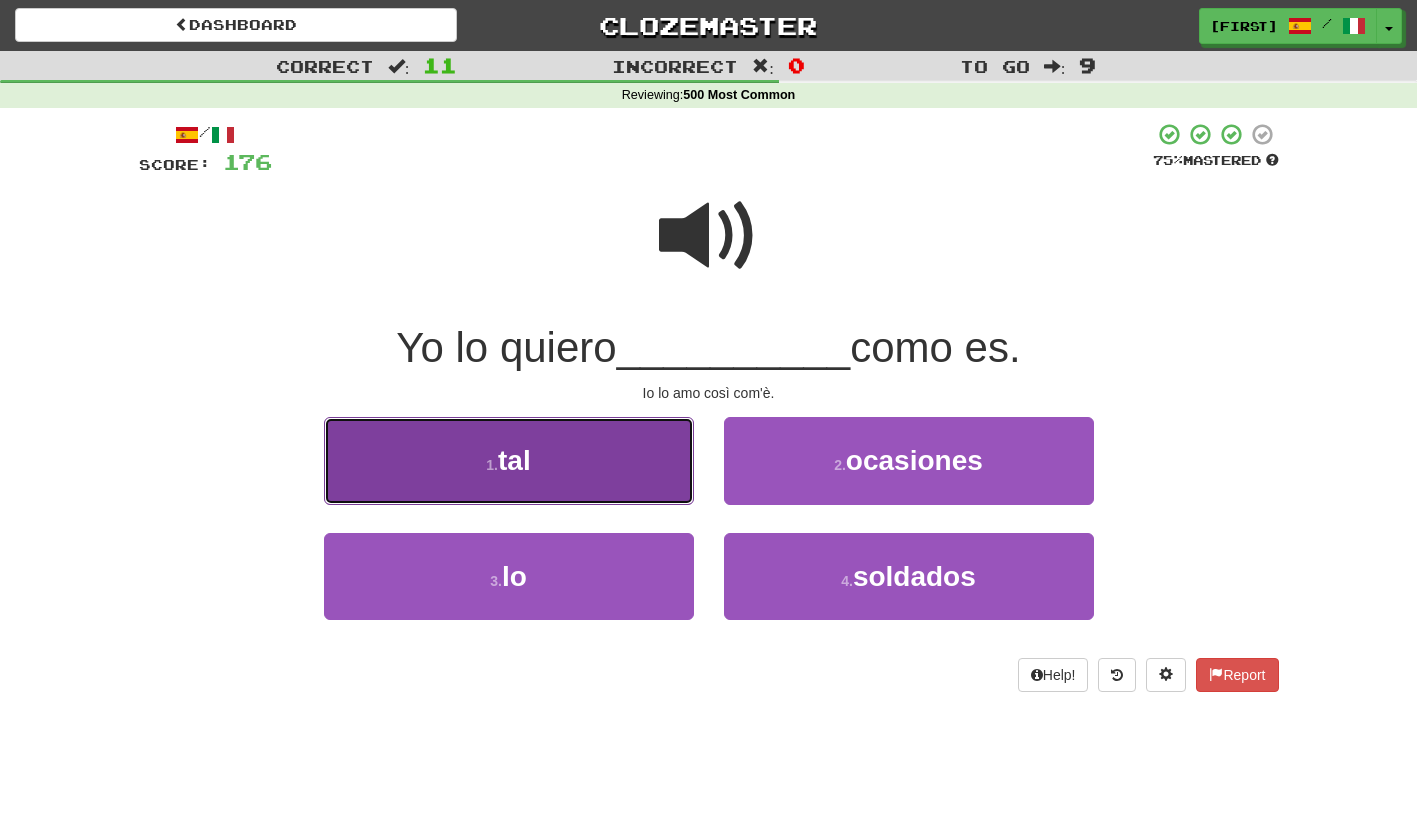 click on "1 .  tal" at bounding box center (509, 460) 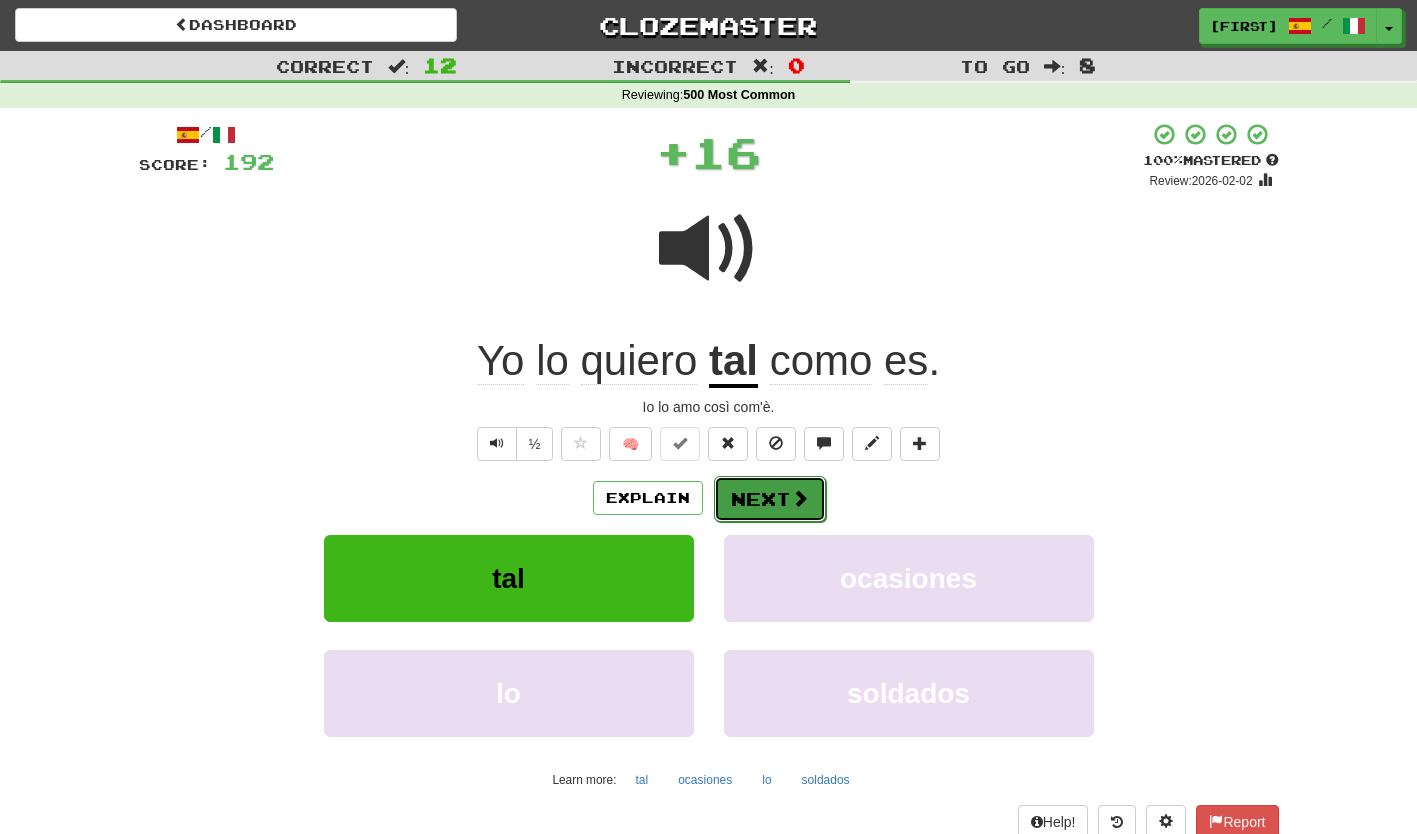 click on "Next" at bounding box center (770, 499) 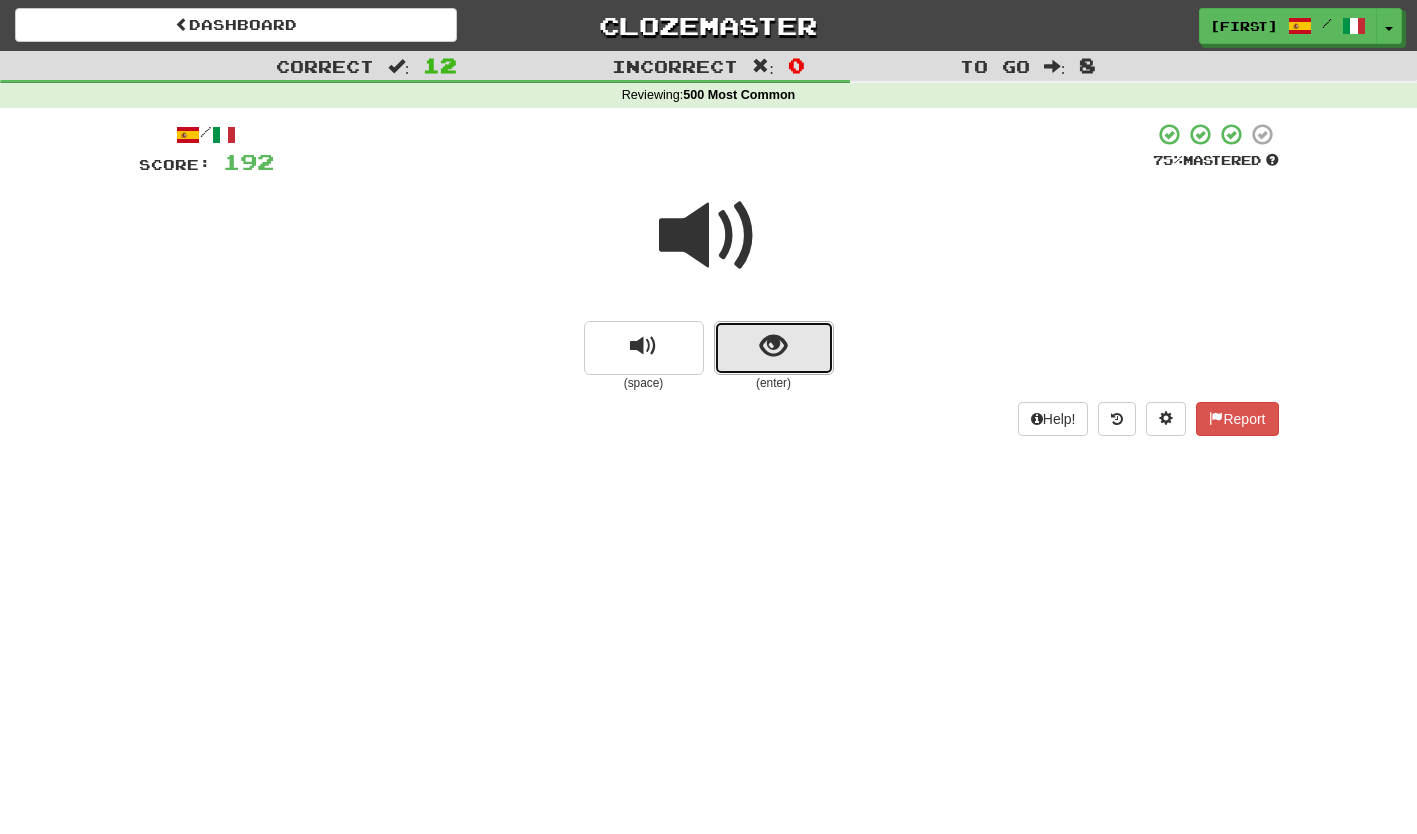 click at bounding box center (774, 348) 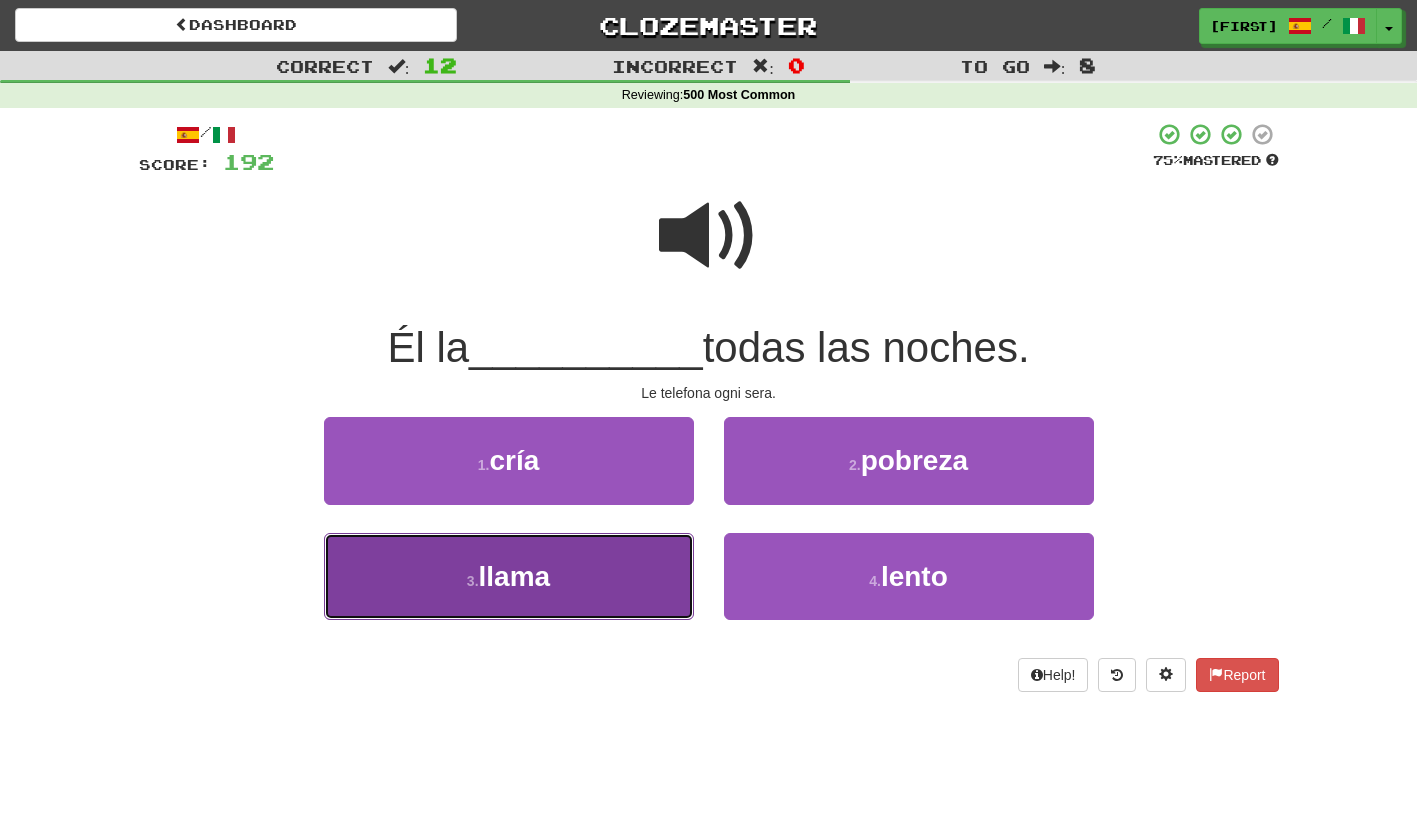 click on "3 .  llama" at bounding box center [509, 576] 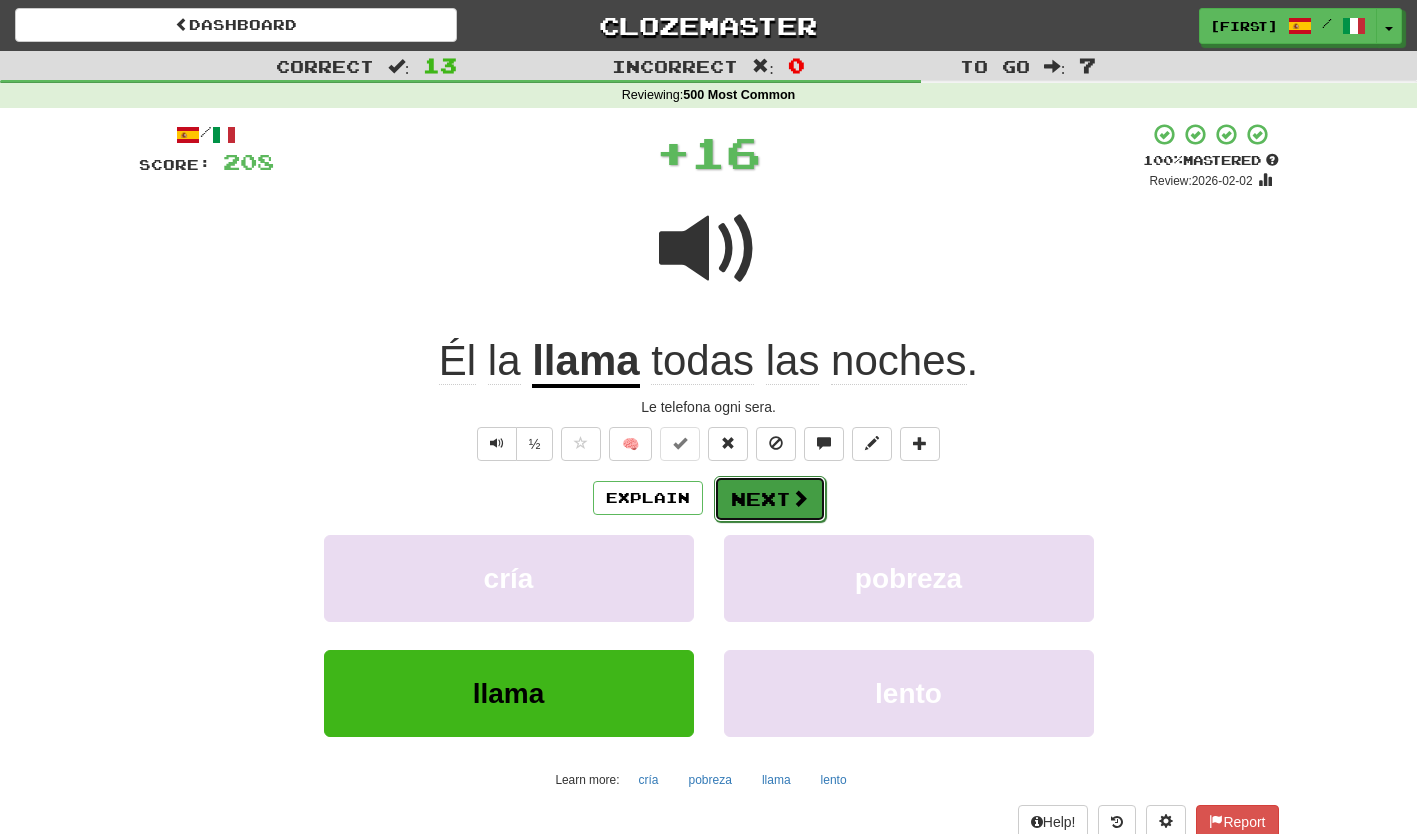 click on "Next" at bounding box center (770, 499) 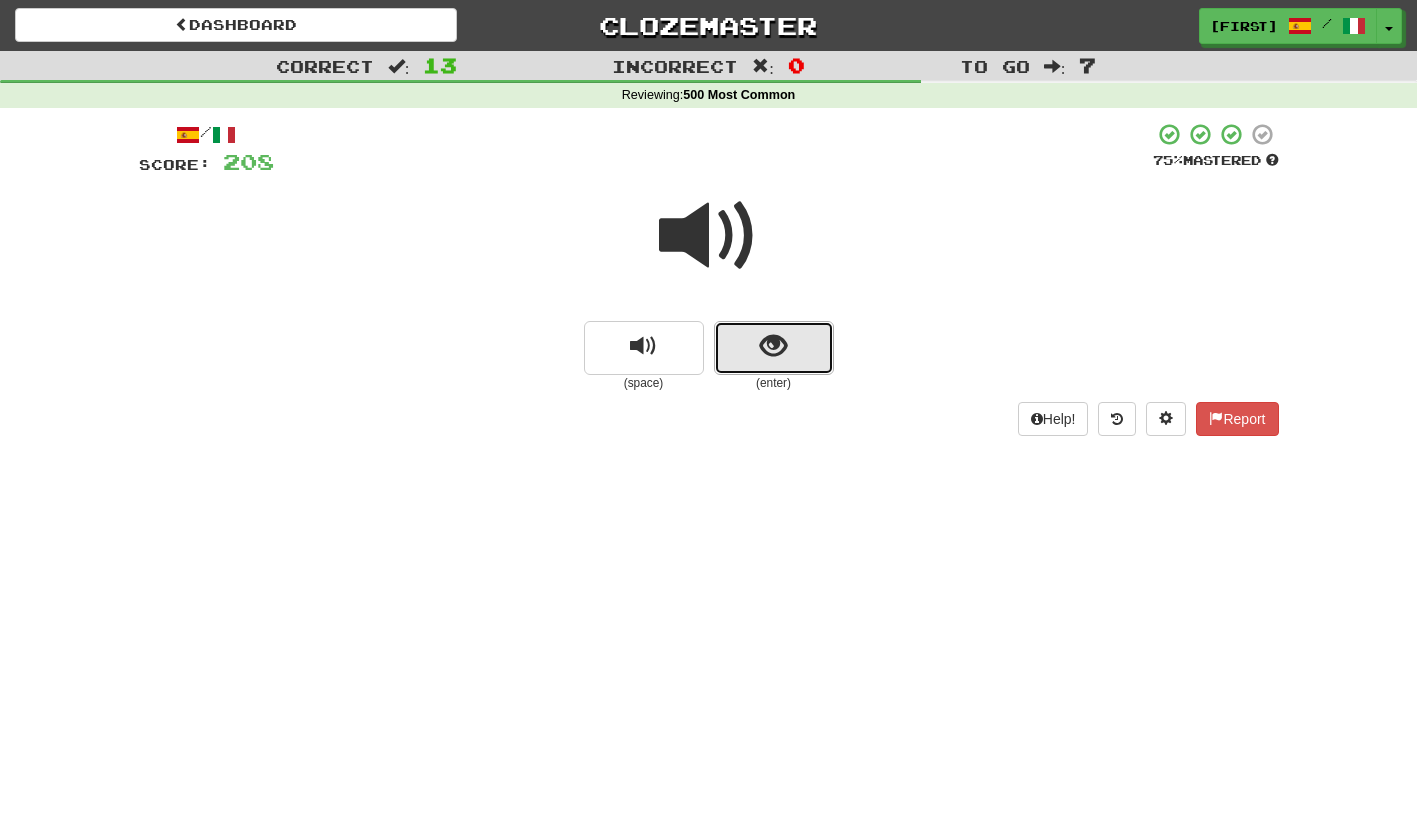 click at bounding box center [774, 348] 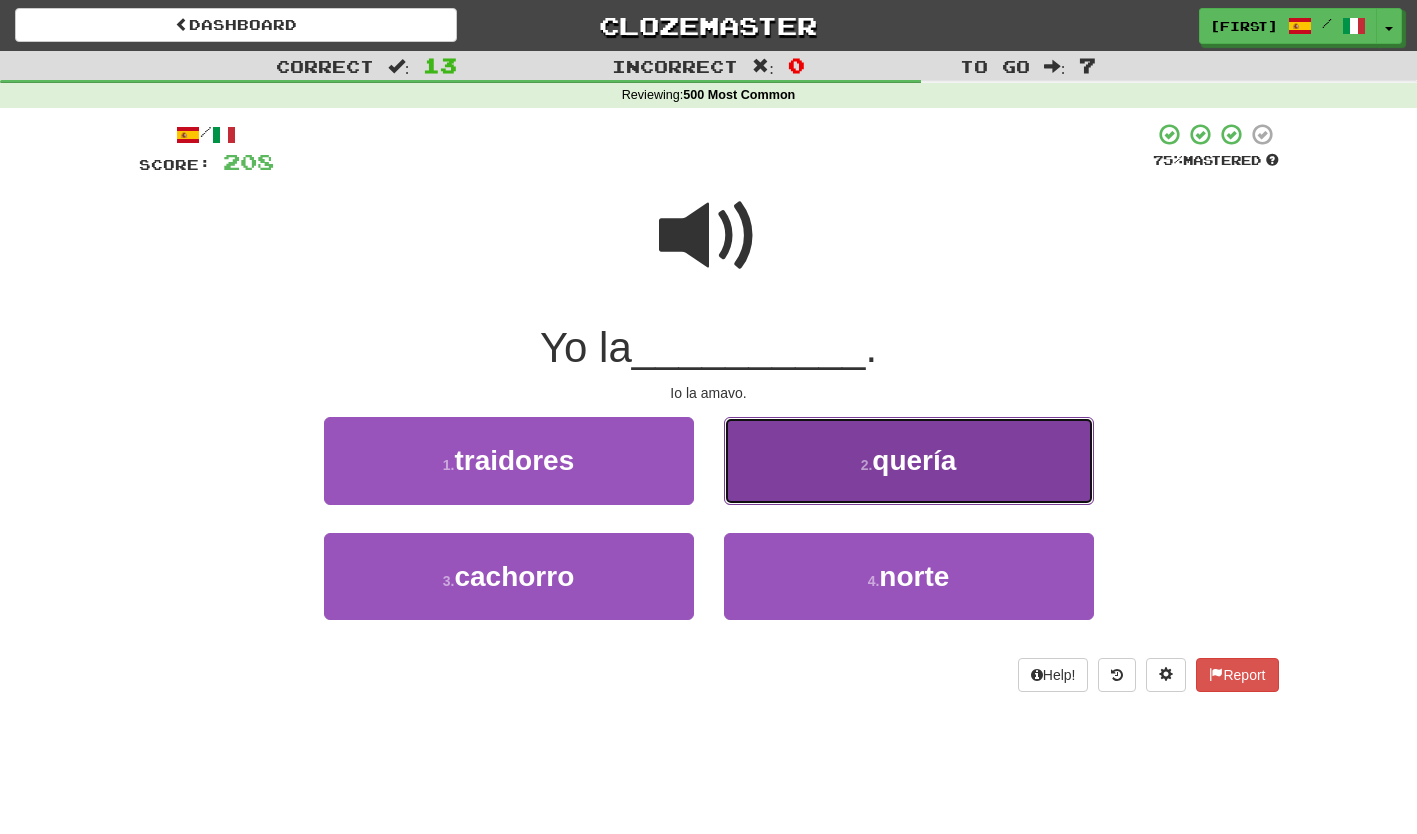 click on "2 .  quería" at bounding box center (909, 460) 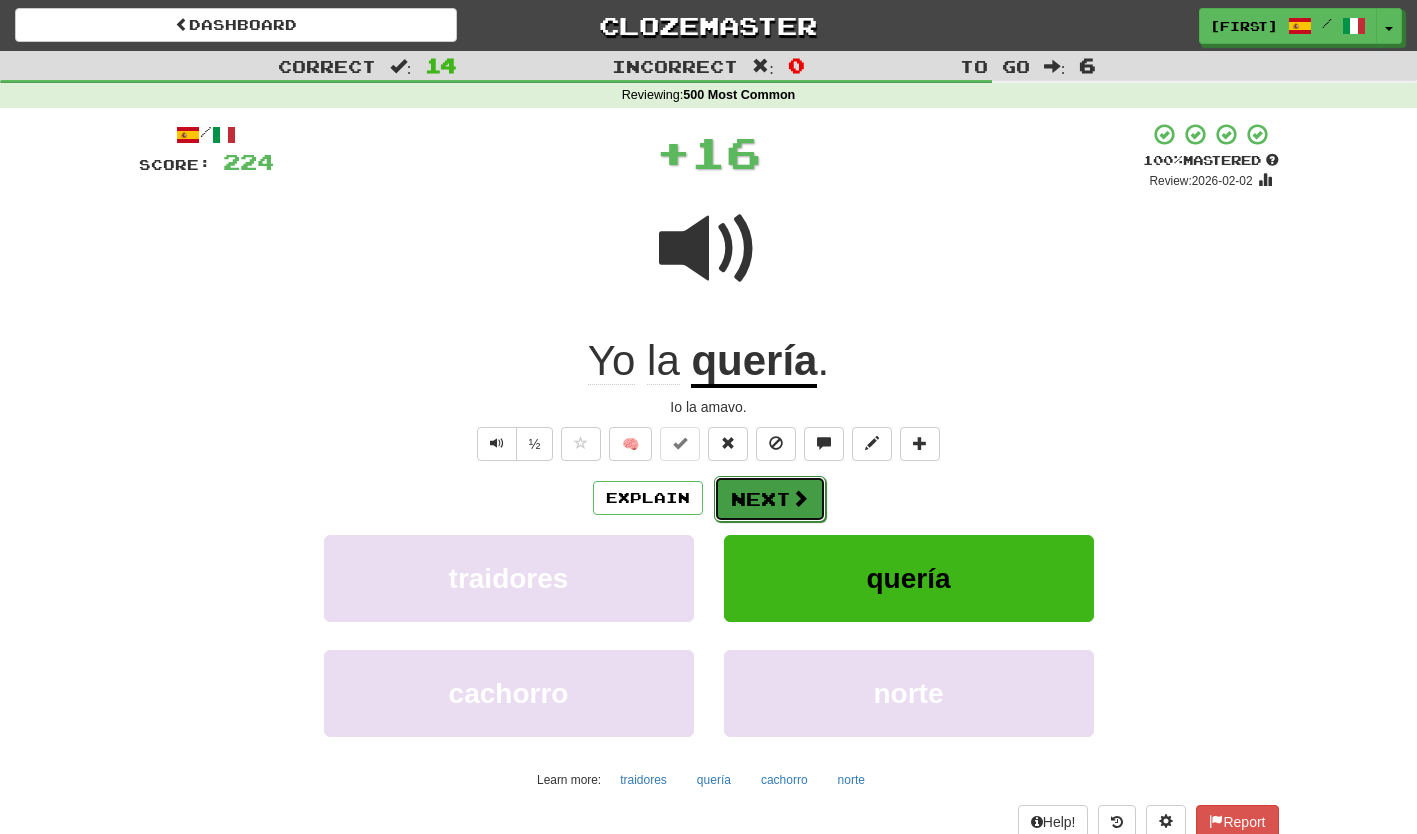 click on "Next" at bounding box center [770, 499] 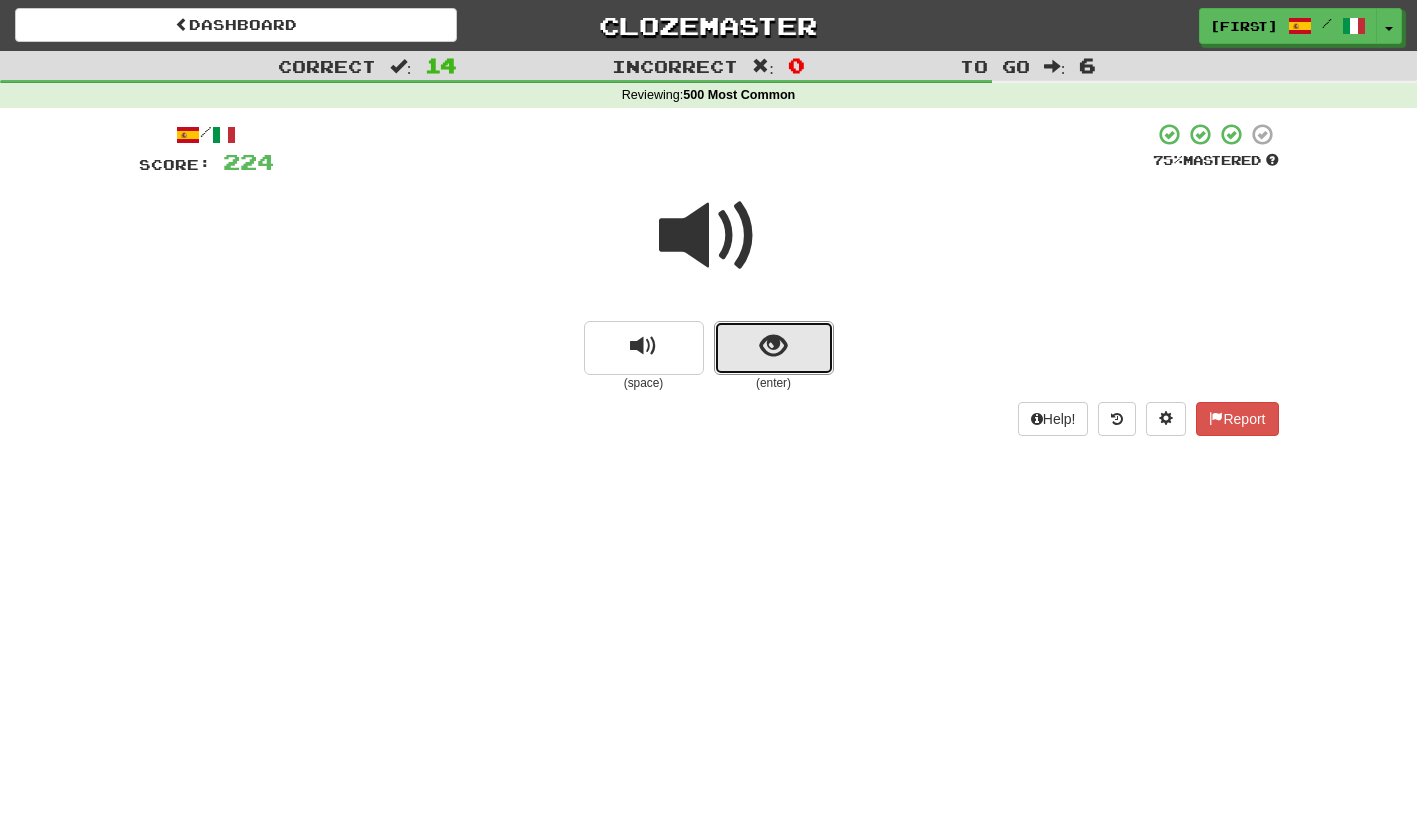 click at bounding box center (774, 348) 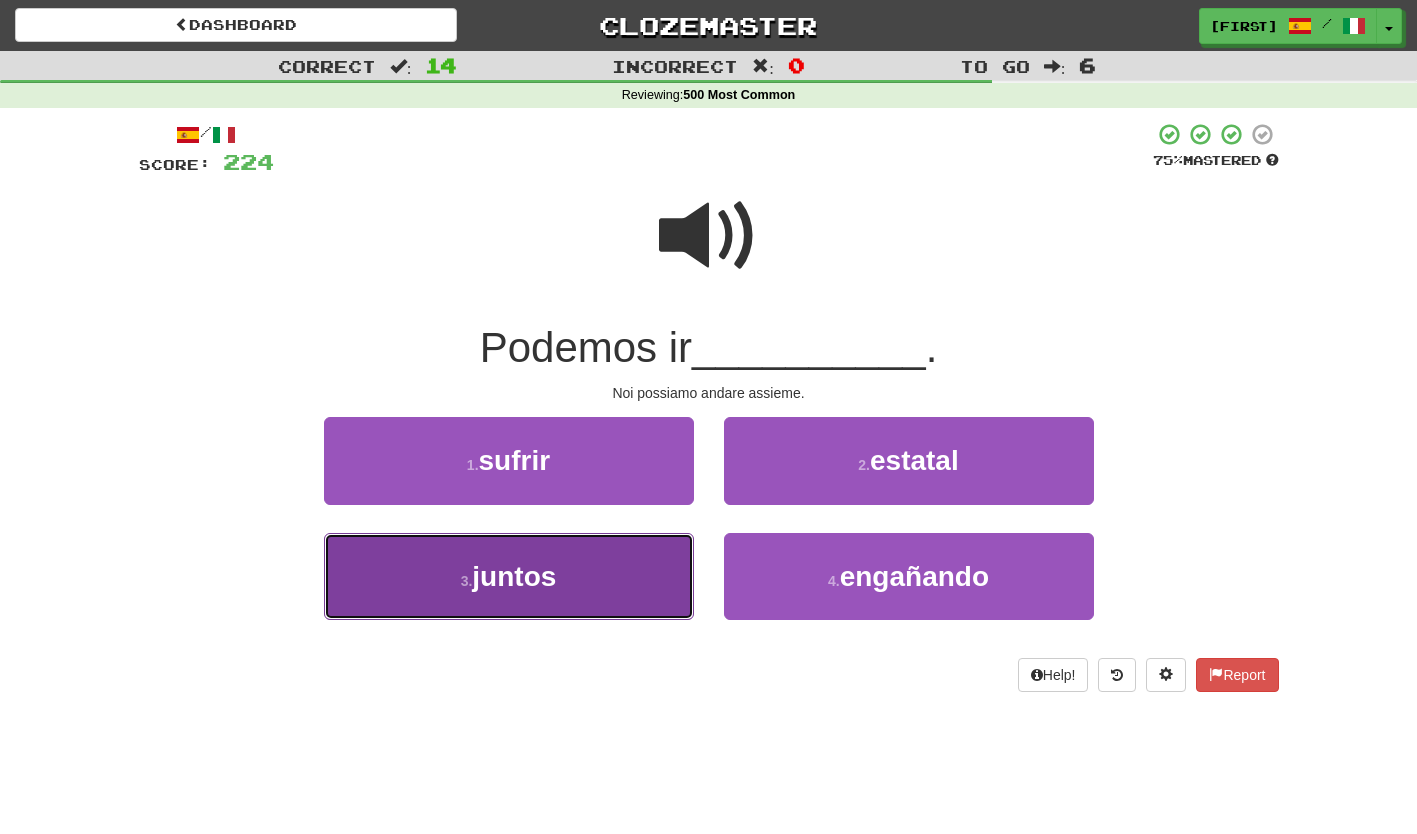 click on "3 .  juntos" at bounding box center (509, 576) 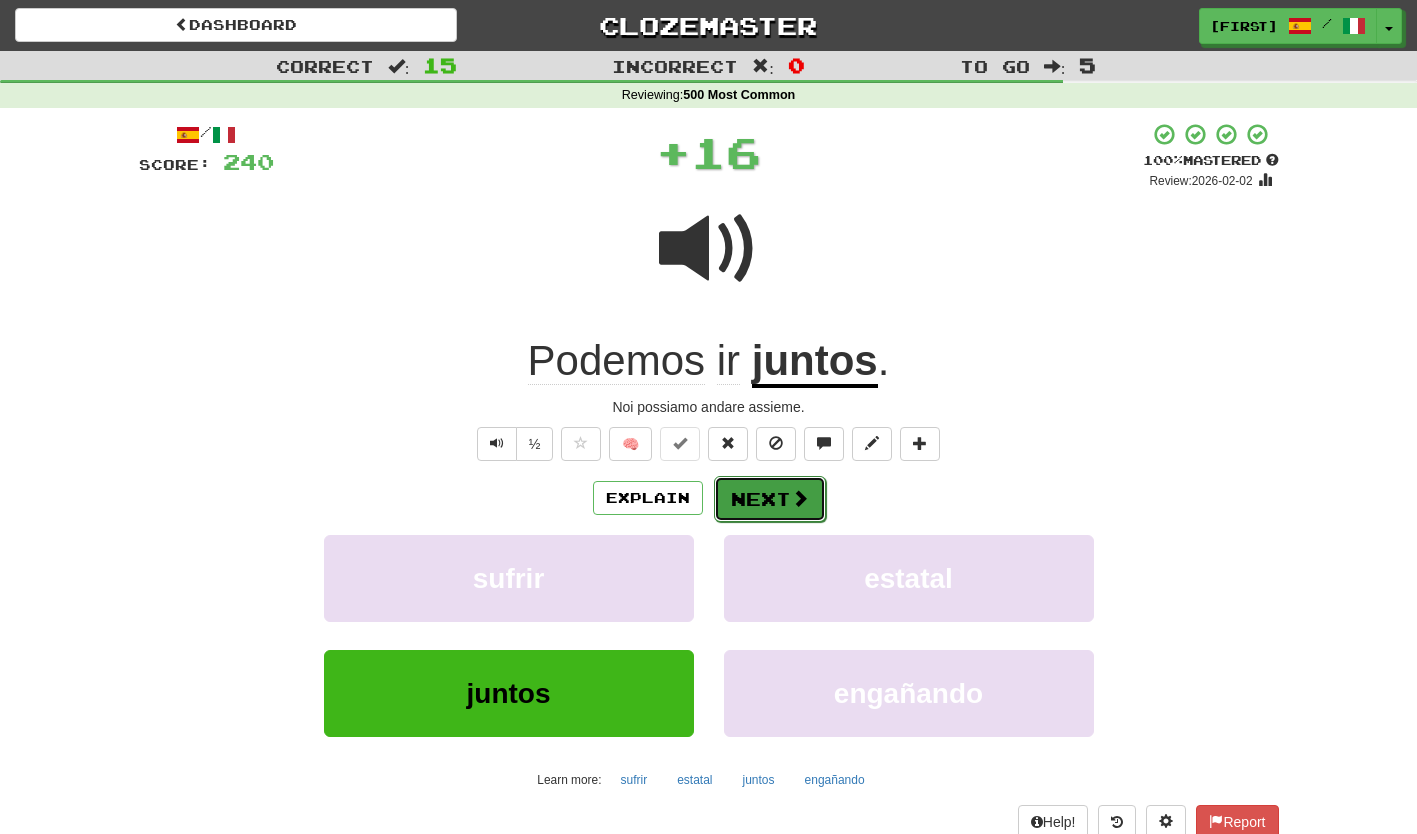 click on "Next" at bounding box center (770, 499) 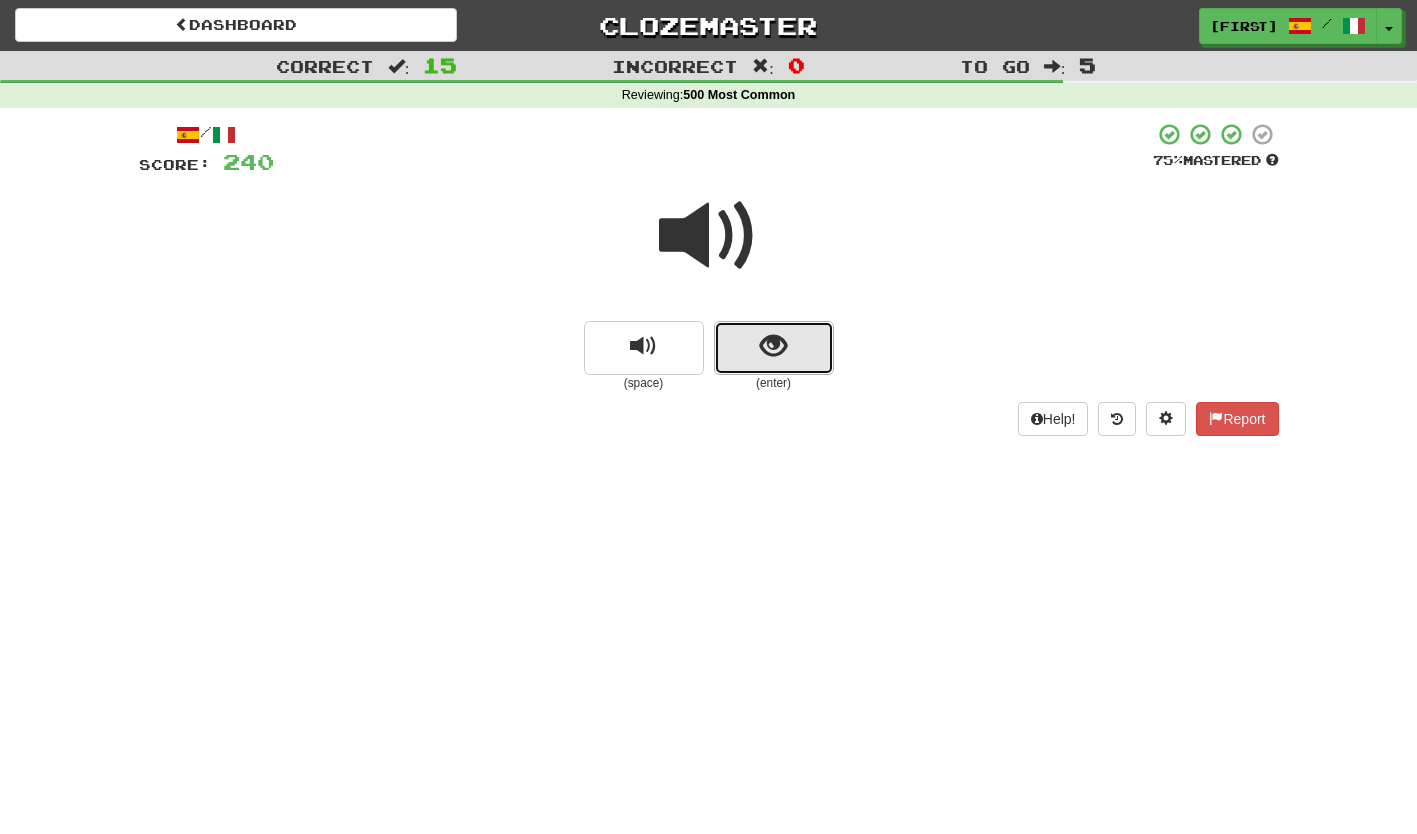 click at bounding box center (774, 348) 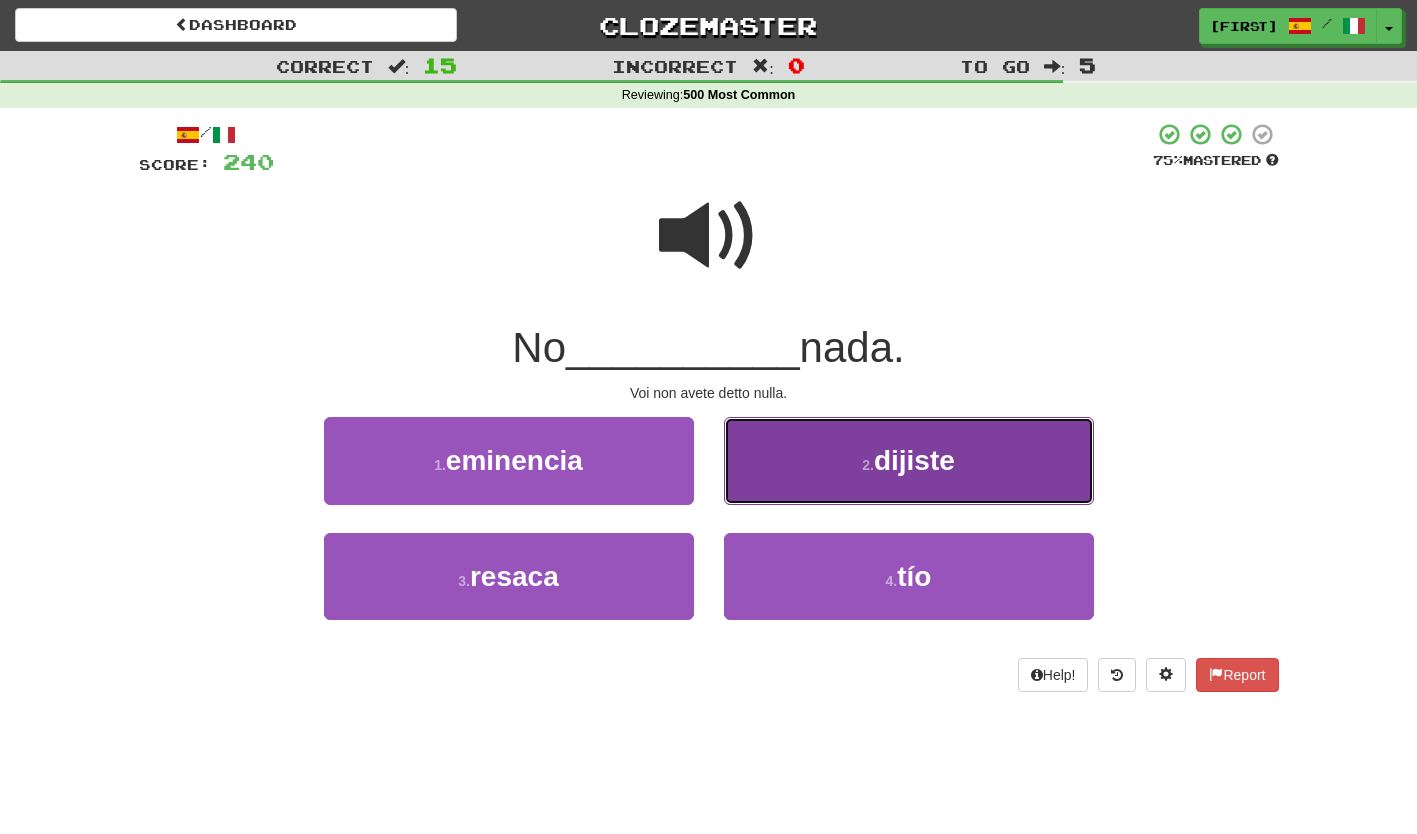 click on "2 .  dijiste" at bounding box center (909, 460) 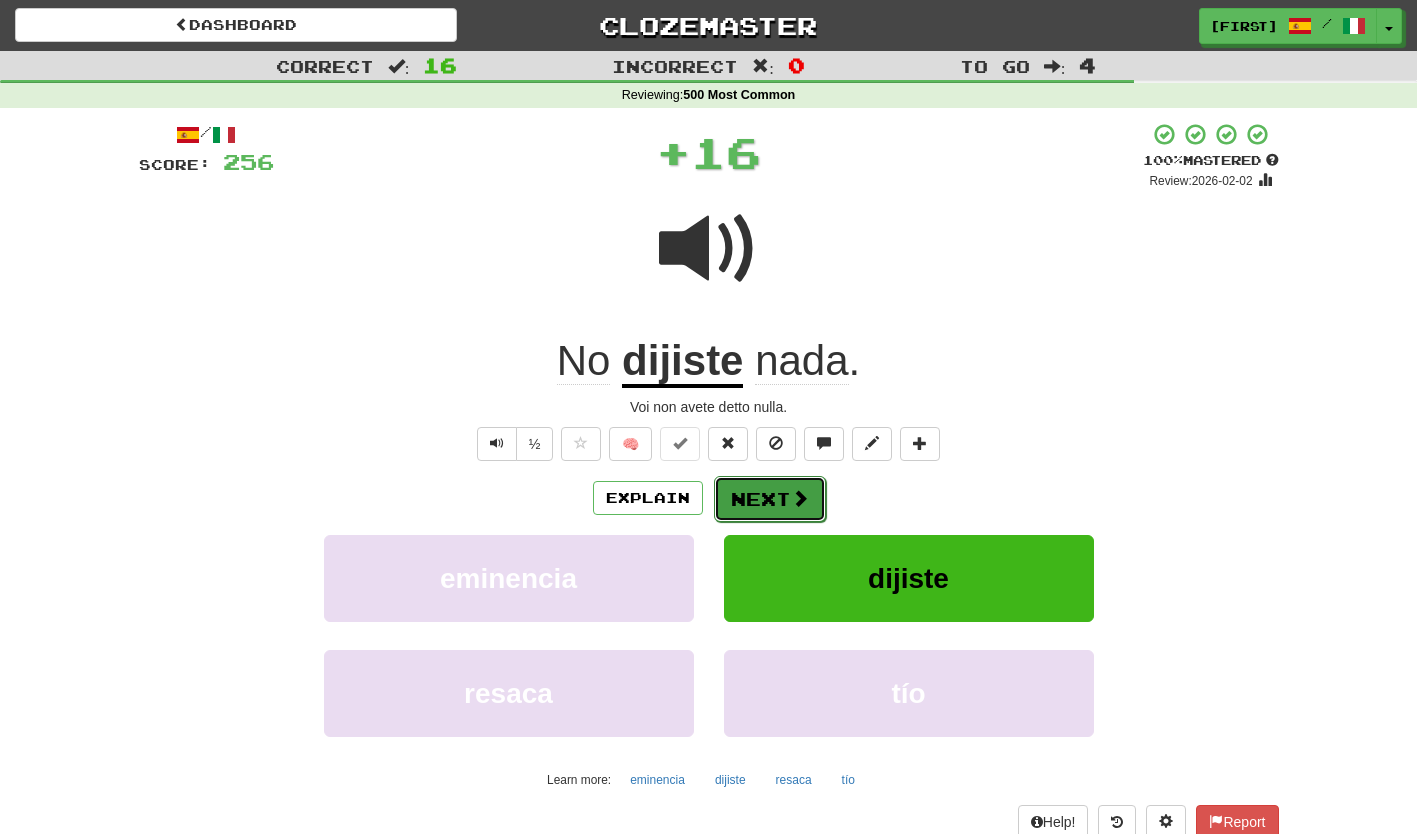 click on "Next" at bounding box center (770, 499) 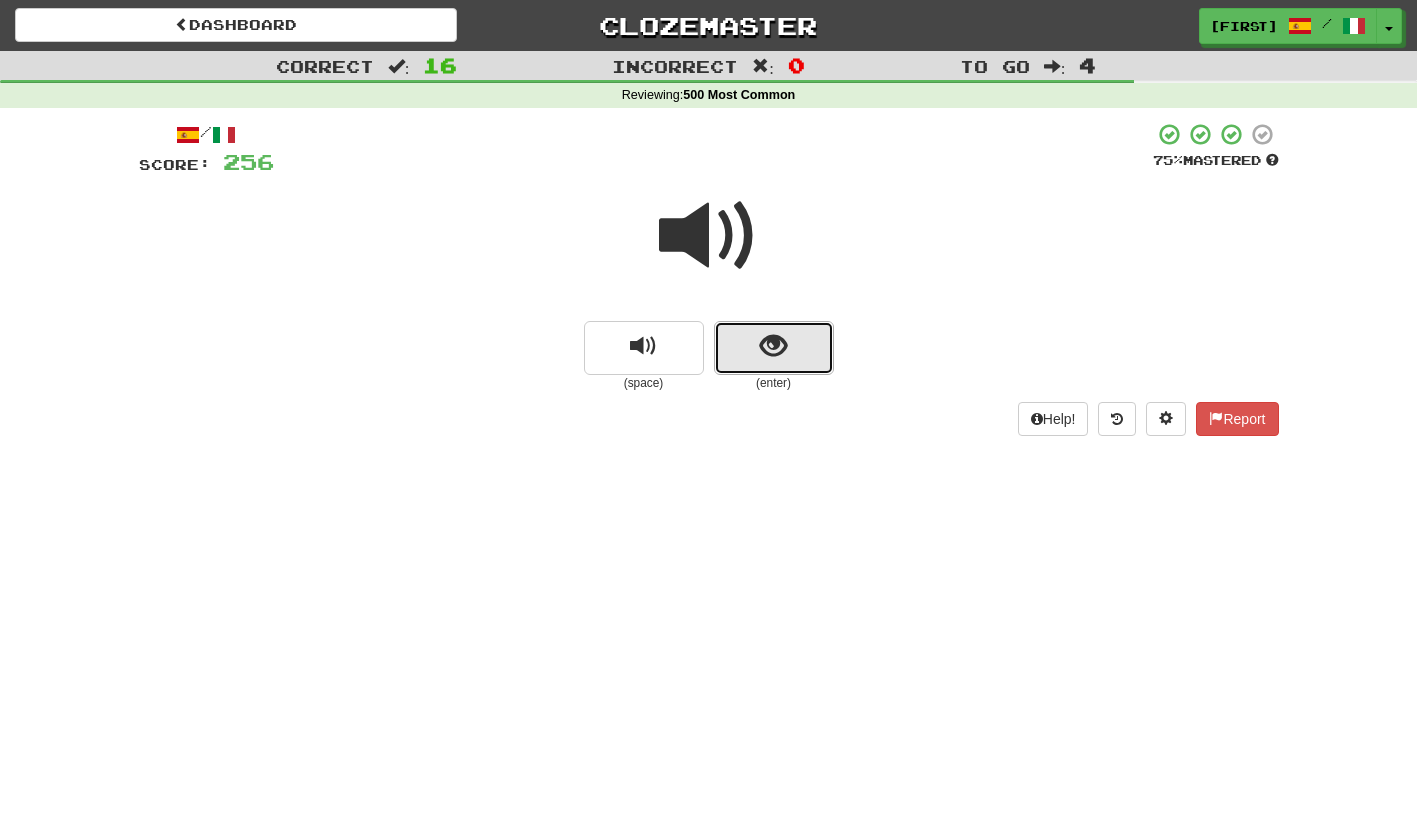 click at bounding box center [774, 348] 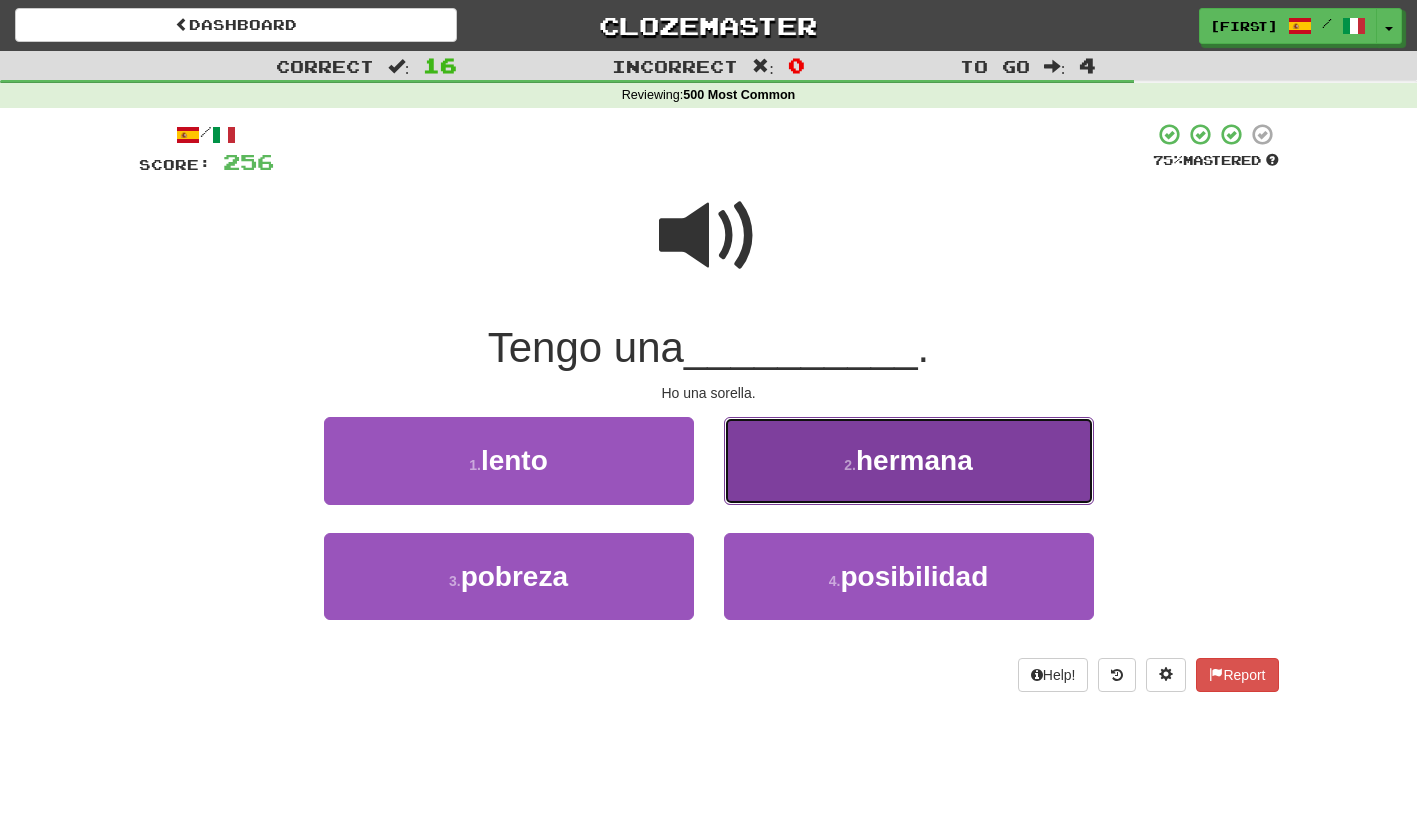 click on "2 .  hermana" at bounding box center (909, 460) 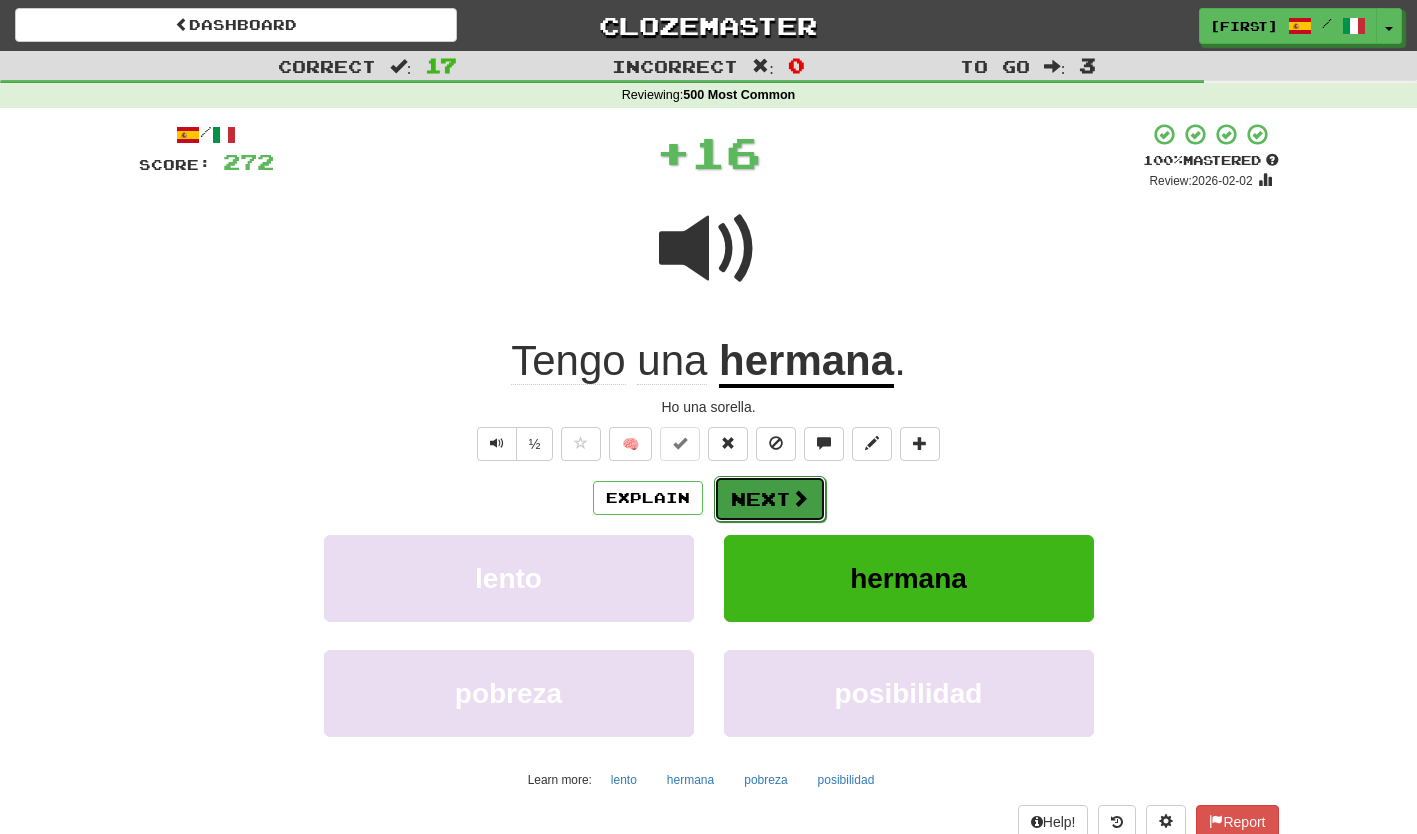 click on "Next" at bounding box center (770, 499) 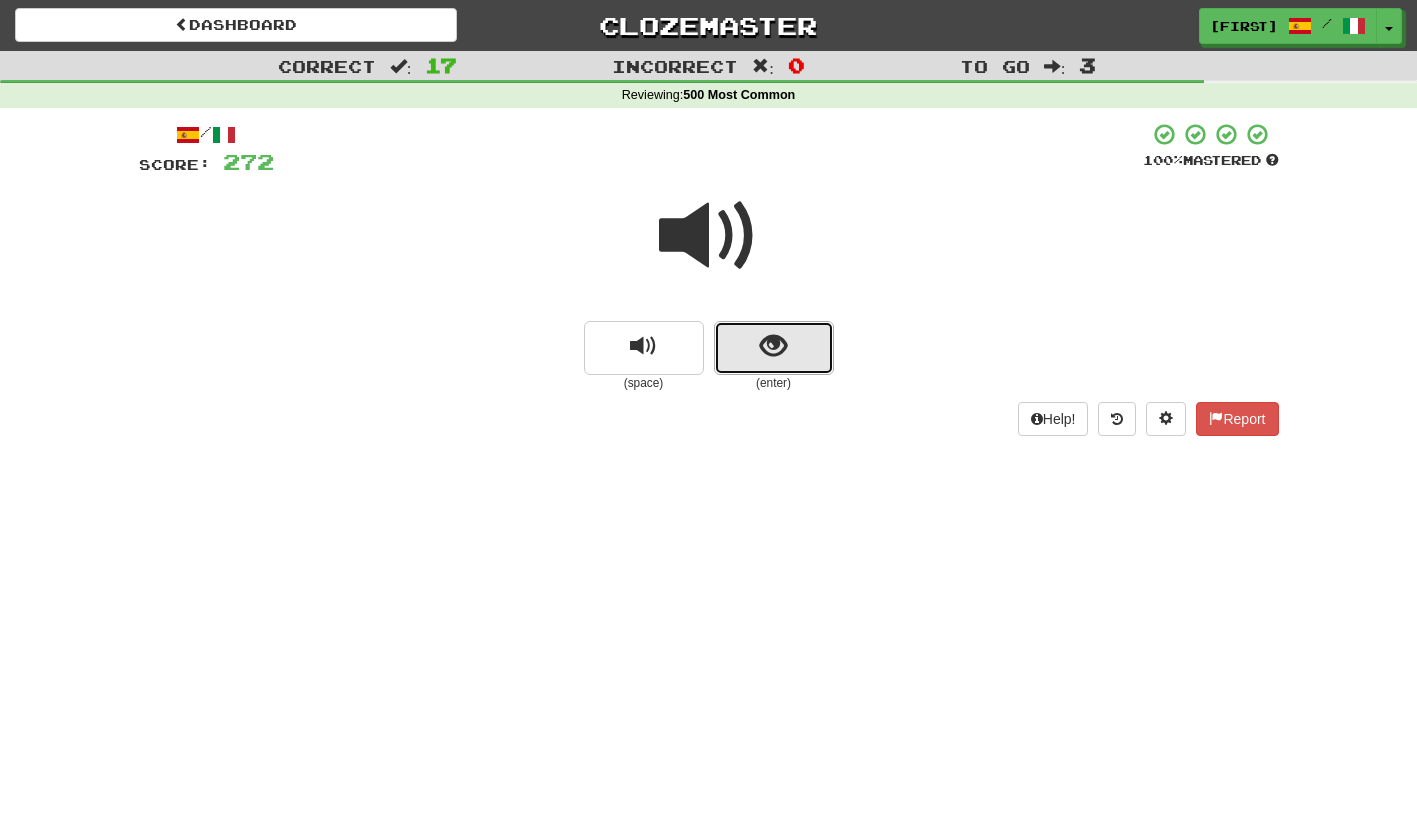 click at bounding box center [773, 346] 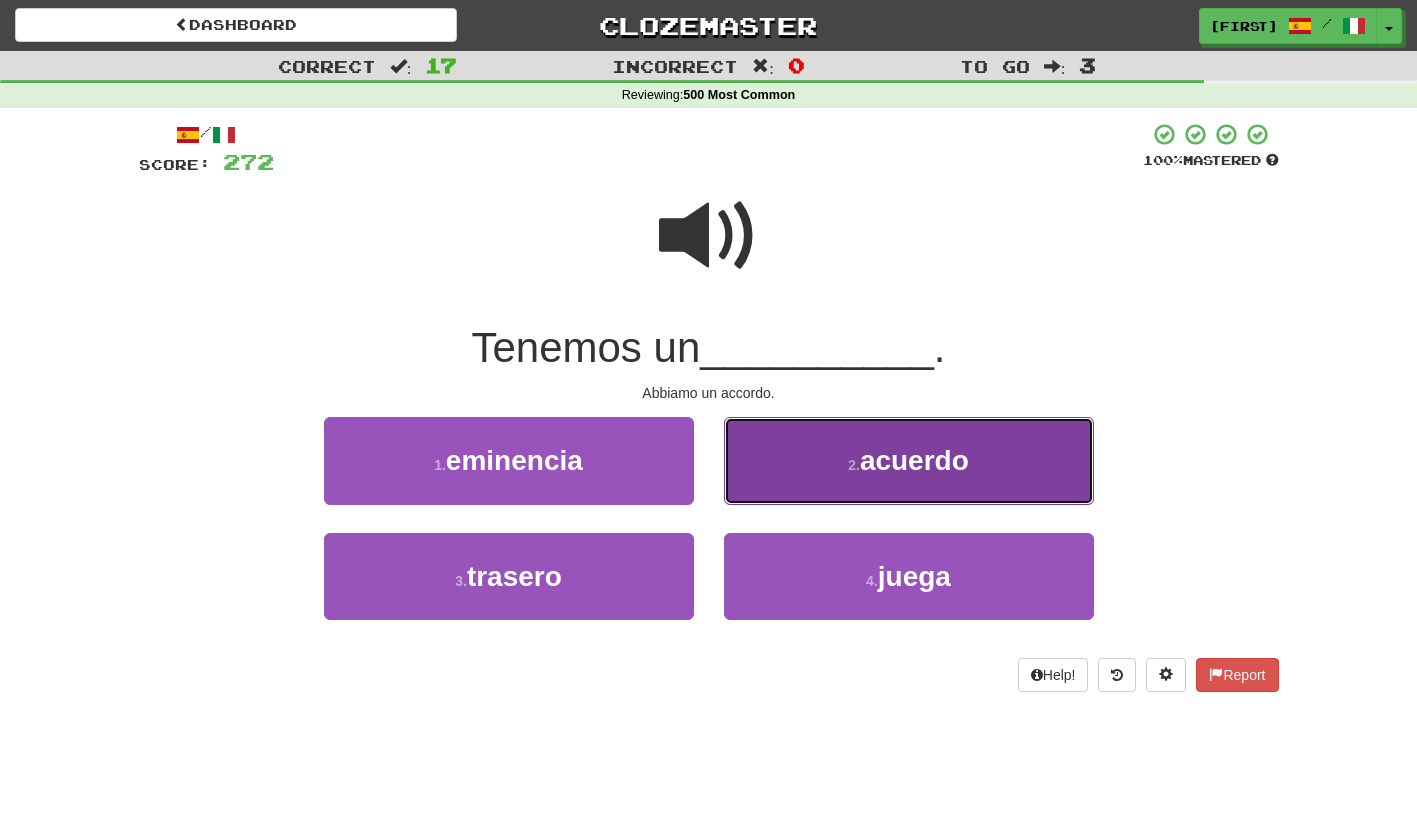 click on "2 .  acuerdo" at bounding box center [909, 460] 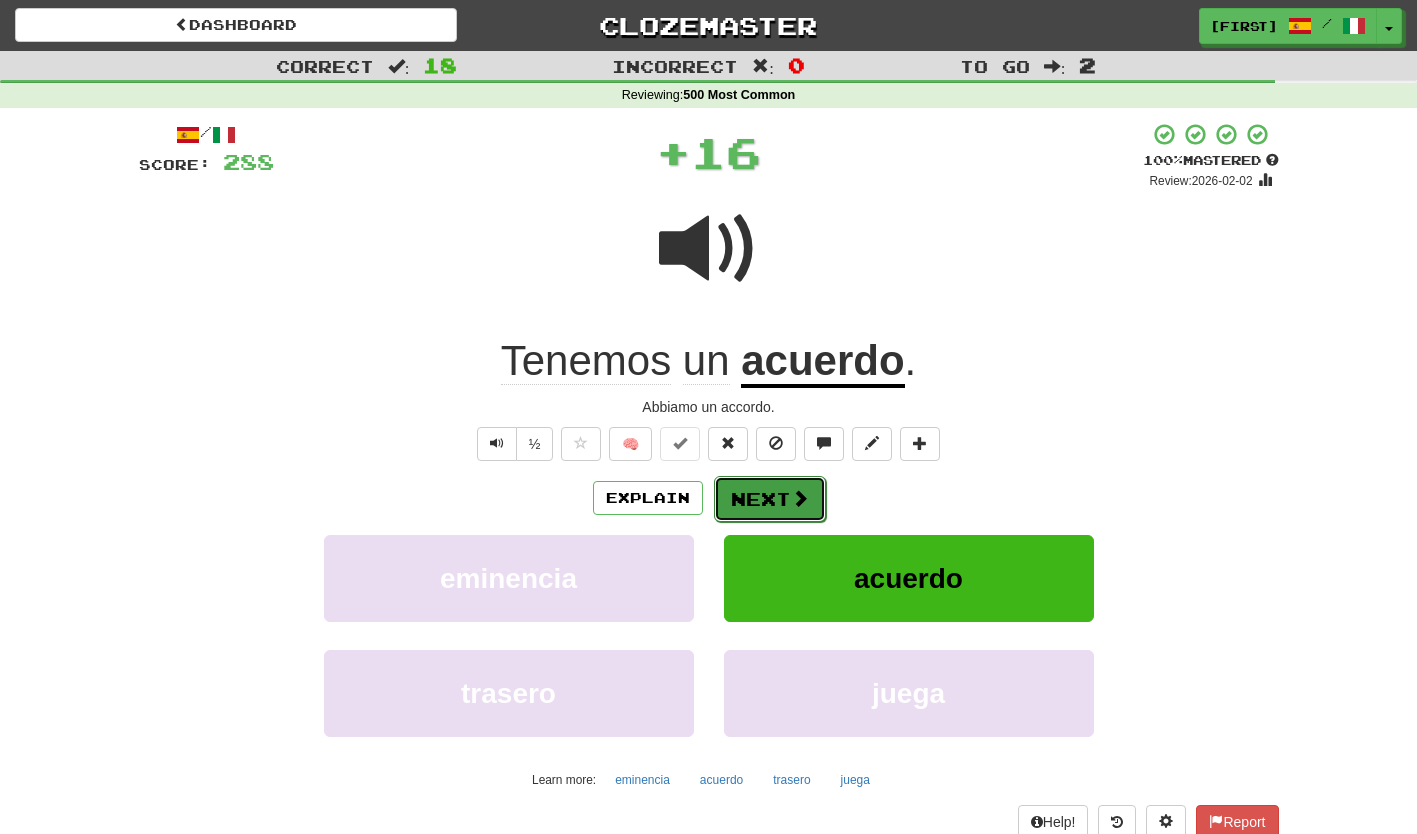 click on "Next" at bounding box center [770, 499] 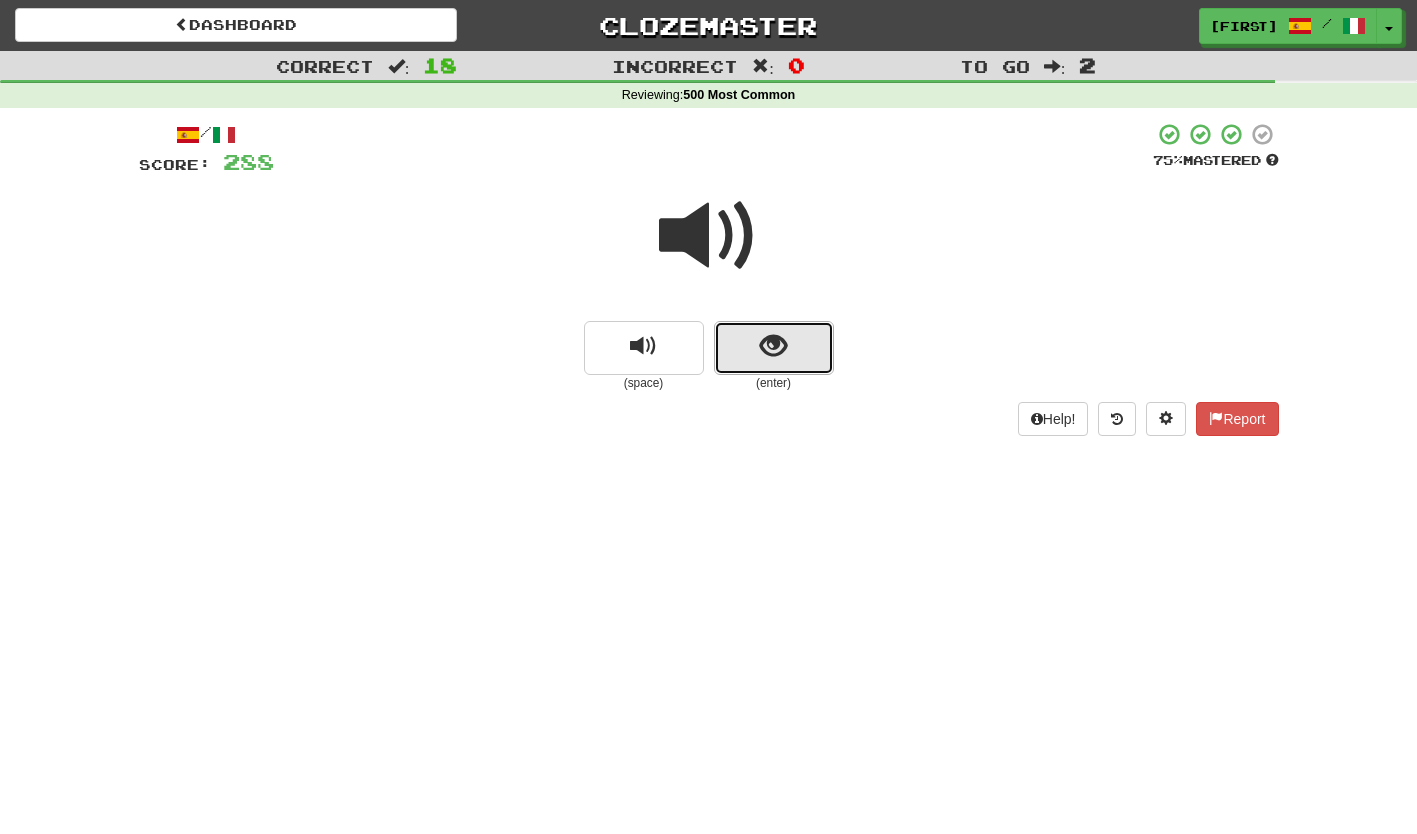 click at bounding box center [774, 348] 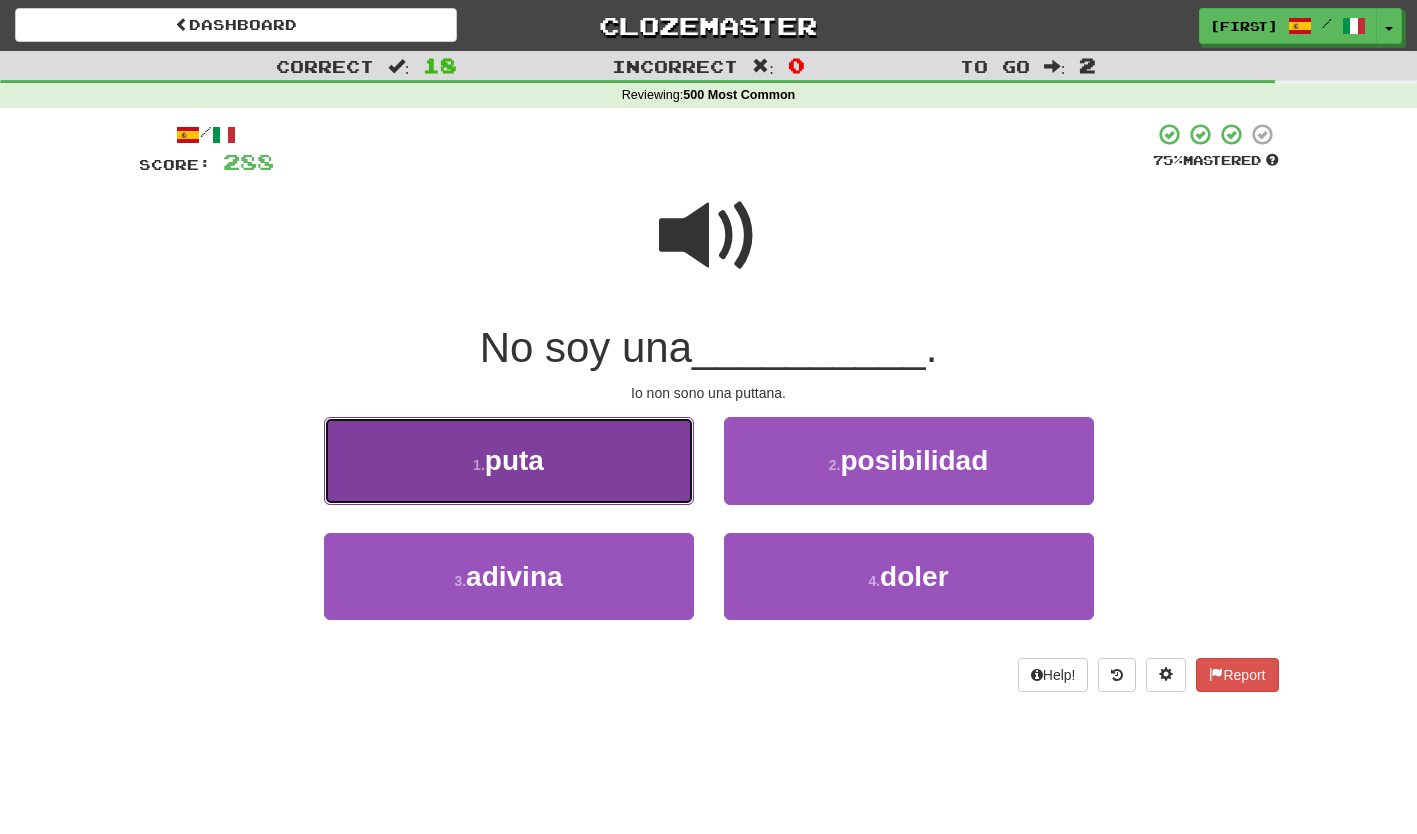 click on "1 .  puta" at bounding box center (509, 460) 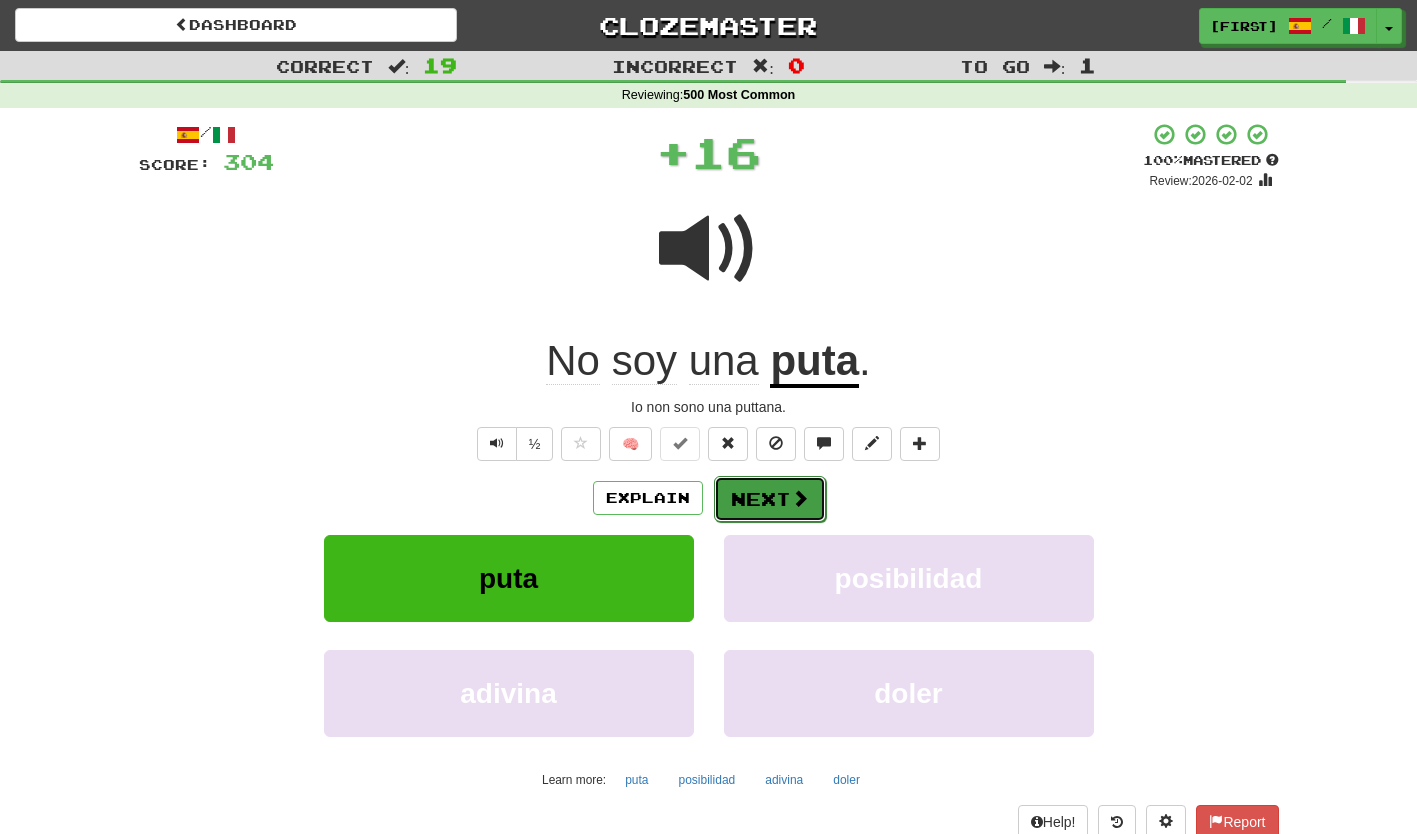 click on "Next" at bounding box center [770, 499] 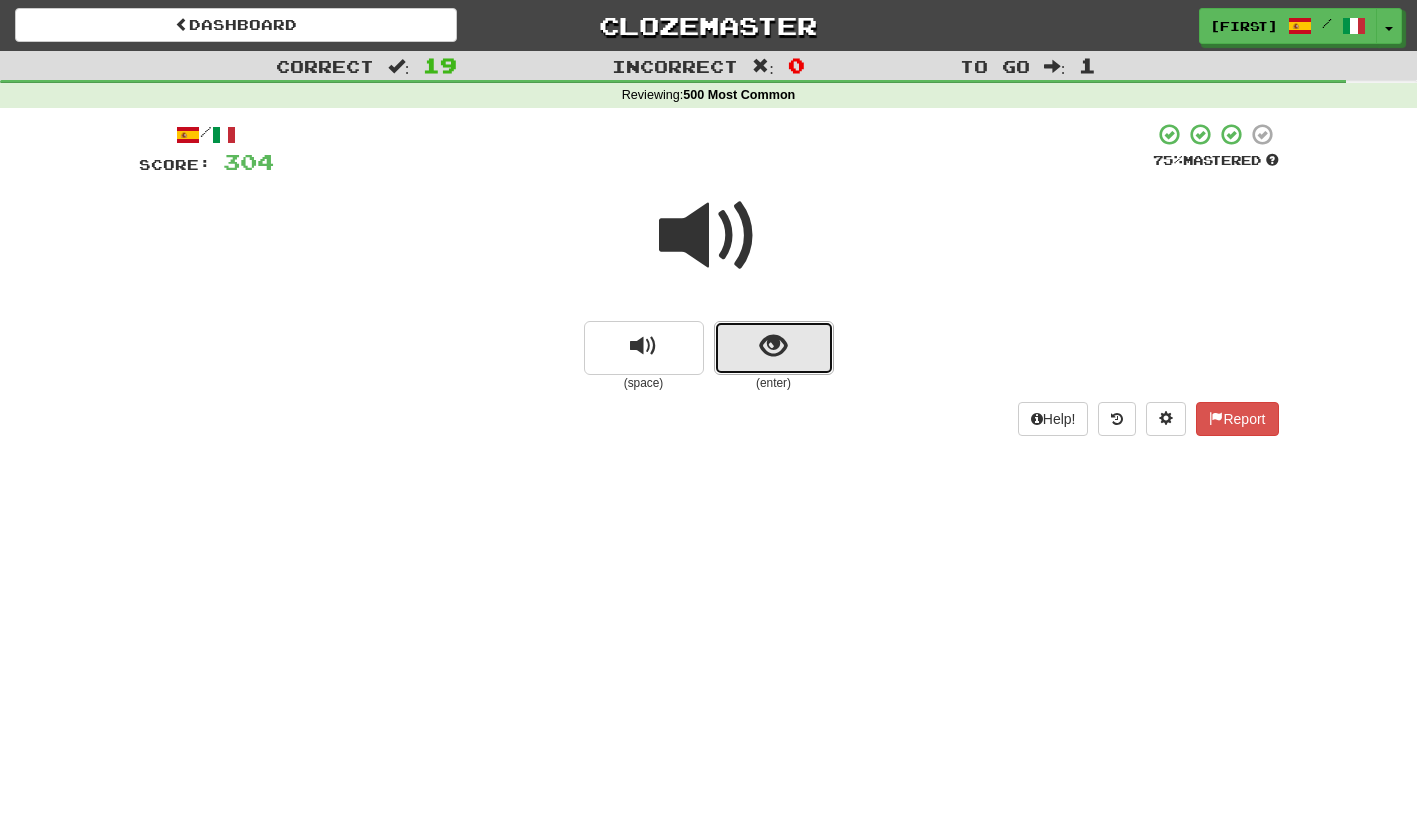 click at bounding box center (774, 348) 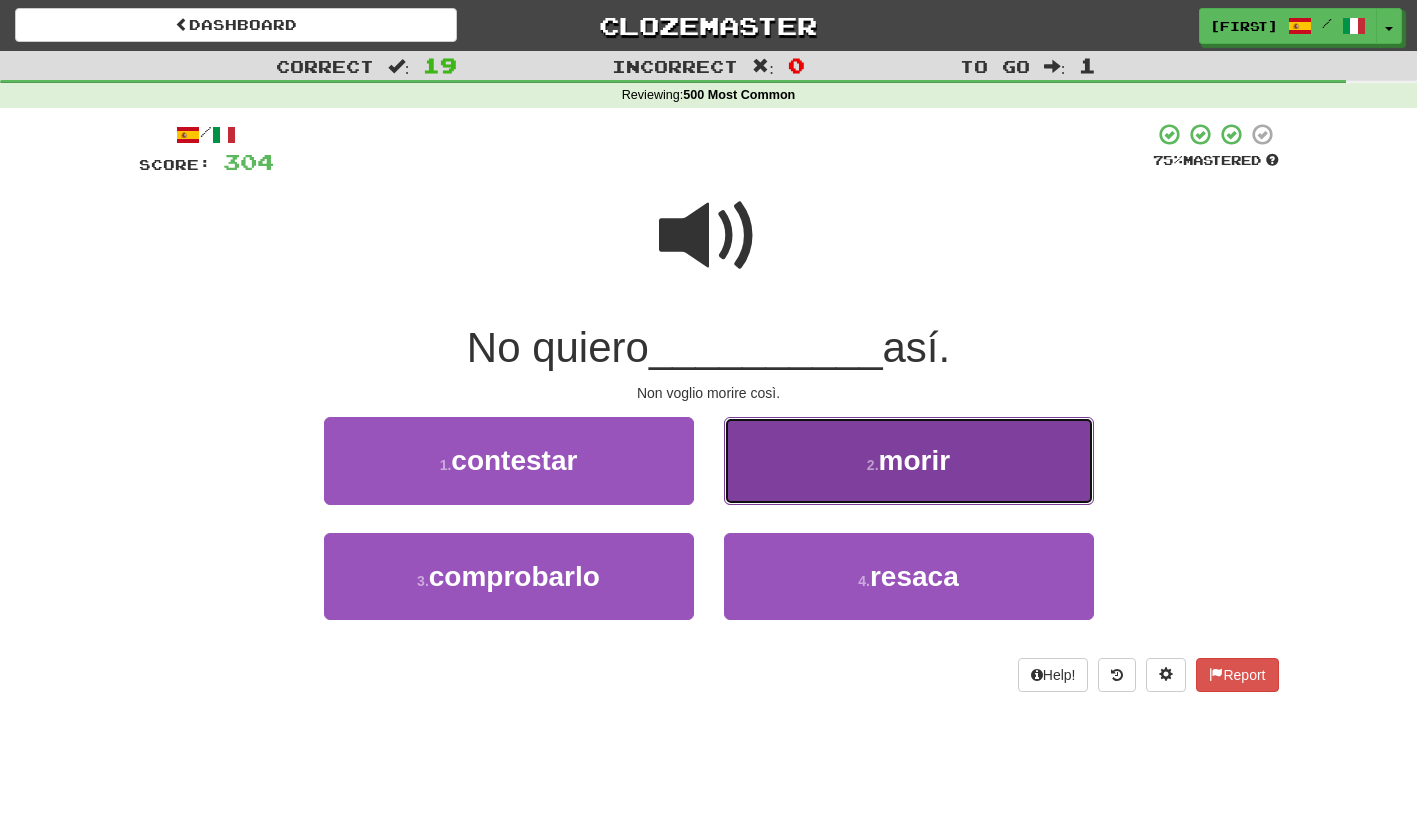 click on "2 .  morir" at bounding box center (909, 460) 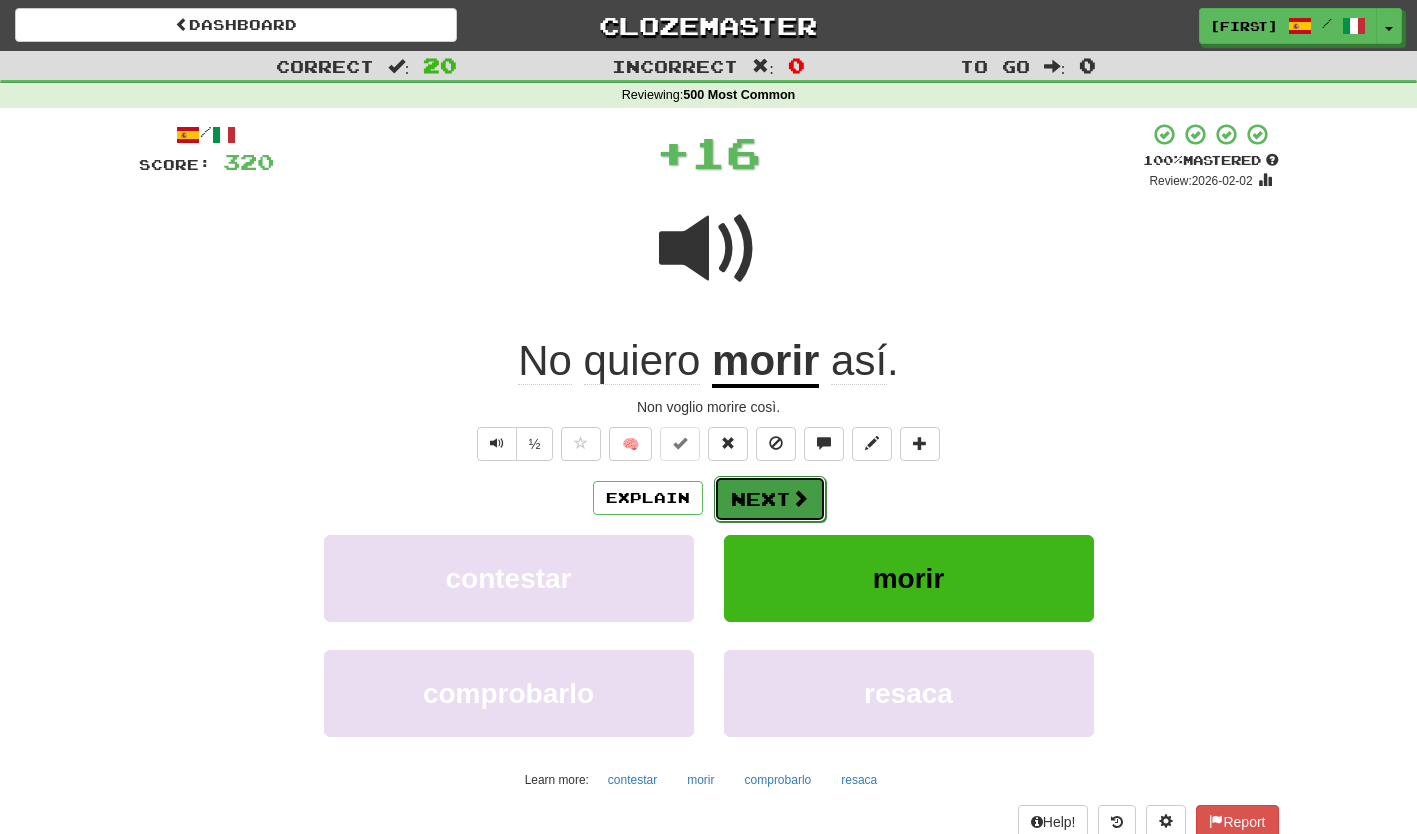 click on "Next" at bounding box center (770, 499) 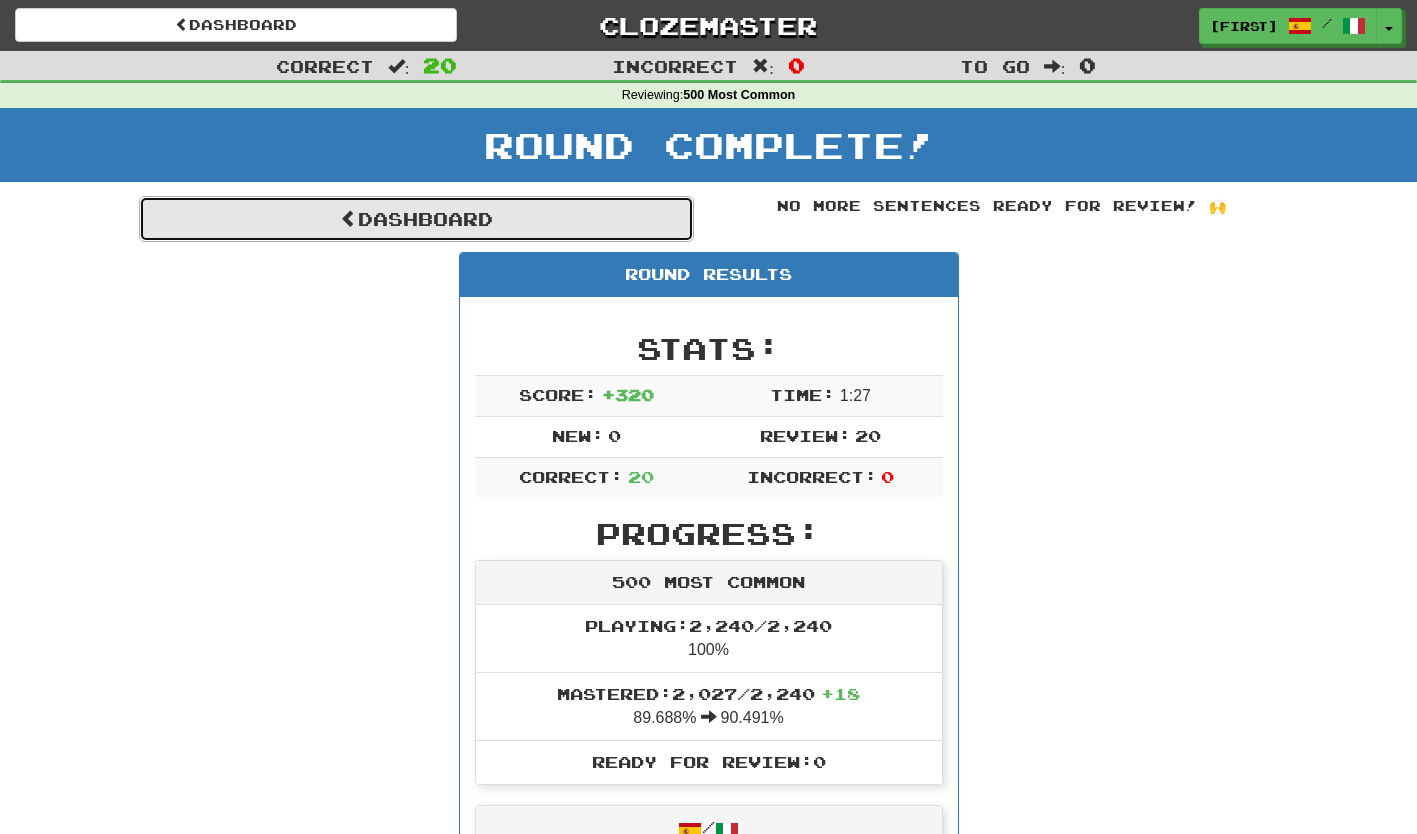 click on "Dashboard" at bounding box center (416, 219) 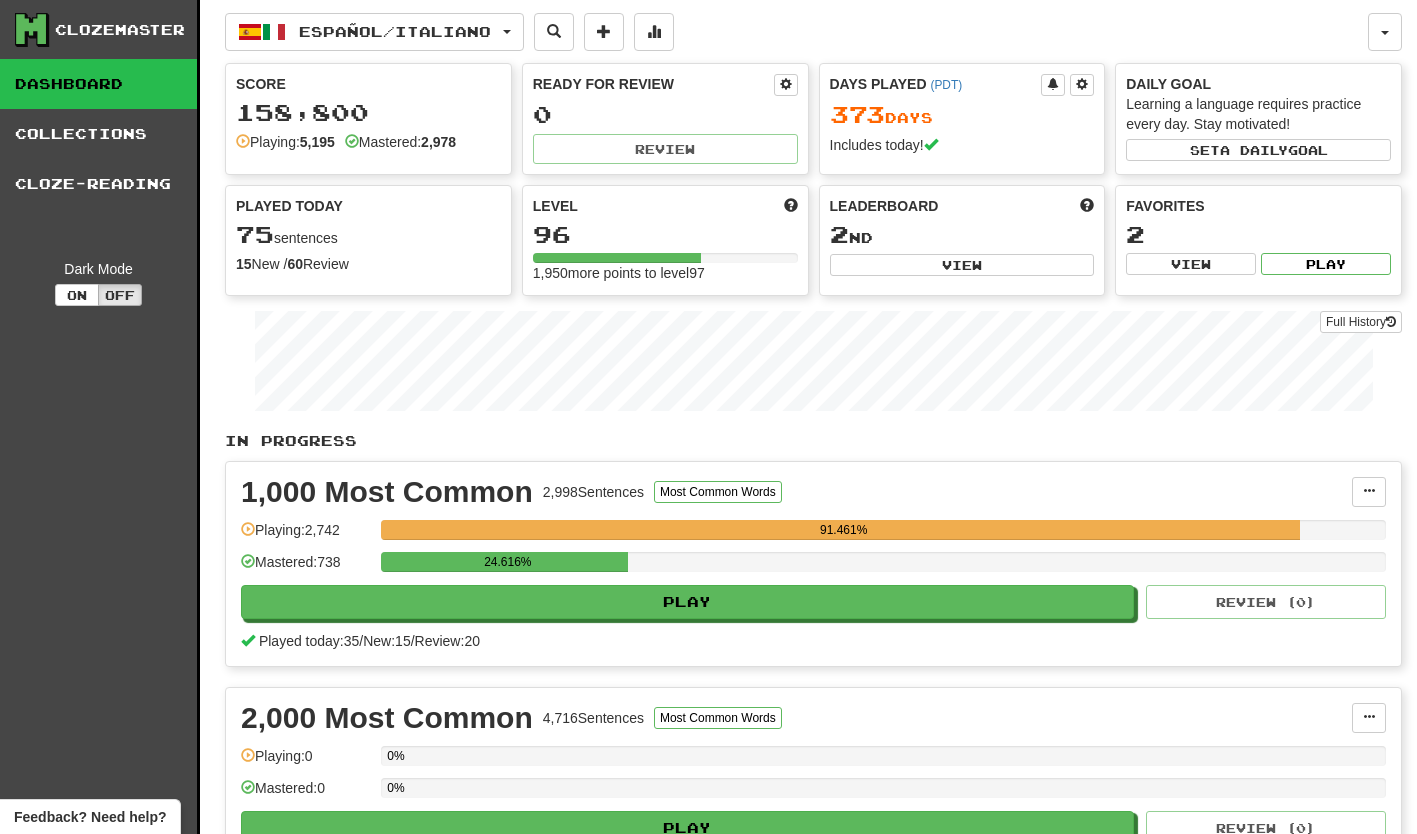 scroll, scrollTop: 0, scrollLeft: 0, axis: both 